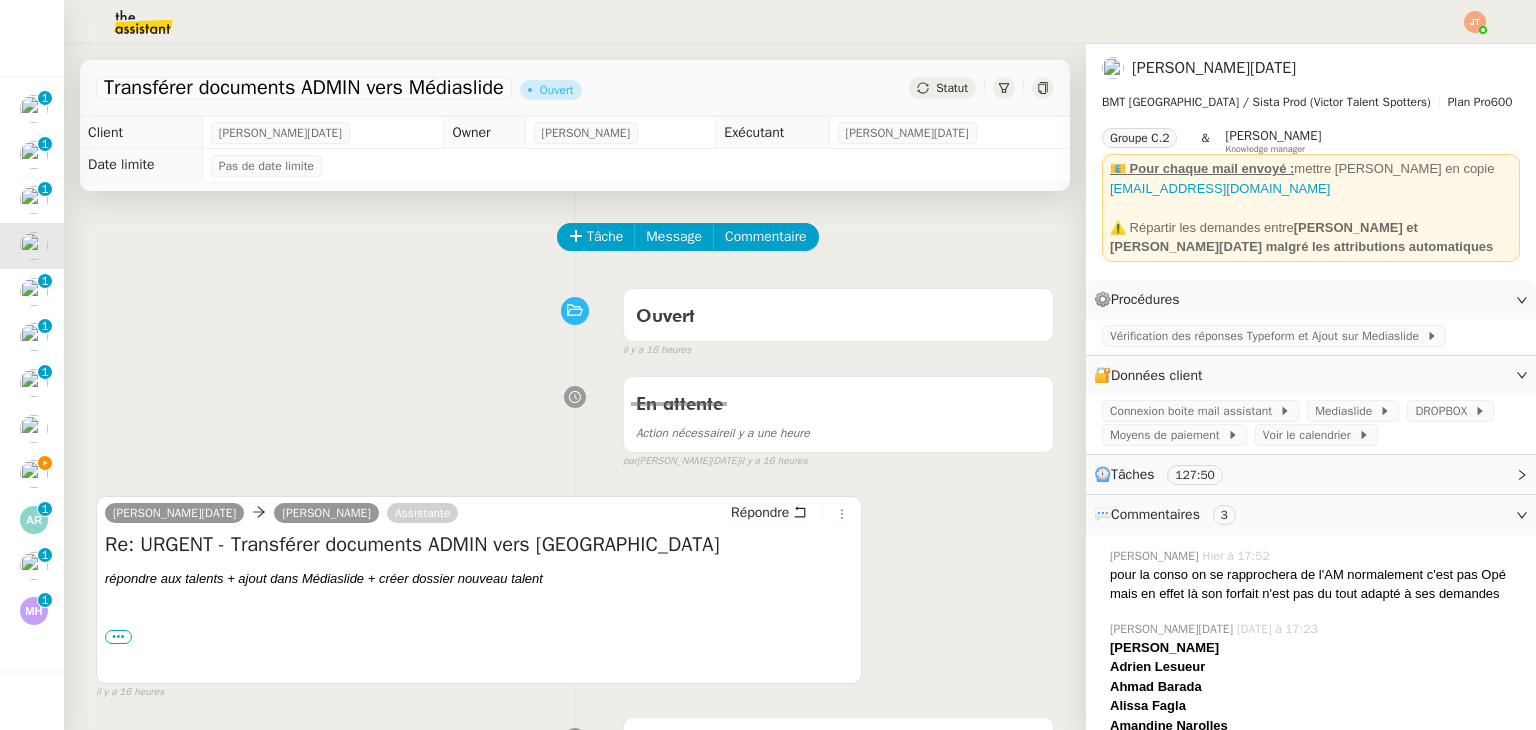 scroll, scrollTop: 0, scrollLeft: 0, axis: both 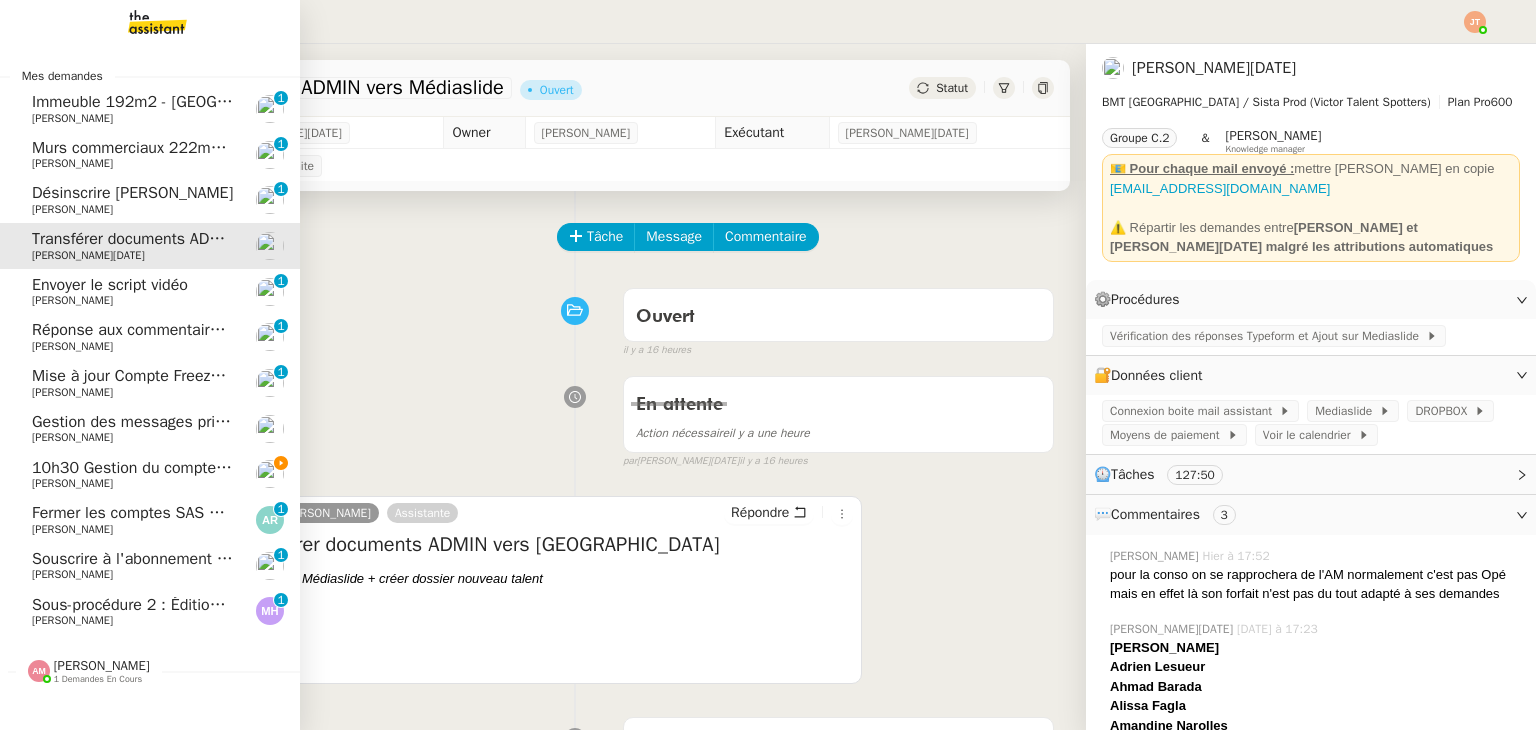 click on "10h30 Gestion du compte LinkedIn de [PERSON_NAME] (post + gestion messages) - [DATE]" 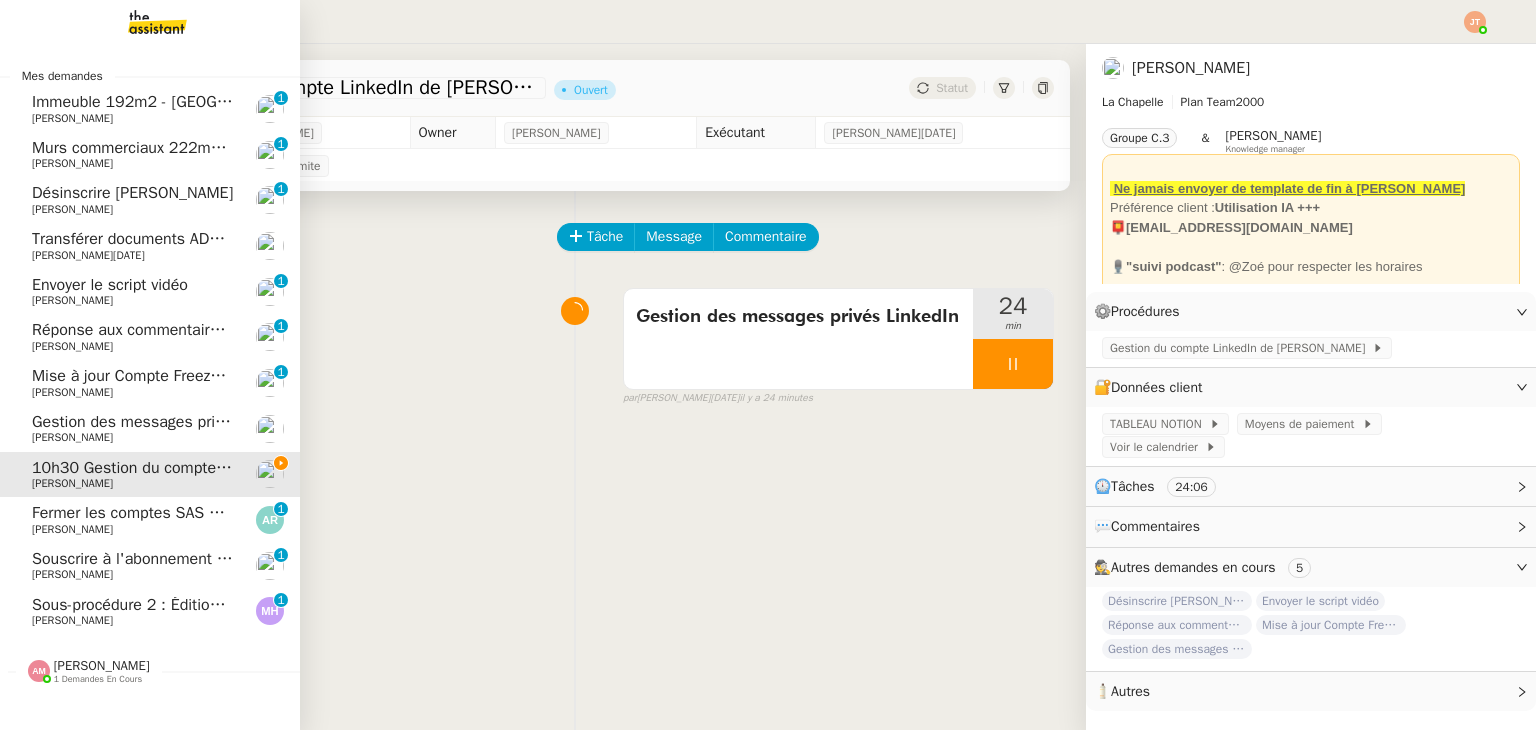 click on "[PERSON_NAME]" 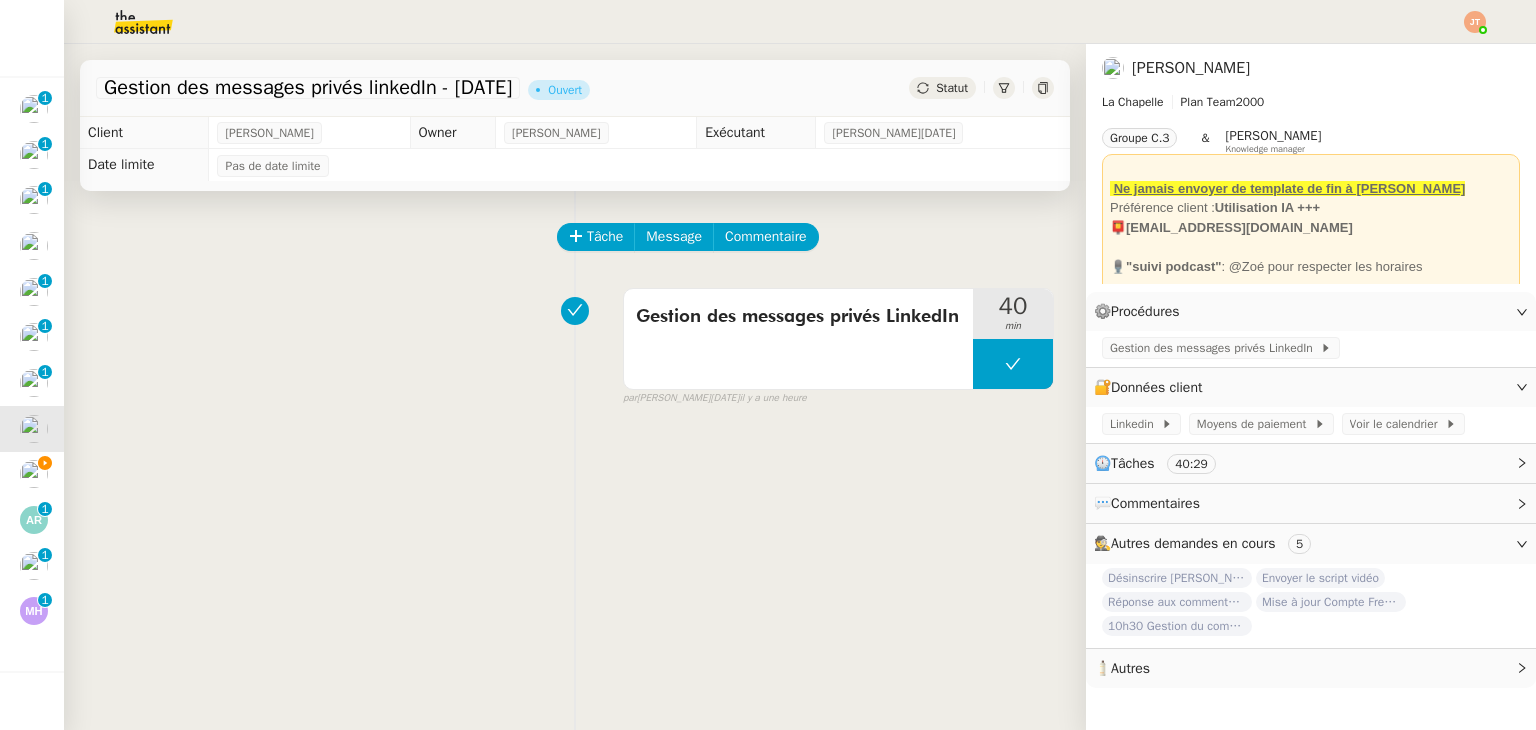 click 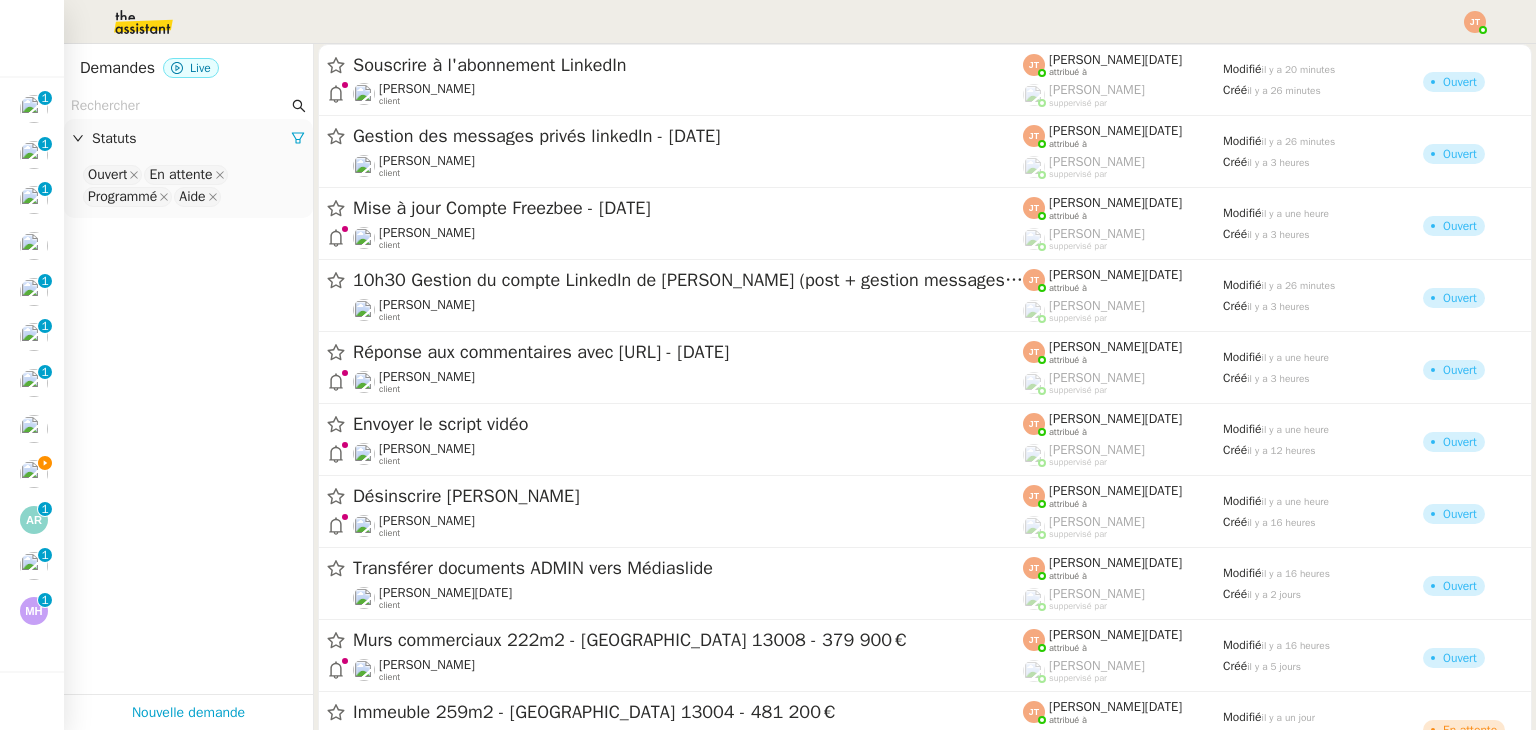 click 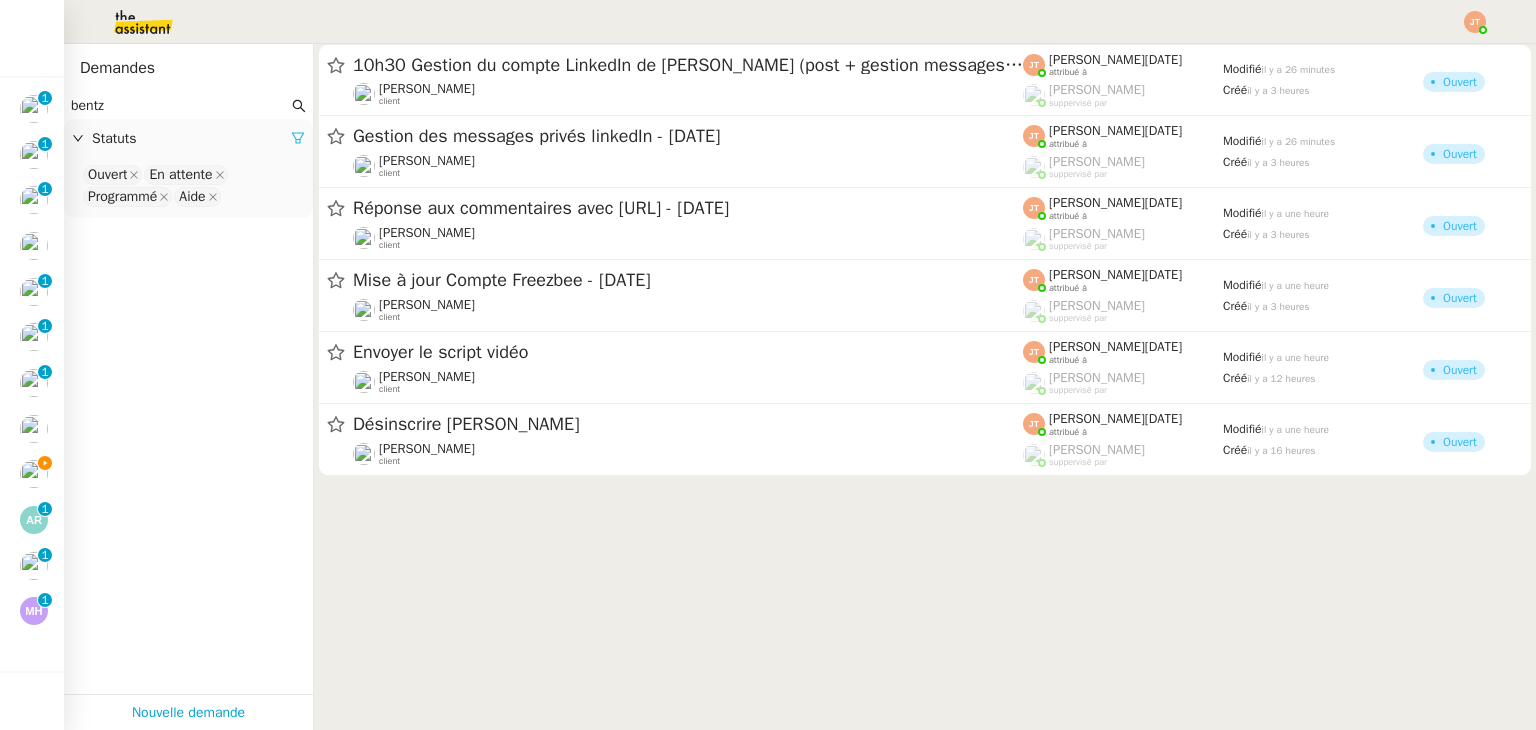type on "bentz" 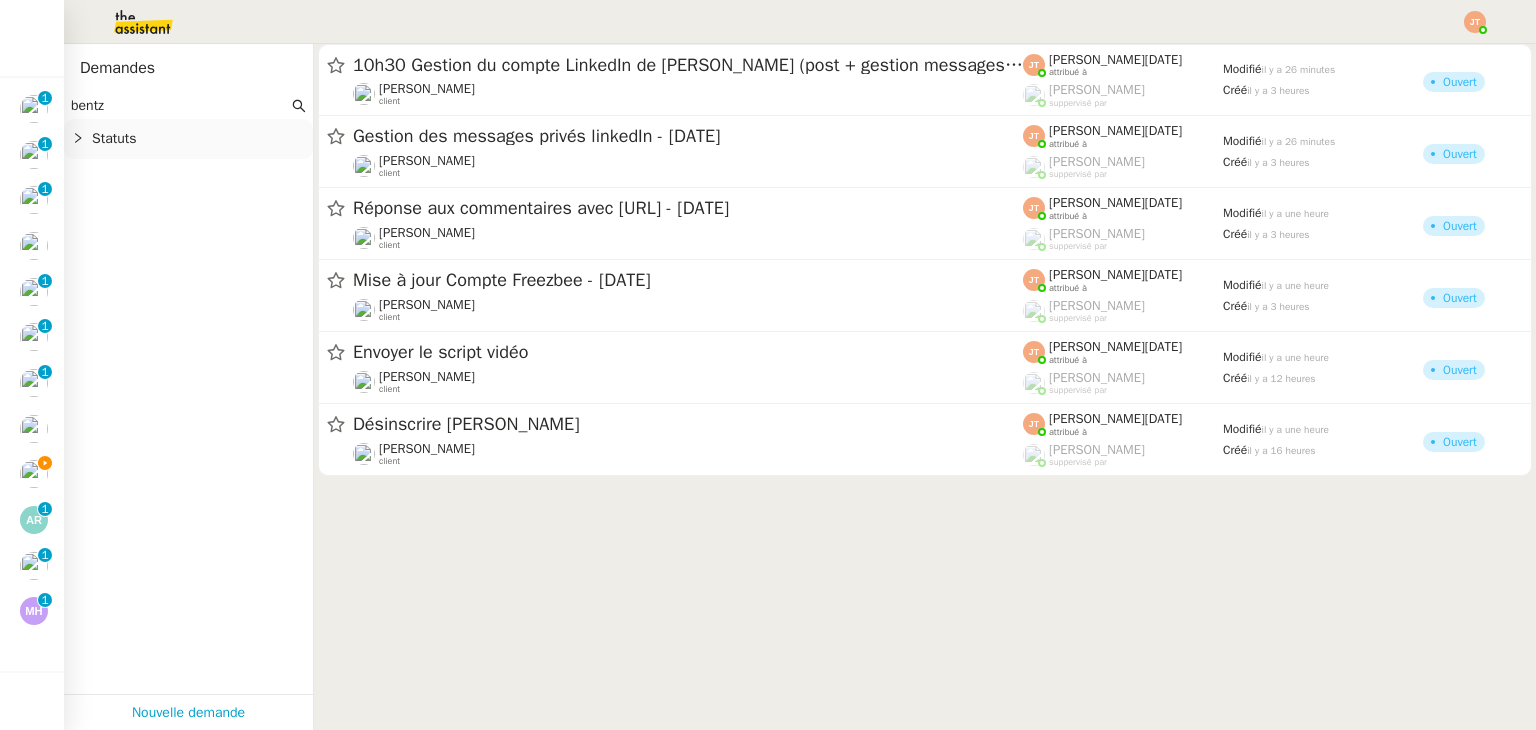 click on "Statuts" 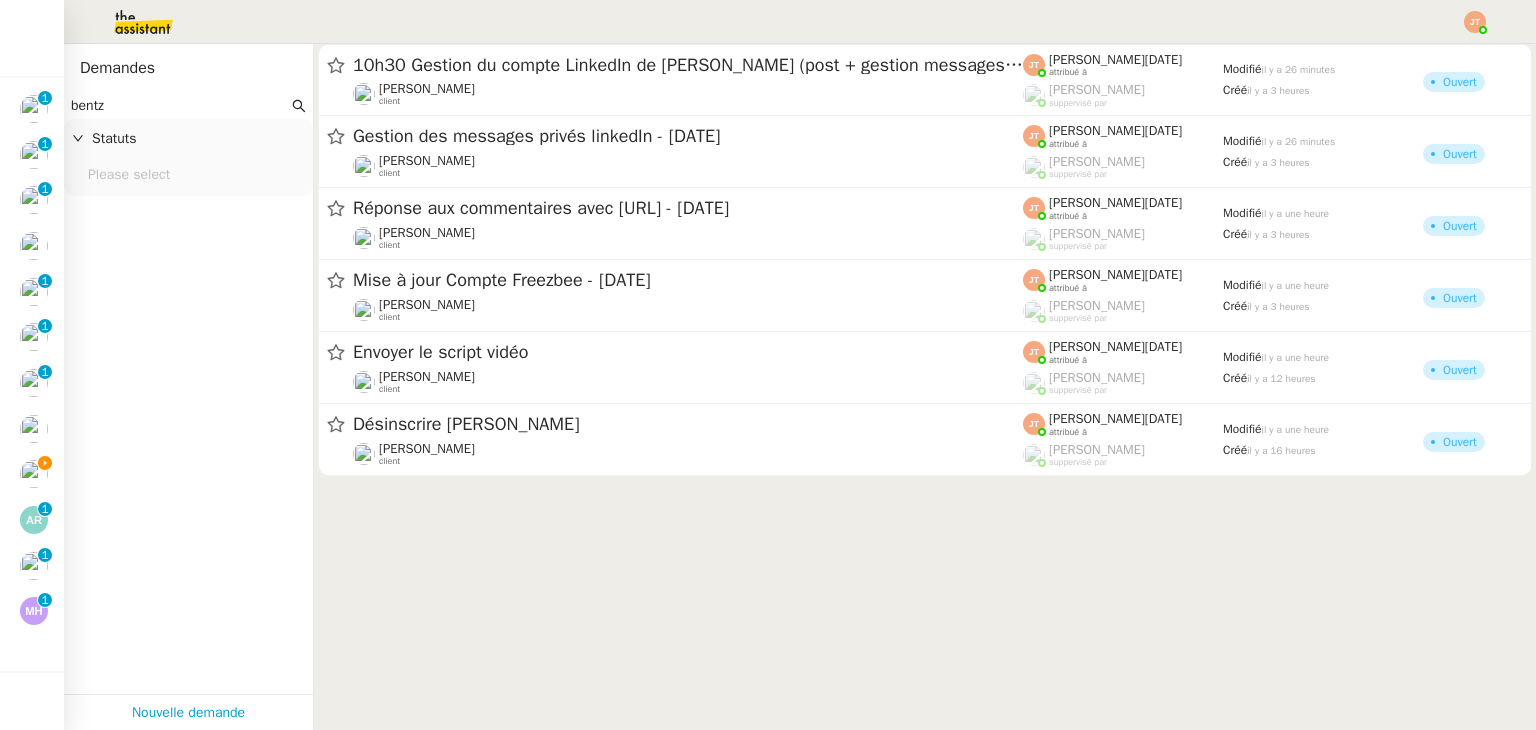 click on "Please select" 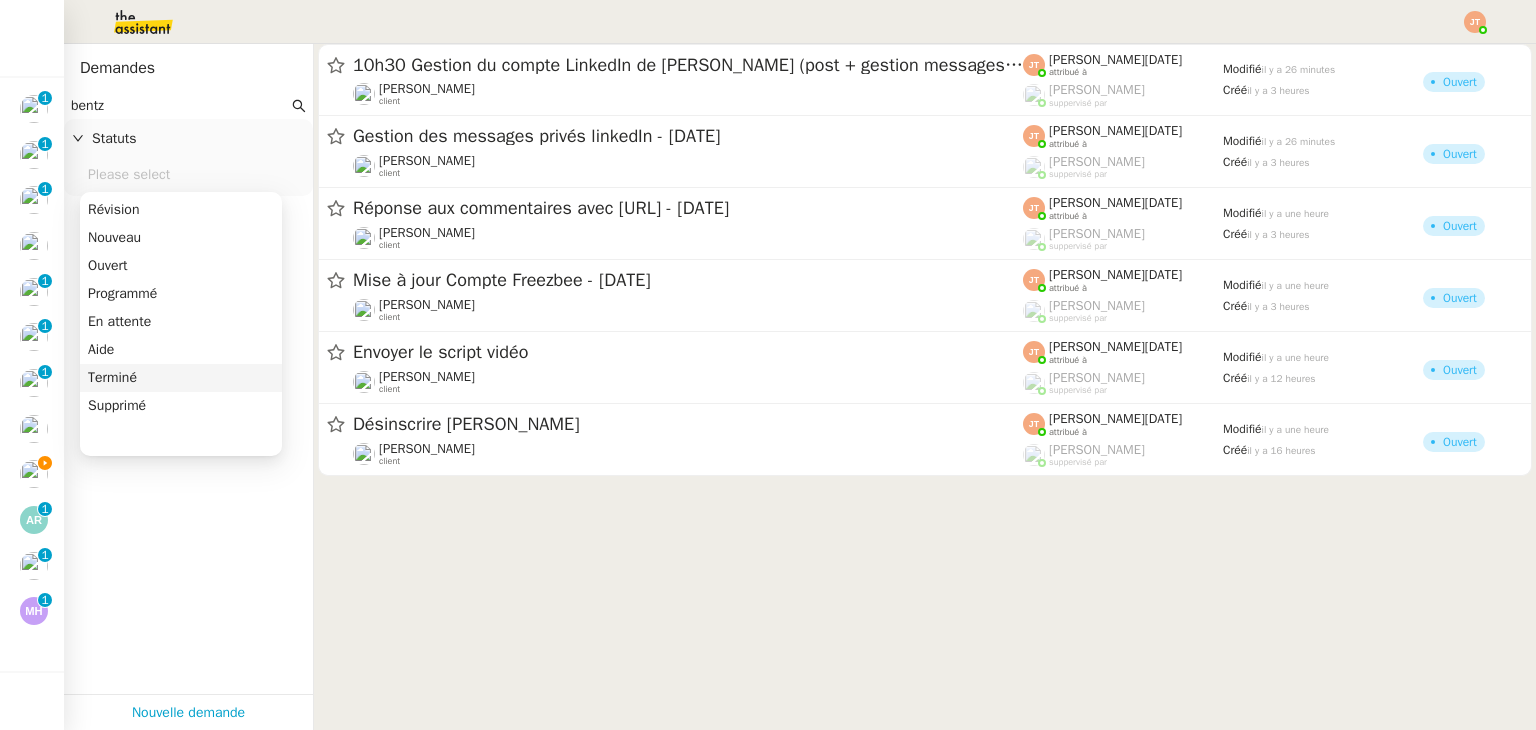 click on "Terminé" at bounding box center (181, 378) 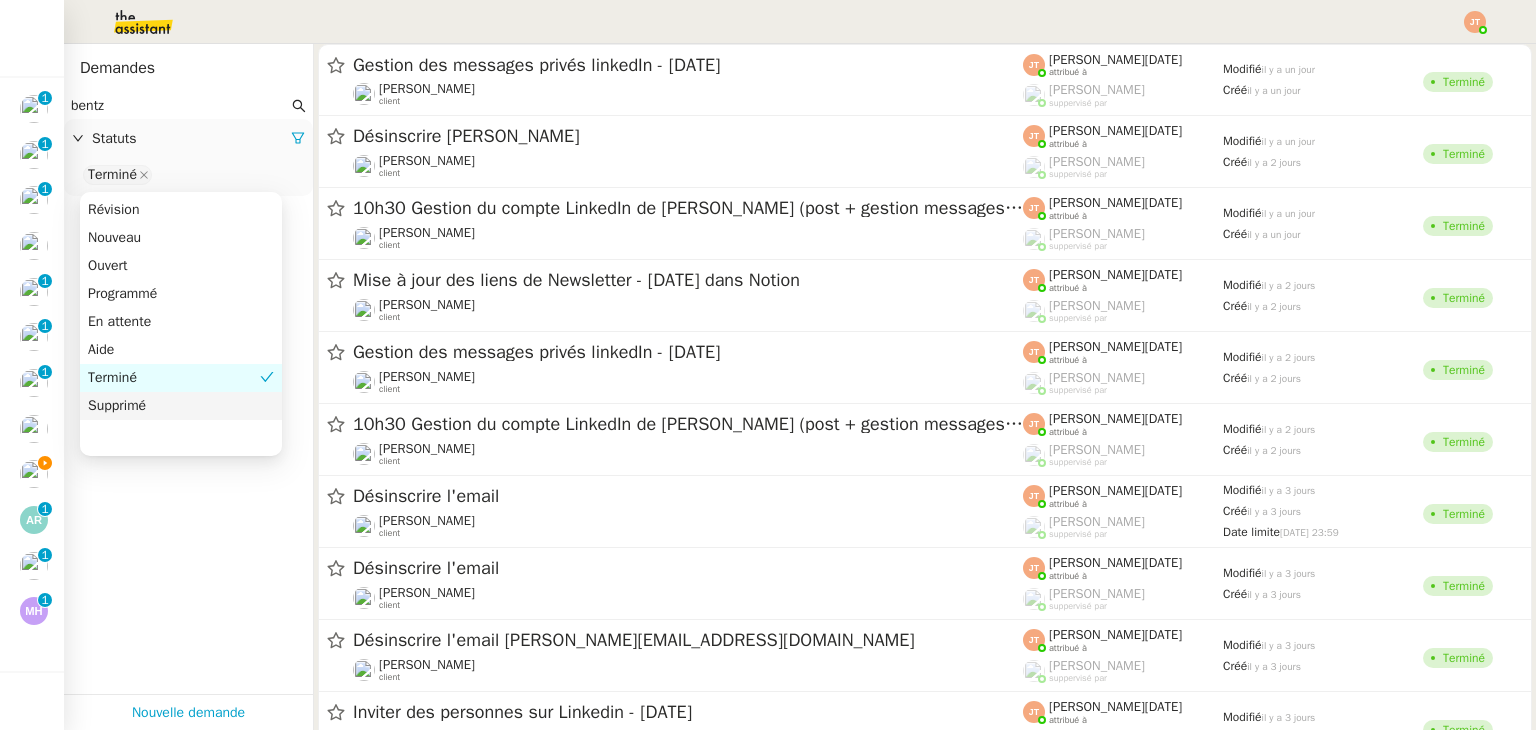 click on "bentz Statuts Terminé" 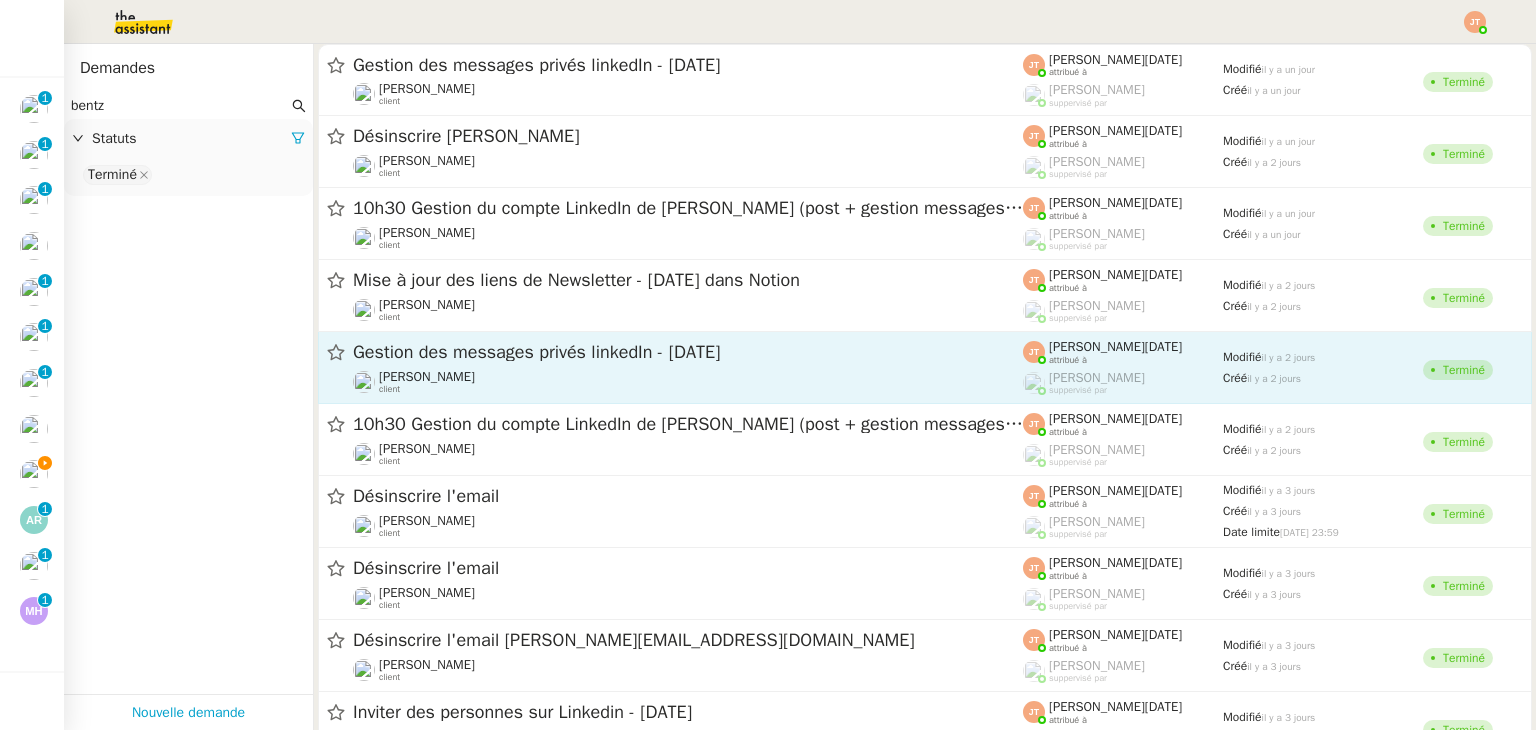 click on "Gestion des messages privés linkedIn - [DATE]" 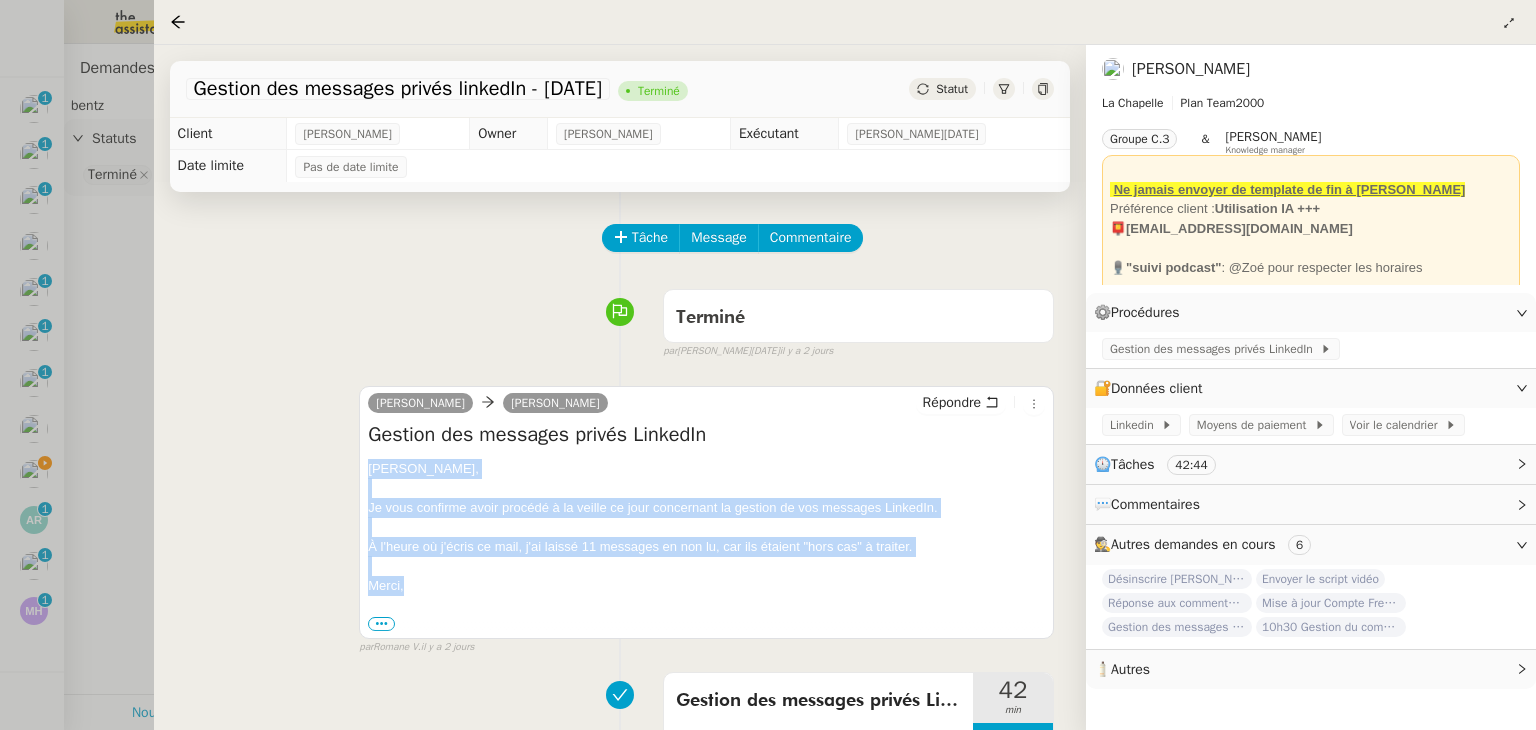 drag, startPoint x: 367, startPoint y: 469, endPoint x: 444, endPoint y: 585, distance: 139.23003 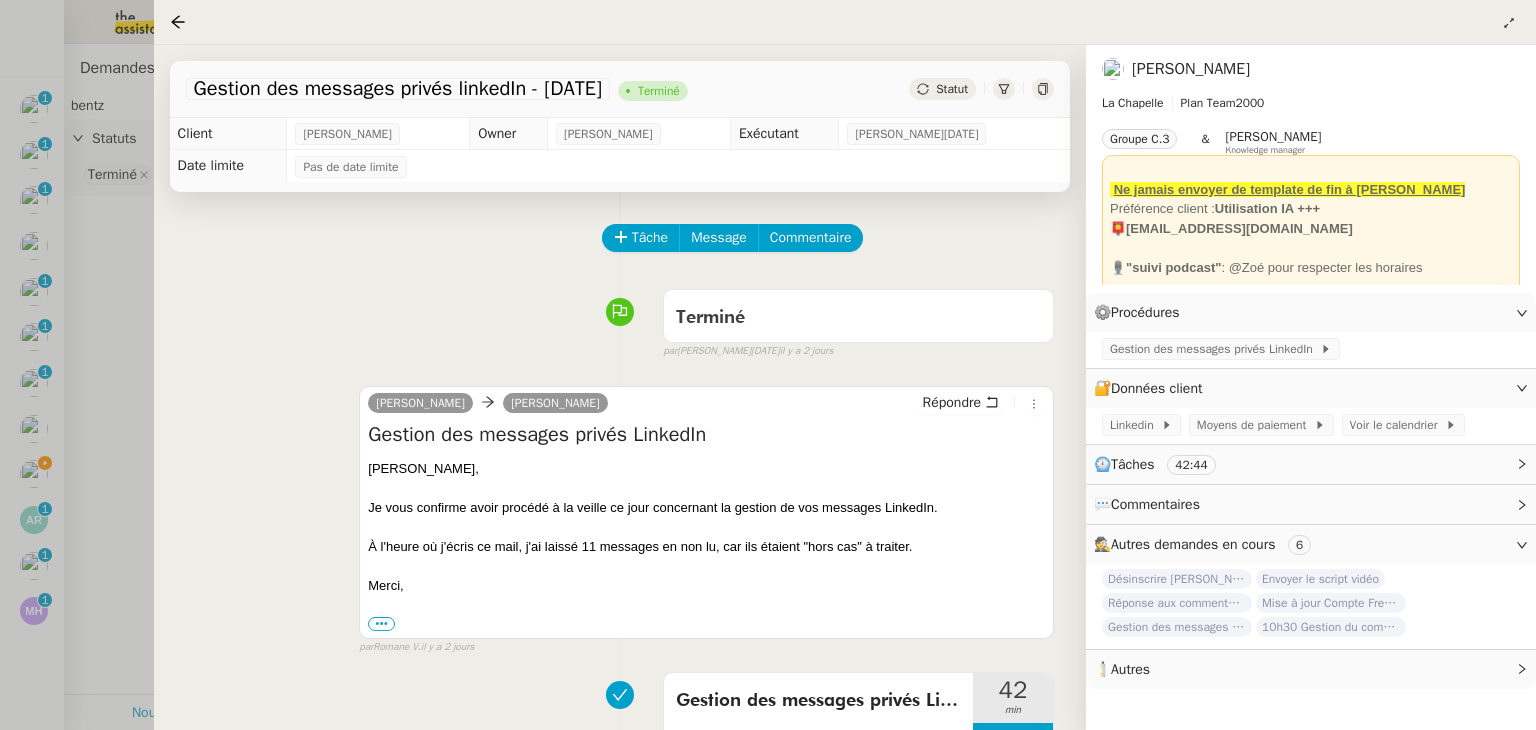 click on "Tâche Message Commentaire Veuillez patienter une erreur s'est produite 👌👌👌 message envoyé ✌️✌️✌️ [PERSON_NAME] d'abord attribuer un client Une erreur s'est produite, veuillez réessayer Terminé false par   [PERSON_NAME][DATE].   [DATE] 👌👌👌 message envoyé ✌️✌️✌️ une erreur s'est produite 👌👌👌 message envoyé ✌️✌️✌️ Votre message va être revu ✌️✌️✌️ une erreur s'est produite La taille des fichiers doit être de 10Mb au maximum.  [PERSON_NAME] Gestion des messages privés LinkedIn
[PERSON_NAME], Je vous confirme avoir procédé à la veille ce jour concernant la gestion de vos messages LinkedIn. À l'heure où j'écris ce mail, j'ai laissé 11 messages en non lu, car ils étaient "hors cas" à traiter. [GEOGRAPHIC_DATA],
•••
[PERSON_NAME]
Personal Assistant  •  La Chapelle
[EMAIL_ADDRESS][DOMAIN_NAME]" 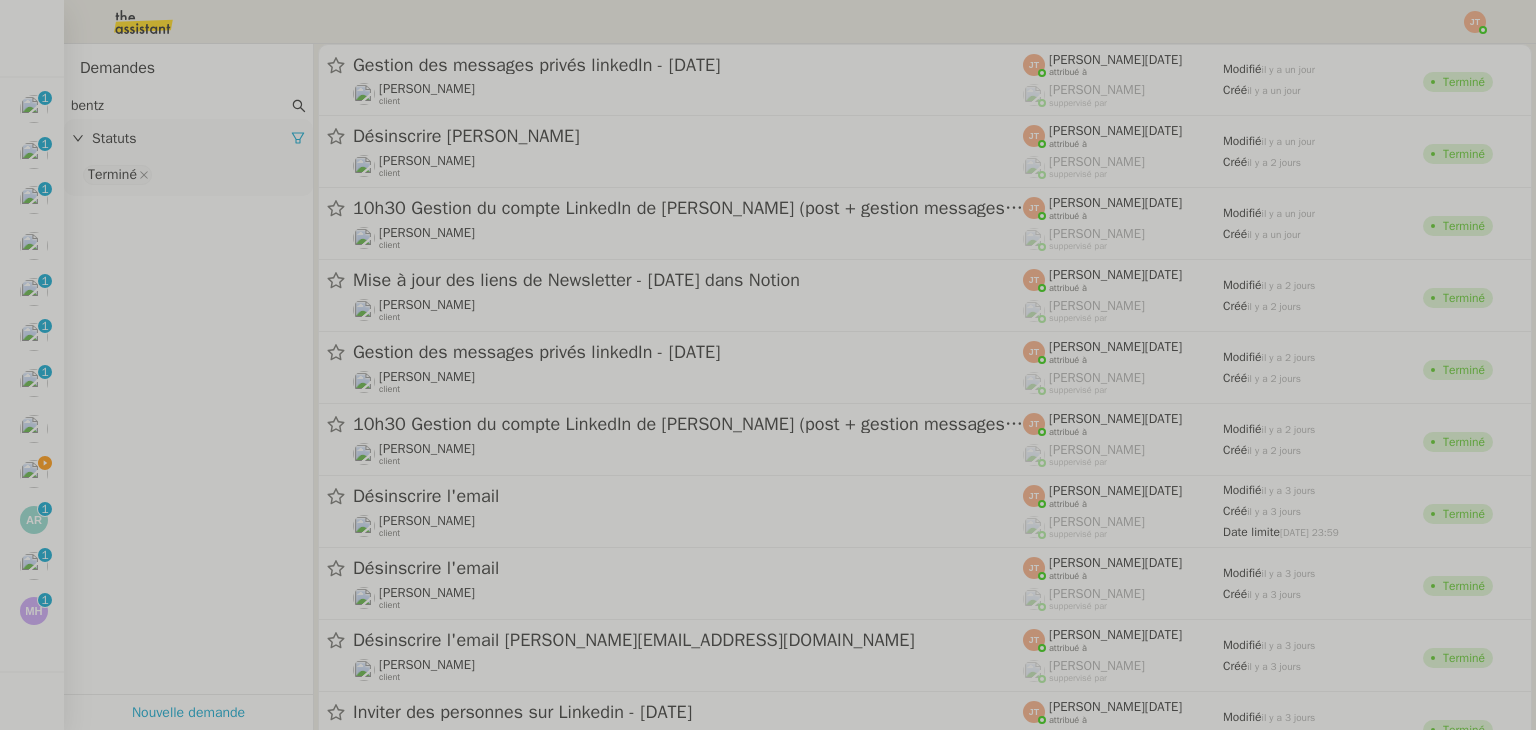 click on "10h30 Gestion du compte LinkedIn de [PERSON_NAME] (post + gestion messages) - [DATE]    [PERSON_NAME]" 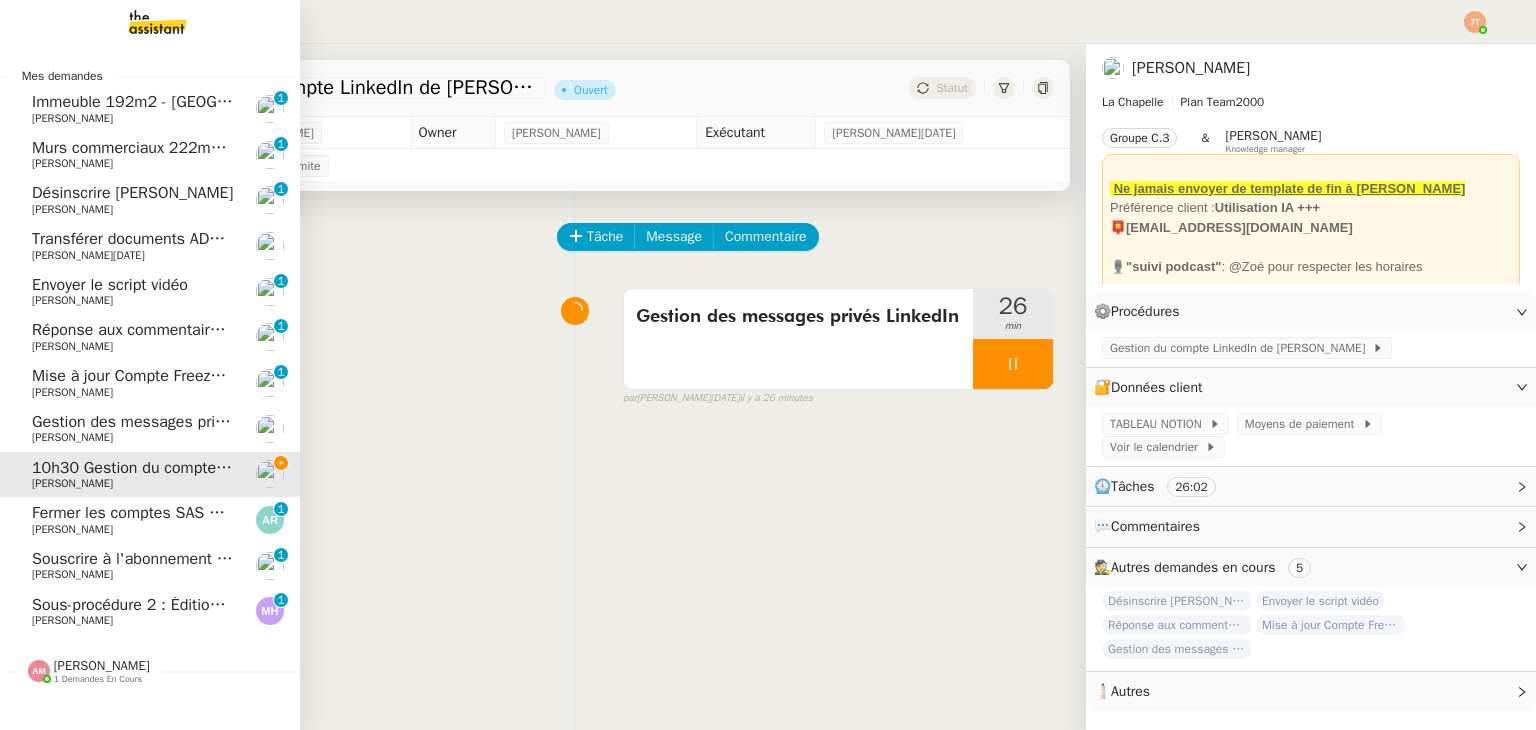 click on "Gestion des messages privés linkedIn - [DATE]" 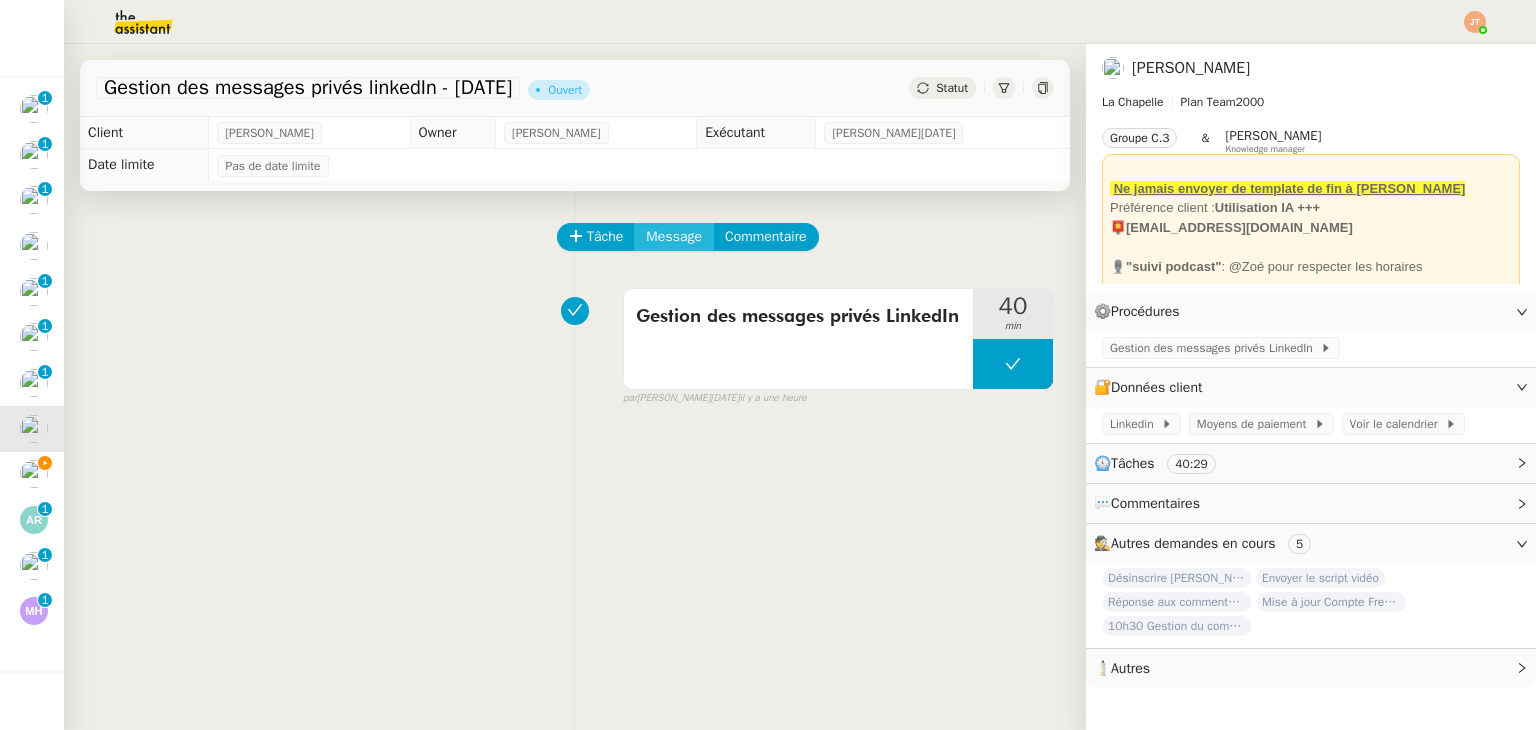 click on "Message" 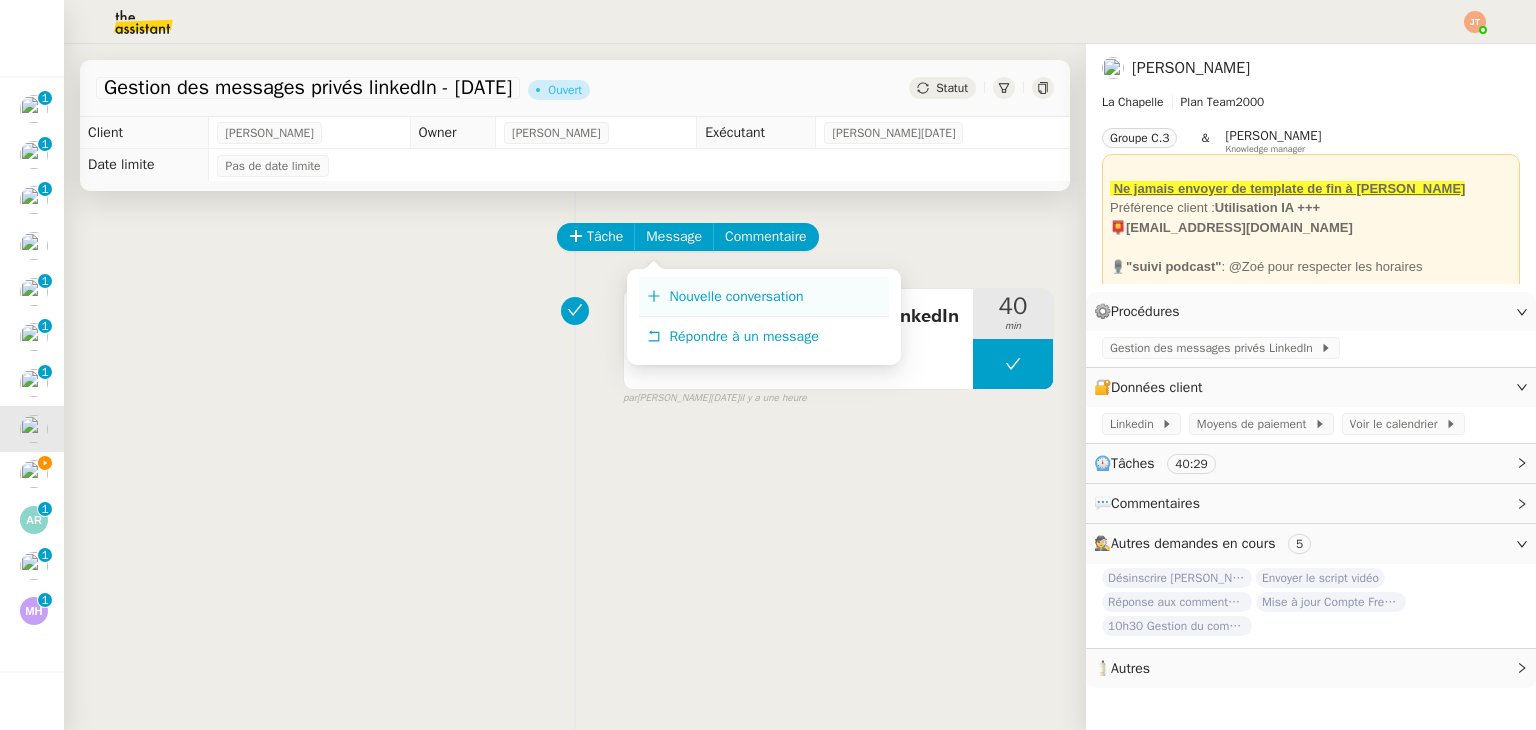 click on "Nouvelle conversation" at bounding box center [736, 296] 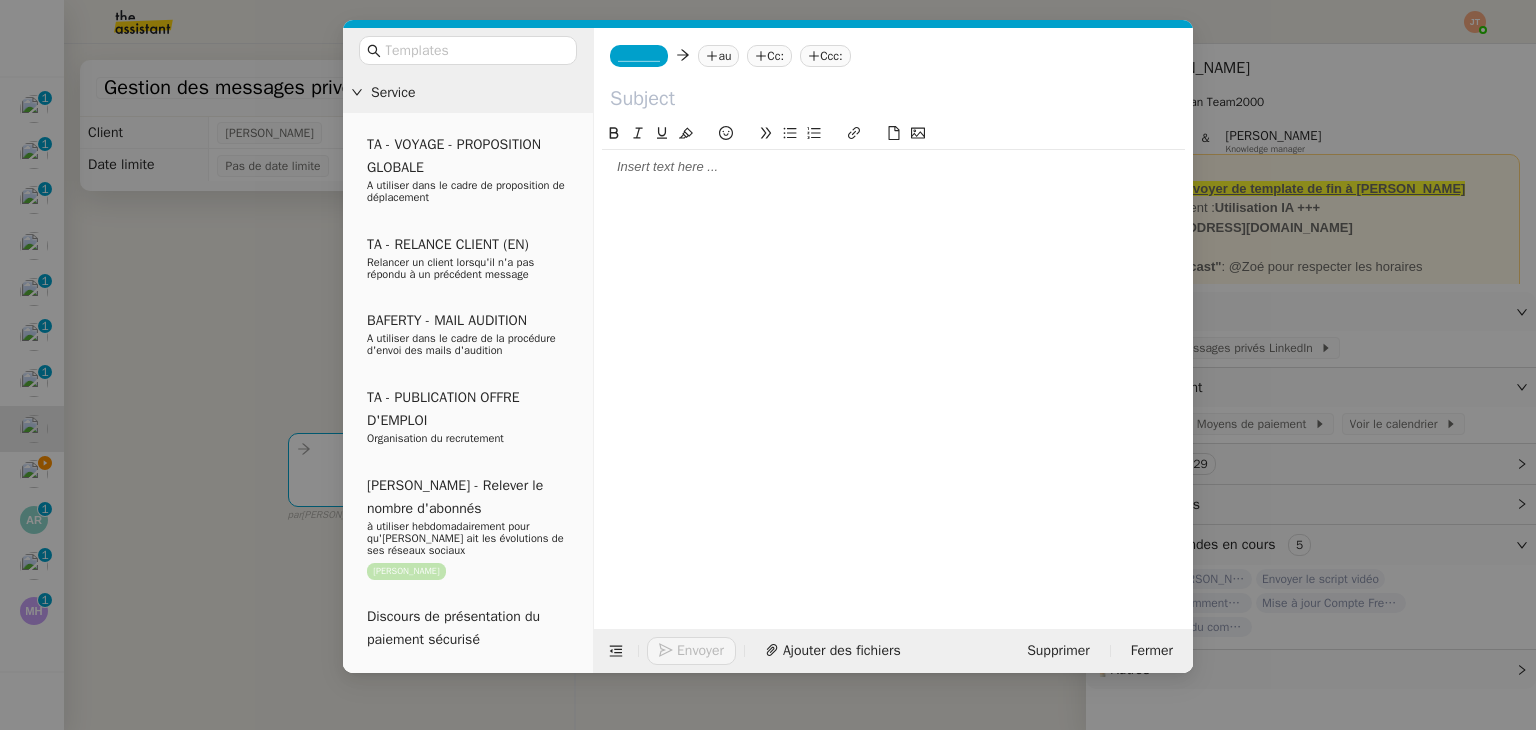 click 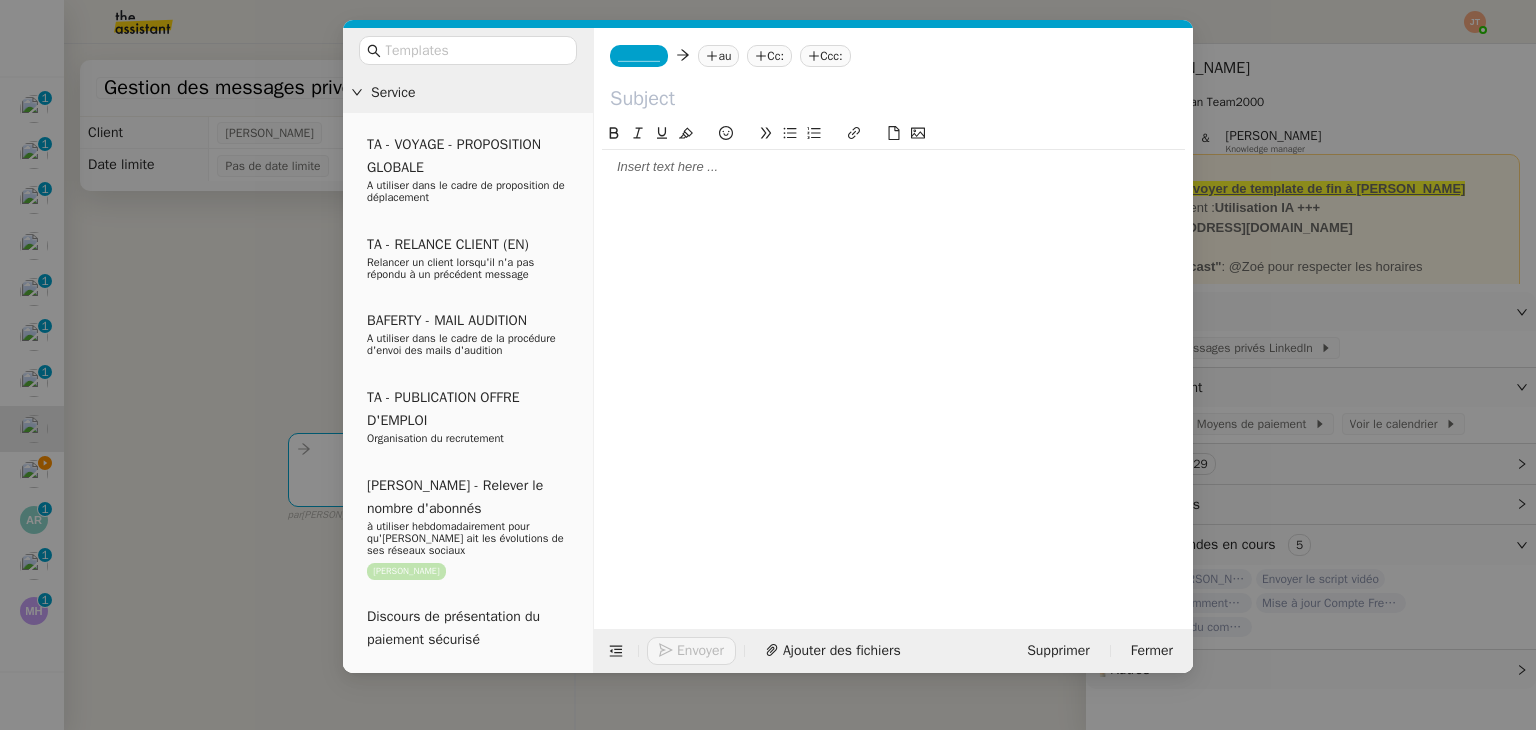 scroll, scrollTop: 0, scrollLeft: 0, axis: both 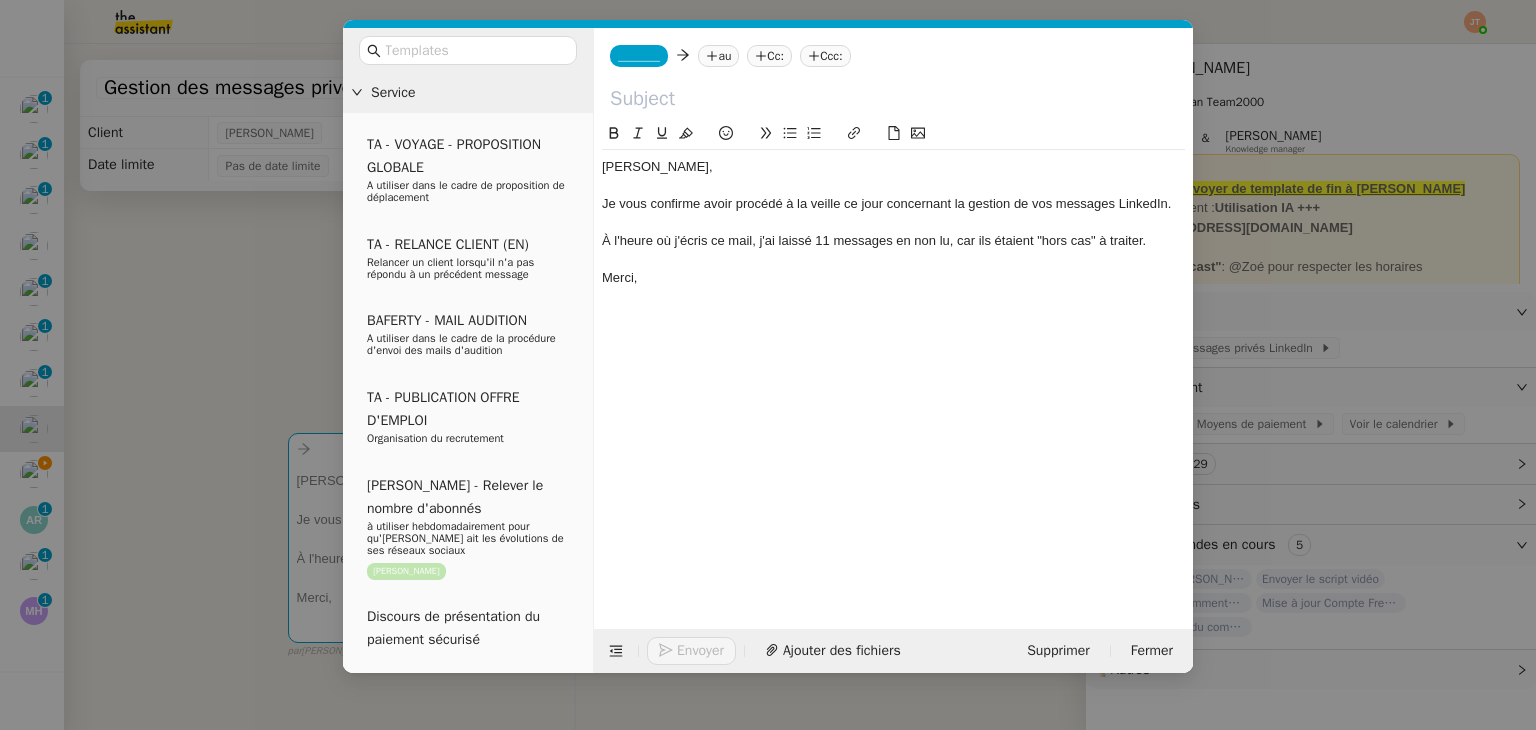 click on "À l'heure où j'écris ce mail, j'ai laissé 11 messages en non lu, car ils étaient "hors cas" à traiter." 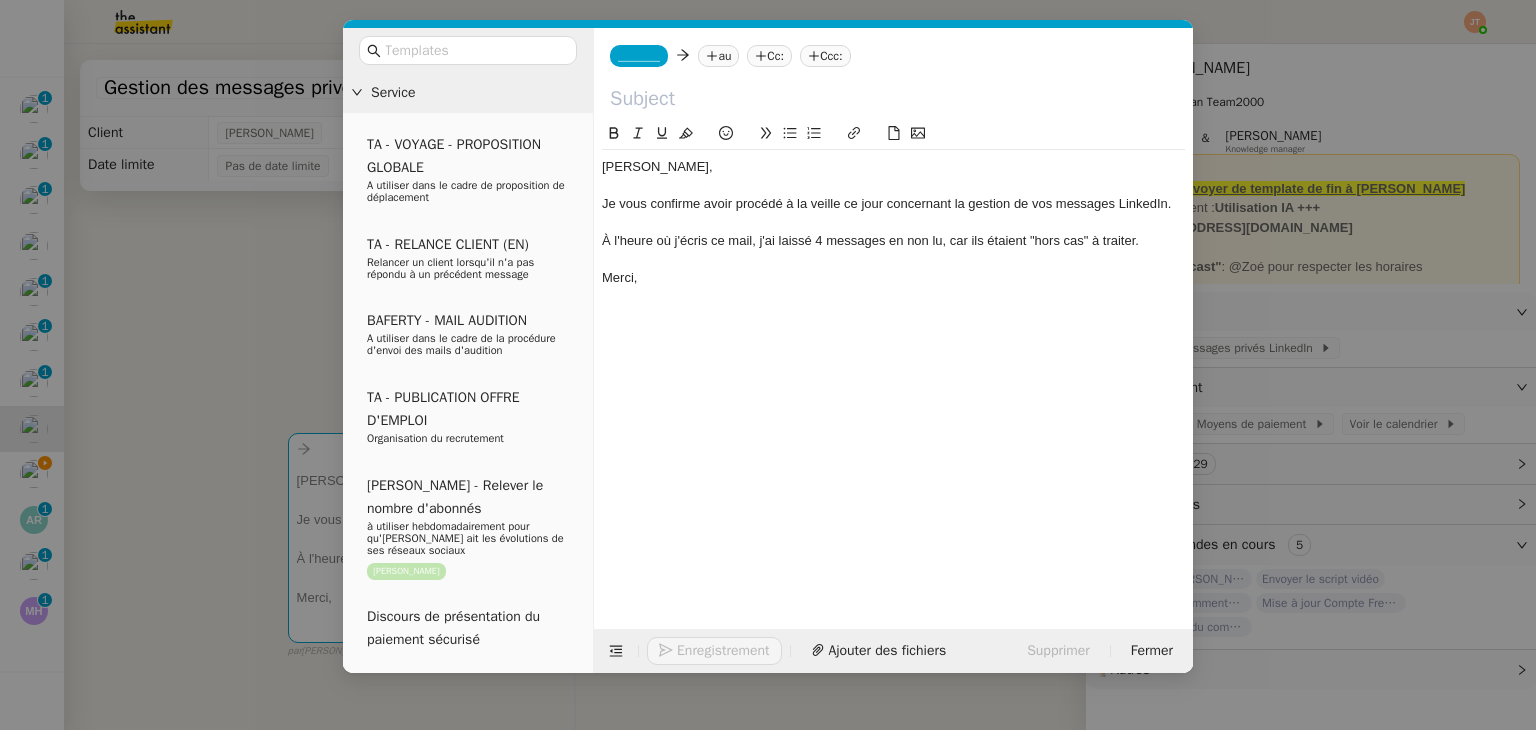 click on "Service TA - VOYAGE - PROPOSITION GLOBALE    A utiliser dans le cadre de proposition de déplacement TA - RELANCE CLIENT (EN)    Relancer un client lorsqu'il n'a pas répondu à un précédent message BAFERTY - MAIL AUDITION    A utiliser dans le cadre de la procédure d'envoi des mails d'audition TA - PUBLICATION OFFRE D'EMPLOI     Organisation du recrutement [PERSON_NAME] - Relever le nombre d'abonnés    à utiliser hebdomadairement pour qu'[PERSON_NAME] ait les évolutions de ses réseaux sociaux  [PERSON_NAME] Discours de présentation du paiement sécurisé    TA - VOYAGES - PROPOSITION ITINERAIRE    Soumettre les résultats d'une recherche TA - CONFIRMATION PAIEMENT (EN)    Confirmer avec le client de modèle de transaction - Attention Plan Pro nécessaire. TA - COURRIER EXPEDIE (recommandé)    A utiliser dans le cadre de l'envoi d'un courrier recommandé TA - PARTAGE DE CALENDRIER (EN)    A utiliser pour demander au client de partager son calendrier afin de faciliter l'accès et la gestion" at bounding box center (768, 365) 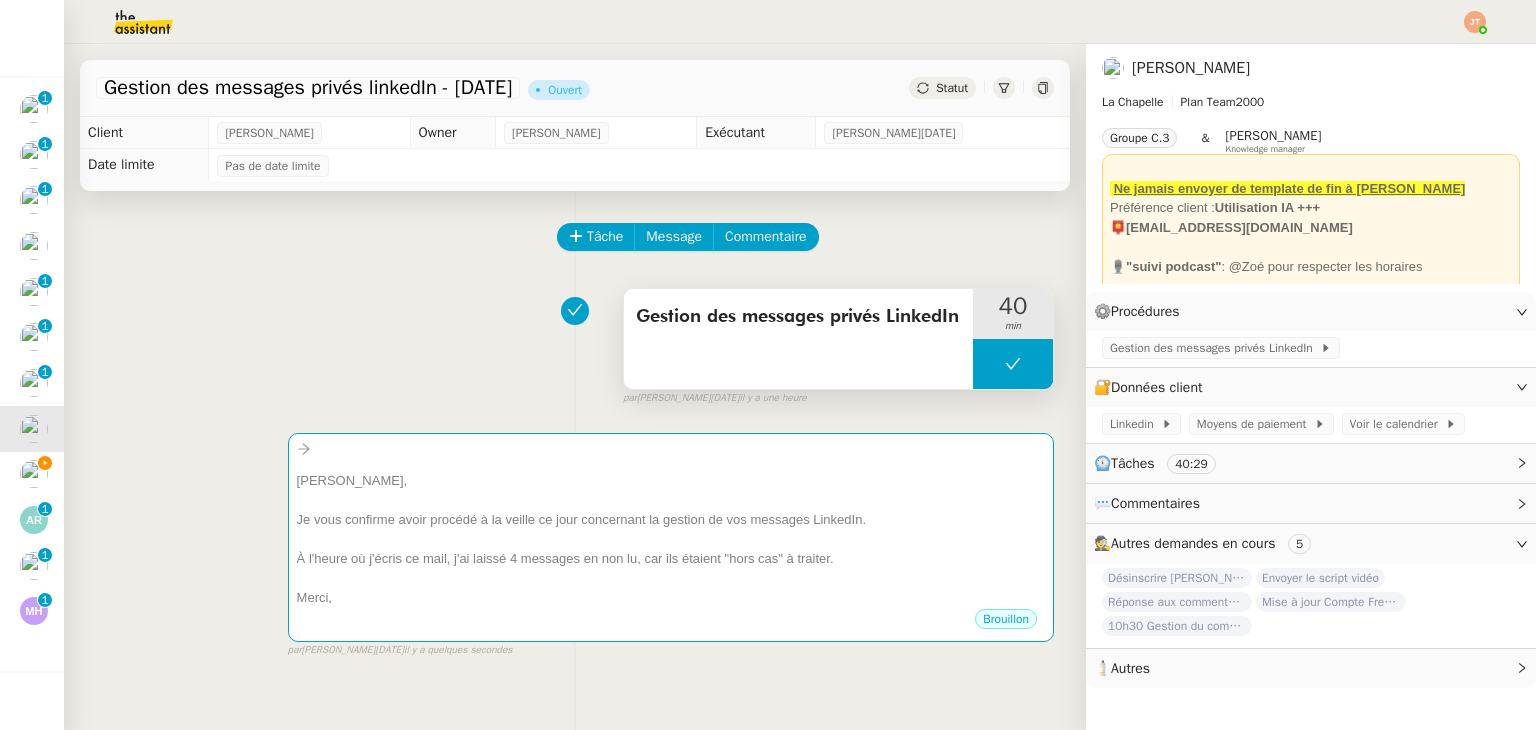 click on "Gestion des messages privés LinkedIn" at bounding box center (798, 317) 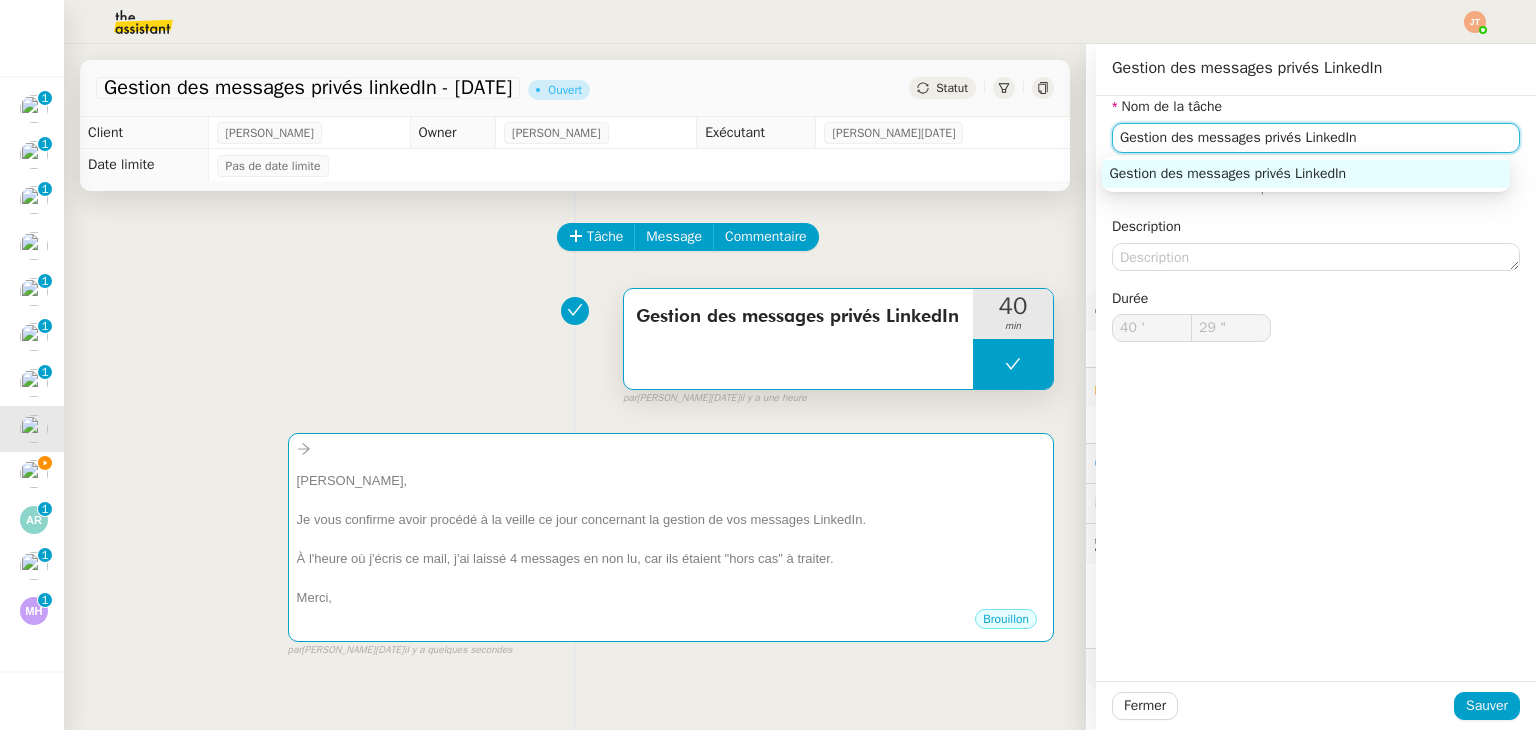 drag, startPoint x: 1367, startPoint y: 138, endPoint x: 1026, endPoint y: 139, distance: 341.00146 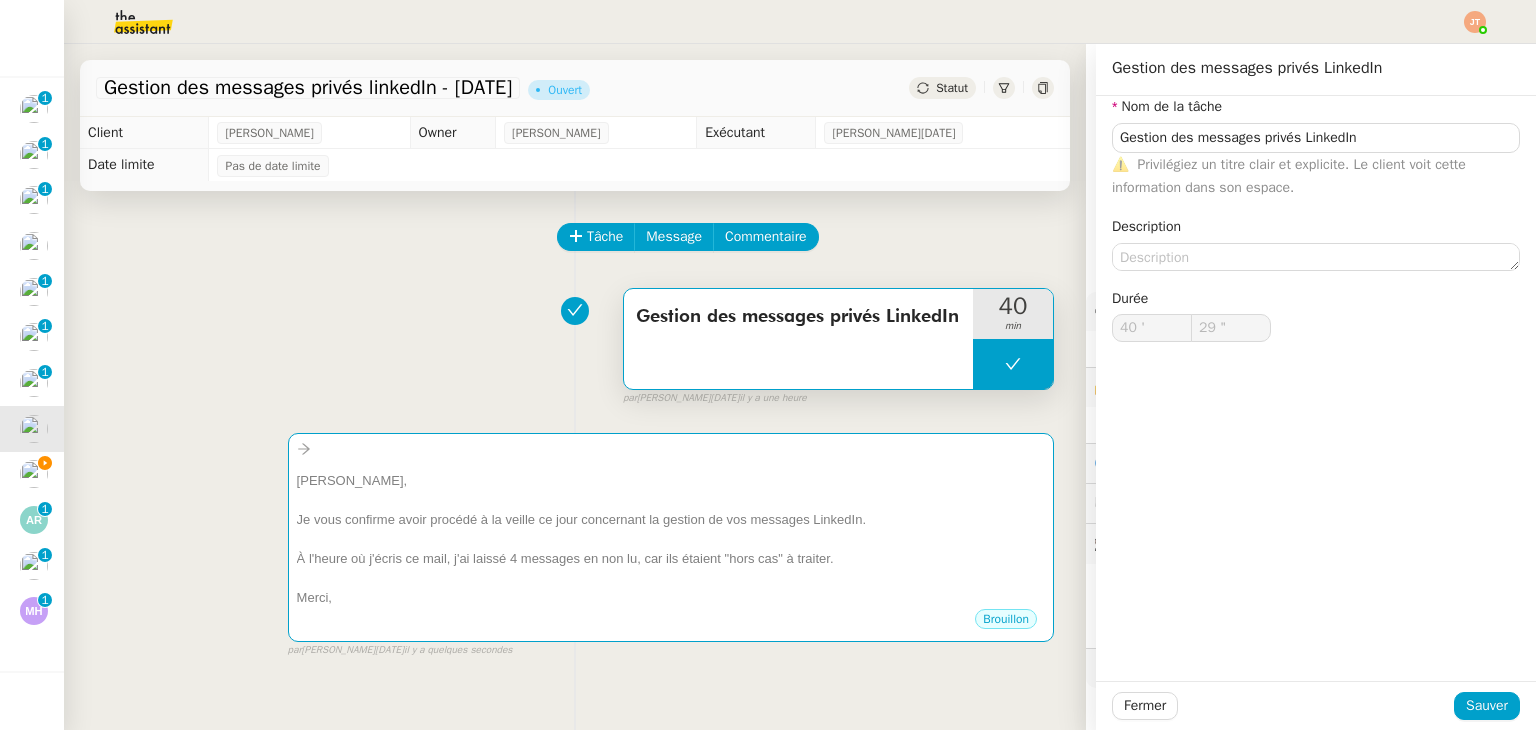 click on "Gestion des messages privés LinkedIn      40 min false par   [PERSON_NAME][DATE]   il y a une heure" at bounding box center [575, 343] 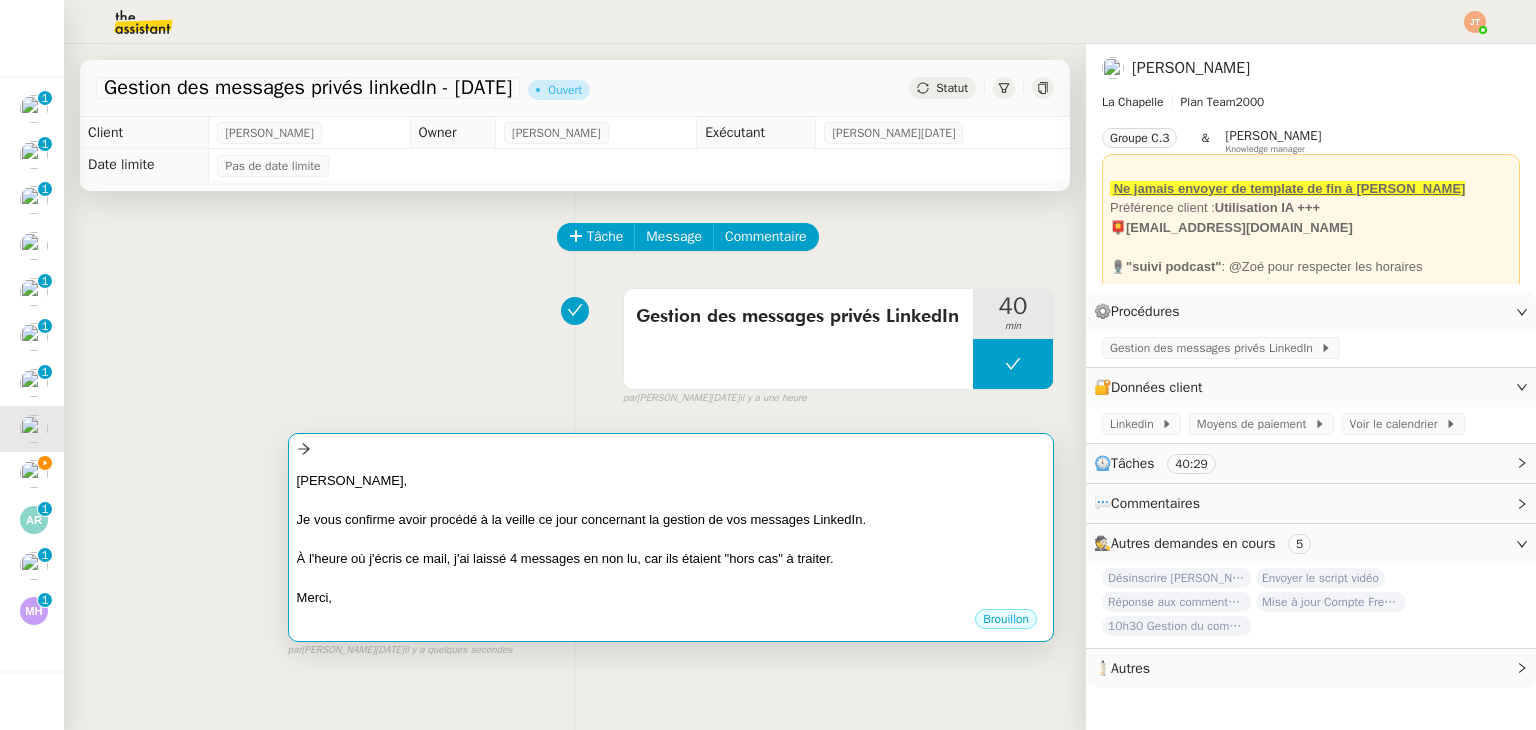 click on "[PERSON_NAME]," at bounding box center [671, 481] 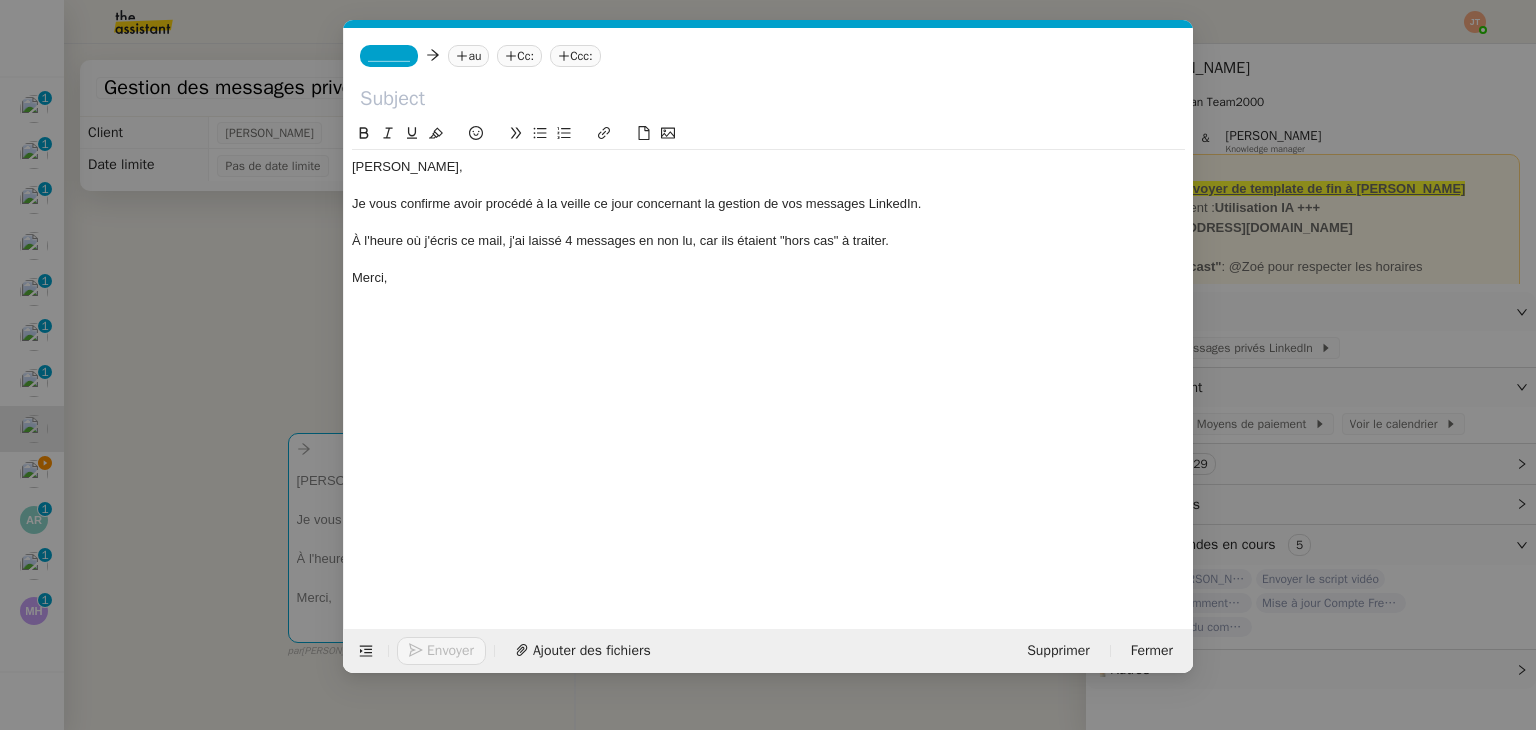 scroll, scrollTop: 0, scrollLeft: 42, axis: horizontal 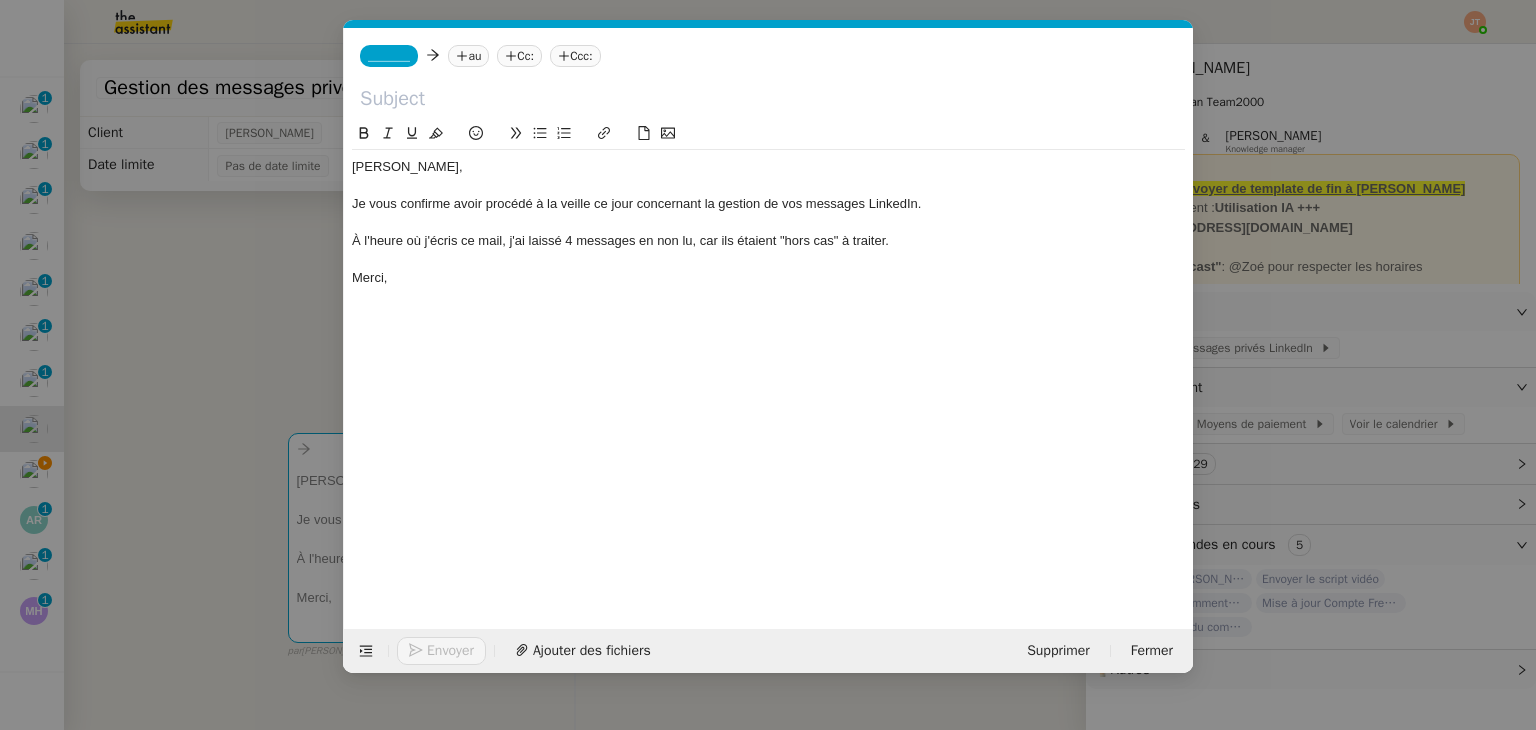click 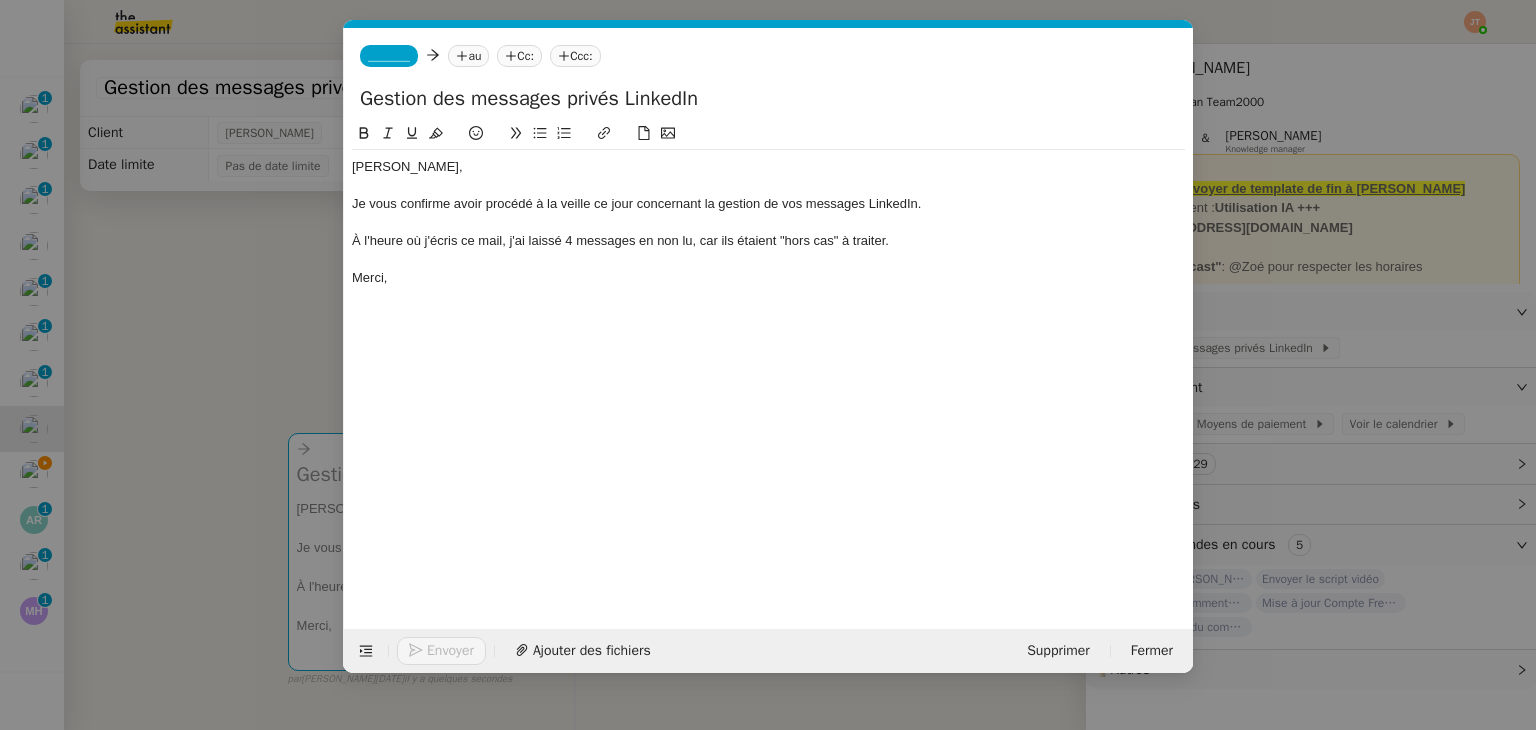 type on "Gestion des messages privés LinkedIn" 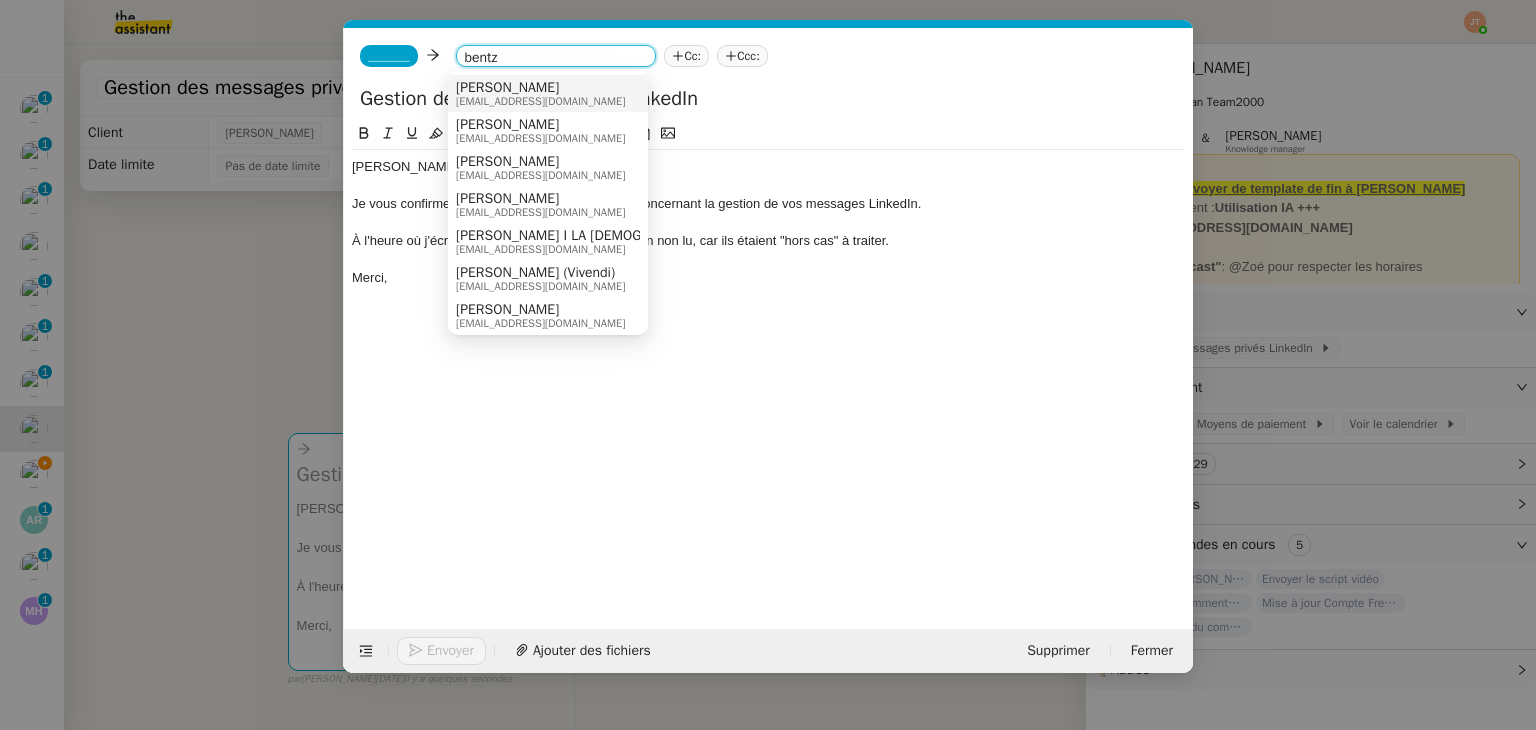 type on "bentz" 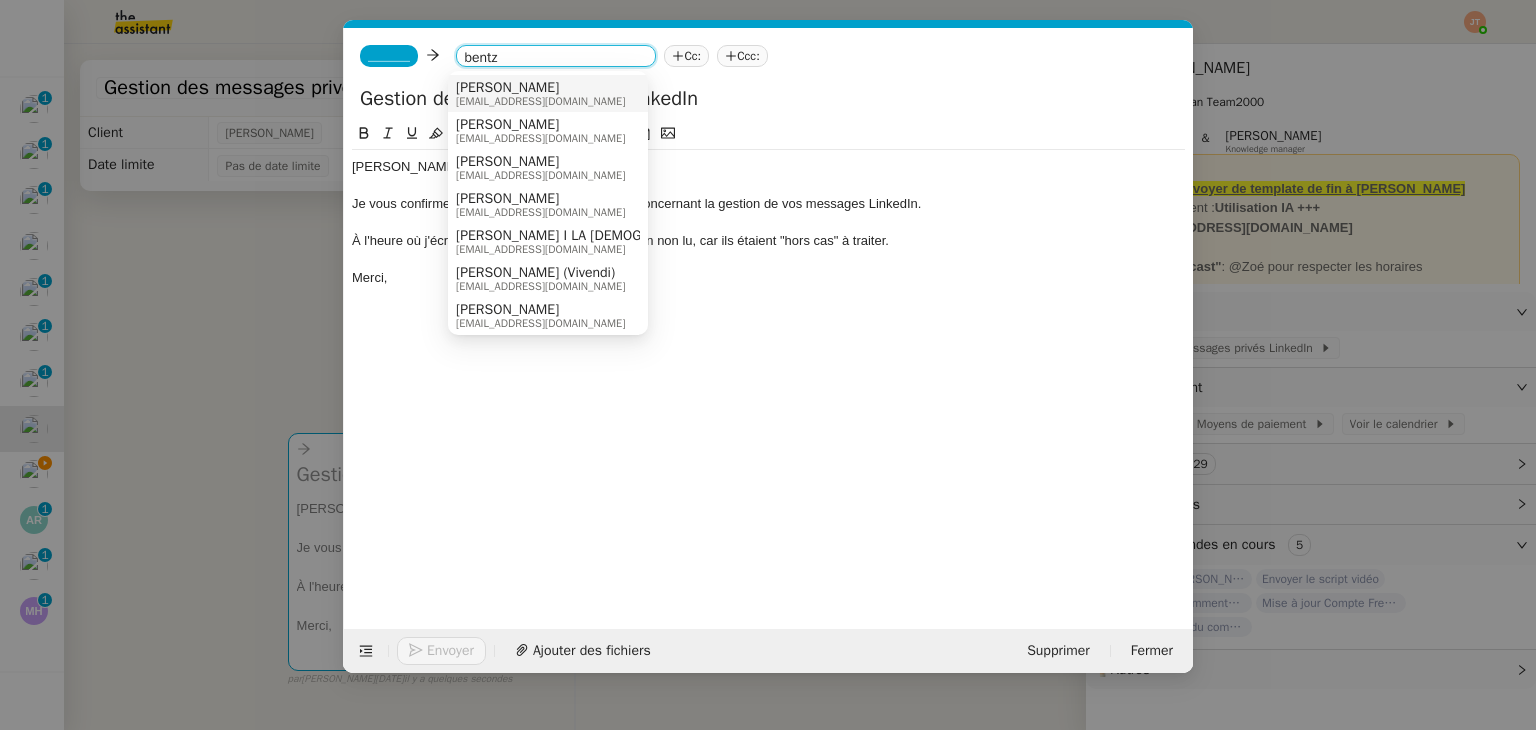 click on "[PERSON_NAME]" at bounding box center (540, 88) 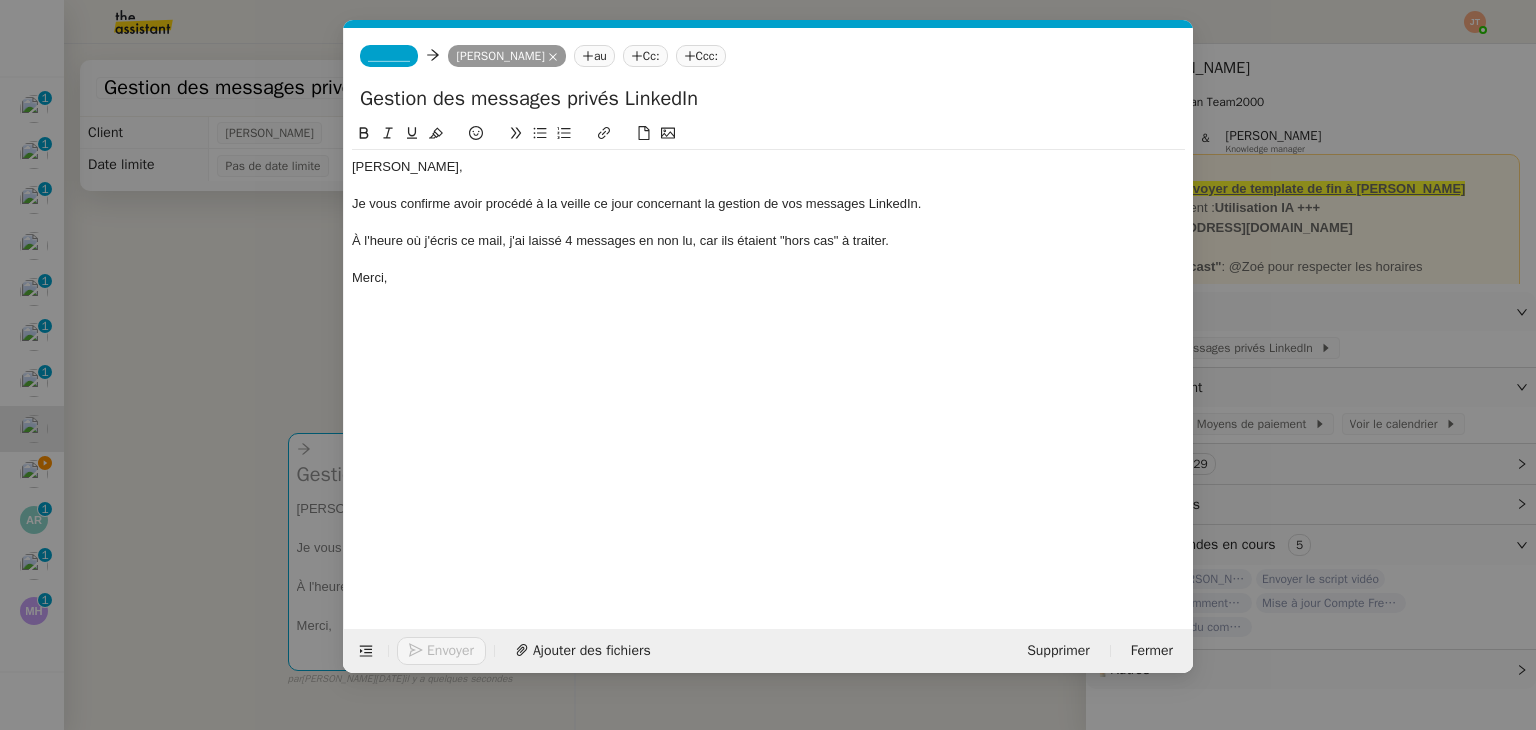 click on "_______" 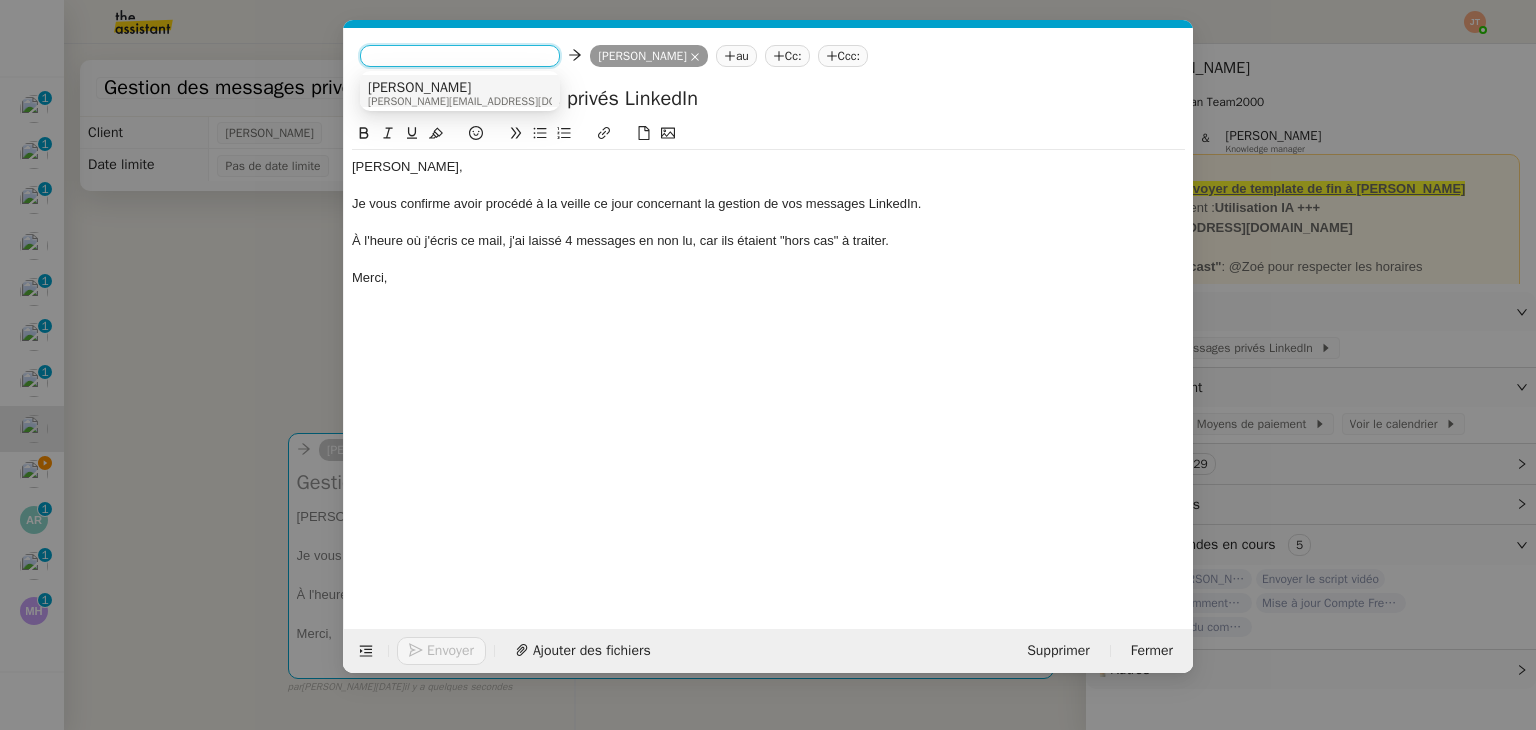 click on "[PERSON_NAME]" at bounding box center [493, 88] 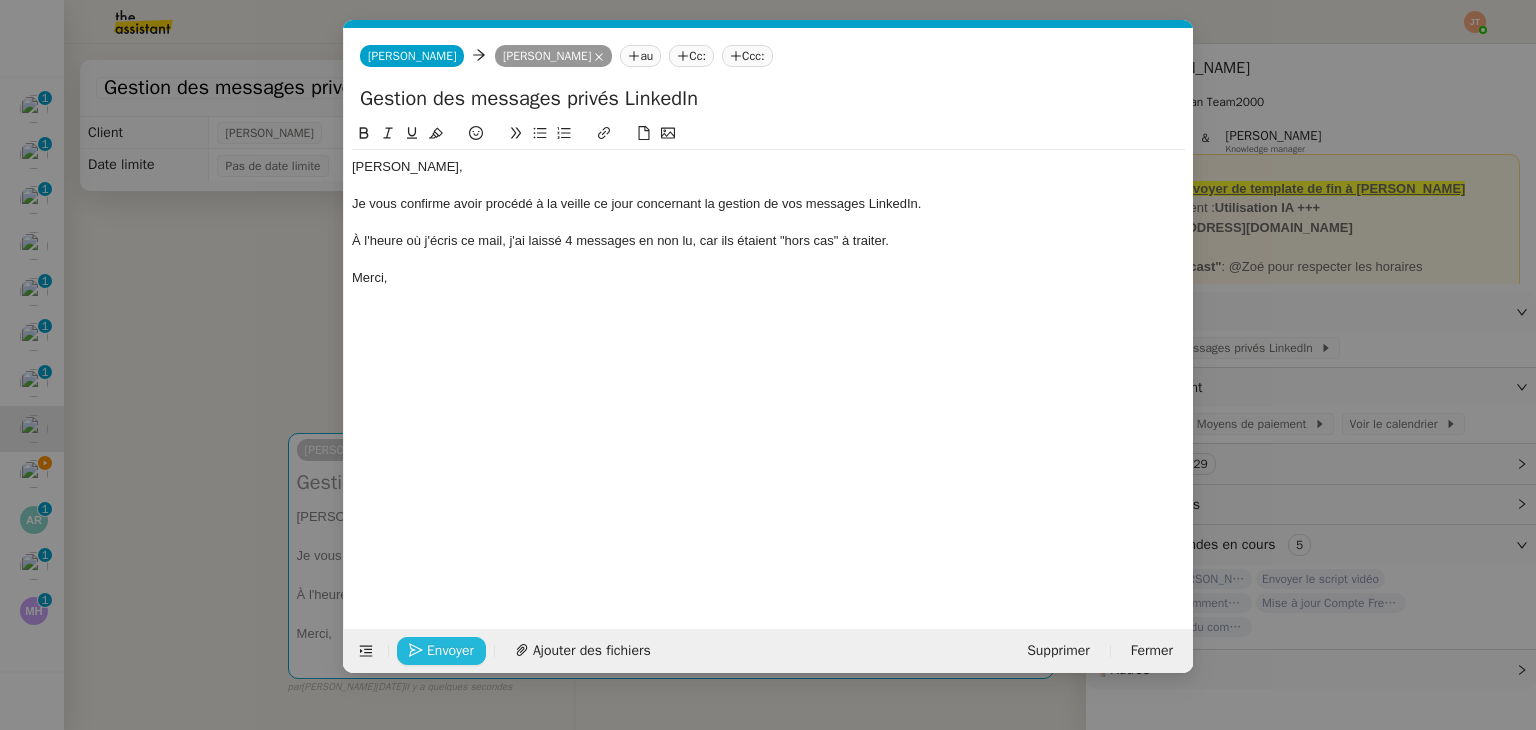 click on "Envoyer" 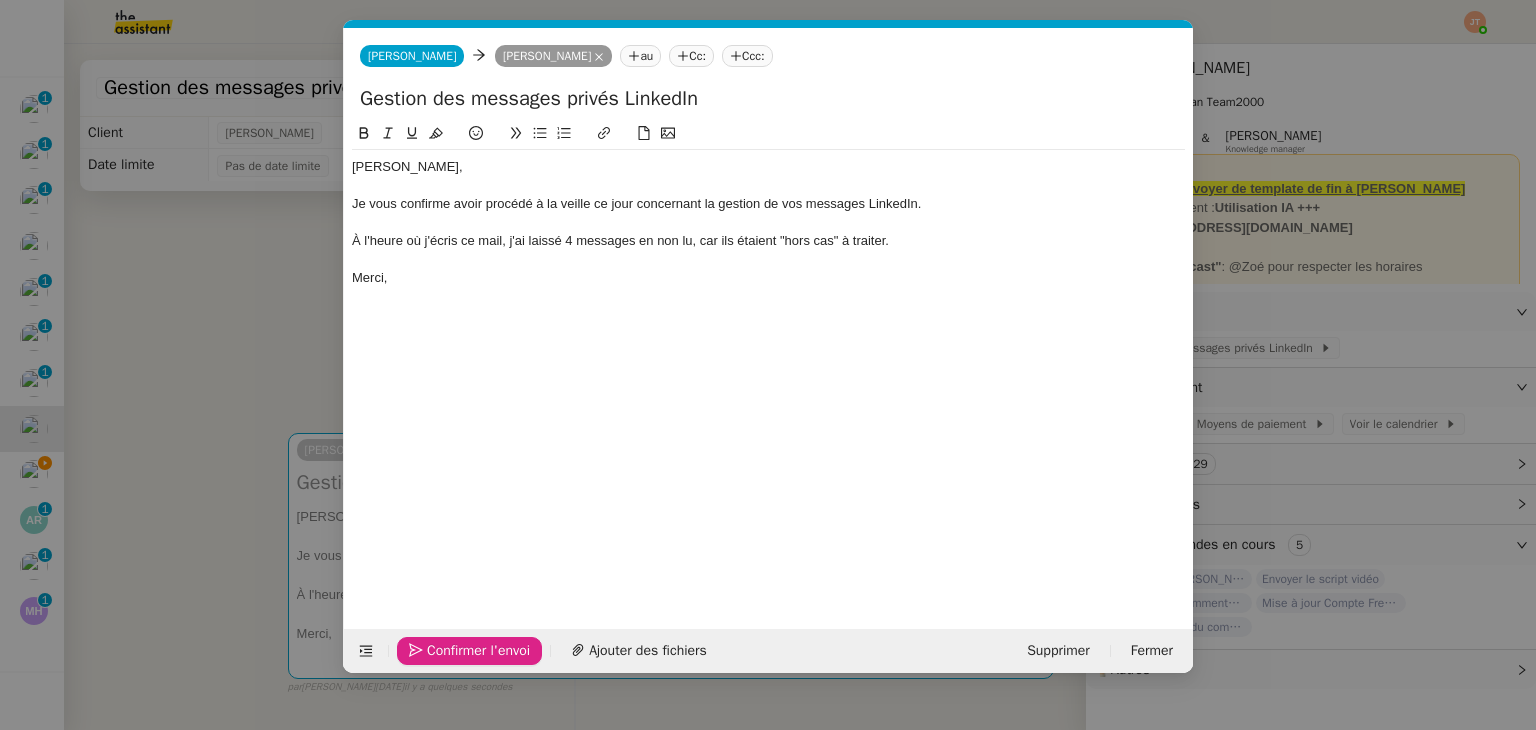 click on "Confirmer l'envoi" 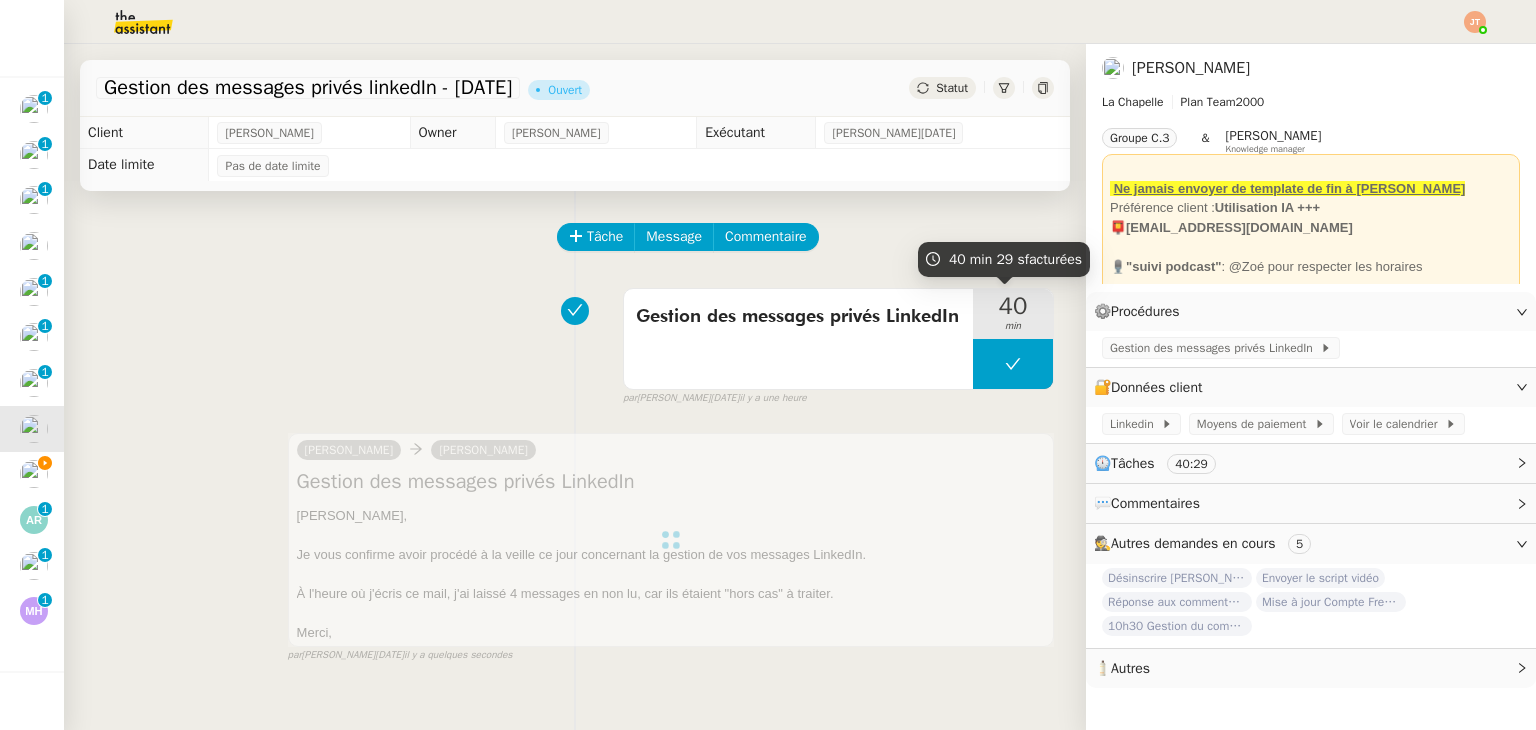 click on "Statut" 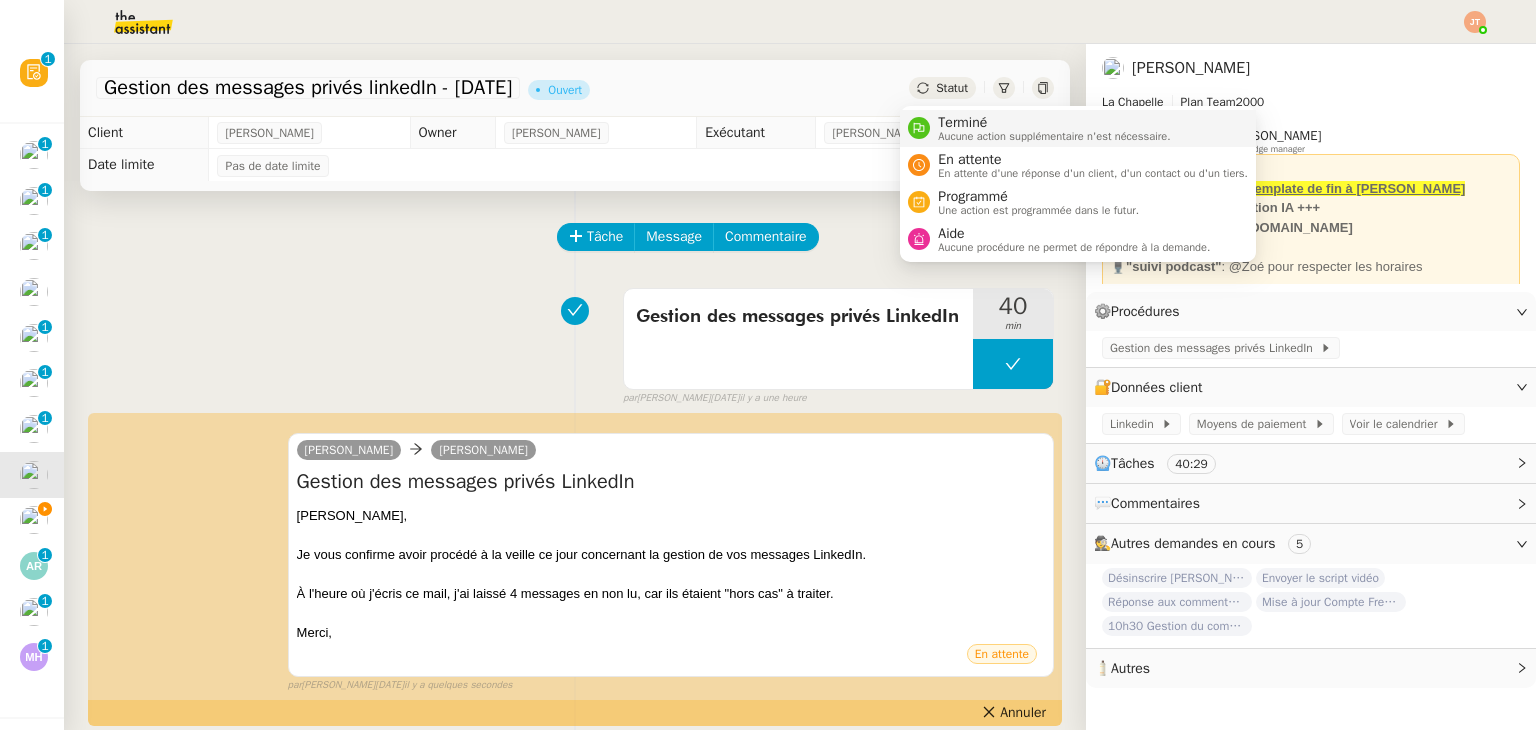 click on "Aucune action supplémentaire n'est nécessaire." at bounding box center (1054, 136) 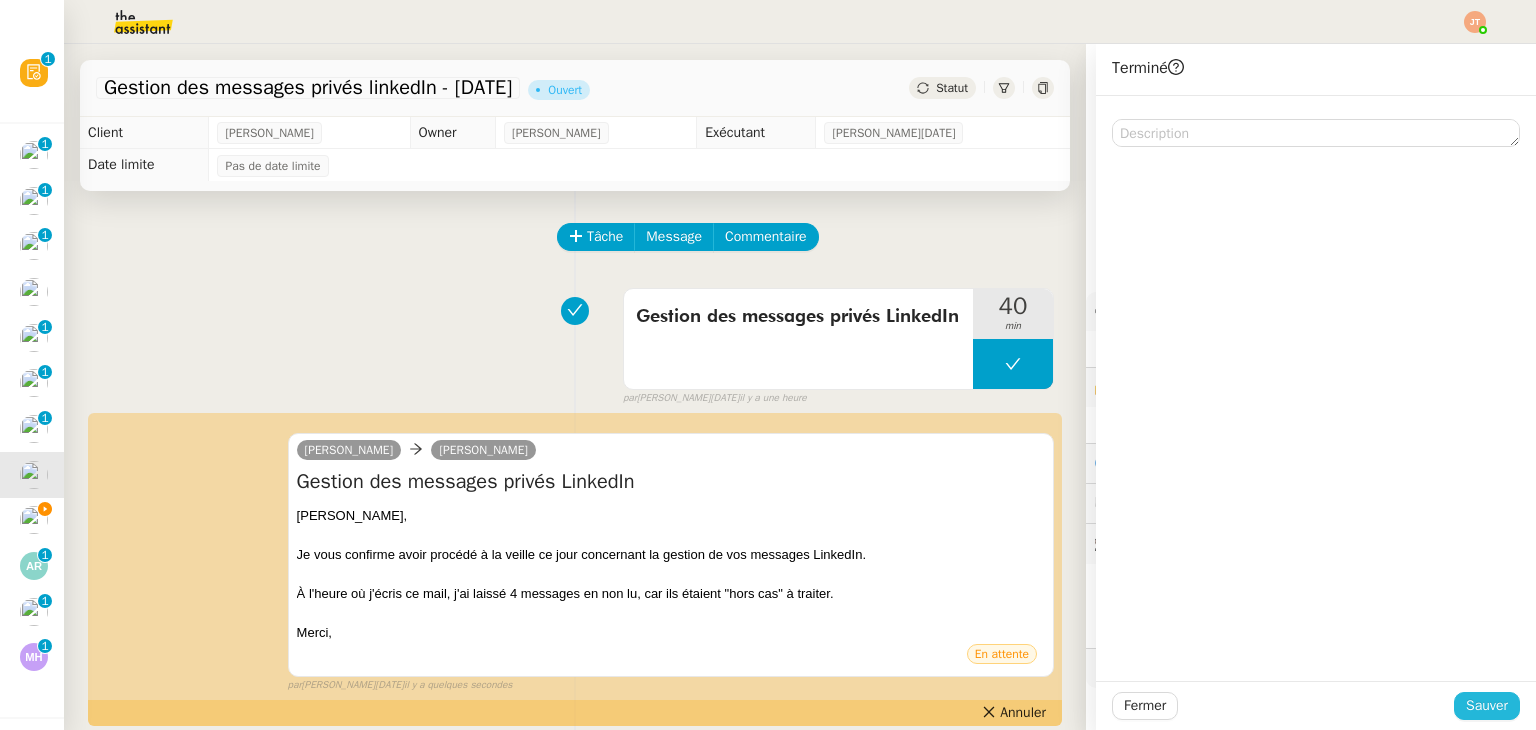 click on "Sauver" 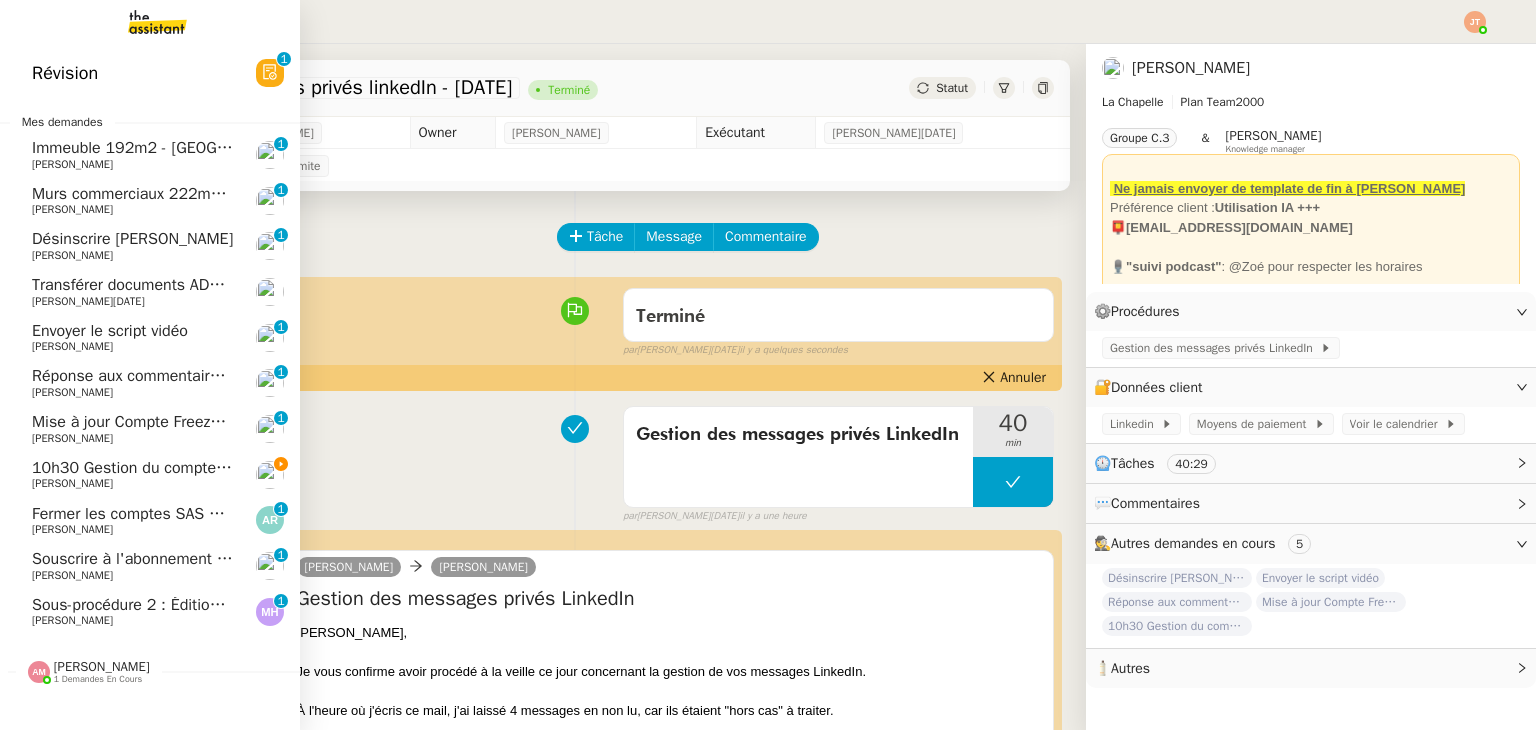 click on "[PERSON_NAME]" 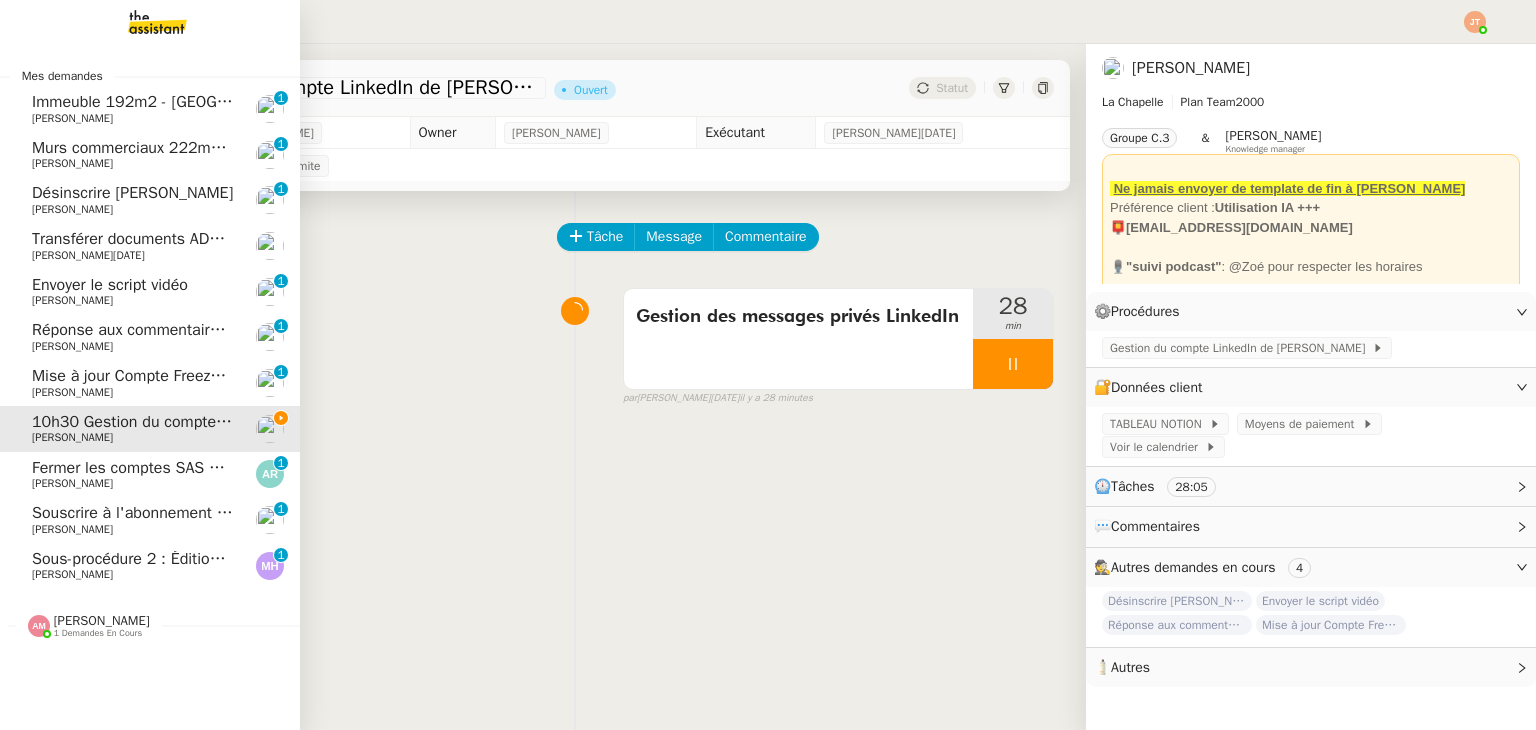 click on "Mise à jour Compte Freezbee - [DATE]" 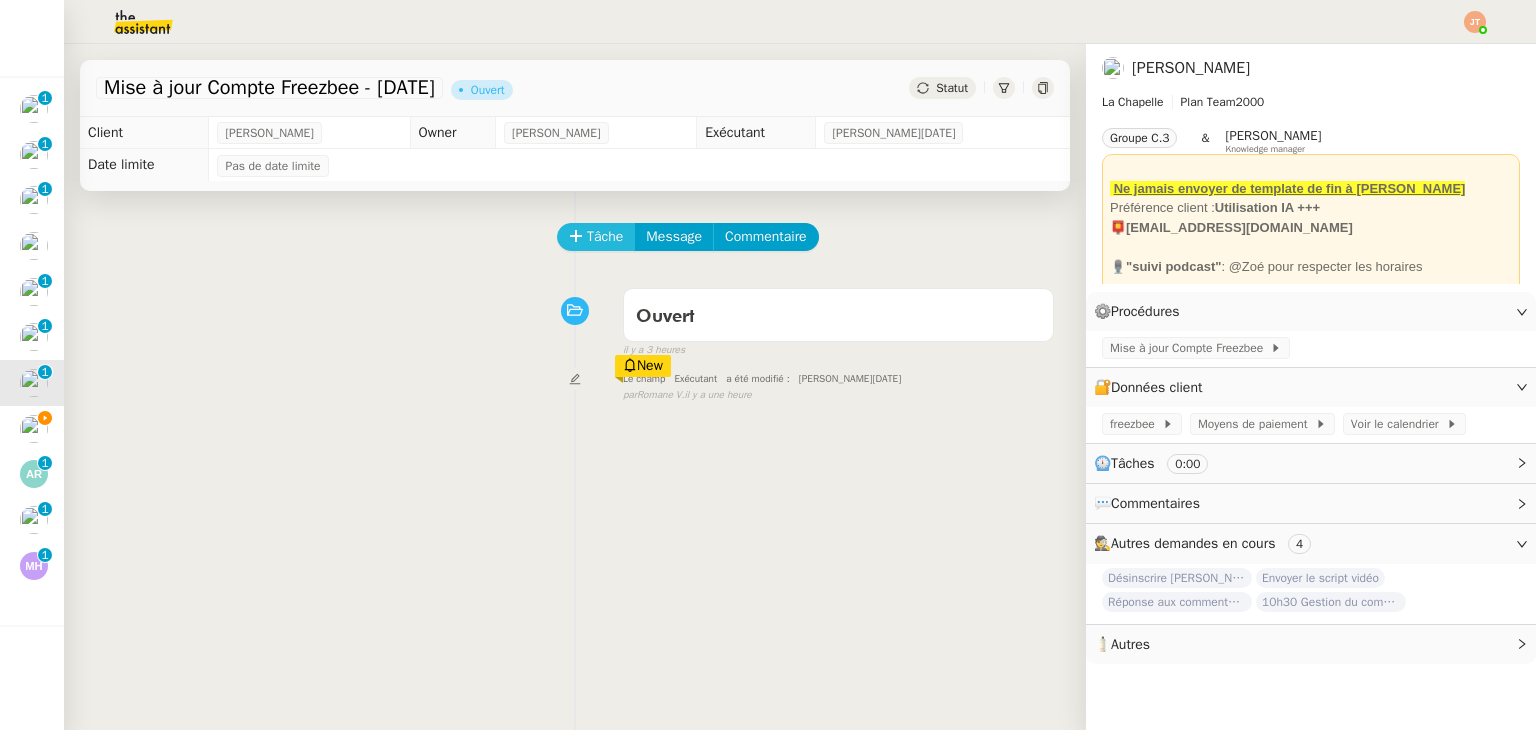 click on "Tâche" 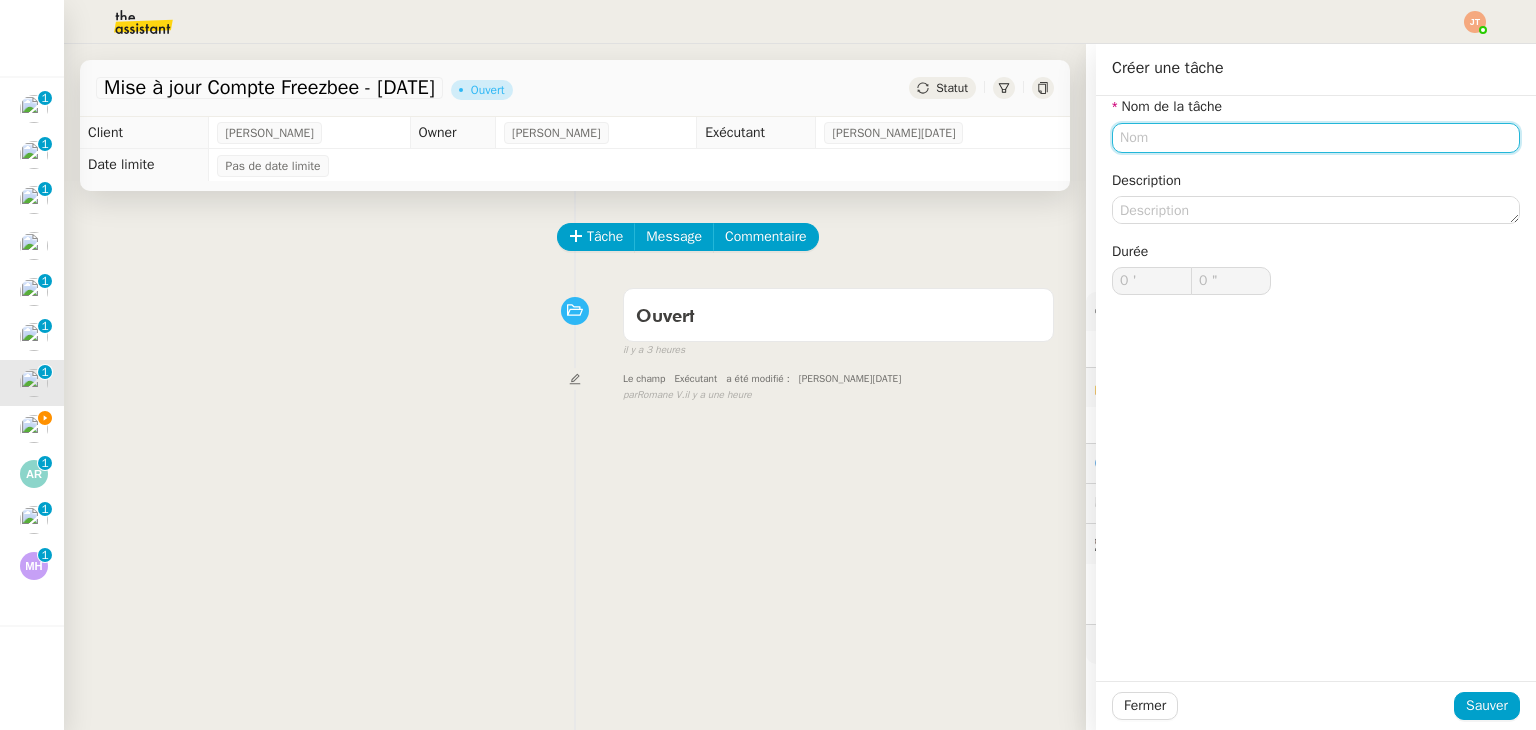 click 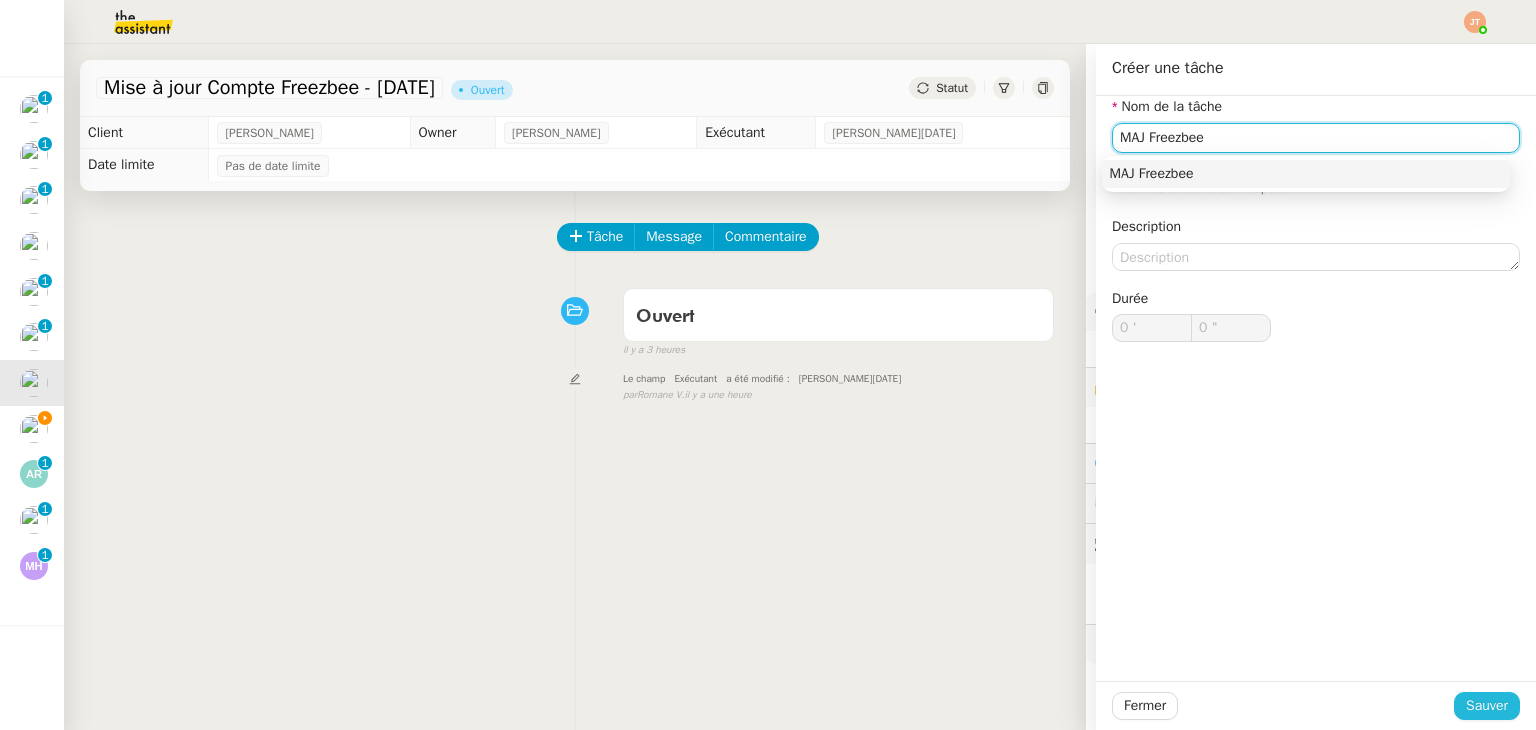 type on "MAJ Freezbee" 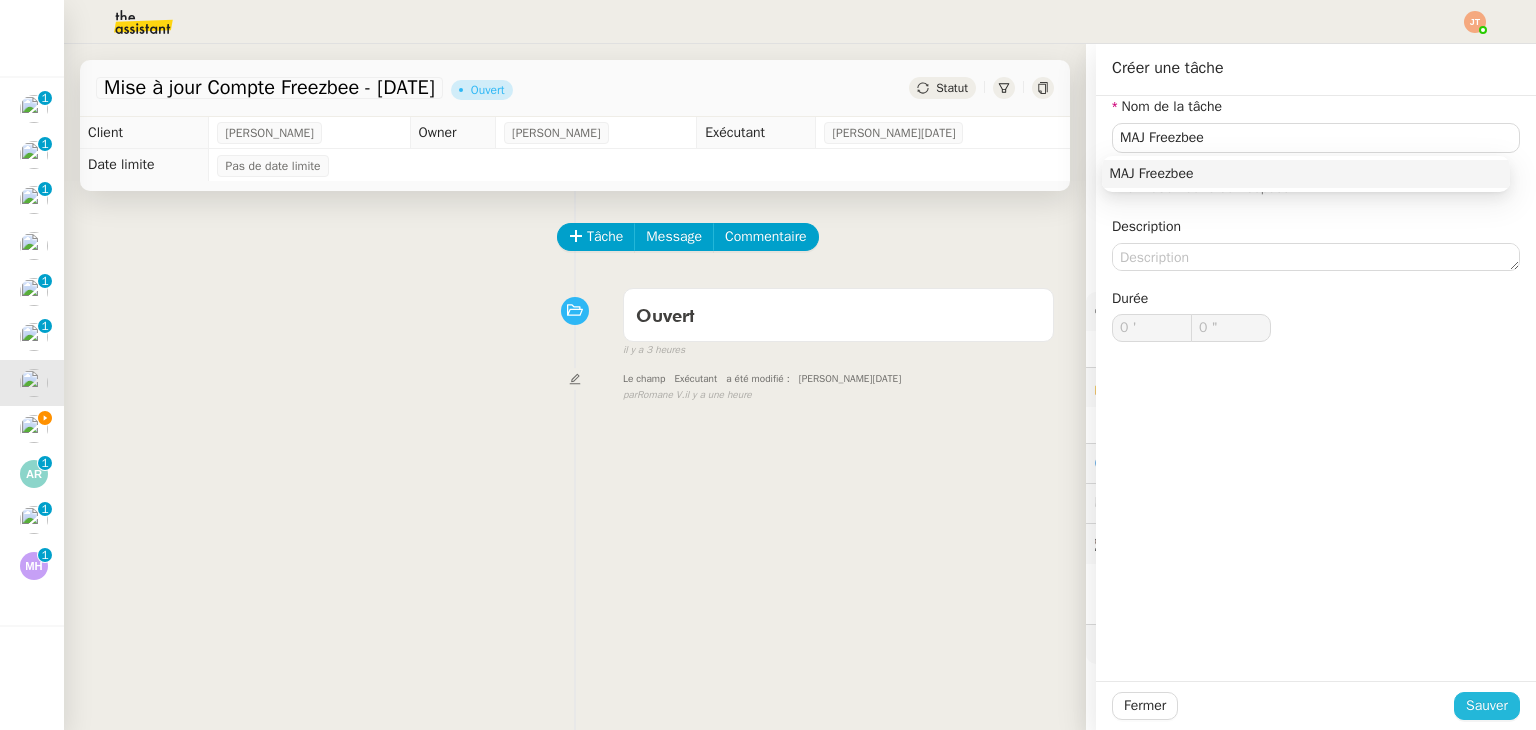 click on "Sauver" 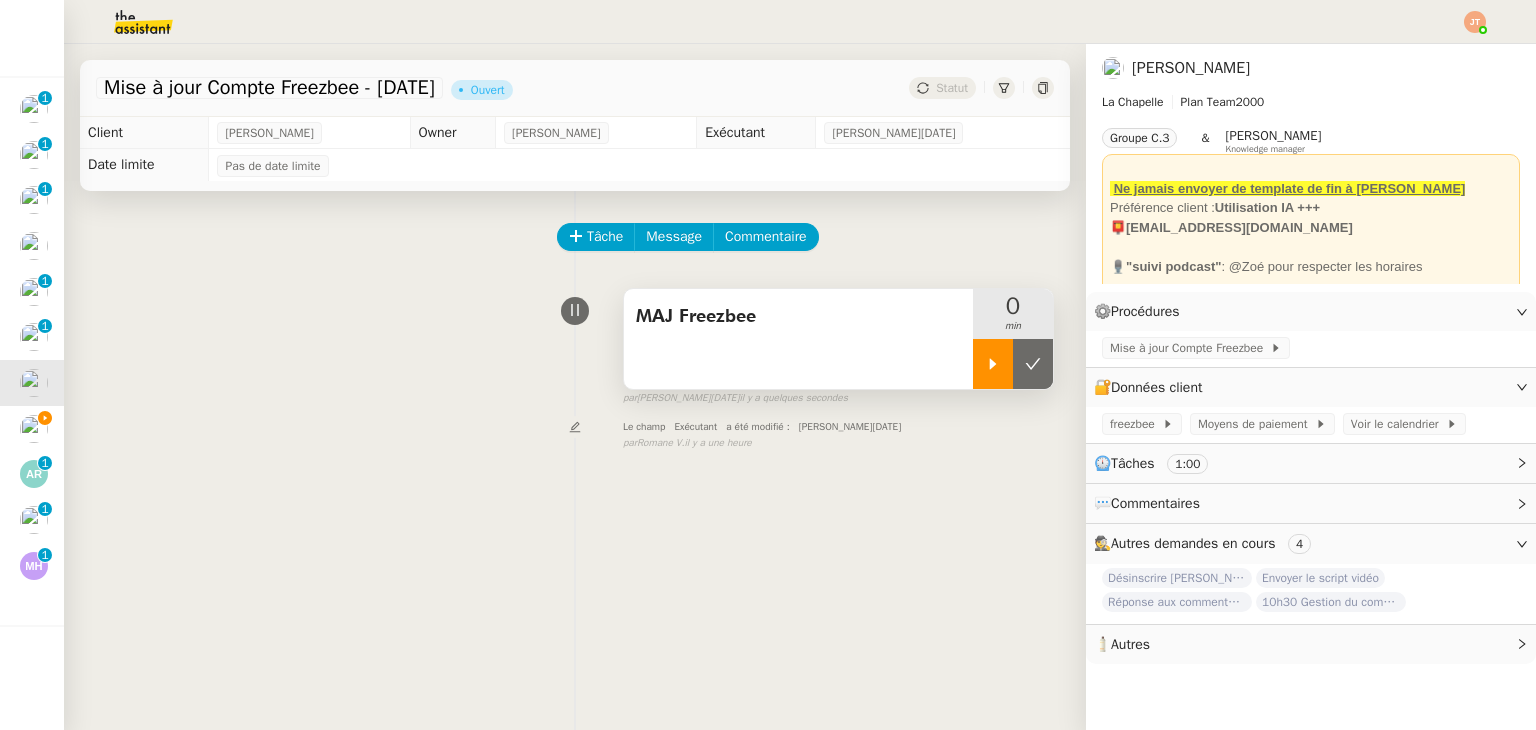 click at bounding box center [993, 364] 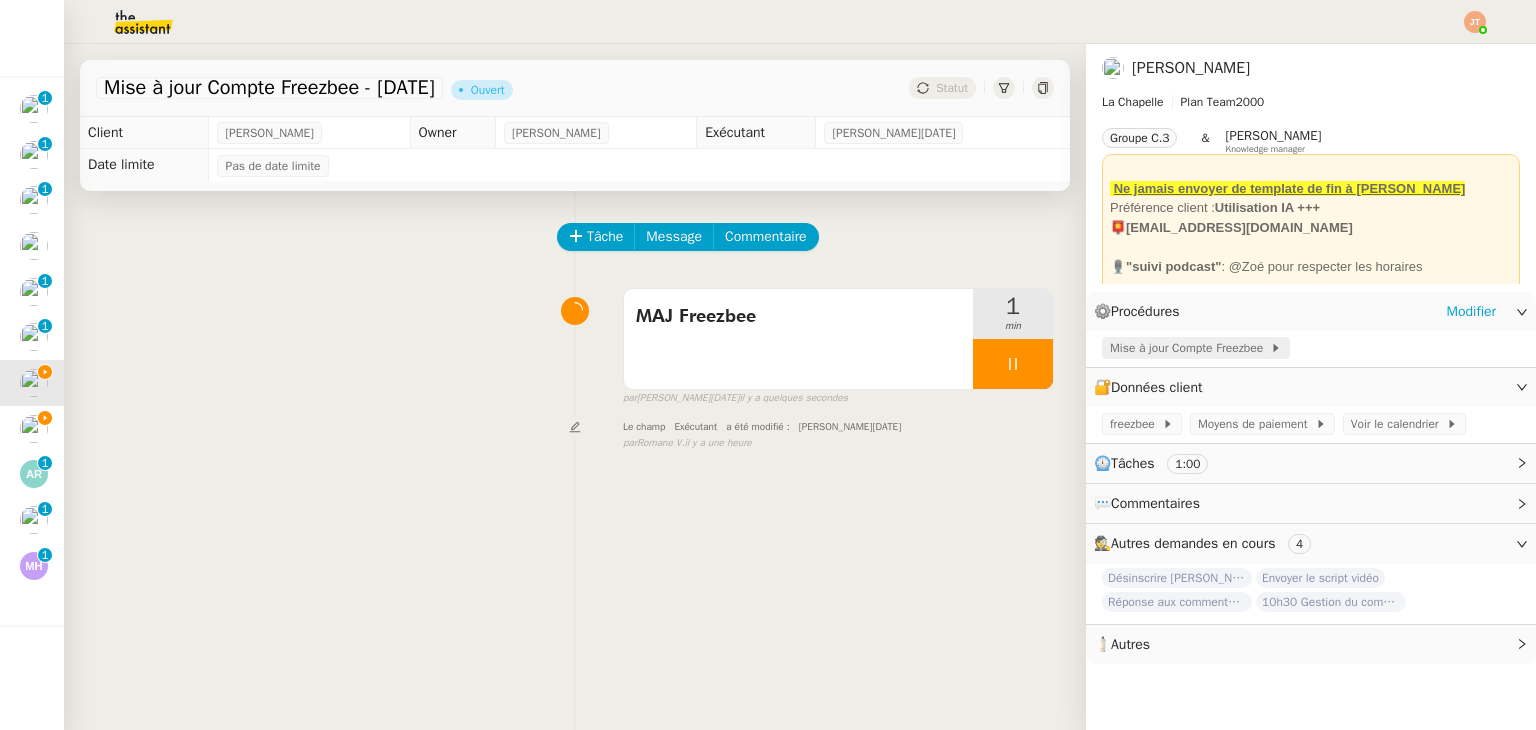 click on "Mise à jour Compte Freezbee" 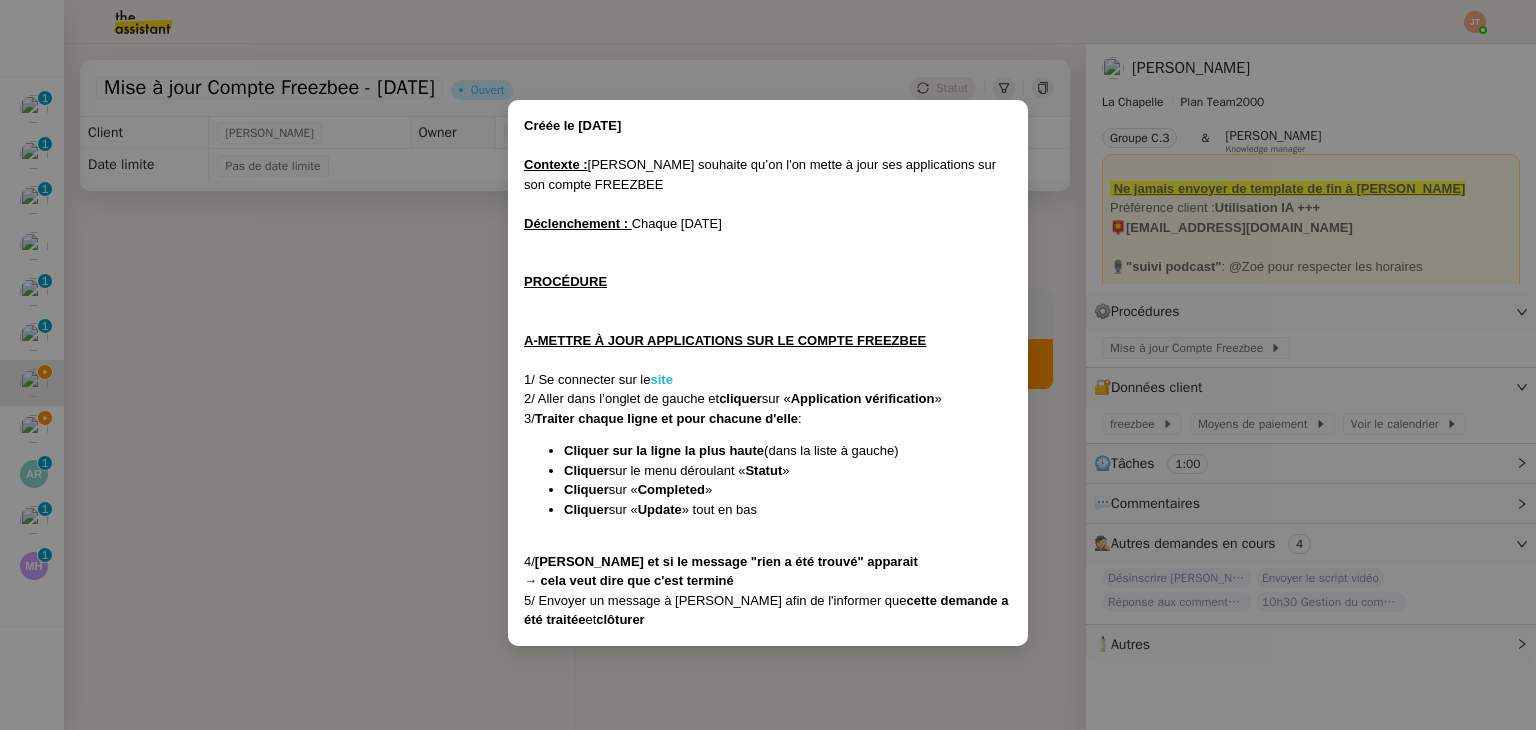 click on "site" at bounding box center (661, 379) 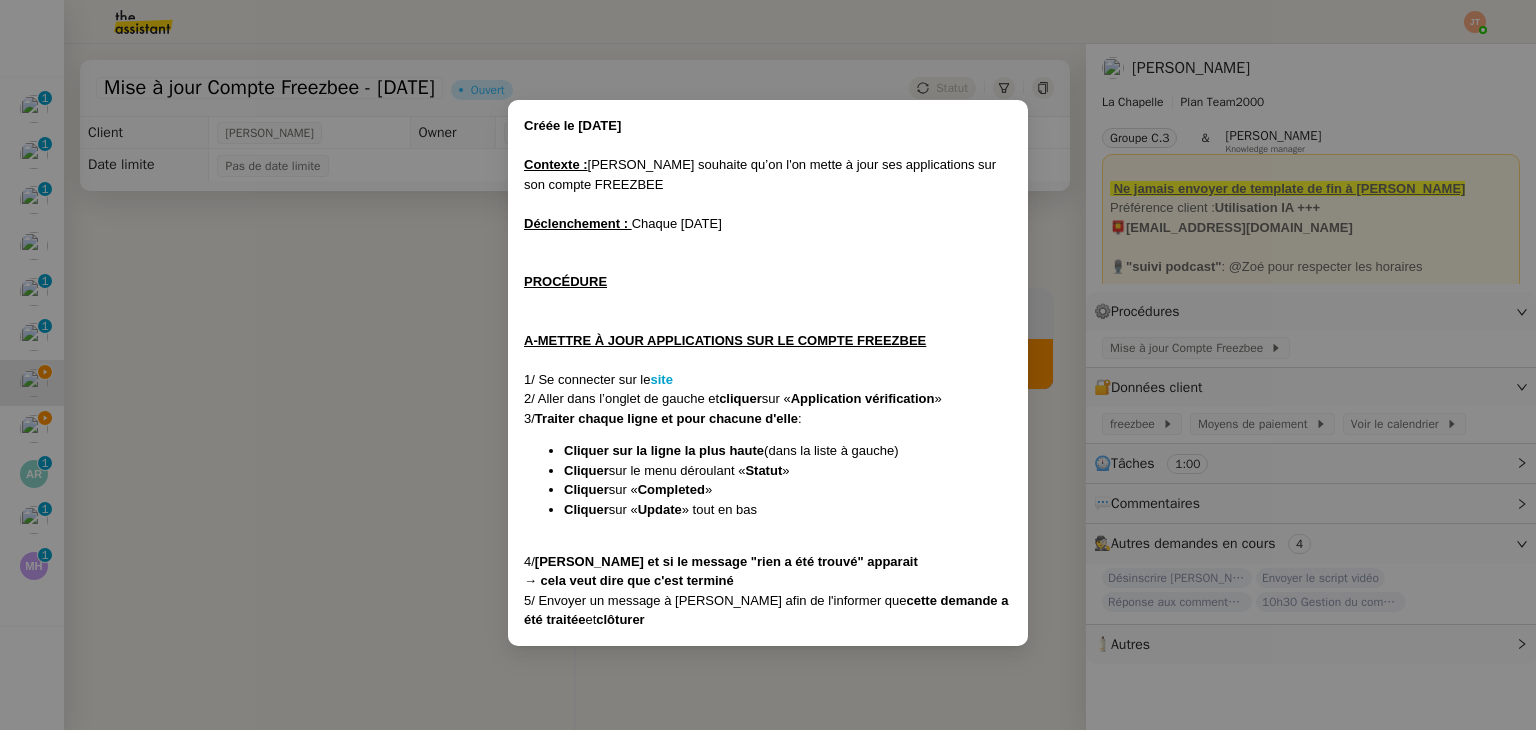 click on "Créée le [DATE] Contexte :  [PERSON_NAME] souhaite qu’on l'on mette à jour ses applications sur son compte FREEZBEE Déclenchement :   Chaque [DATE] PROCÉDURE A-METTRE À JOUR APPLICATIONS SUR LE COMPTE FREEZBEE 1/ Se connecter sur le  site 2/ Aller dans l’onglet de gauche et  cliquer  sur «  Application vérification  »  3/  Traiter chaque ligne et pour chacune d'elle  : Cliquer sur la ligne la plus haute  (dans la liste à gauche) Cliquer  sur le menu déroulant «  Statut  »  Cliquer  sur «  Completed  »  Cliquer  sur «  Update  » tout en bas 4/  [PERSON_NAME] la page et si le message "rien a été trouvé" apparait → cela veut dire que c'est terminé 5/ Envoyer un message à [PERSON_NAME] afin de l'informer que  cette demande a été traitée  et  clôturer" at bounding box center [768, 365] 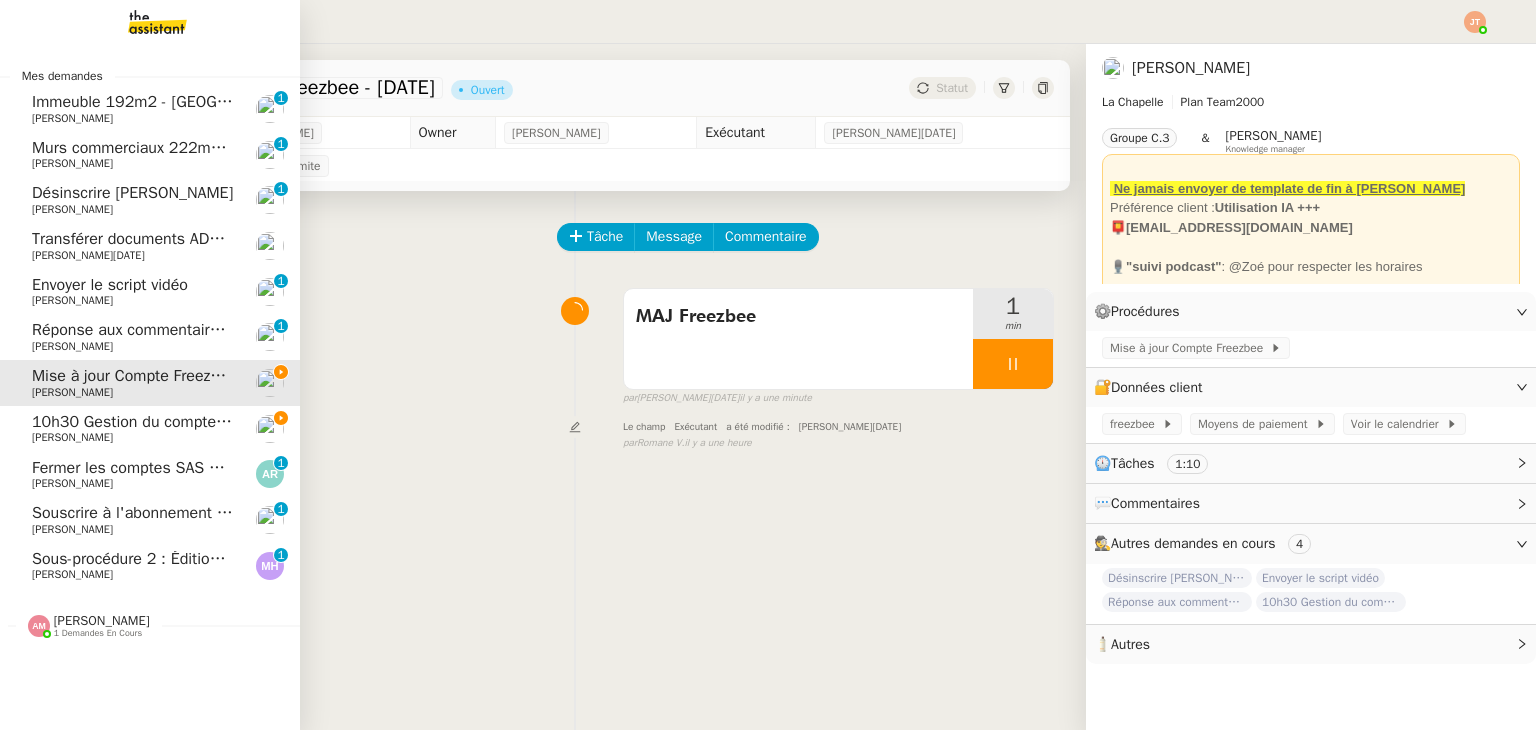 click on "10h30 Gestion du compte LinkedIn de [PERSON_NAME] (post + gestion messages) - [DATE]" 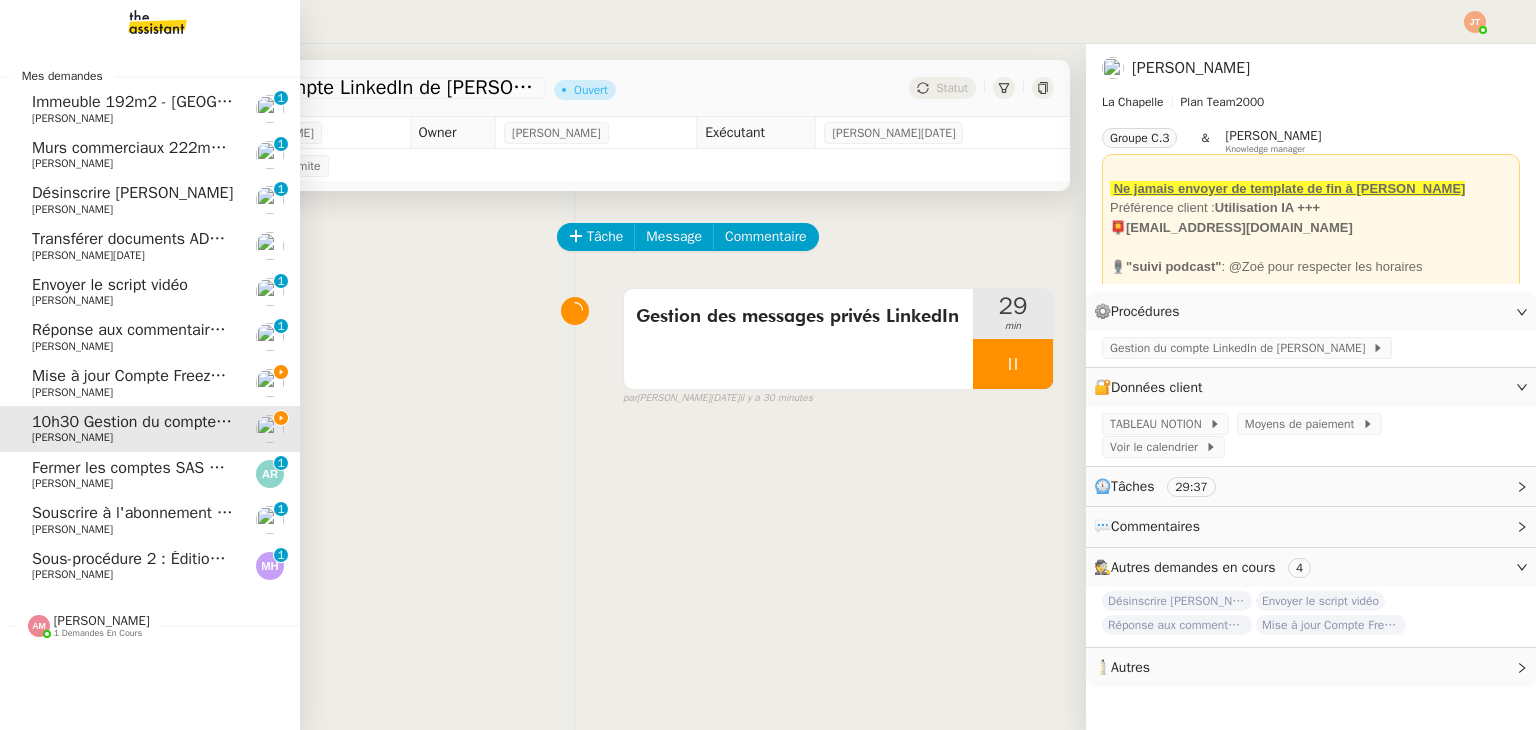 click on "Mise à jour Compte Freezbee - [DATE]" 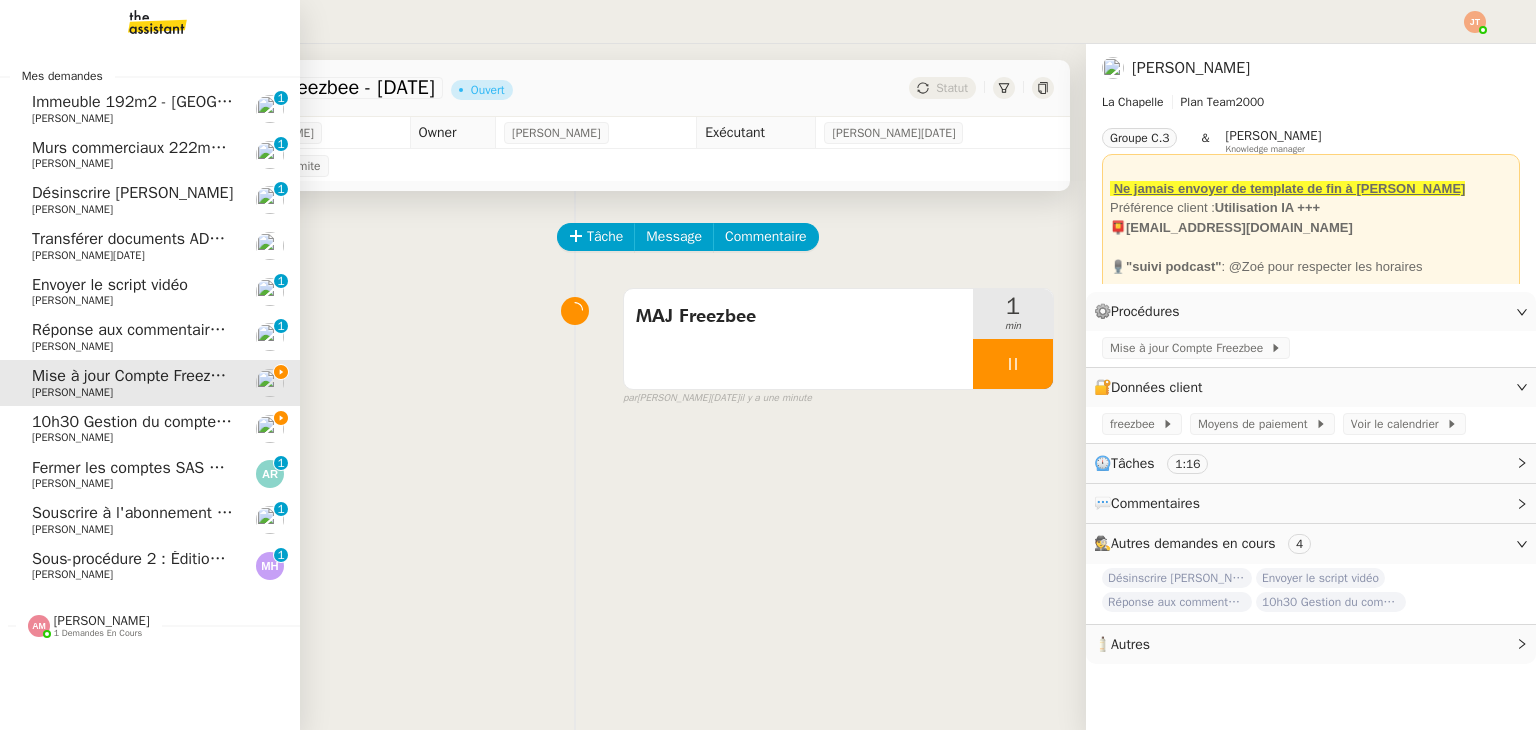 click on "Désinscrire [PERSON_NAME]" 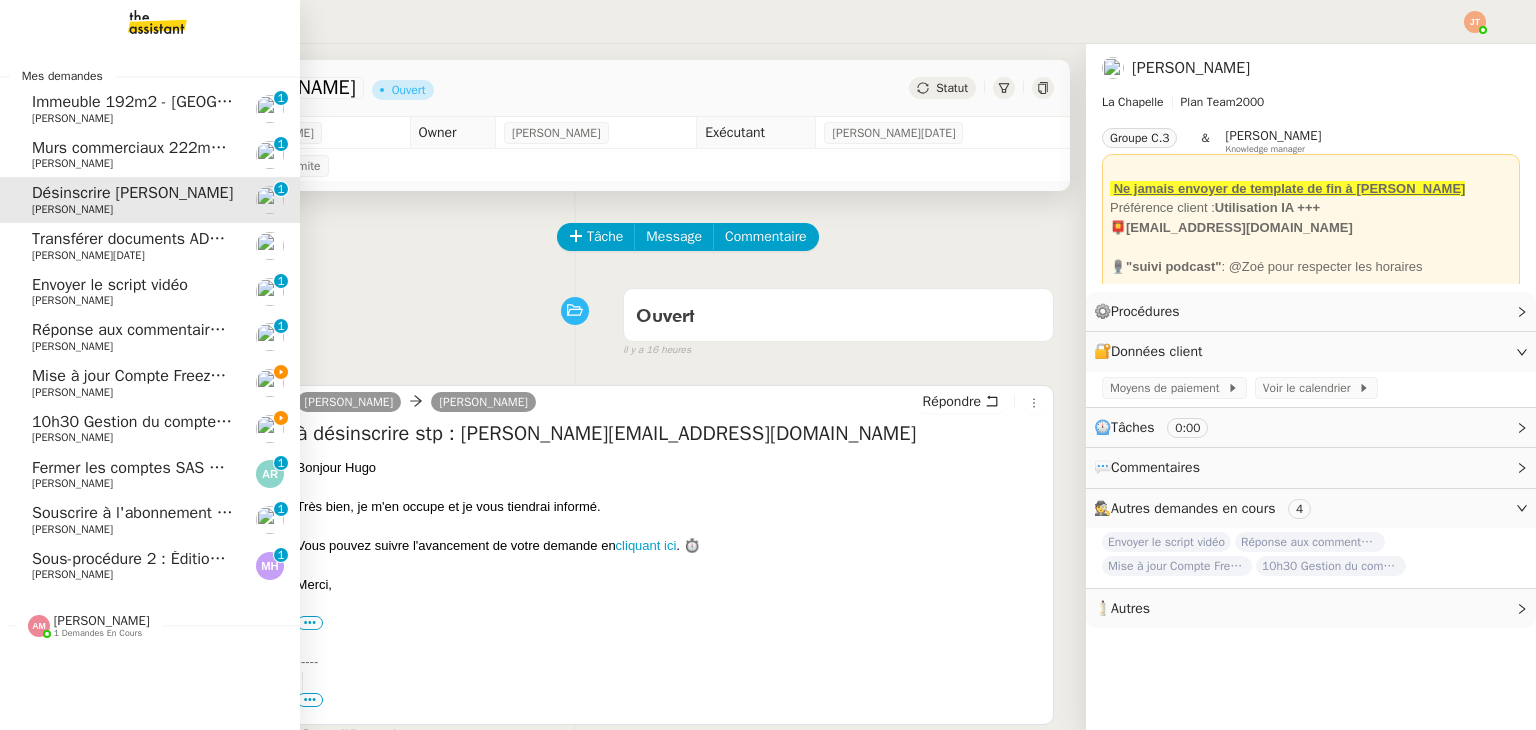 click on "[PERSON_NAME]" 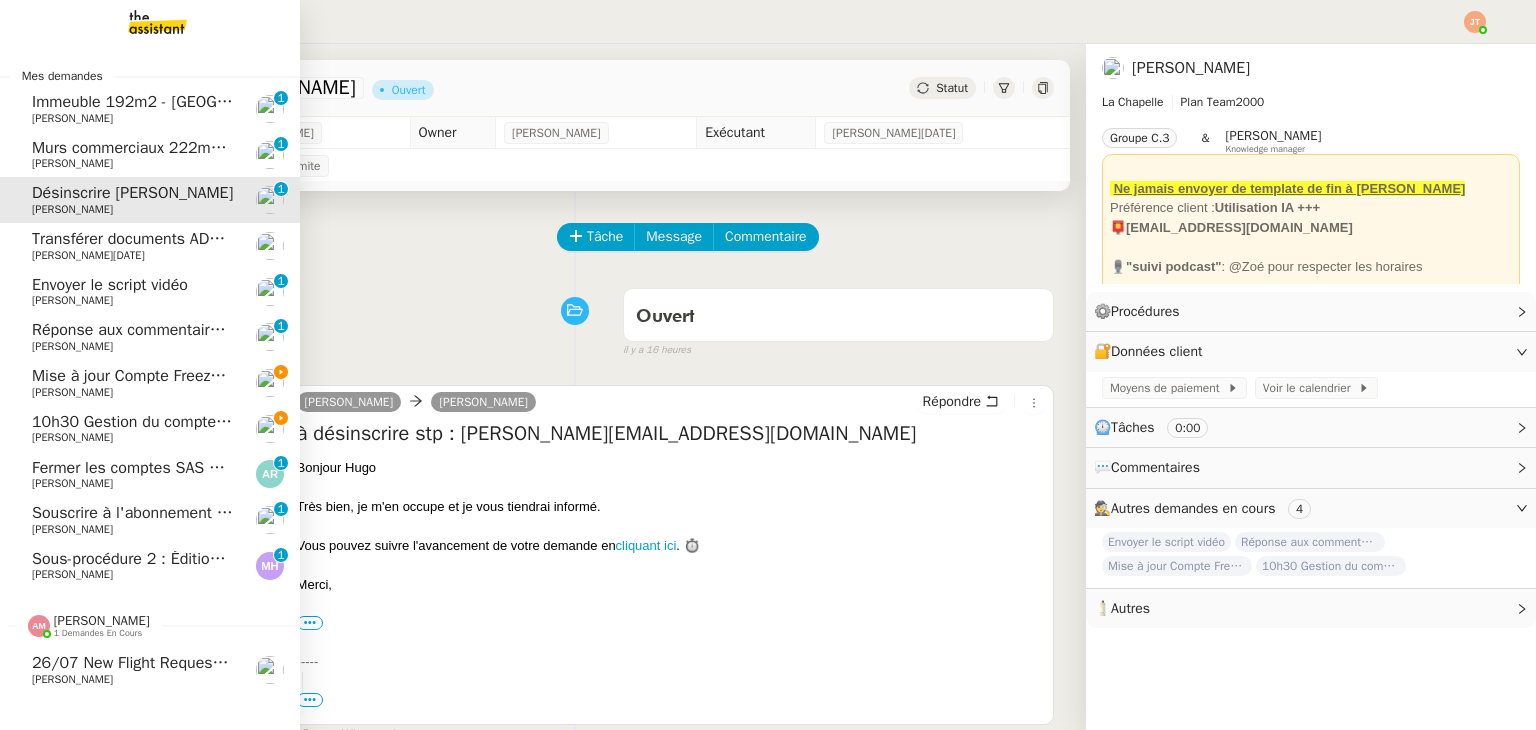 click on "[PERSON_NAME]" 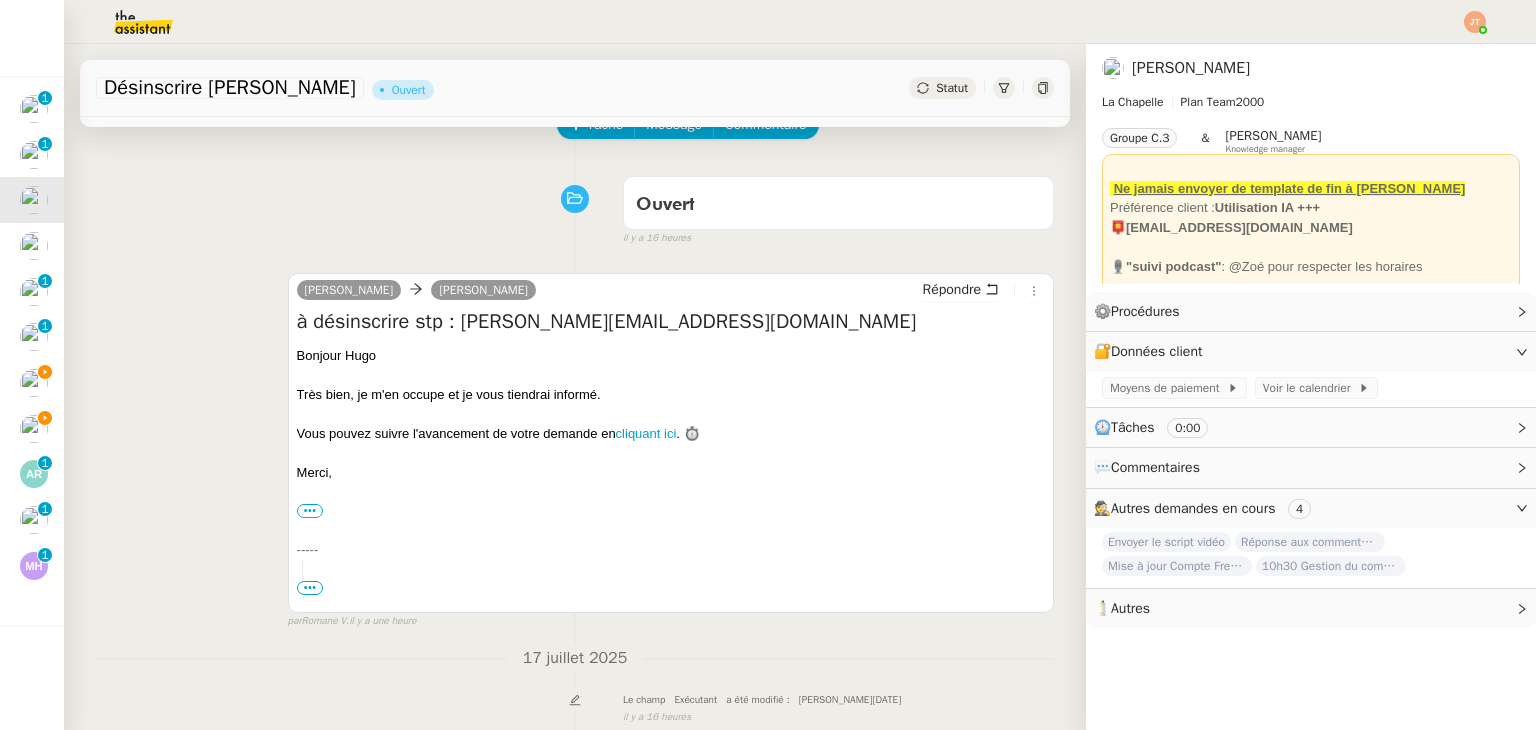 scroll, scrollTop: 500, scrollLeft: 0, axis: vertical 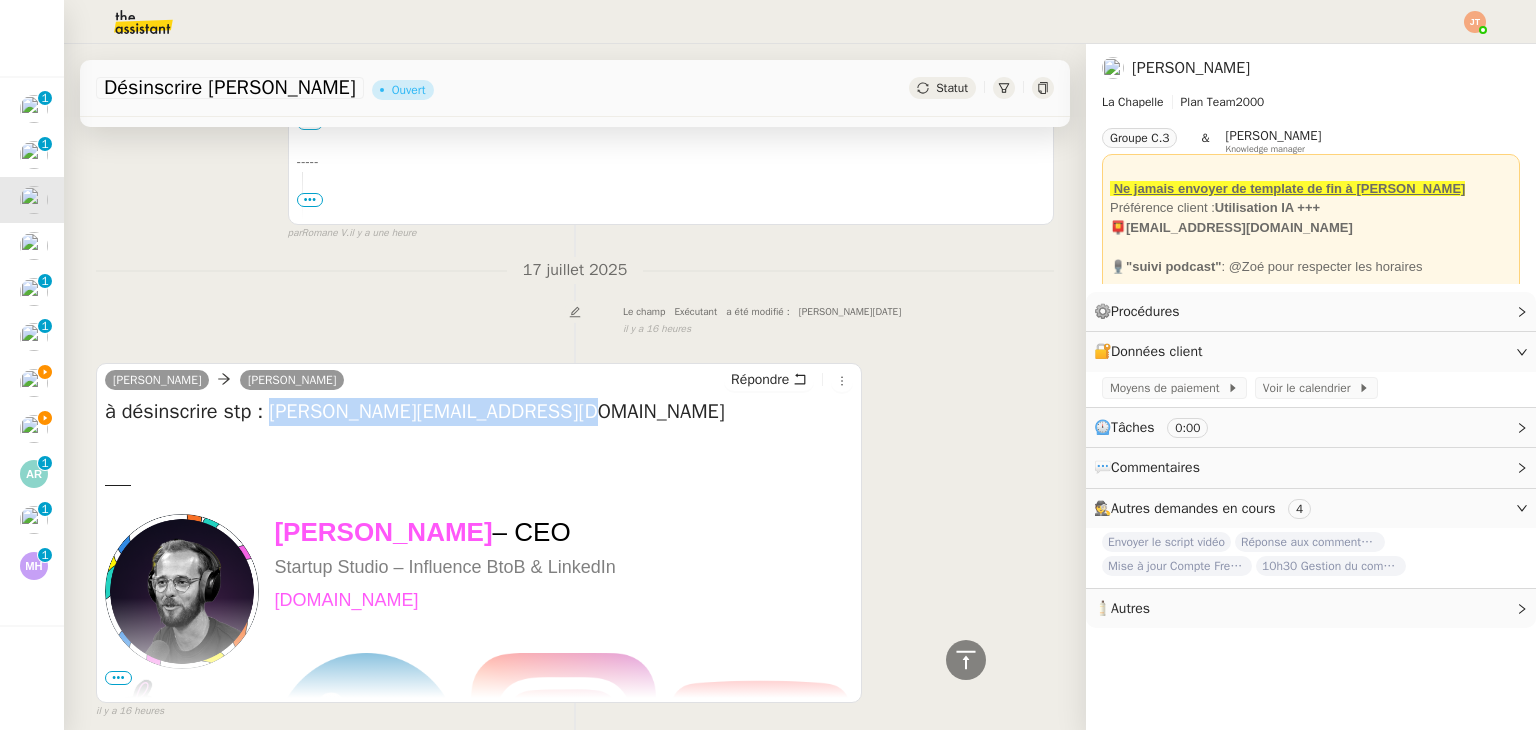 drag, startPoint x: 566, startPoint y: 418, endPoint x: 270, endPoint y: 419, distance: 296.00168 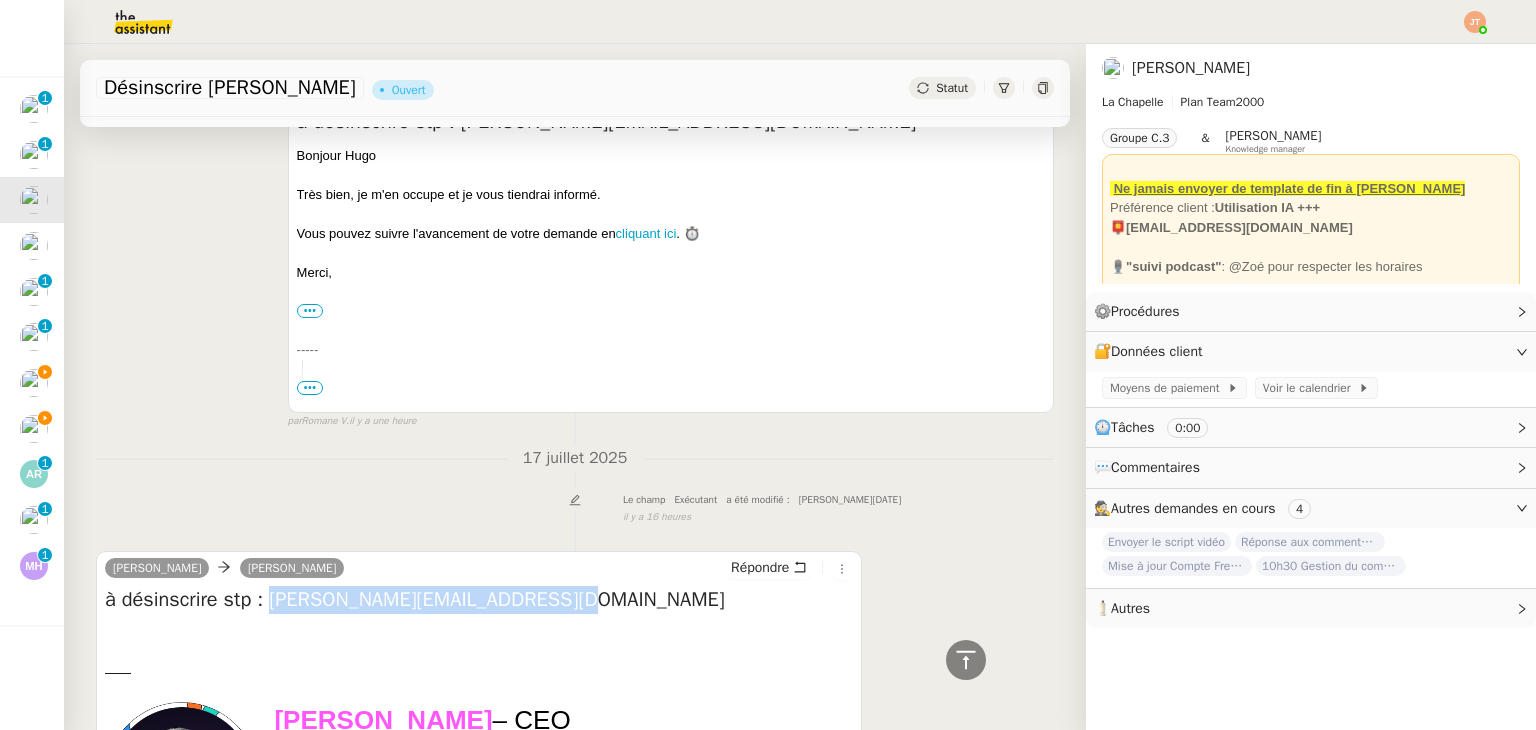 scroll, scrollTop: 0, scrollLeft: 0, axis: both 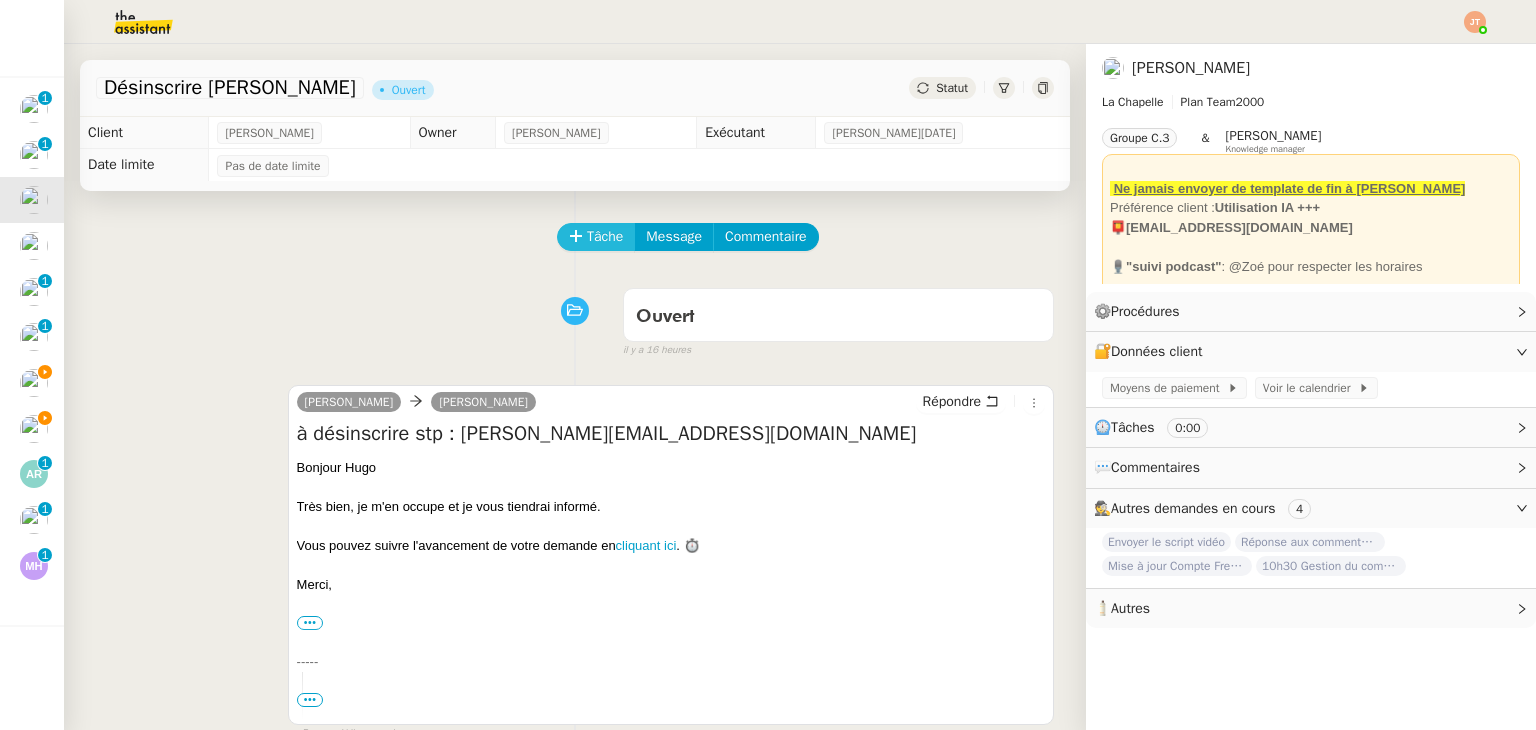click on "Tâche" 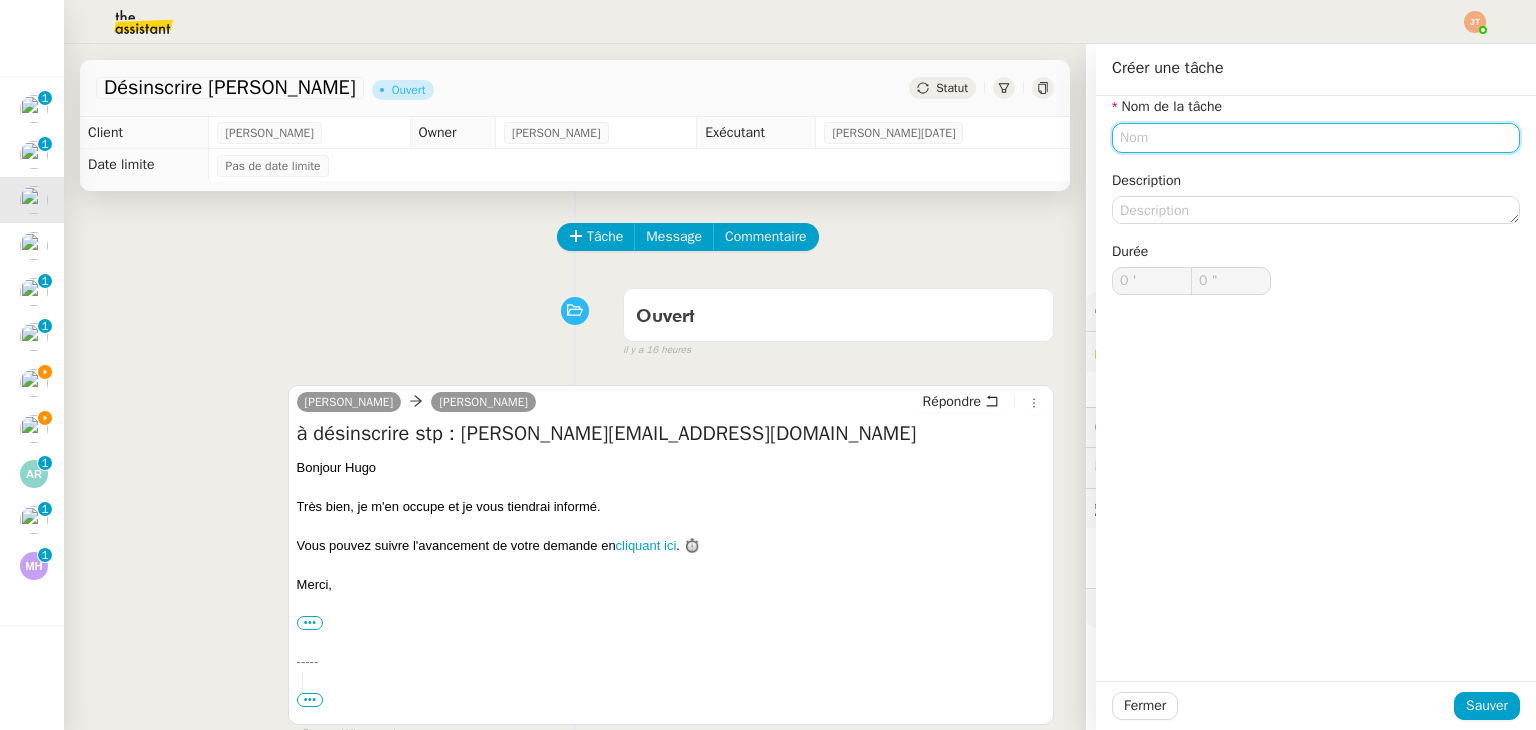 click 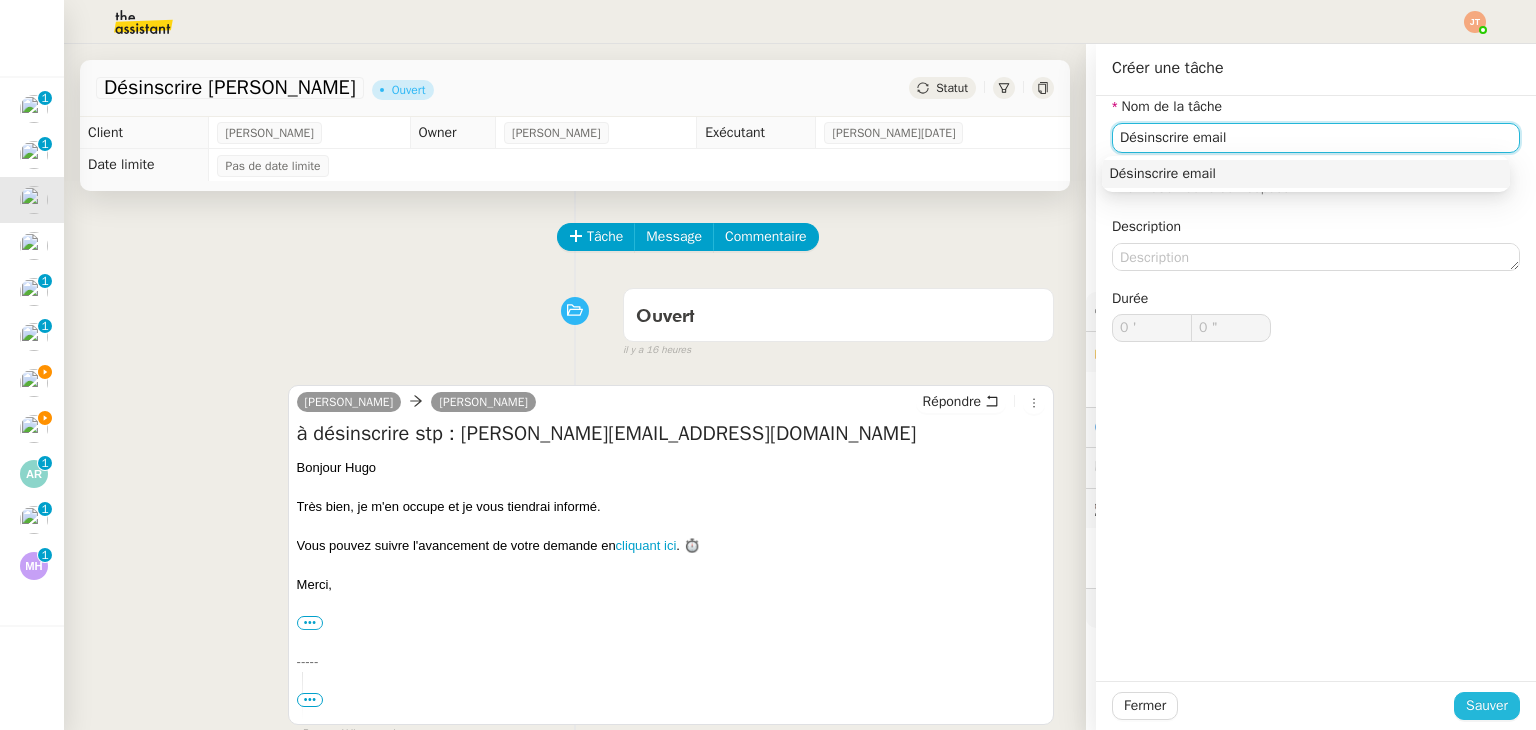 type on "Désinscrire email" 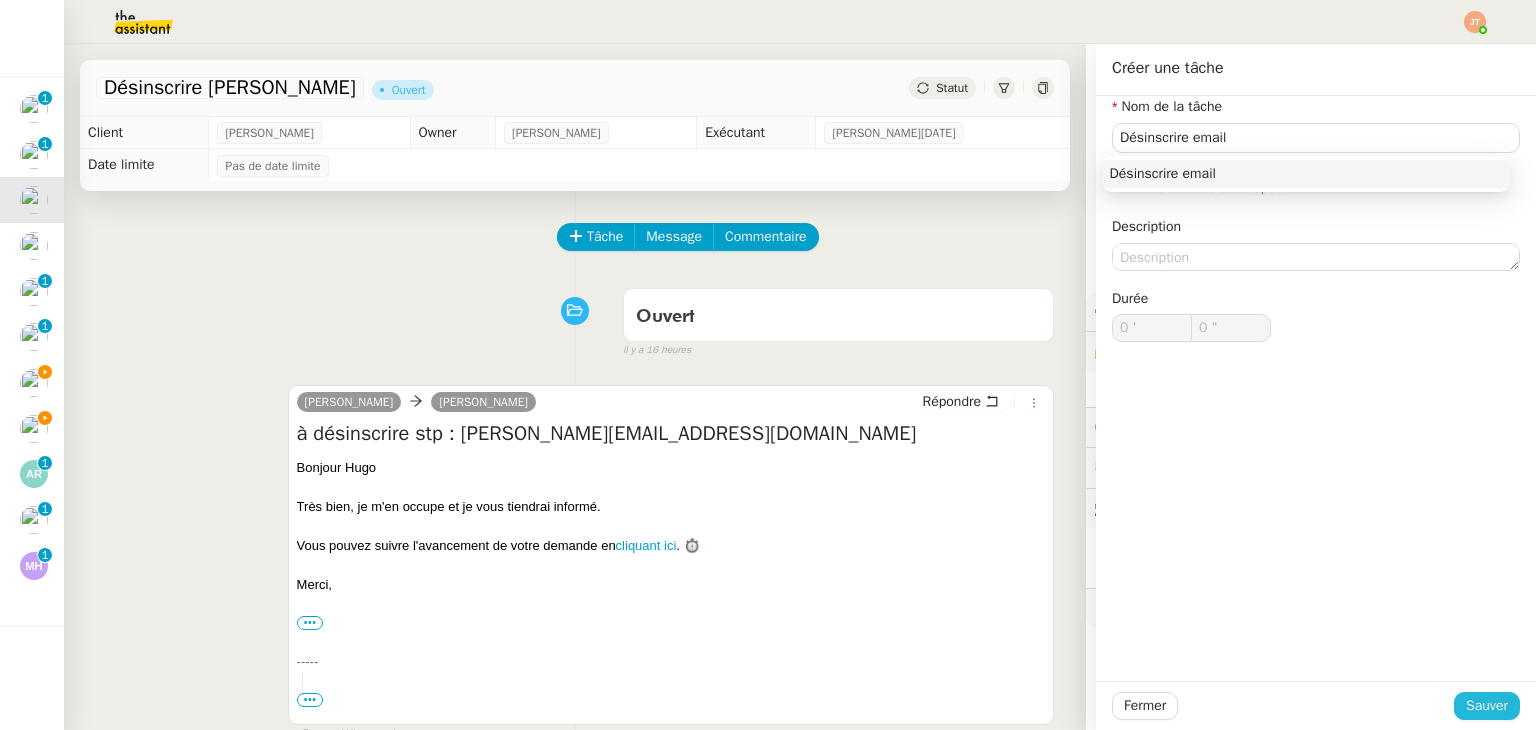 click on "Sauver" 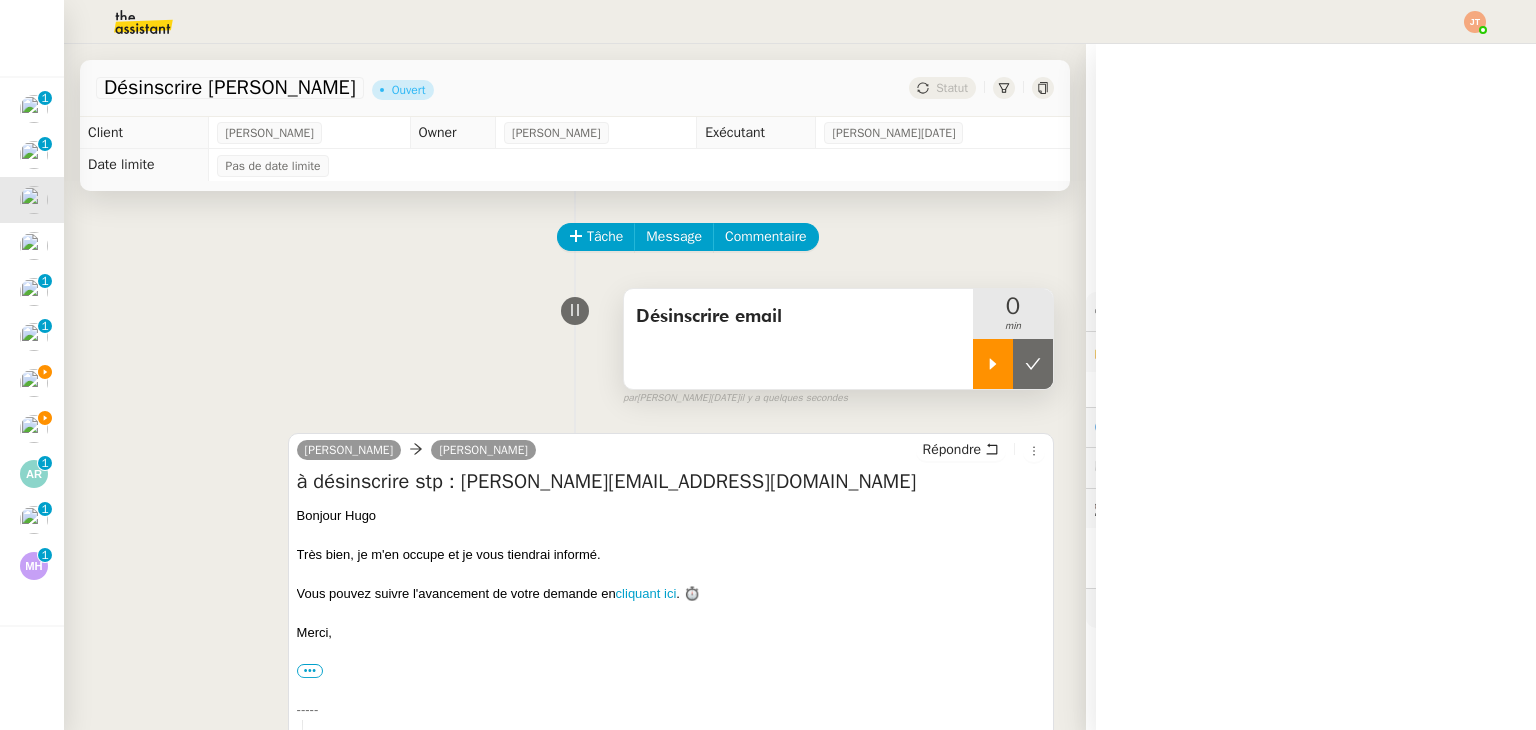 click 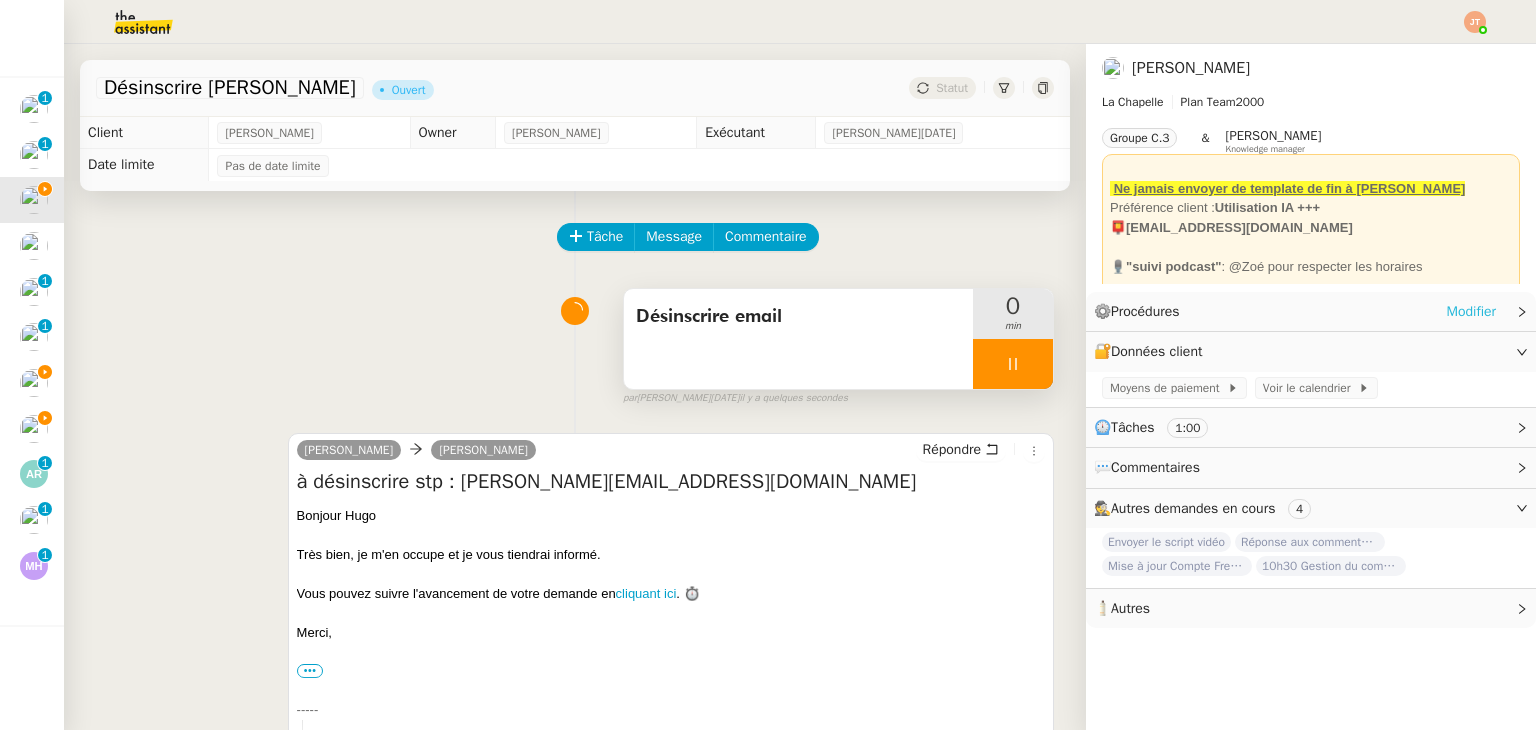 click on "Modifier" 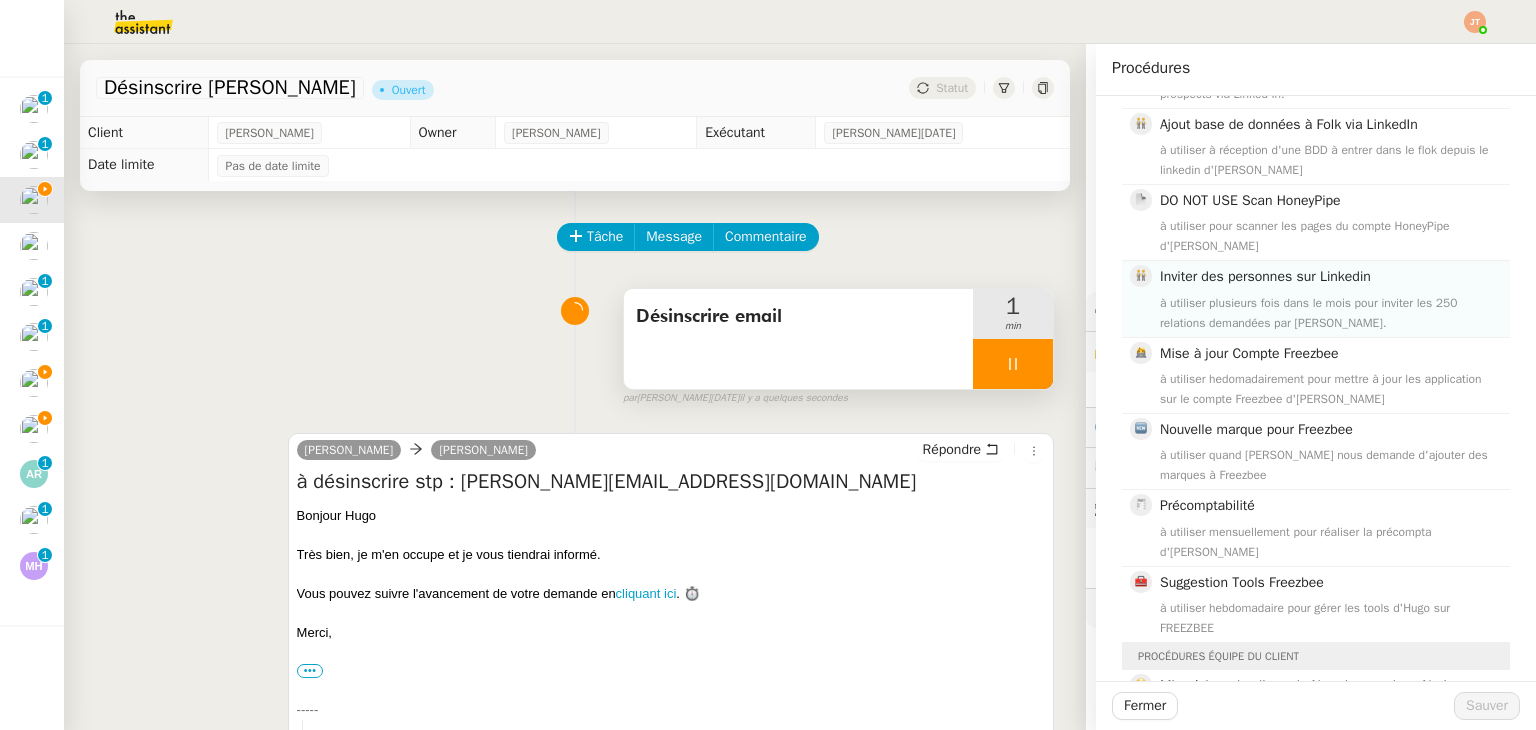 scroll, scrollTop: 500, scrollLeft: 0, axis: vertical 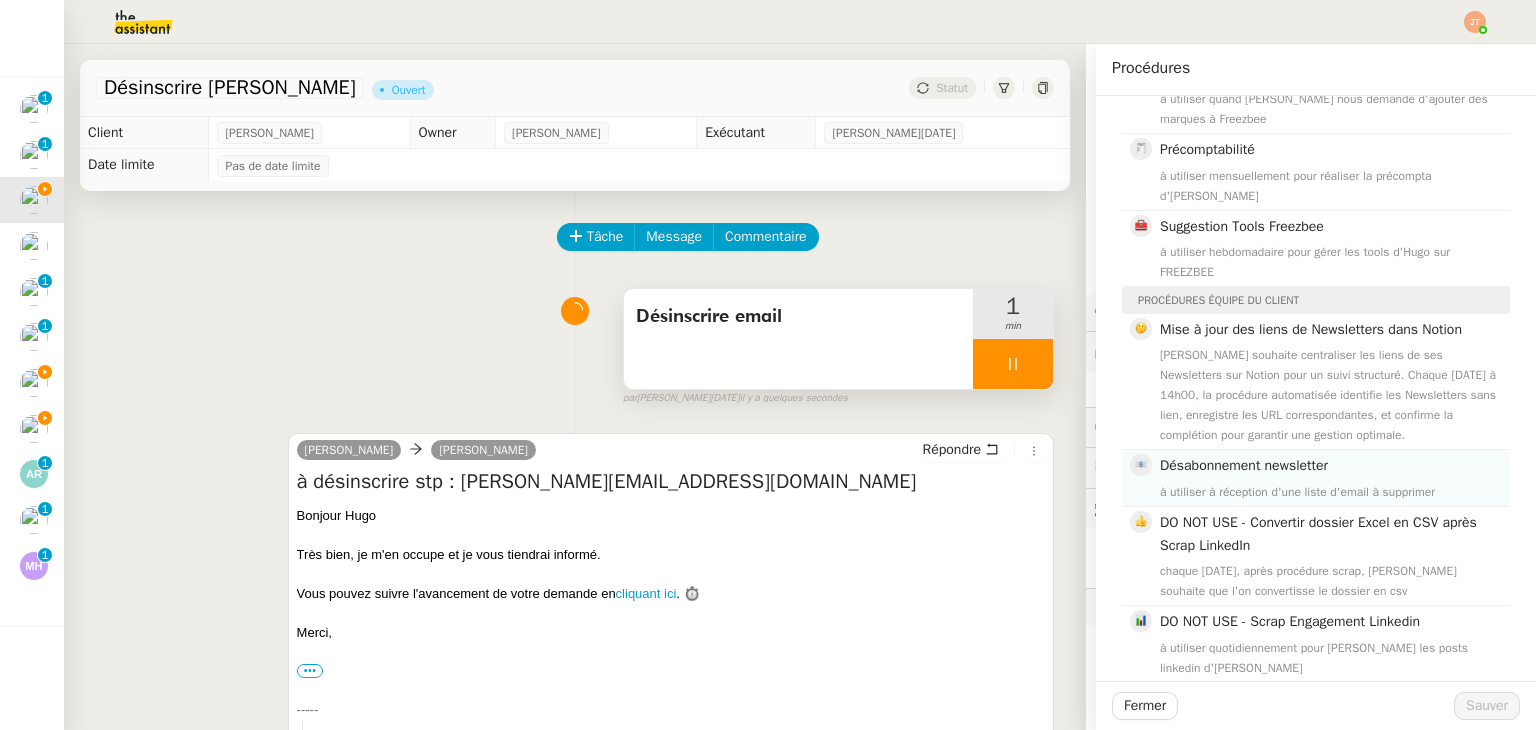 click on "Désabonnement newsletter" 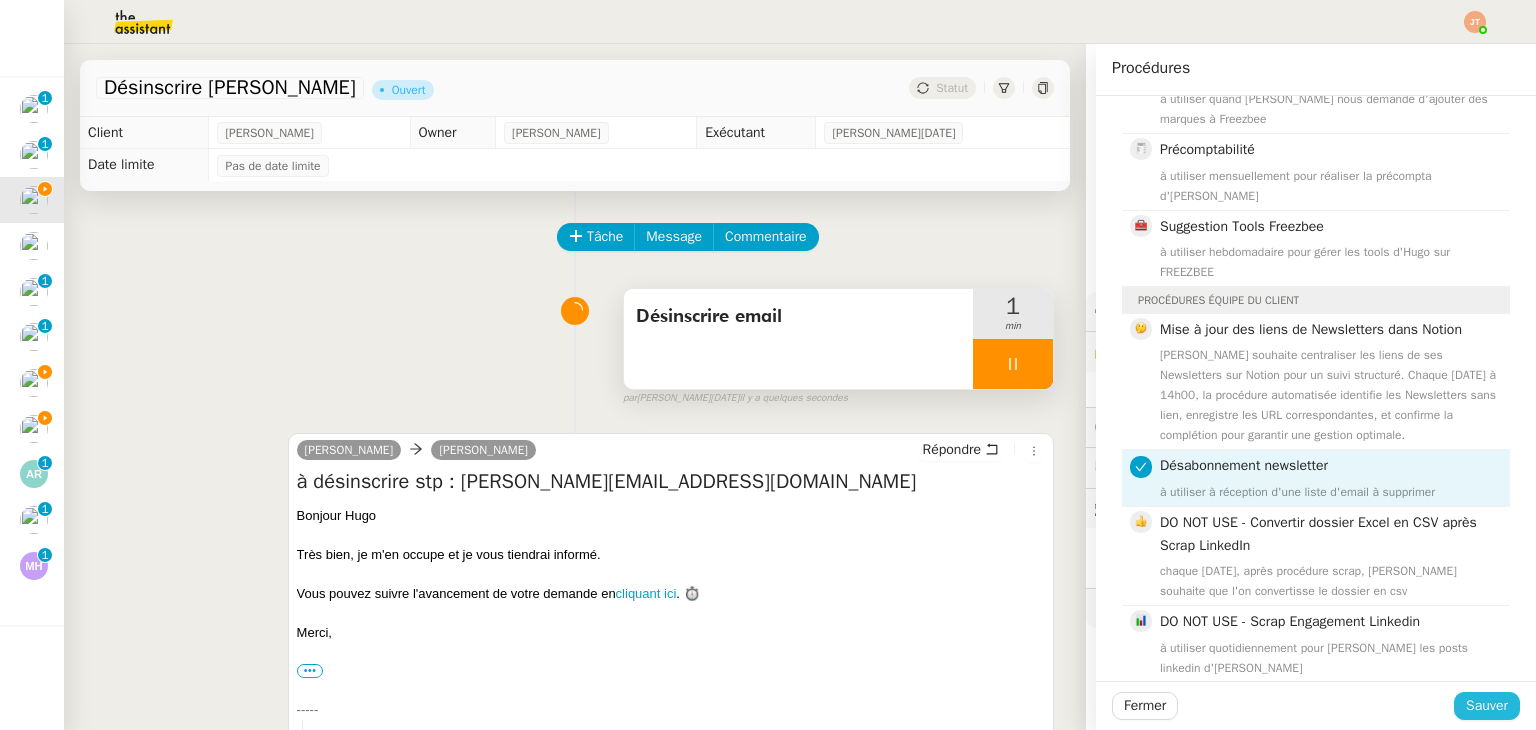 click on "Sauver" 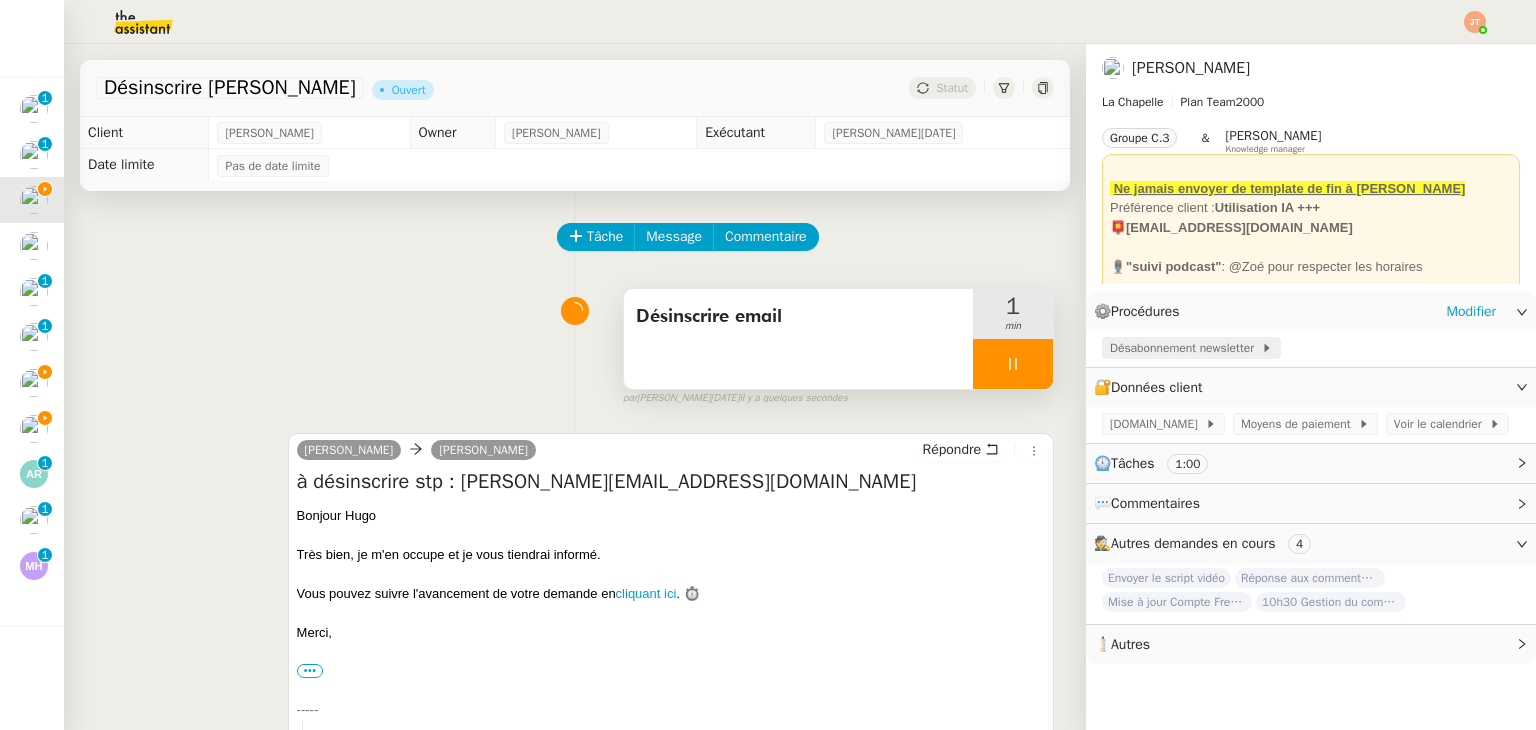 click on "Désabonnement newsletter" 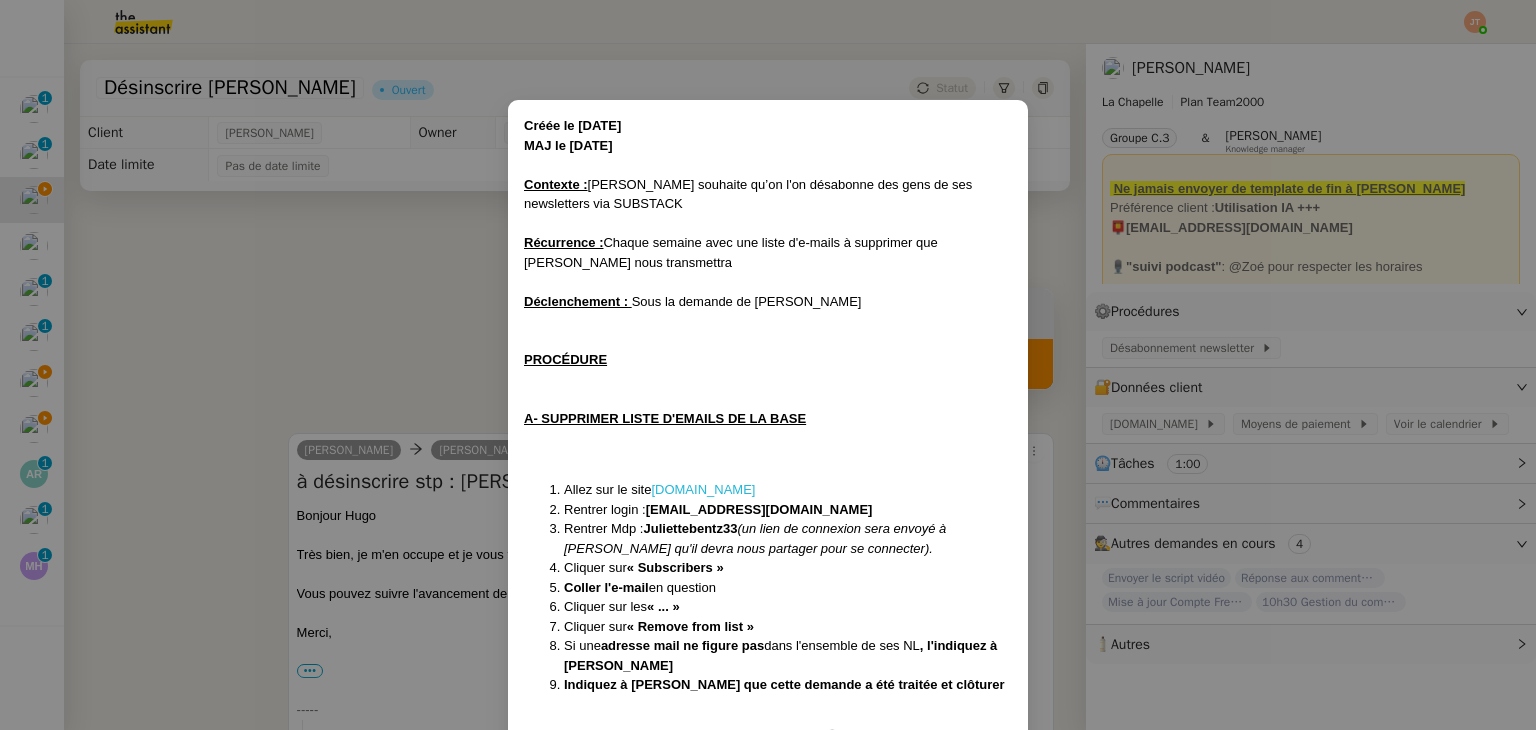 click on "[DOMAIN_NAME]" at bounding box center (703, 489) 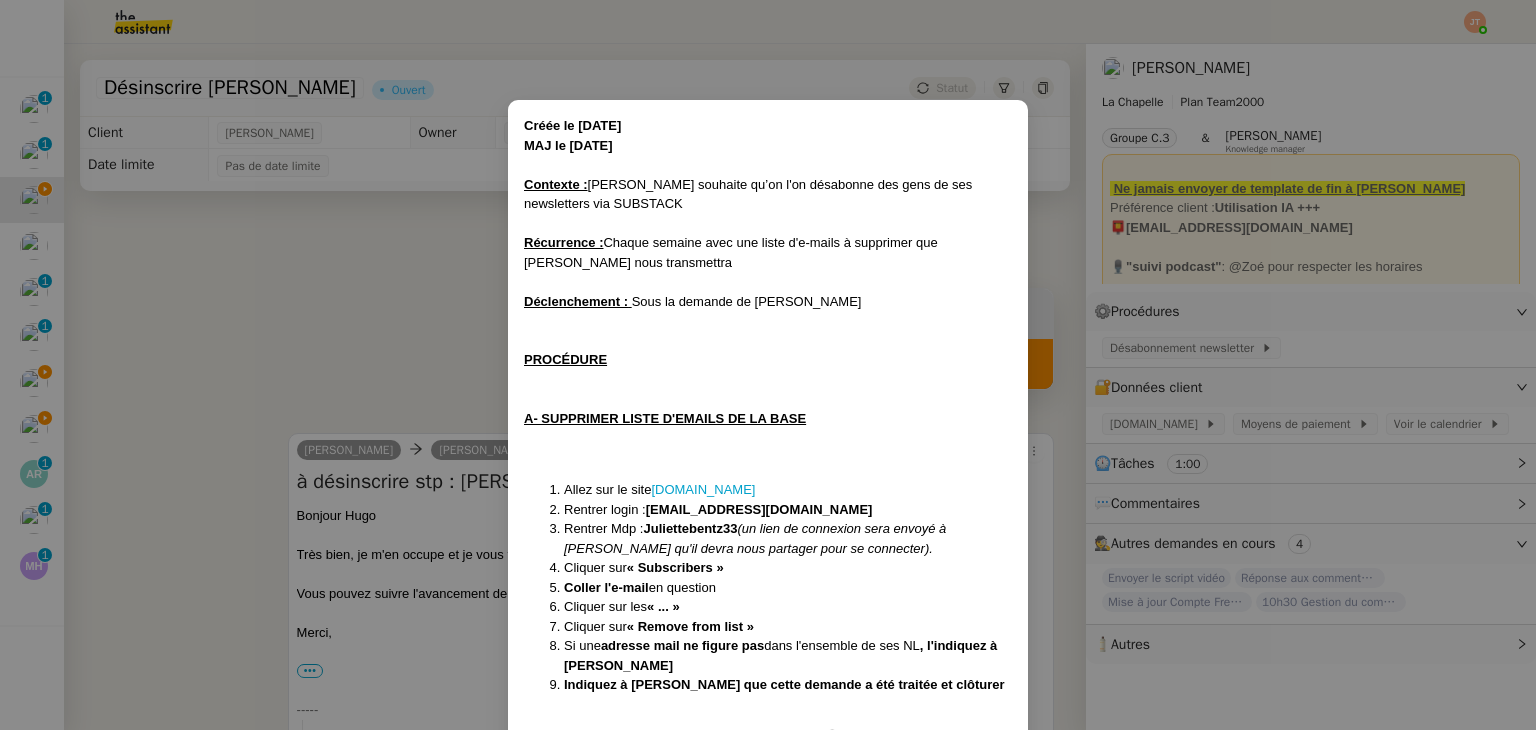 click on "Créée le [DATE] MAJ le [DATE] Contexte :  [PERSON_NAME] souhaite qu’on l'on désabonne des gens de ses newsletters via SUBSTACK Récurrence :  Chaque semaine avec une liste d'e-mails à supprimer que [PERSON_NAME] nous transmettra Déclenchement :   Sous la demande de [PERSON_NAME] PROCÉDURE A- SUPPRIMER LISTE D'EMAILS DE LA BASE Allez sur le site  [DOMAIN_NAME] Rentrer login :  [PERSON_NAME][EMAIL_ADDRESS][DOMAIN_NAME]  Rentrer Mdp :  Juliettebentz33  (un lien de connexion sera envoyé à [PERSON_NAME] qu'il devra nous partager pour se connecter). Cliquer sur  « Subscribers » Coller l'e-mail  en question Cliquer sur les  « ... » Cliquer sur  « Remove from list » Si une  adresse mail ne figure pas  dans l'ensemble de ses NL , l'indiquez à [PERSON_NAME] à [PERSON_NAME] que cette demande a été traitée et clôturer Répéter cette opération pour les autres Newsletters  📎 Capture d’écran [DATE] 104701.png  ( en cliquant sur la petite flèche du bas  qui se trouve en haut à gauche à côté de «  Dashboard  » ) Dashboard" at bounding box center (768, 365) 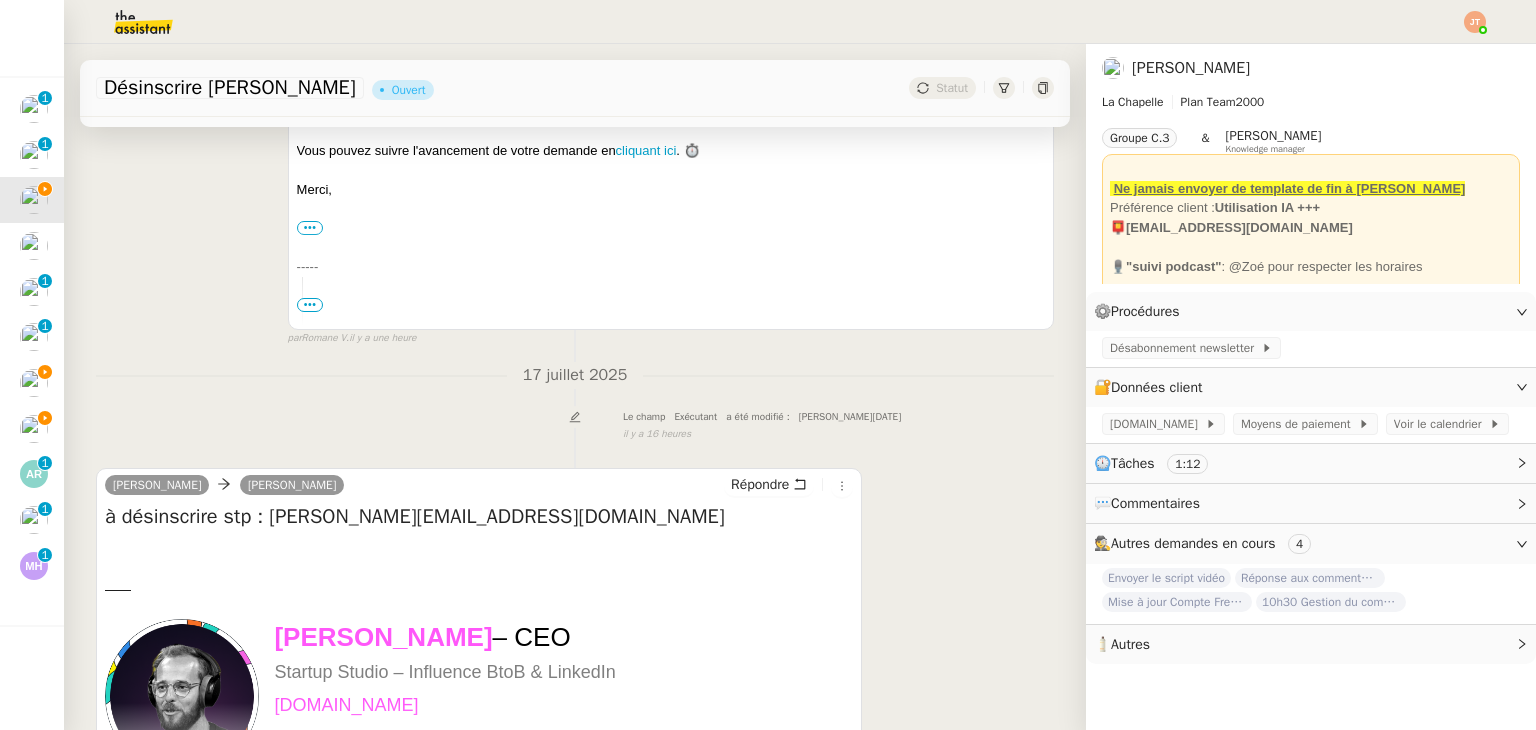 scroll, scrollTop: 500, scrollLeft: 0, axis: vertical 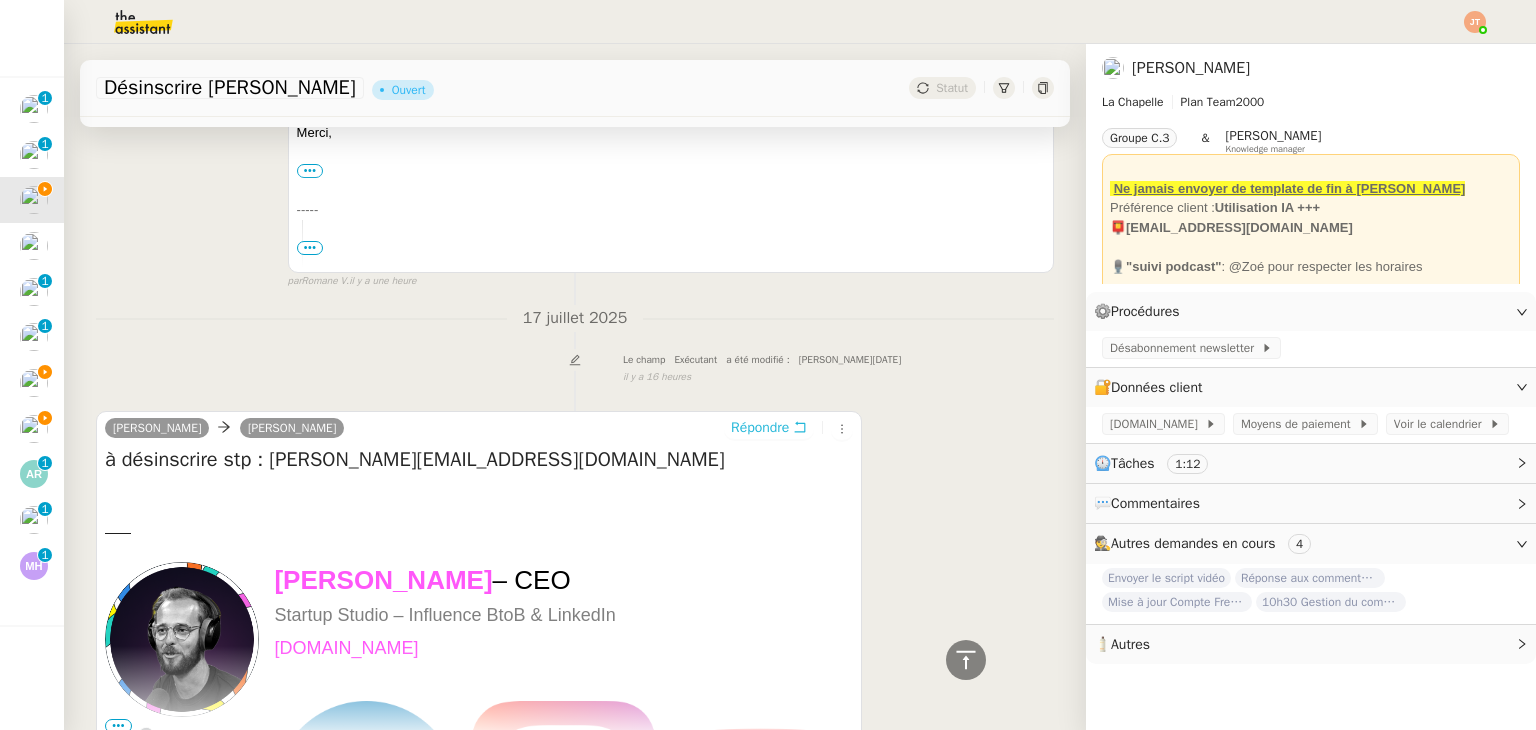 click on "Répondre" at bounding box center [760, 428] 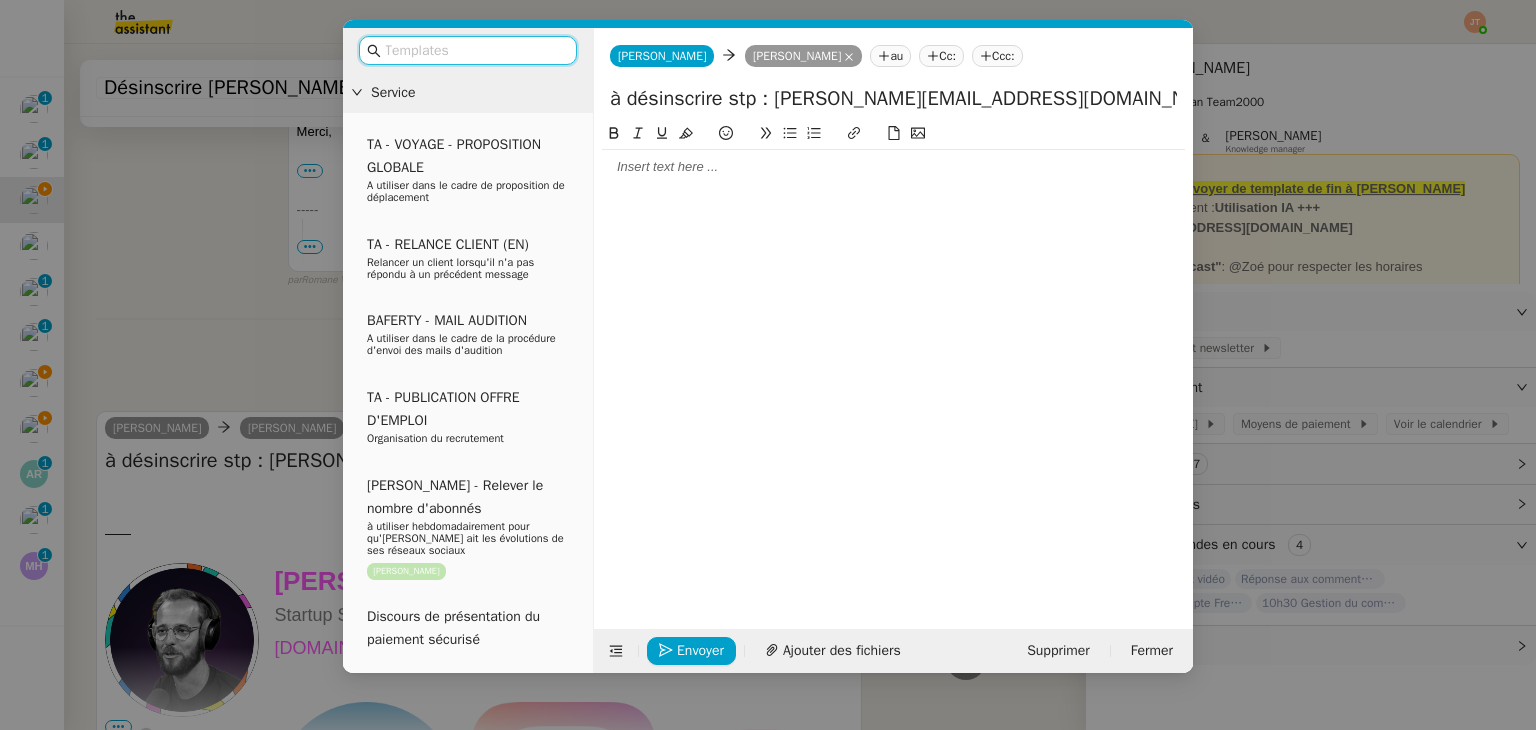 scroll, scrollTop: 655, scrollLeft: 0, axis: vertical 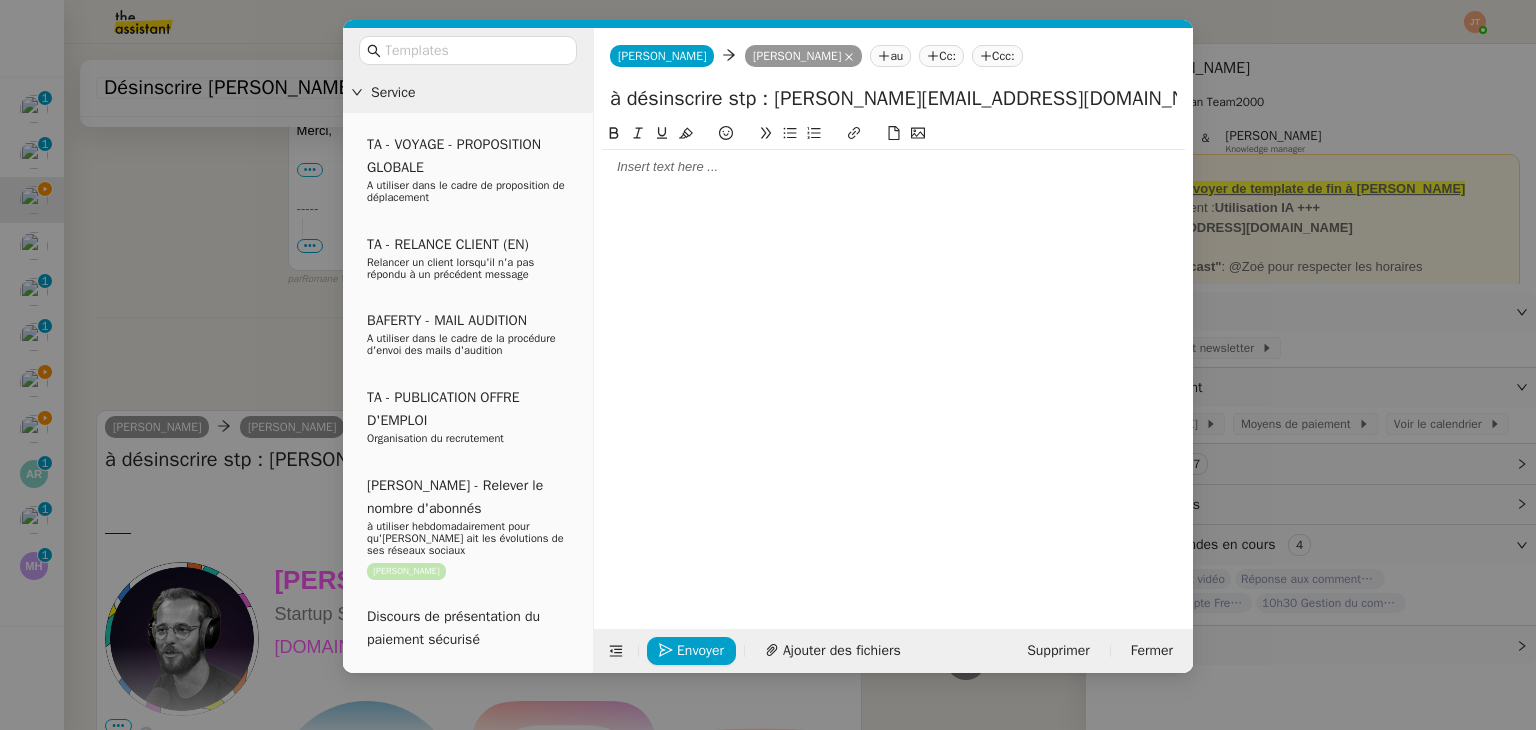 click 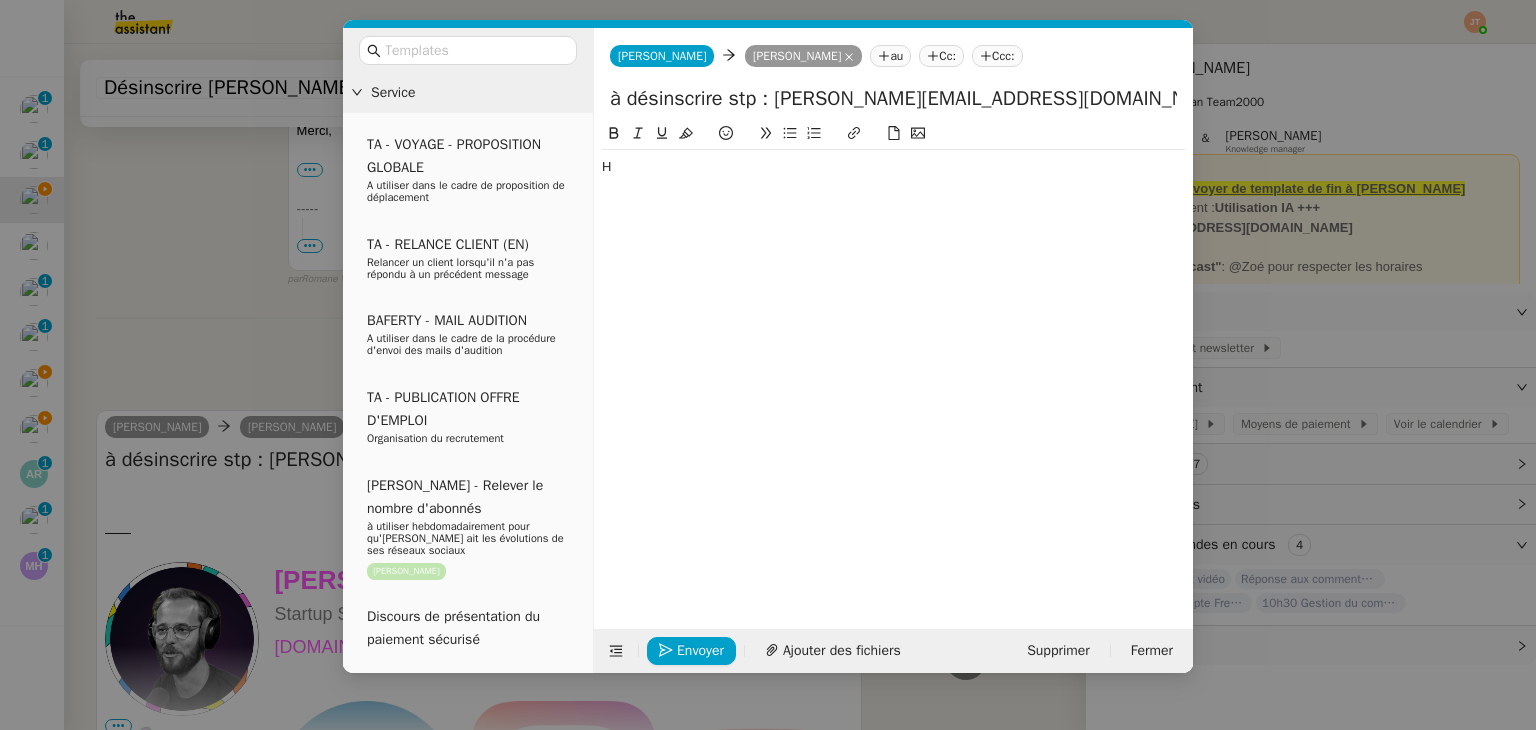 type 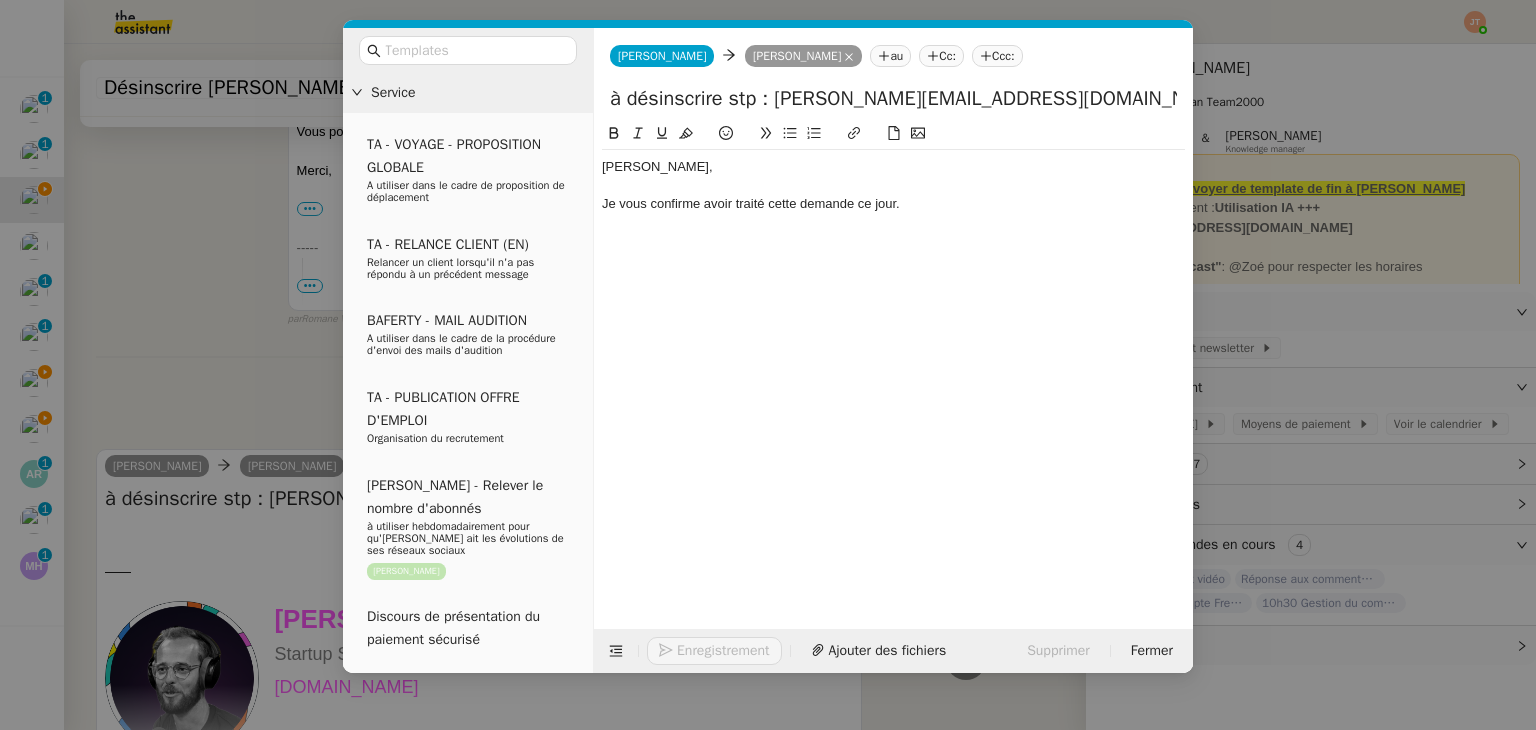 scroll, scrollTop: 752, scrollLeft: 0, axis: vertical 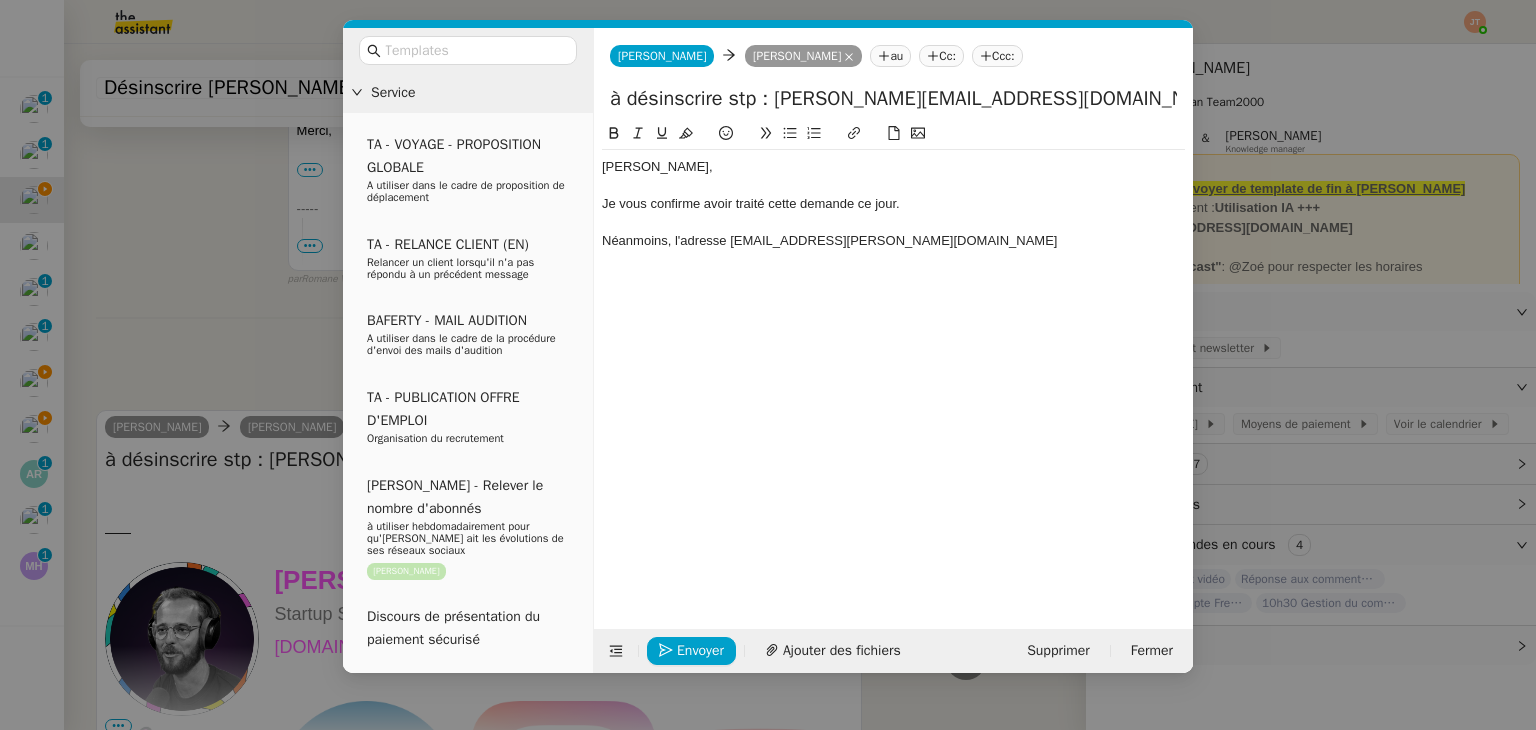 click on "Néanmoins, l'adresse [EMAIL_ADDRESS][PERSON_NAME][DOMAIN_NAME]" 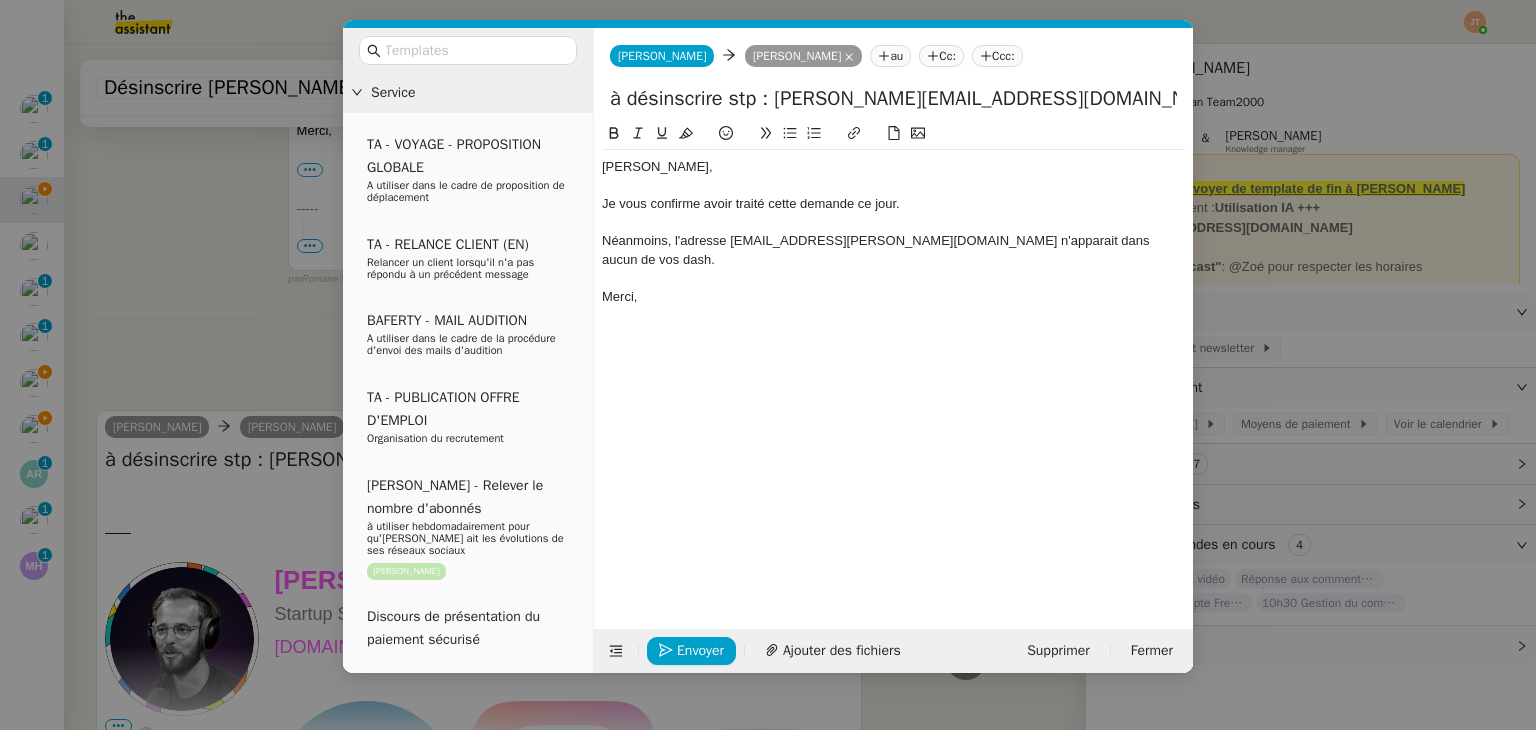 scroll, scrollTop: 811, scrollLeft: 0, axis: vertical 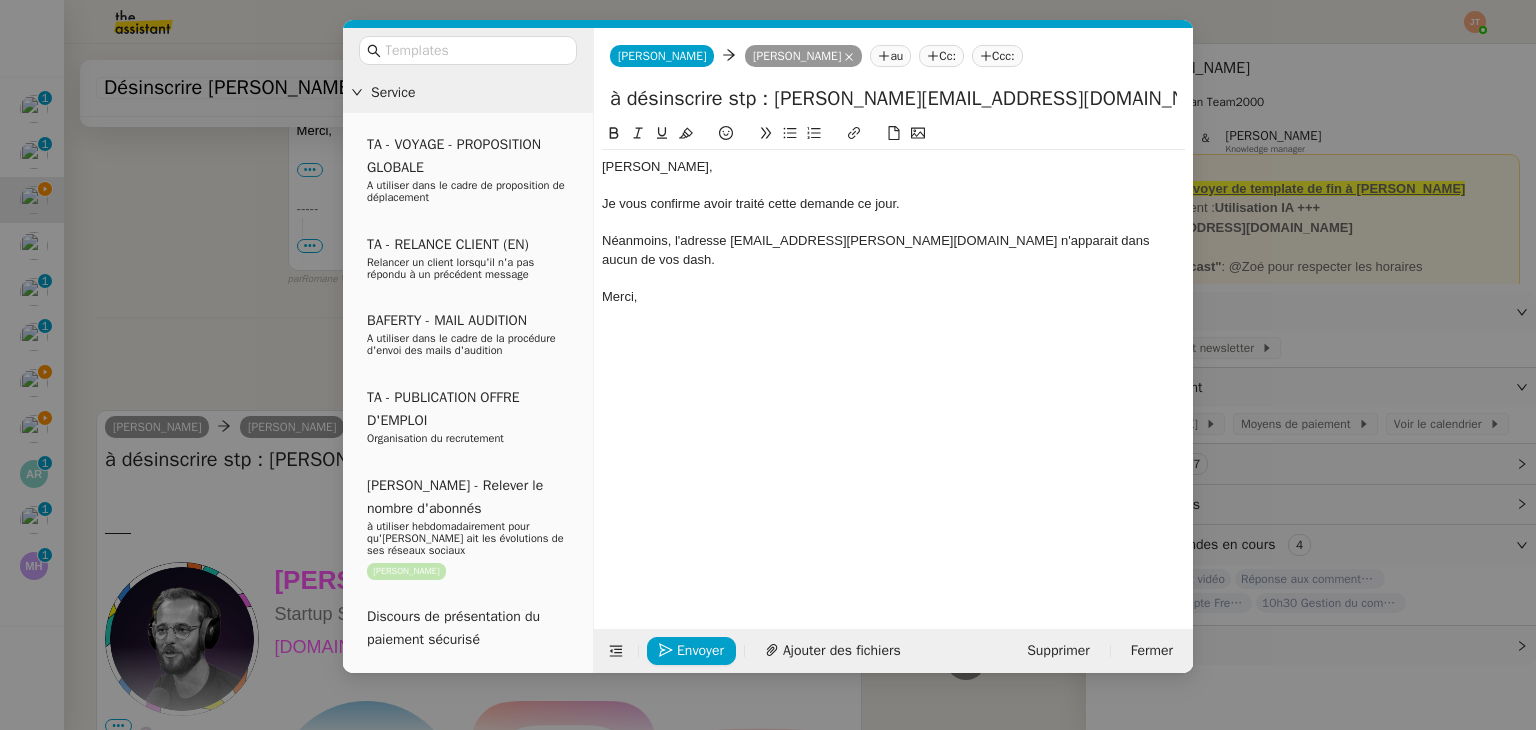 click on "Néanmoins, l'adresse [EMAIL_ADDRESS][PERSON_NAME][DOMAIN_NAME] n'apparait dans aucun de vos dash." 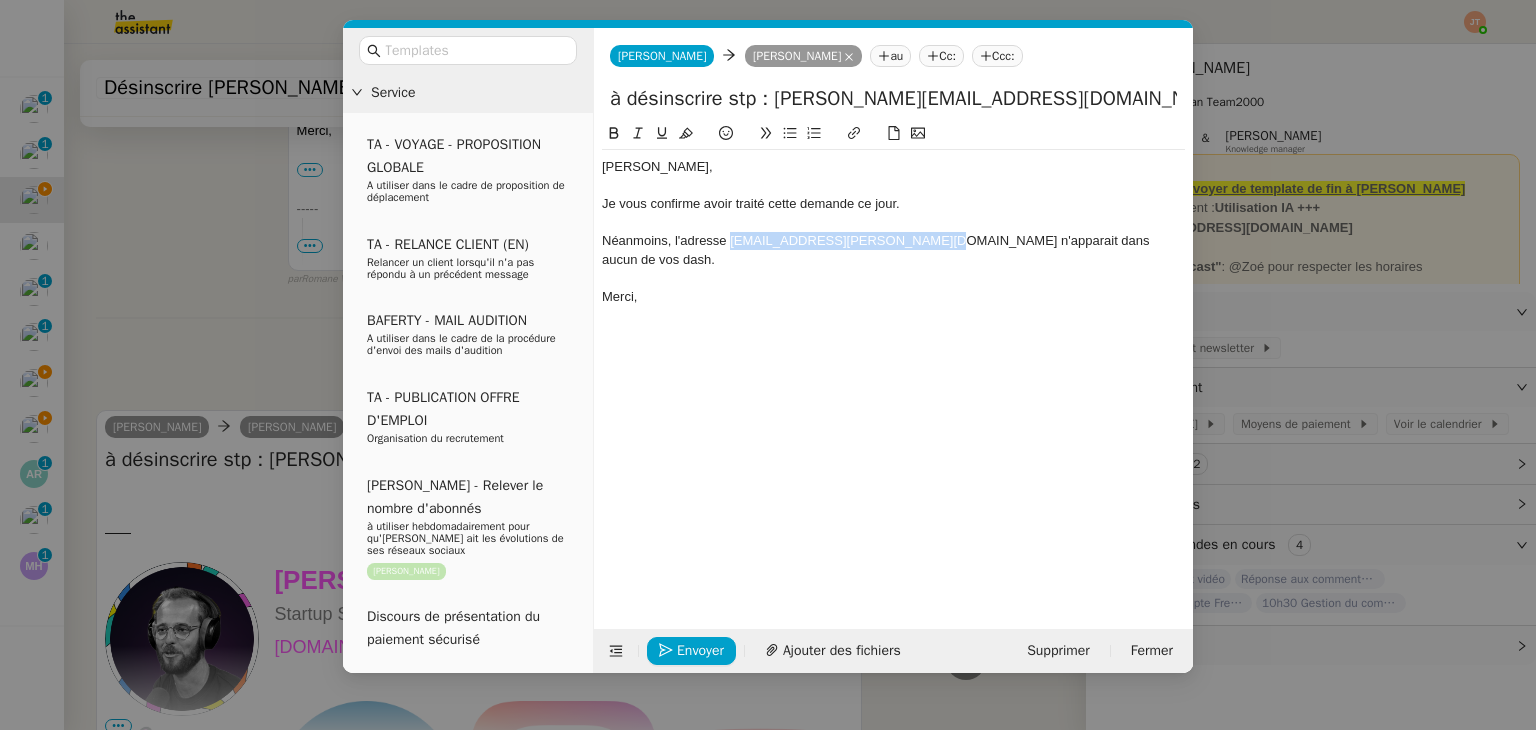 drag, startPoint x: 729, startPoint y: 243, endPoint x: 908, endPoint y: 241, distance: 179.01117 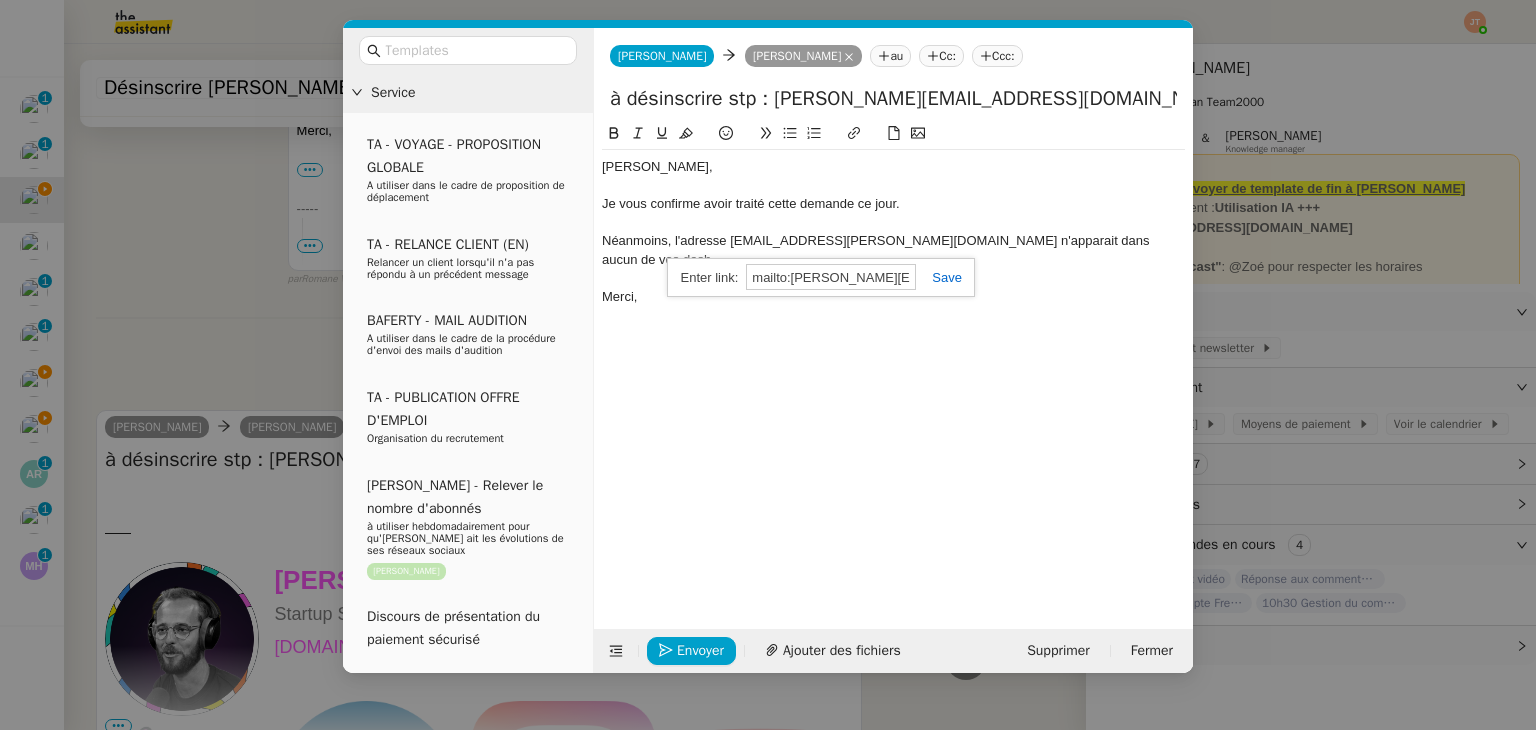 click 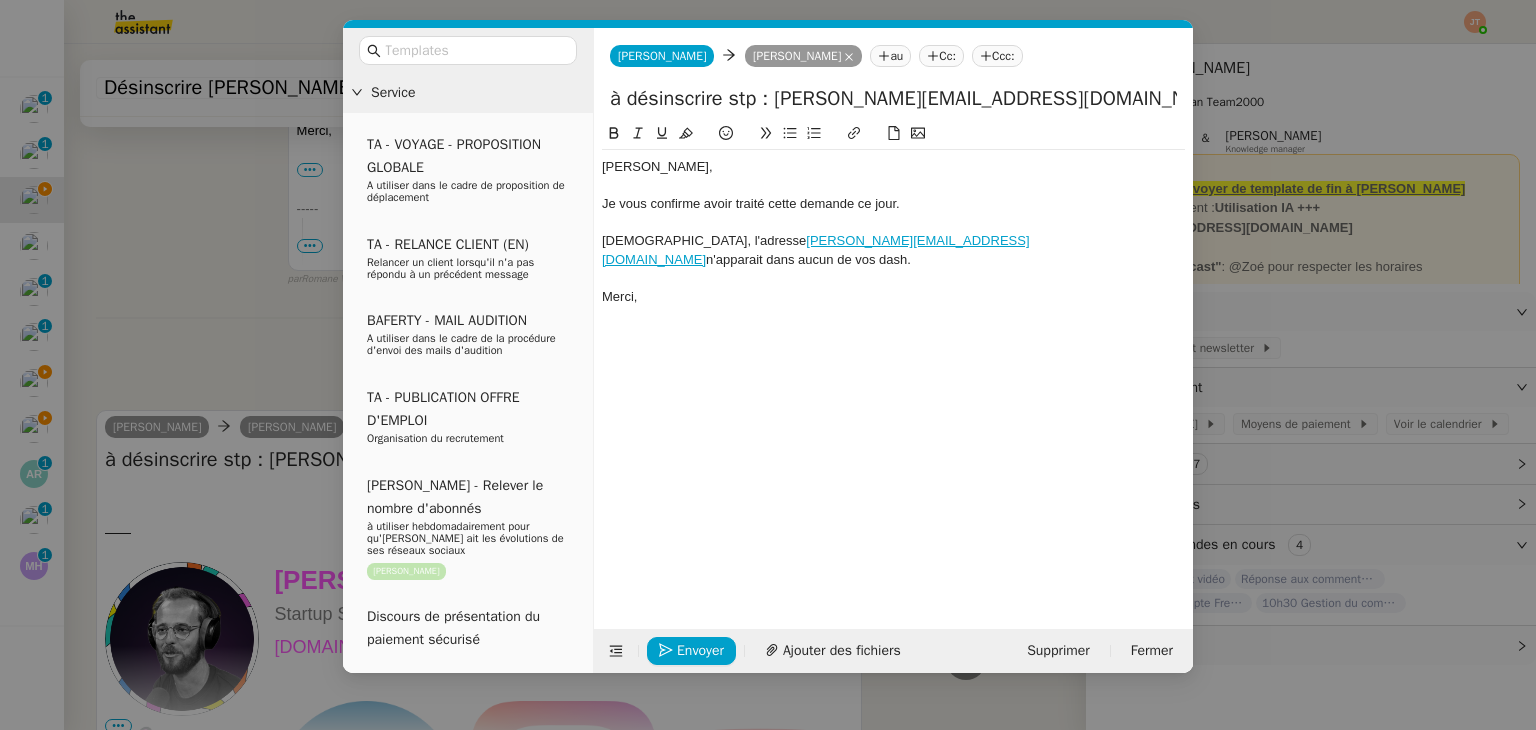 click 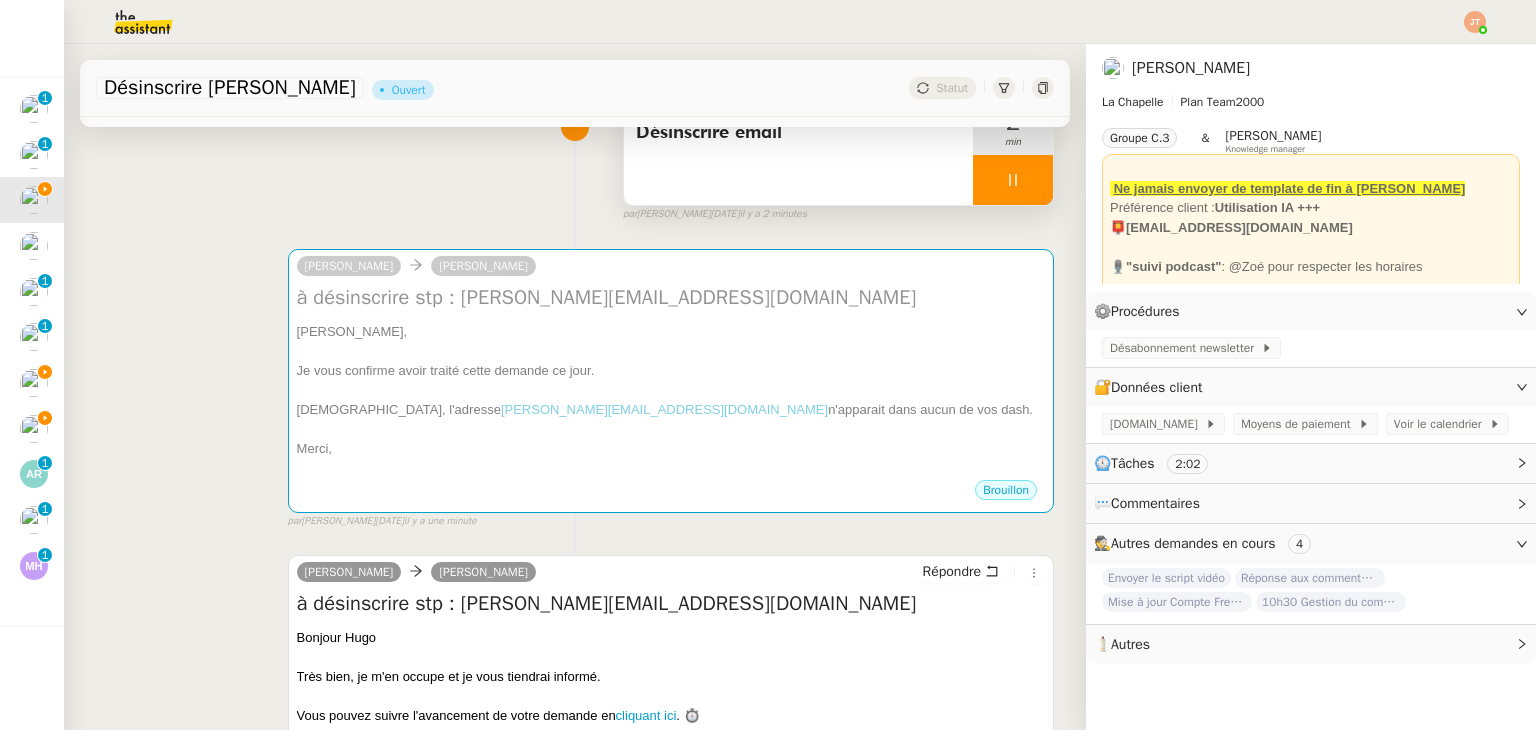scroll, scrollTop: 0, scrollLeft: 0, axis: both 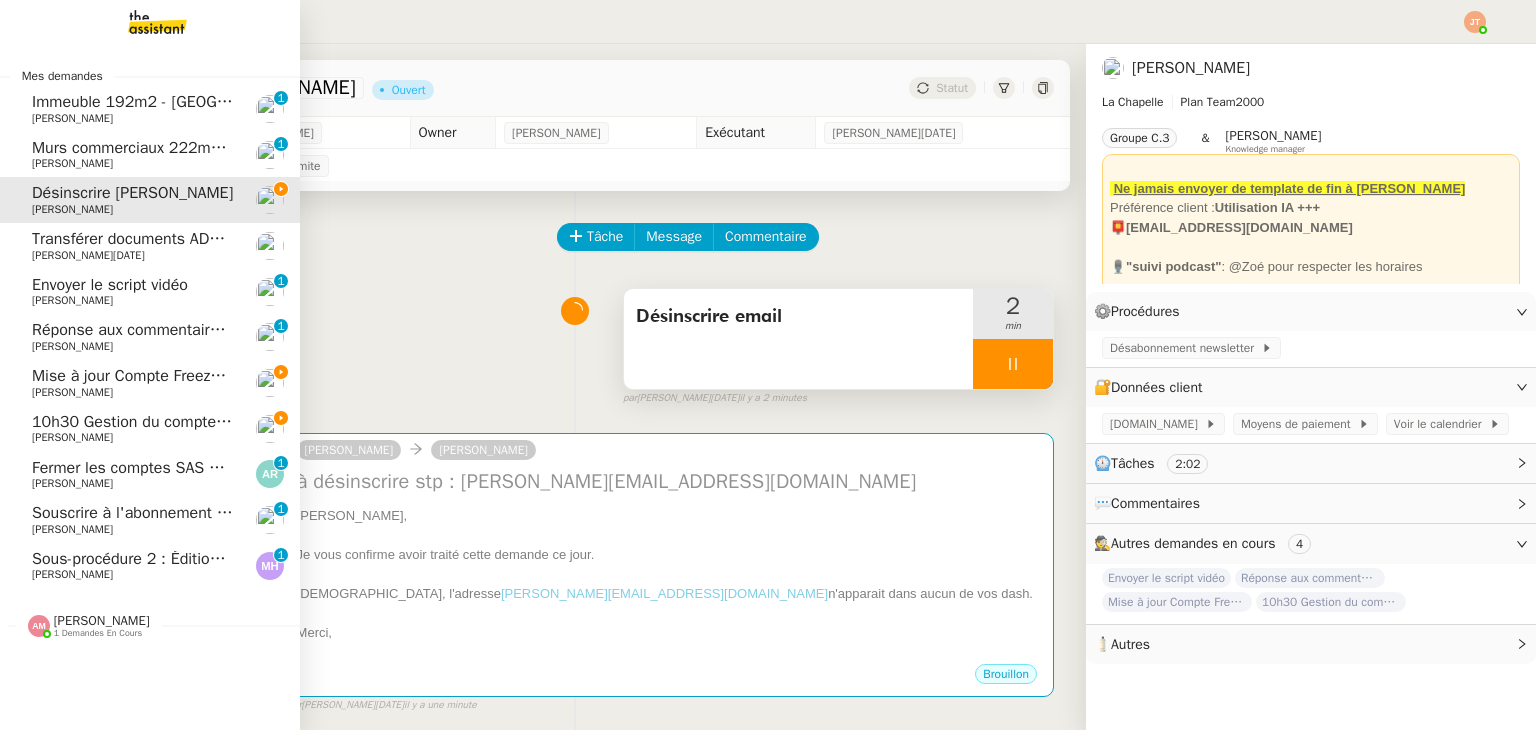 click on "[PERSON_NAME]" 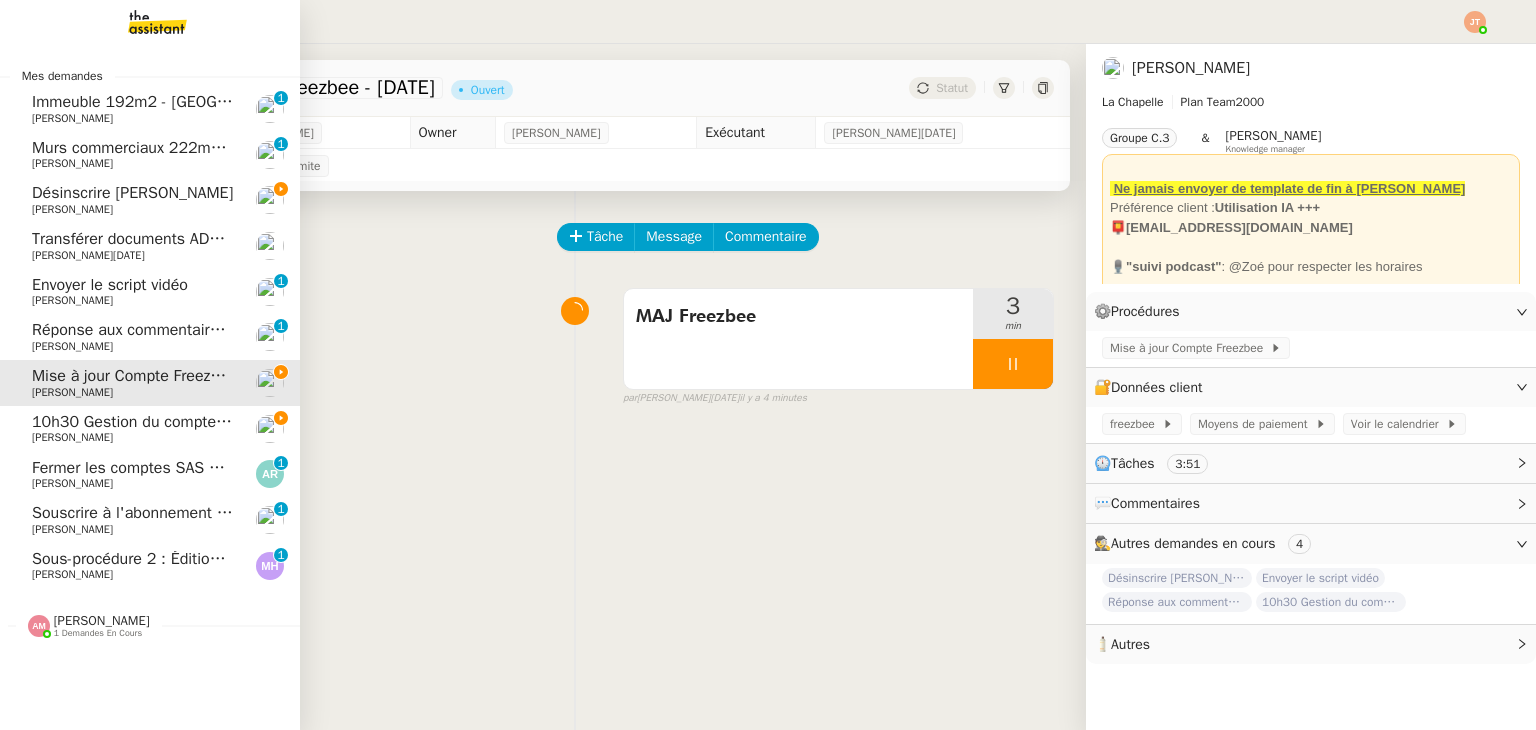 click on "Souscrire à l'abonnement LinkedIn" 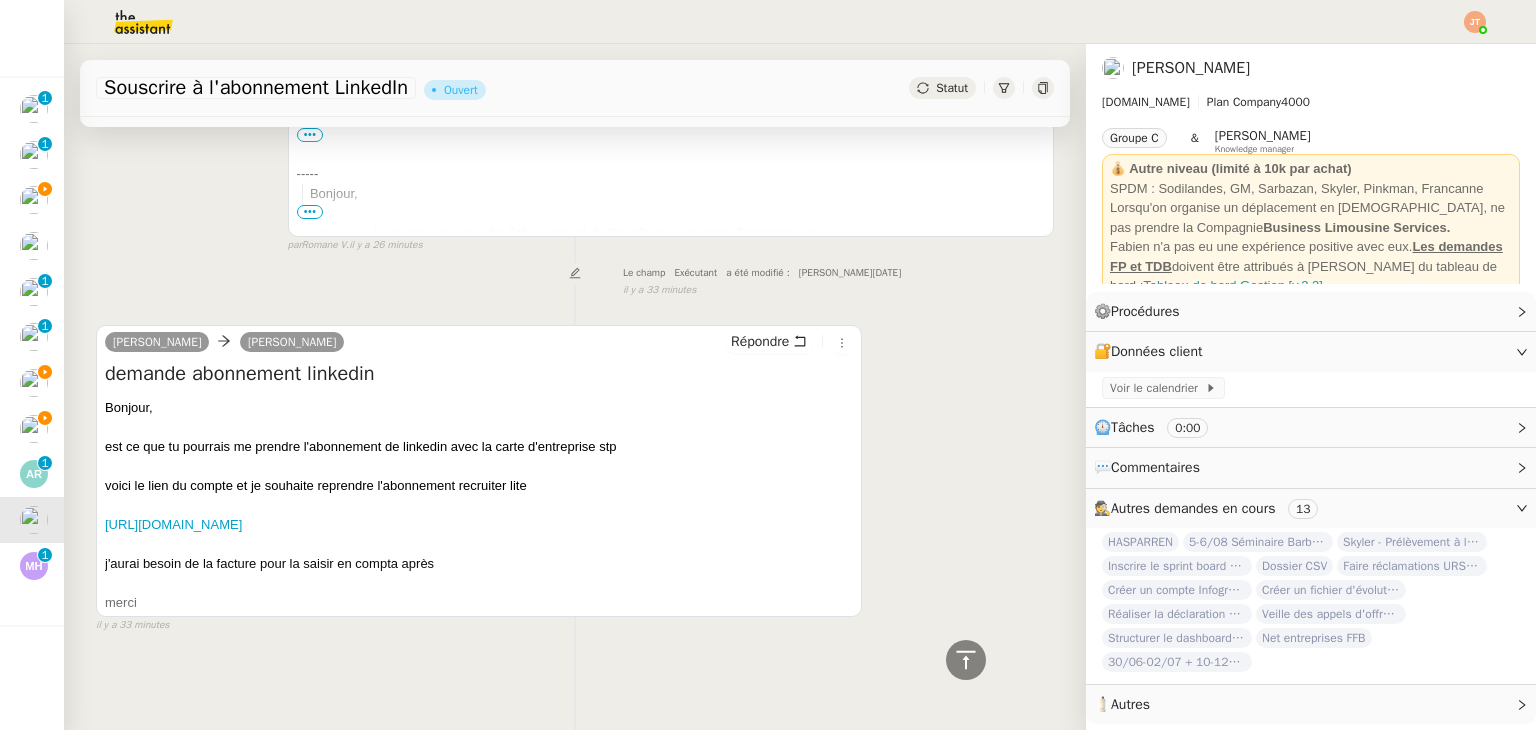 scroll, scrollTop: 540, scrollLeft: 0, axis: vertical 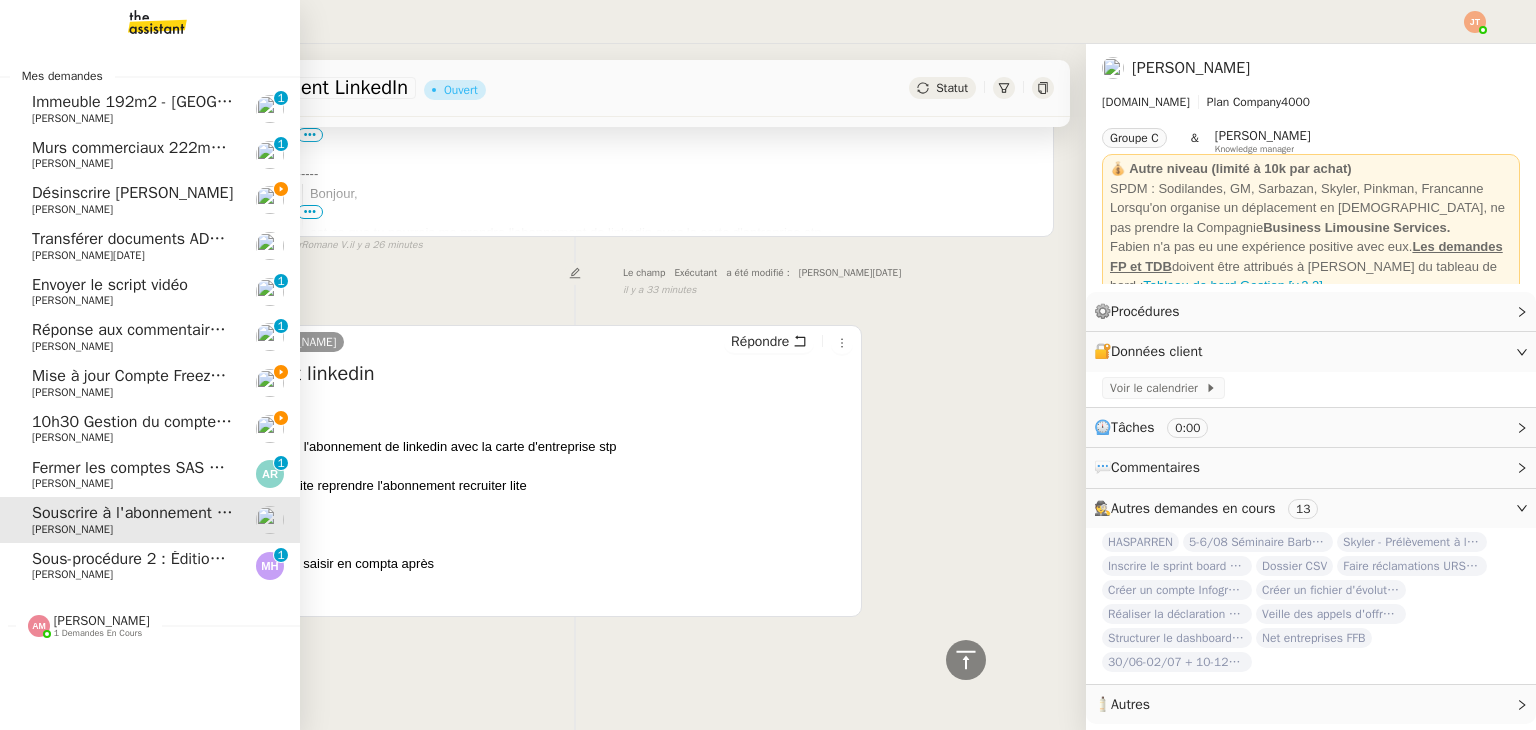 click on "Fermer les comptes SAS Holding MORAU" 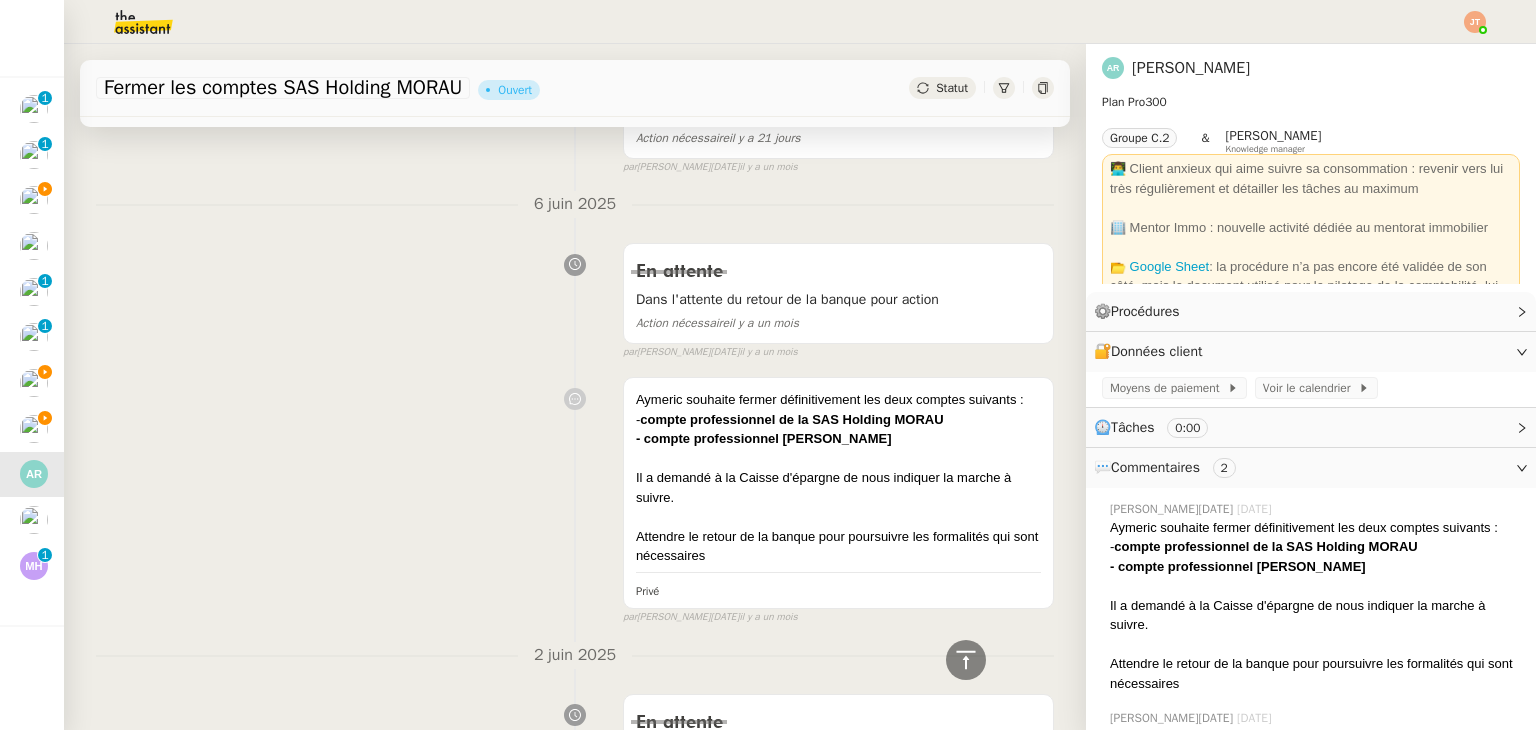 scroll, scrollTop: 700, scrollLeft: 0, axis: vertical 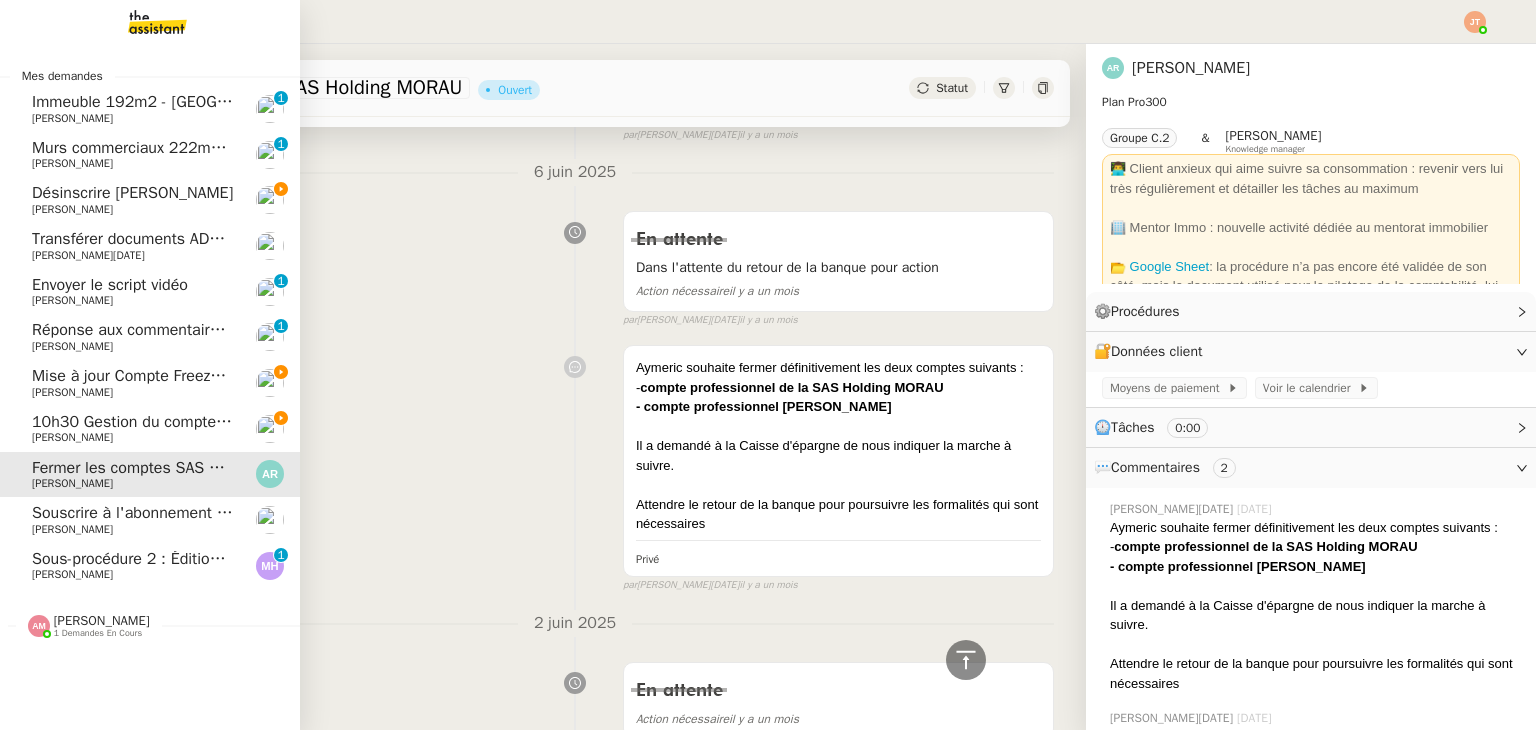 click on "Mise à jour Compte Freezbee - [DATE]" 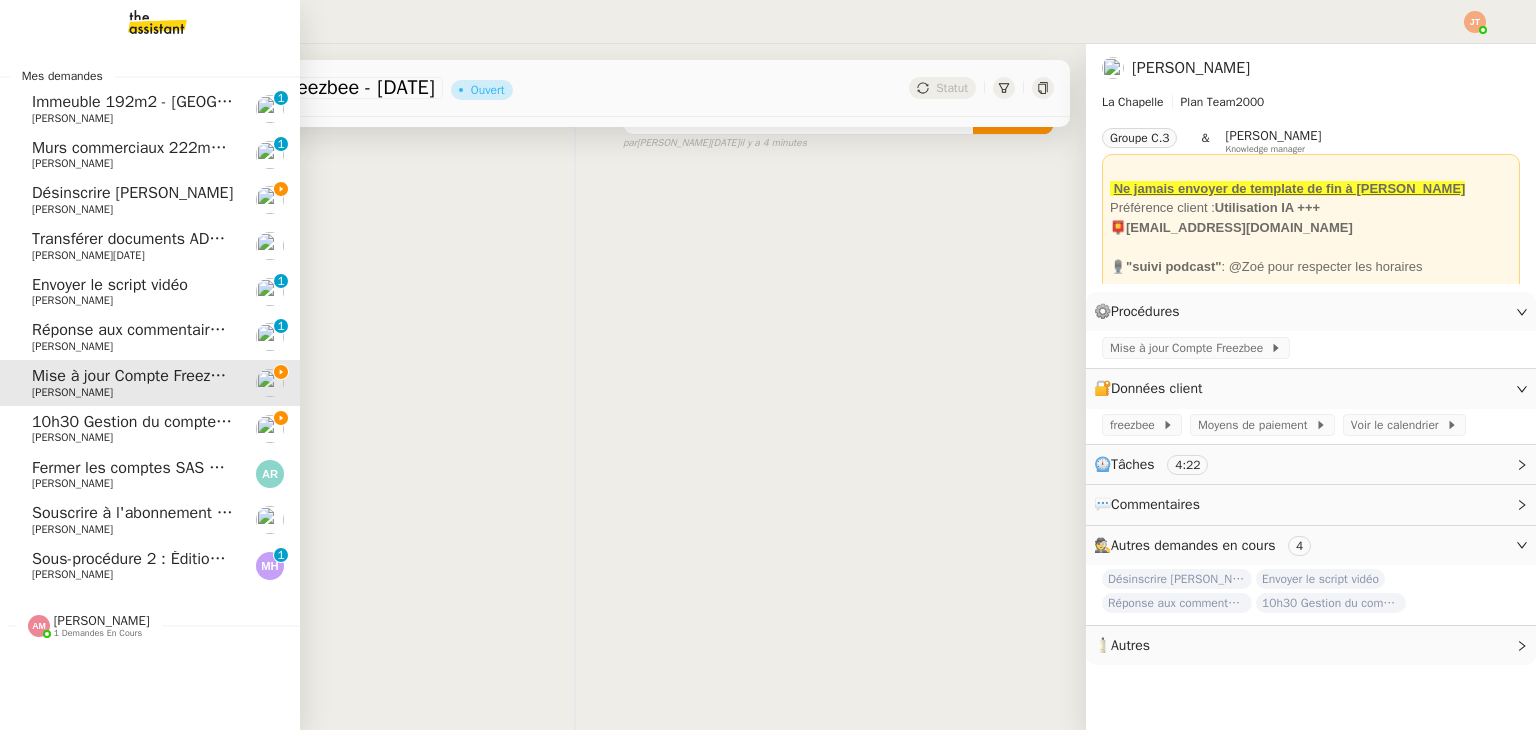 scroll, scrollTop: 268, scrollLeft: 0, axis: vertical 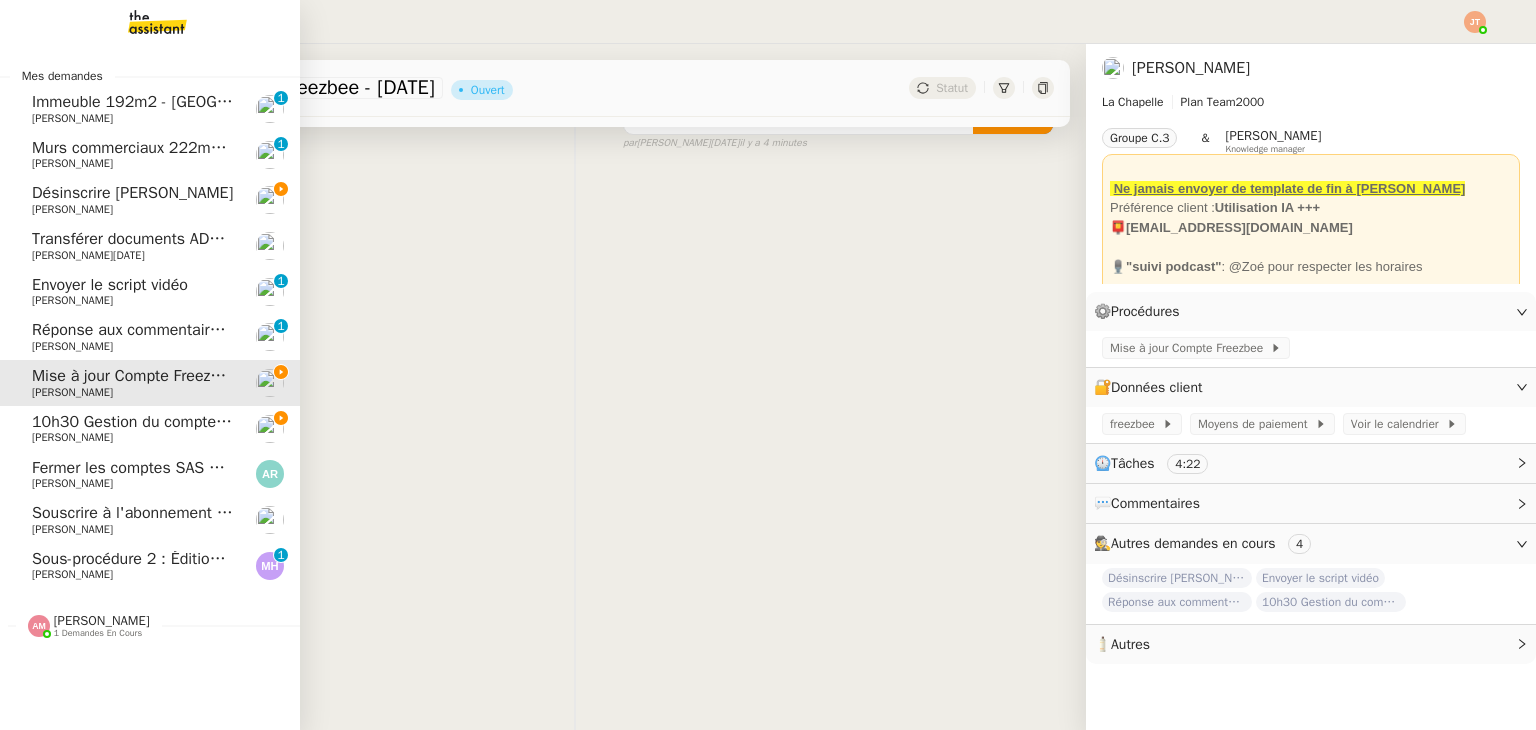 click on "10h30 Gestion du compte LinkedIn de [PERSON_NAME] (post + gestion messages) - [DATE]" 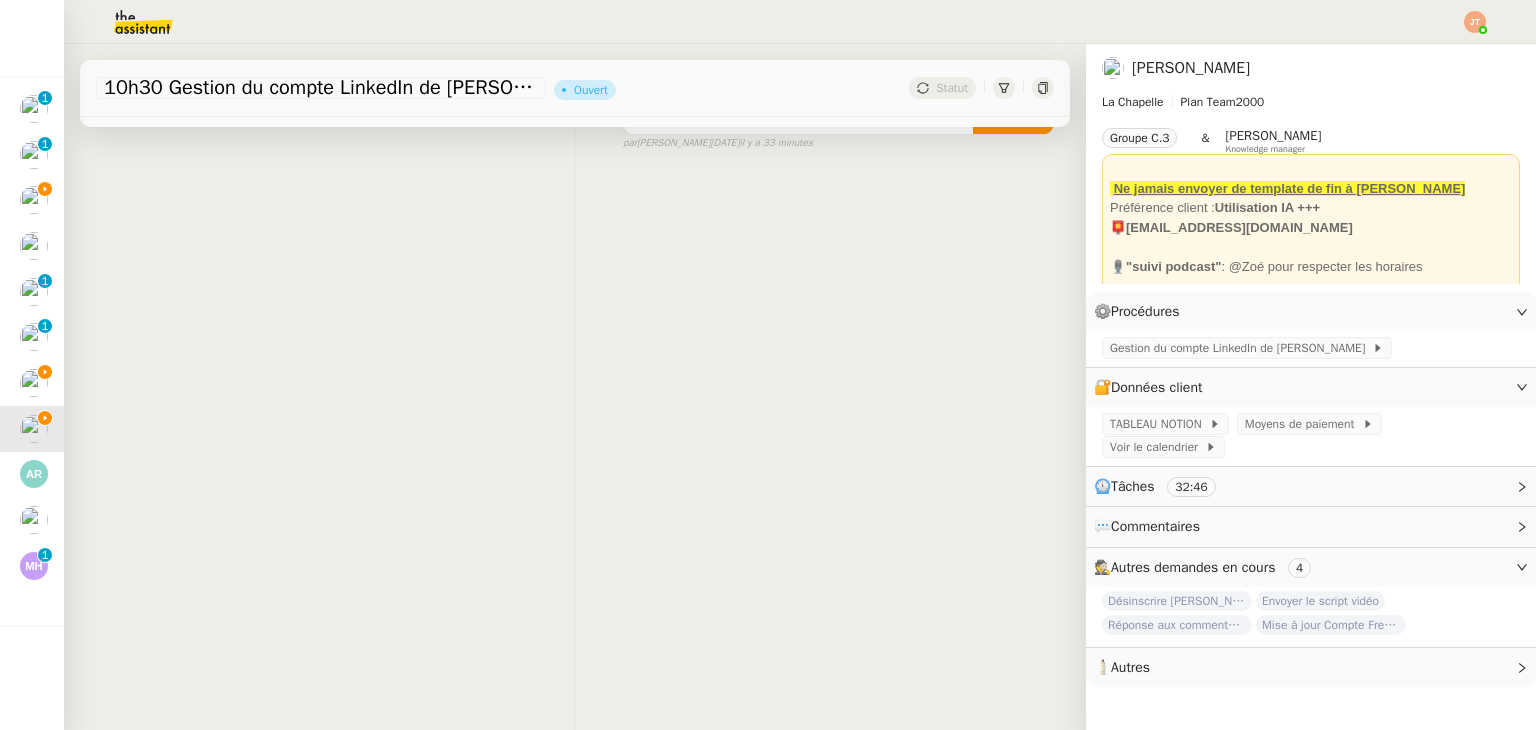 scroll, scrollTop: 0, scrollLeft: 0, axis: both 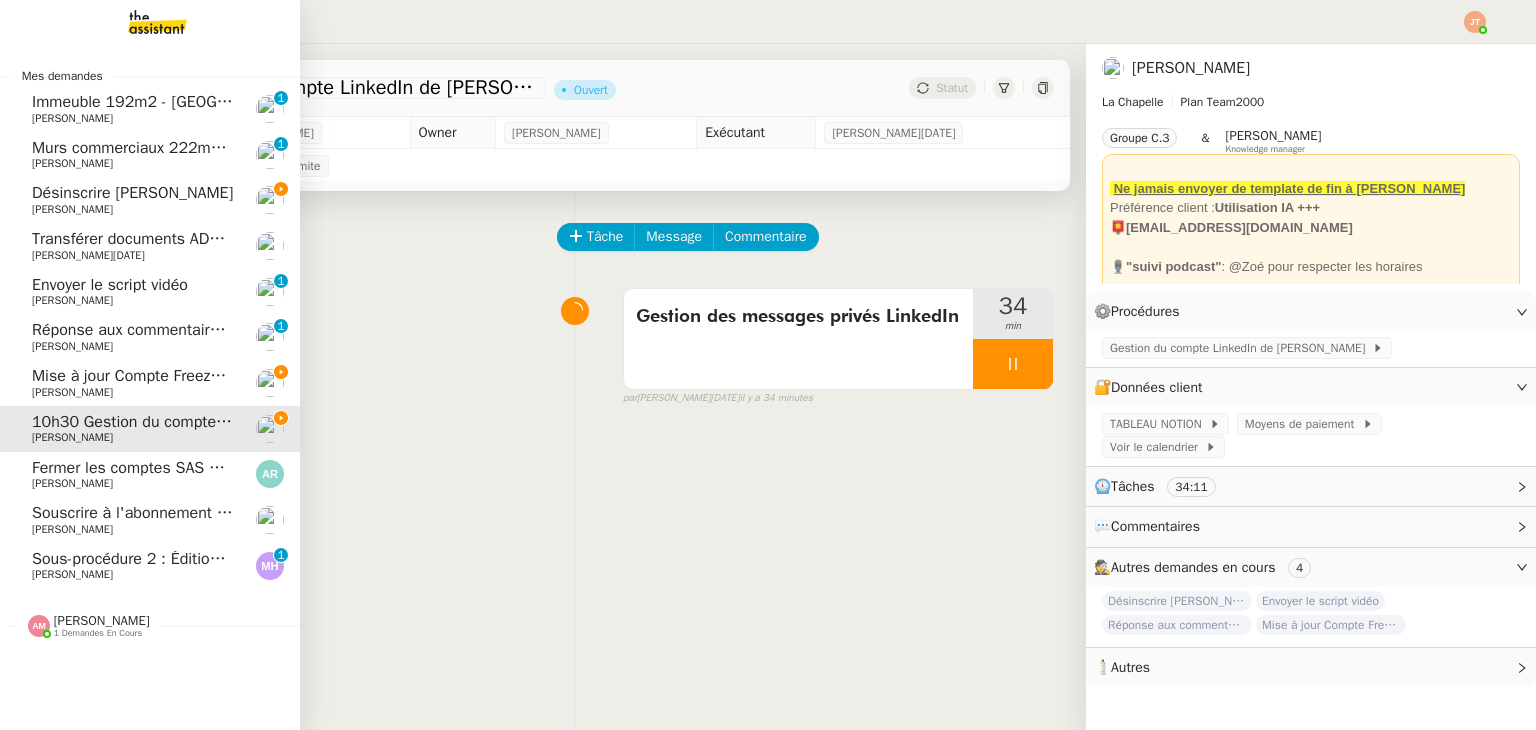 click on "Désinscrire [PERSON_NAME]" 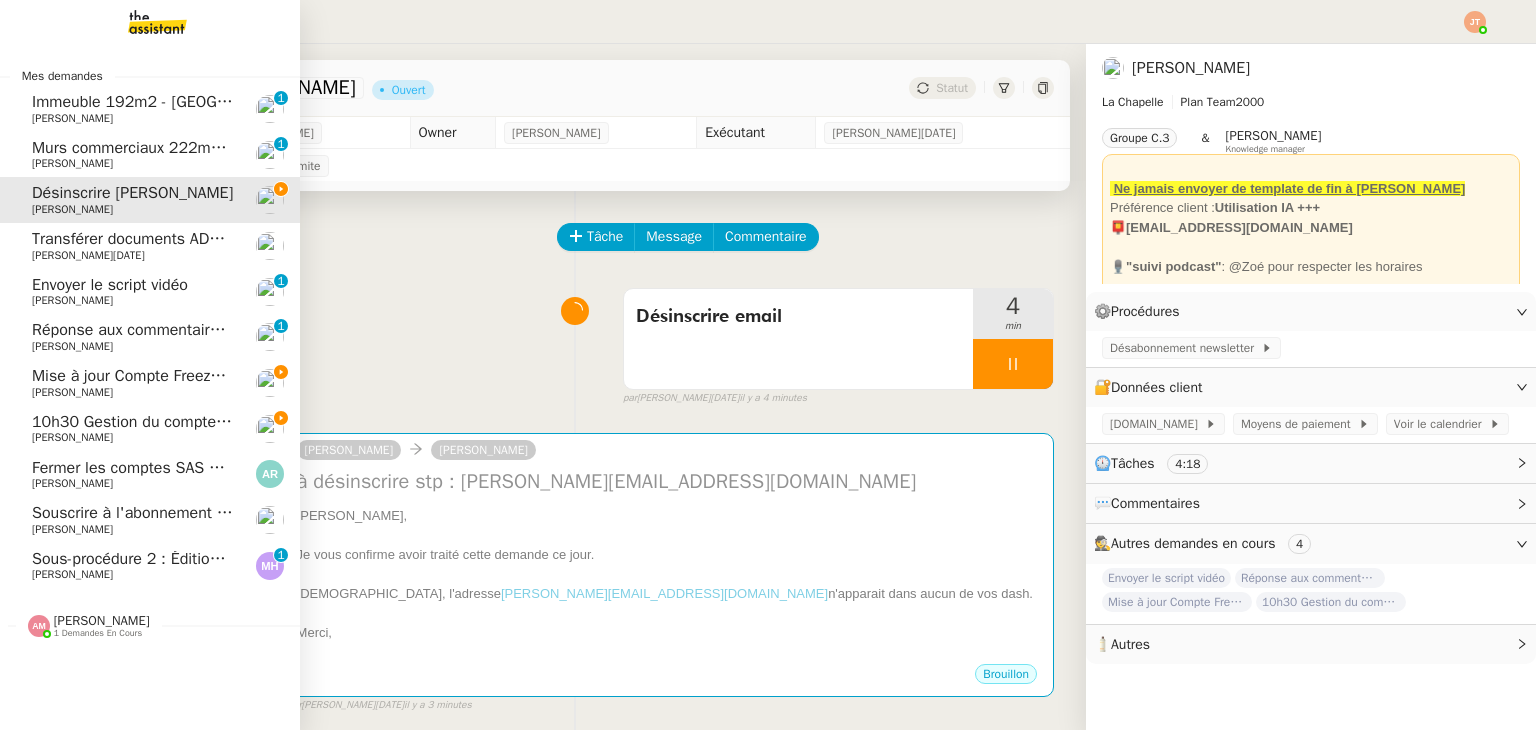 click on "[PERSON_NAME]" 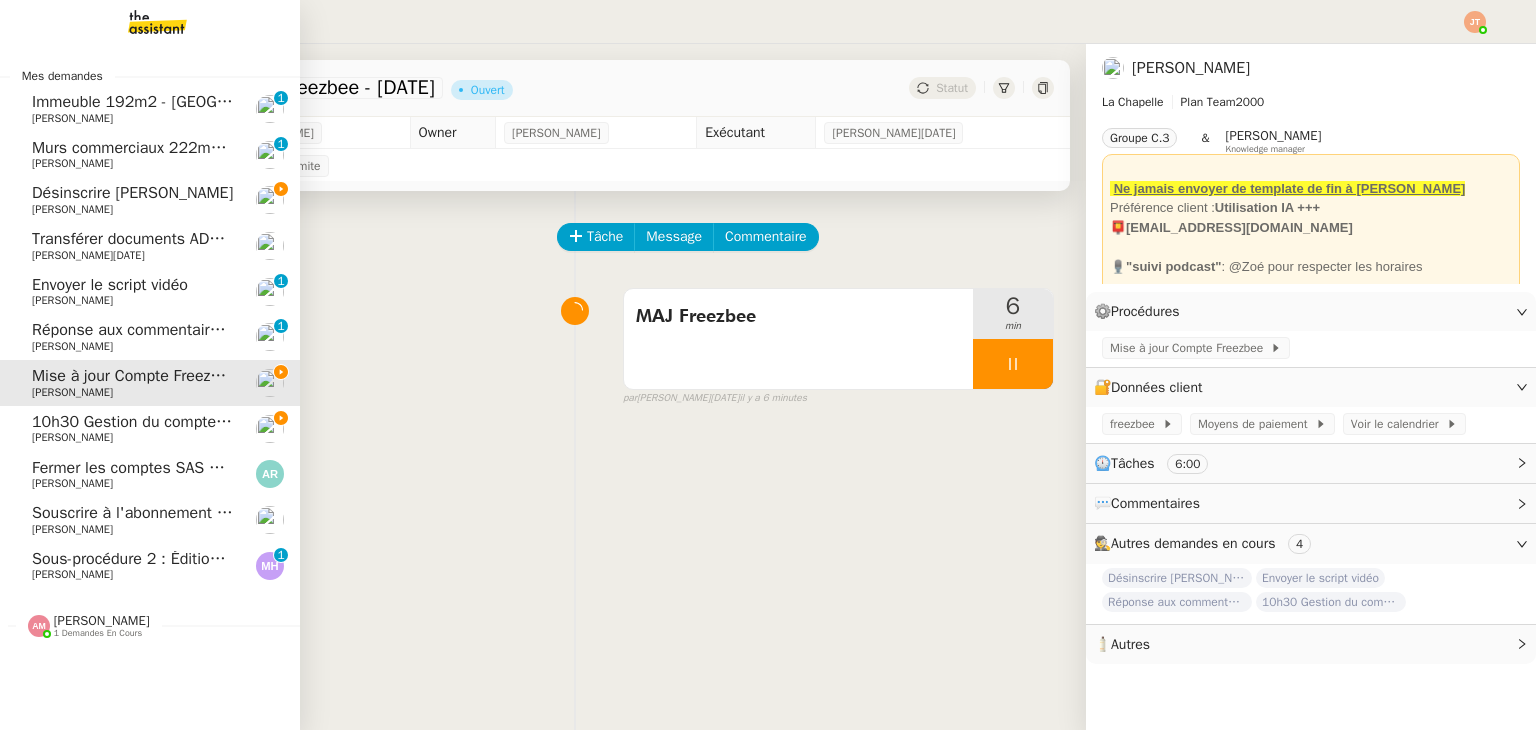 click on "10h30 Gestion du compte LinkedIn de [PERSON_NAME] (post + gestion messages) - [DATE]" 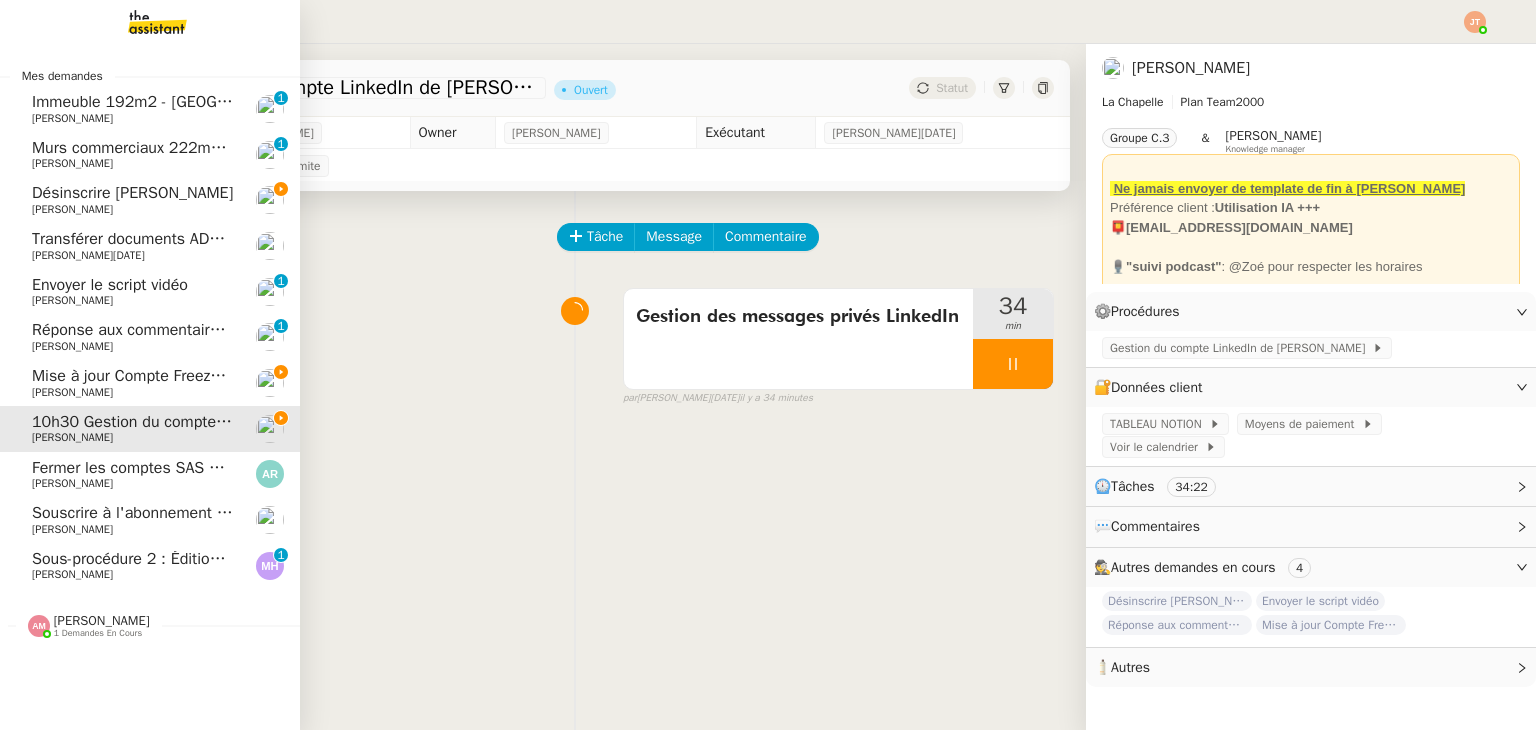 click on "Désinscrire [PERSON_NAME]" 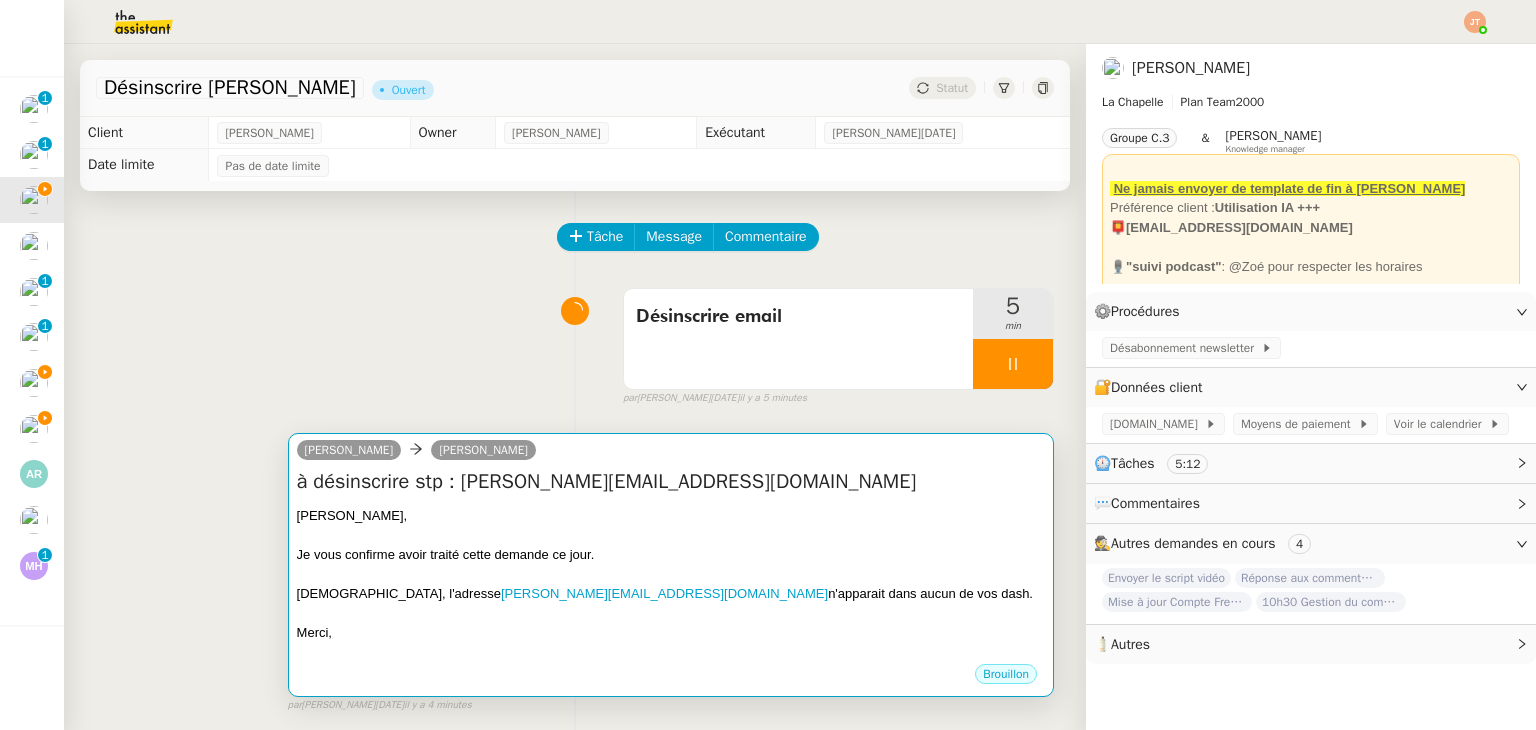 click at bounding box center [671, 535] 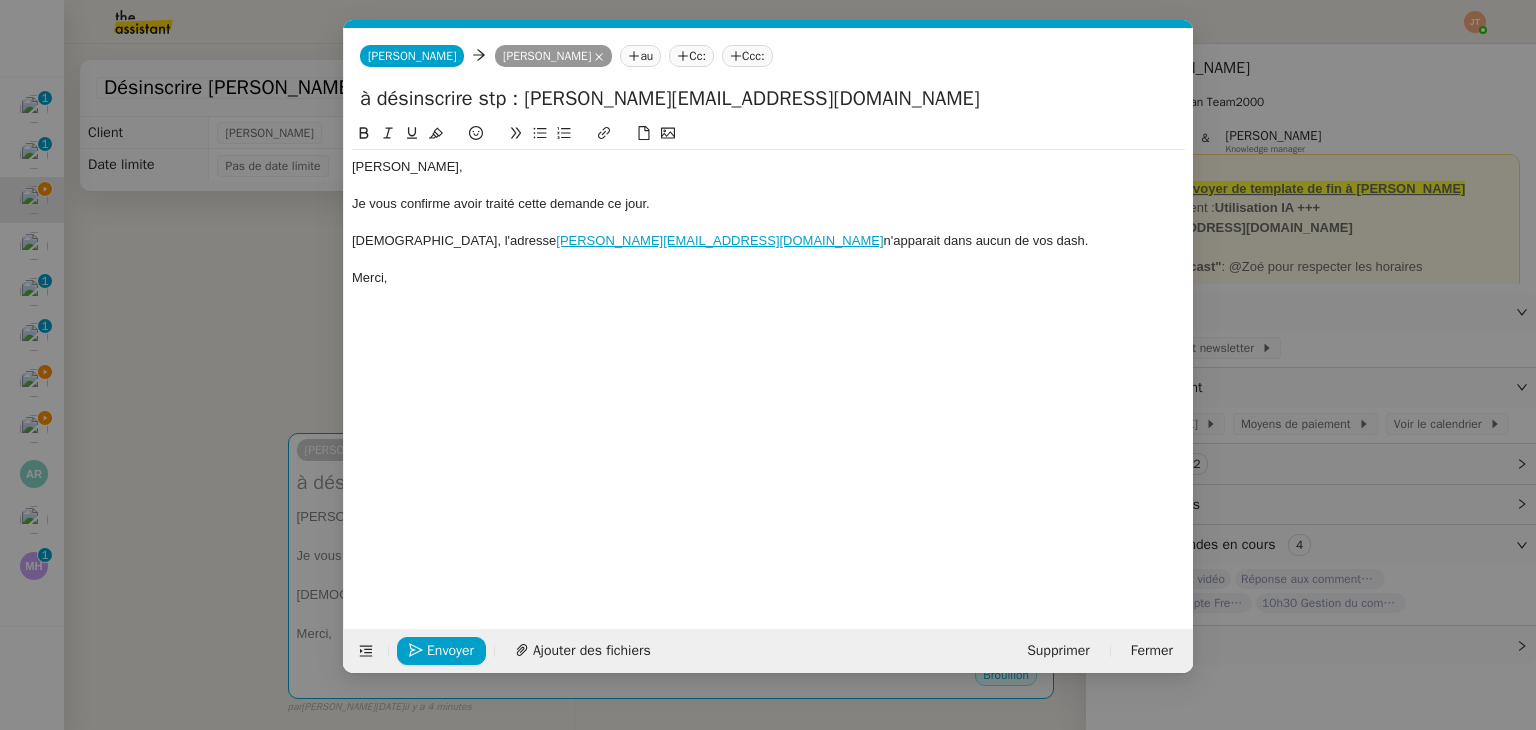 scroll, scrollTop: 0, scrollLeft: 42, axis: horizontal 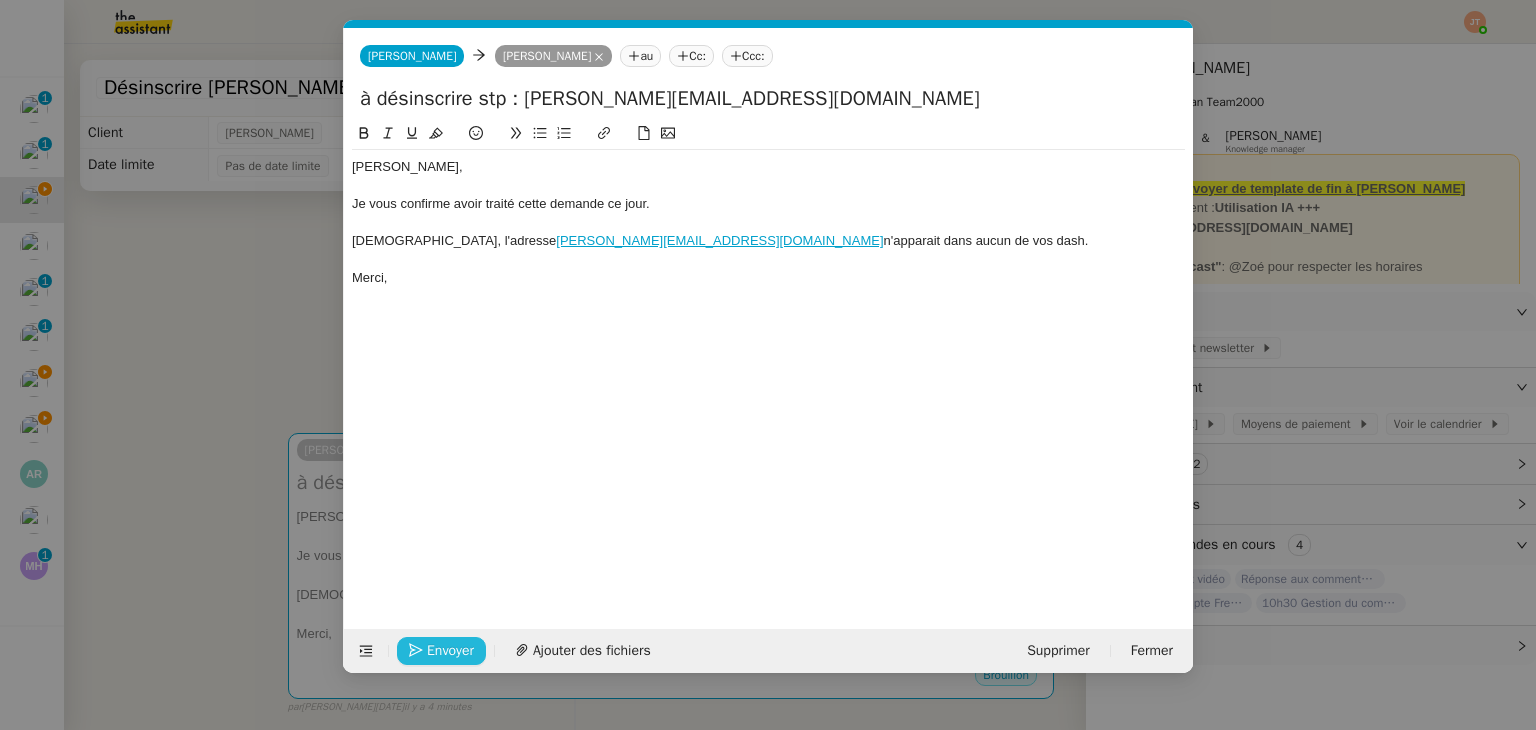click on "Envoyer" 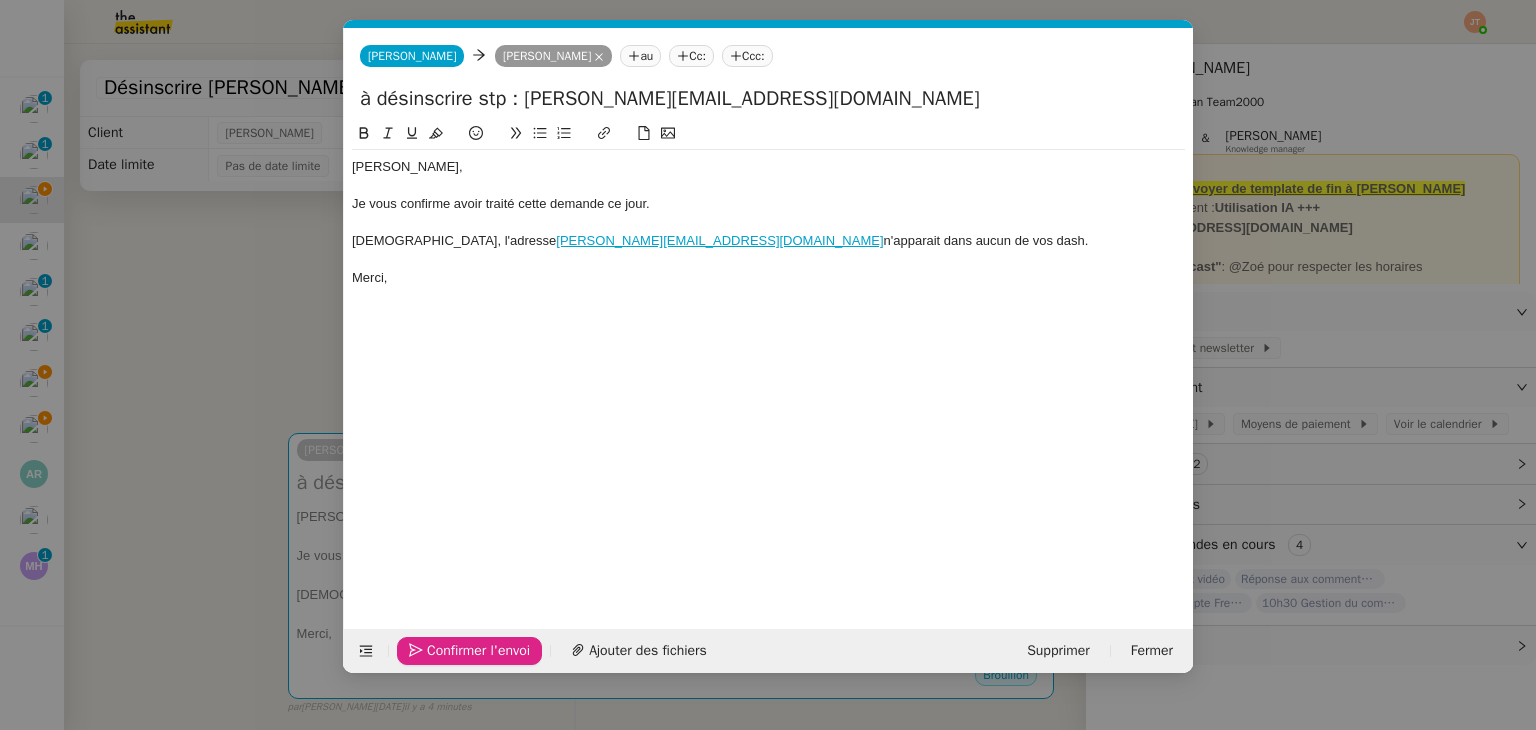 click on "Confirmer l'envoi" 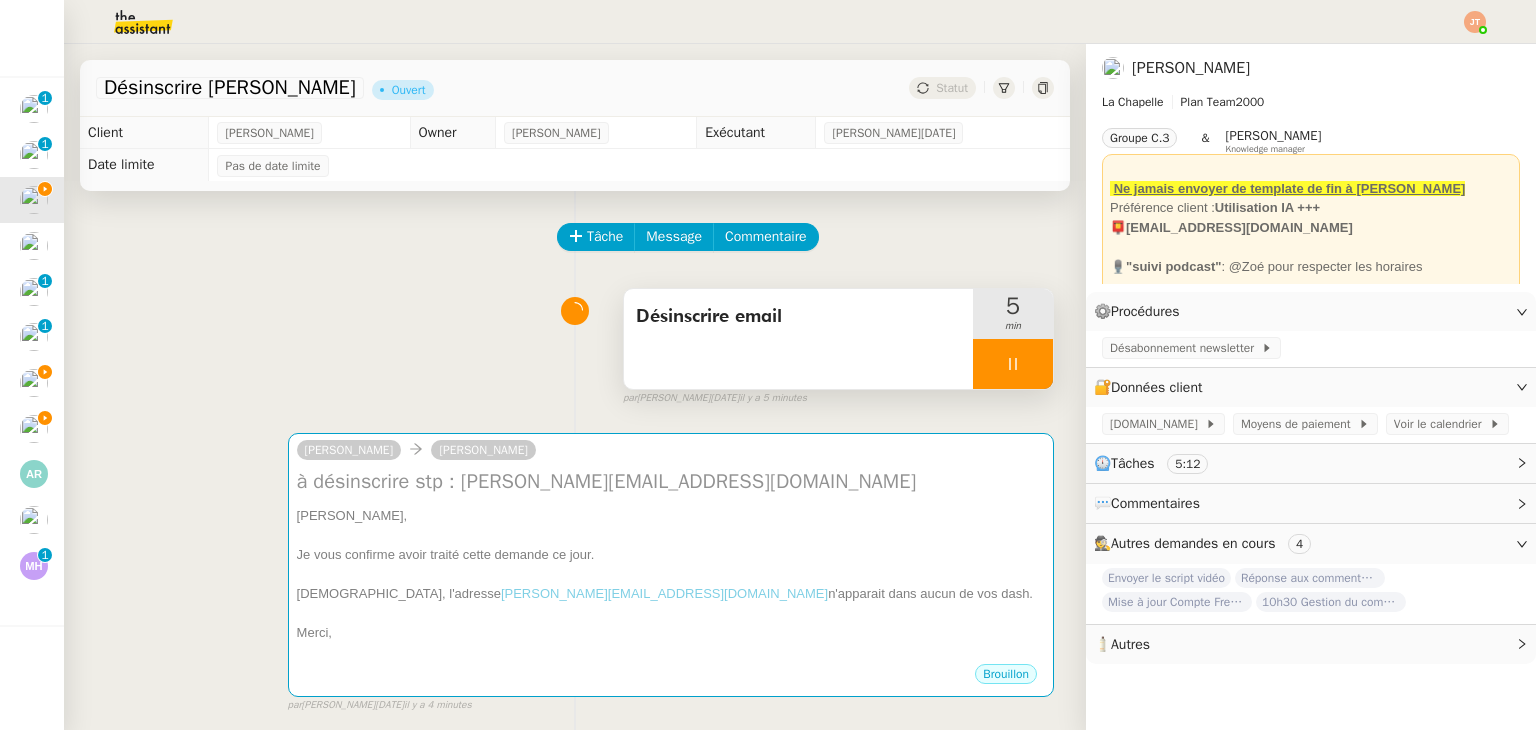 click at bounding box center (1013, 364) 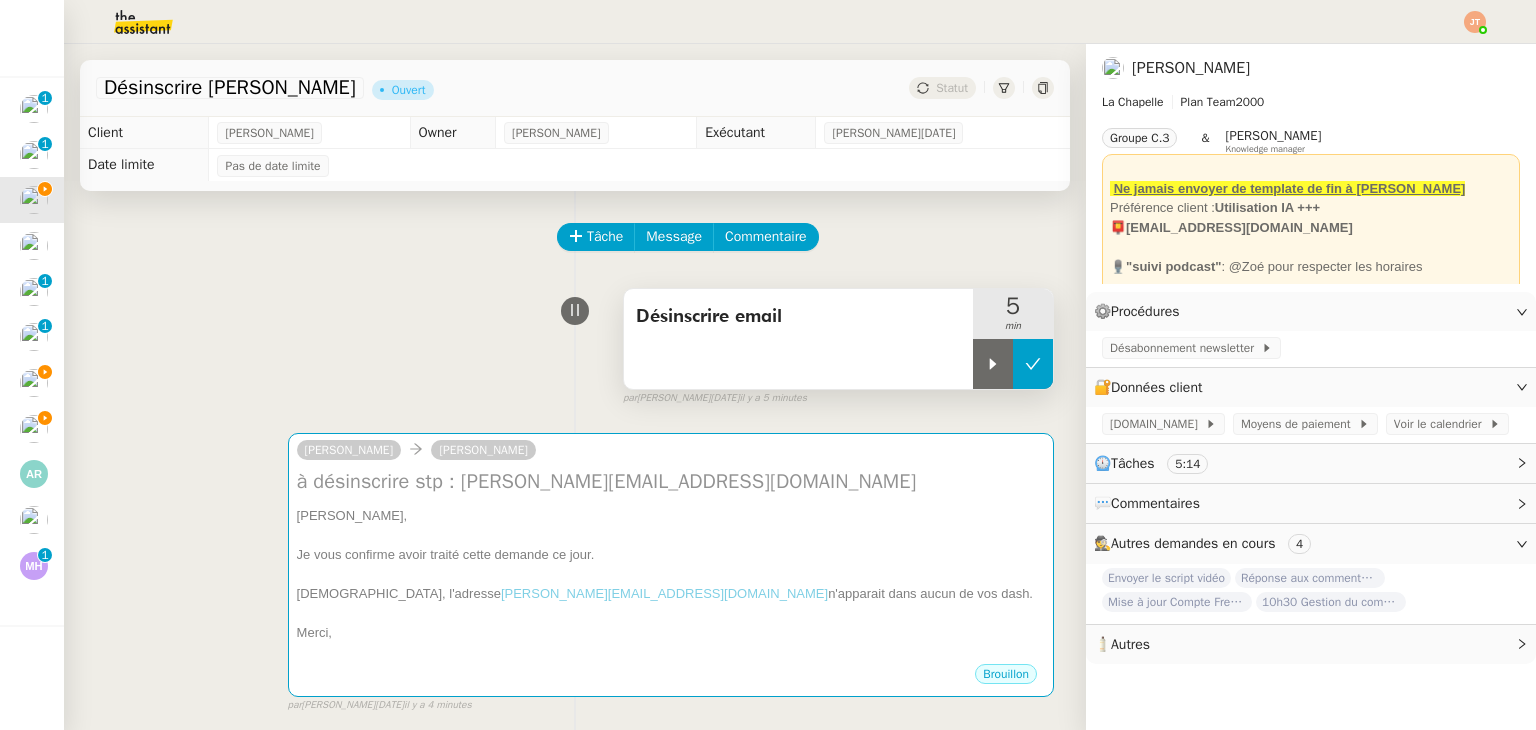 click 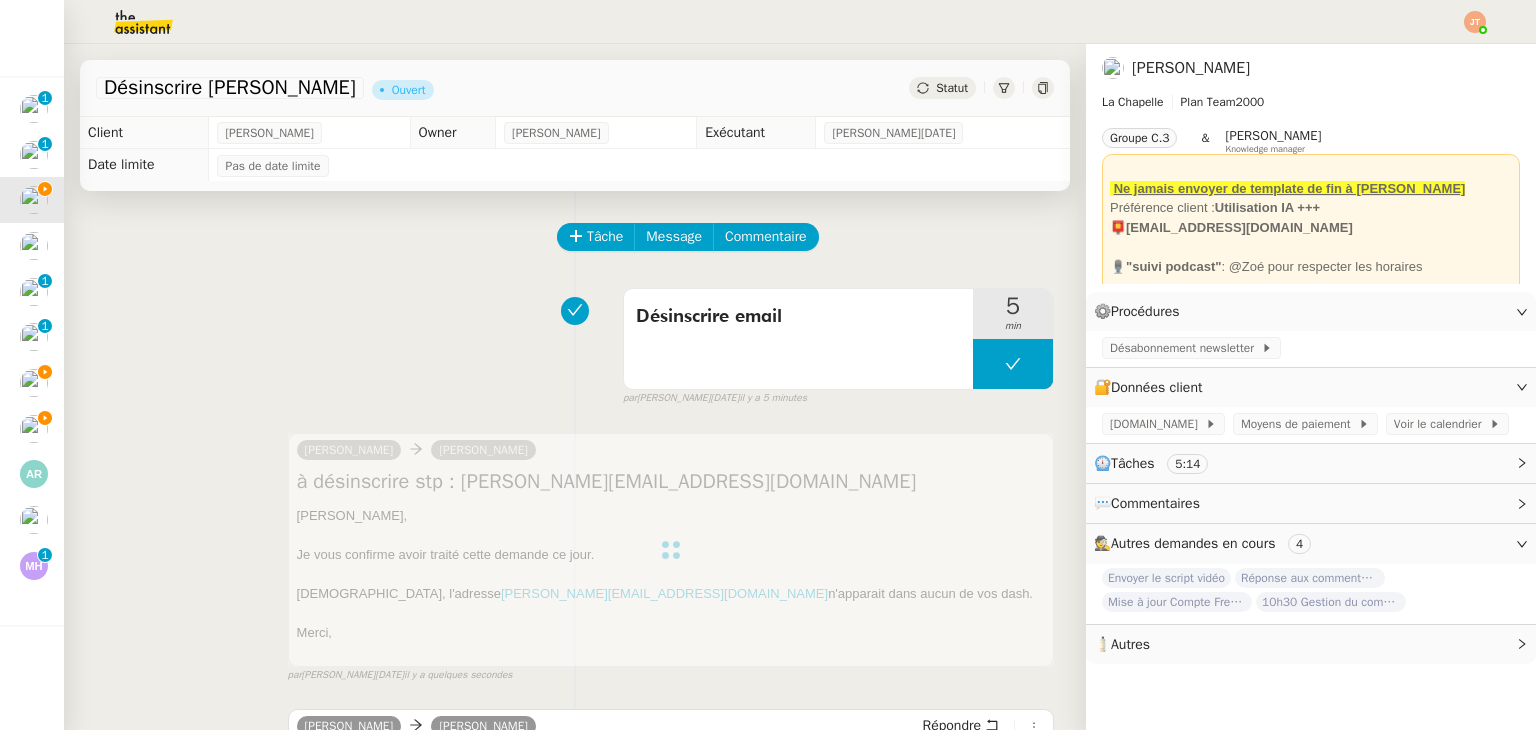 click on "Statut" 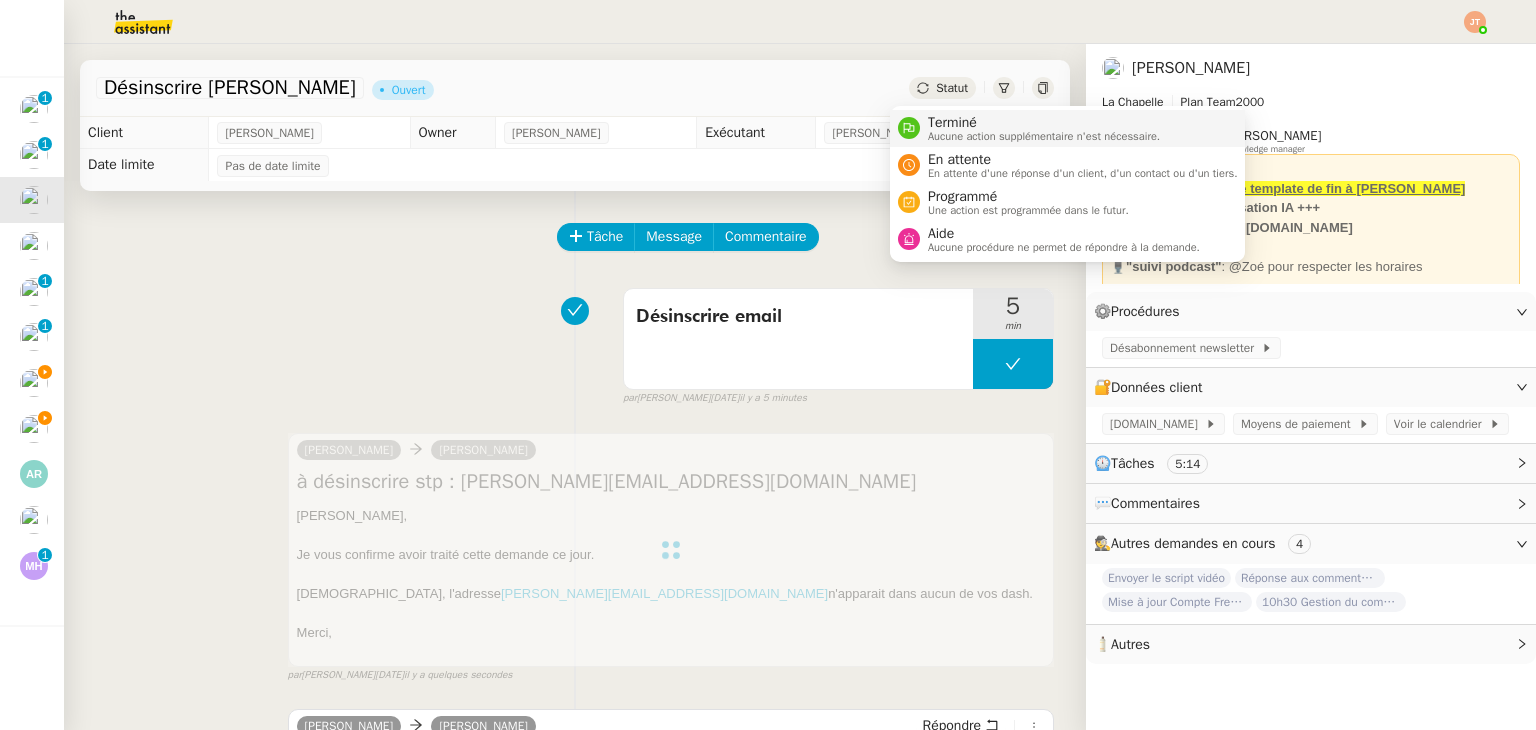 click on "Aucune action supplémentaire n'est nécessaire." at bounding box center (1044, 136) 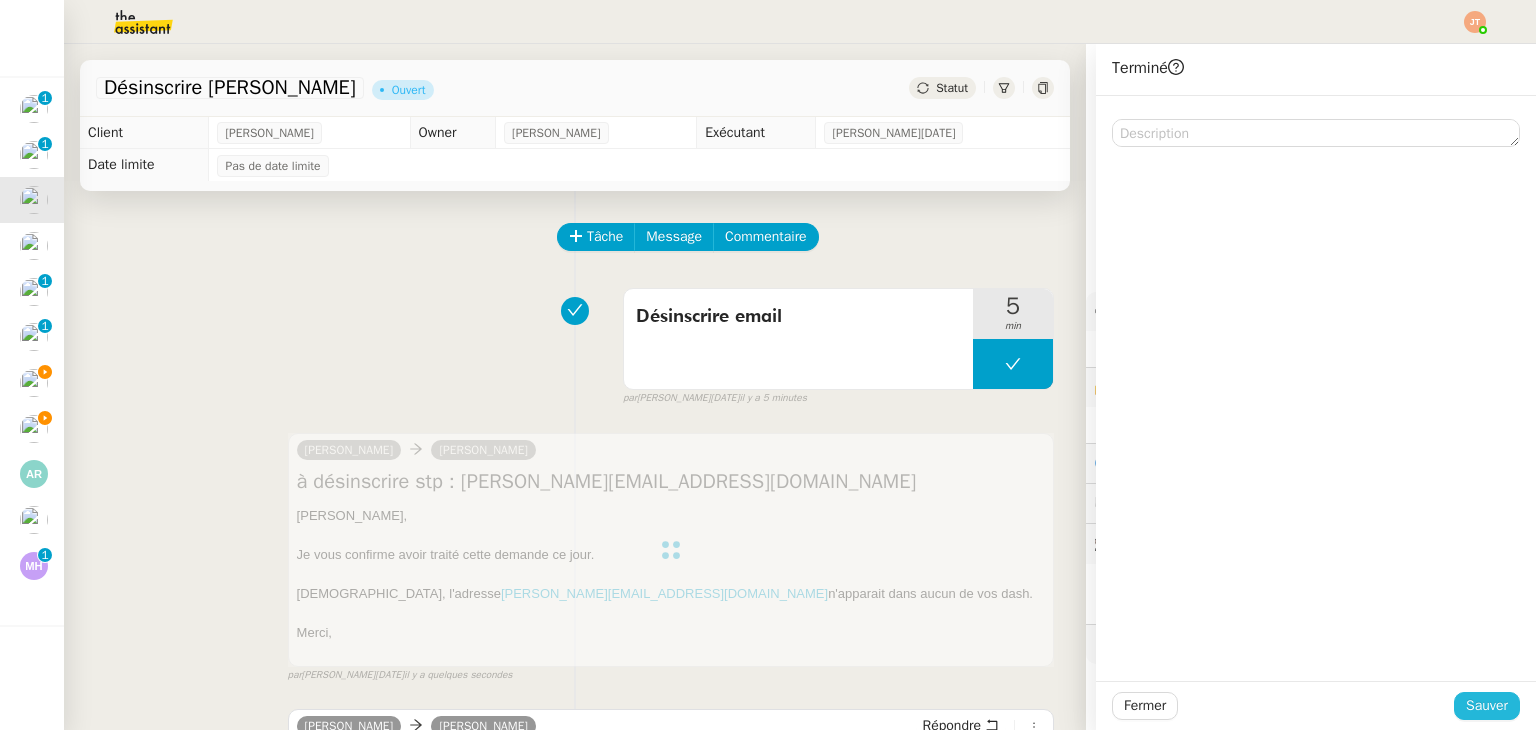 click on "Sauver" 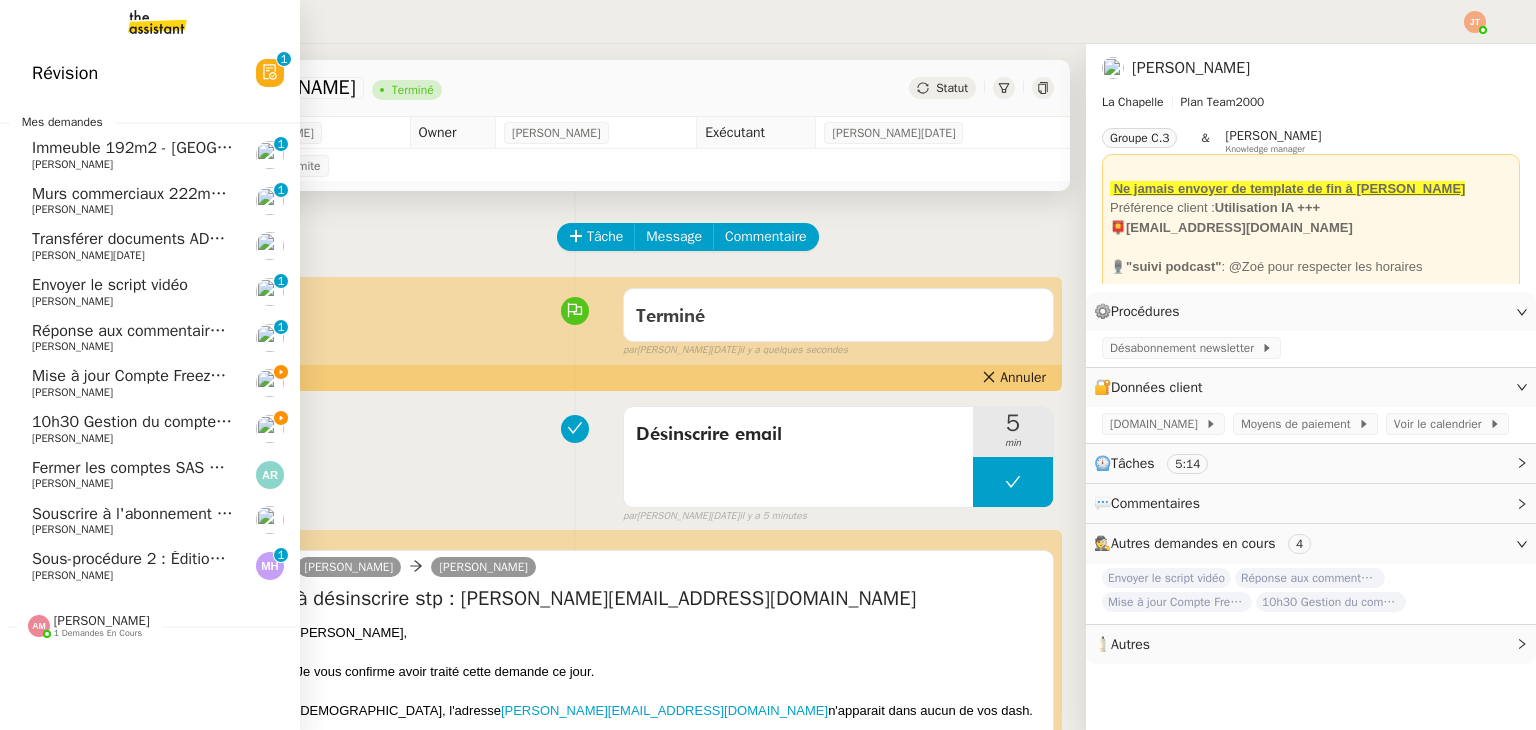 click on "10h30 Gestion du compte LinkedIn de [PERSON_NAME] (post + gestion messages) - [DATE]" 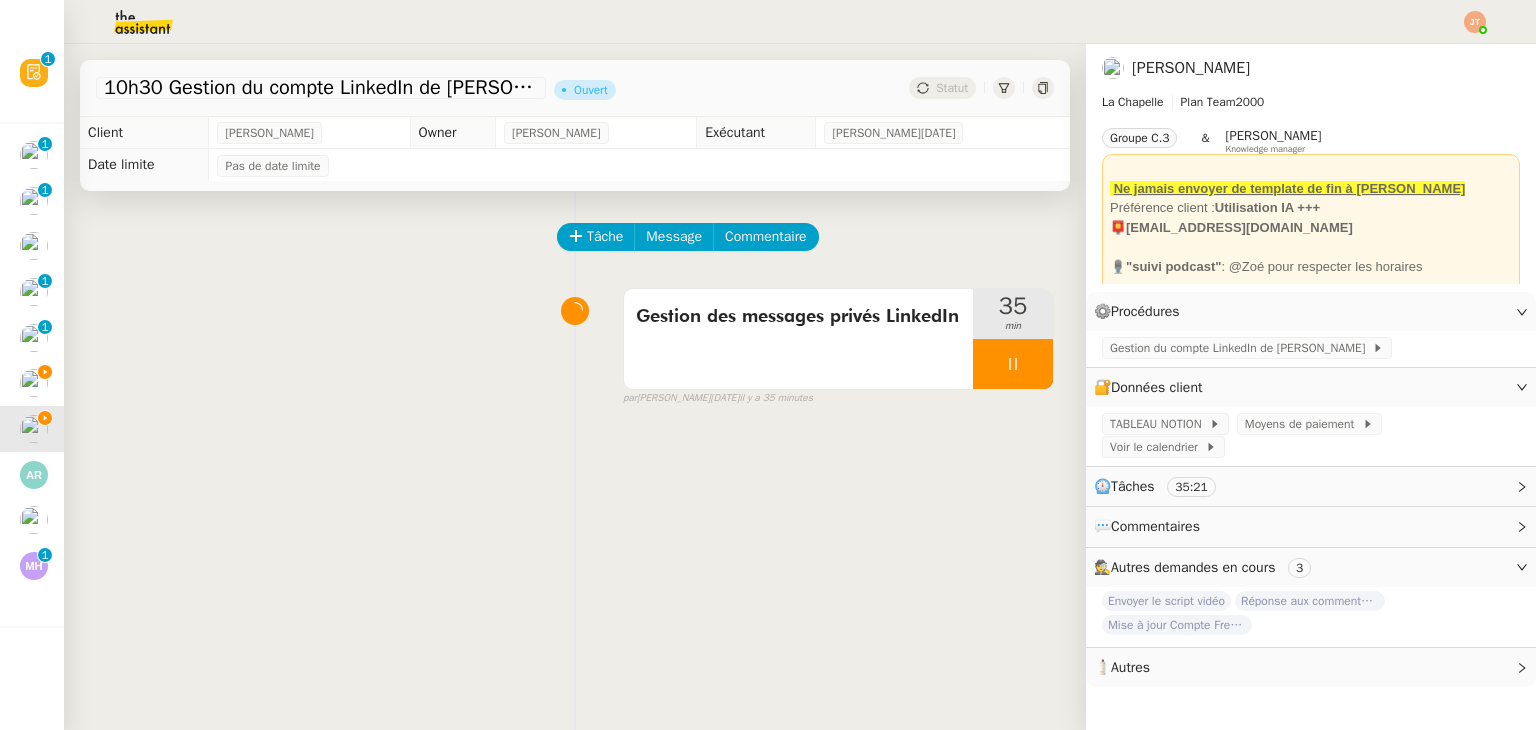 click 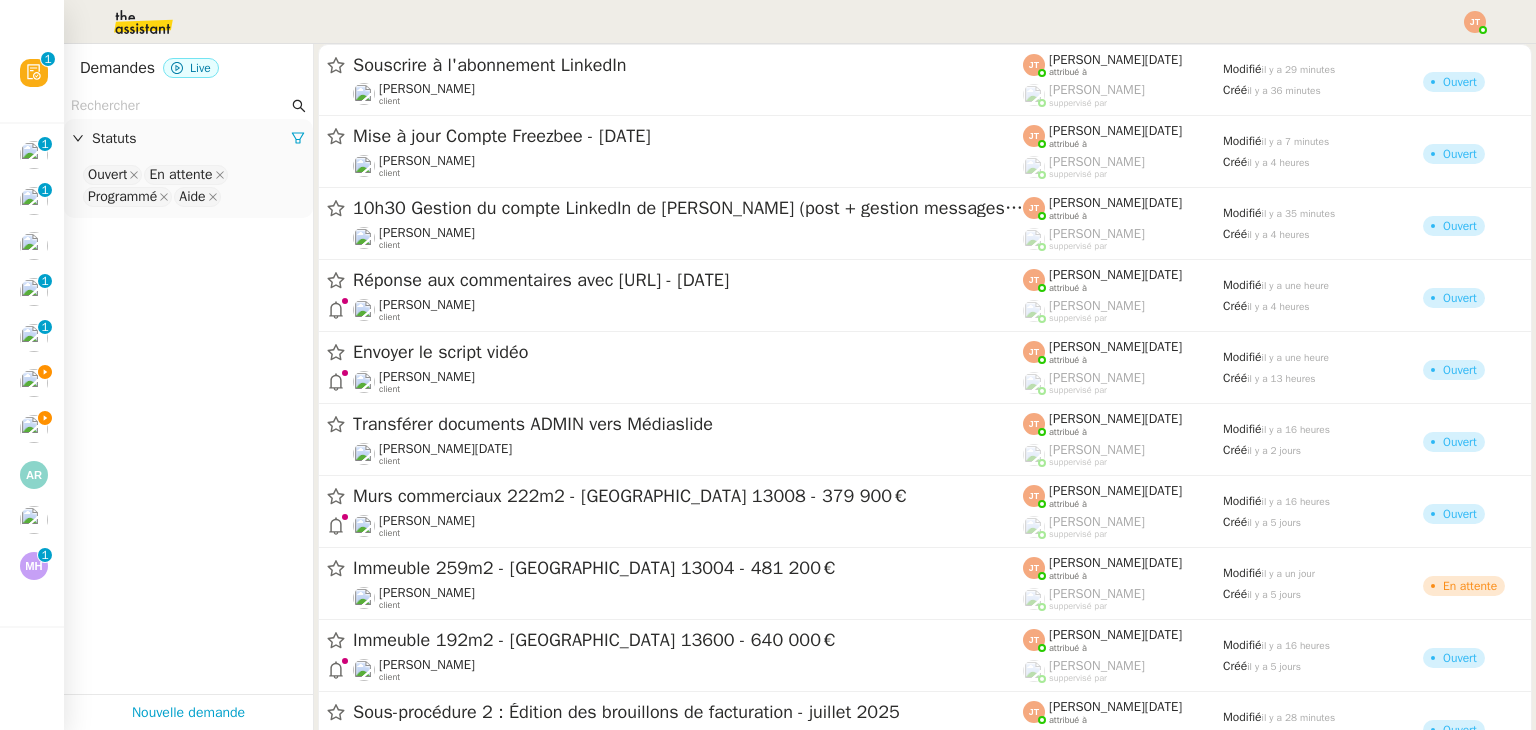 click 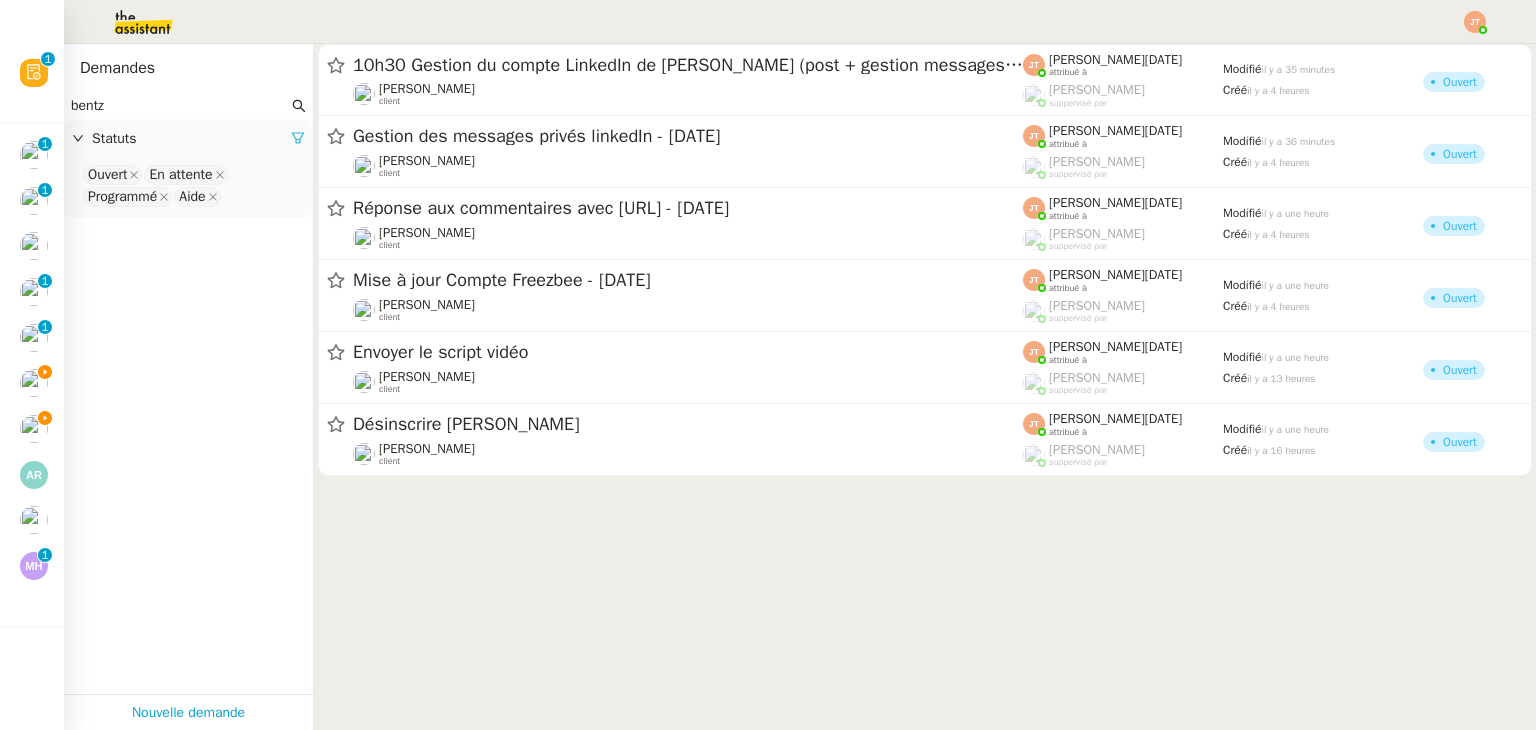 type on "bentz" 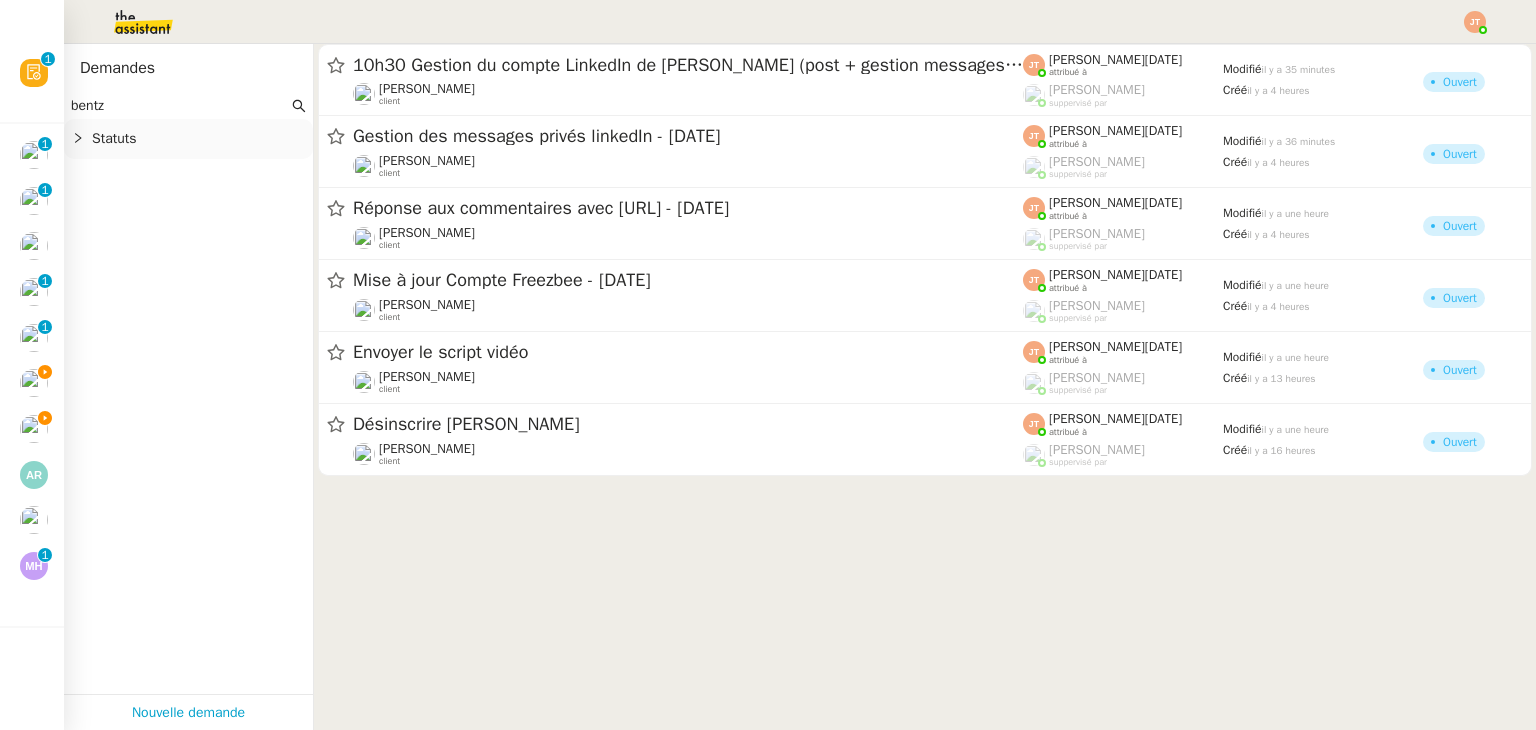 click on "Statuts" 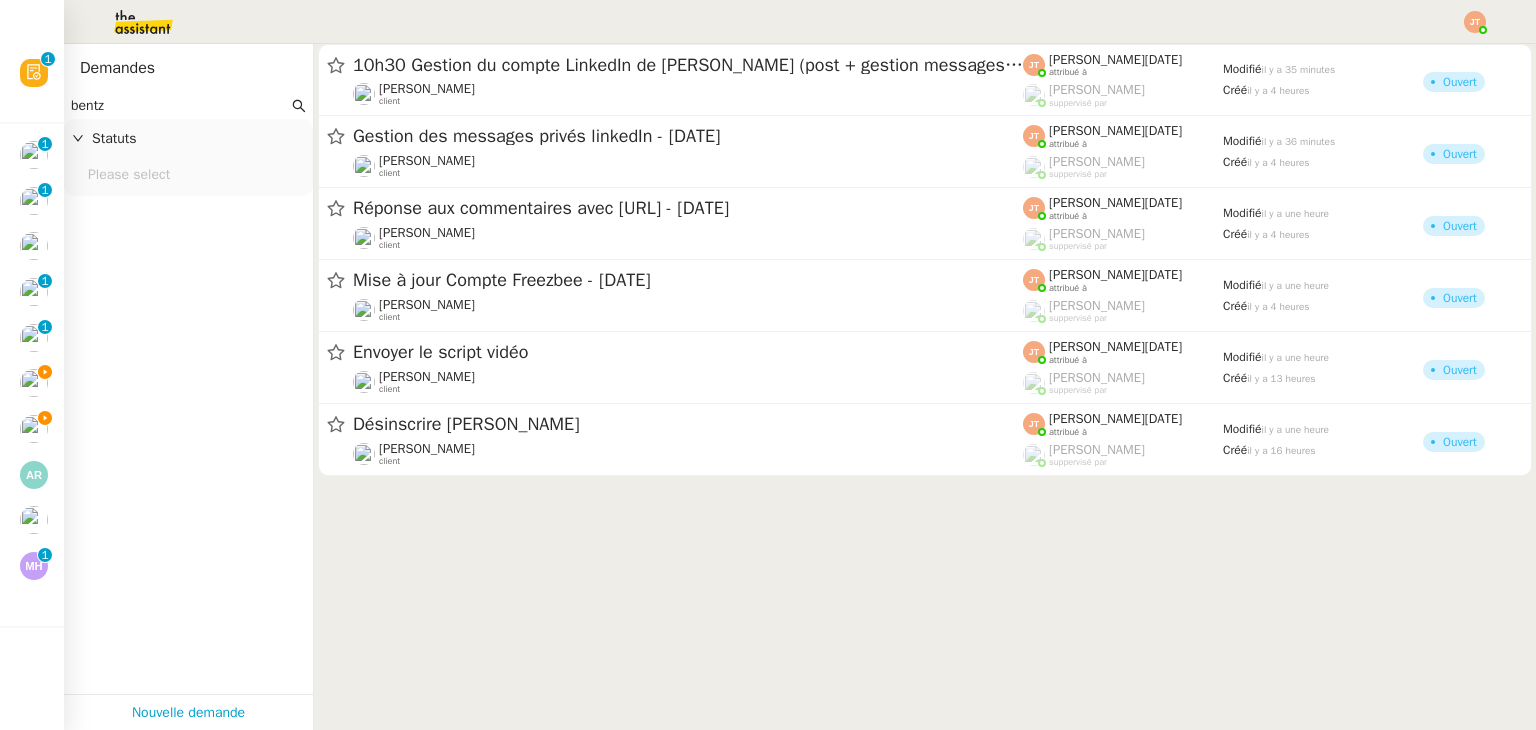 click on "Please select" 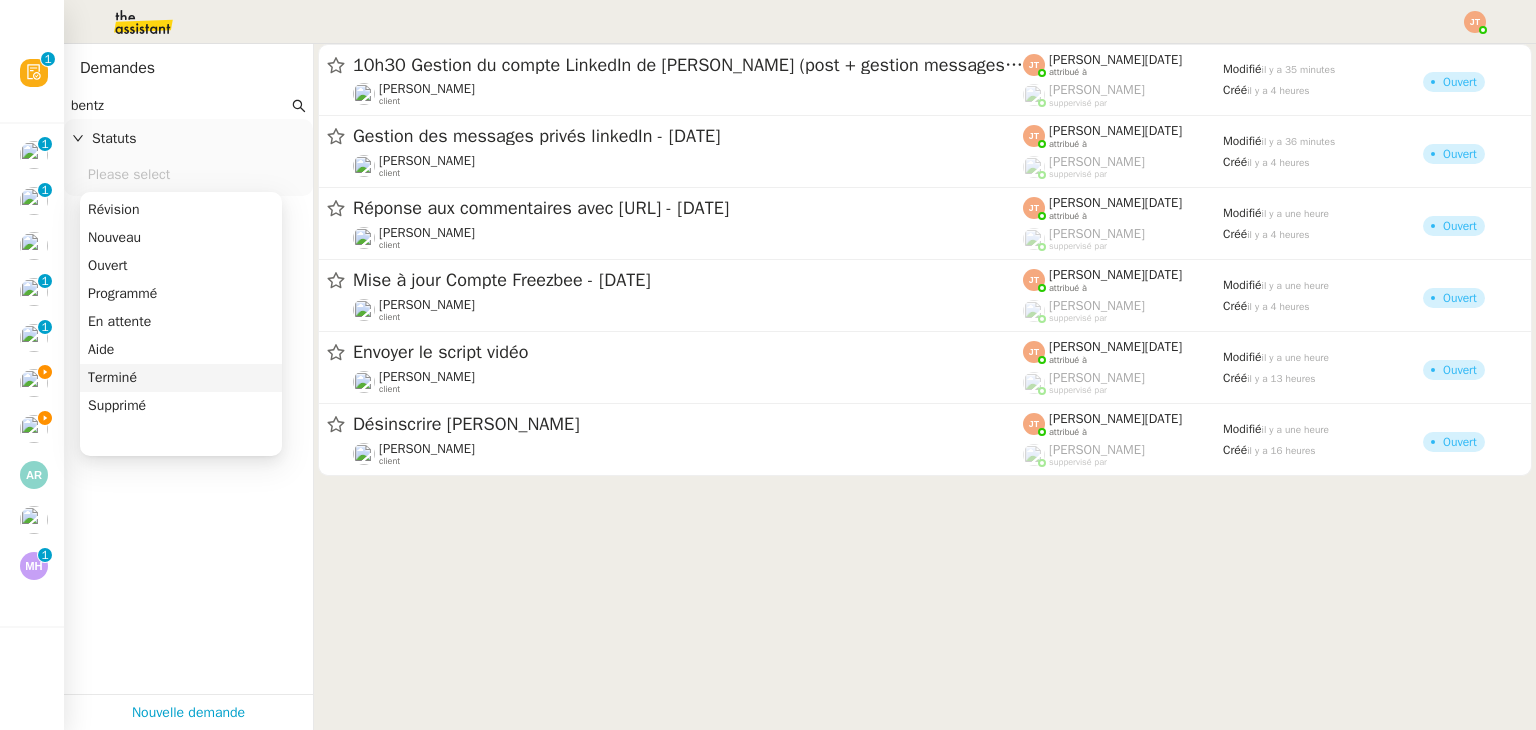 click on "Terminé" at bounding box center [181, 378] 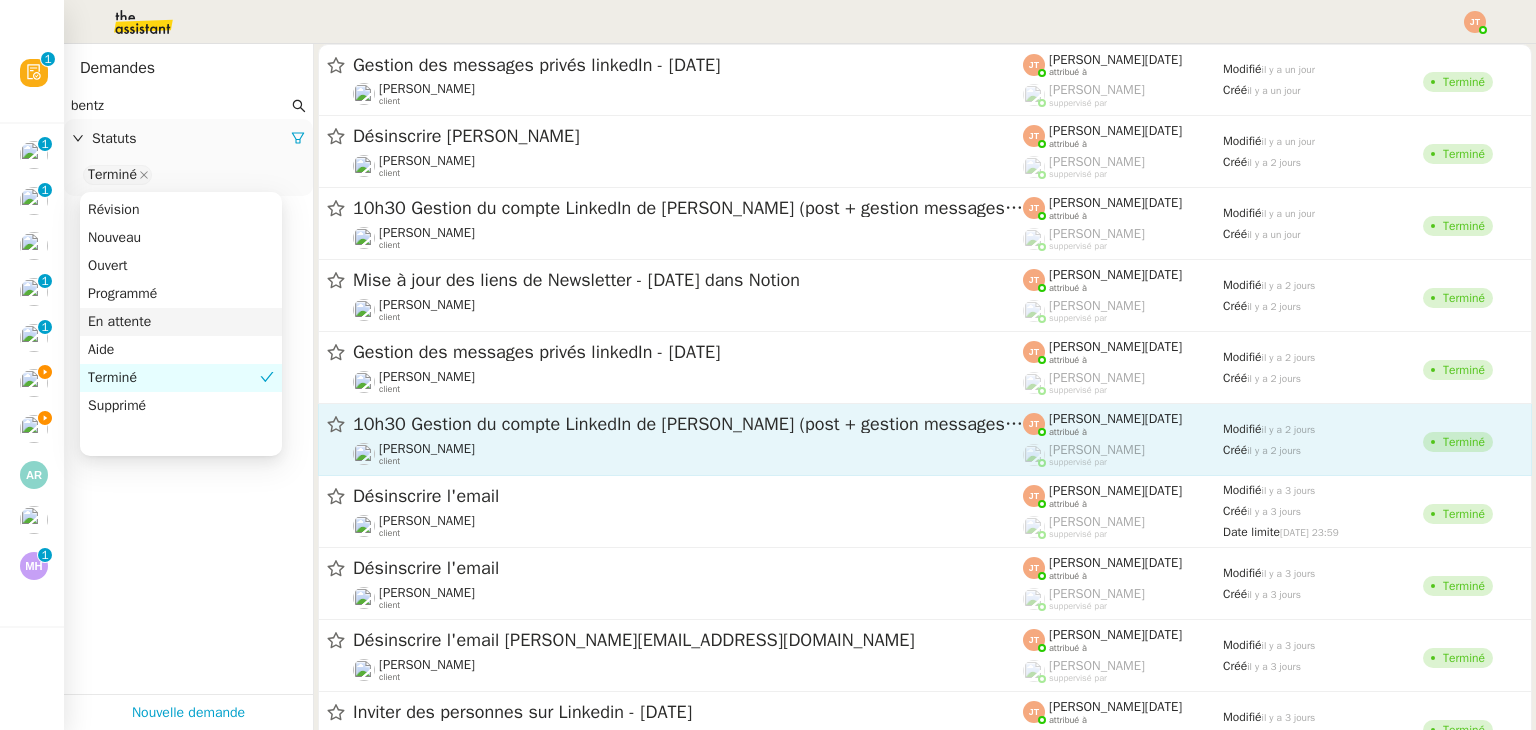 click on "10h30 Gestion du compte LinkedIn de [PERSON_NAME] (post + gestion messages) - [DATE]" 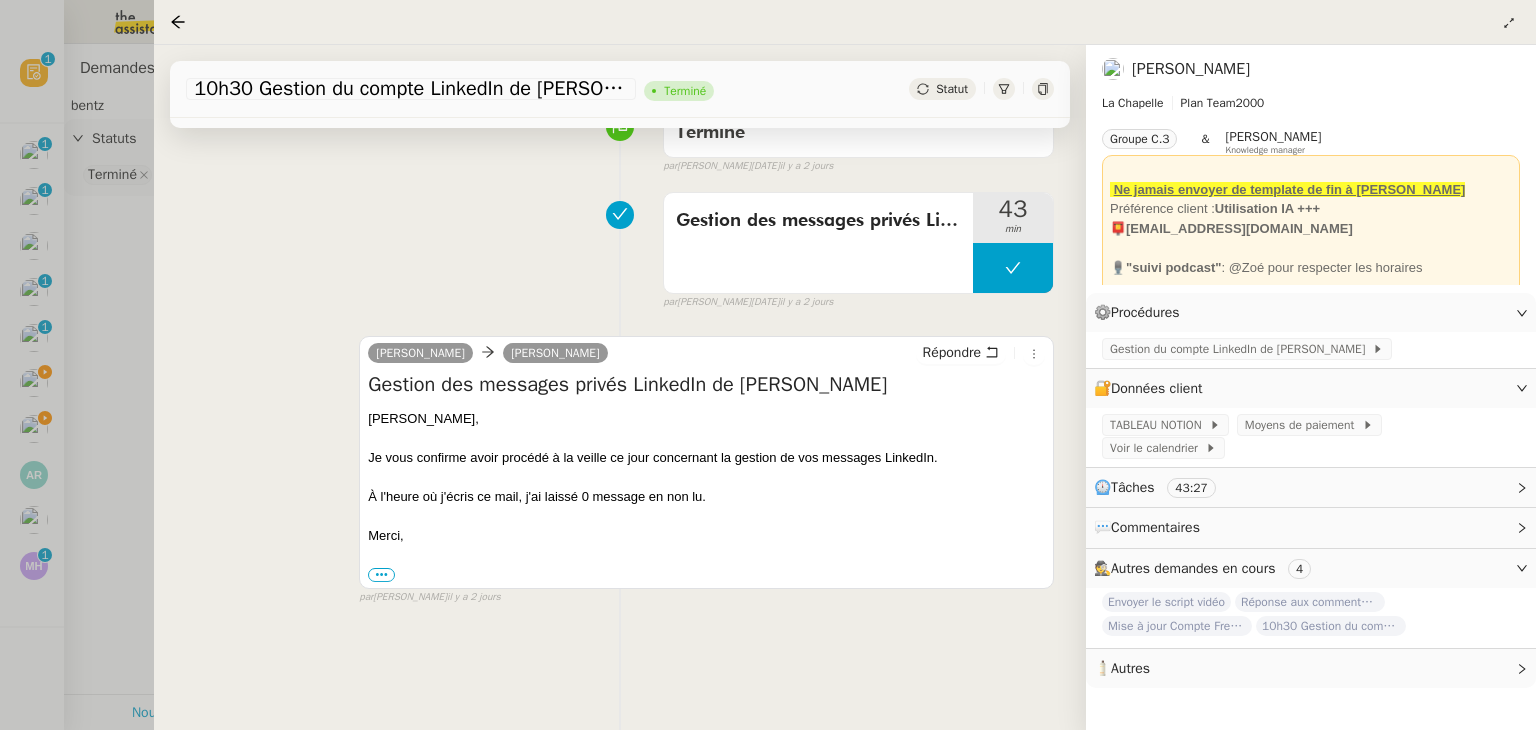 scroll, scrollTop: 200, scrollLeft: 0, axis: vertical 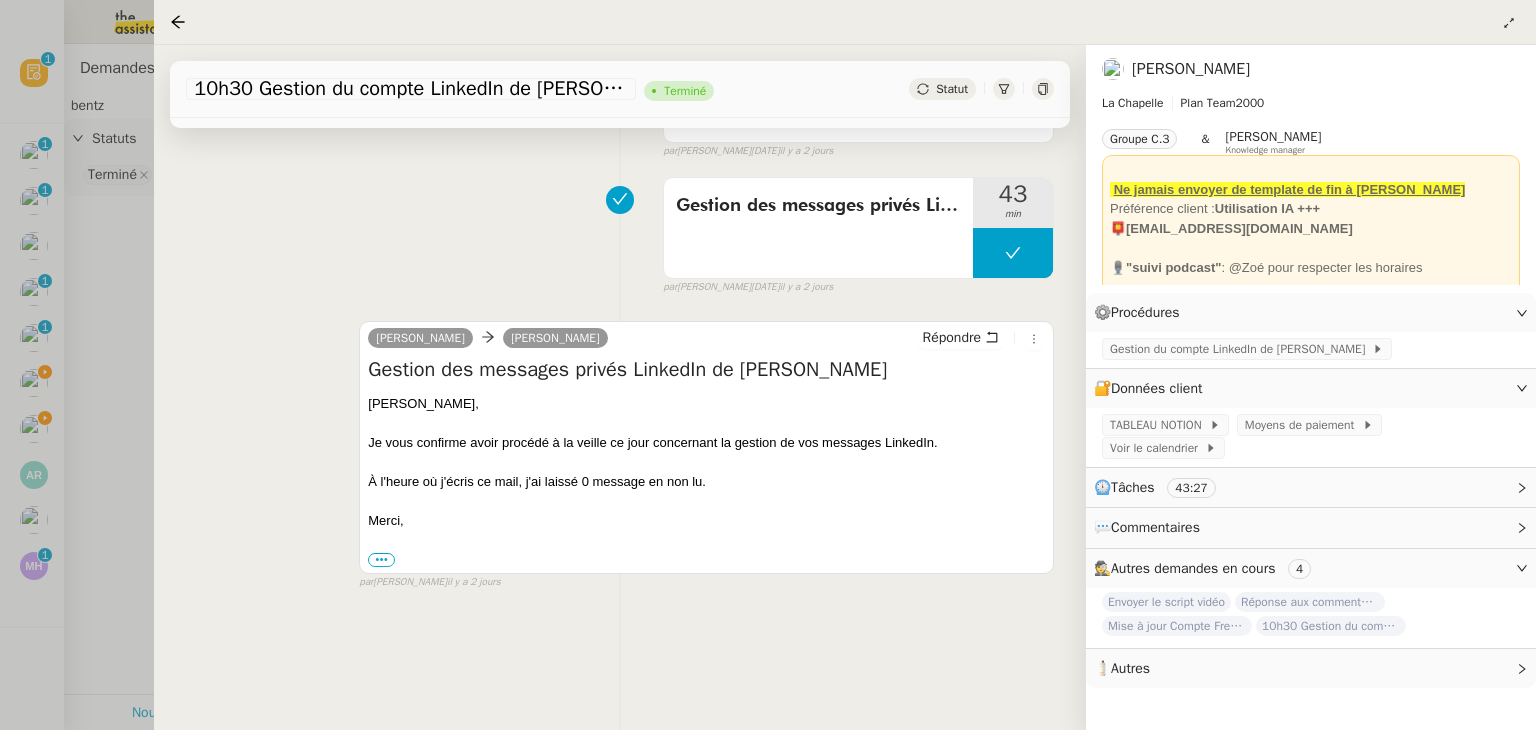 click at bounding box center [768, 365] 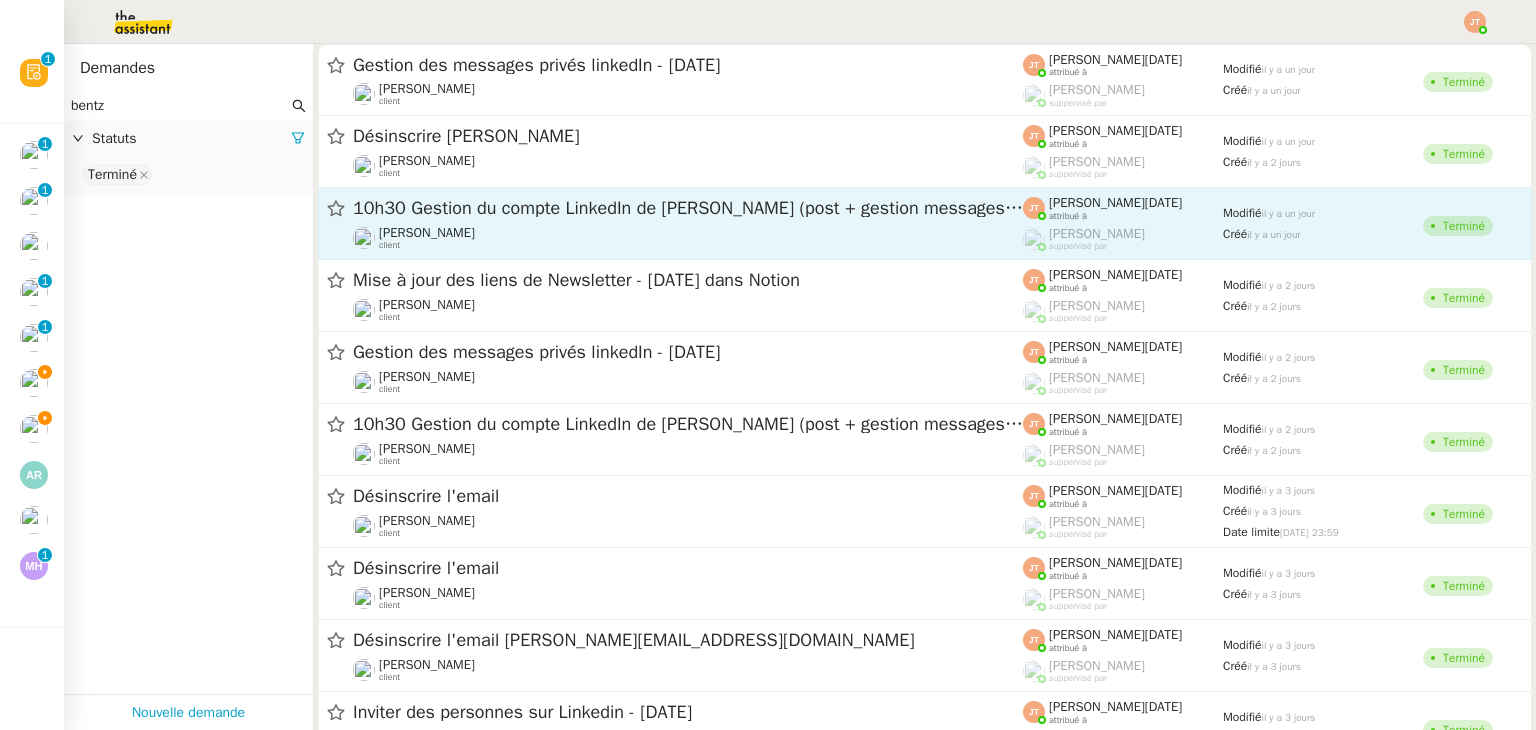 click on "[PERSON_NAME]    client" 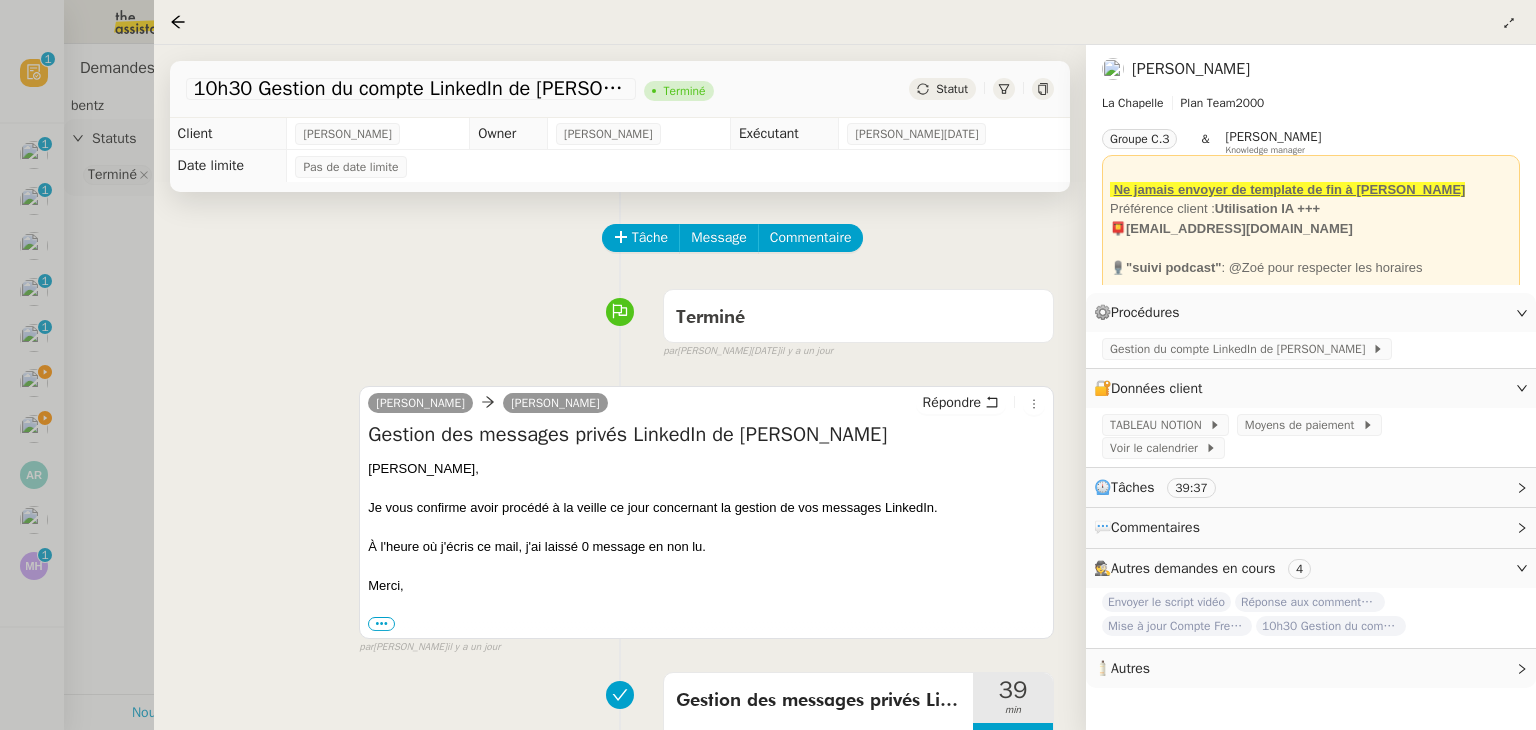 click at bounding box center (768, 365) 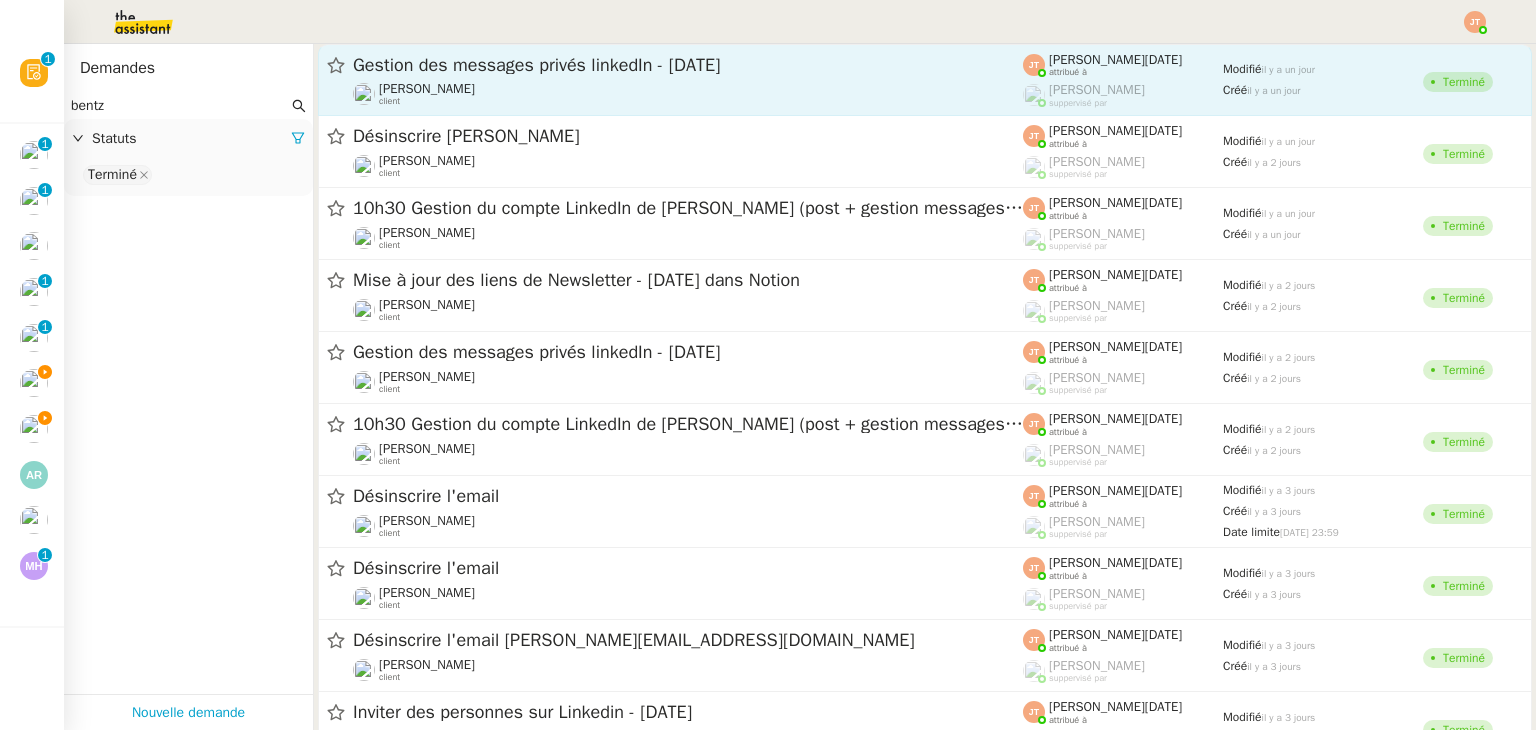click on "Gestion des messages privés linkedIn - [DATE]" 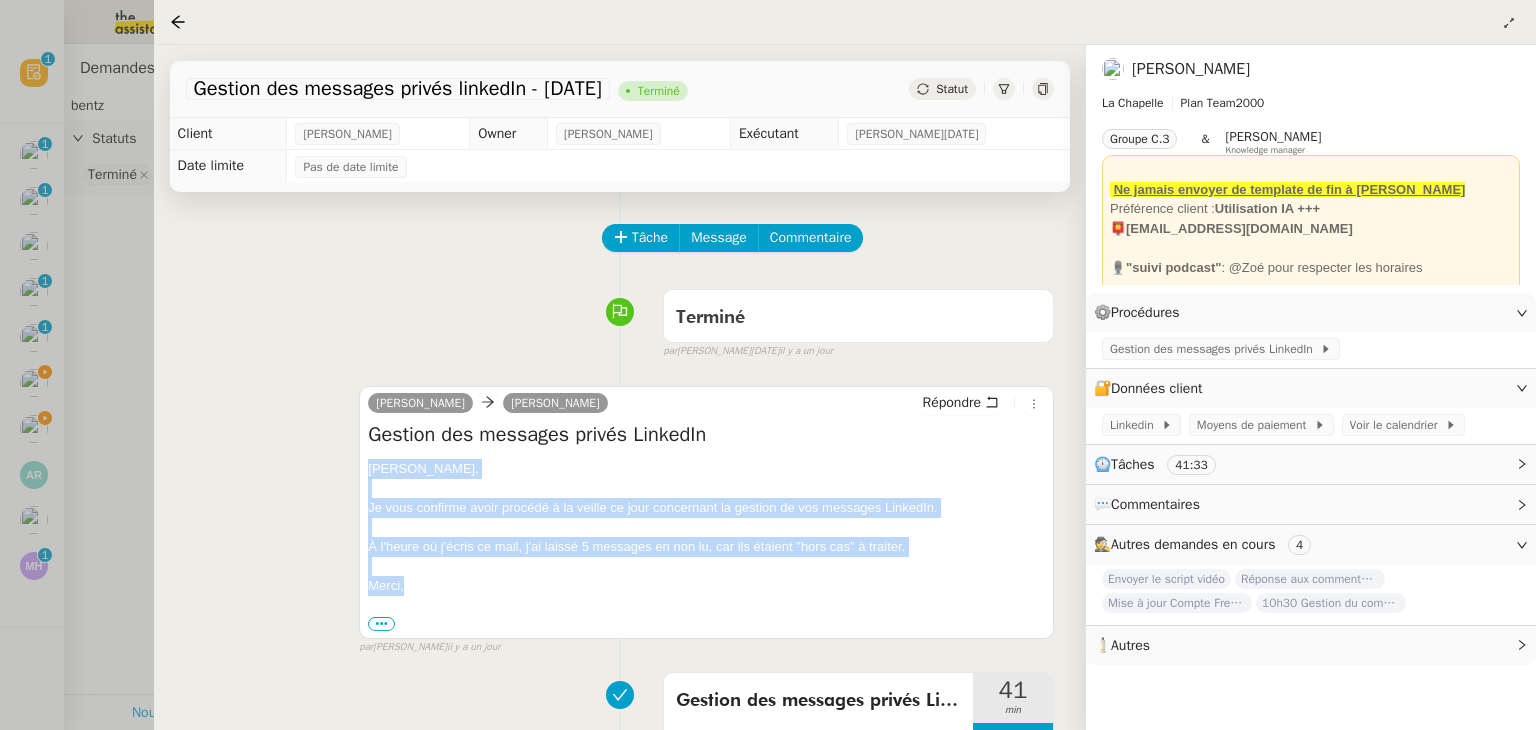 drag, startPoint x: 368, startPoint y: 470, endPoint x: 440, endPoint y: 592, distance: 141.66158 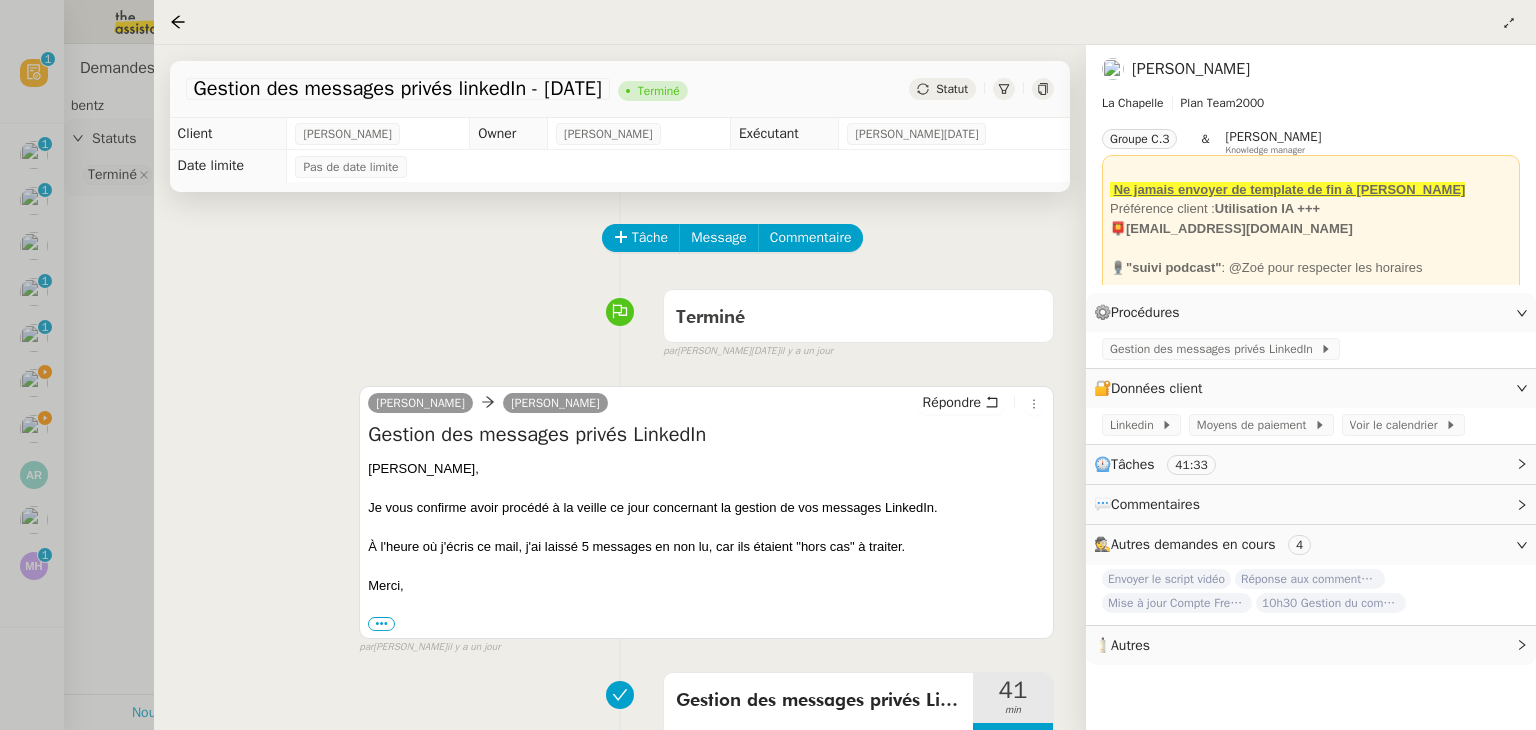 click at bounding box center [768, 365] 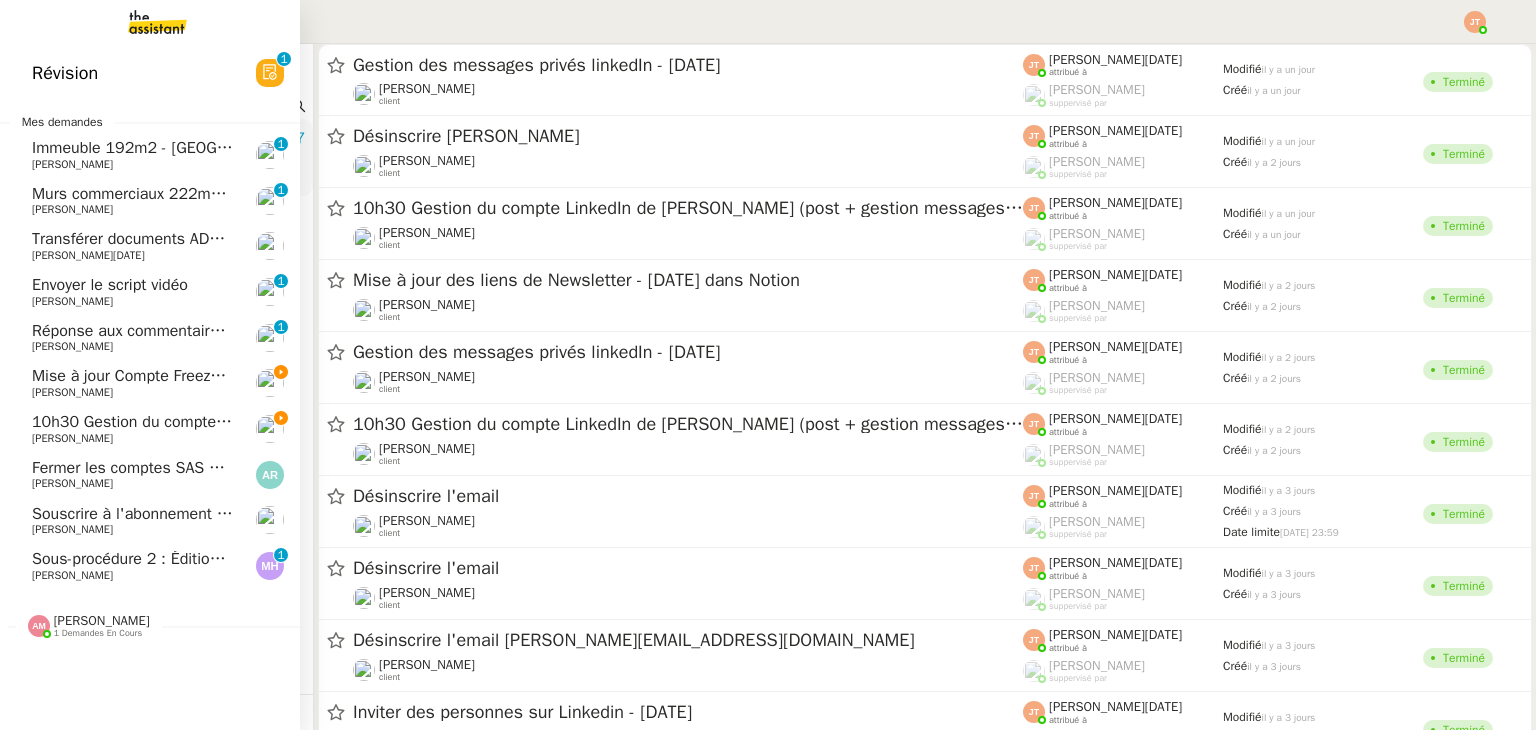 drag, startPoint x: 44, startPoint y: 417, endPoint x: 65, endPoint y: 418, distance: 21.023796 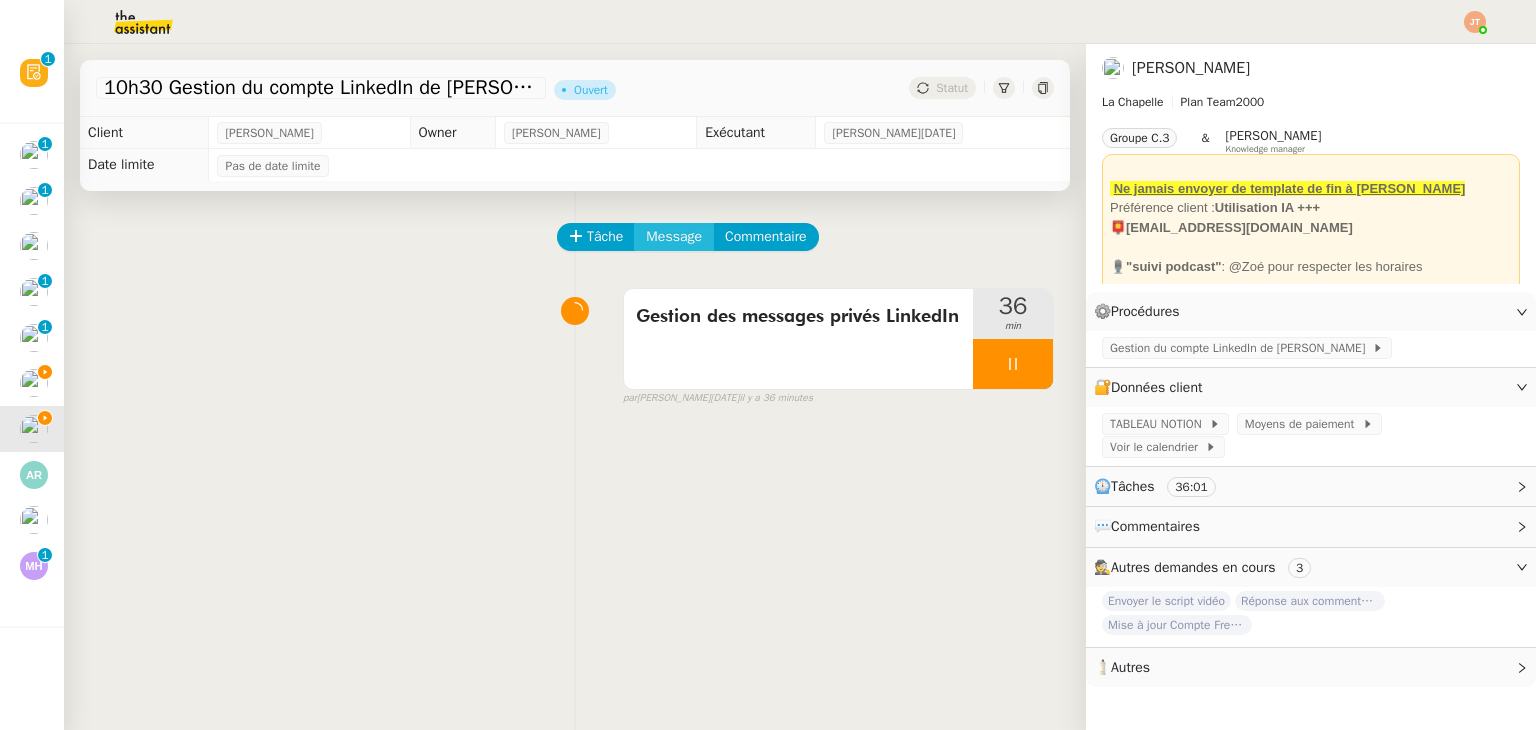 click on "Message" 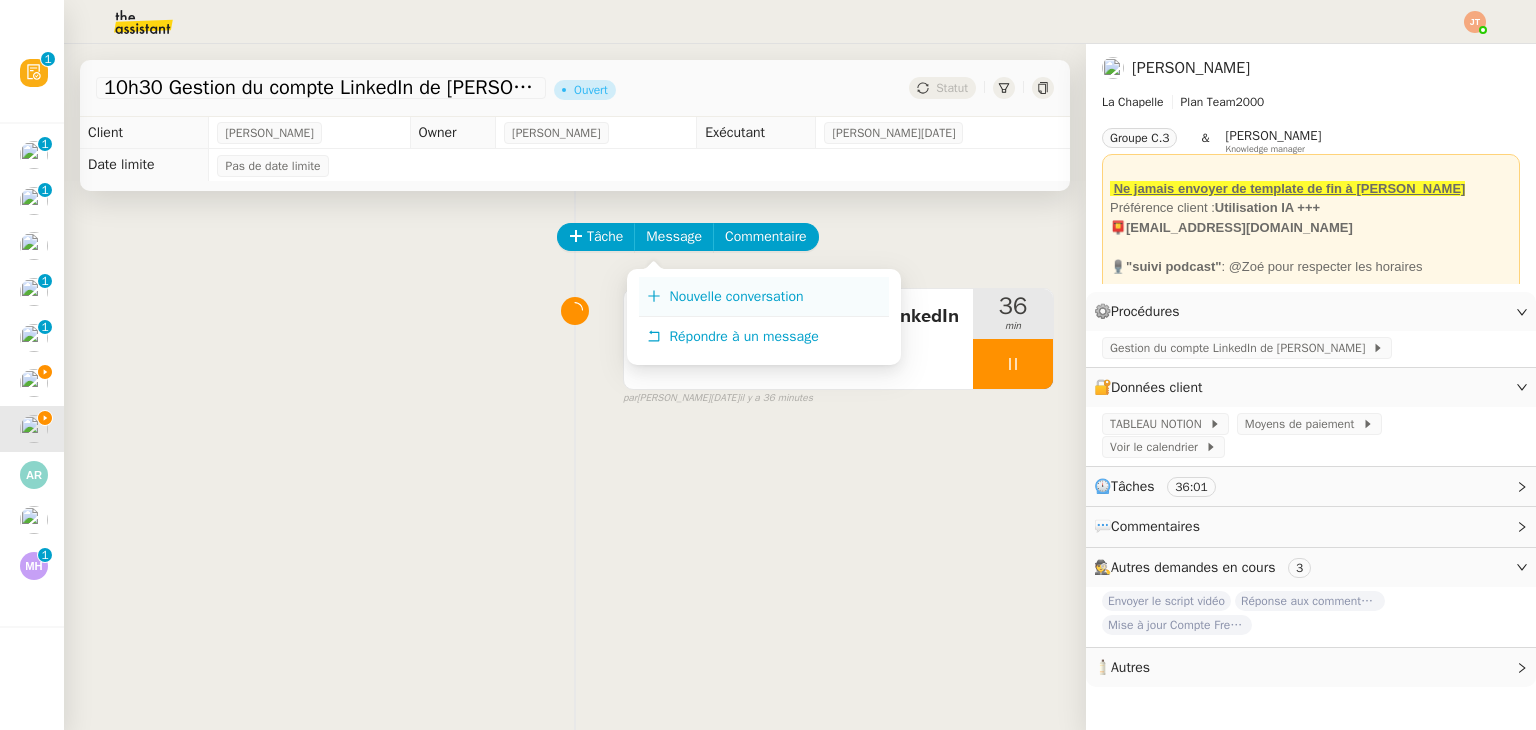 click on "Nouvelle conversation" at bounding box center [736, 296] 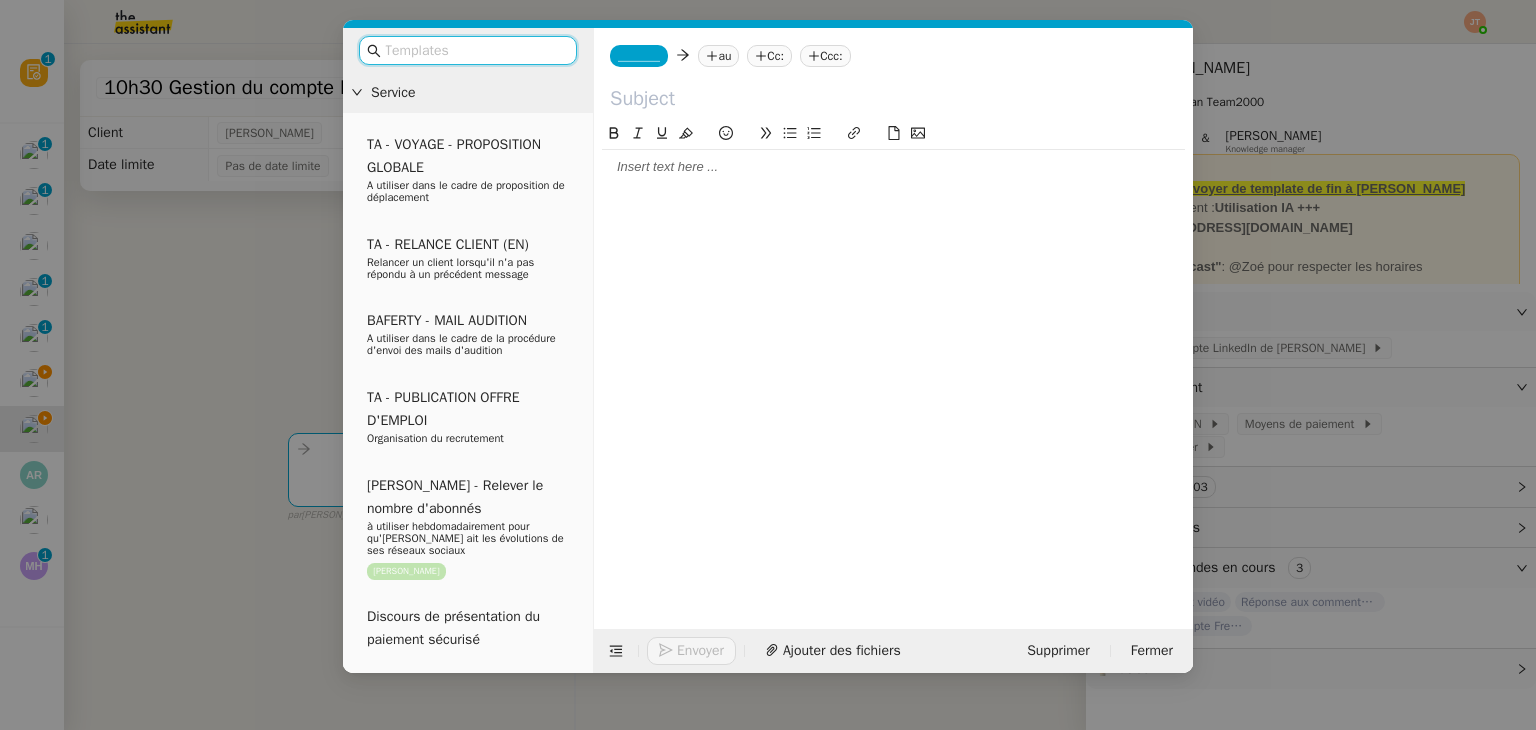 click 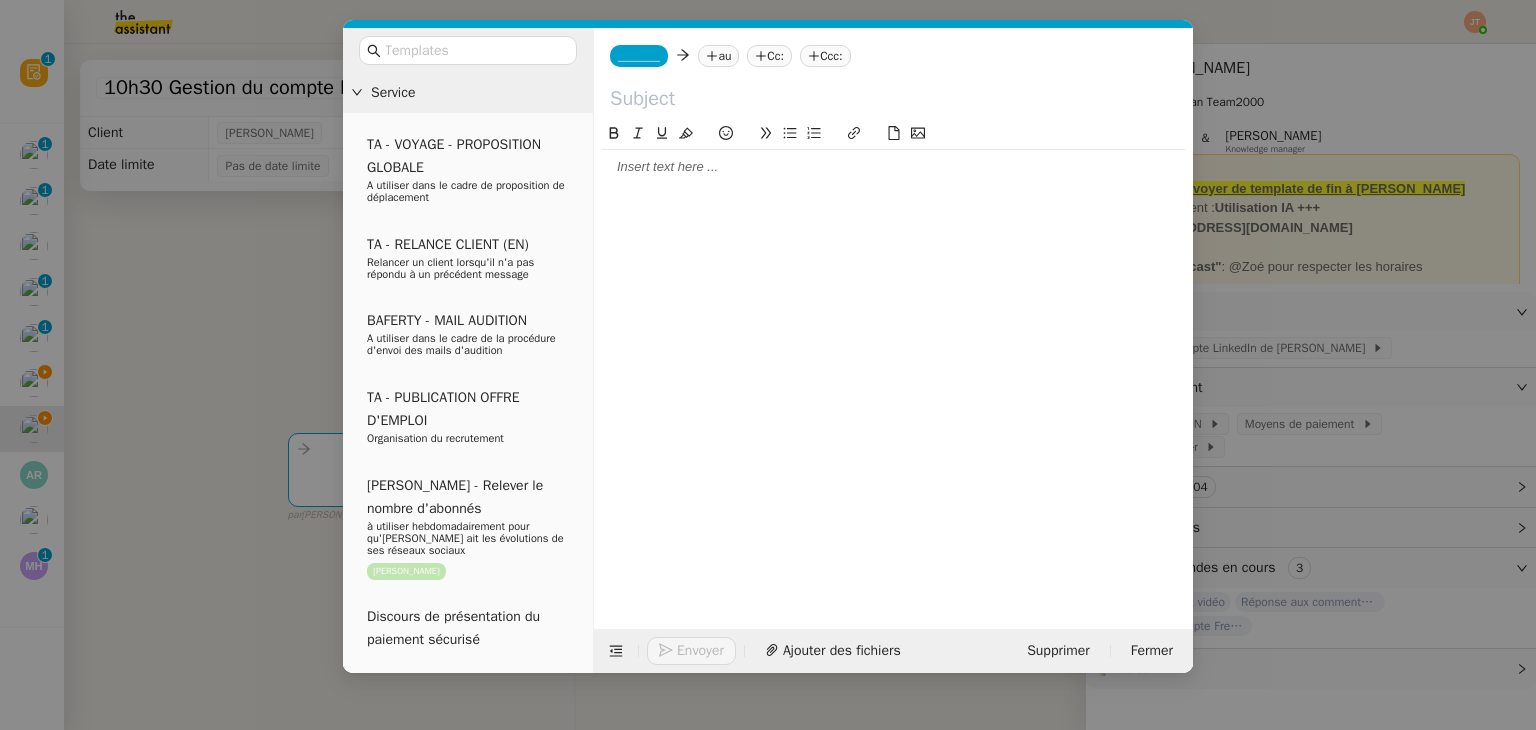 paste 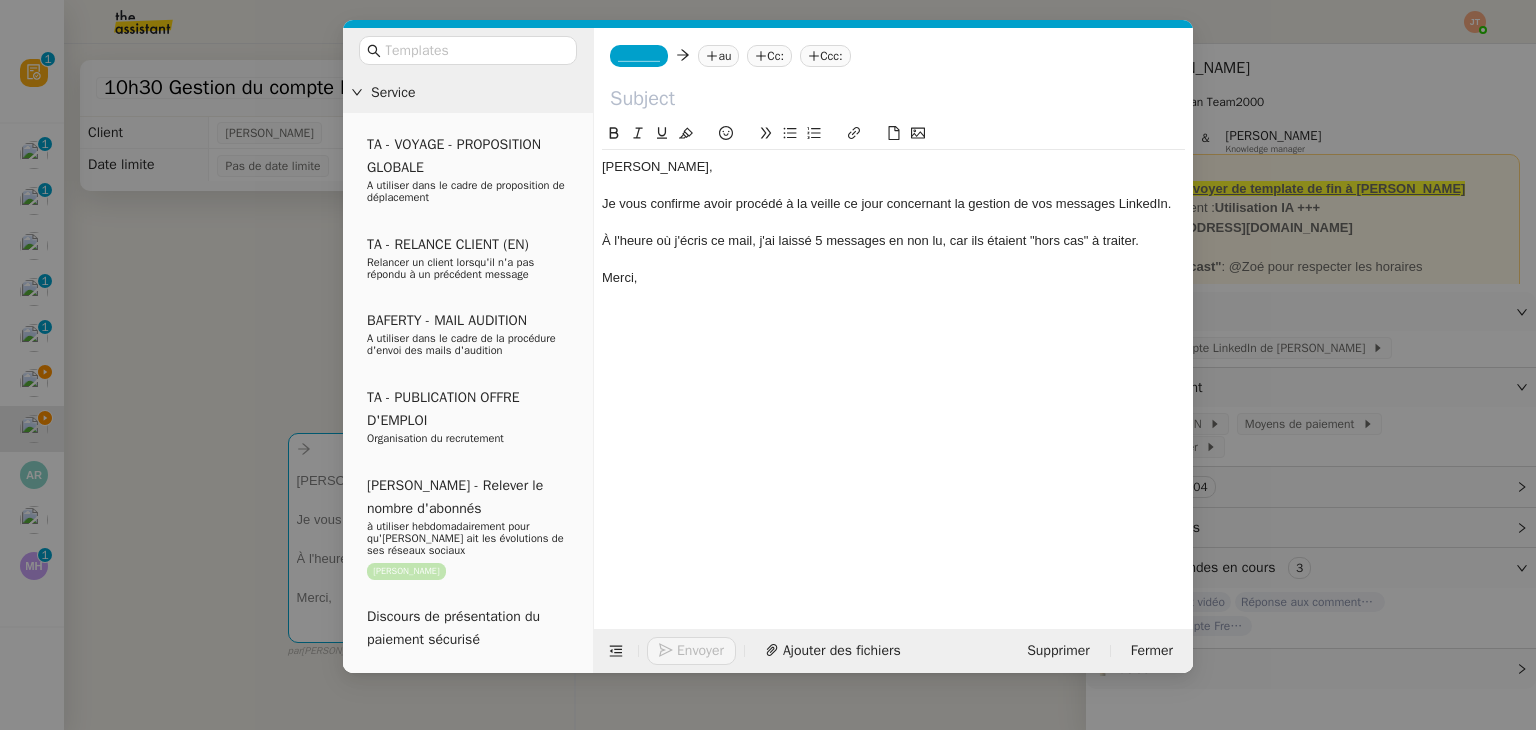 click on "À l'heure où j'écris ce mail, j'ai laissé 5 messages en non lu, car ils étaient "hors cas" à traiter." 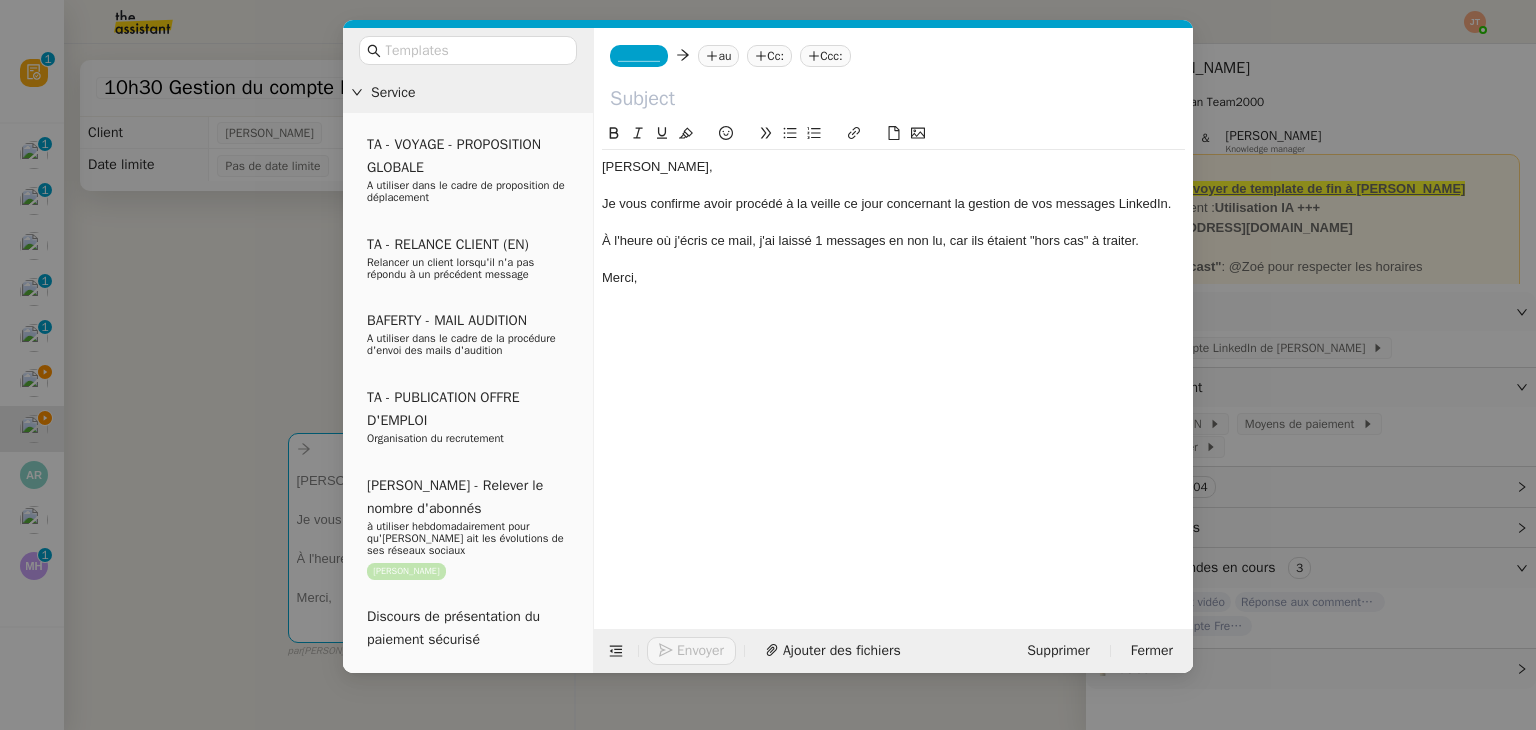 click on "À l'heure où j'écris ce mail, j'ai laissé 1 messages en non lu, car ils étaient "hors cas" à traiter." 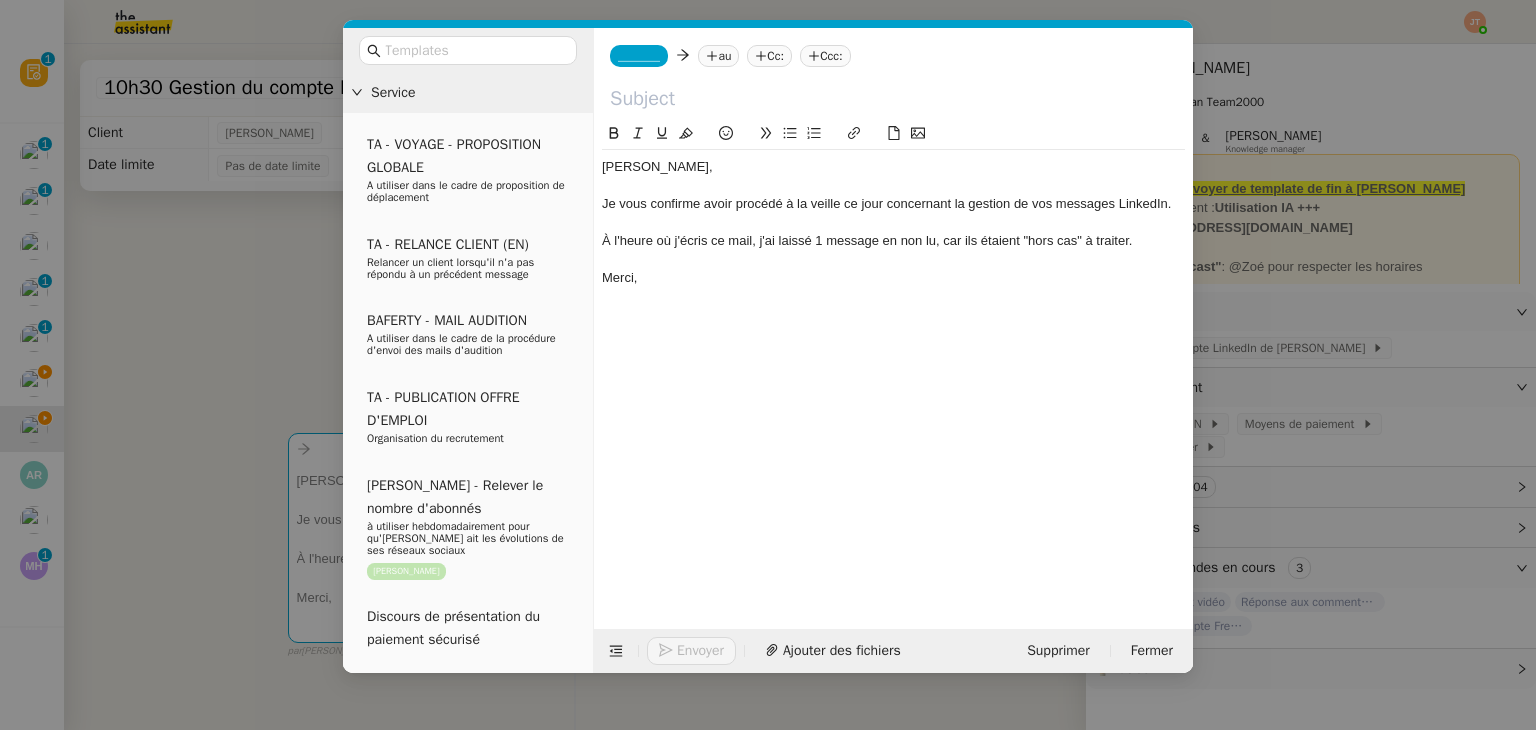 click on "Service TA - VOYAGE - PROPOSITION GLOBALE    A utiliser dans le cadre de proposition de déplacement TA - RELANCE CLIENT (EN)    Relancer un client lorsqu'il n'a pas répondu à un précédent message BAFERTY - MAIL AUDITION    A utiliser dans le cadre de la procédure d'envoi des mails d'audition TA - PUBLICATION OFFRE D'EMPLOI     Organisation du recrutement [PERSON_NAME] - Relever le nombre d'abonnés    à utiliser hebdomadairement pour qu'[PERSON_NAME] ait les évolutions de ses réseaux sociaux  [PERSON_NAME] Discours de présentation du paiement sécurisé    TA - VOYAGES - PROPOSITION ITINERAIRE    Soumettre les résultats d'une recherche TA - CONFIRMATION PAIEMENT (EN)    Confirmer avec le client de modèle de transaction - Attention Plan Pro nécessaire. TA - COURRIER EXPEDIE (recommandé)    A utiliser dans le cadre de l'envoi d'un courrier recommandé TA - PARTAGE DE CALENDRIER (EN)    A utiliser pour demander au client de partager son calendrier afin de faciliter l'accès et la gestion" at bounding box center [768, 365] 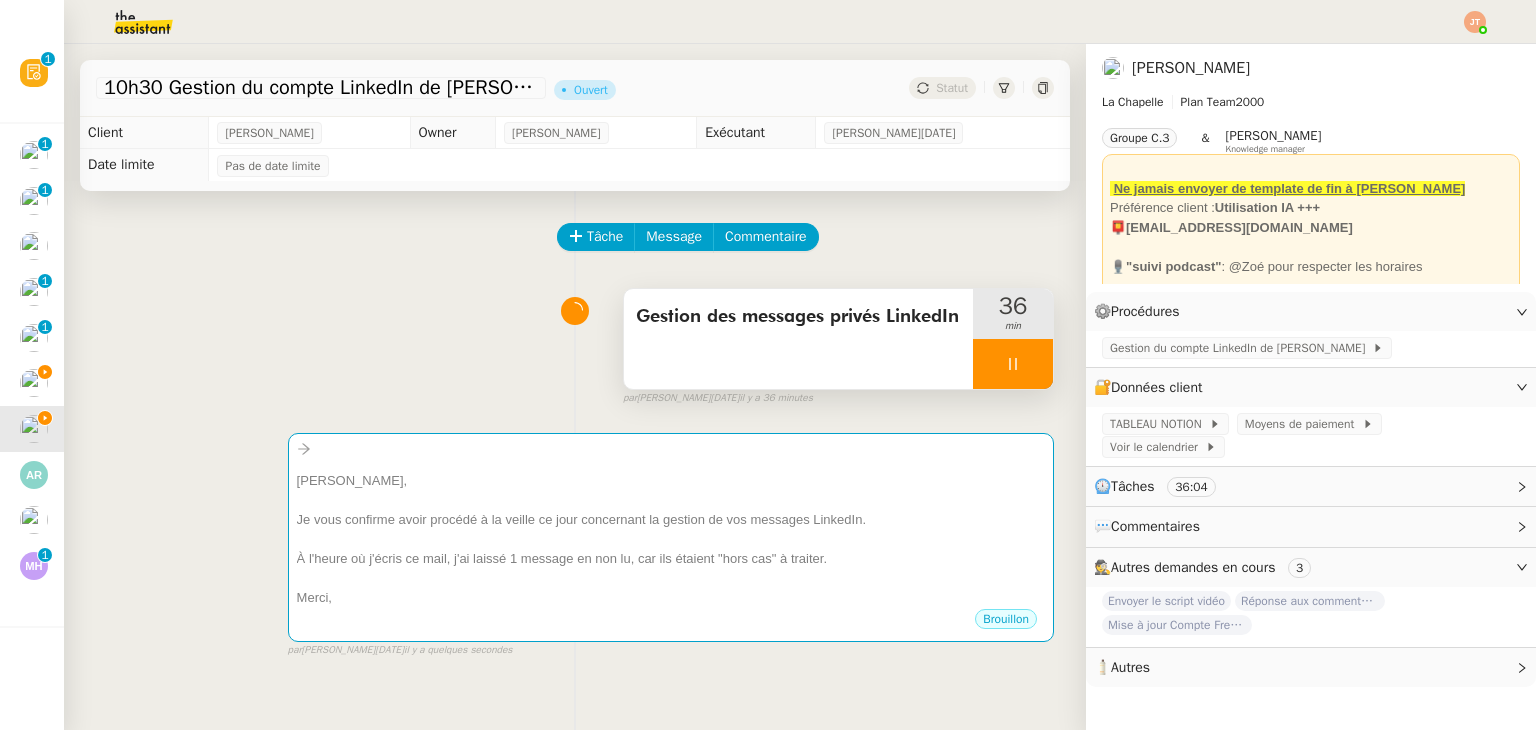click on "Gestion des messages privés LinkedIn" at bounding box center (798, 339) 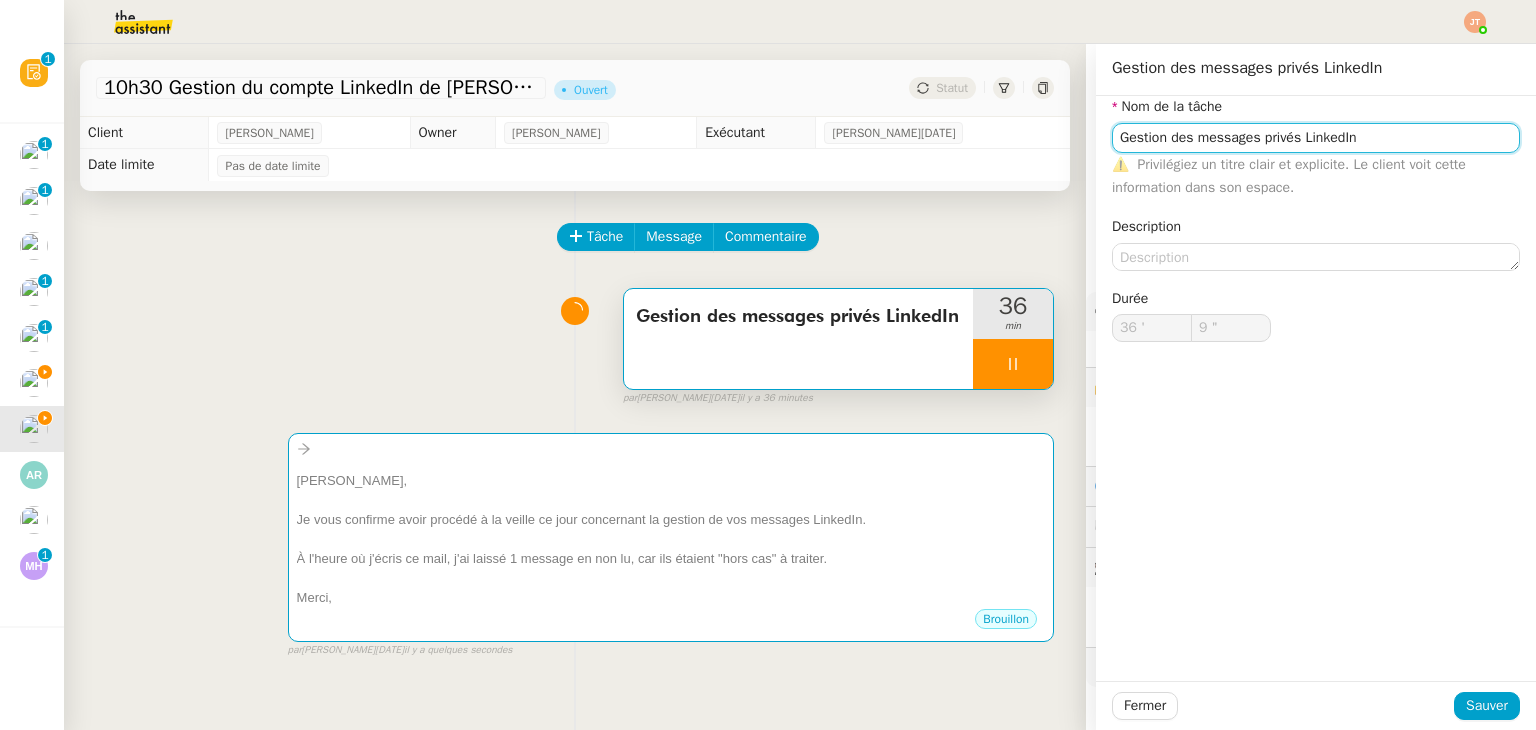 click on "Gestion des messages privés LinkedIn" 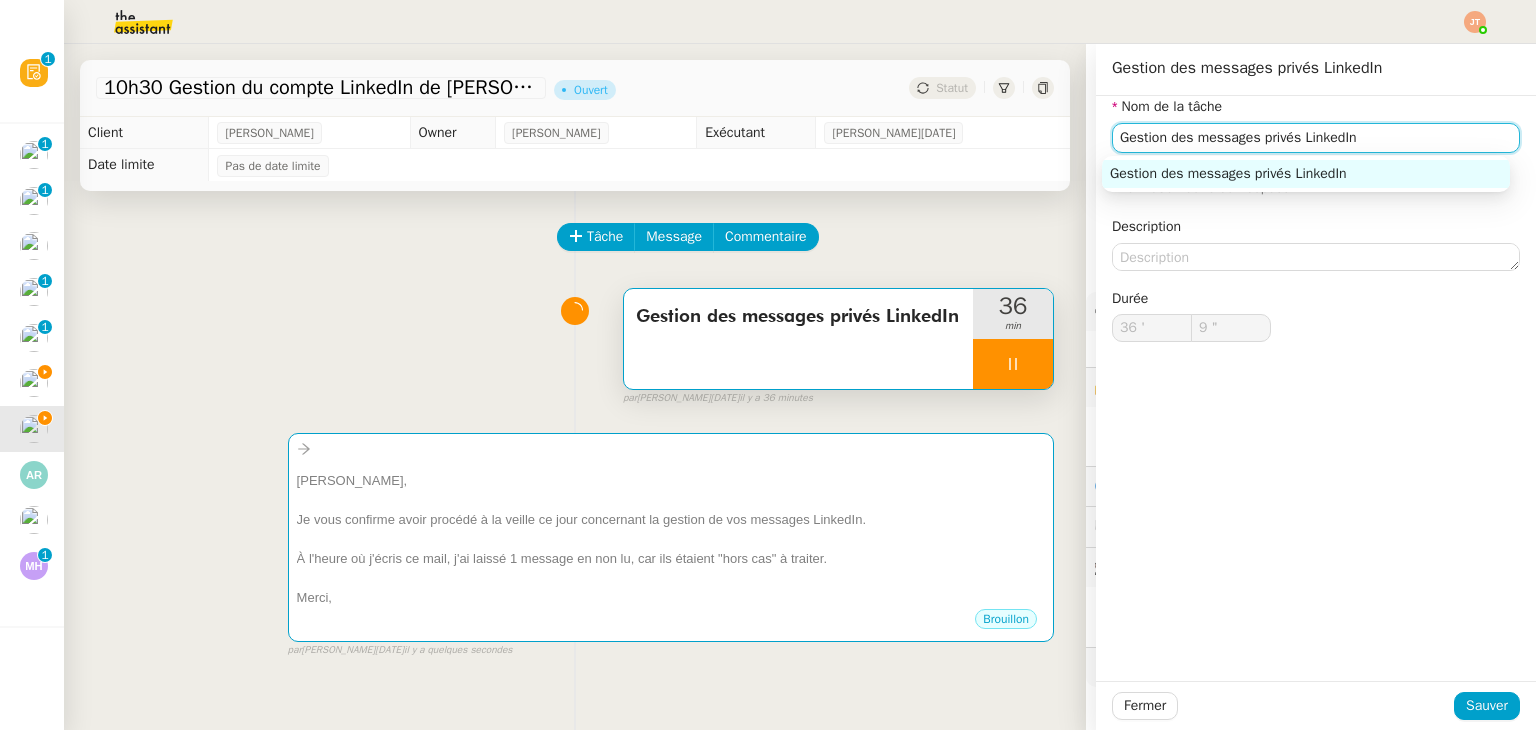 type on "10 "" 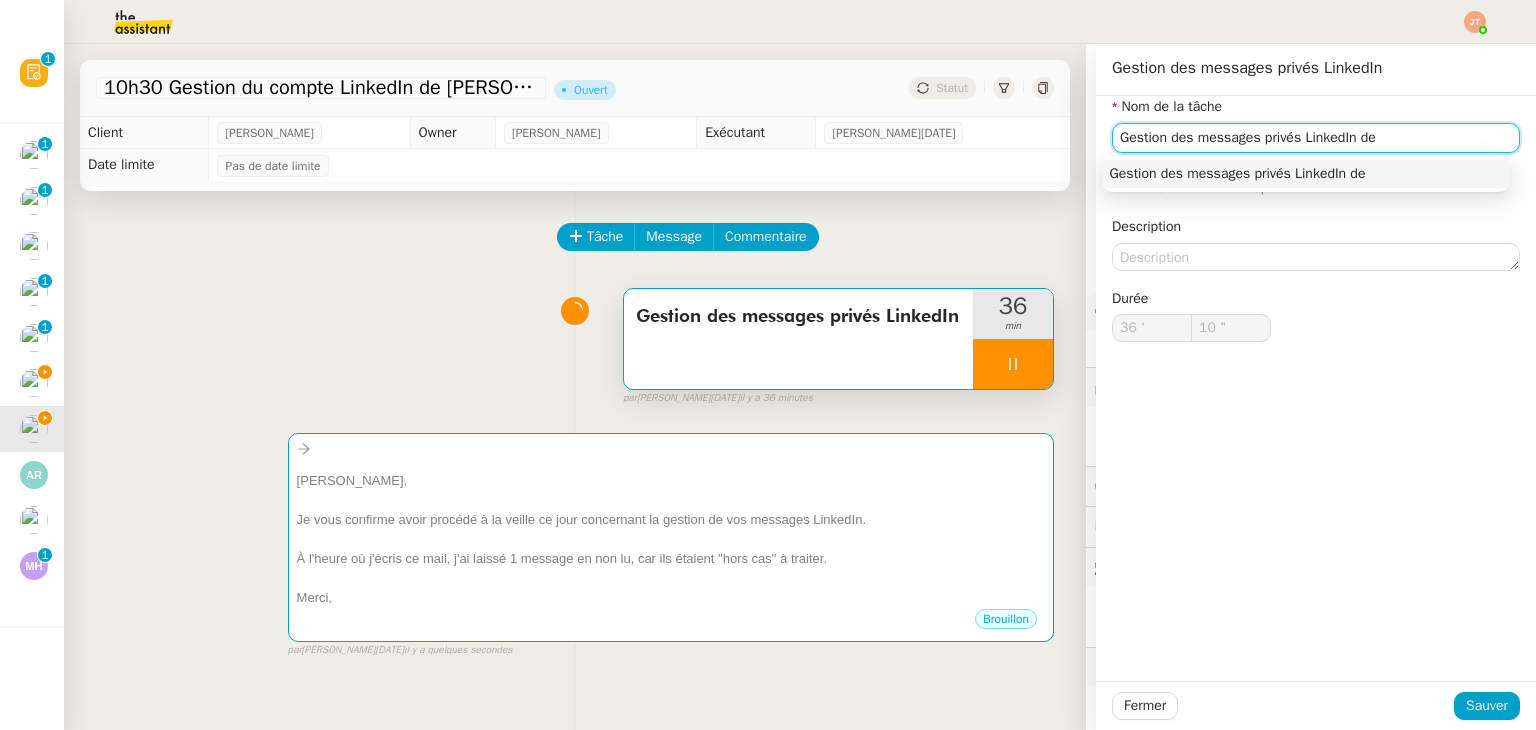 type on "Gestion des messages privés LinkedIn de C" 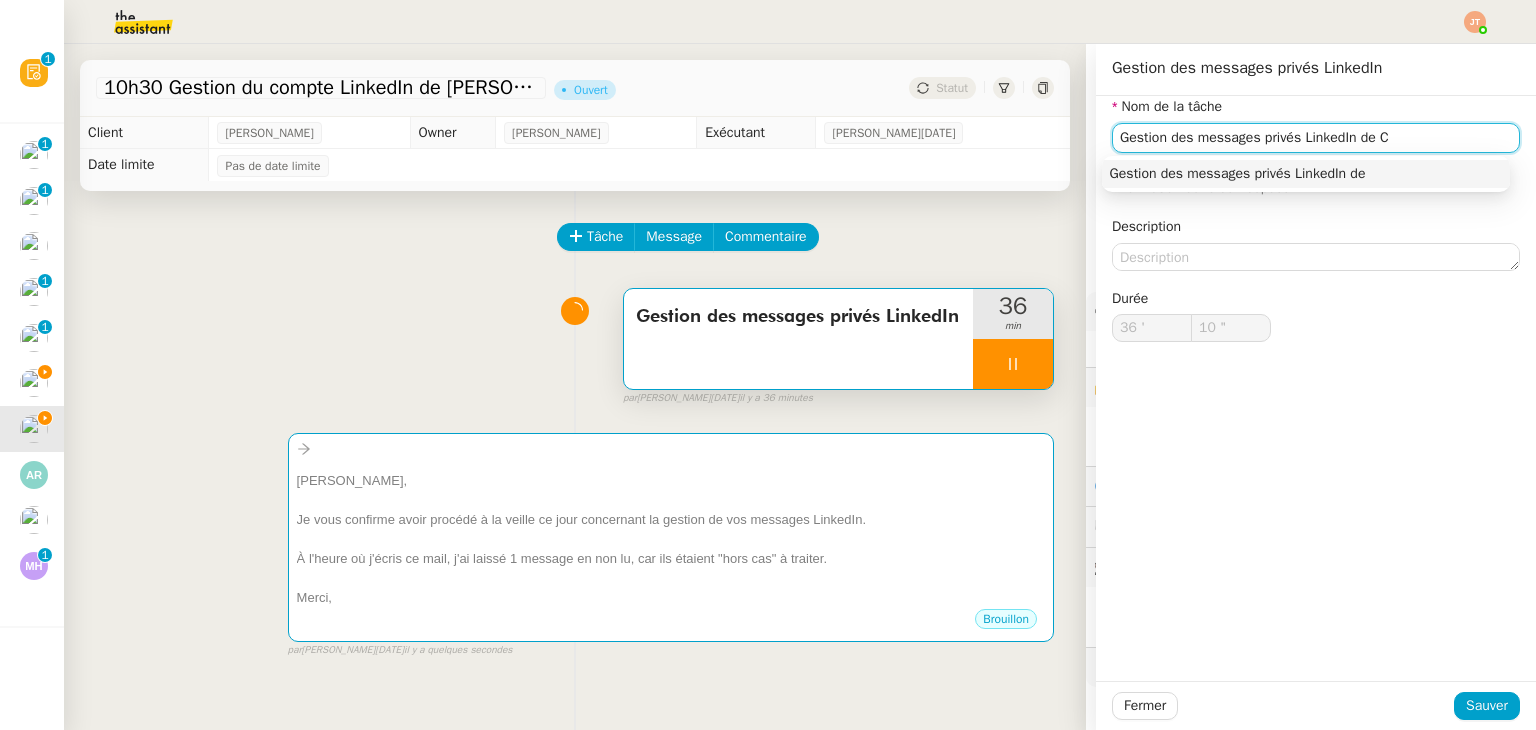 type on "11 "" 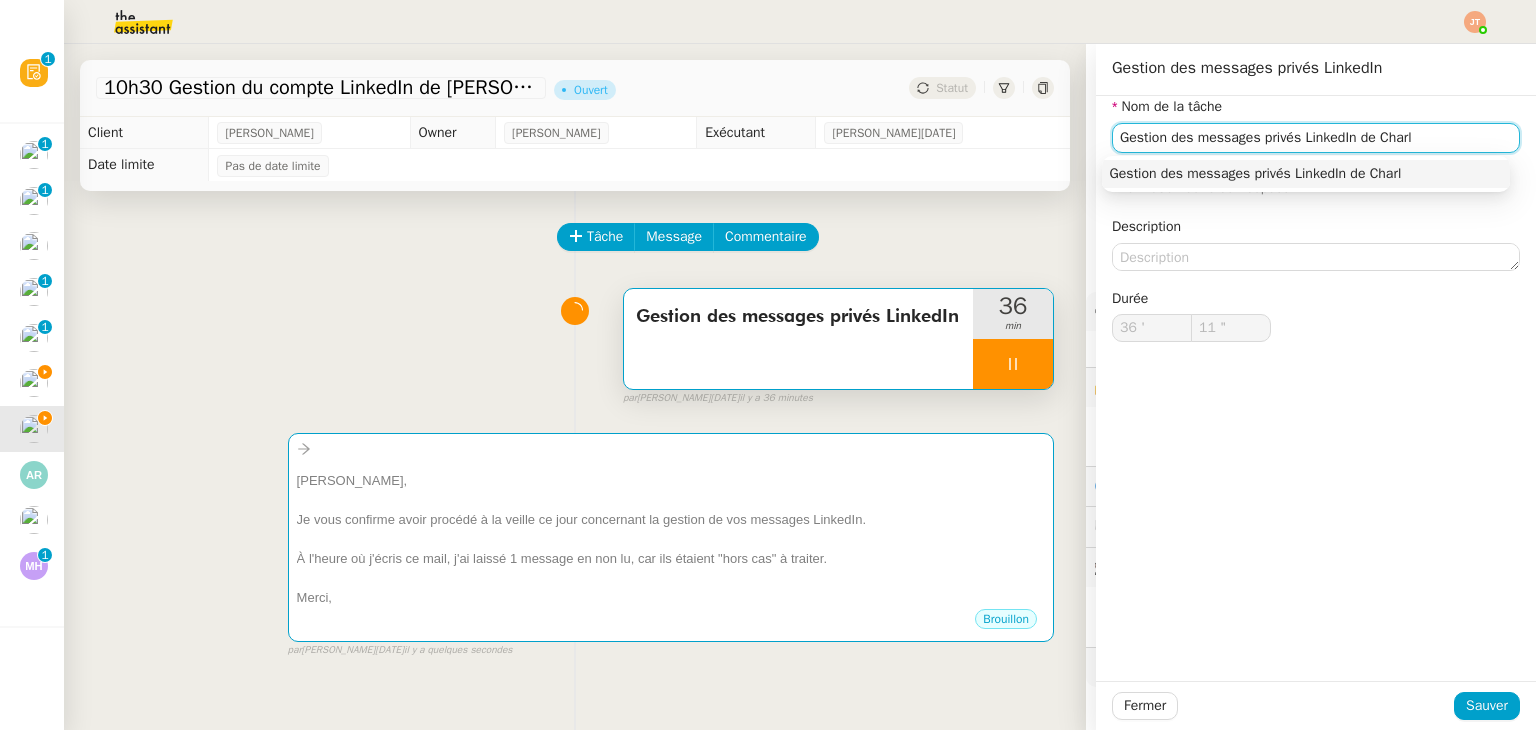 type on "Gestion des messages privés LinkedIn de [PERSON_NAME]" 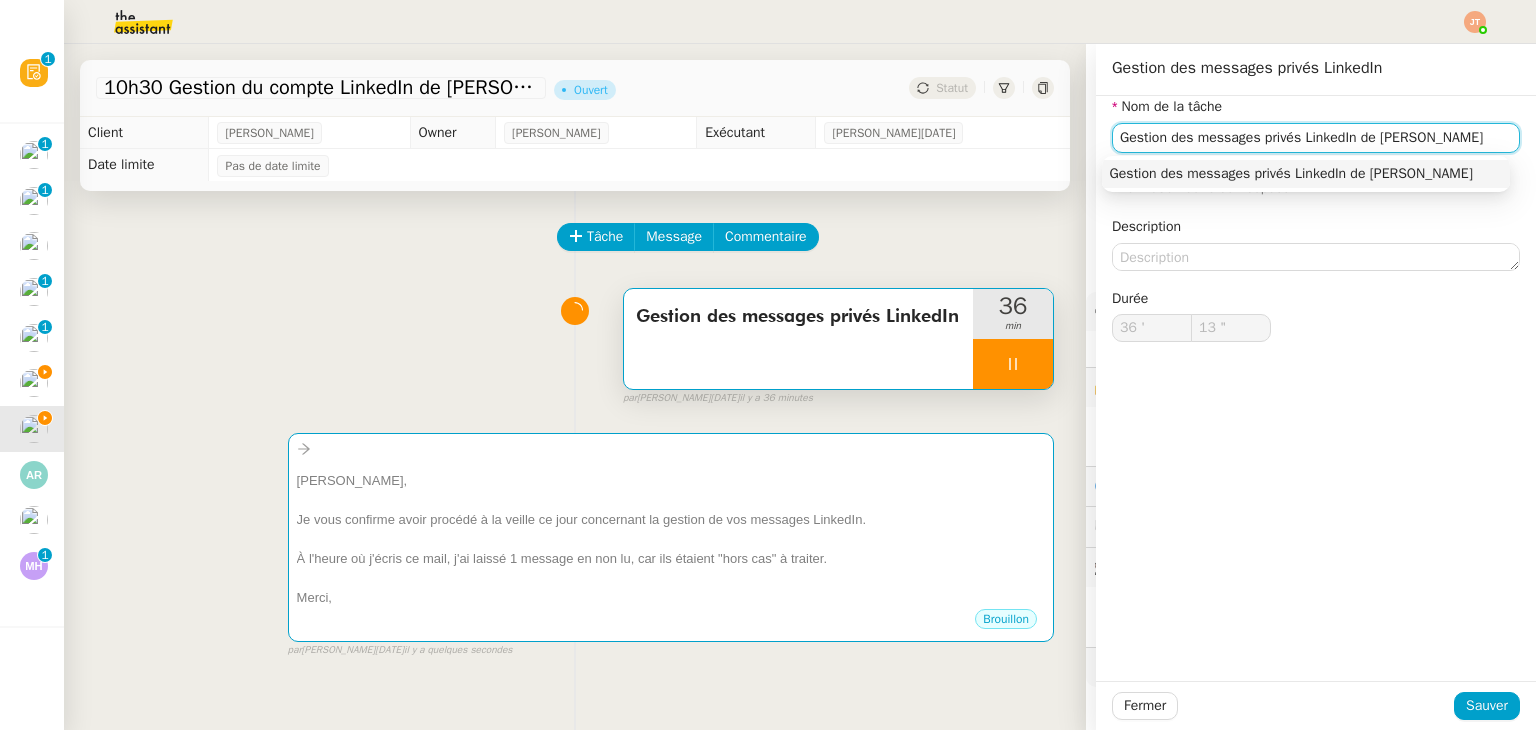drag, startPoint x: 1424, startPoint y: 134, endPoint x: 1098, endPoint y: 135, distance: 326.00153 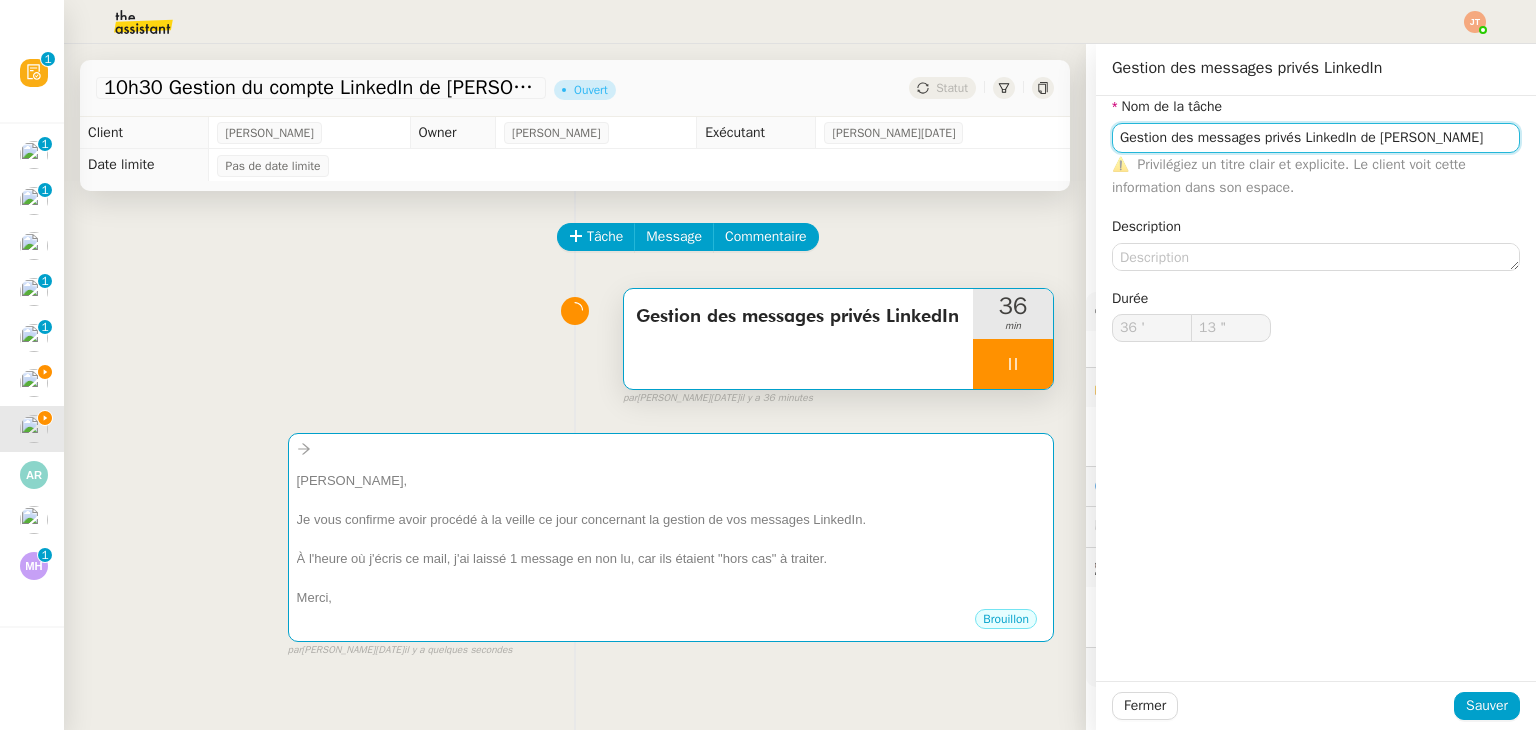type on "14 "" 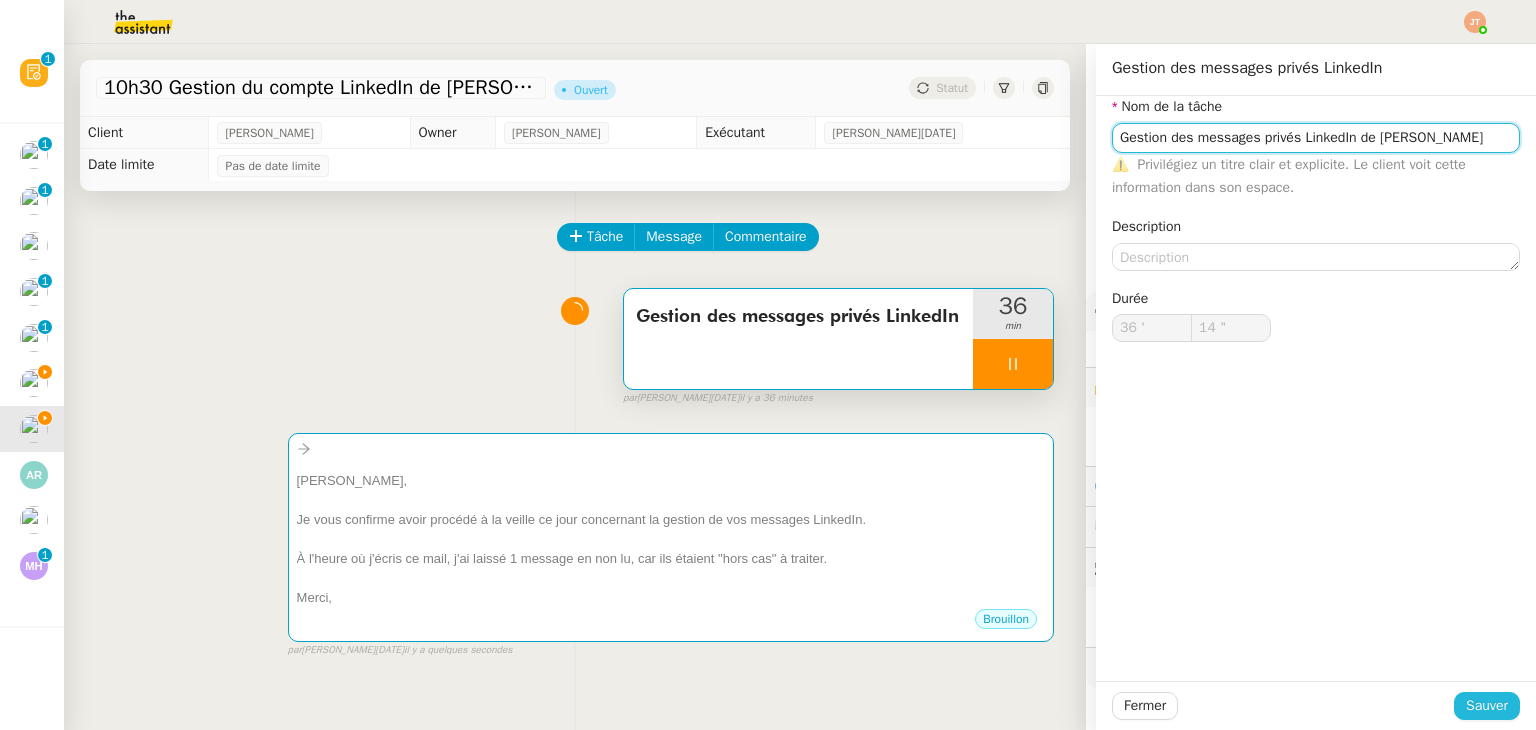 type on "Gestion des messages privés LinkedIn de [PERSON_NAME]" 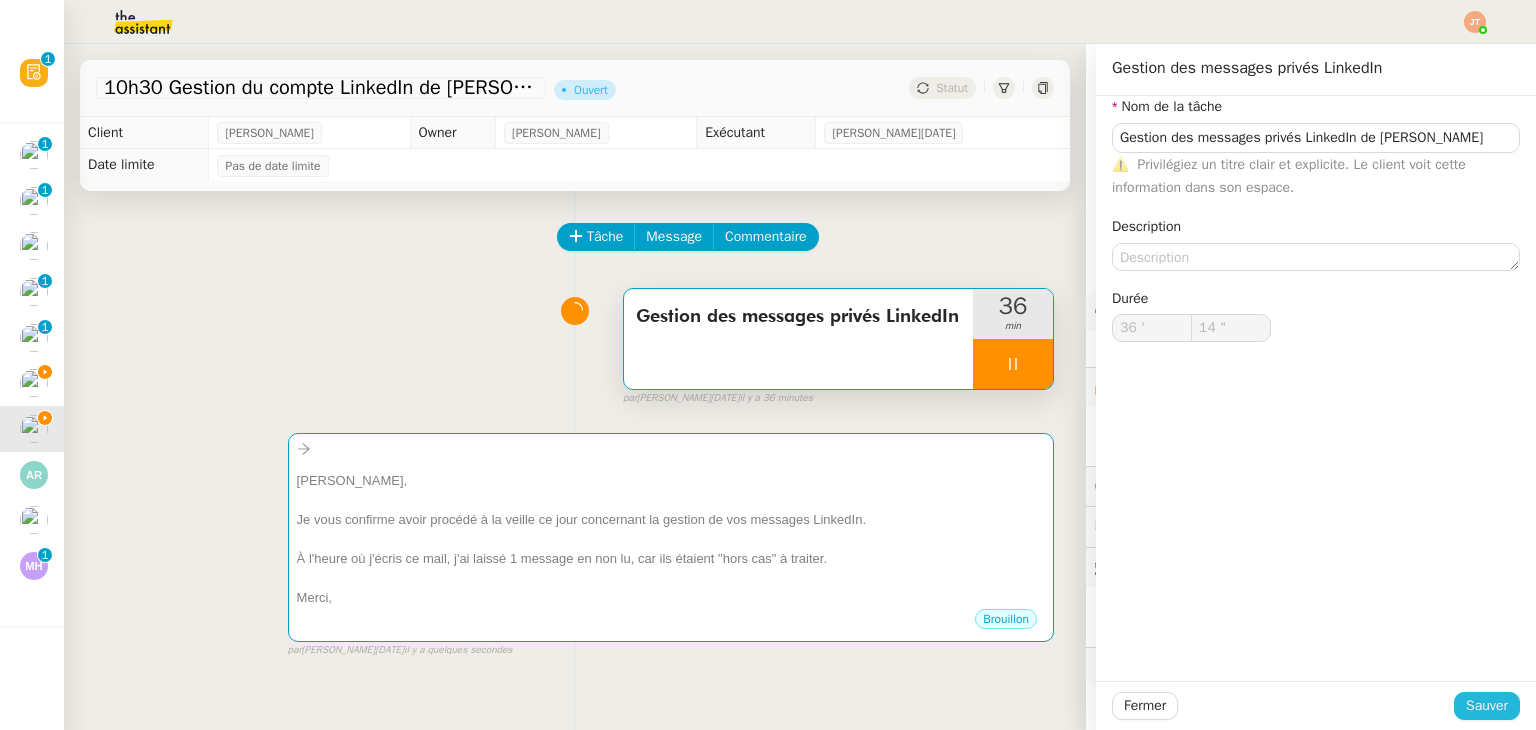 click on "Sauver" 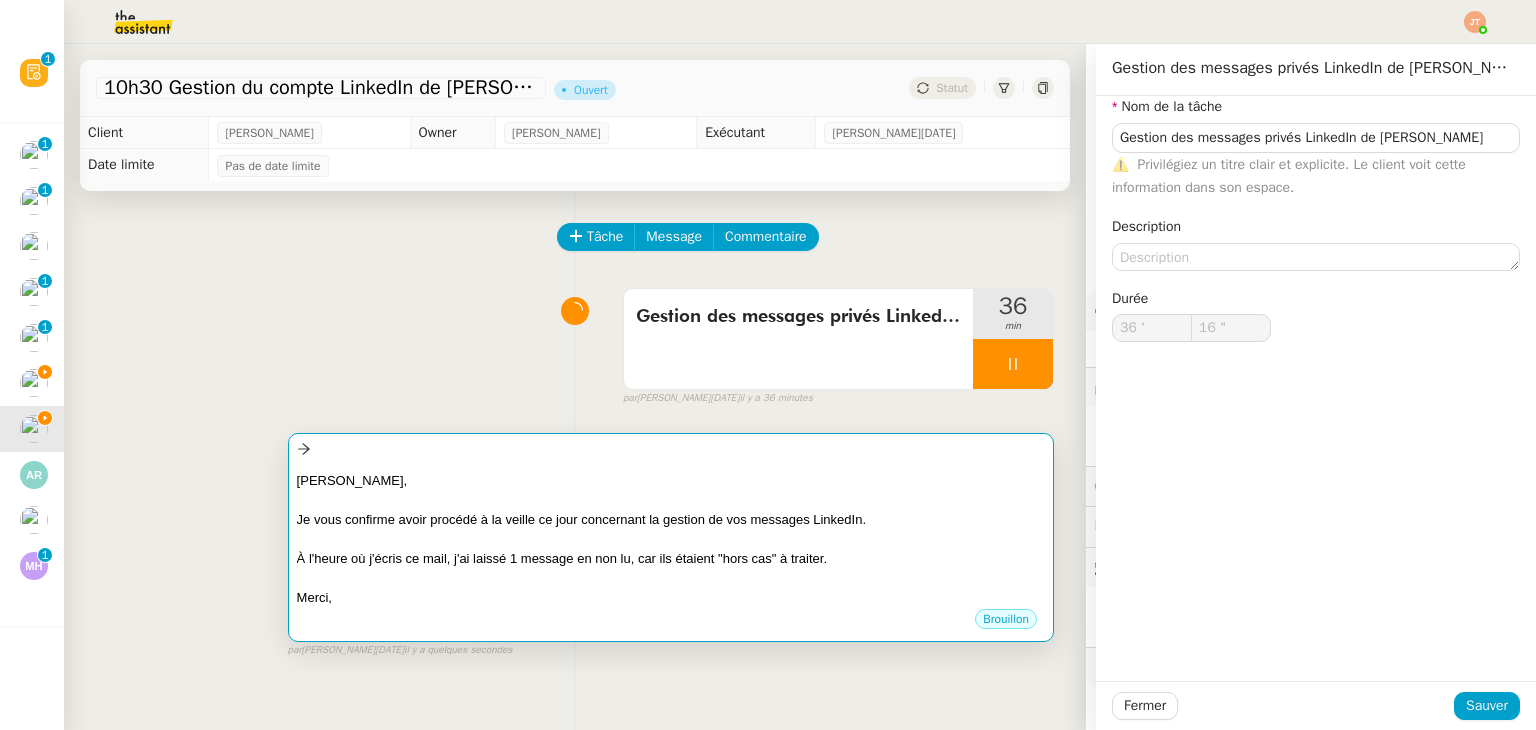 click at bounding box center (671, 500) 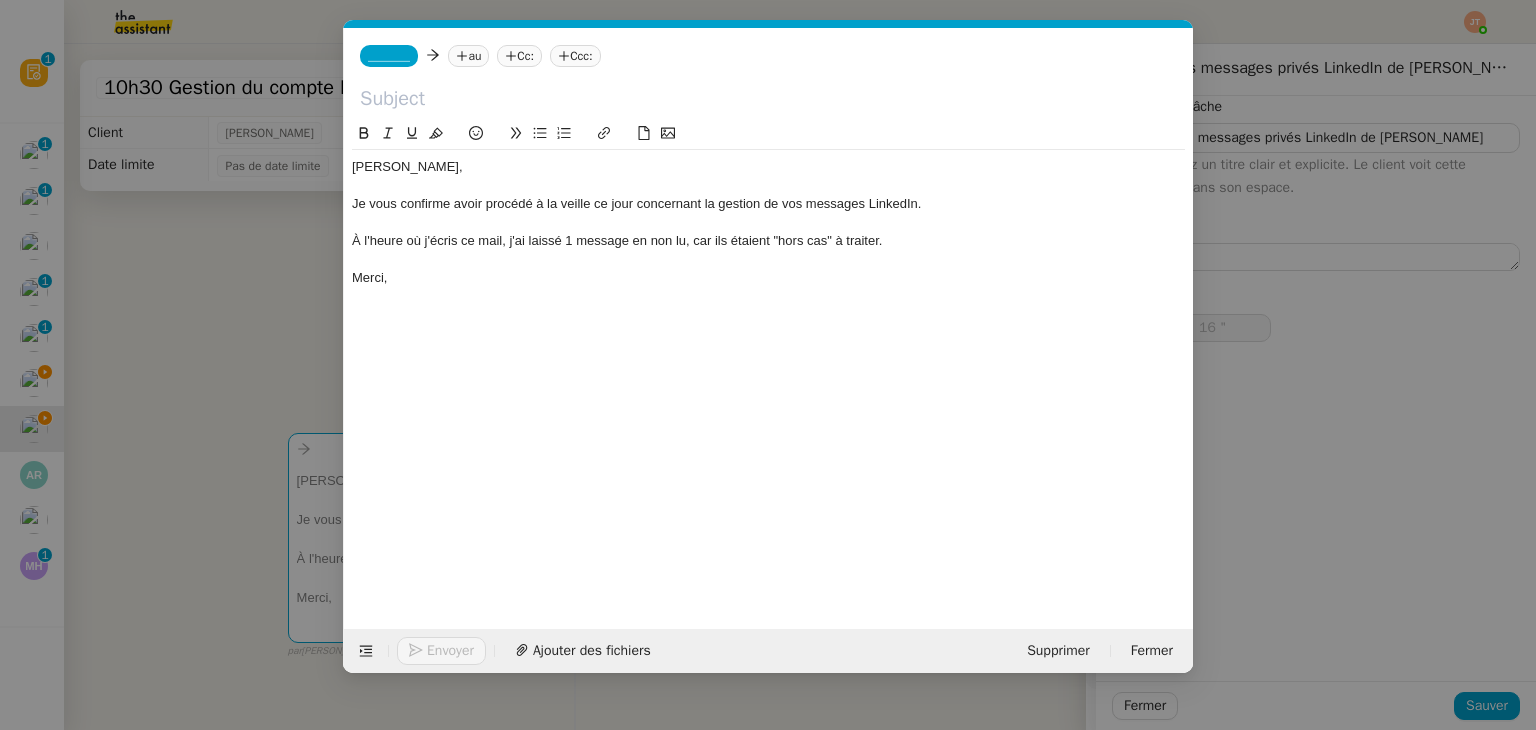 scroll, scrollTop: 0, scrollLeft: 42, axis: horizontal 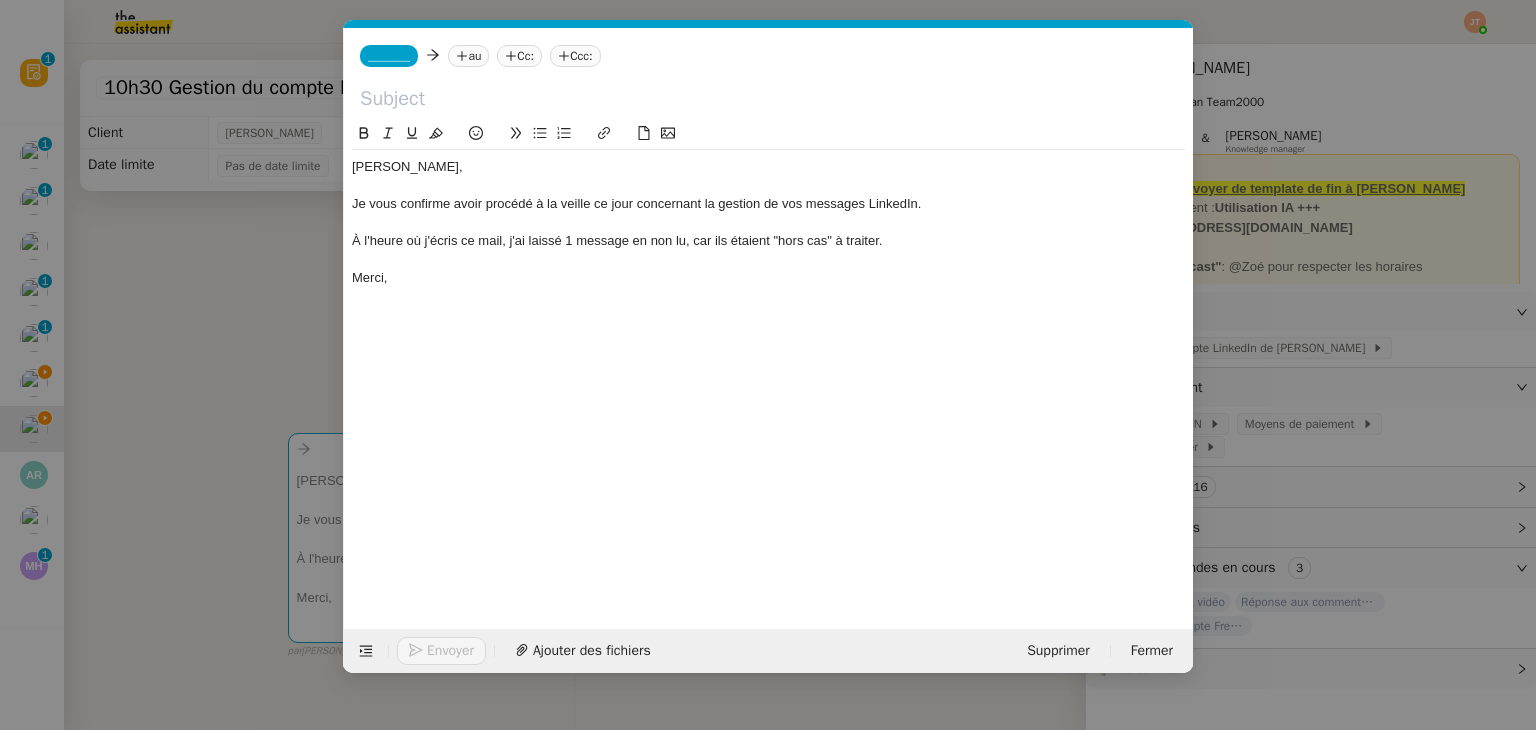 click 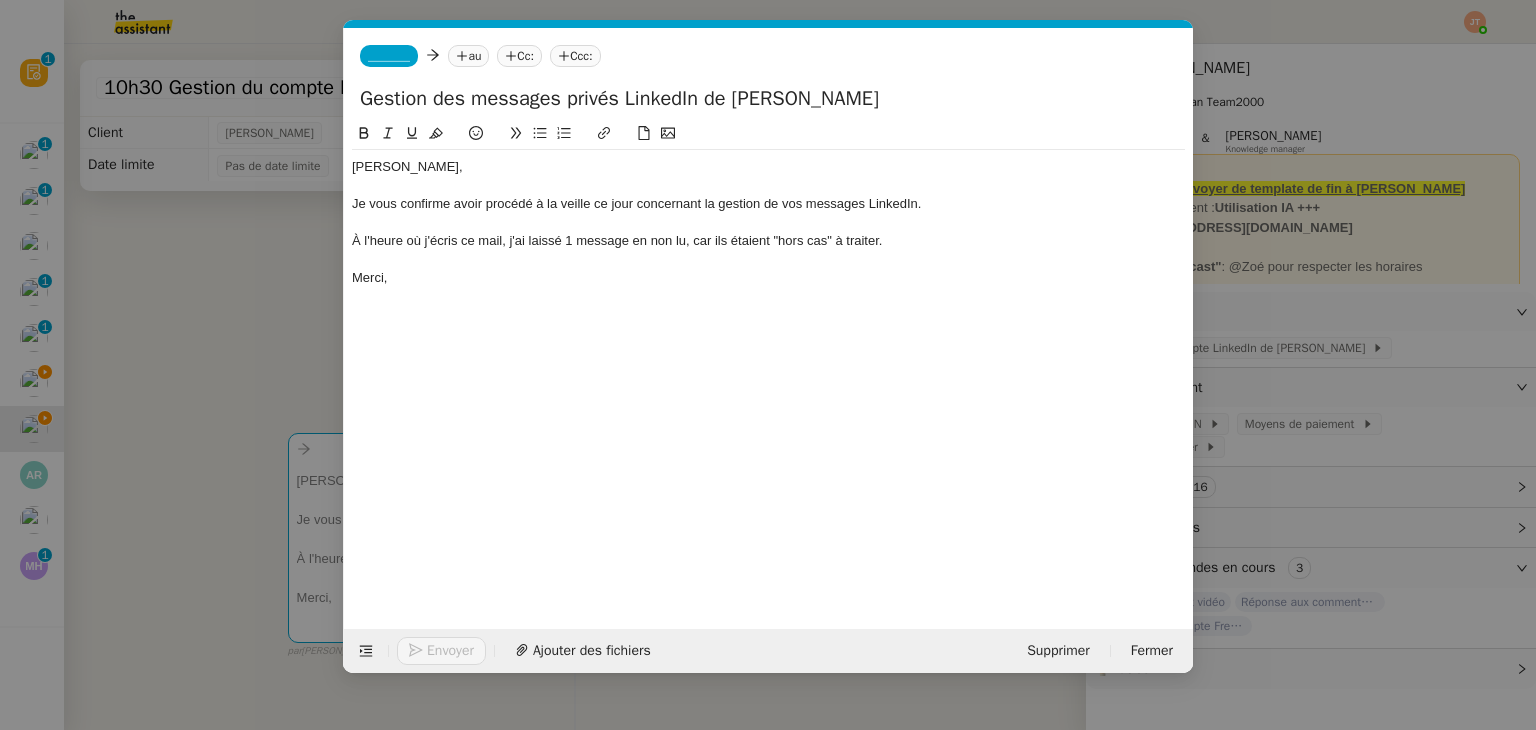 type on "Gestion des messages privés LinkedIn de [PERSON_NAME]" 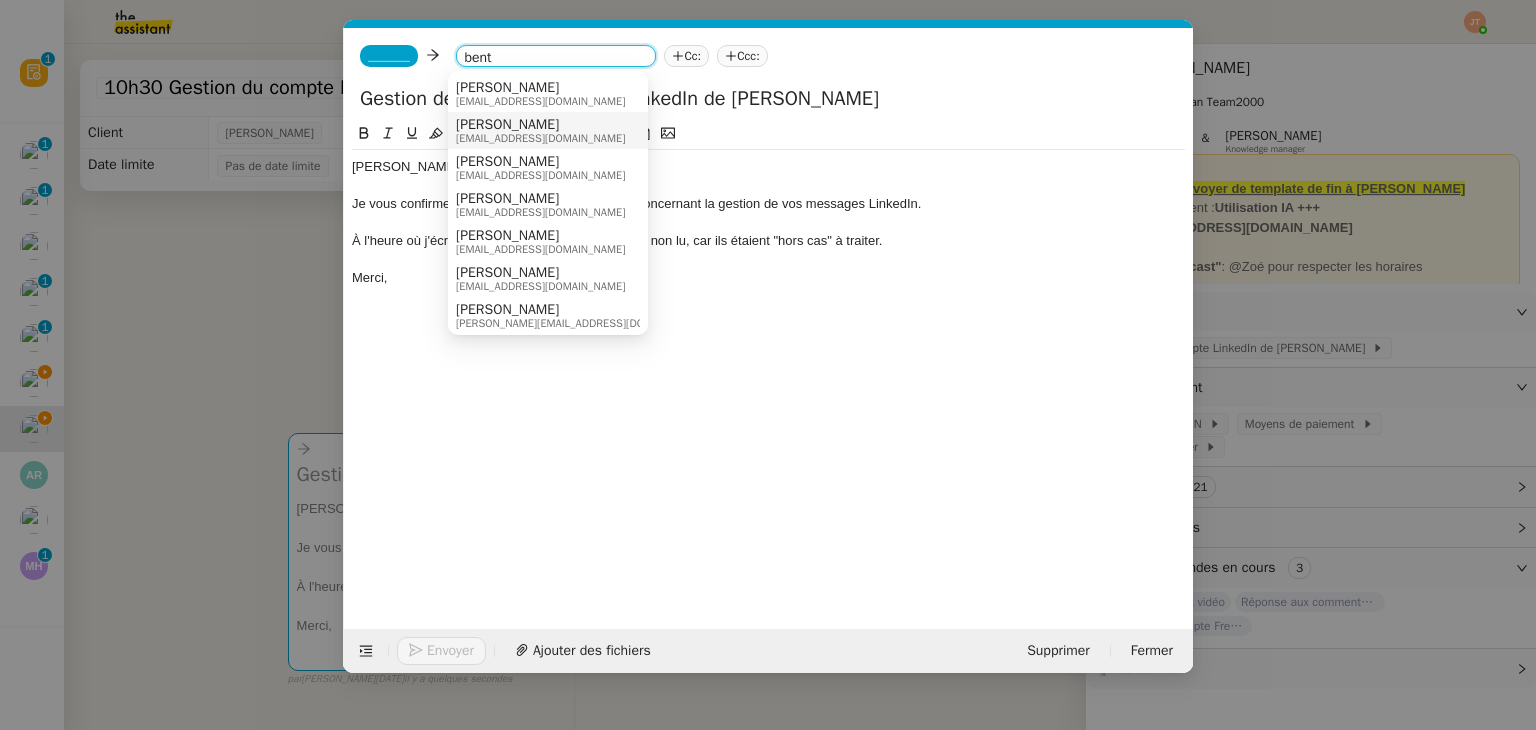 type on "bent" 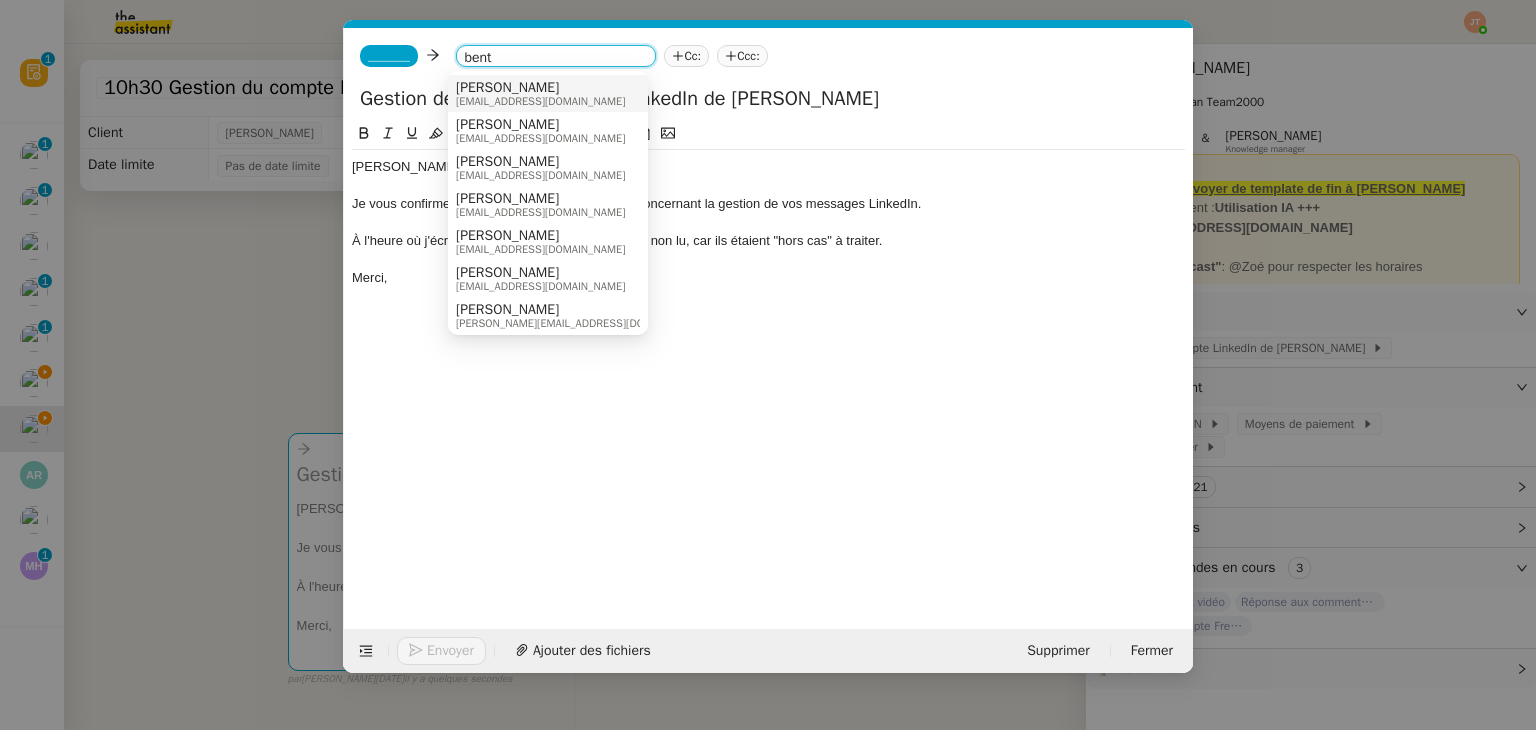 click on "[PERSON_NAME] [PERSON_NAME][EMAIL_ADDRESS][DOMAIN_NAME]" at bounding box center (548, 93) 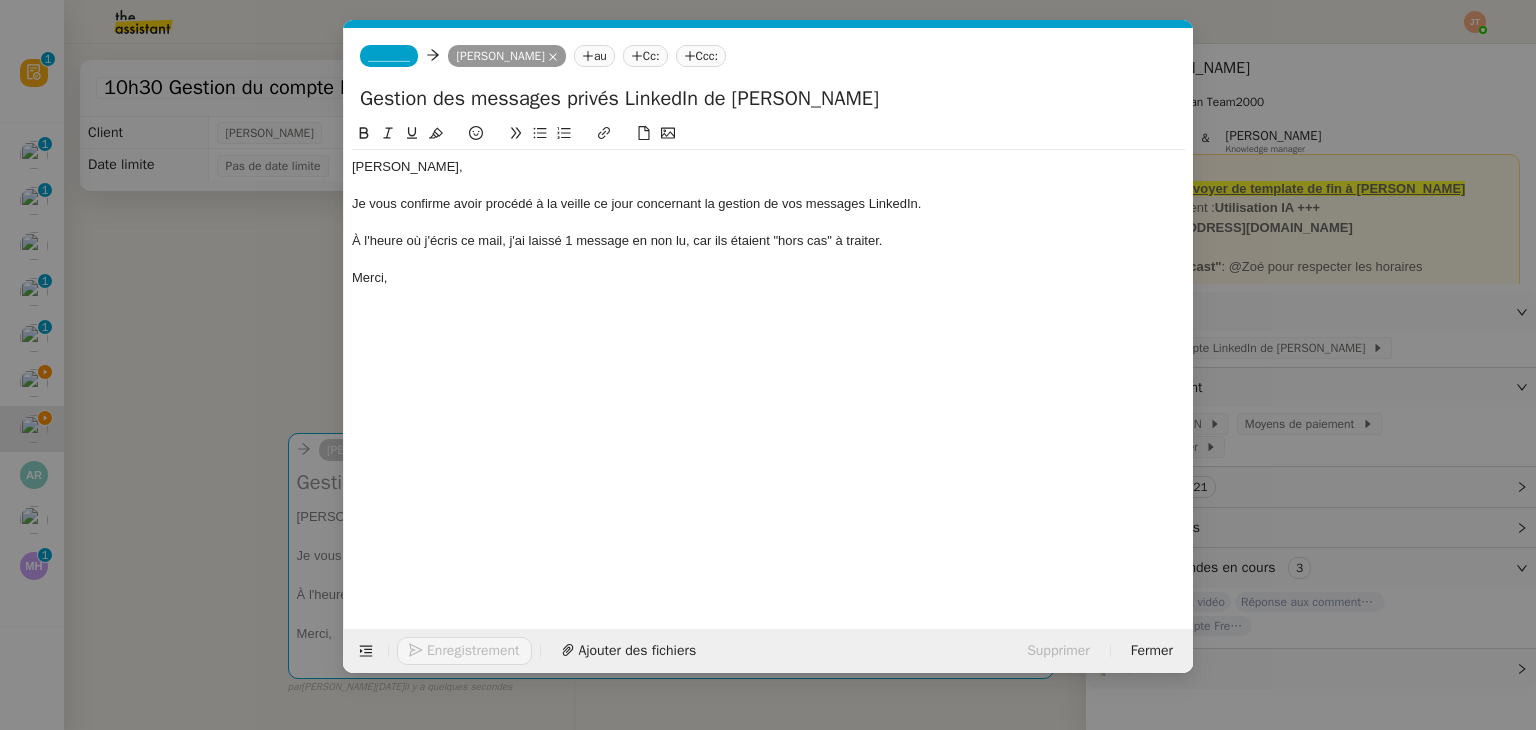 click on "_______" 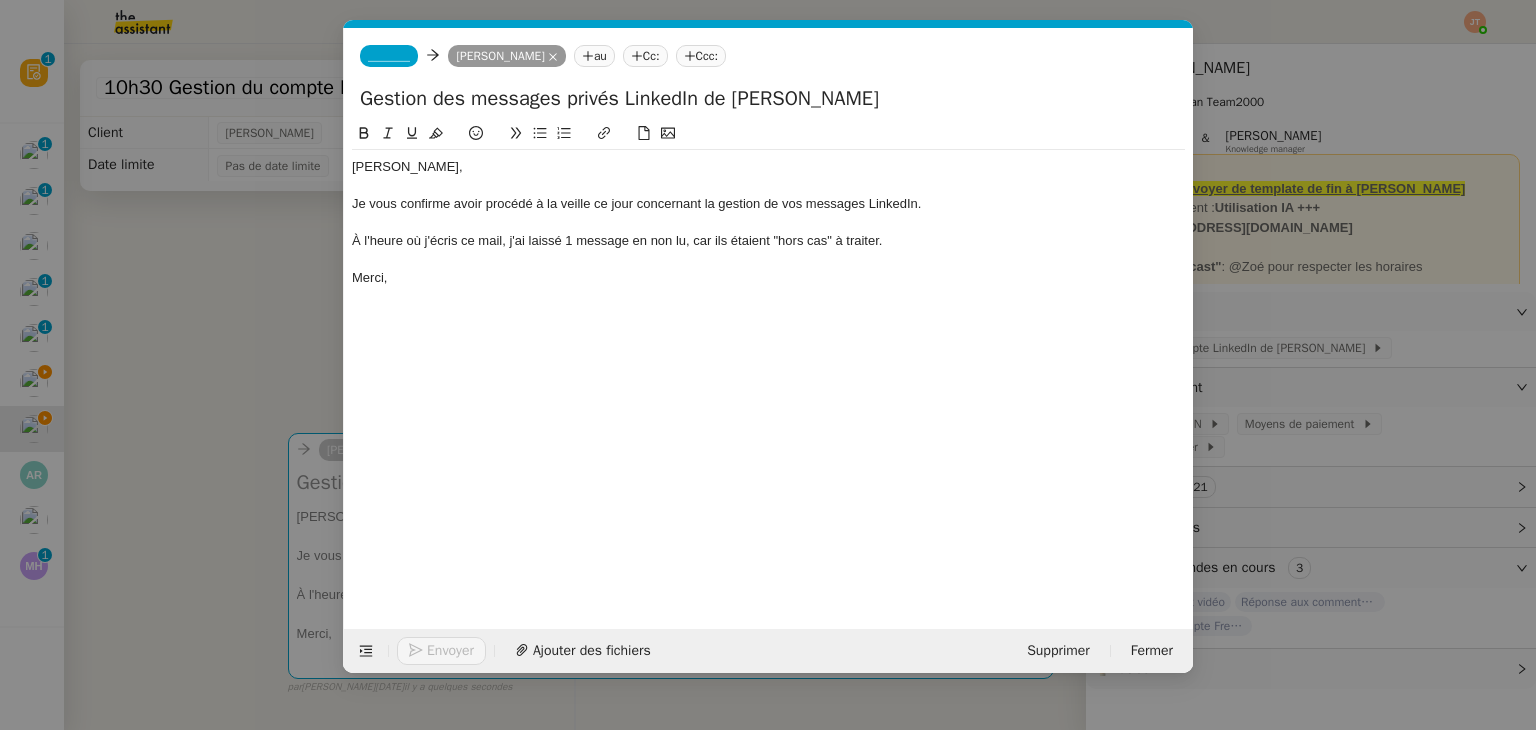 click on "_______" 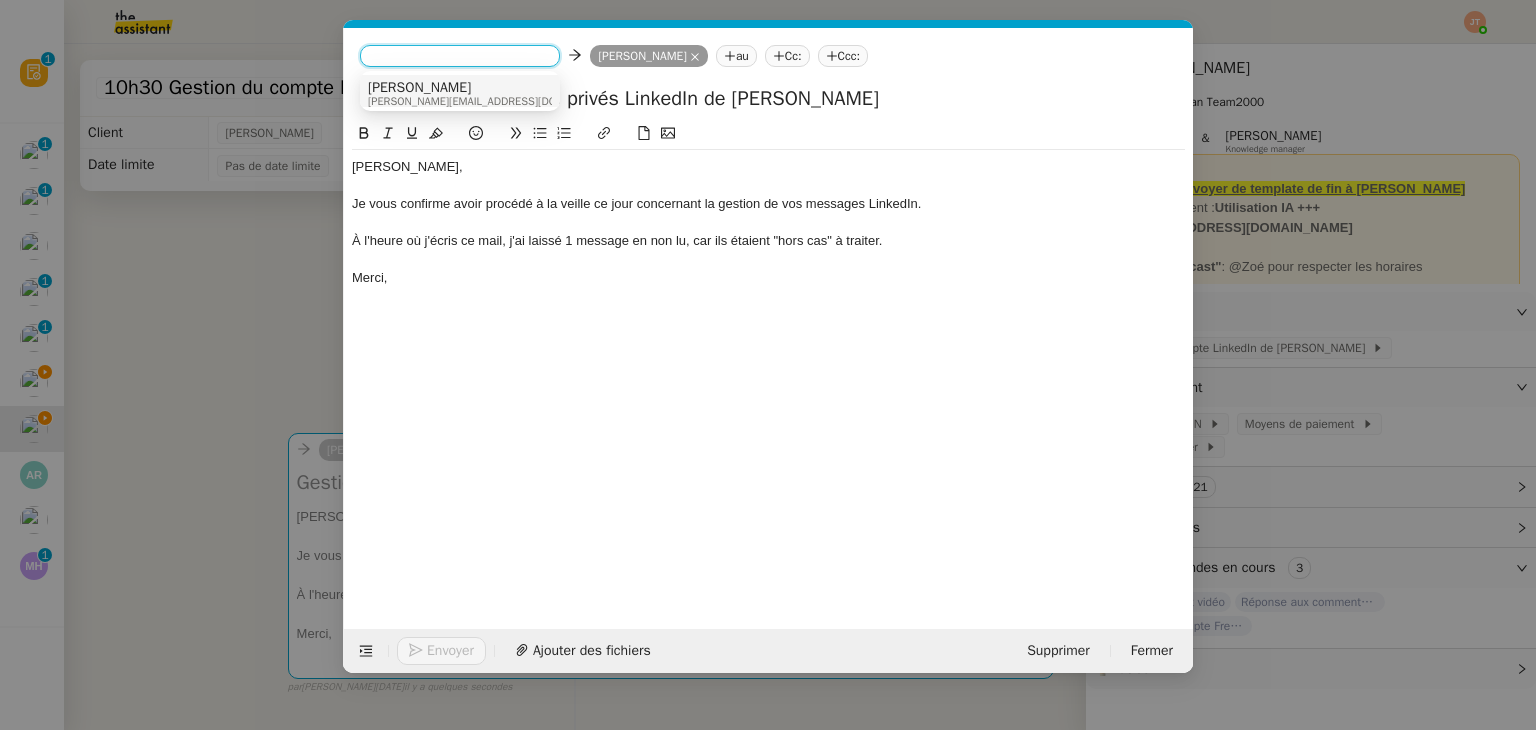 click on "[PERSON_NAME]" at bounding box center (493, 88) 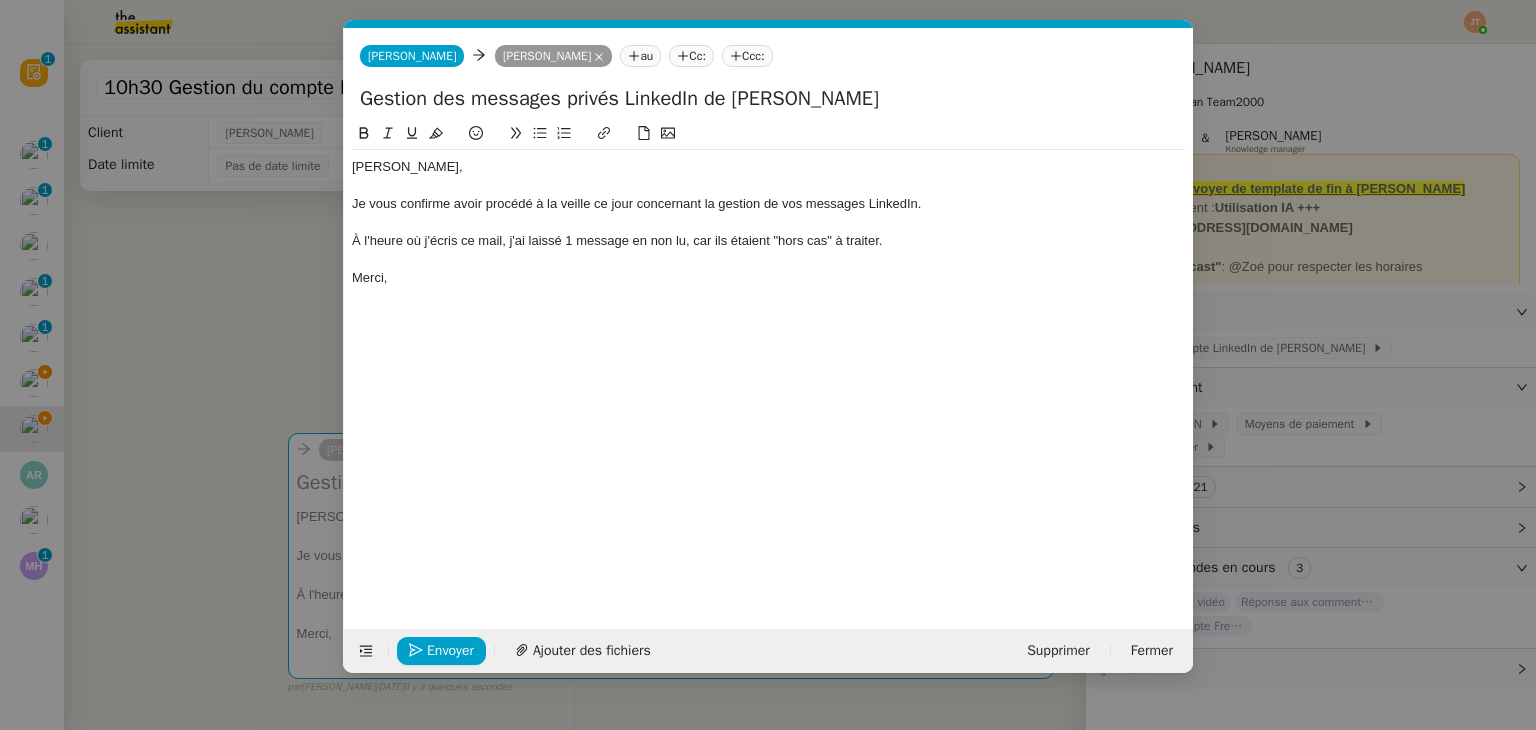 click on "À l'heure où j'écris ce mail, j'ai laissé 1 message en non lu, car ils étaient "hors cas" à traiter." 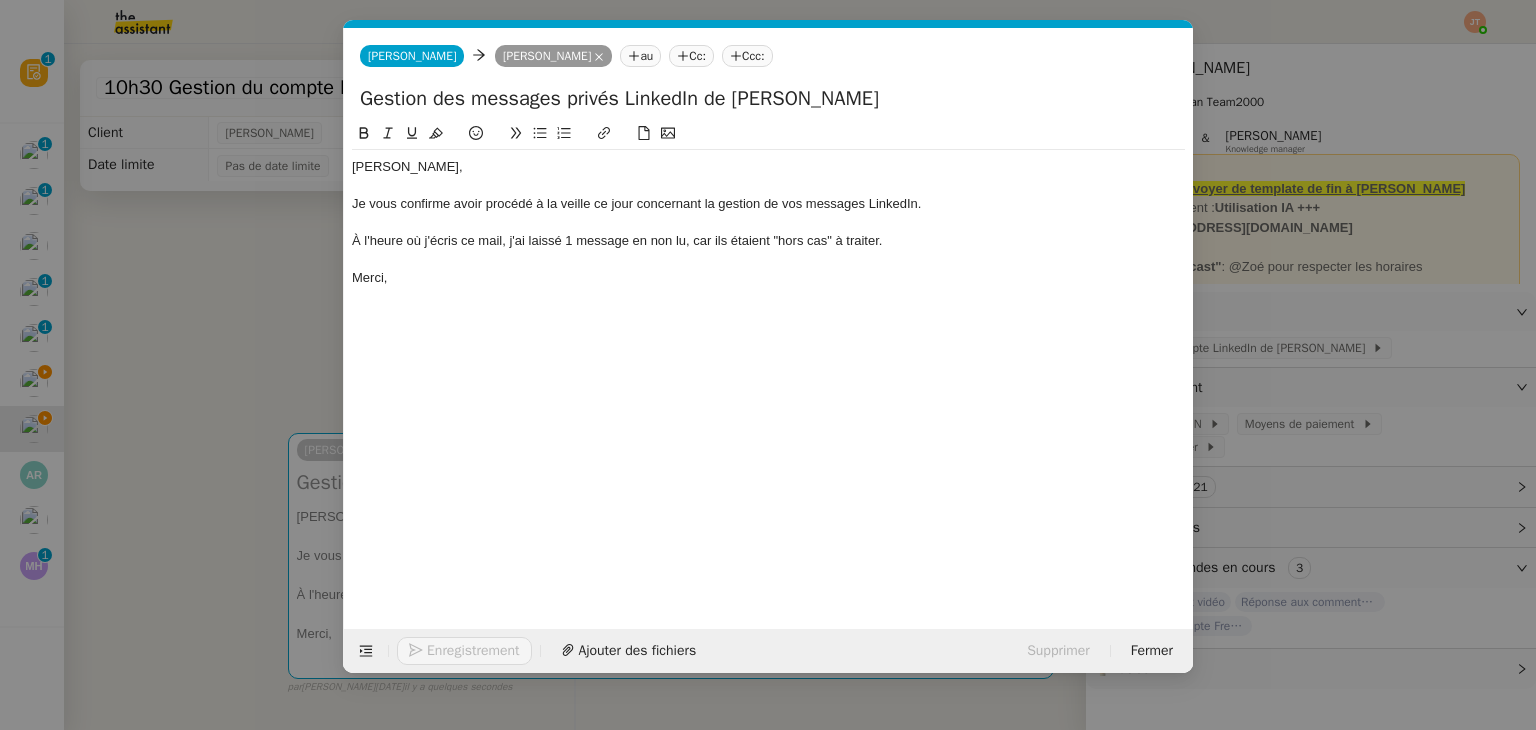 click on "Service TA - VOYAGE - PROPOSITION GLOBALE    A utiliser dans le cadre de proposition de déplacement TA - RELANCE CLIENT (EN)    Relancer un client lorsqu'il n'a pas répondu à un précédent message BAFERTY - MAIL AUDITION    A utiliser dans le cadre de la procédure d'envoi des mails d'audition TA - PUBLICATION OFFRE D'EMPLOI     Organisation du recrutement [PERSON_NAME] - Relever le nombre d'abonnés    à utiliser hebdomadairement pour qu'[PERSON_NAME] ait les évolutions de ses réseaux sociaux  [PERSON_NAME] Discours de présentation du paiement sécurisé    TA - VOYAGES - PROPOSITION ITINERAIRE    Soumettre les résultats d'une recherche TA - CONFIRMATION PAIEMENT (EN)    Confirmer avec le client de modèle de transaction - Attention Plan Pro nécessaire. TA - COURRIER EXPEDIE (recommandé)    A utiliser dans le cadre de l'envoi d'un courrier recommandé TA - PARTAGE DE CALENDRIER (EN)    A utiliser pour demander au client de partager son calendrier afin de faciliter l'accès et la gestion" at bounding box center (768, 365) 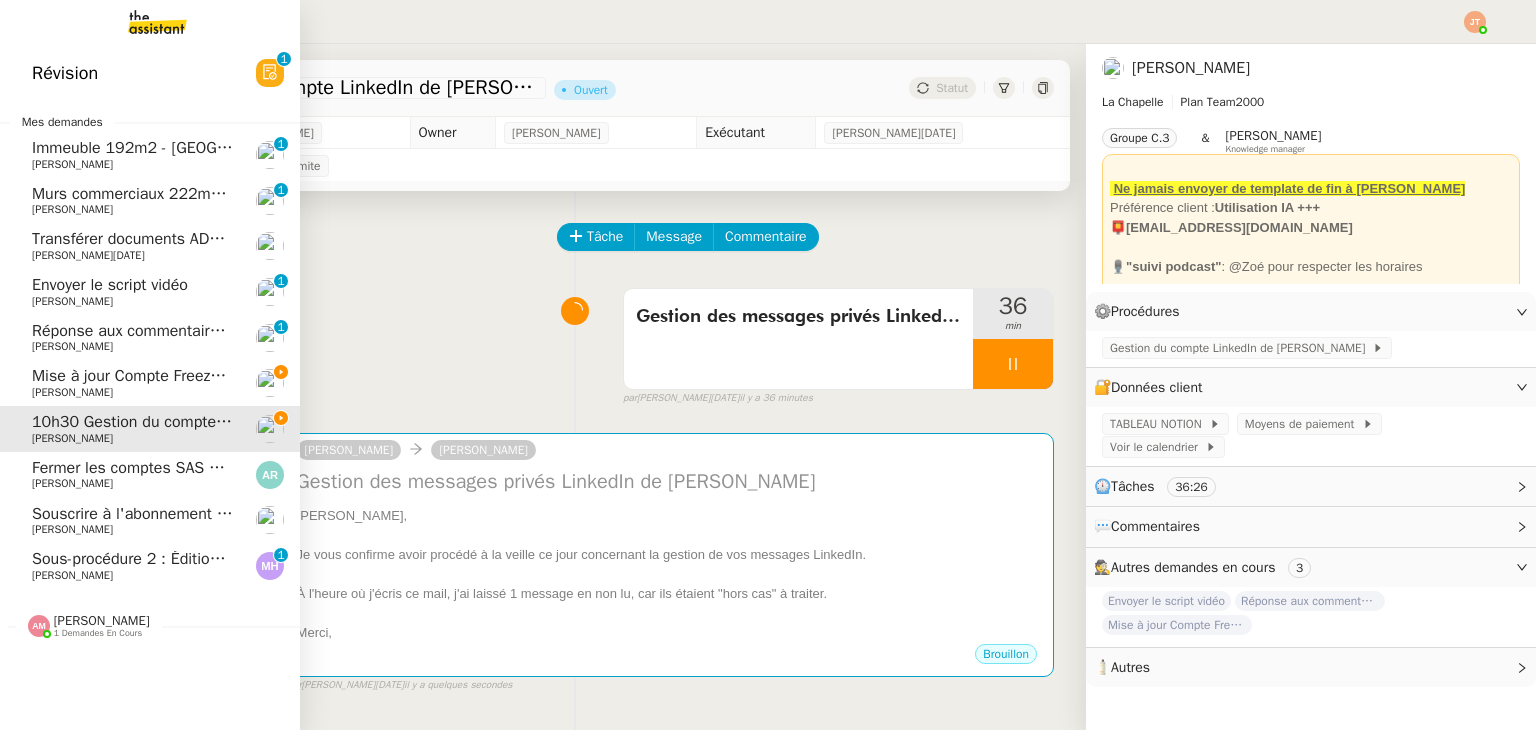 click on "Mise à jour Compte Freezbee - [DATE]" 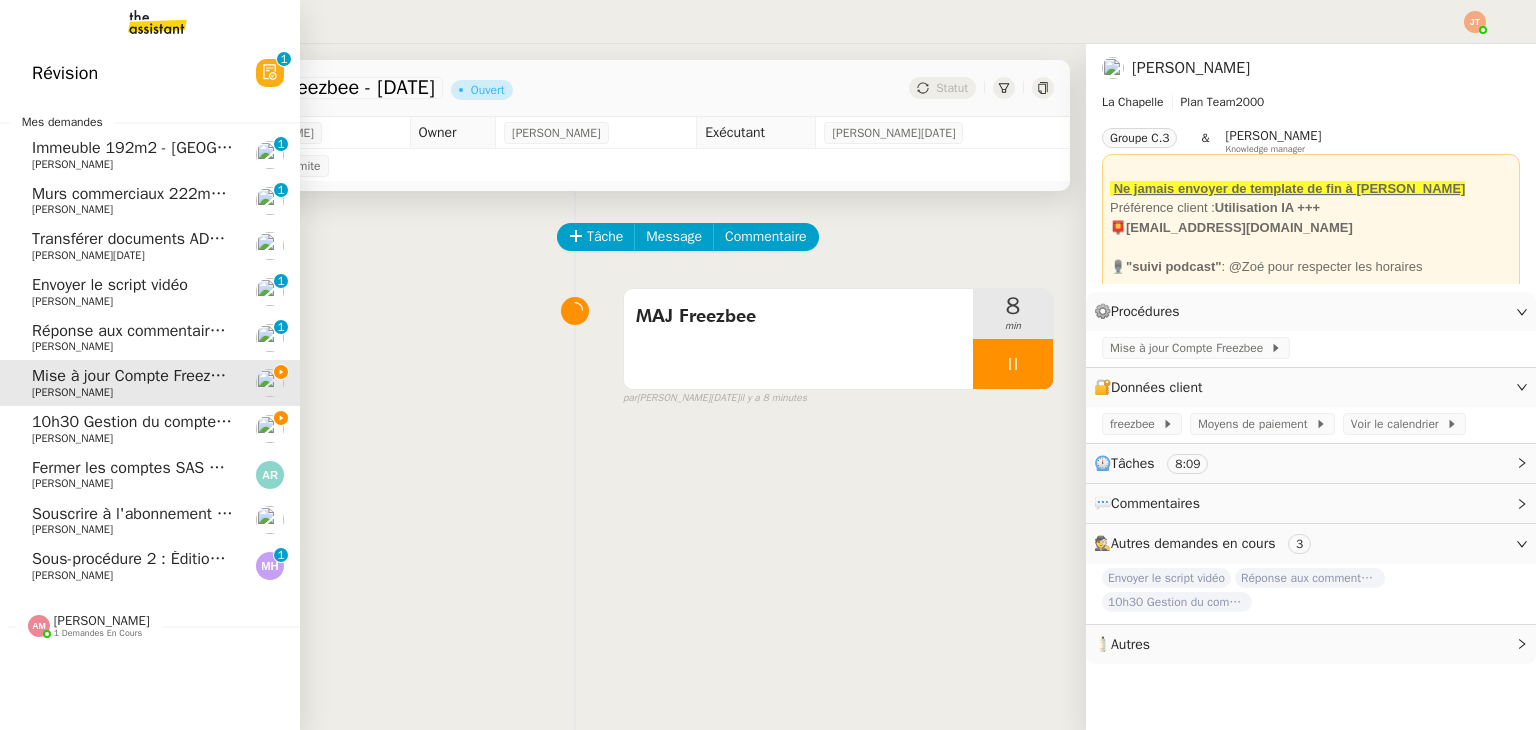 click on "[PERSON_NAME]" 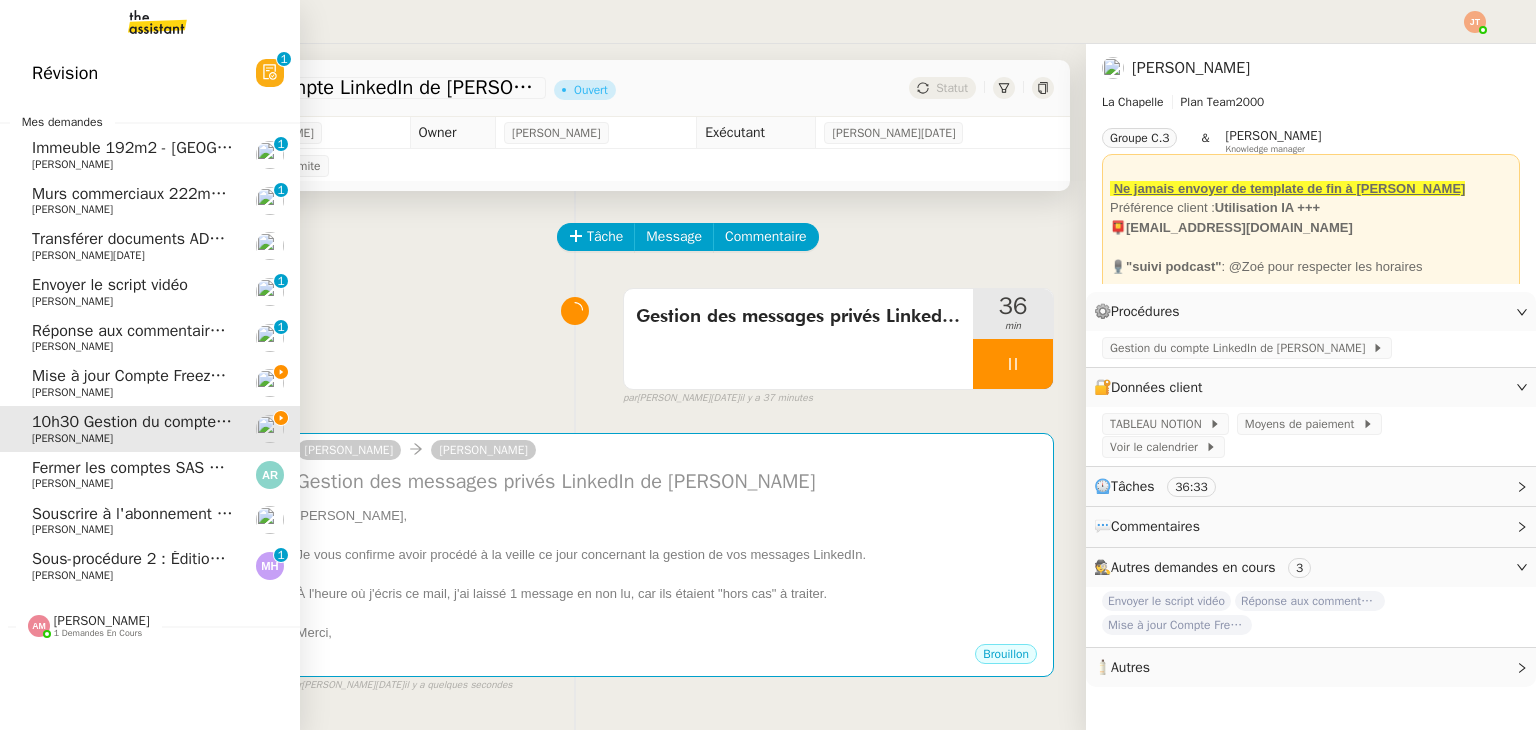 click on "Mise à jour Compte Freezbee - [DATE]" 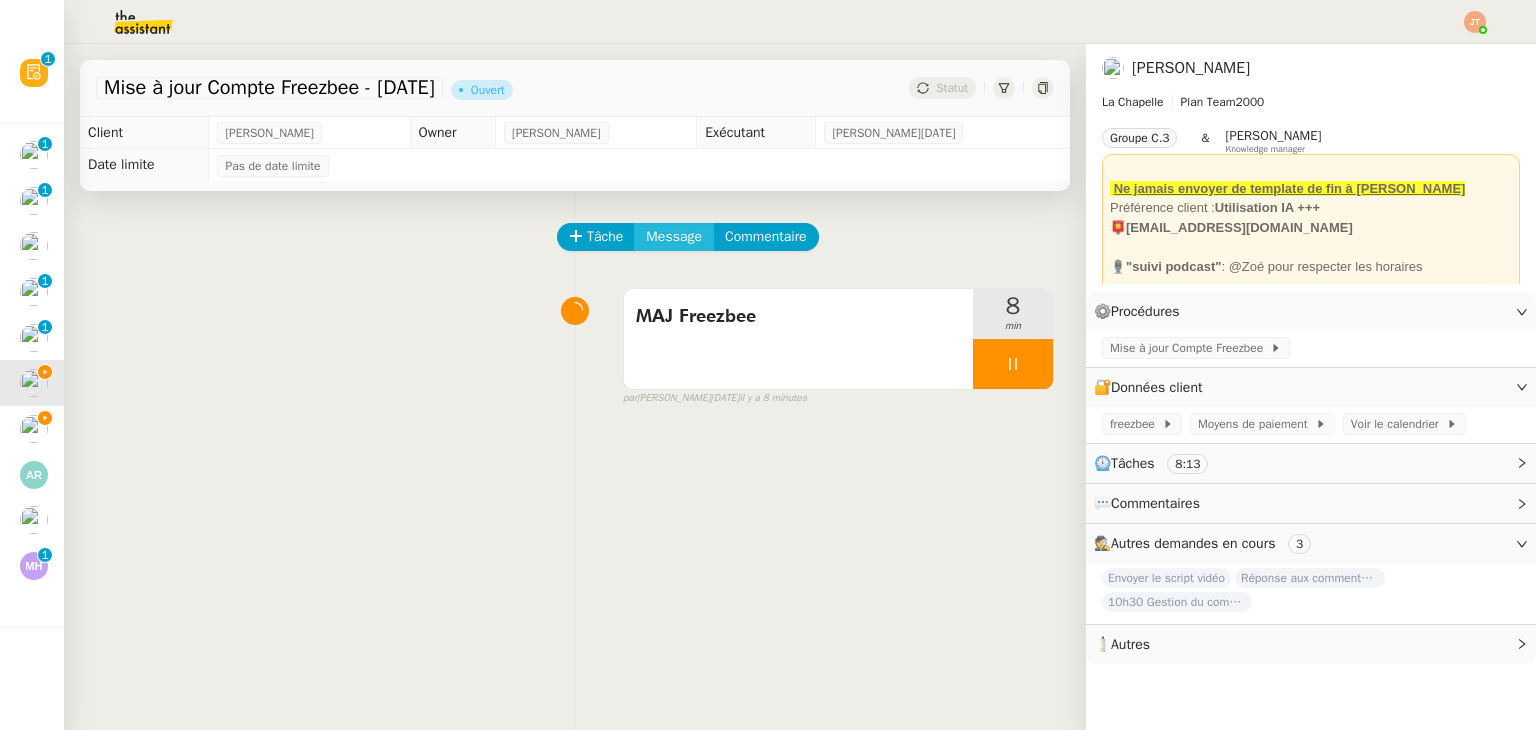 click on "Message" 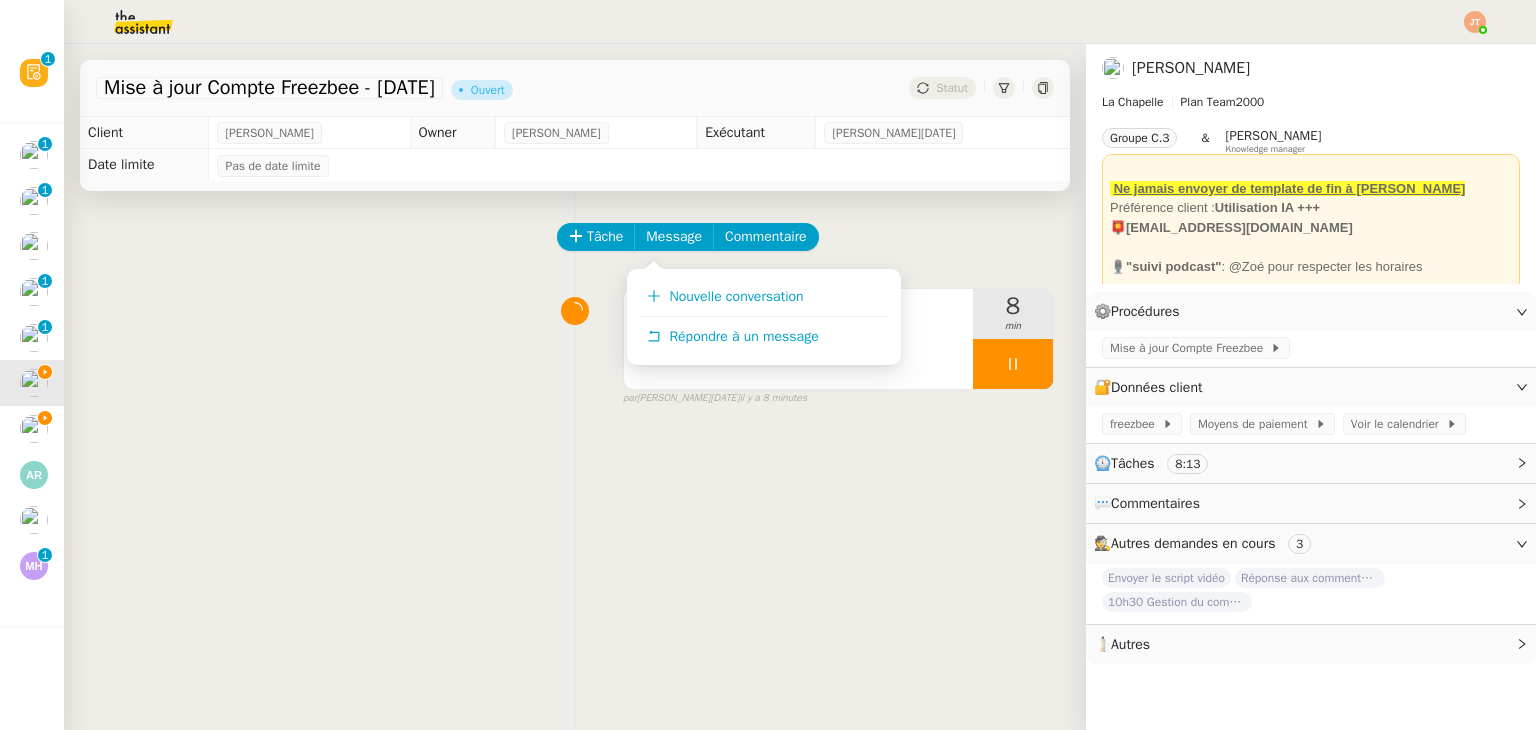 click on "Nouvelle conversation    Répondre à un message" at bounding box center [764, 317] 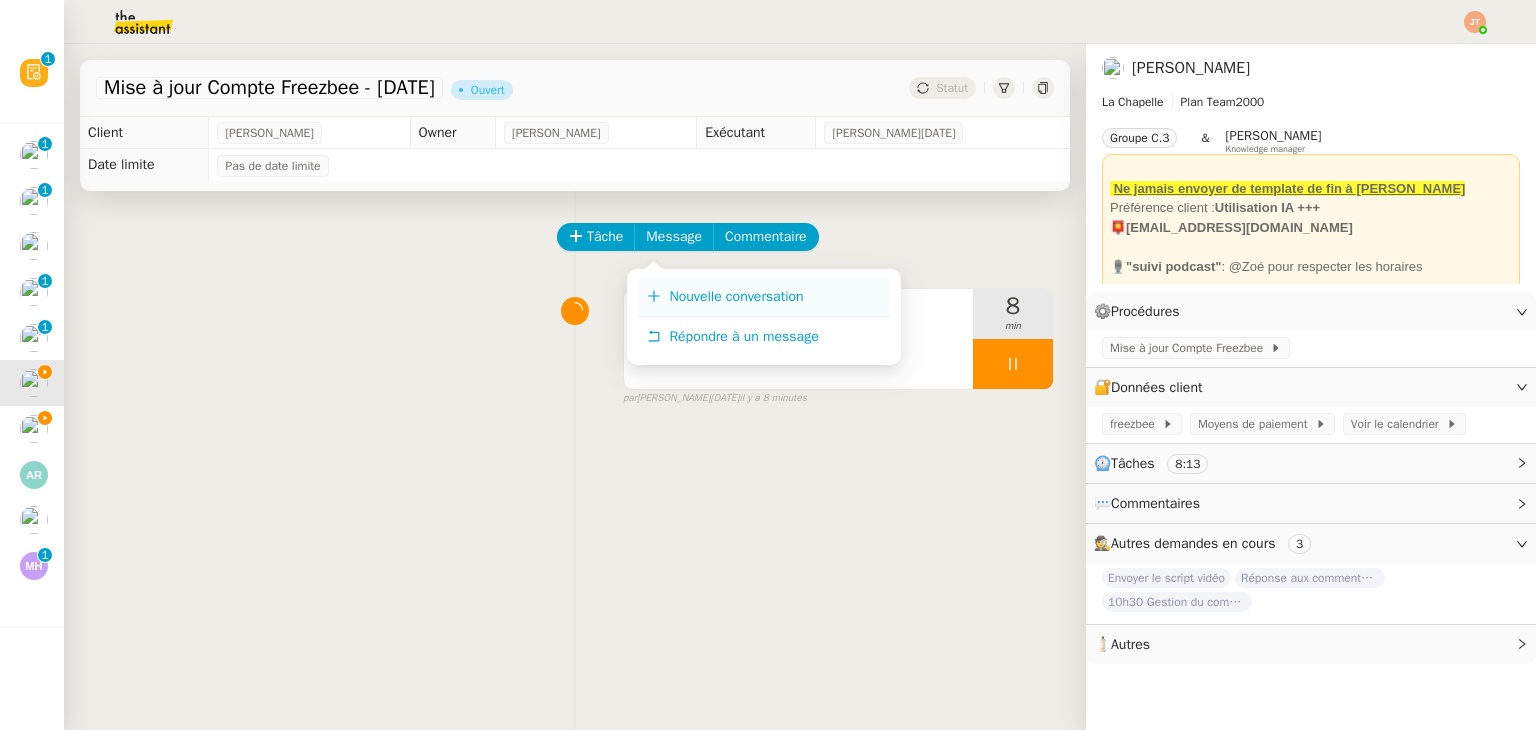 click on "Nouvelle conversation" at bounding box center [736, 296] 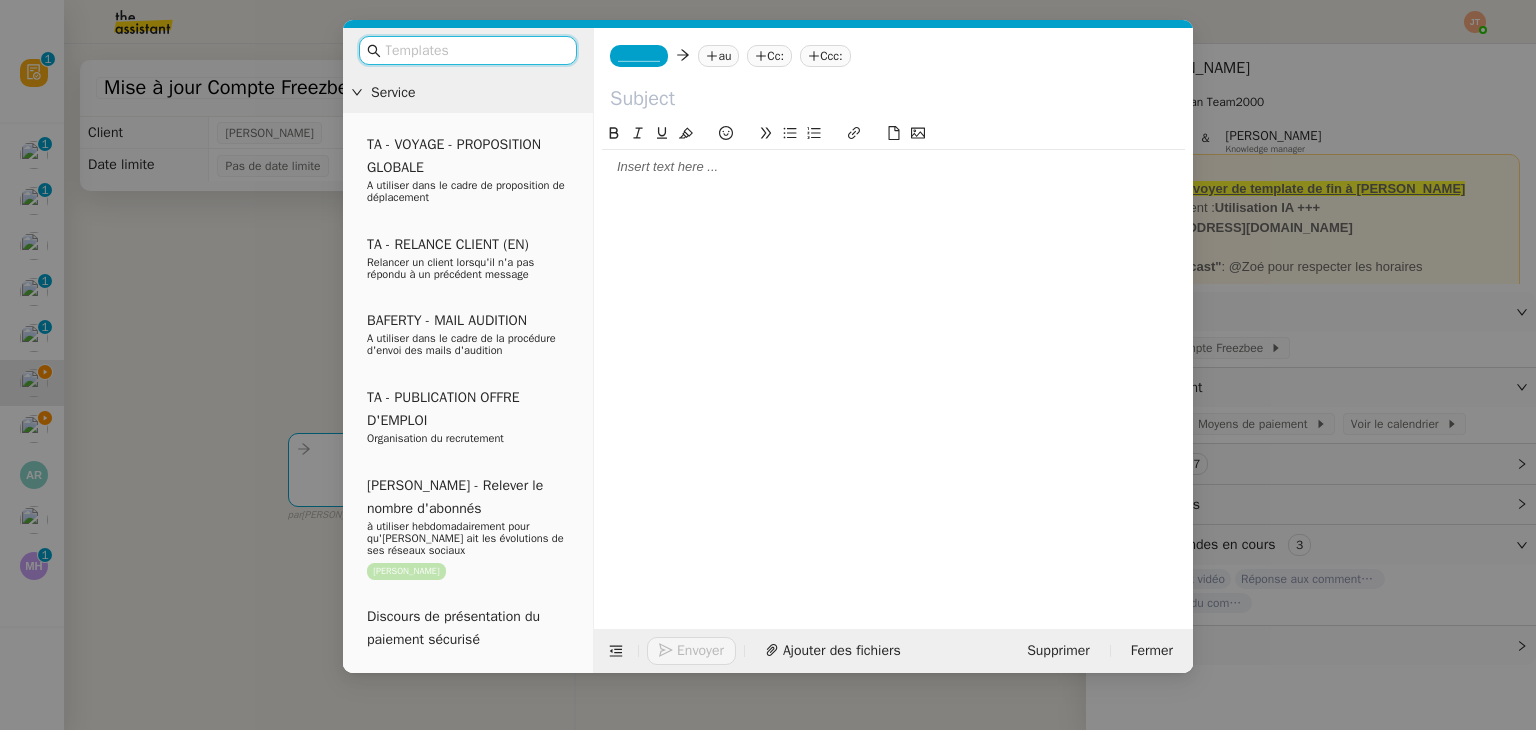 click 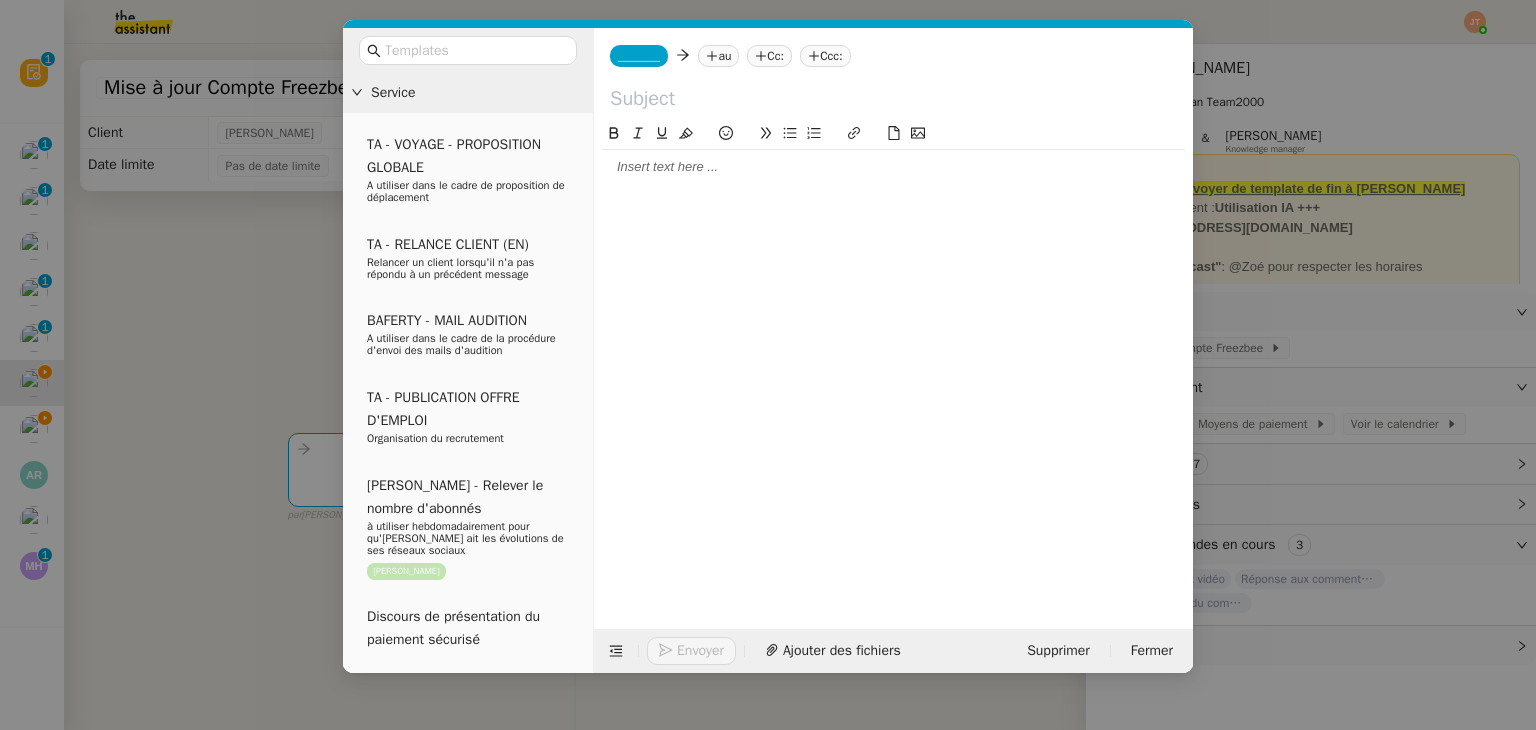 click 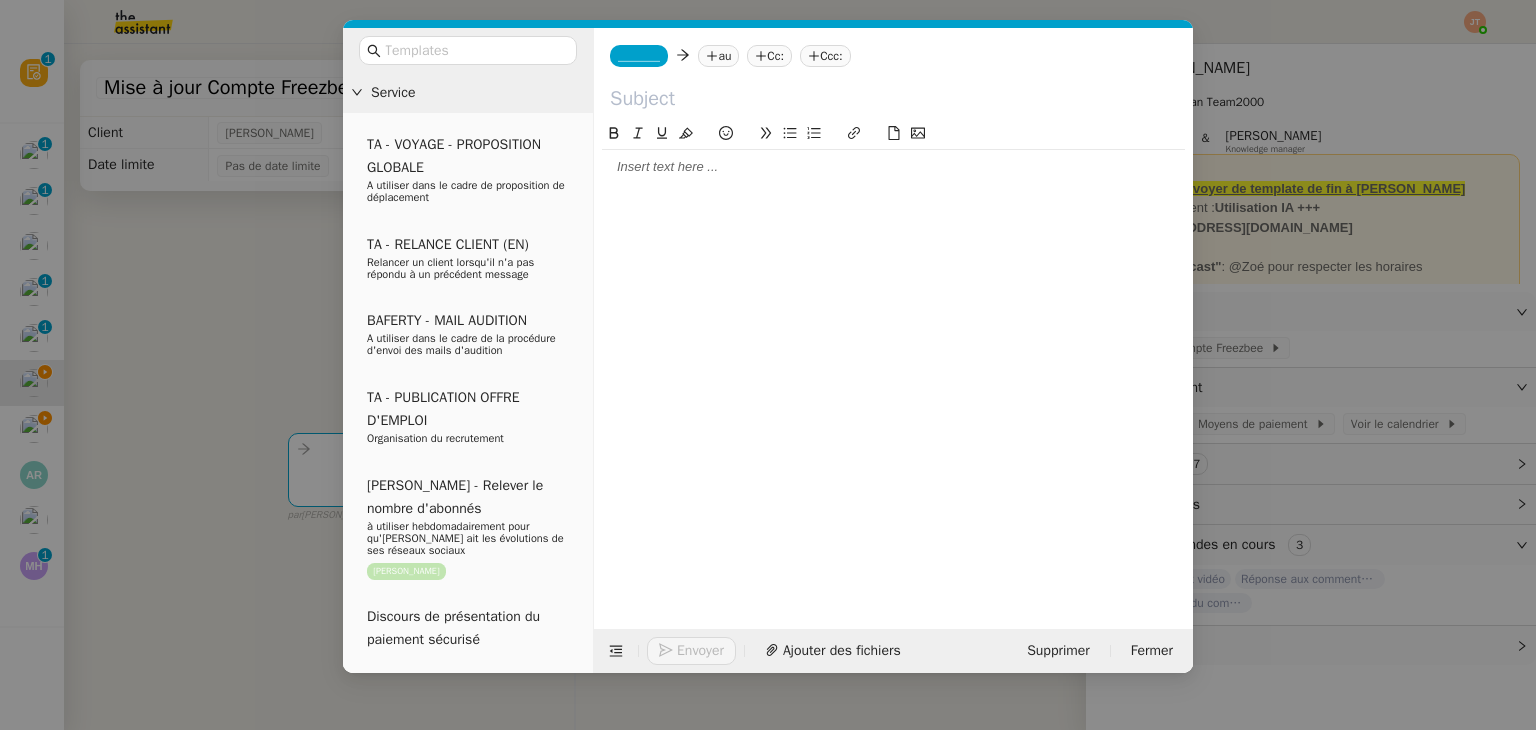 type 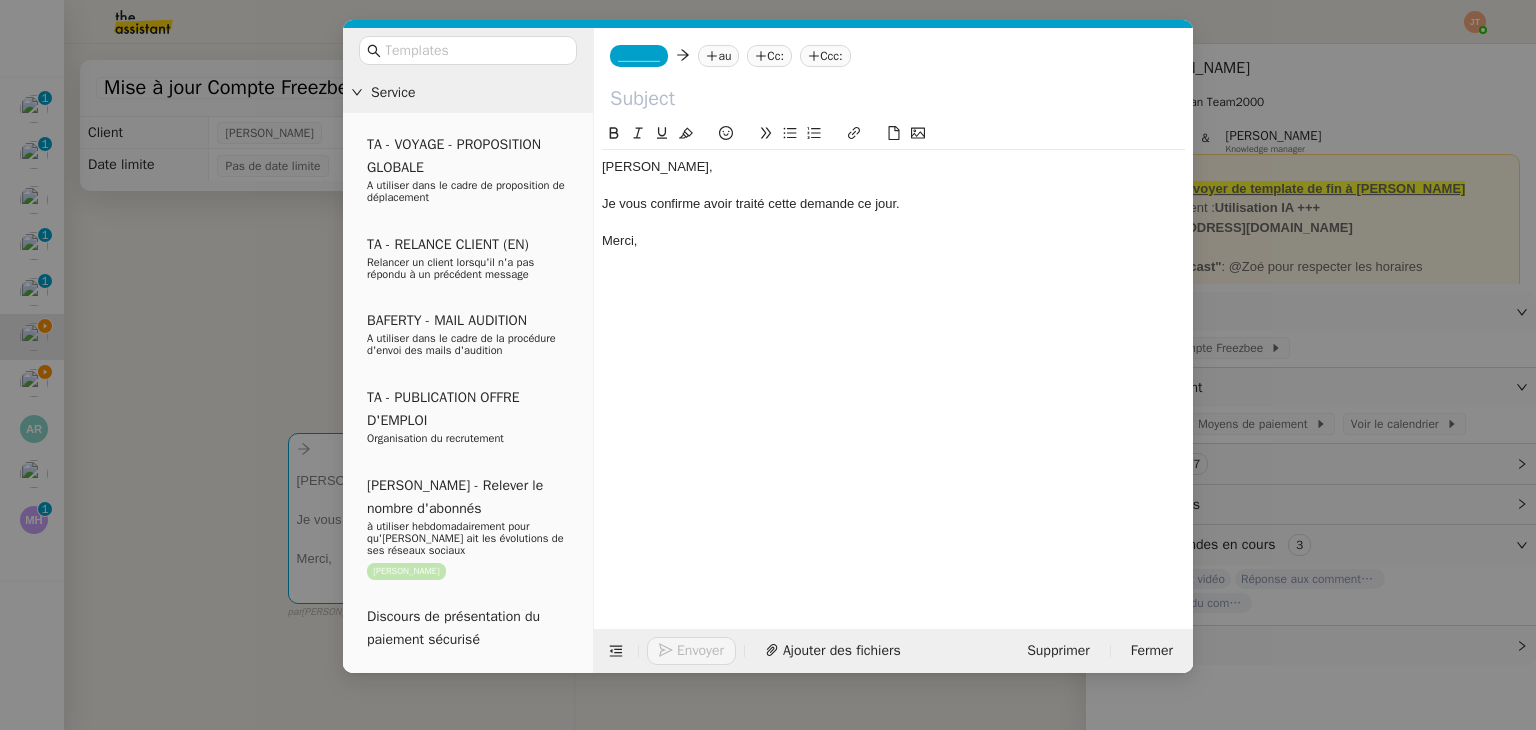 click on "Service TA - VOYAGE - PROPOSITION GLOBALE    A utiliser dans le cadre de proposition de déplacement TA - RELANCE CLIENT (EN)    Relancer un client lorsqu'il n'a pas répondu à un précédent message BAFERTY - MAIL AUDITION    A utiliser dans le cadre de la procédure d'envoi des mails d'audition TA - PUBLICATION OFFRE D'EMPLOI     Organisation du recrutement [PERSON_NAME] - Relever le nombre d'abonnés    à utiliser hebdomadairement pour qu'[PERSON_NAME] ait les évolutions de ses réseaux sociaux  [PERSON_NAME] Discours de présentation du paiement sécurisé    TA - VOYAGES - PROPOSITION ITINERAIRE    Soumettre les résultats d'une recherche TA - CONFIRMATION PAIEMENT (EN)    Confirmer avec le client de modèle de transaction - Attention Plan Pro nécessaire. TA - COURRIER EXPEDIE (recommandé)    A utiliser dans le cadre de l'envoi d'un courrier recommandé TA - PARTAGE DE CALENDRIER (EN)    A utiliser pour demander au client de partager son calendrier afin de faciliter l'accès et la gestion" at bounding box center (768, 365) 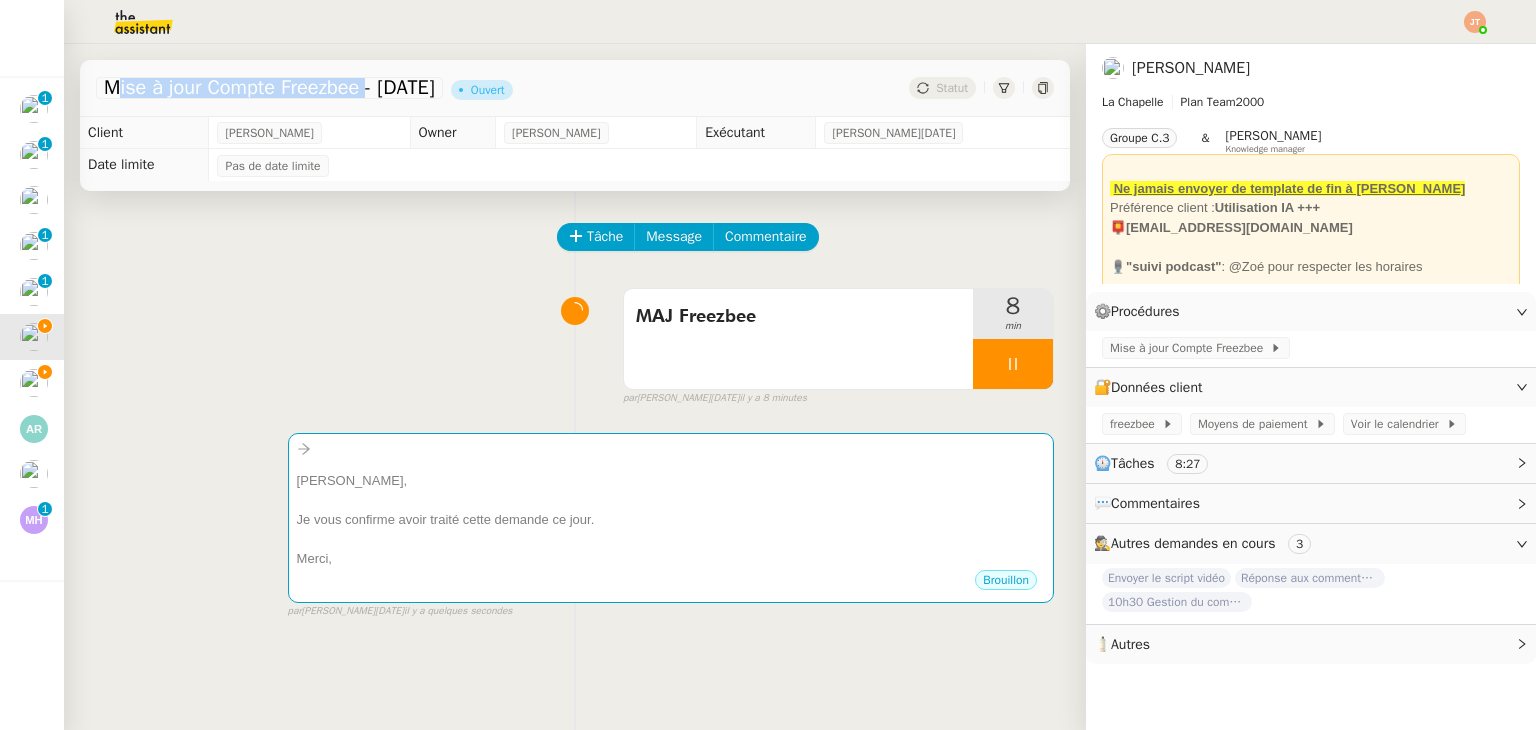 drag, startPoint x: 104, startPoint y: 90, endPoint x: 368, endPoint y: 89, distance: 264.0019 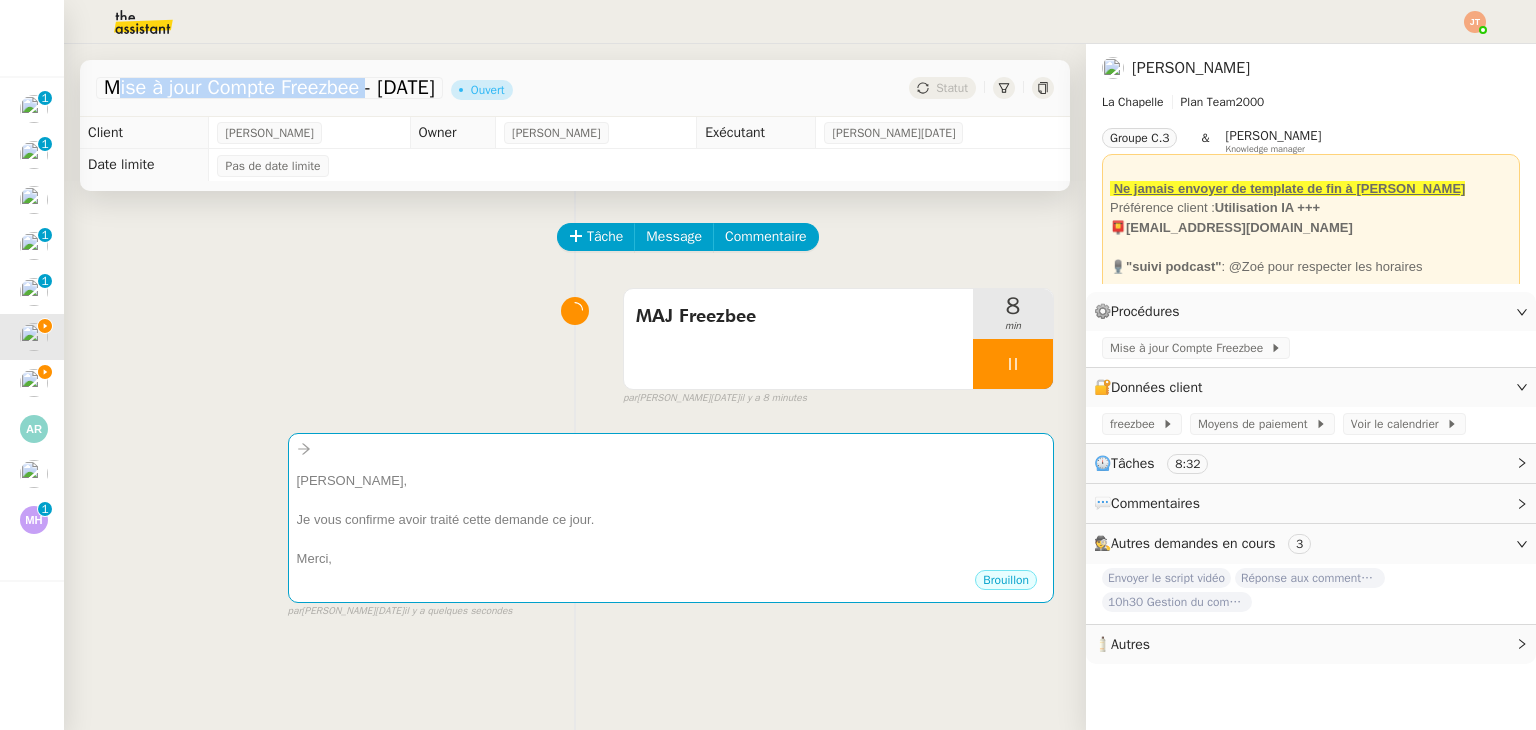 copy on "Mise à jour Compte Freezbee" 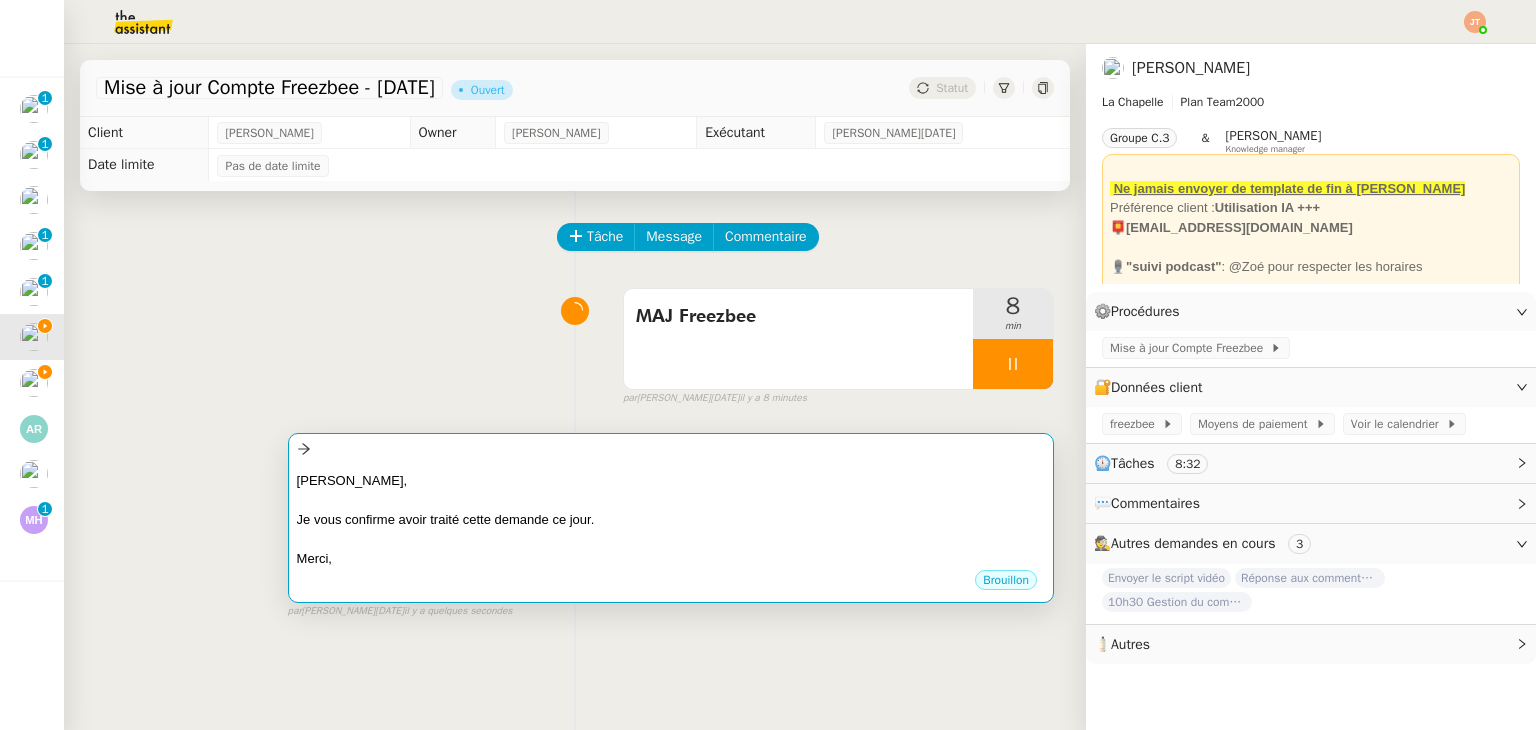 click on "[PERSON_NAME], Je vous confirme avoir traité cette demande ce jour. [GEOGRAPHIC_DATA], •••" at bounding box center [671, 515] 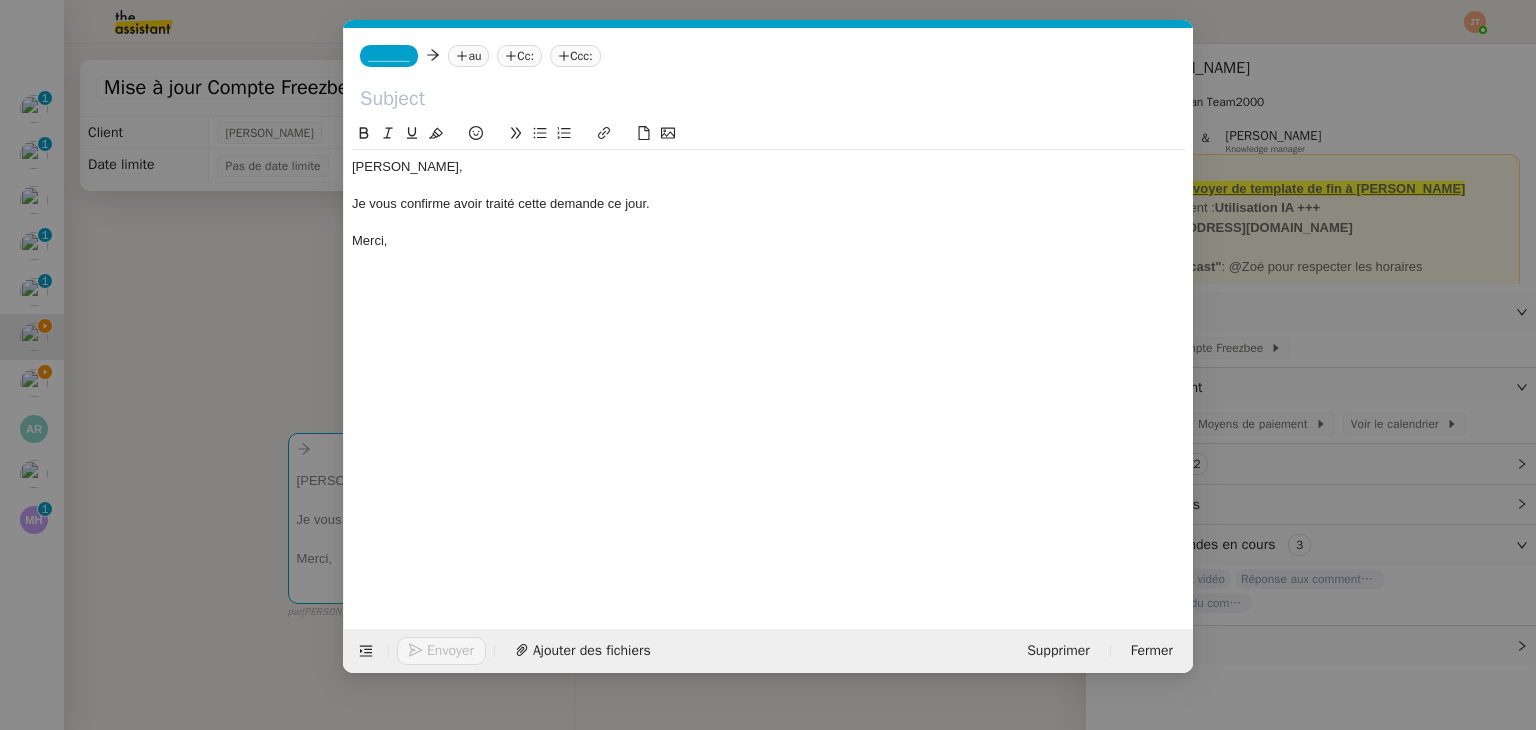 scroll, scrollTop: 0, scrollLeft: 42, axis: horizontal 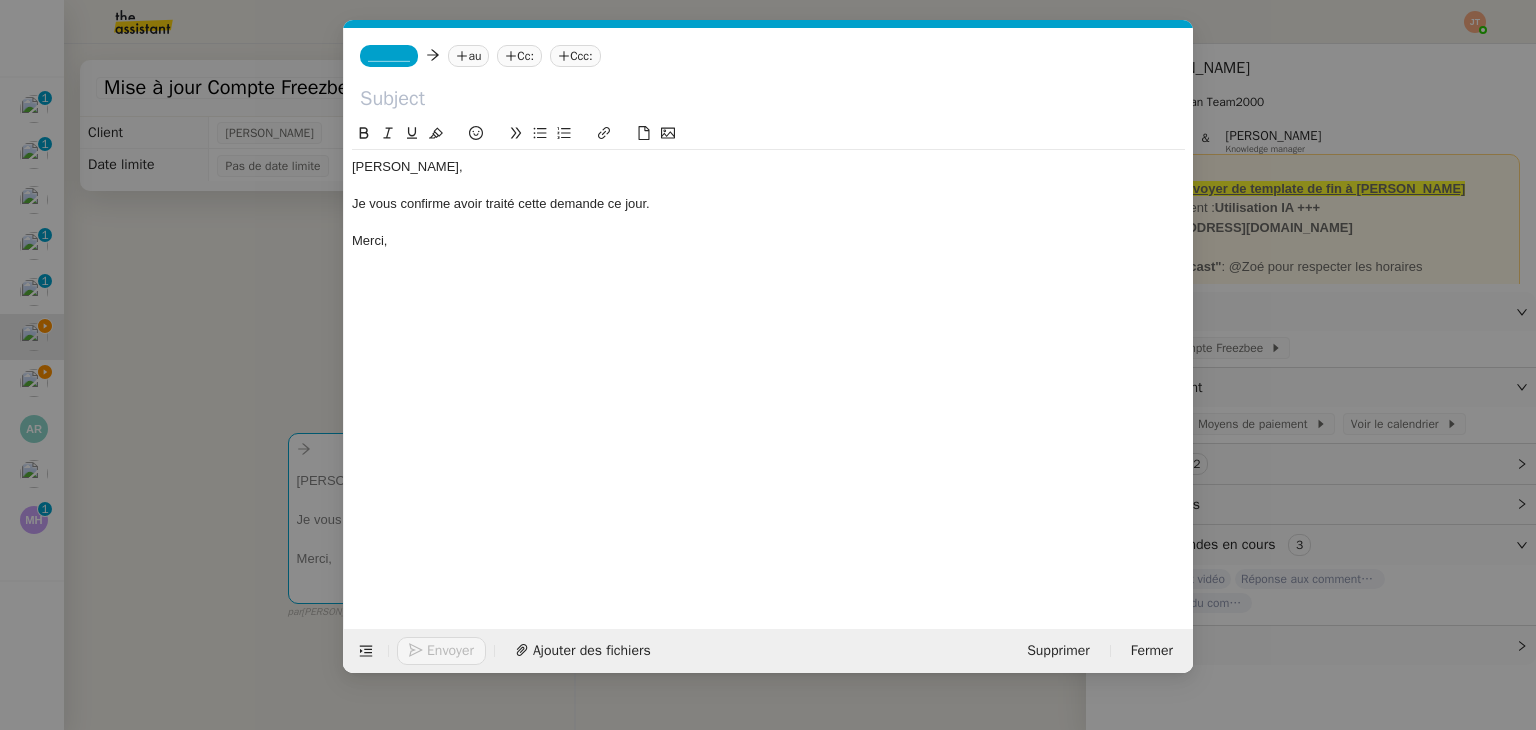 click 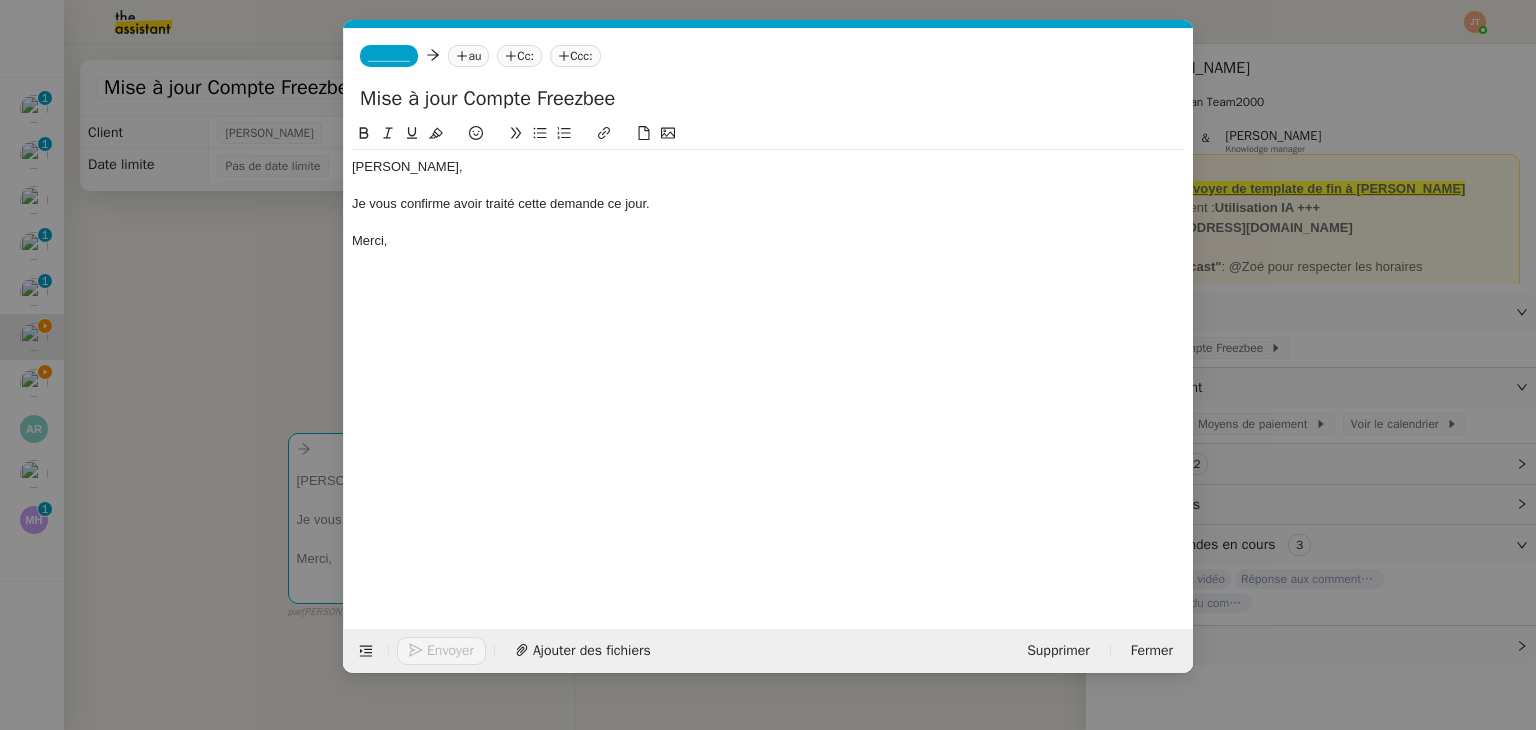 type on "Mise à jour Compte Freezbee" 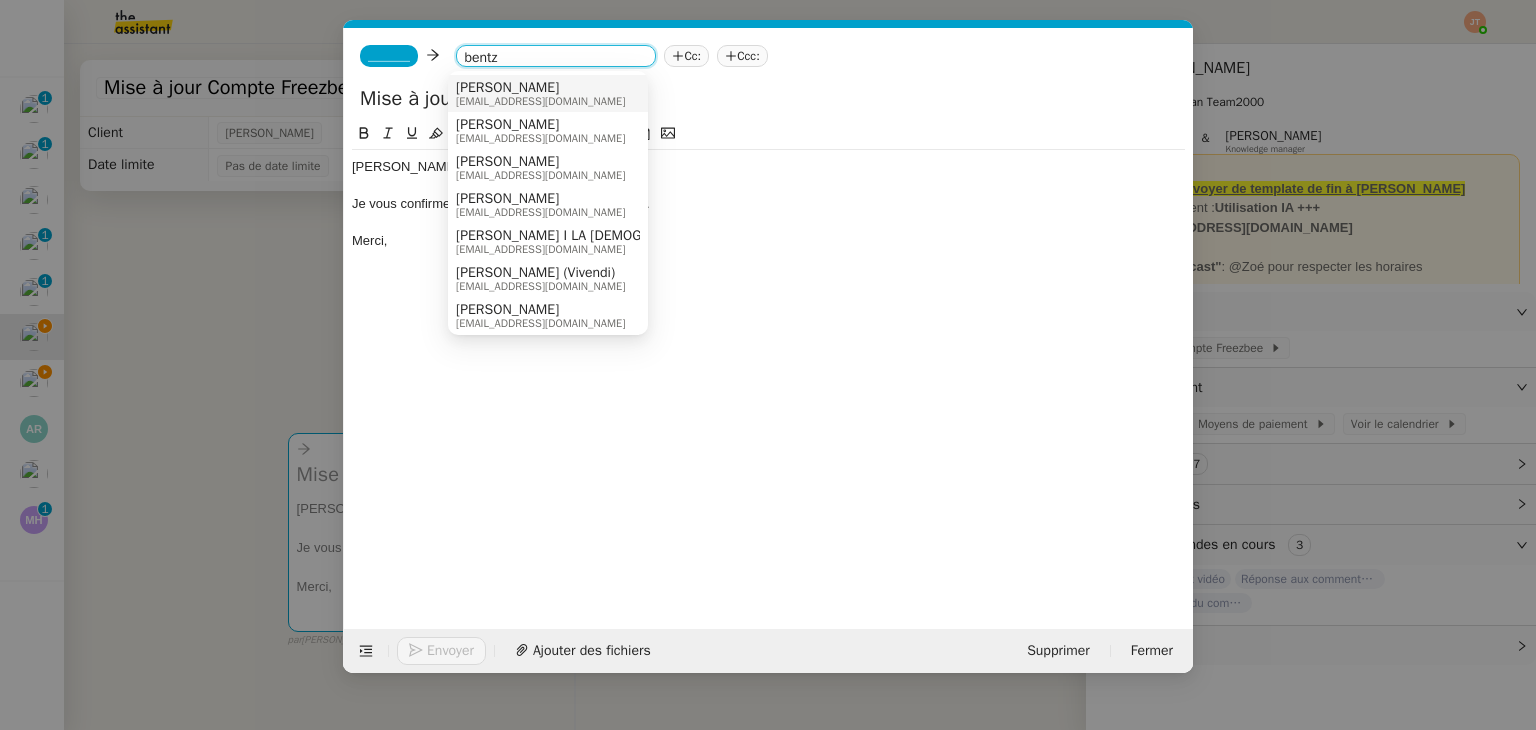 type on "bentz" 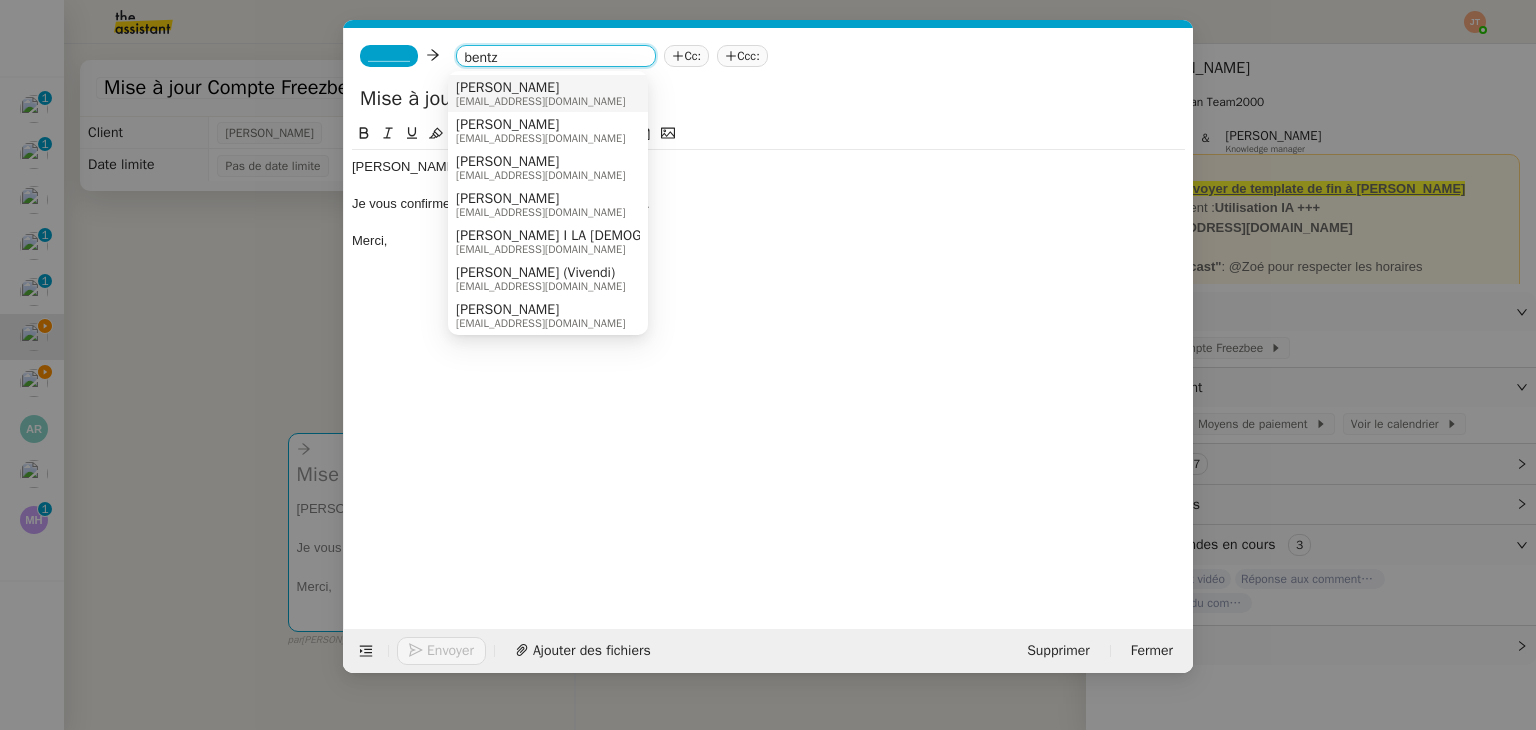 click on "[EMAIL_ADDRESS][DOMAIN_NAME]" at bounding box center [540, 101] 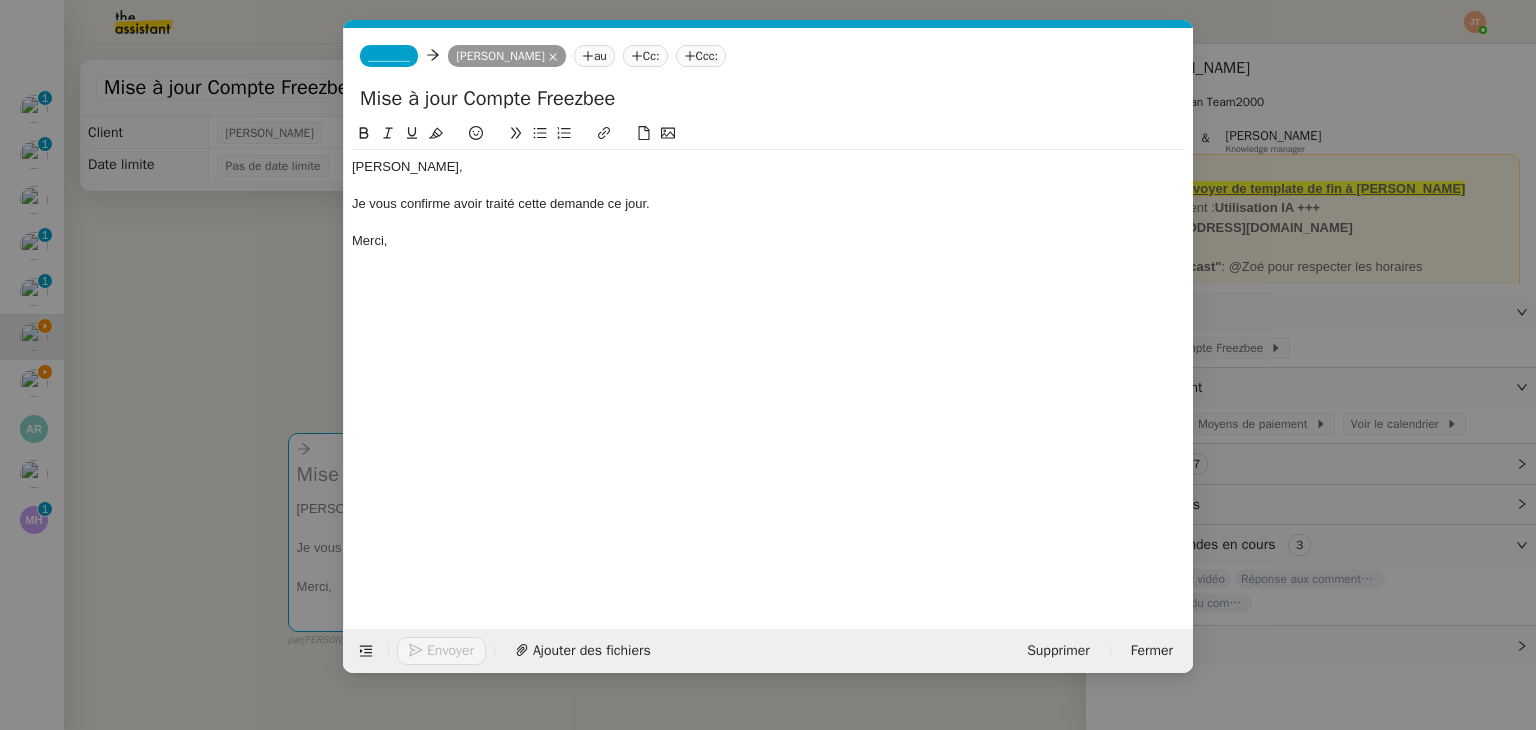 click on "_______" 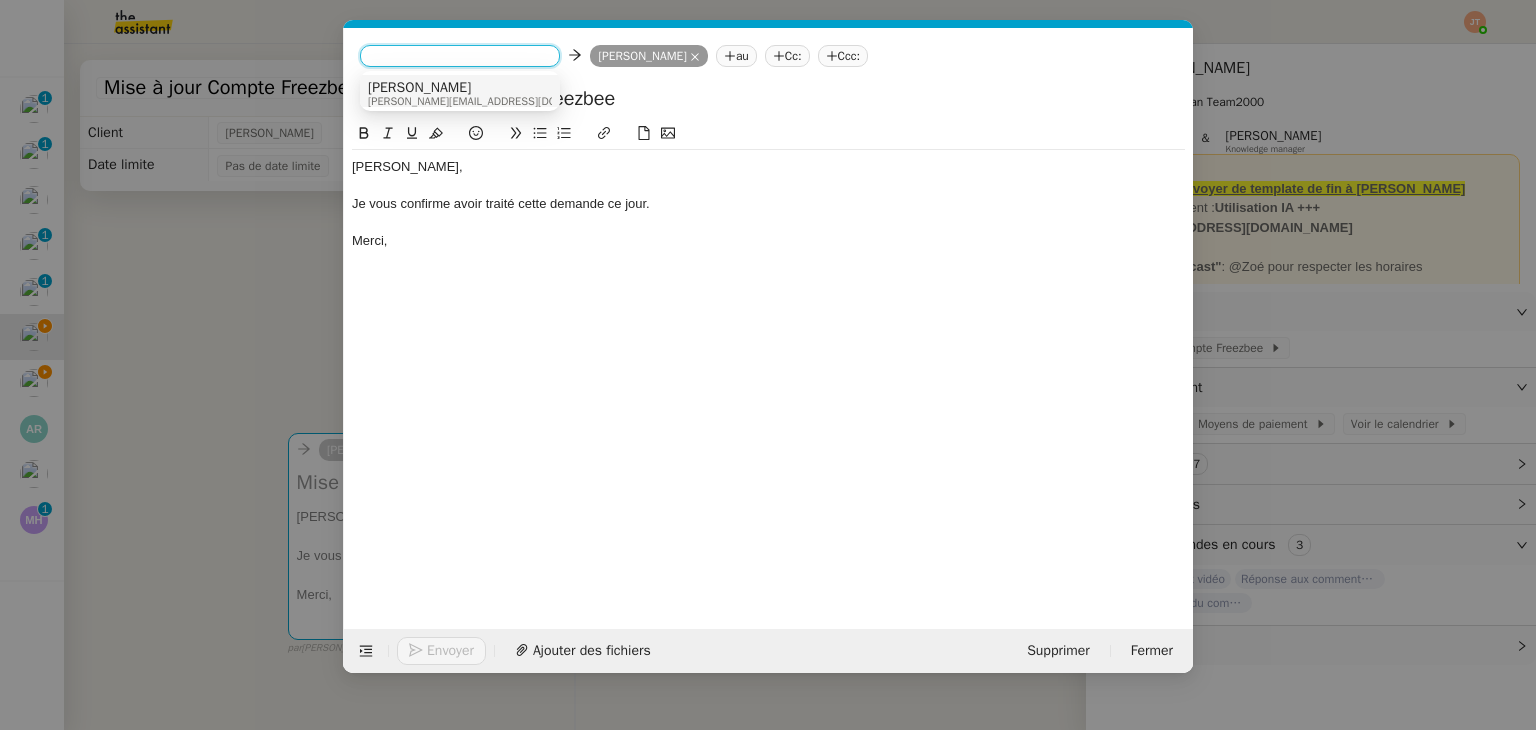 click on "[PERSON_NAME][EMAIL_ADDRESS][DOMAIN_NAME]" at bounding box center [493, 101] 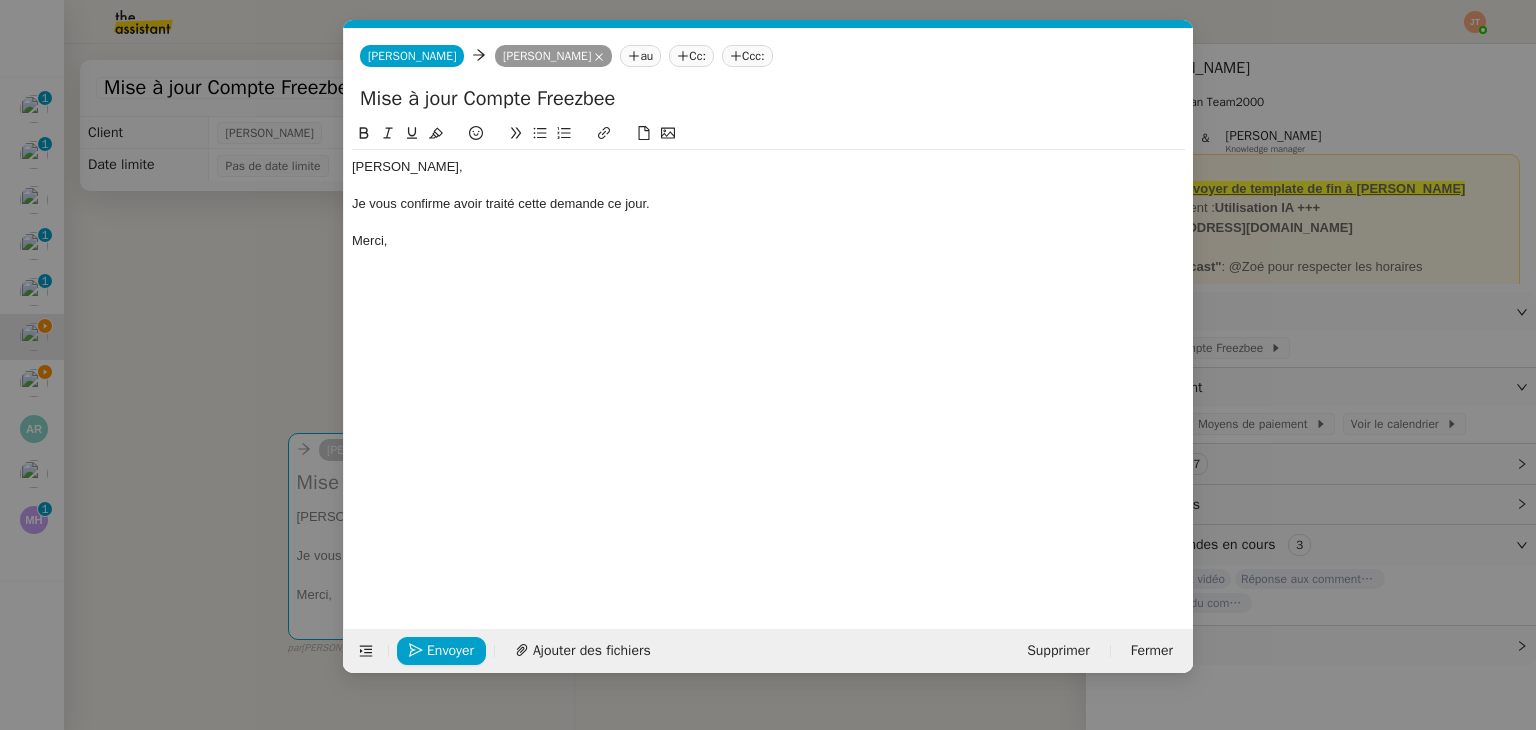 click on "Service TA - VOYAGE - PROPOSITION GLOBALE    A utiliser dans le cadre de proposition de déplacement TA - RELANCE CLIENT (EN)    Relancer un client lorsqu'il n'a pas répondu à un précédent message BAFERTY - MAIL AUDITION    A utiliser dans le cadre de la procédure d'envoi des mails d'audition TA - PUBLICATION OFFRE D'EMPLOI     Organisation du recrutement [PERSON_NAME] - Relever le nombre d'abonnés    à utiliser hebdomadairement pour qu'[PERSON_NAME] ait les évolutions de ses réseaux sociaux  [PERSON_NAME] Discours de présentation du paiement sécurisé    TA - VOYAGES - PROPOSITION ITINERAIRE    Soumettre les résultats d'une recherche TA - CONFIRMATION PAIEMENT (EN)    Confirmer avec le client de modèle de transaction - Attention Plan Pro nécessaire. TA - COURRIER EXPEDIE (recommandé)    A utiliser dans le cadre de l'envoi d'un courrier recommandé TA - PARTAGE DE CALENDRIER (EN)    A utiliser pour demander au client de partager son calendrier afin de faciliter l'accès et la gestion" at bounding box center [768, 365] 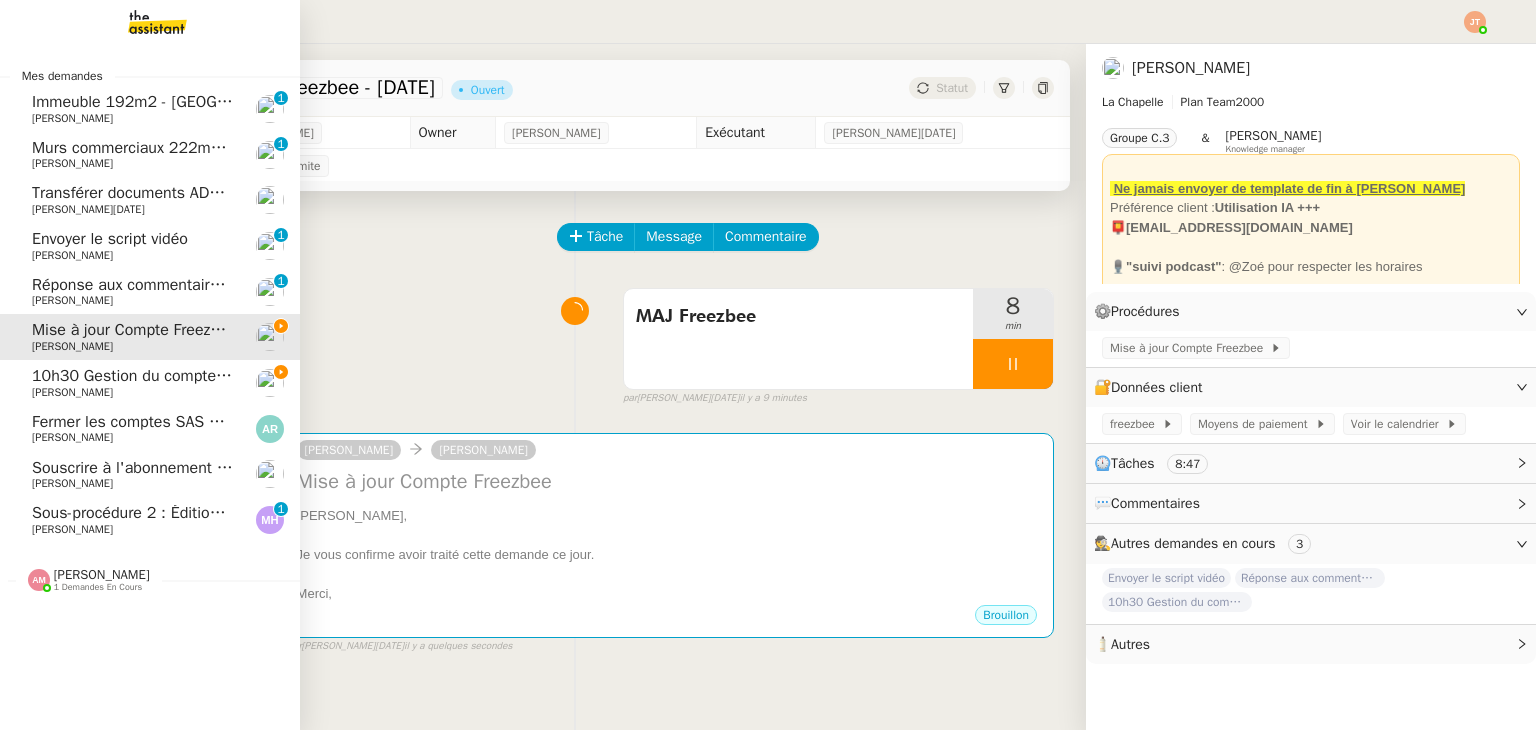 click on "10h30 Gestion du compte LinkedIn de [PERSON_NAME] (post + gestion messages) - [DATE]" 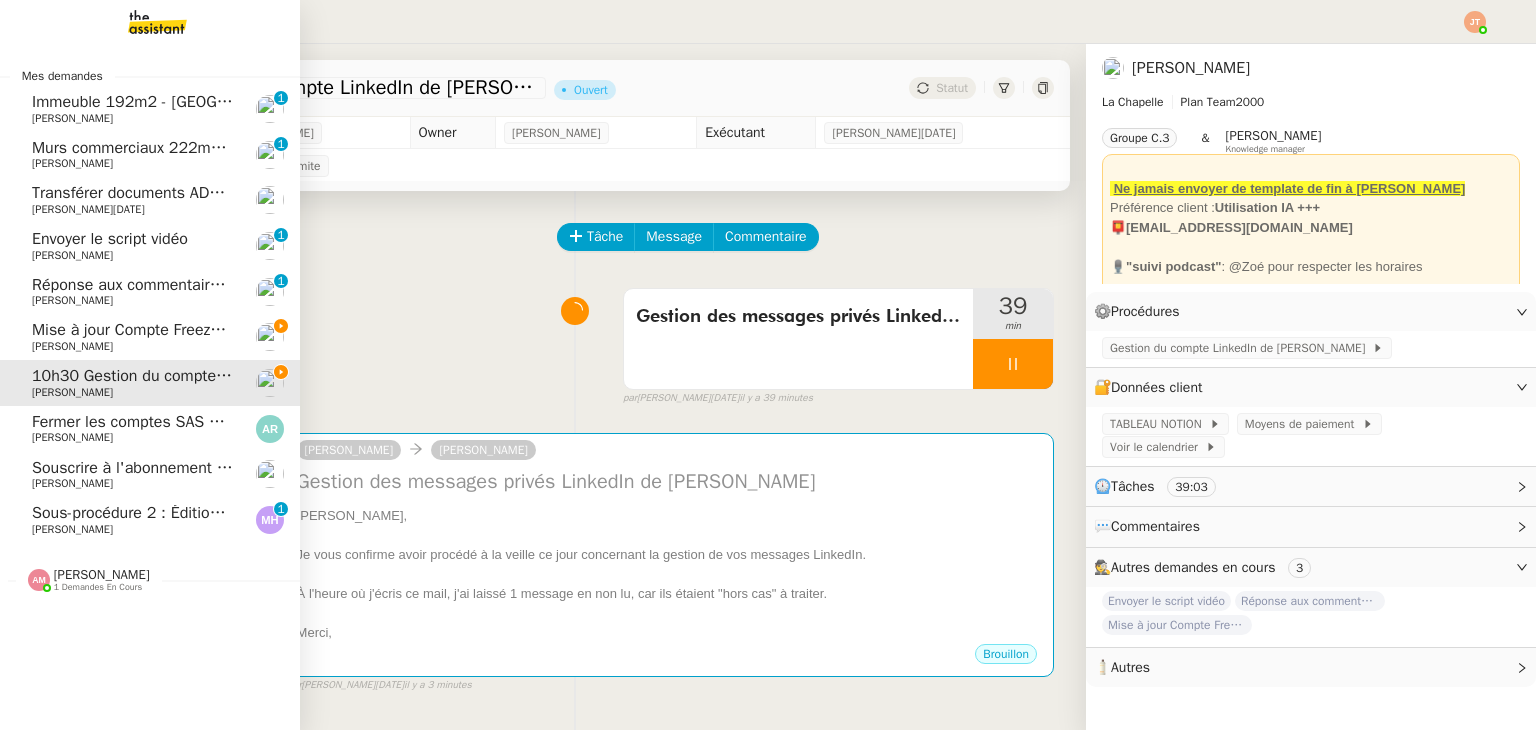 click on "[PERSON_NAME]" 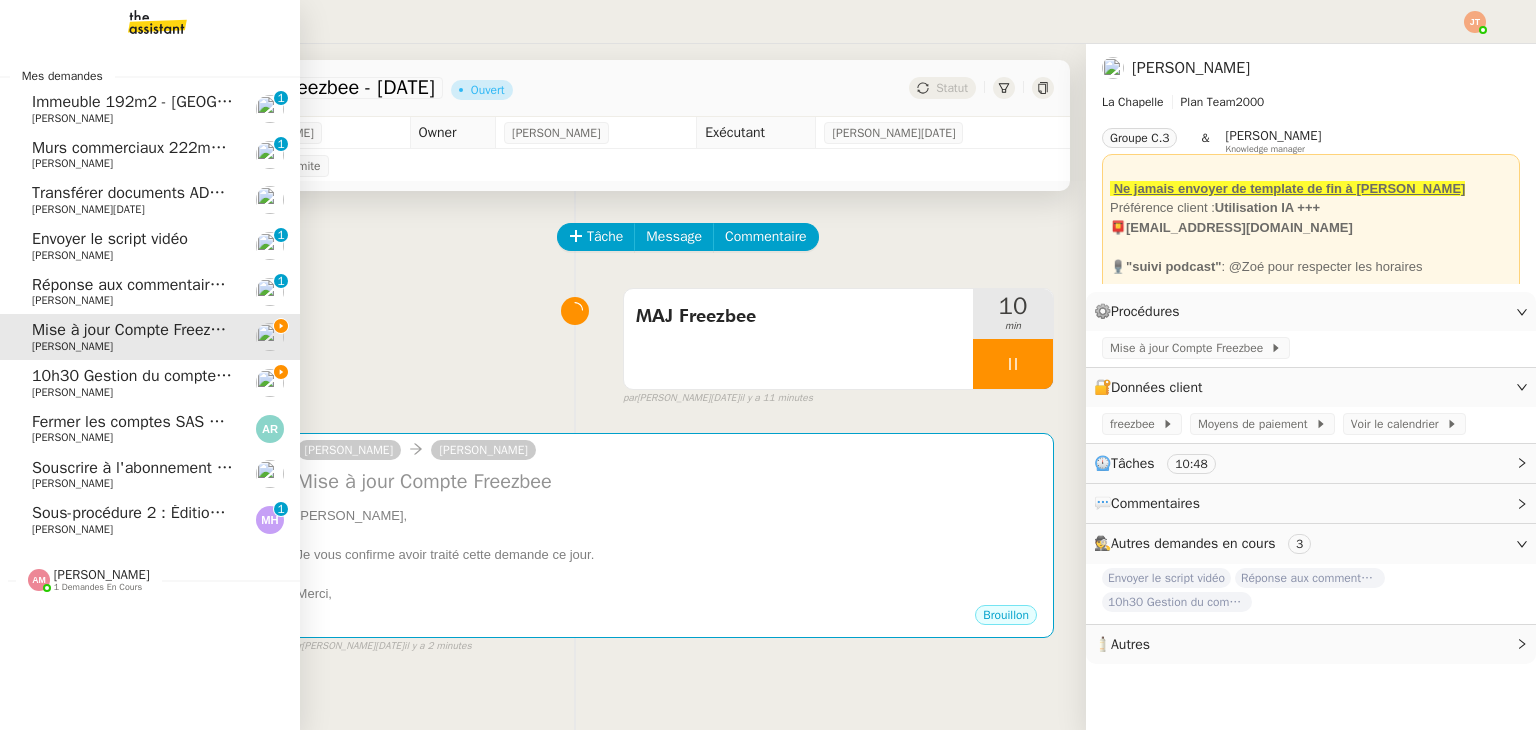 click on "10h30 Gestion du compte LinkedIn de [PERSON_NAME] (post + gestion messages) - [DATE]" 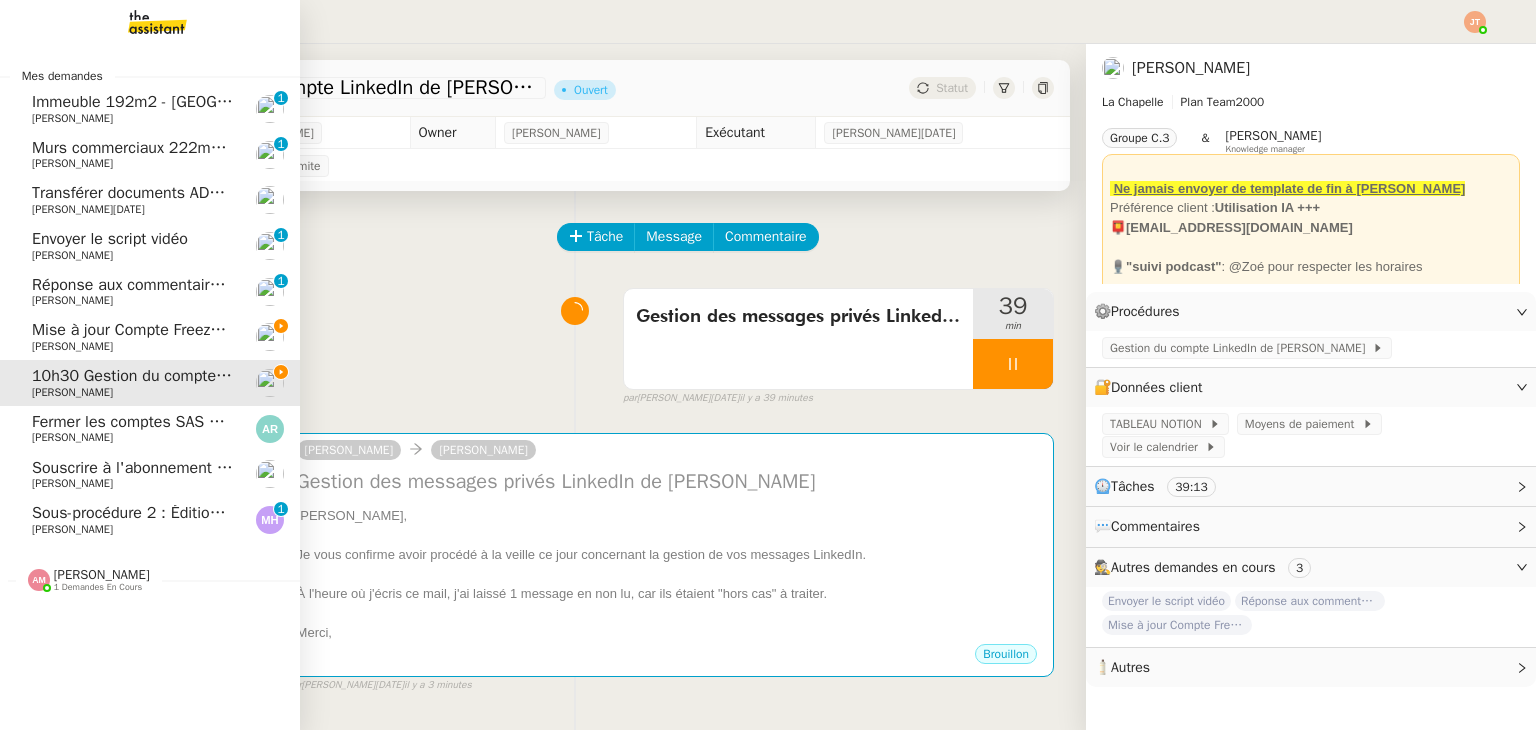 click on "Mise à jour Compte Freezbee - [DATE]" 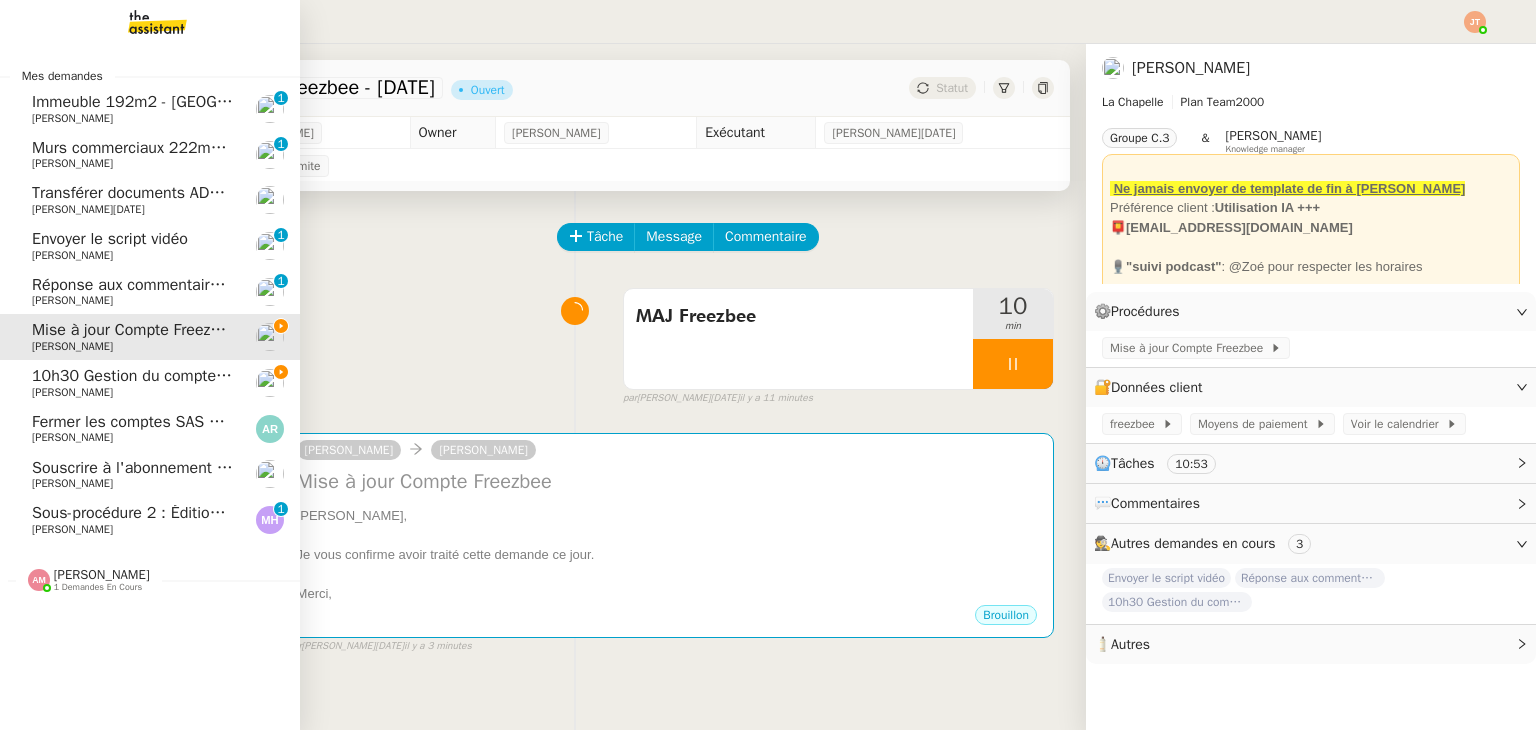 click on "10h30 Gestion du compte LinkedIn de [PERSON_NAME] (post + gestion messages) - [DATE]" 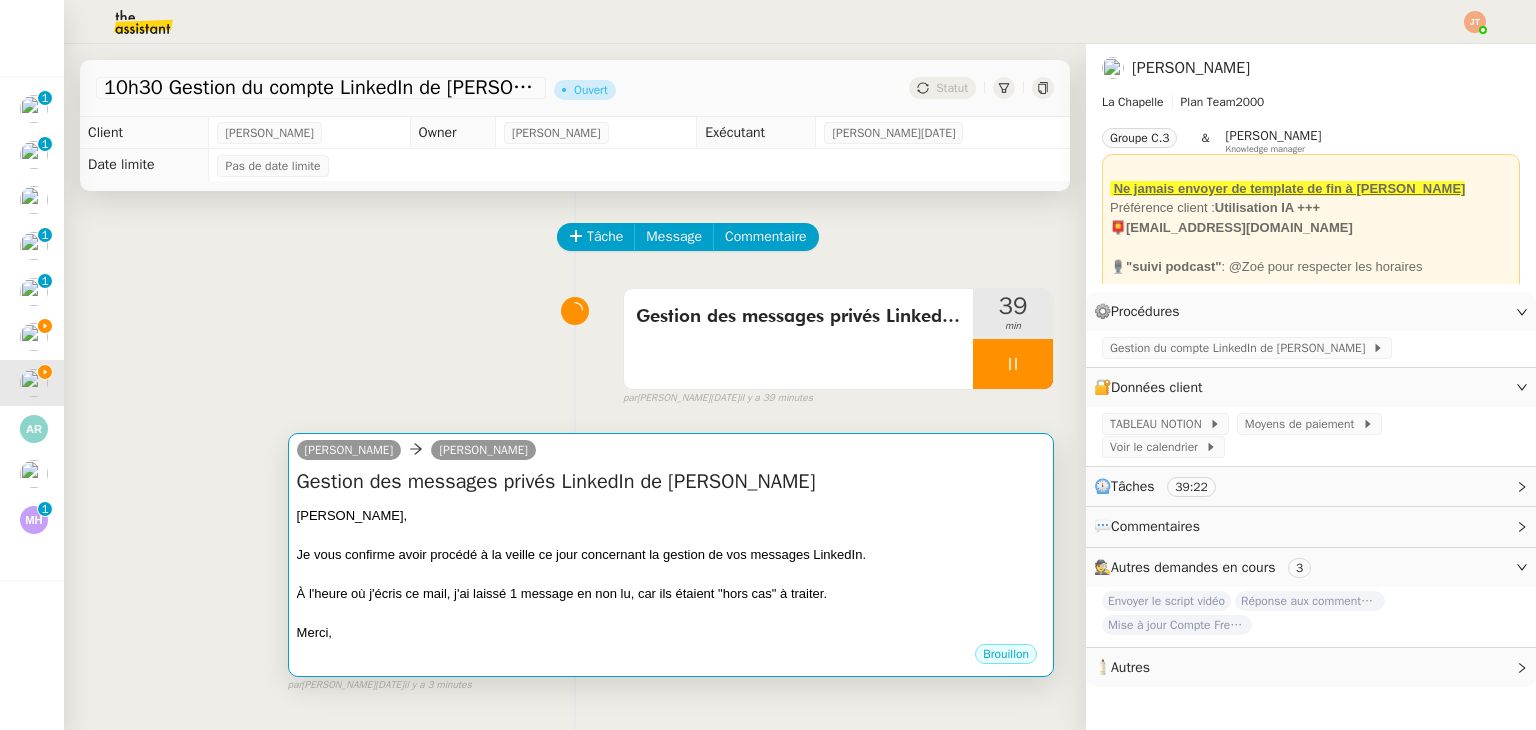 click on "Gestion des messages privés LinkedIn de [PERSON_NAME], Je vous confirme avoir procédé à la veille ce jour concernant la gestion de vos messages LinkedIn. À l'heure où j'écris ce mail, j'ai laissé 1 message en non lu, car ils étaient "hors cas" à traiter. [GEOGRAPHIC_DATA], •••" at bounding box center [671, 555] 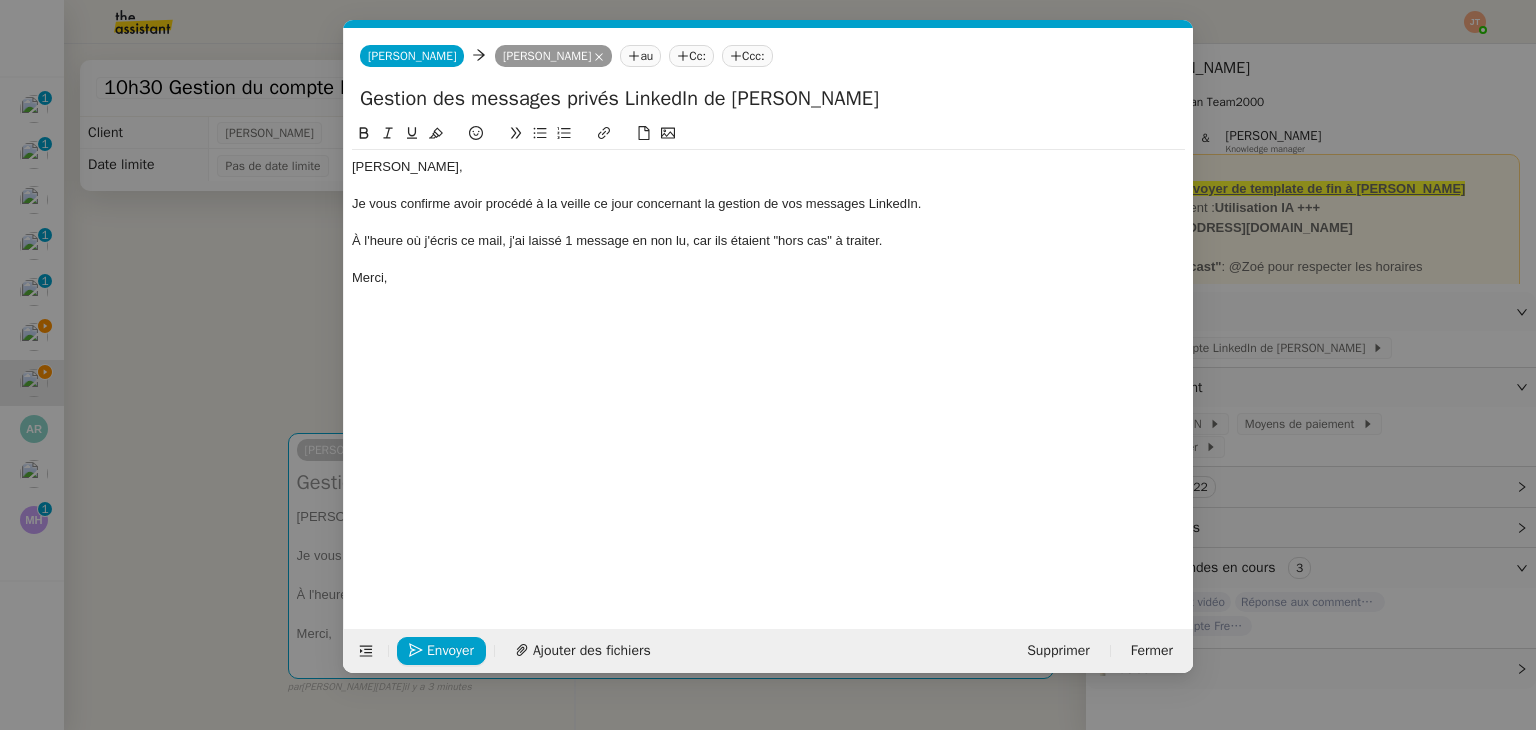 scroll, scrollTop: 0, scrollLeft: 42, axis: horizontal 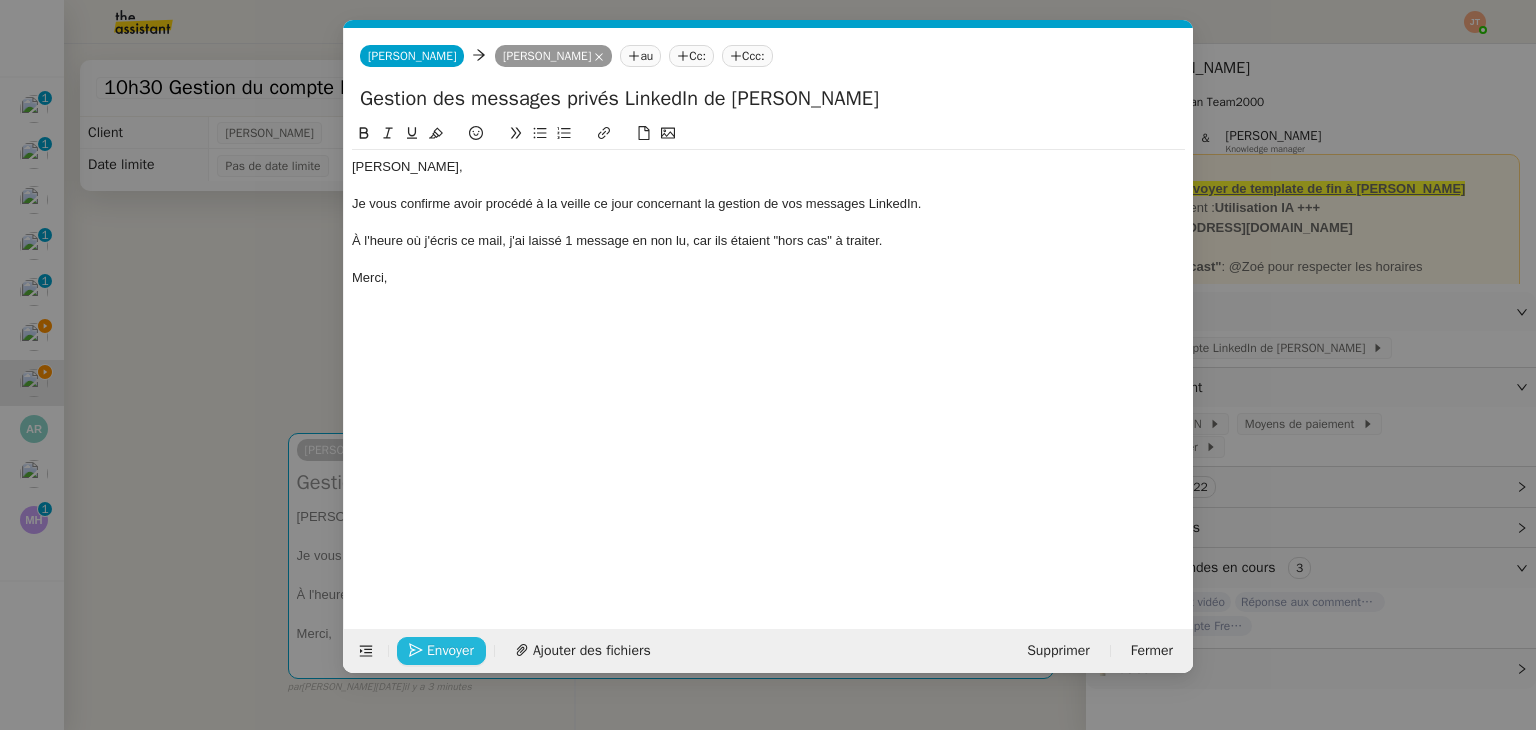 click on "Envoyer" 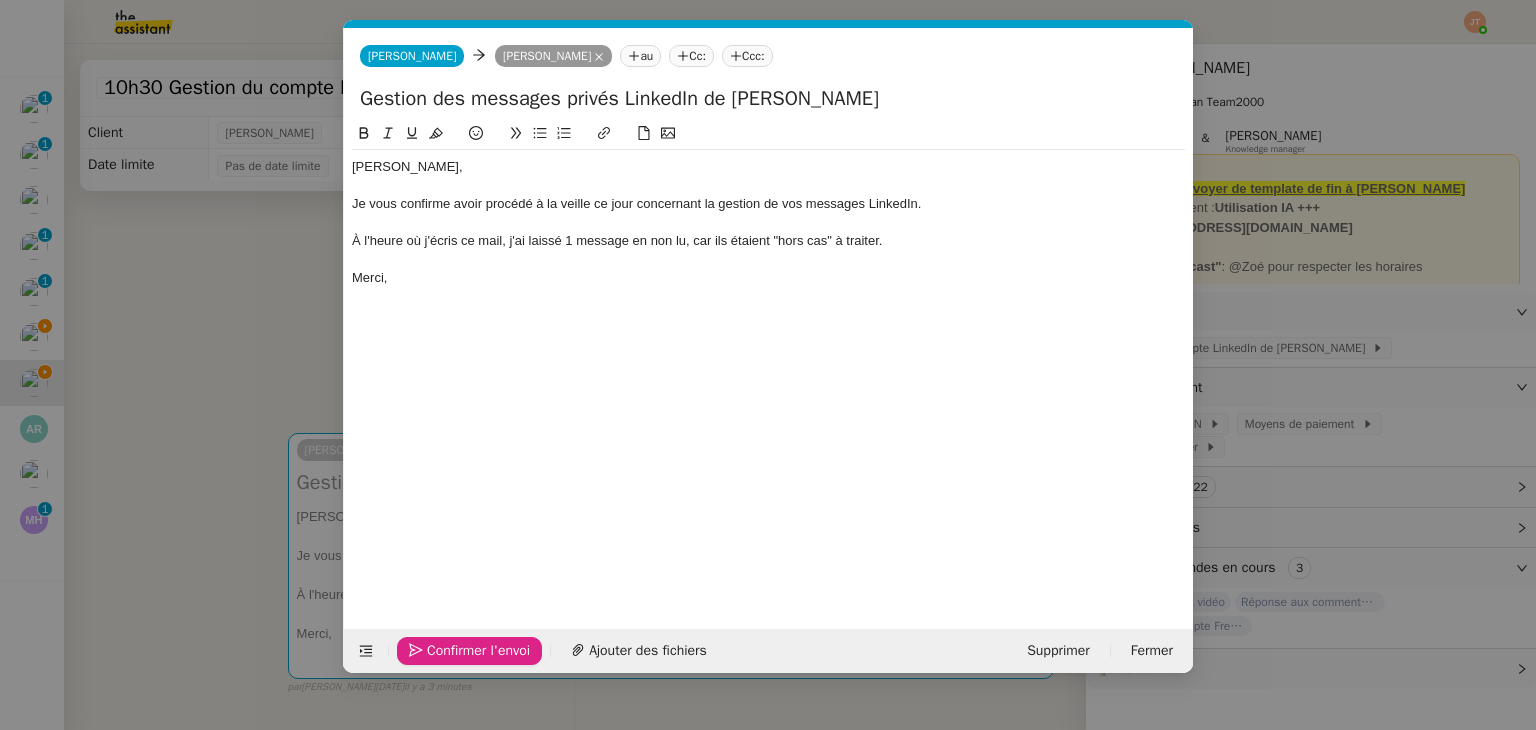 click on "Confirmer l'envoi" 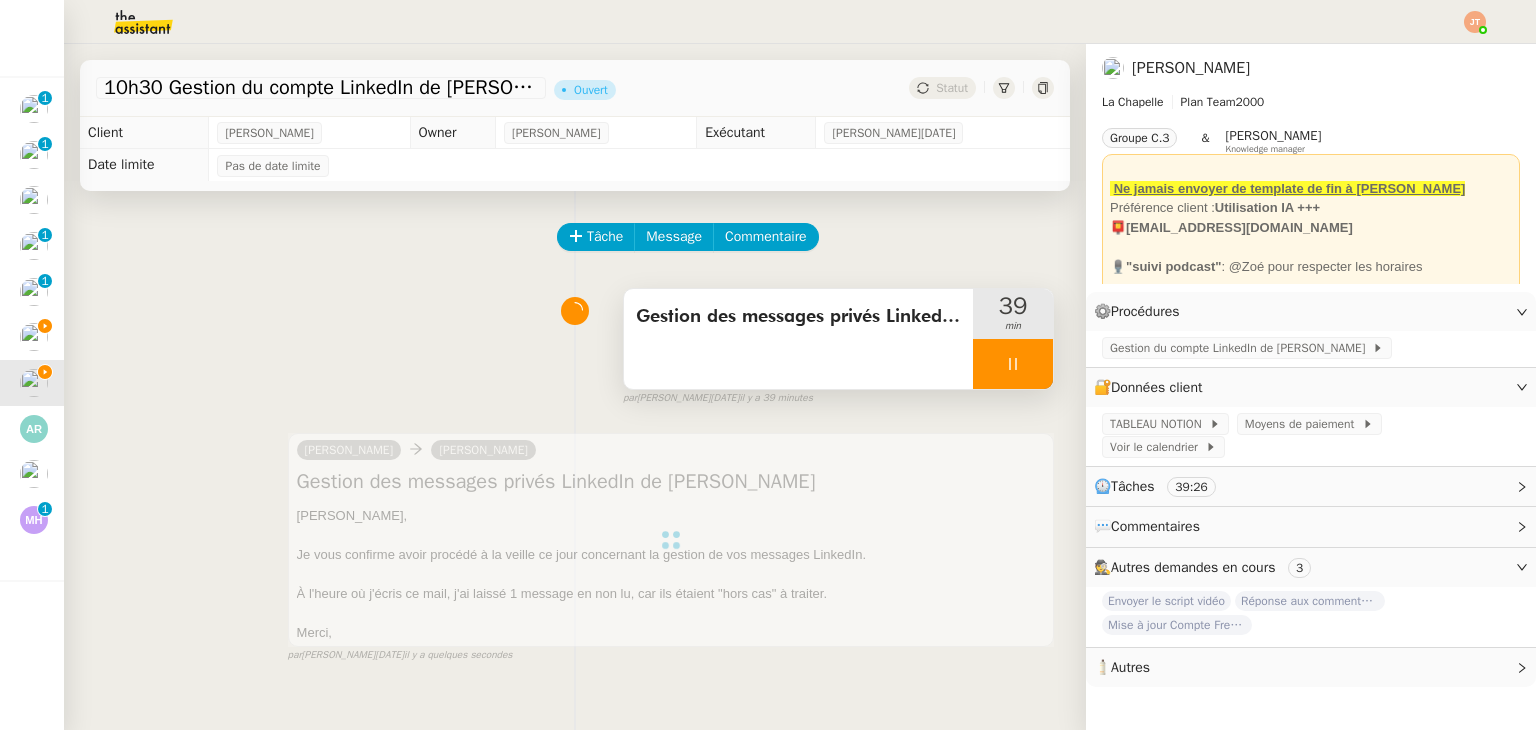 click 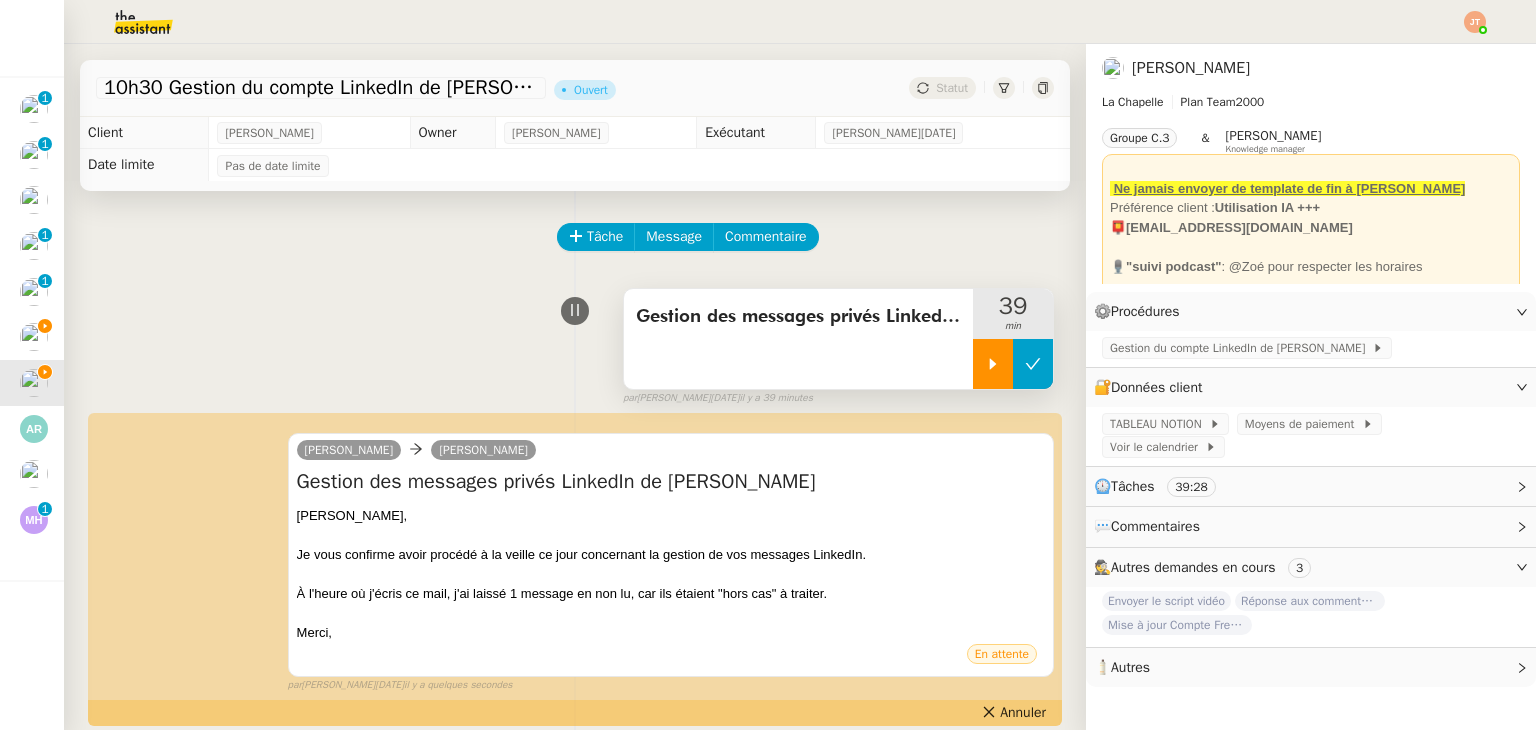 click at bounding box center (1033, 364) 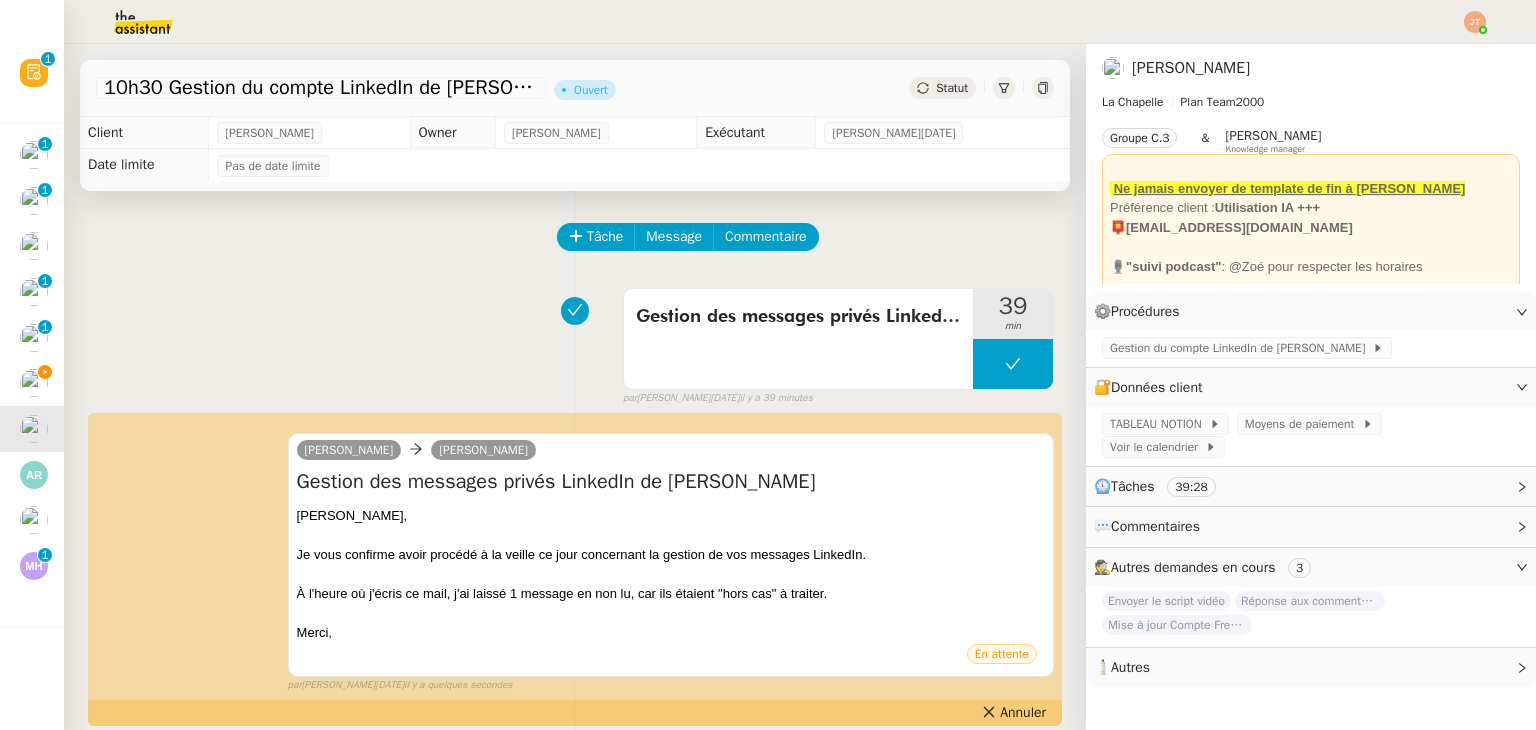 click on "Statut" 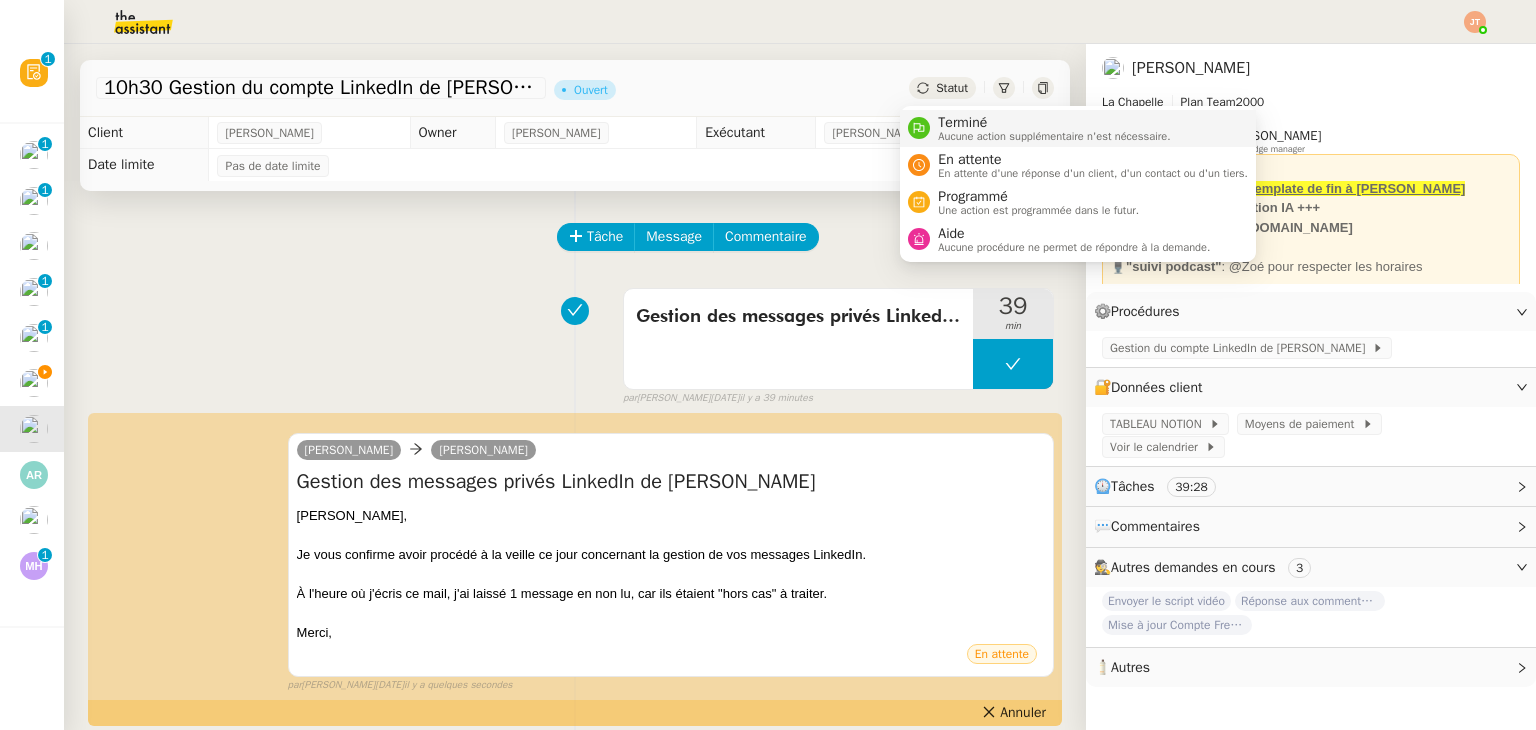 click on "Aucune action supplémentaire n'est nécessaire." at bounding box center [1054, 136] 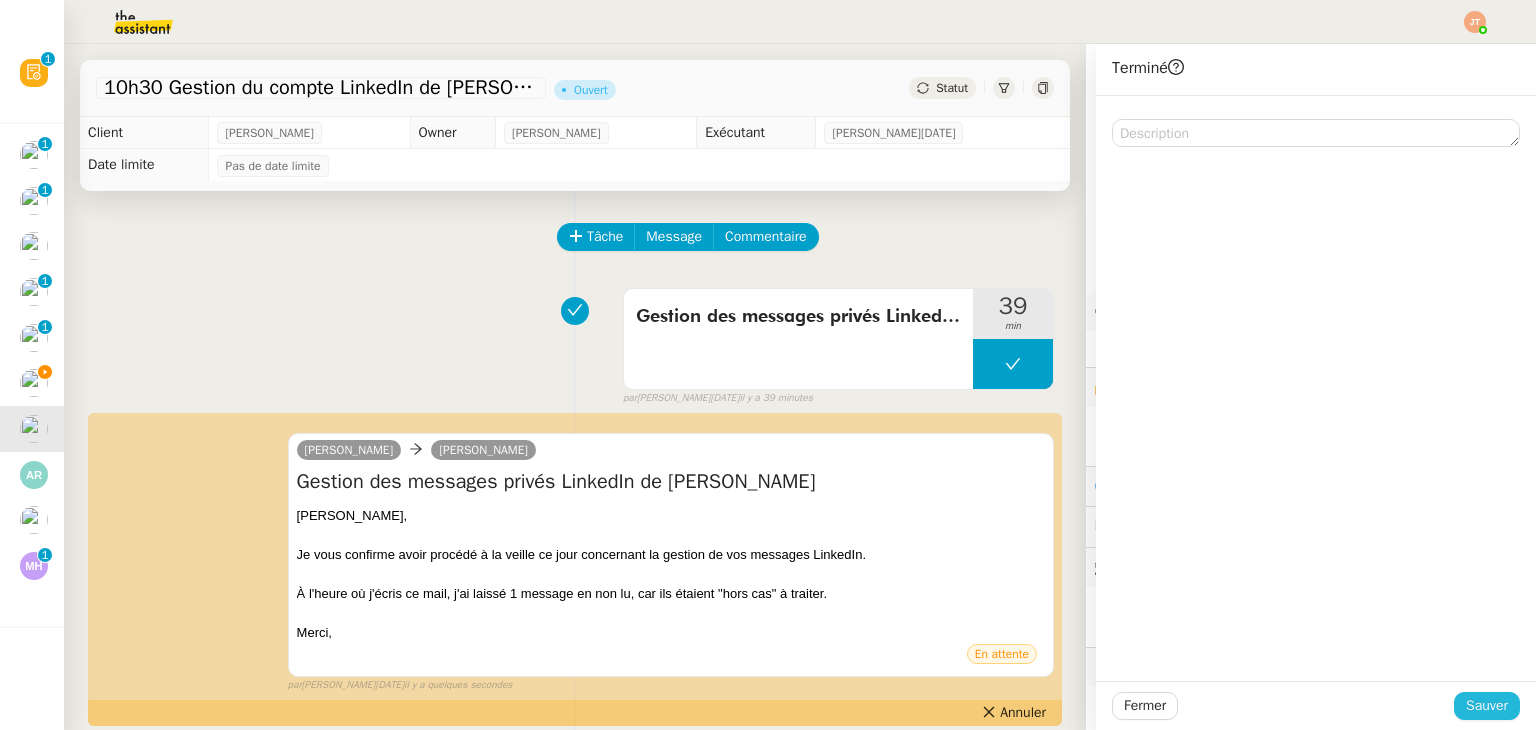 click on "Sauver" 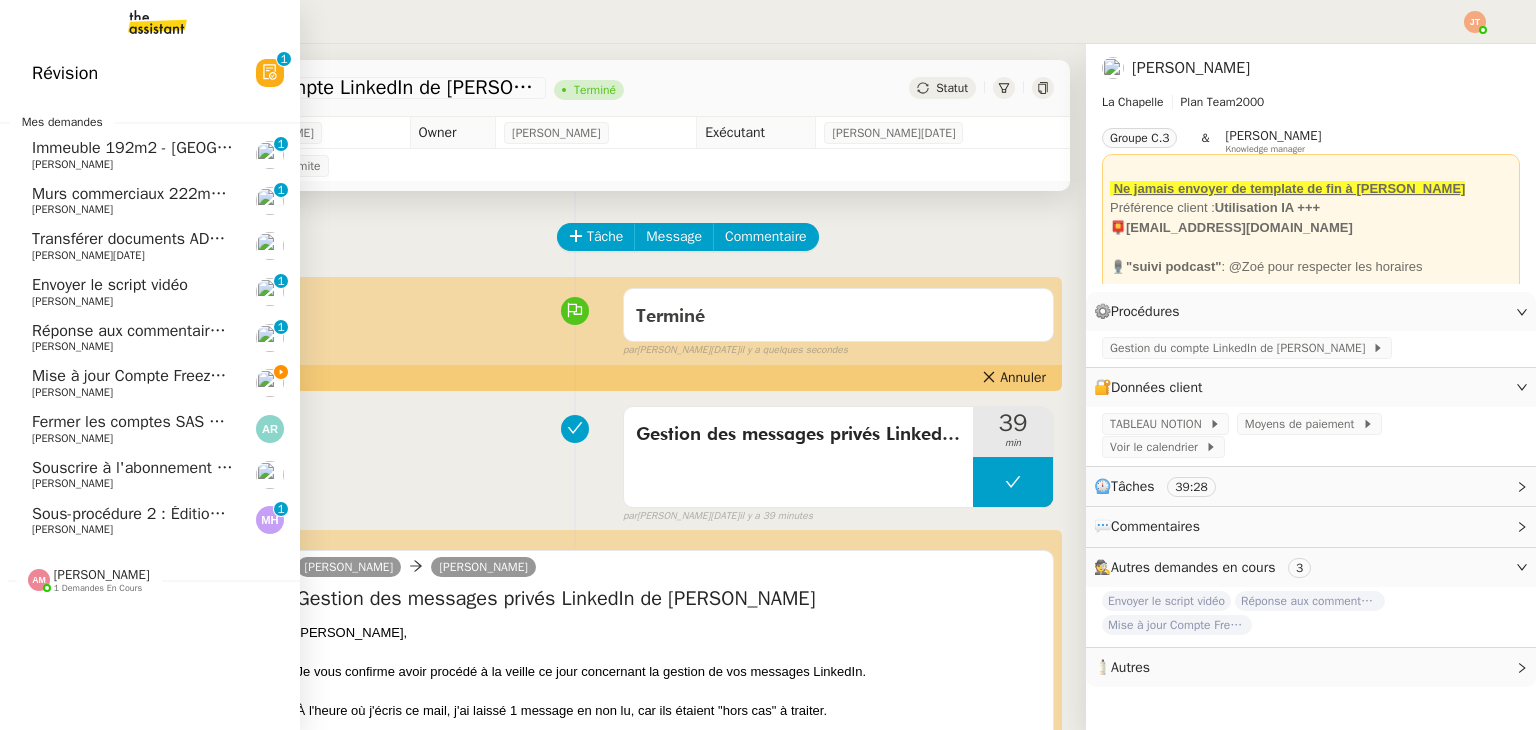 click on "Mise à jour Compte Freezbee - [DATE]" 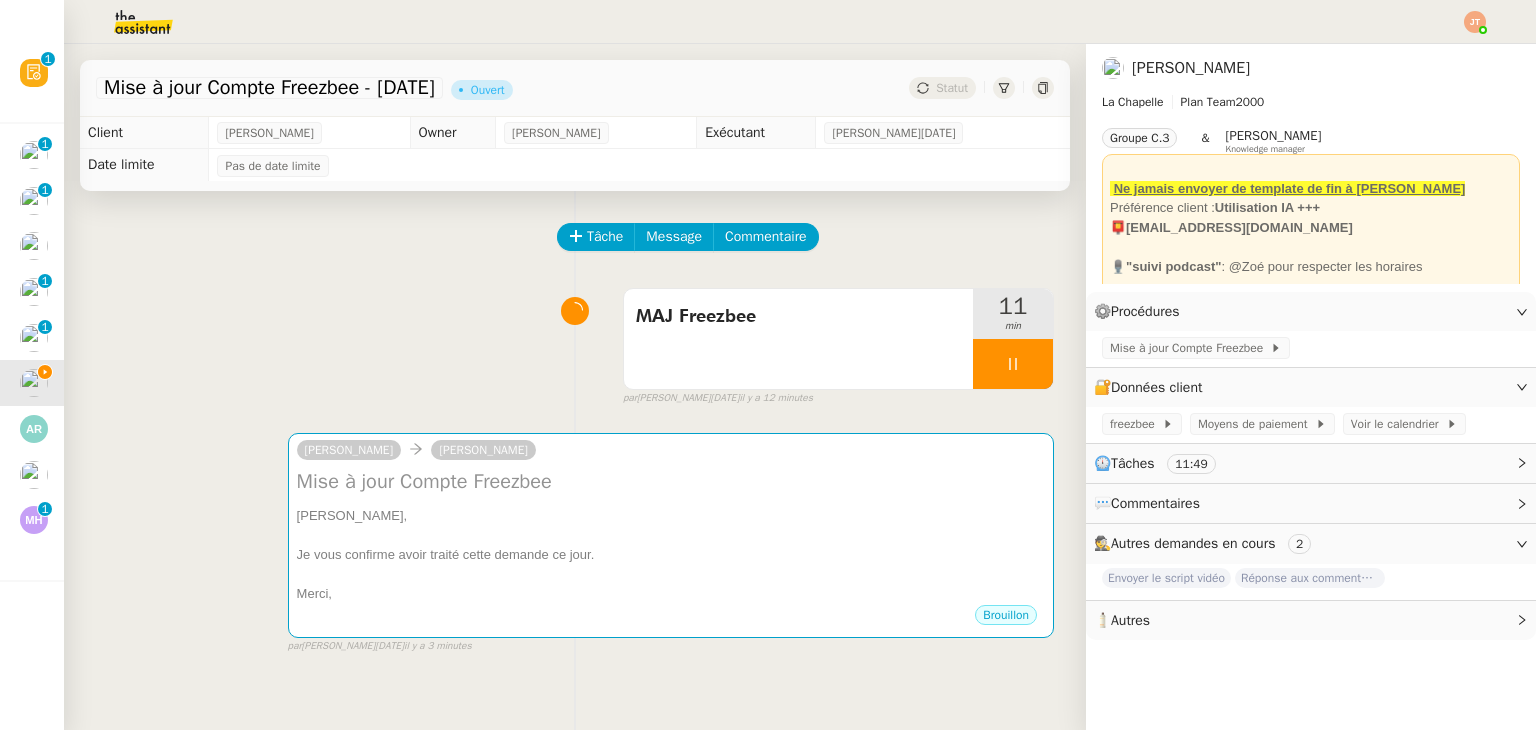 click on "Tâche Message Commentaire" 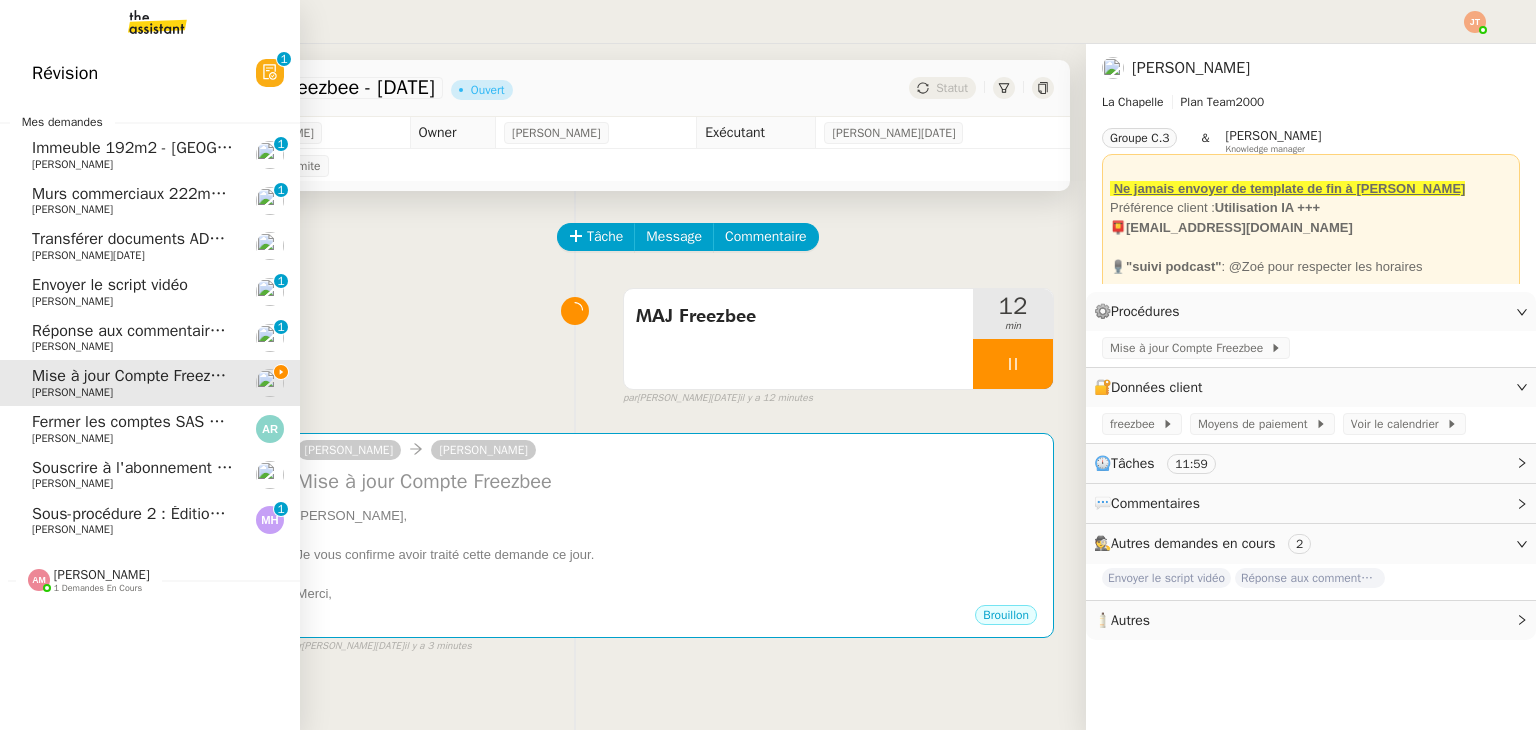 click on "Réponse aux commentaires avec [URL] - [DATE]" 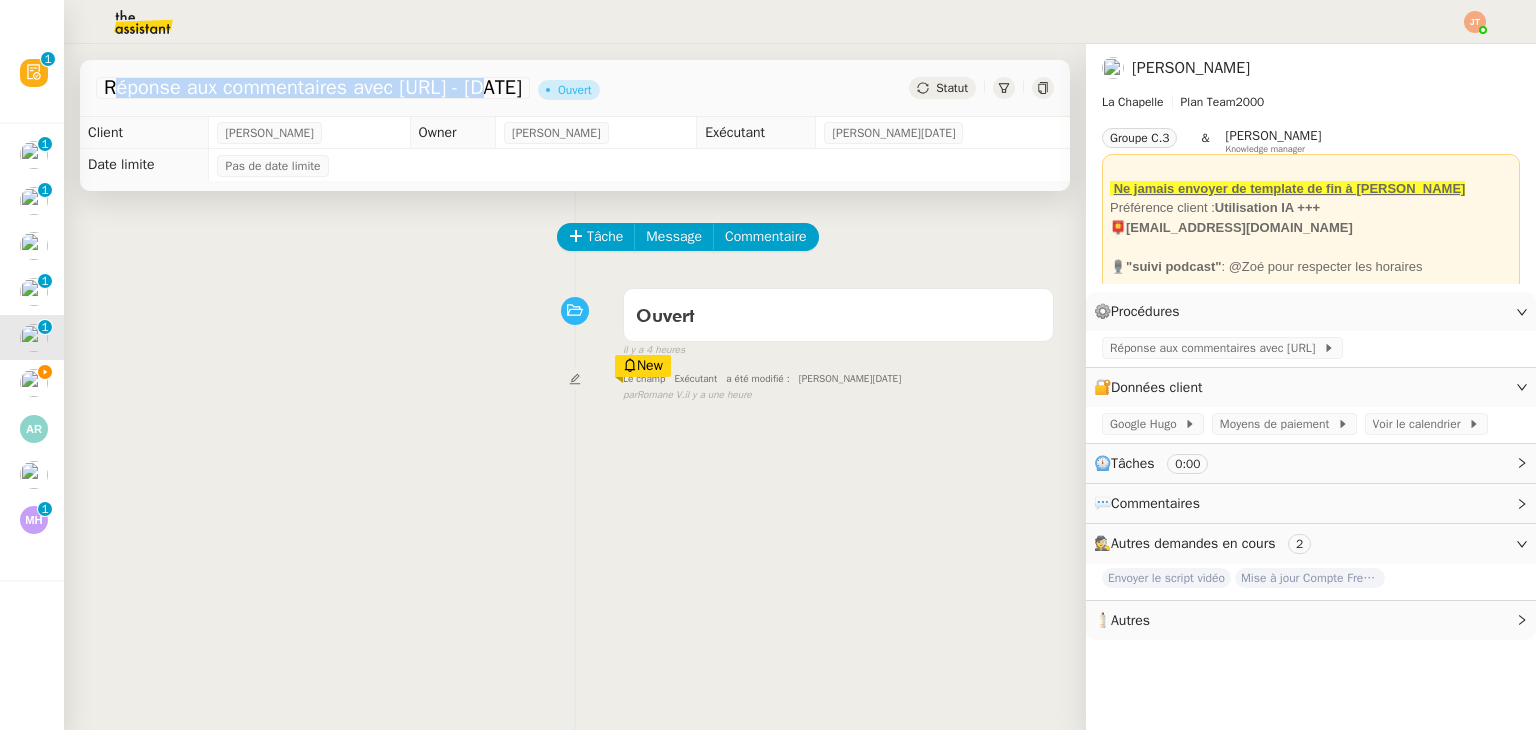 drag, startPoint x: 107, startPoint y: 89, endPoint x: 482, endPoint y: 92, distance: 375.012 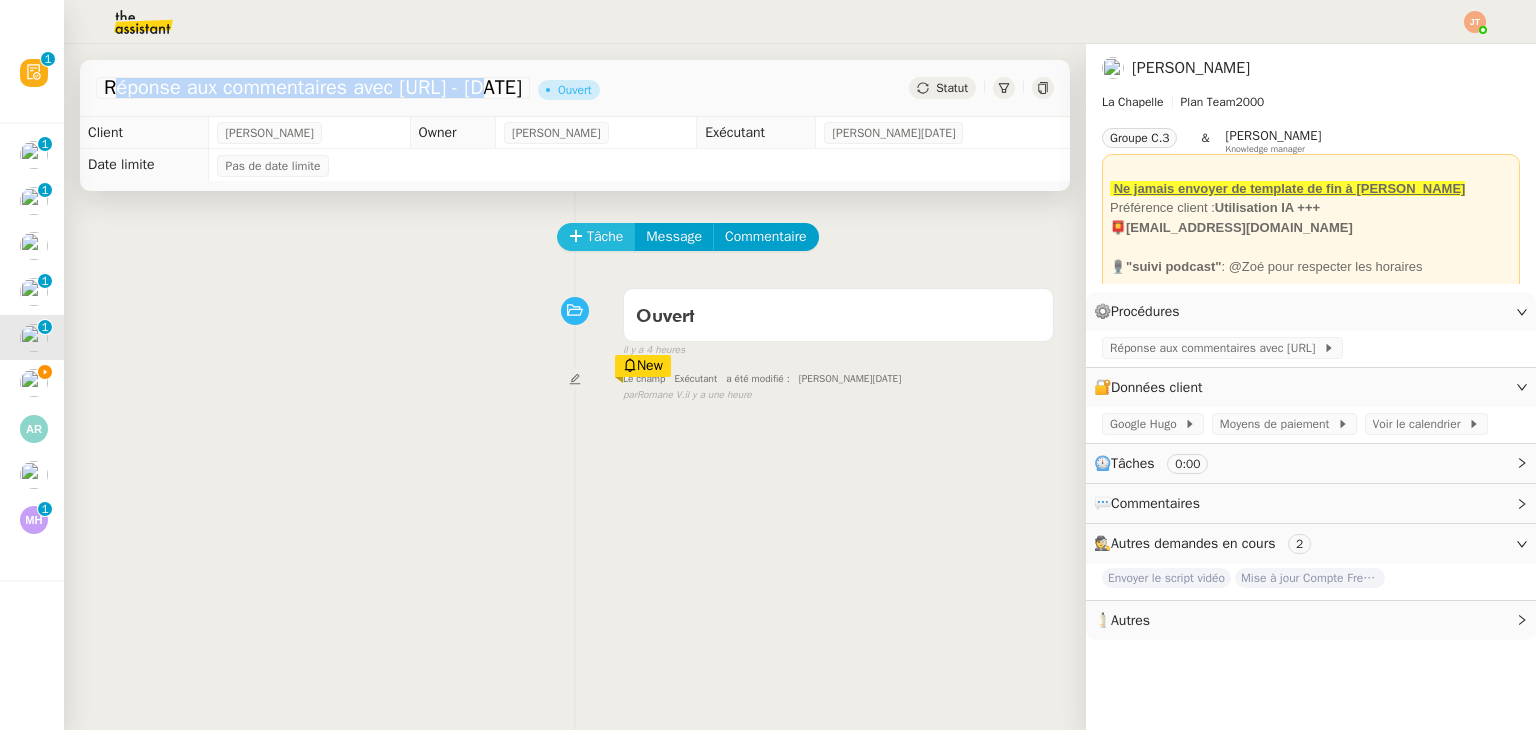 click on "Tâche" 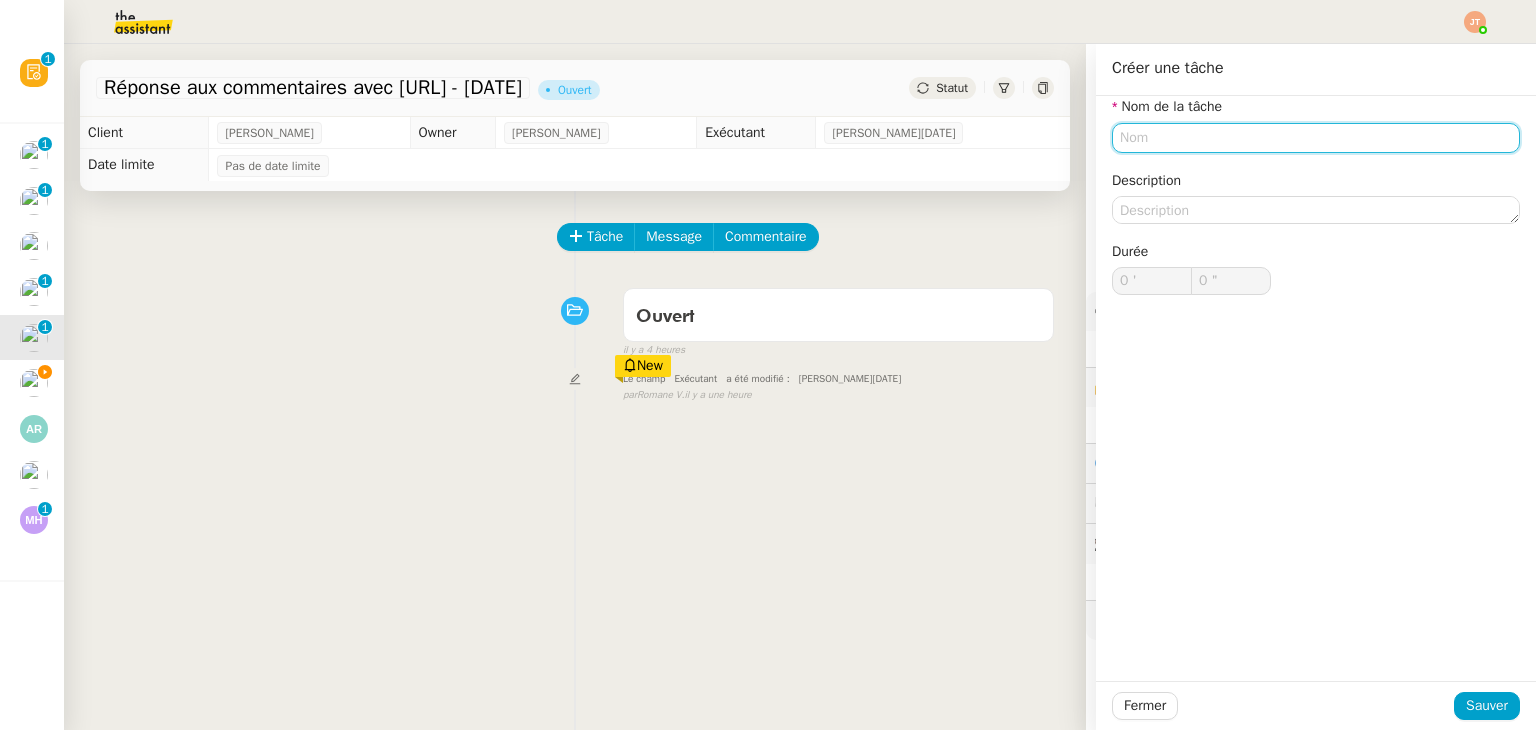 click 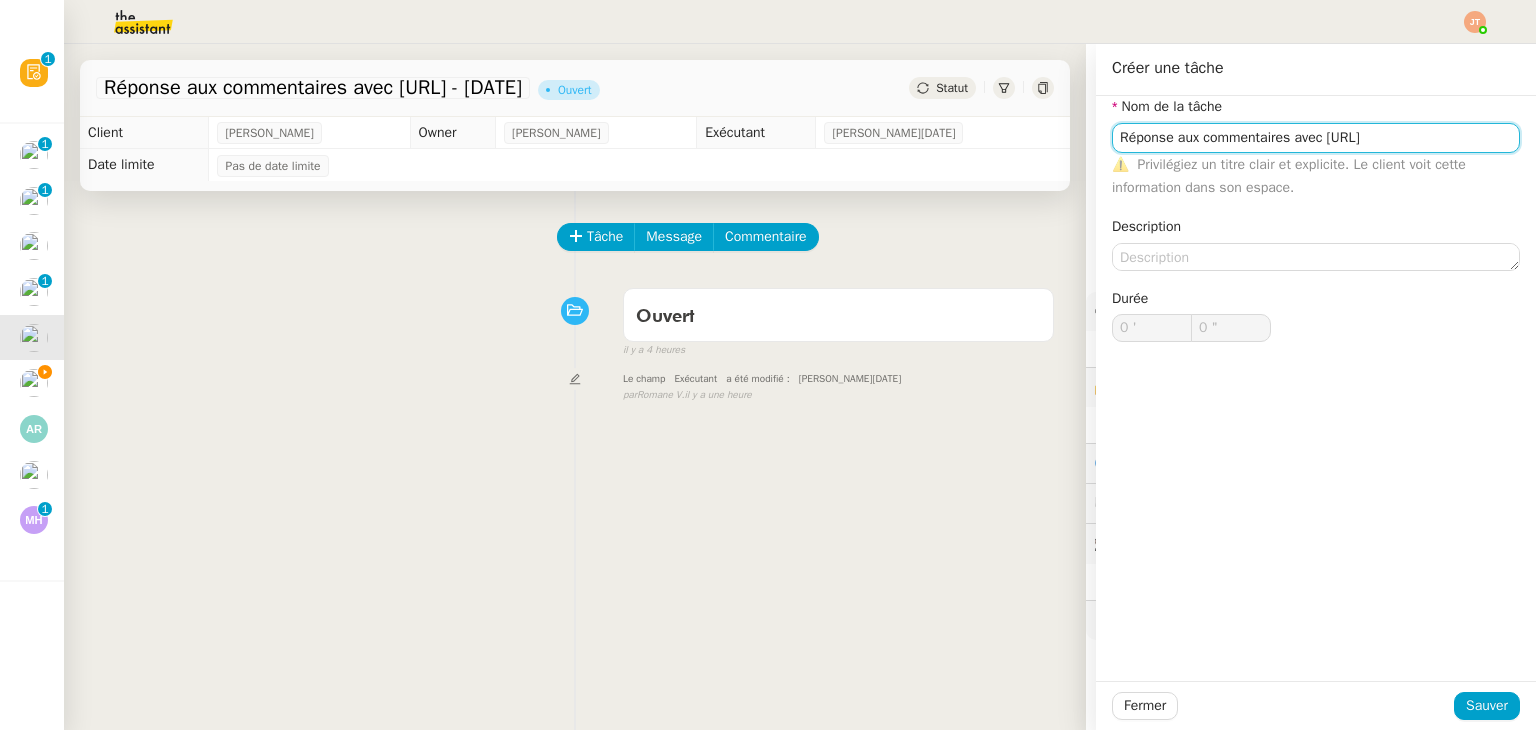 drag, startPoint x: 1363, startPoint y: 137, endPoint x: 1316, endPoint y: 137, distance: 47 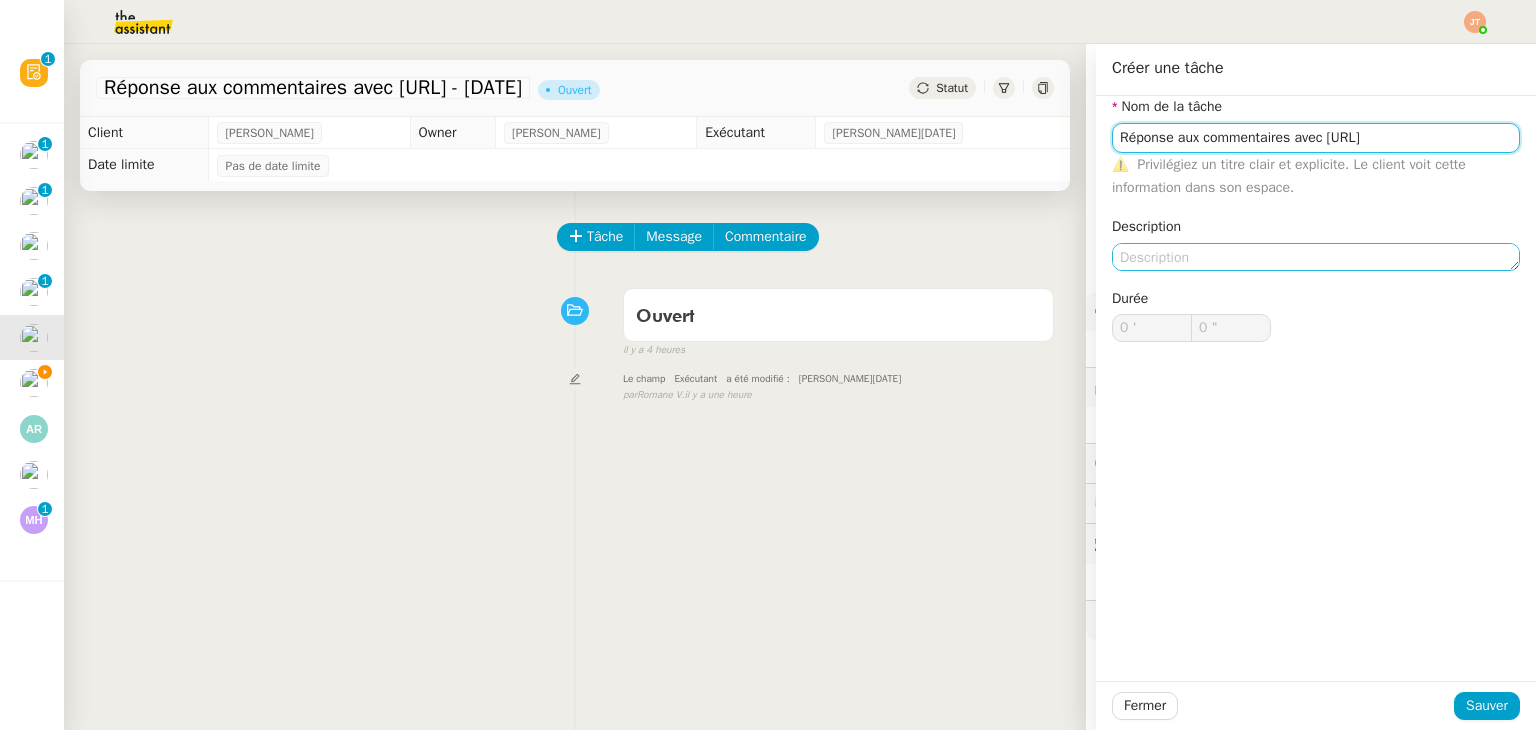 type on "Réponse aux commentaires avec [URL]" 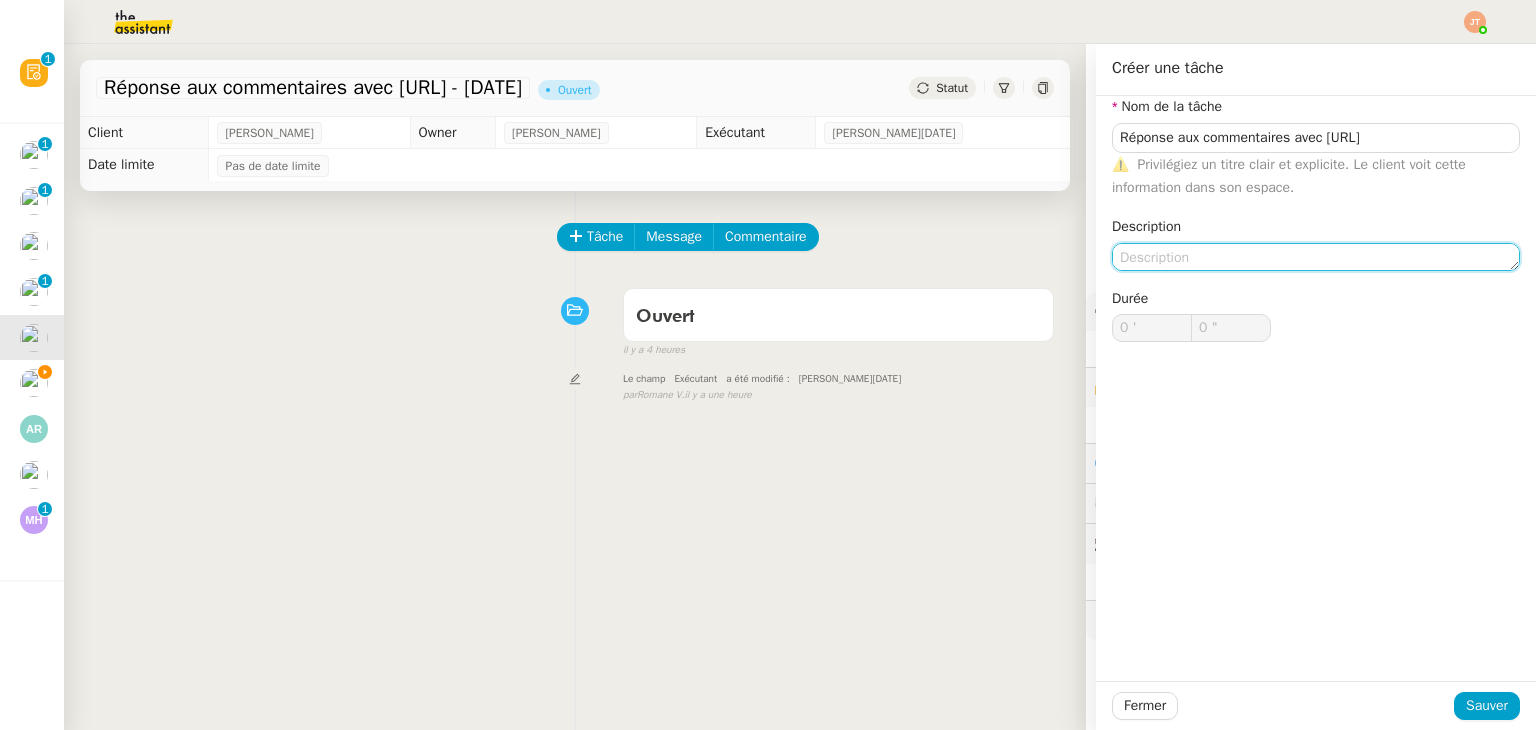 click 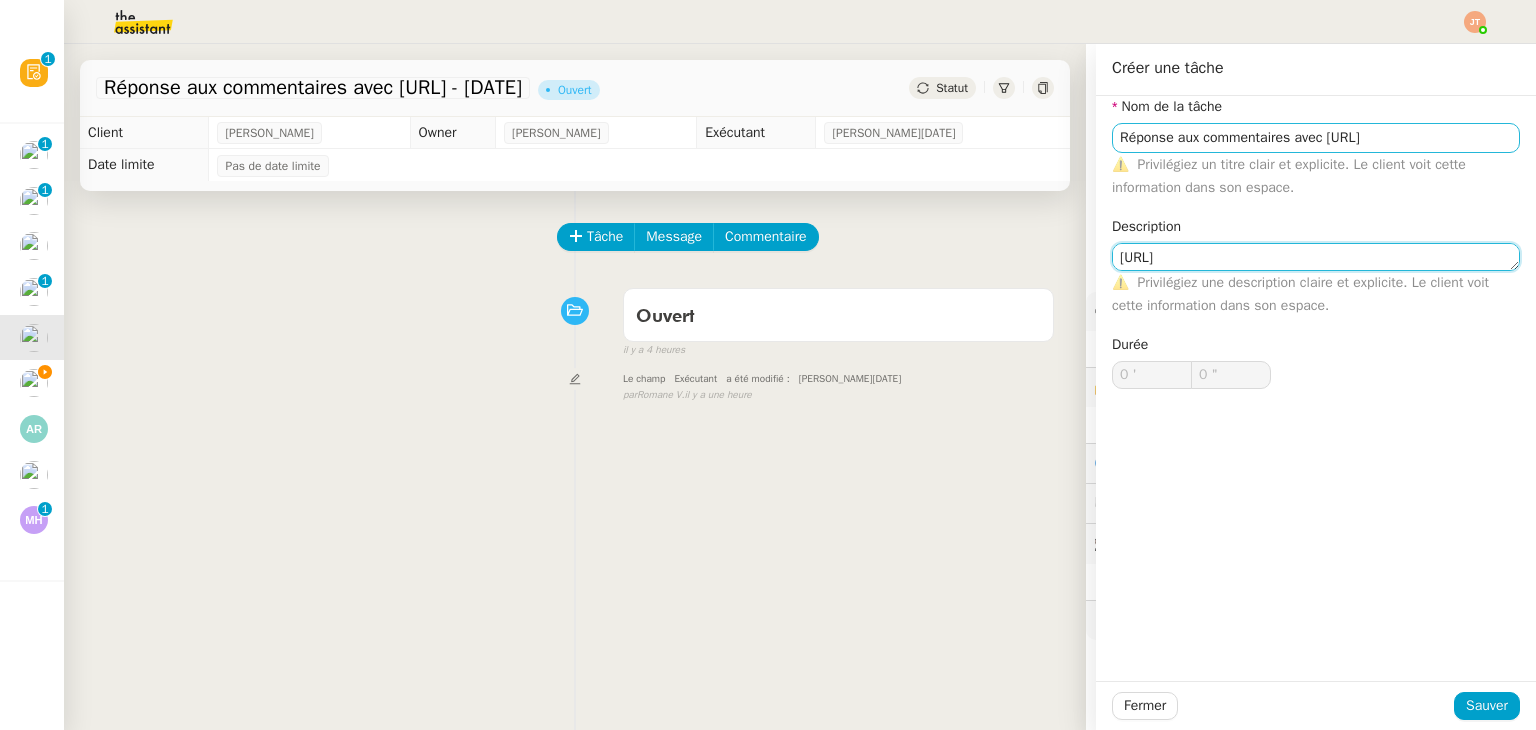 type on "[URL]" 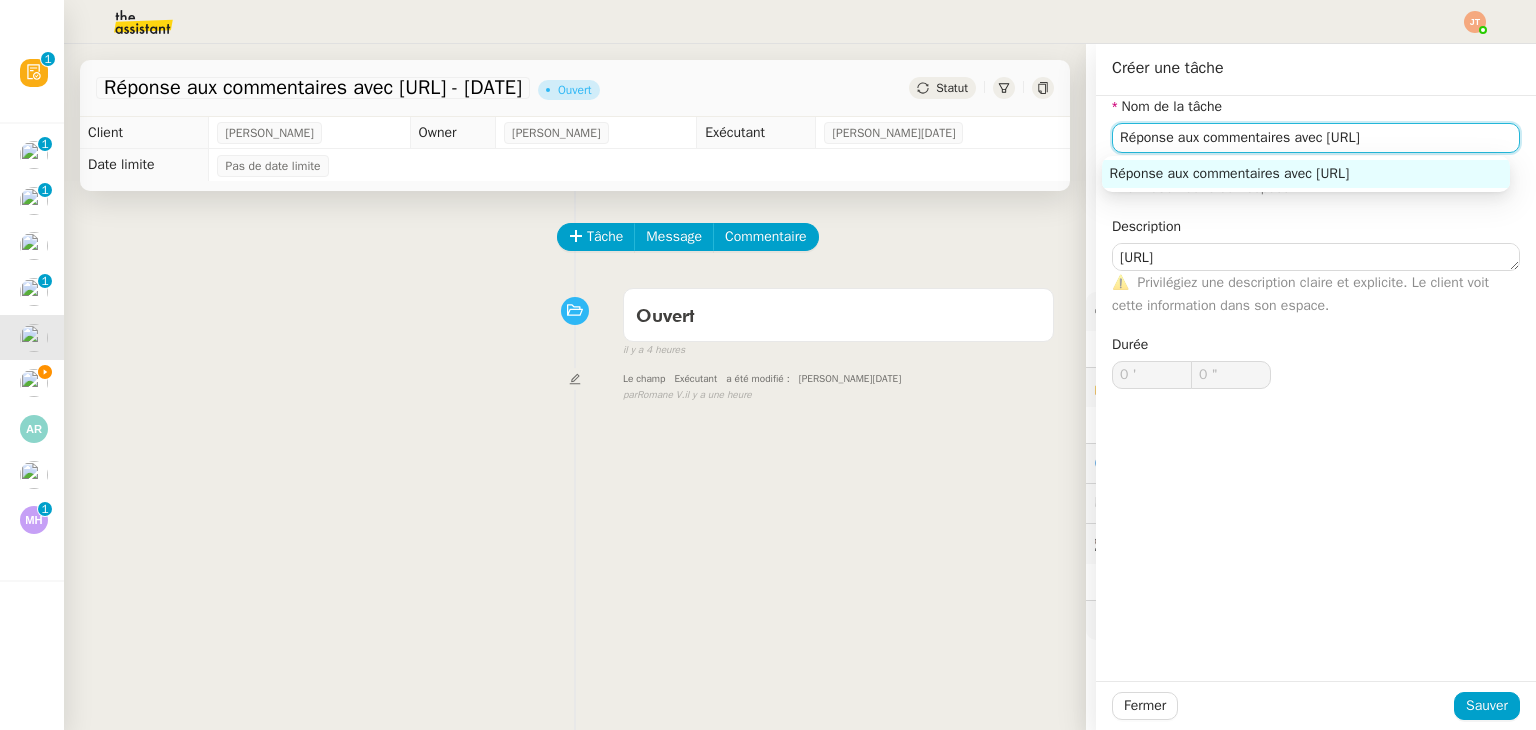 drag, startPoint x: 1361, startPoint y: 135, endPoint x: 1282, endPoint y: 142, distance: 79.30952 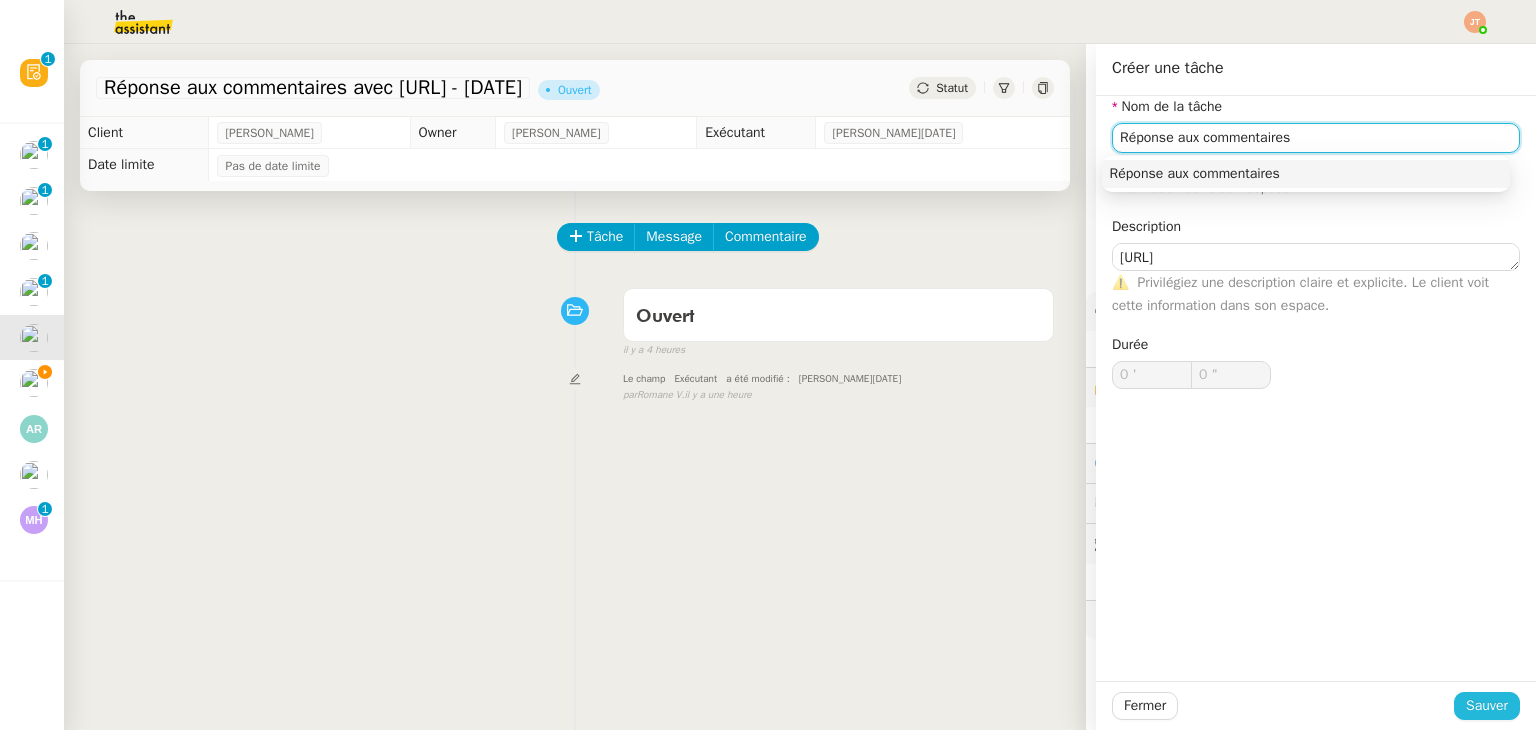 type on "Réponse aux commentaires" 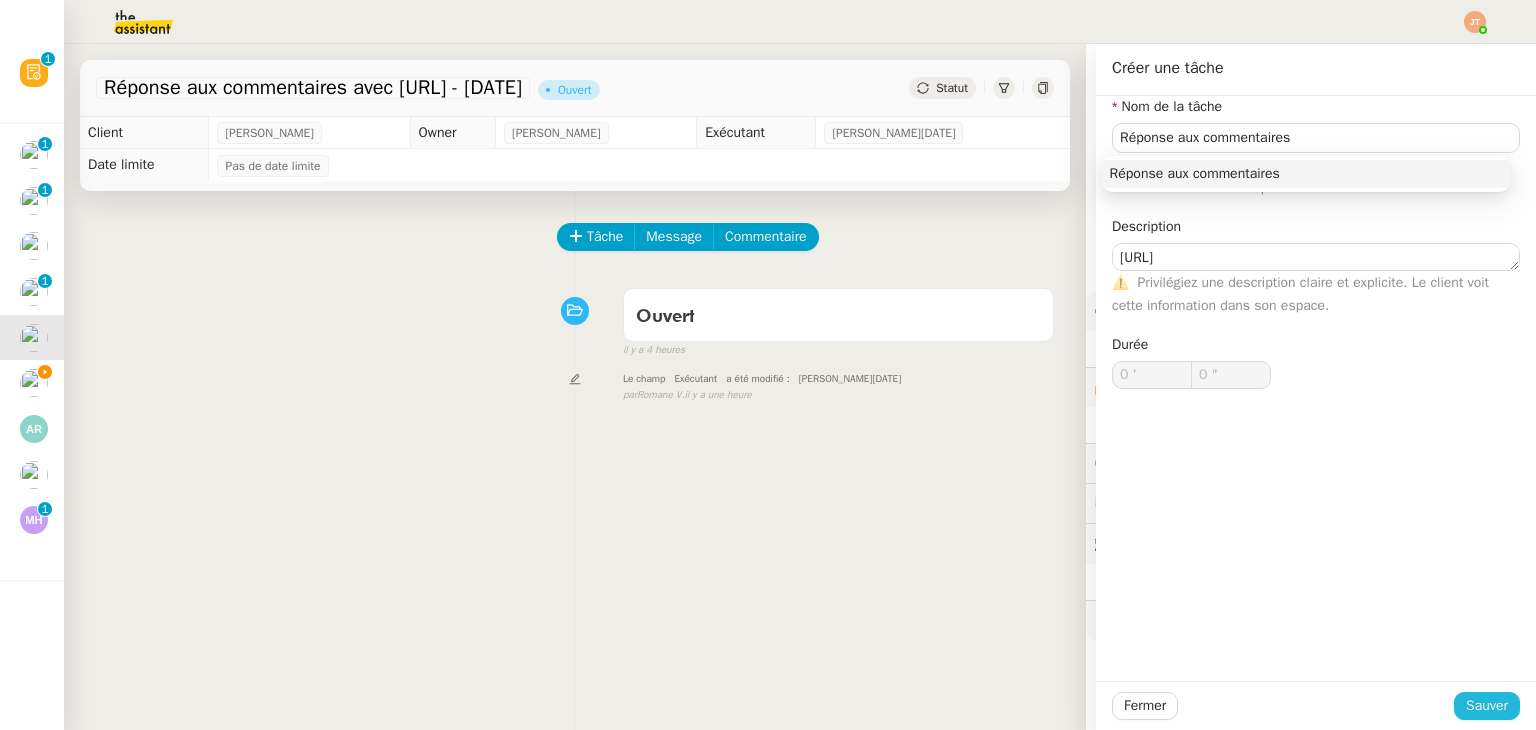 click on "Sauver" 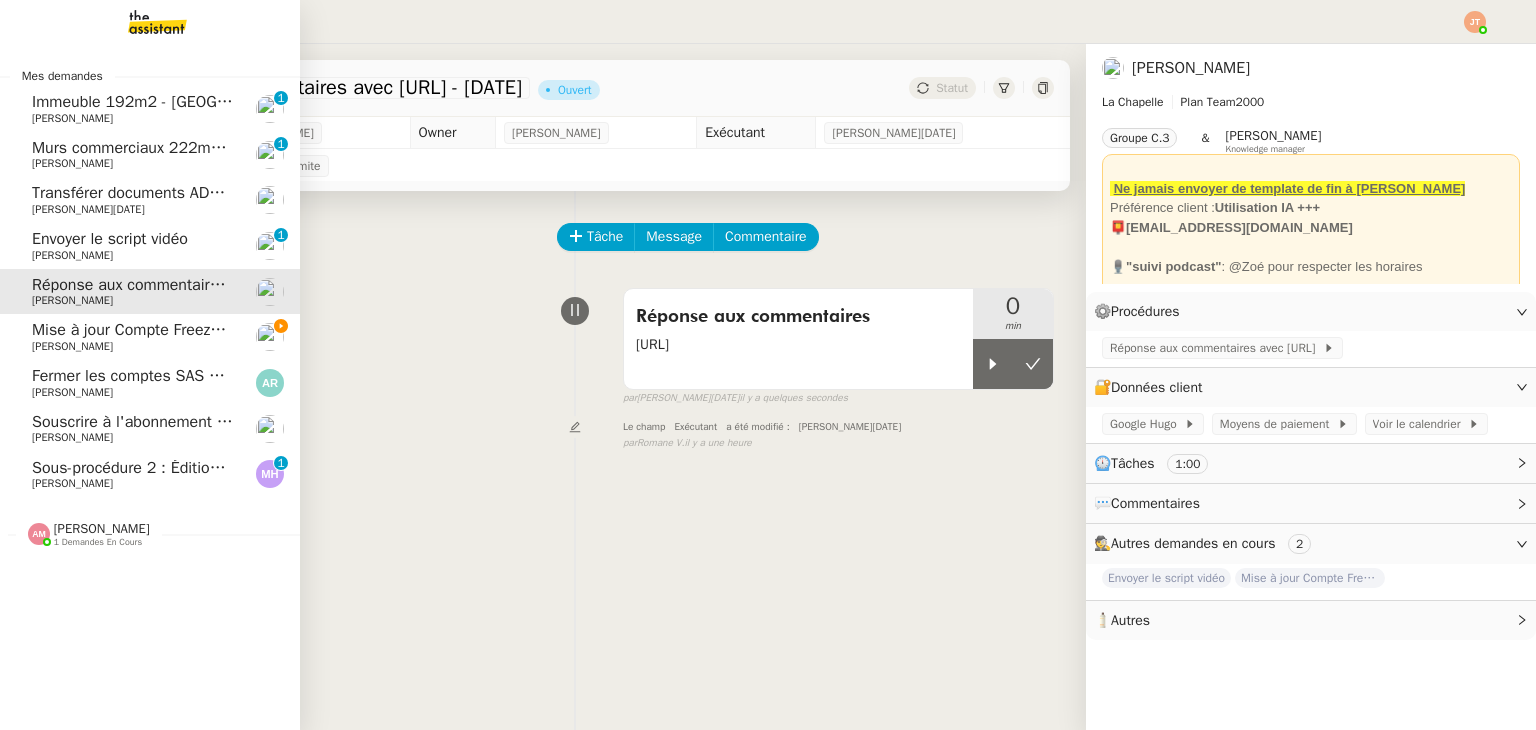 click on "Mise à jour Compte Freezbee - [DATE]" 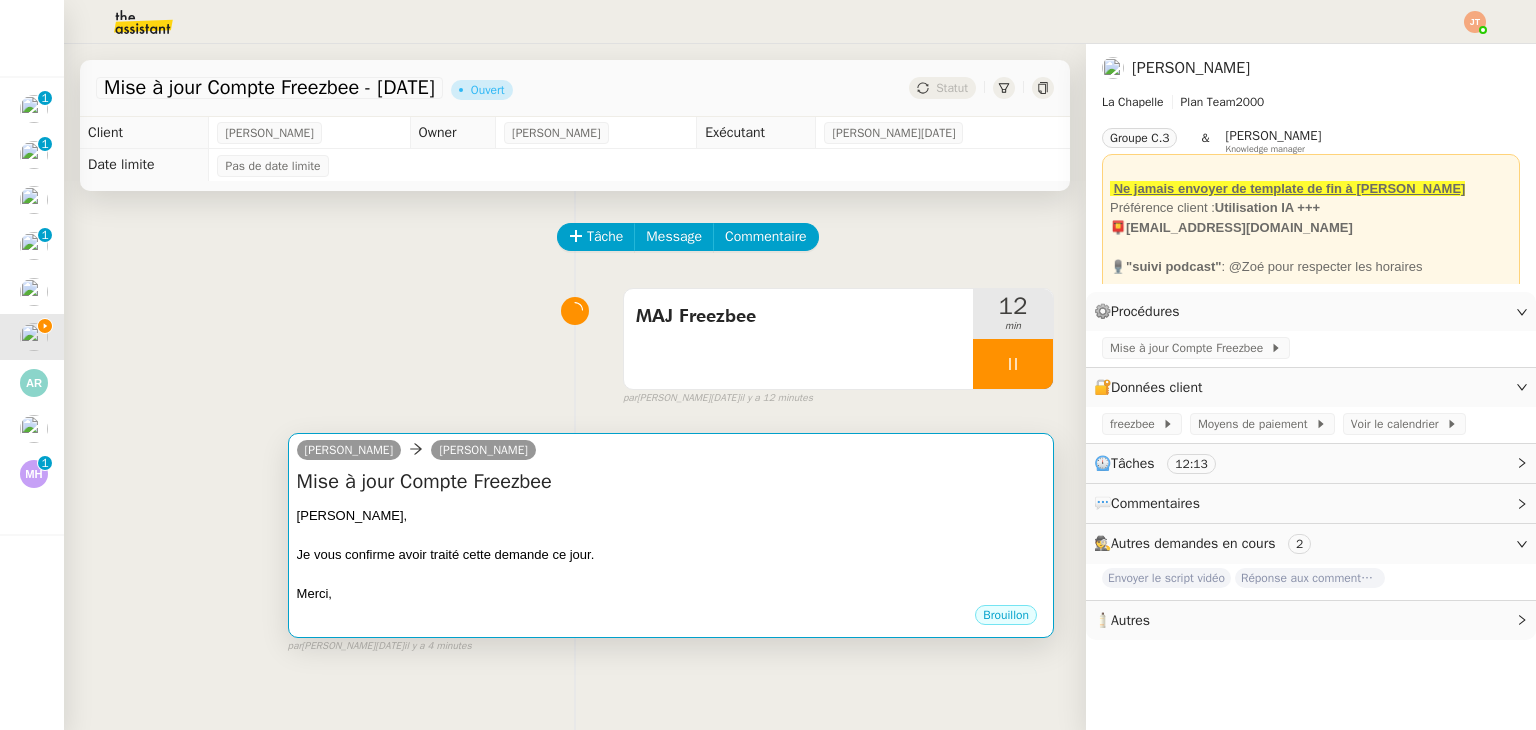 click on "Mise à jour Compte Freezbee
[PERSON_NAME], Je vous confirme avoir traité cette demande ce jour. [GEOGRAPHIC_DATA], •••" at bounding box center (671, 536) 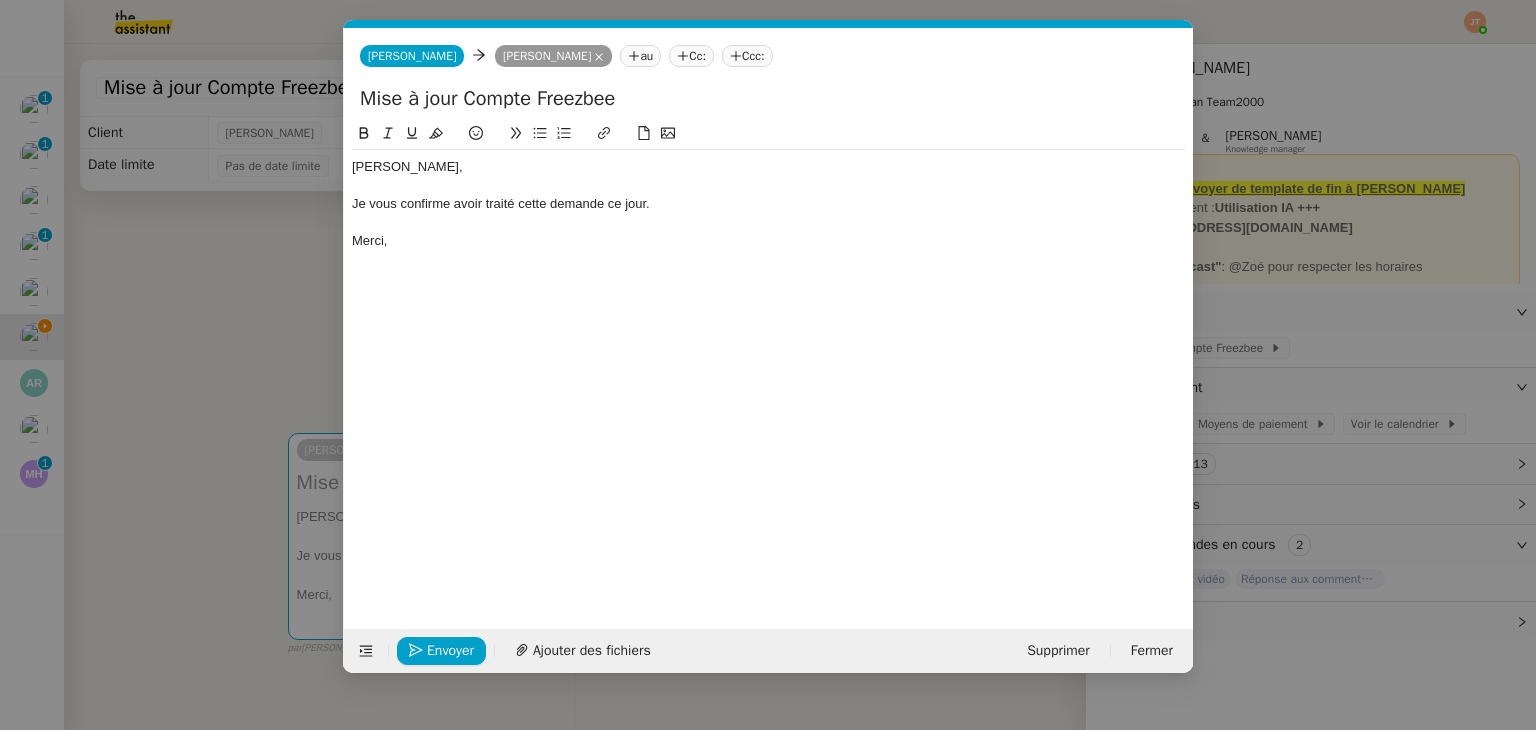 scroll, scrollTop: 0, scrollLeft: 42, axis: horizontal 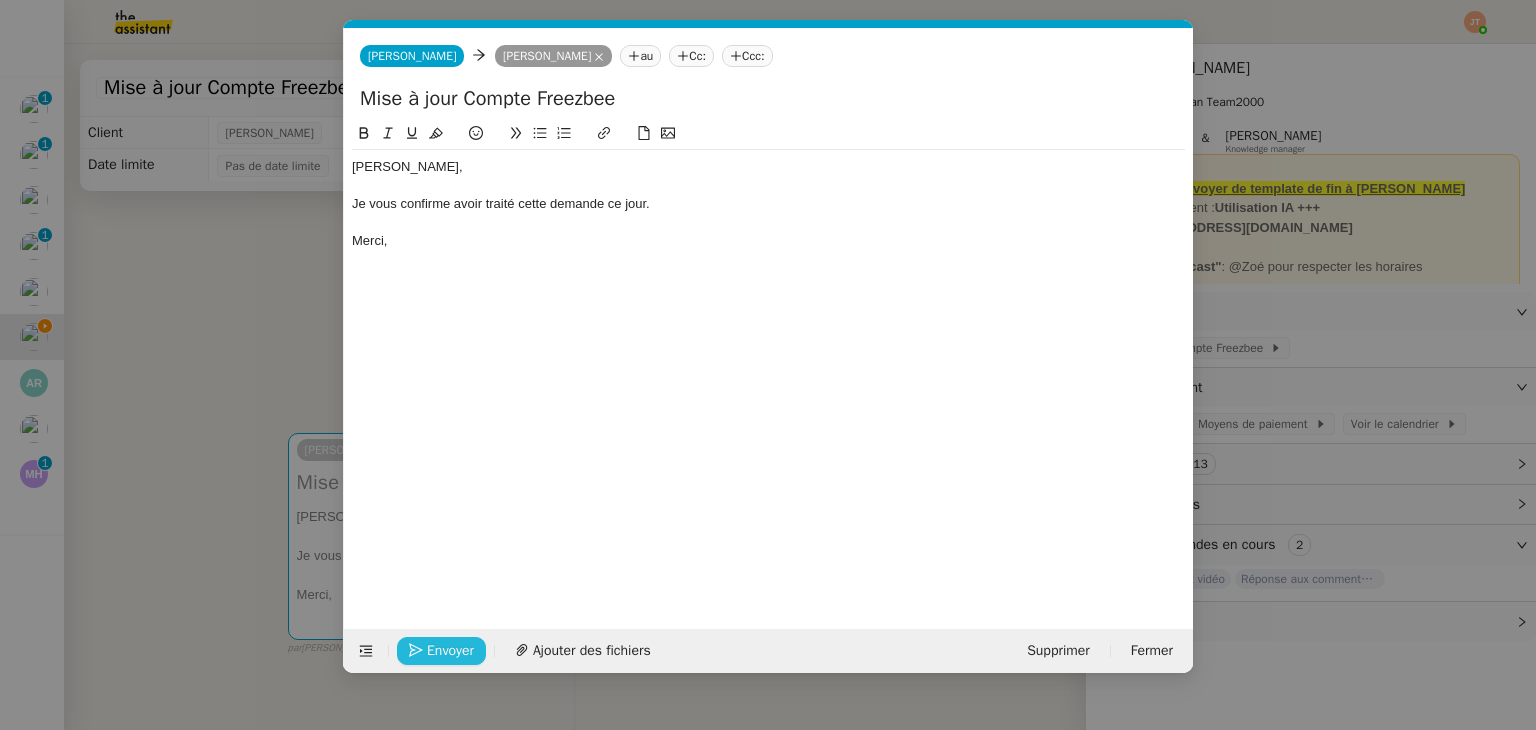 click on "Envoyer" 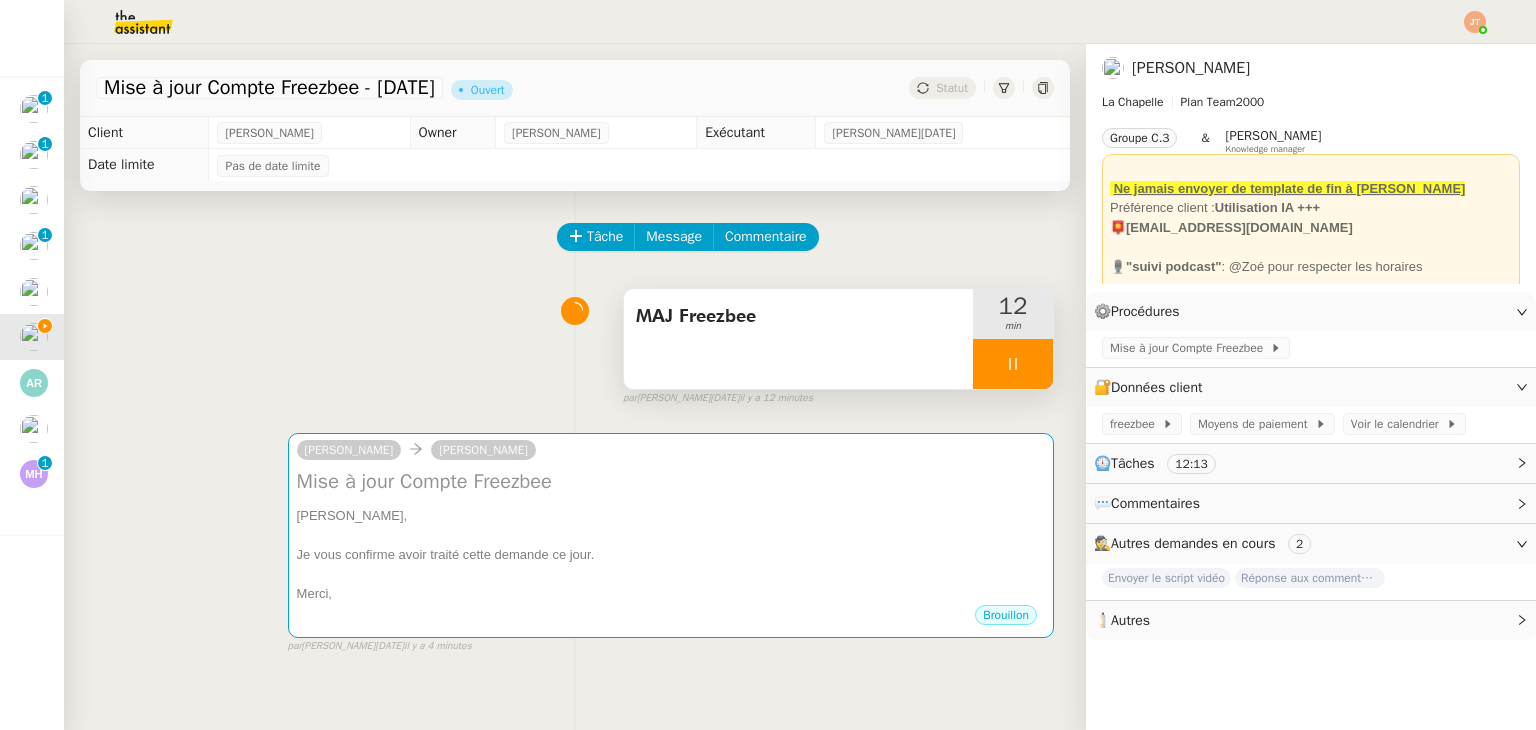 click at bounding box center [1013, 364] 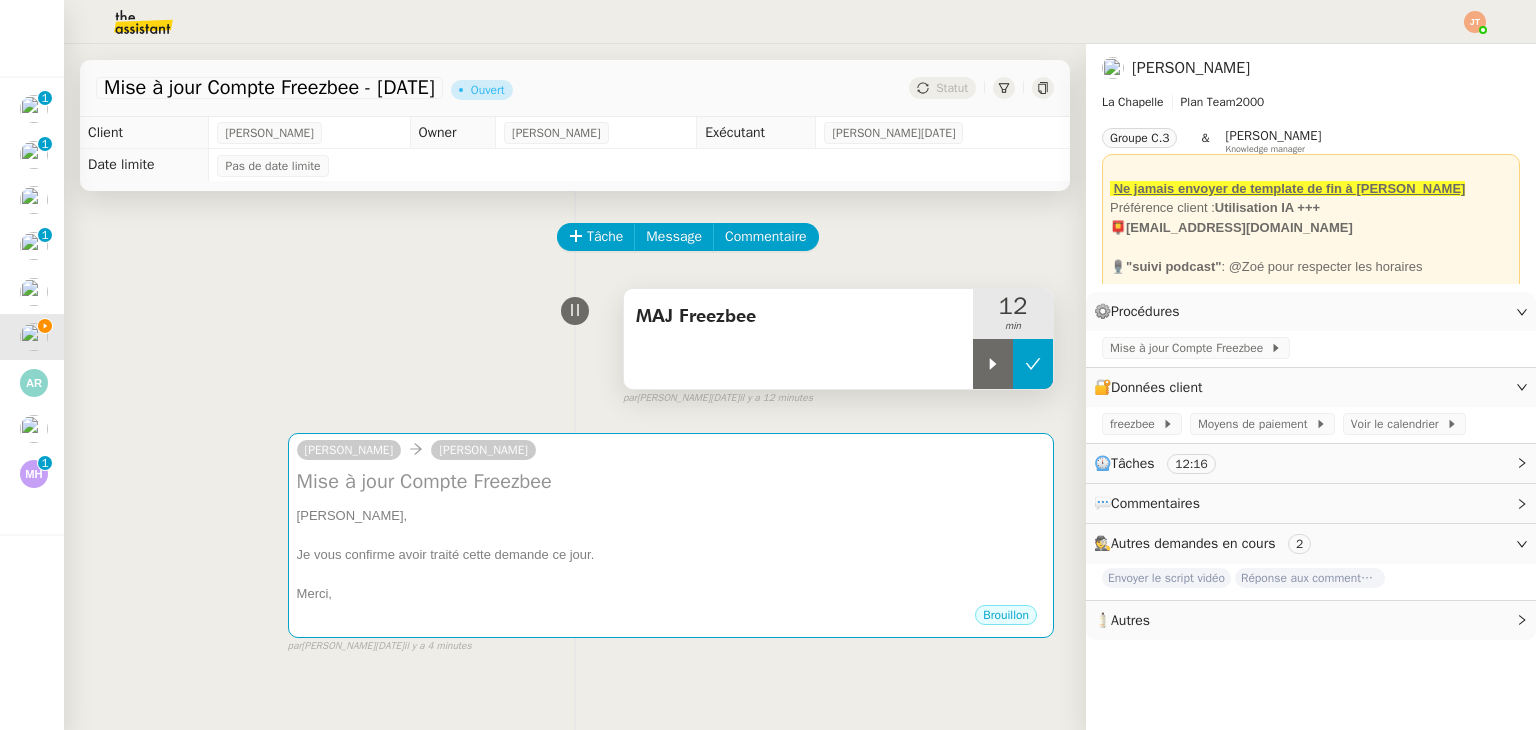 click at bounding box center [1033, 364] 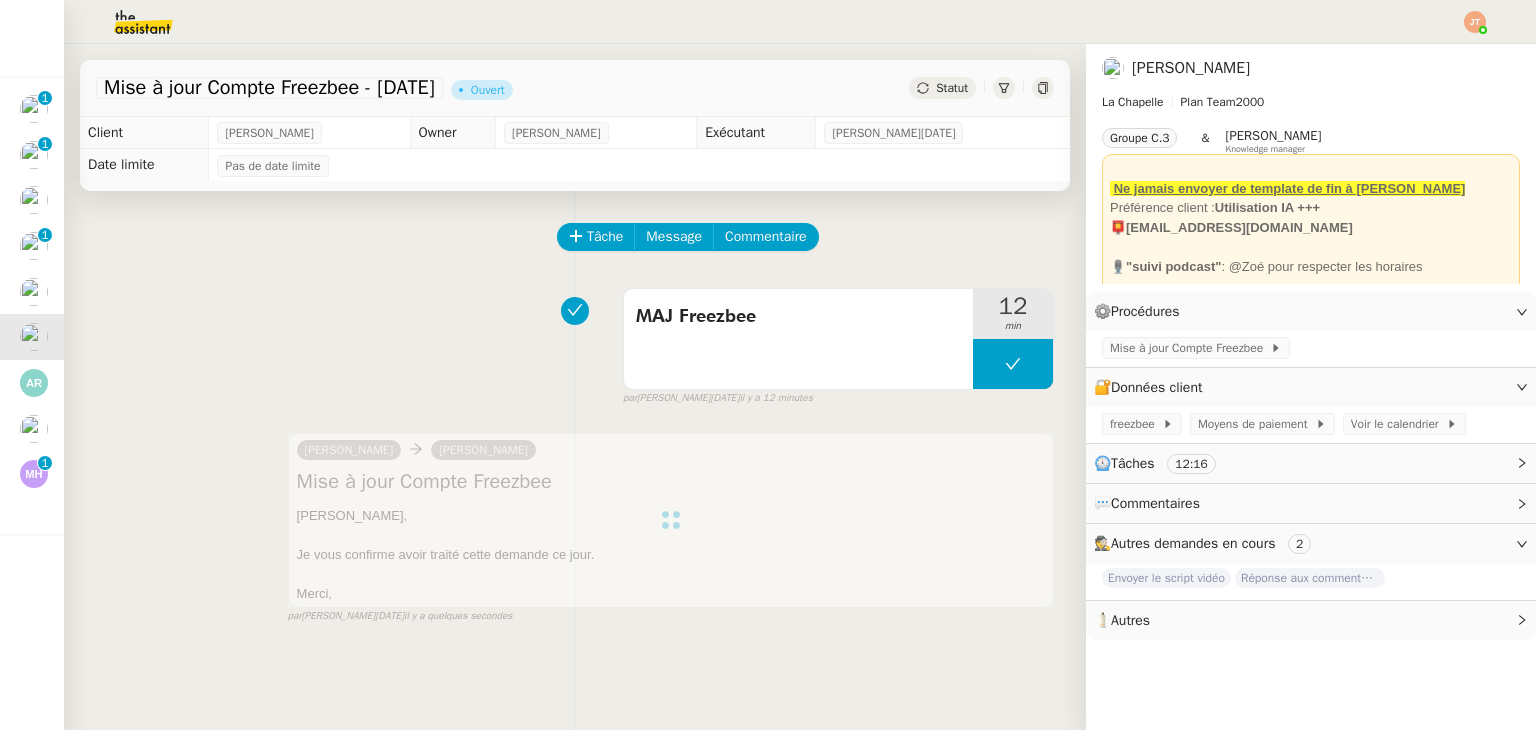 click on "Statut" 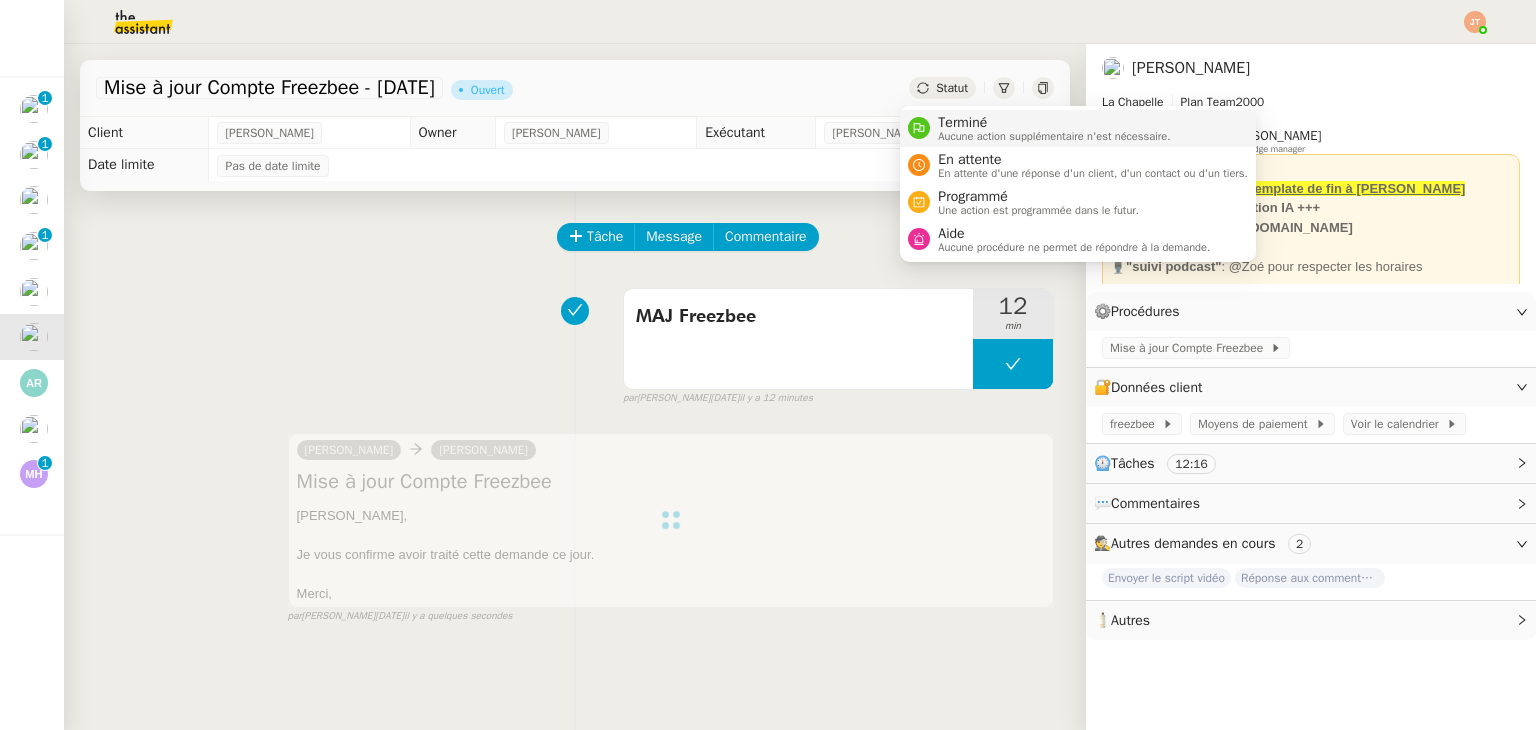 click on "Terminé" at bounding box center [1054, 123] 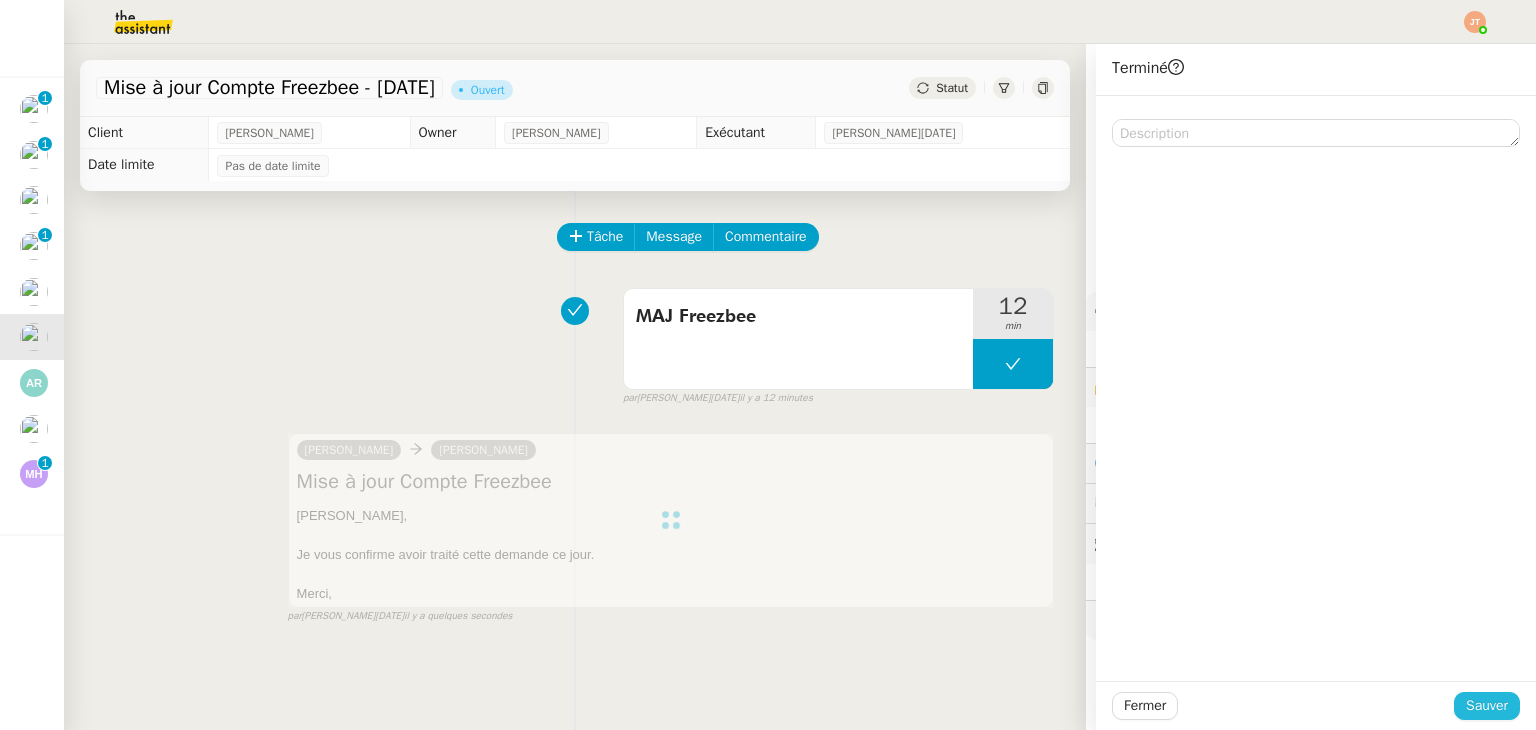 click on "Sauver" 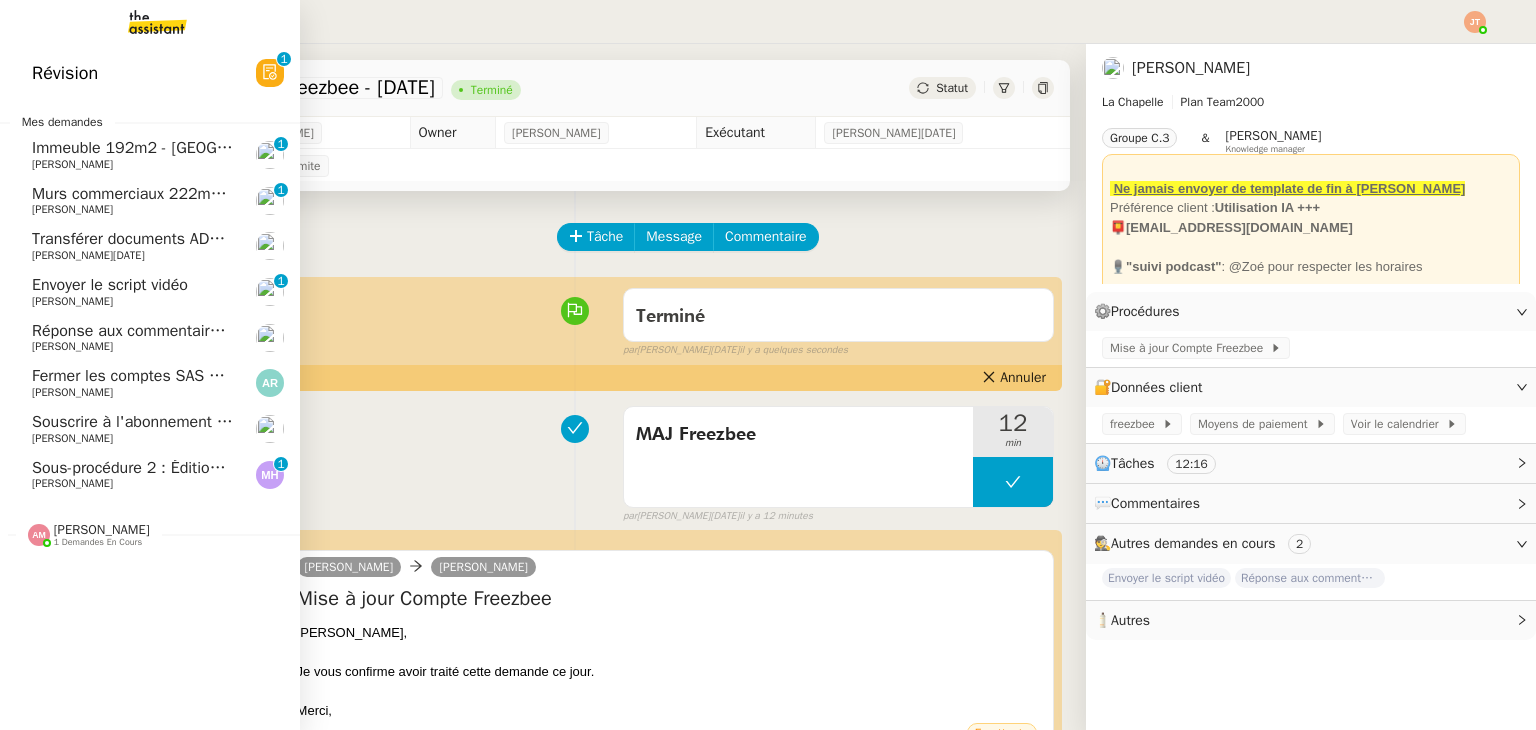 click on "Réponse aux commentaires avec [URL] - [DATE]" 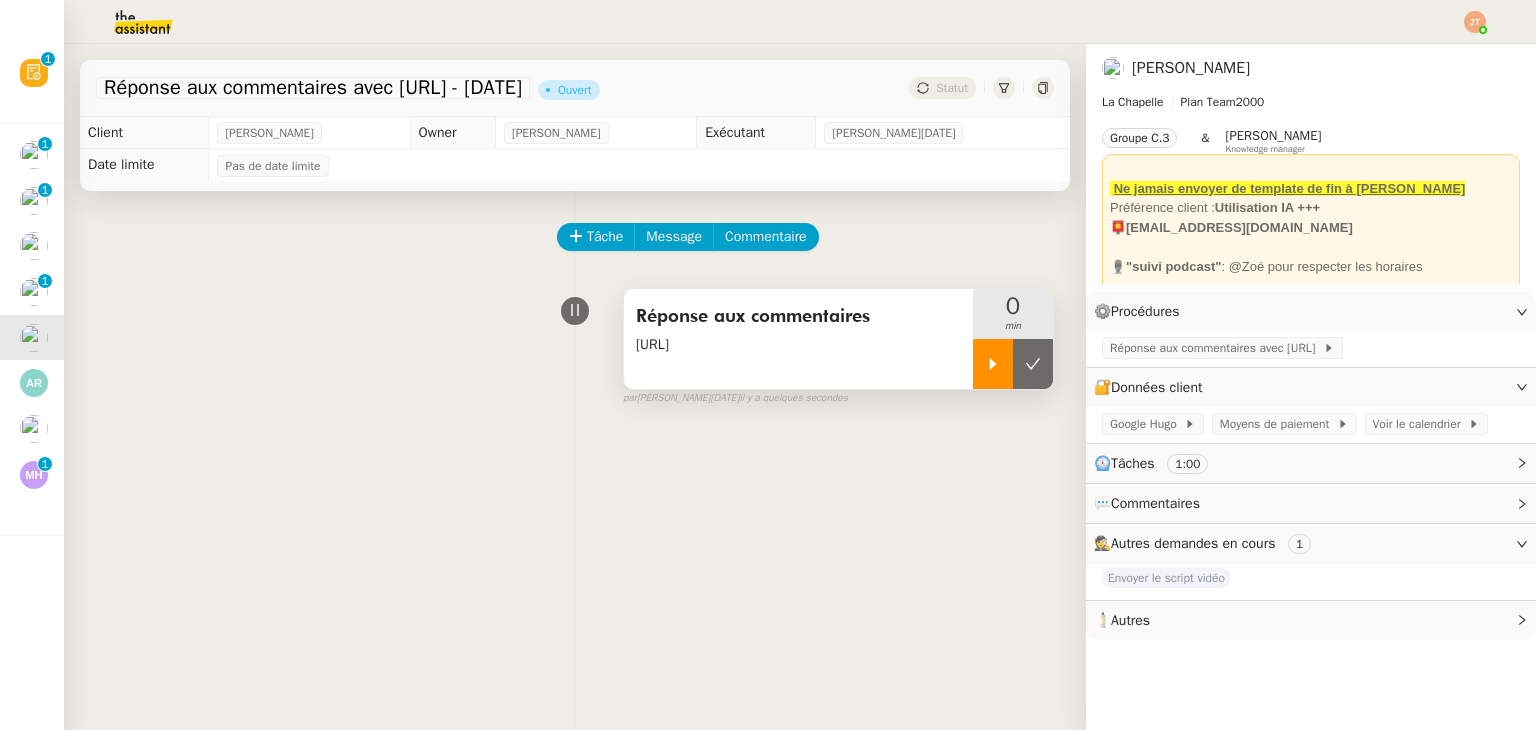 click 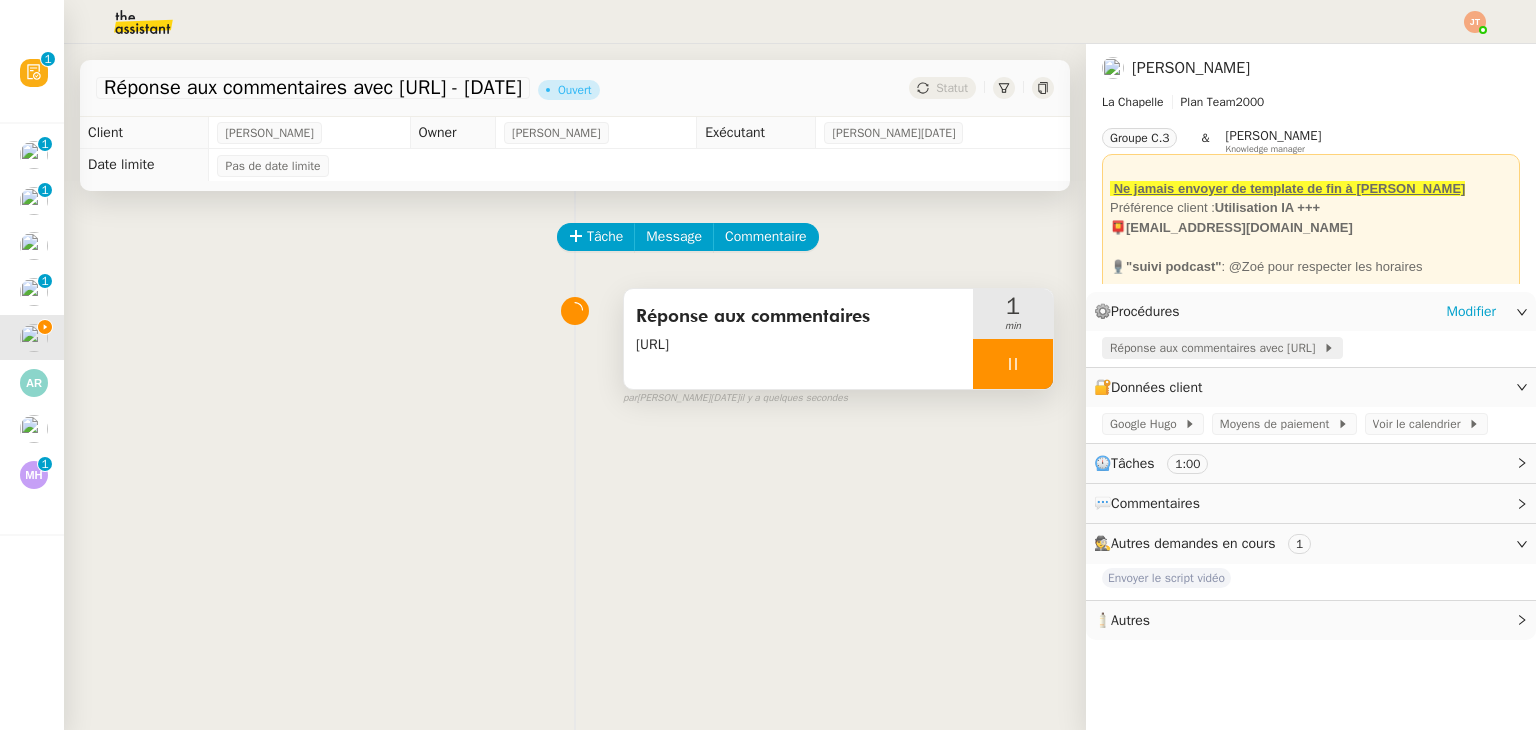 click on "Réponse aux commentaires avec [URL]" 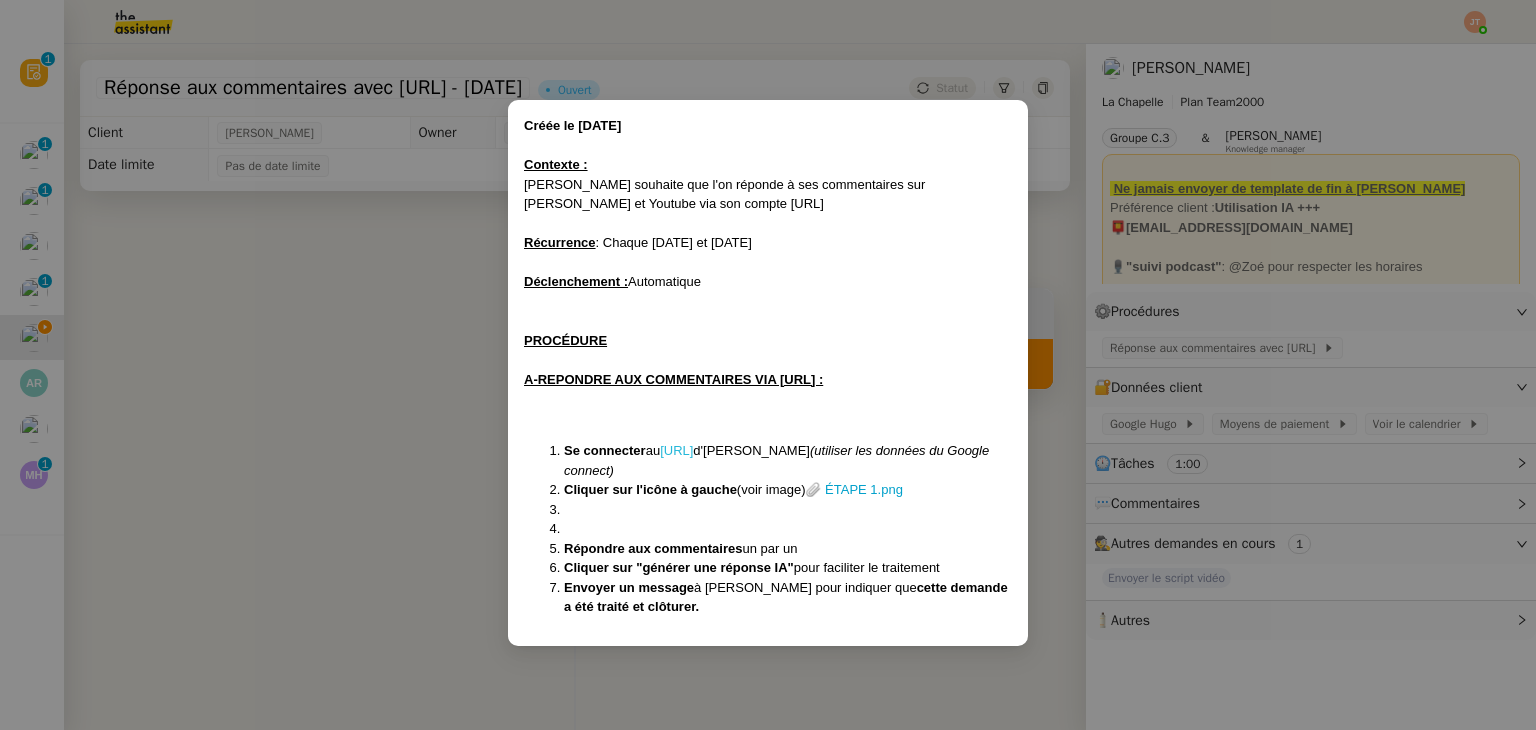 click on "[URL]" at bounding box center [676, 450] 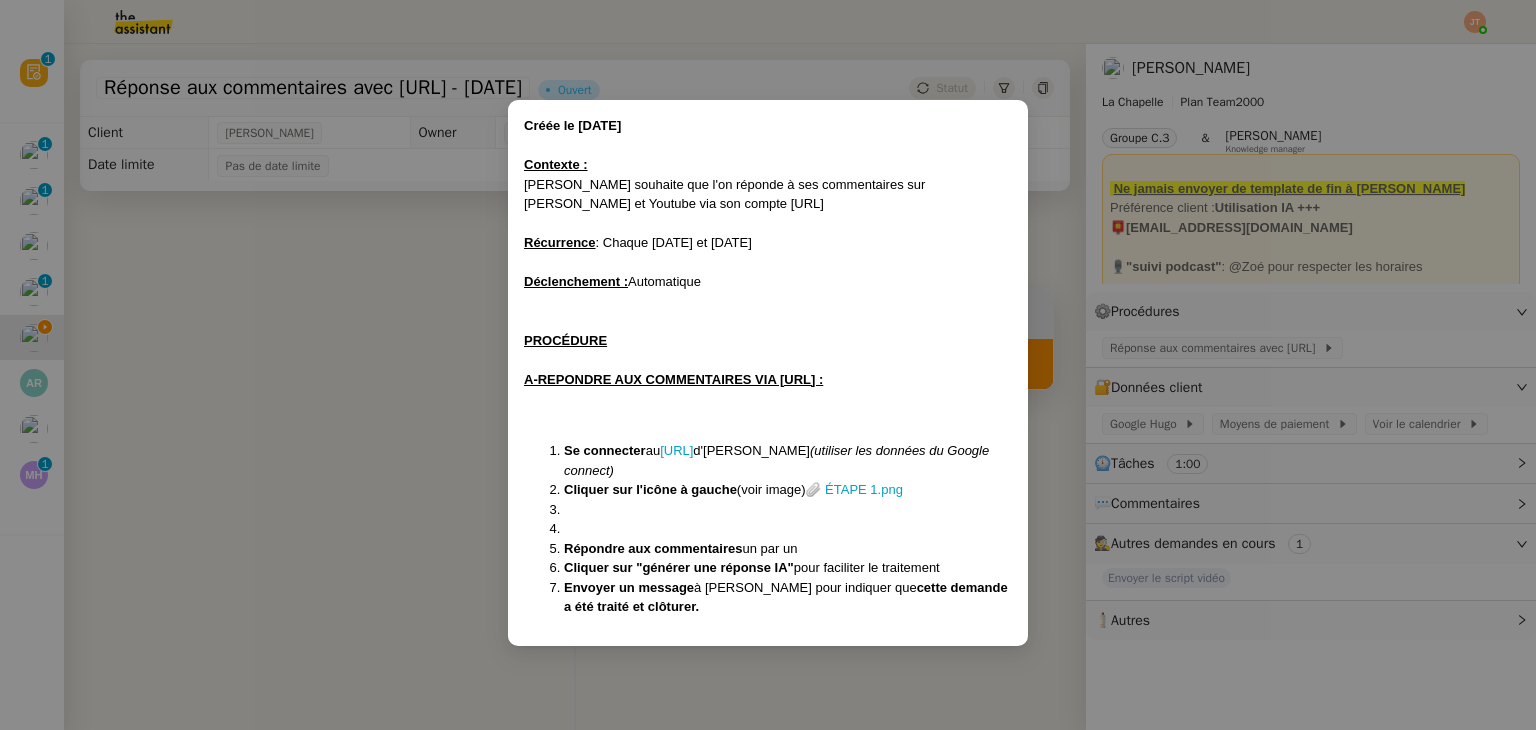 click on "Créée le [DATE] Contexte : [PERSON_NAME] souhaite que l'on réponde à ses commentaires sur Tiktok et Youtube via son compte [URL] Récurrence  : Chaque [DATE] et [DATE] Déclenchement :  Automatique PROCÉDURE A-REPONDRE AUX COMMENTAIRES VIA [URL] : Se connecter  au  [URL]  d'[PERSON_NAME]  (utiliser les données du Google connect) Cliquer sur l'icône à gauche  (voir image)  📎 ÉTAPE 1.png Répondre aux commentaires  un par un Cliquer sur "générer une réponse IA"  pour faciliter le traitement Envoyer un message  à [PERSON_NAME] pour indiquer que  cette demande a été traité et clôturer." at bounding box center [768, 365] 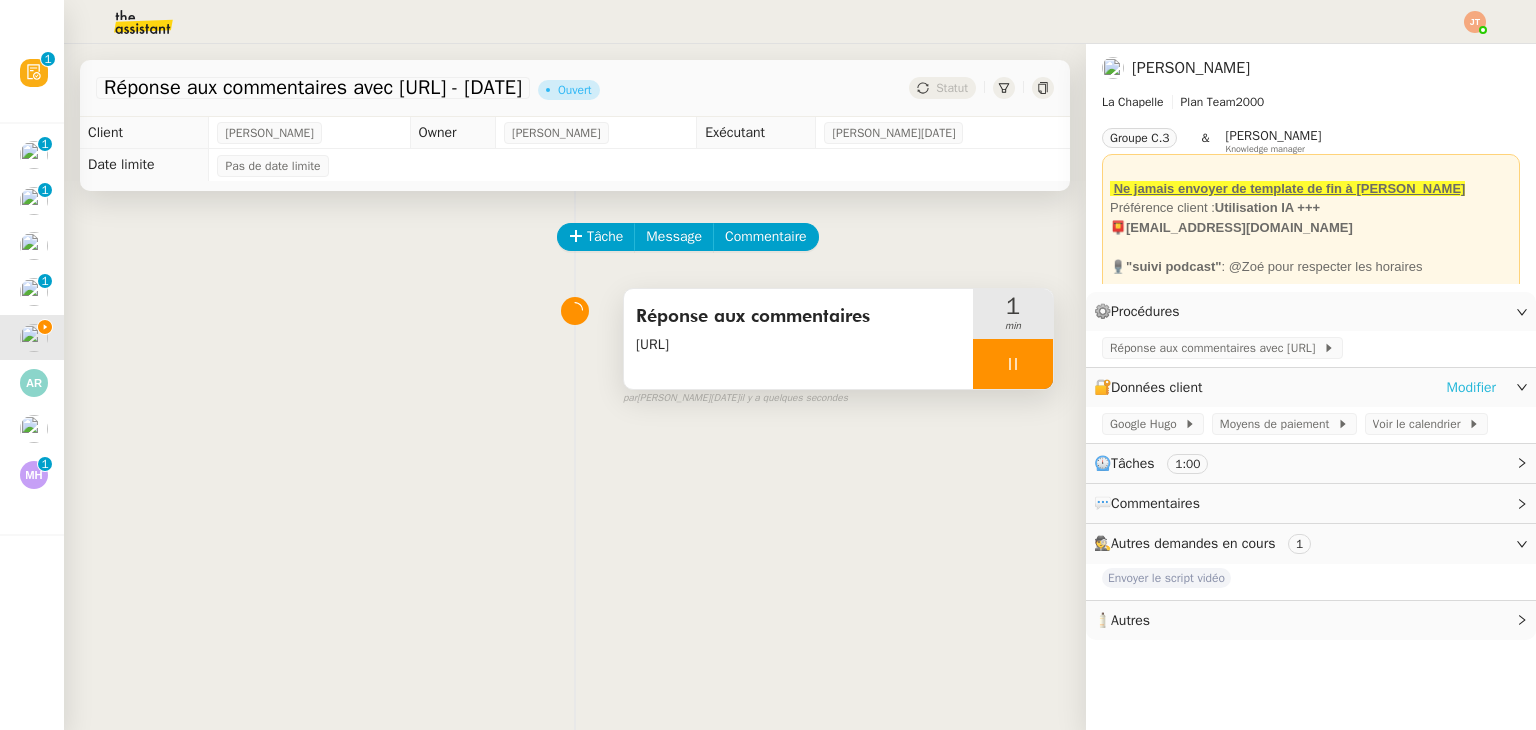 click on "Modifier" 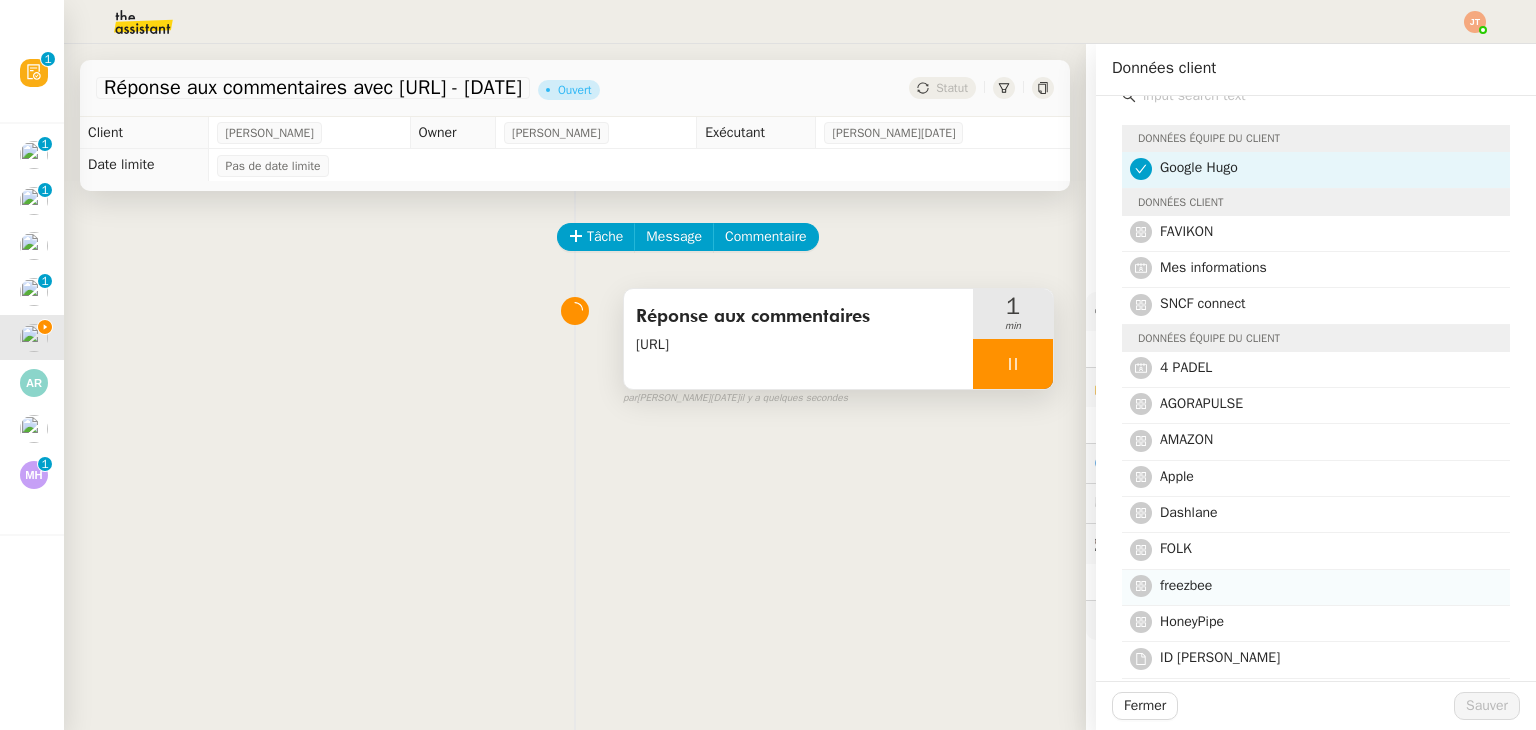 scroll, scrollTop: 0, scrollLeft: 0, axis: both 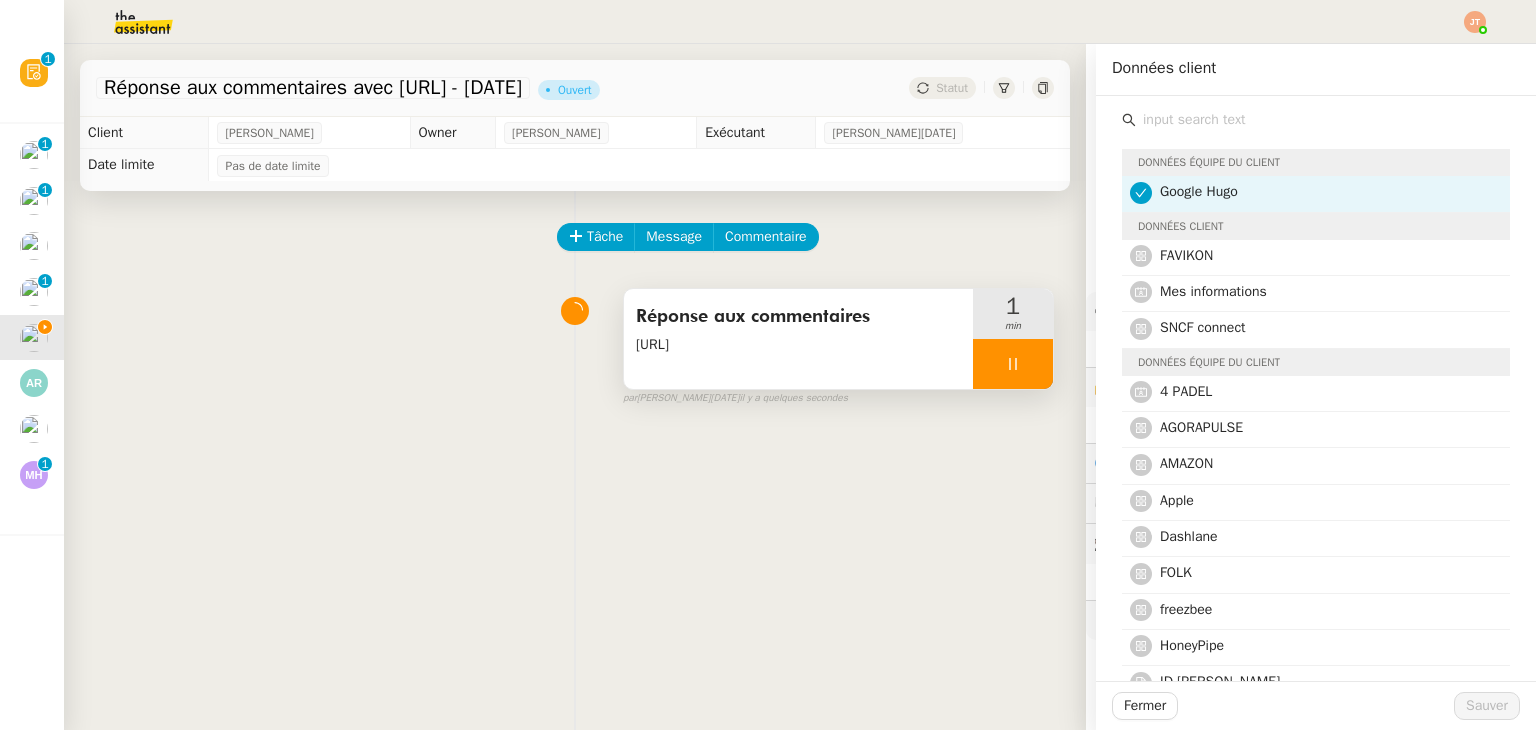 click on "Tâche Message Commentaire Veuillez patienter une erreur s'est produite 👌👌👌 message envoyé ✌️✌️✌️ [PERSON_NAME] d'abord attribuer un client Une erreur s'est produite, veuillez réessayer  Réponse aux commentaires     [URL]    1 min false par   [PERSON_NAME][DATE]   il y a quelques secondes 👌👌👌 message envoyé ✌️✌️✌️ une erreur s'est produite 👌👌👌 message envoyé ✌️✌️✌️ Votre message va être revu ✌️✌️✌️ une erreur s'est produite La taille des fichiers doit être de 10Mb au maximum." 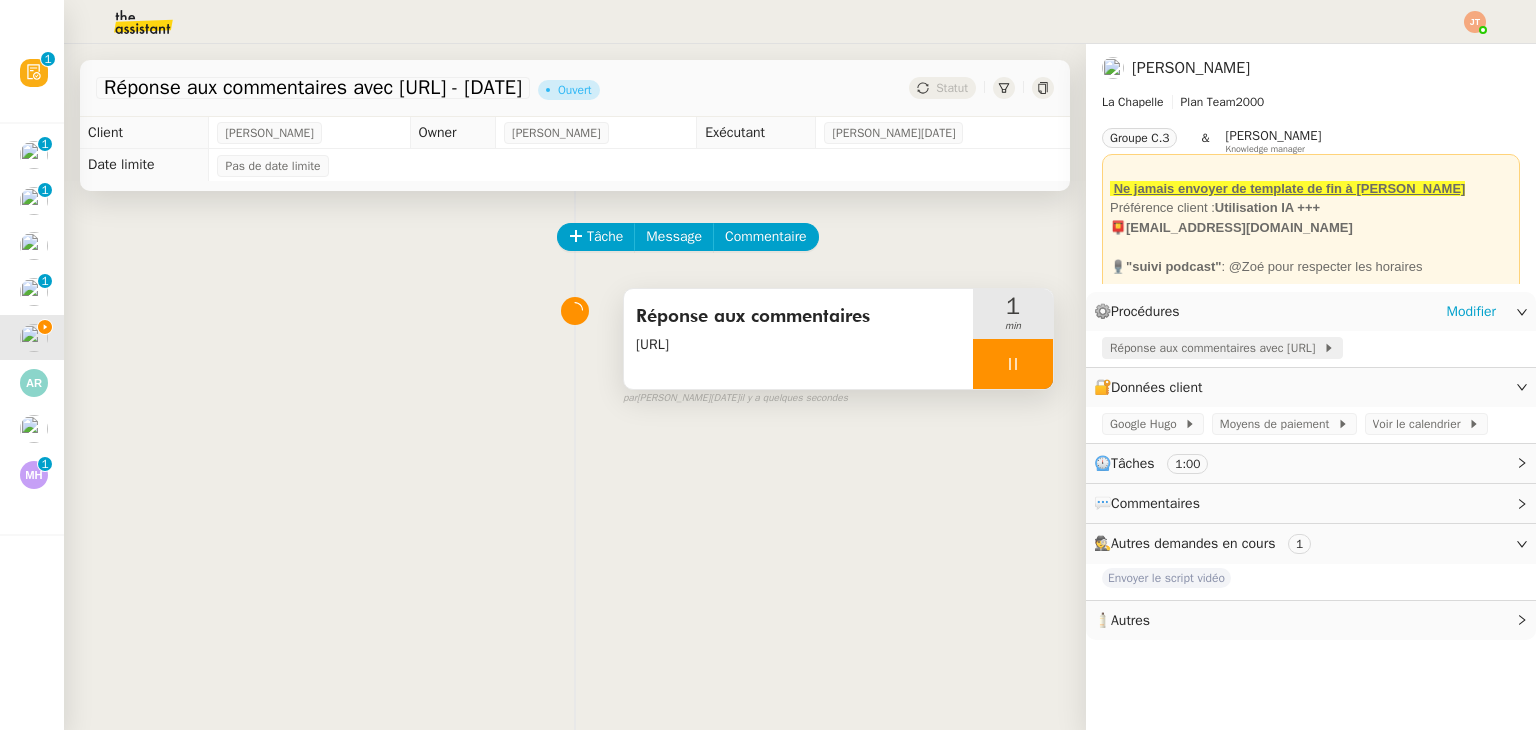 click on "Réponse aux commentaires avec [URL]" 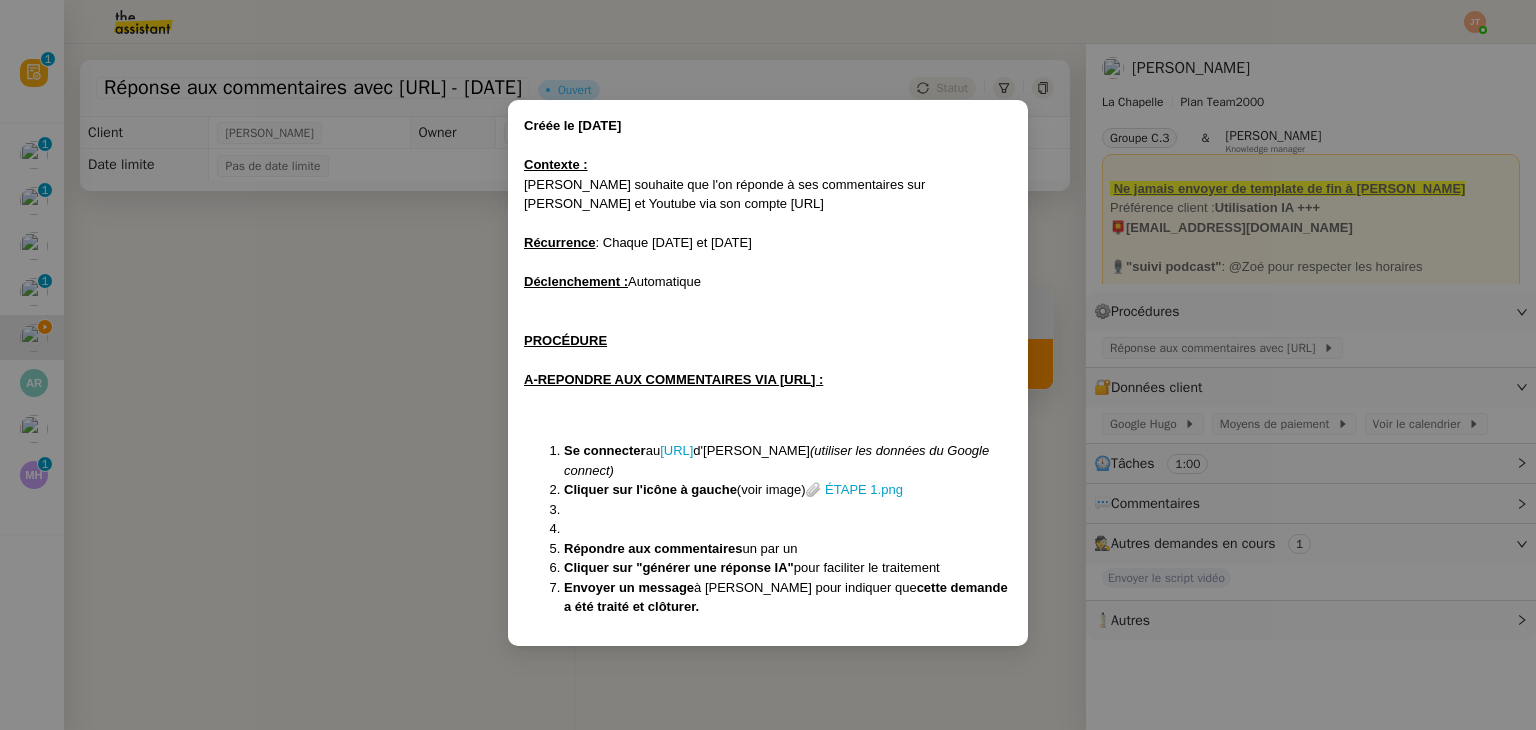click on "Créée le [DATE] Contexte : [PERSON_NAME] souhaite que l'on réponde à ses commentaires sur Tiktok et Youtube via son compte [URL] Récurrence  : Chaque [DATE] et [DATE] Déclenchement :  Automatique PROCÉDURE A-REPONDRE AUX COMMENTAIRES VIA [URL] : Se connecter  au  [URL]  d'[PERSON_NAME]  (utiliser les données du Google connect) Cliquer sur l'icône à gauche  (voir image)  📎 ÉTAPE 1.png Répondre aux commentaires  un par un Cliquer sur "générer une réponse IA"  pour faciliter le traitement Envoyer un message  à [PERSON_NAME] pour indiquer que  cette demande a été traité et clôturer." at bounding box center (768, 365) 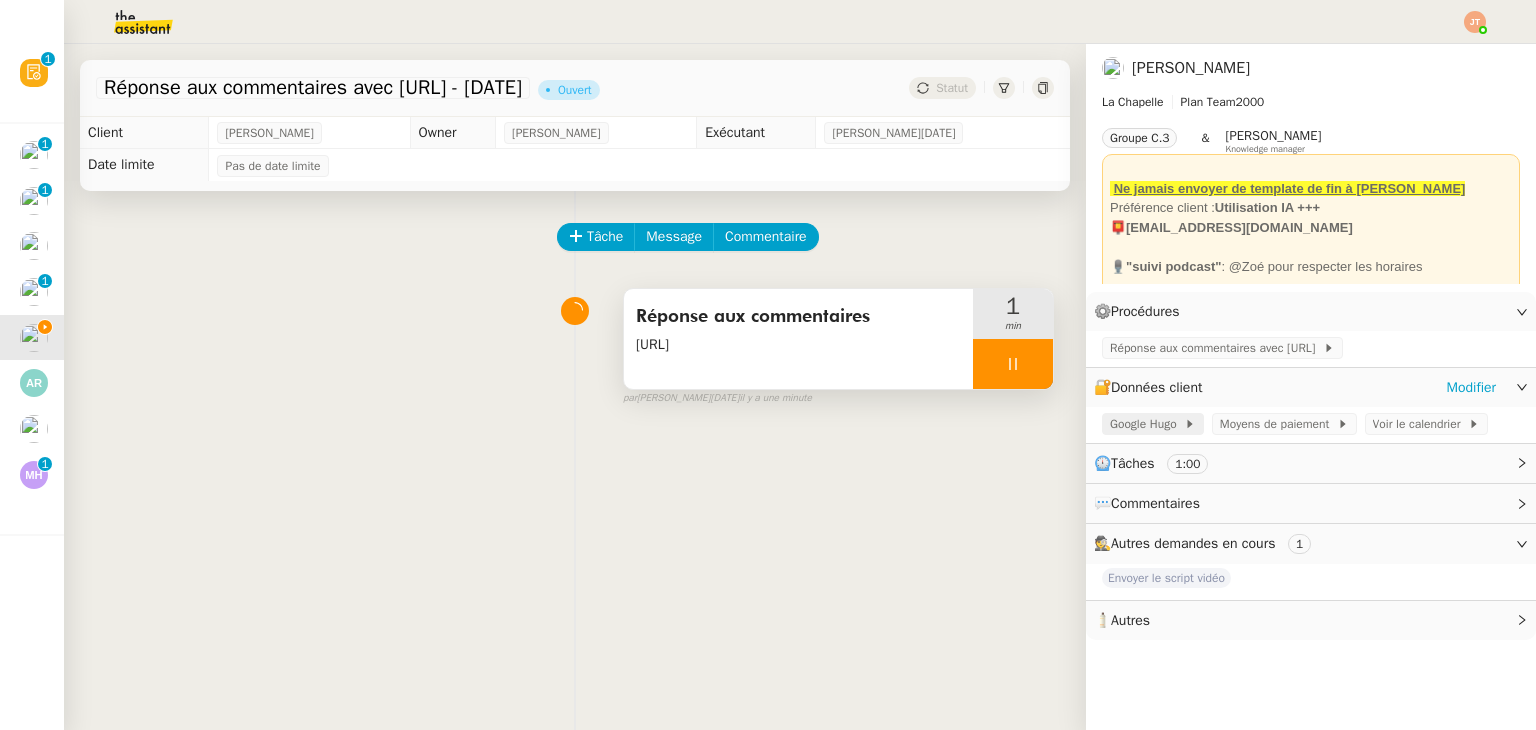 click on "Google Hugo" 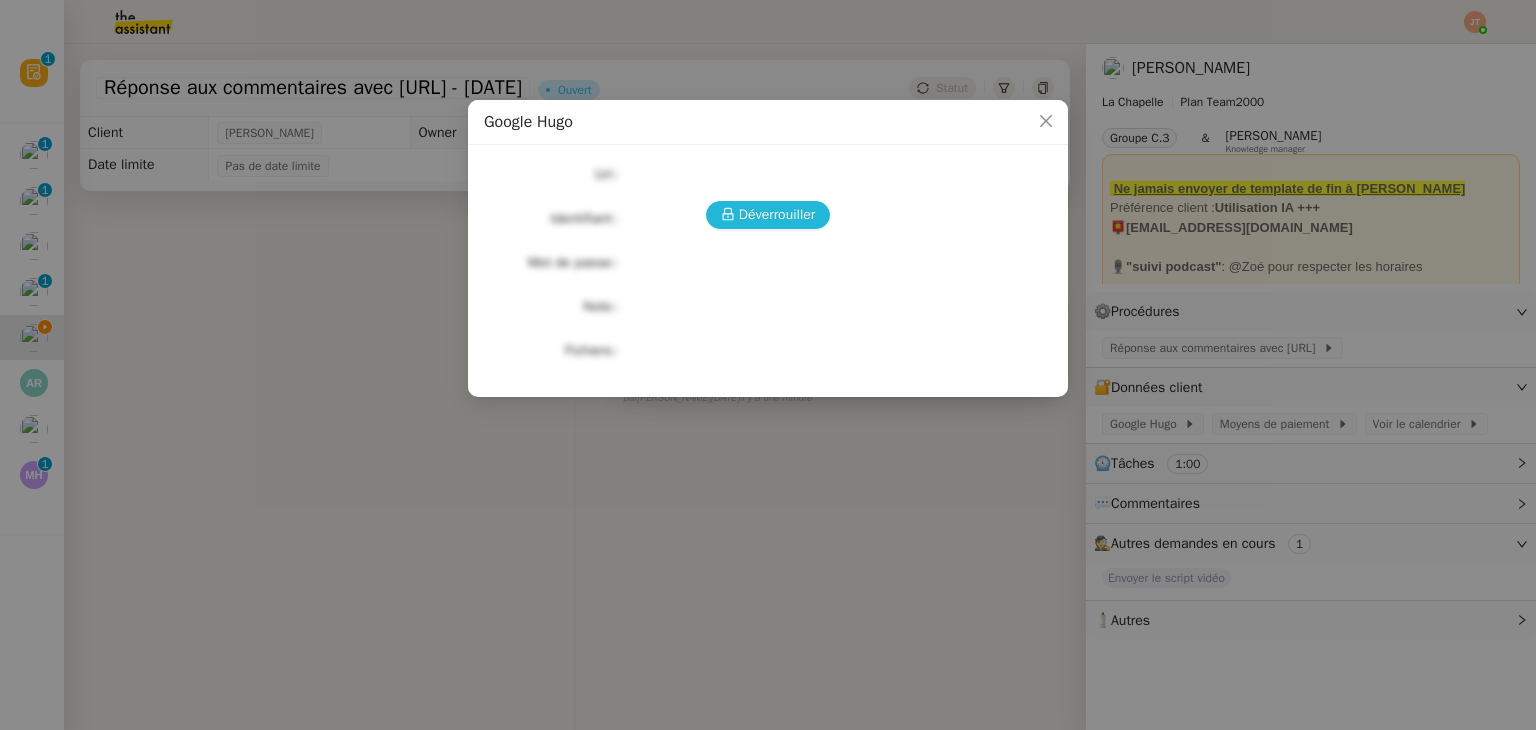 click on "Déverrouiller" at bounding box center (777, 214) 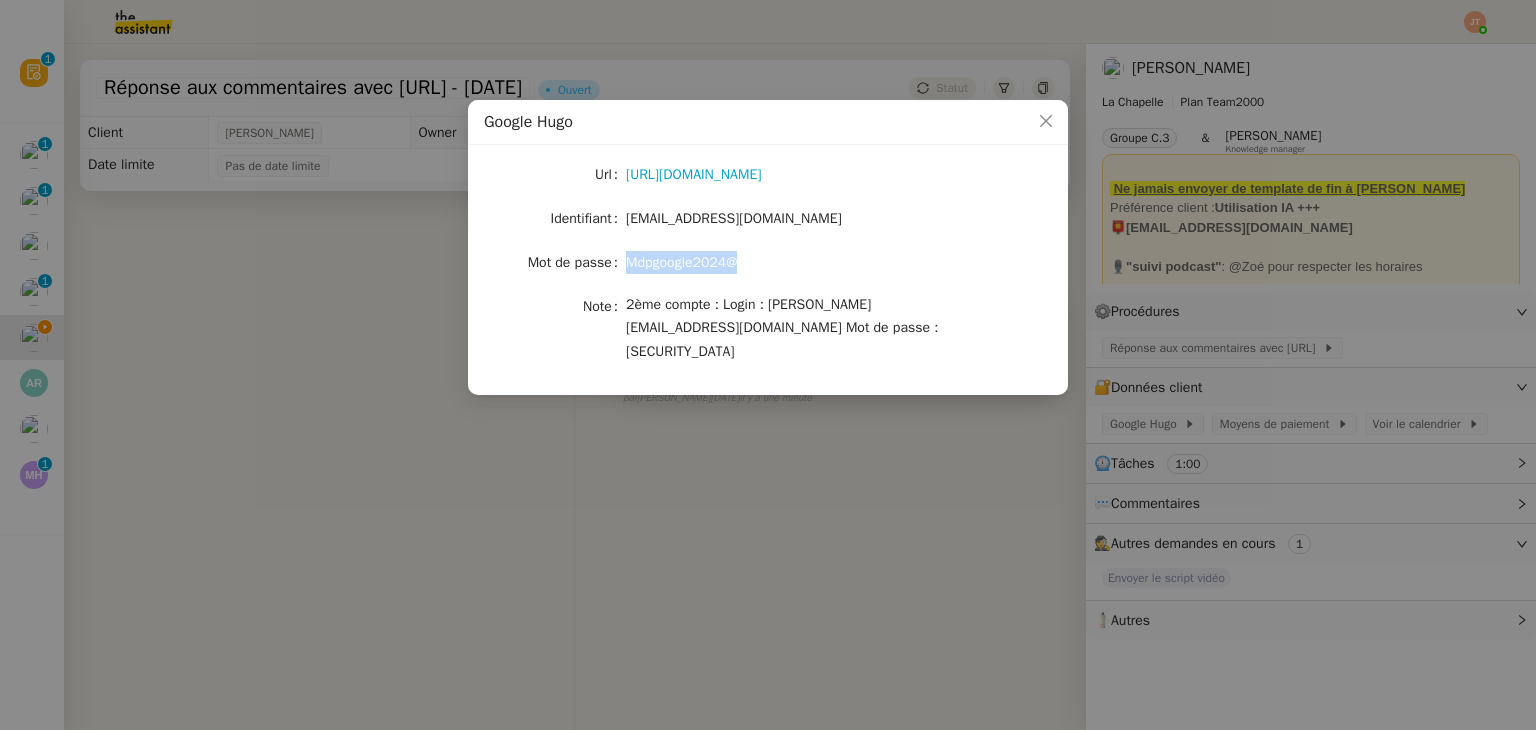 drag, startPoint x: 740, startPoint y: 260, endPoint x: 629, endPoint y: 260, distance: 111 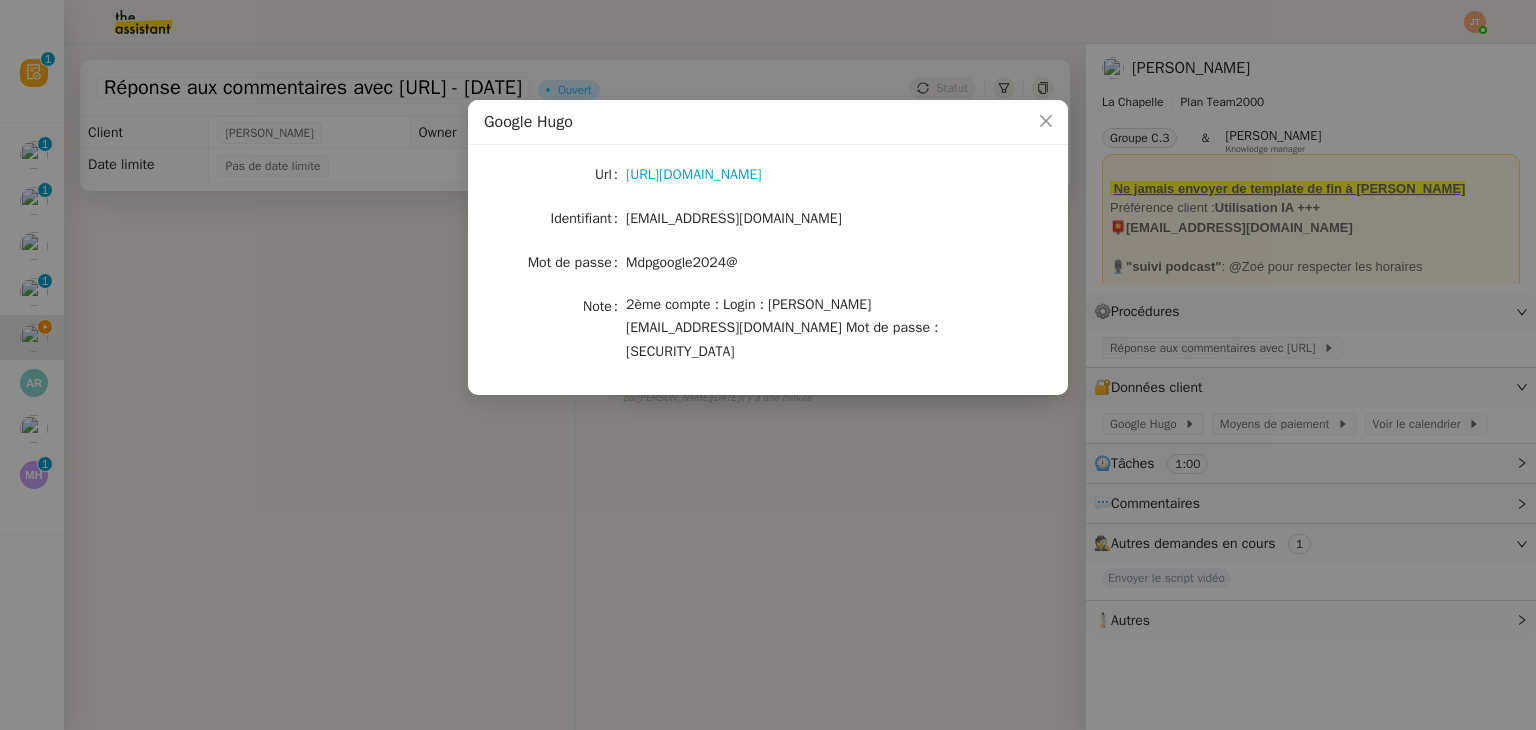 drag, startPoint x: 326, startPoint y: 318, endPoint x: 447, endPoint y: 17, distance: 324.41025 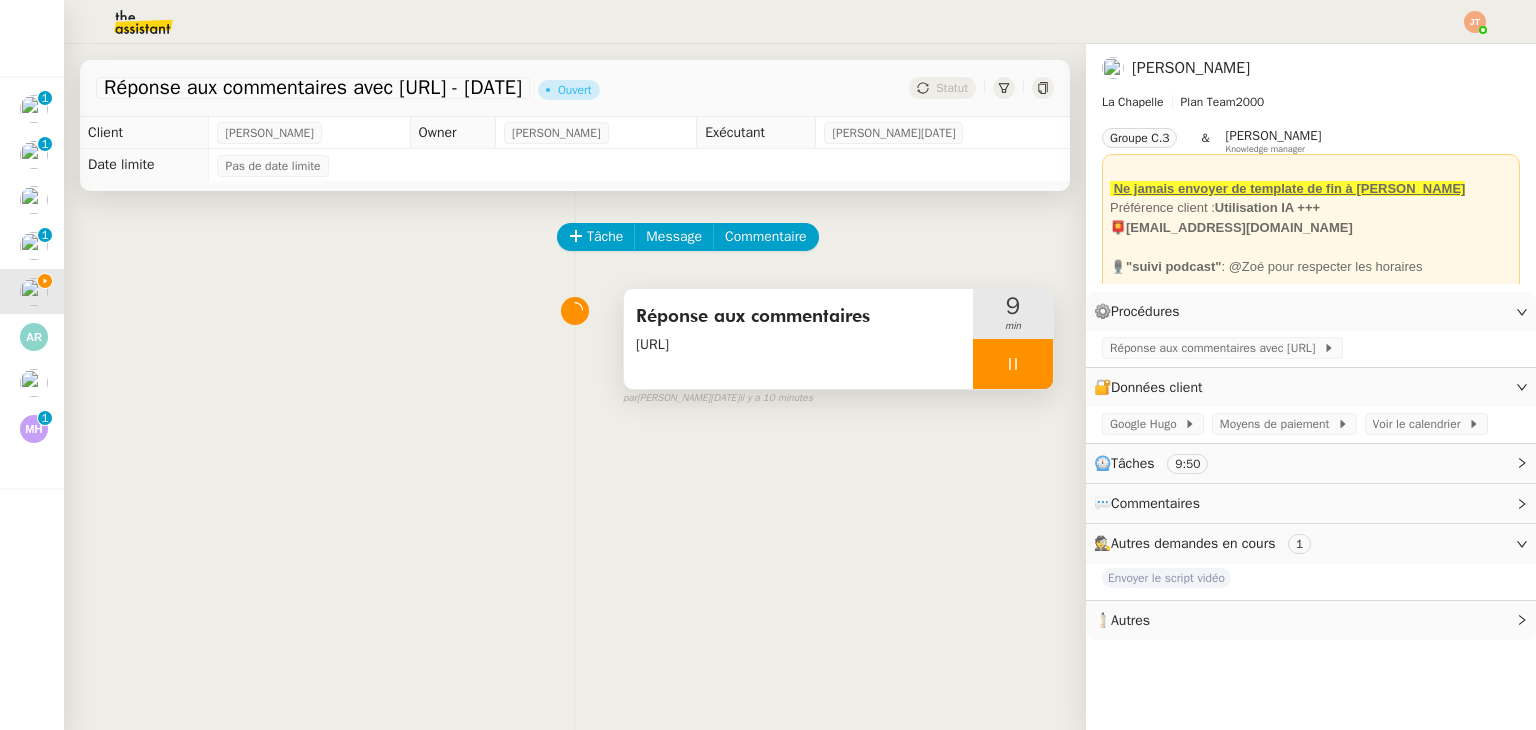 click 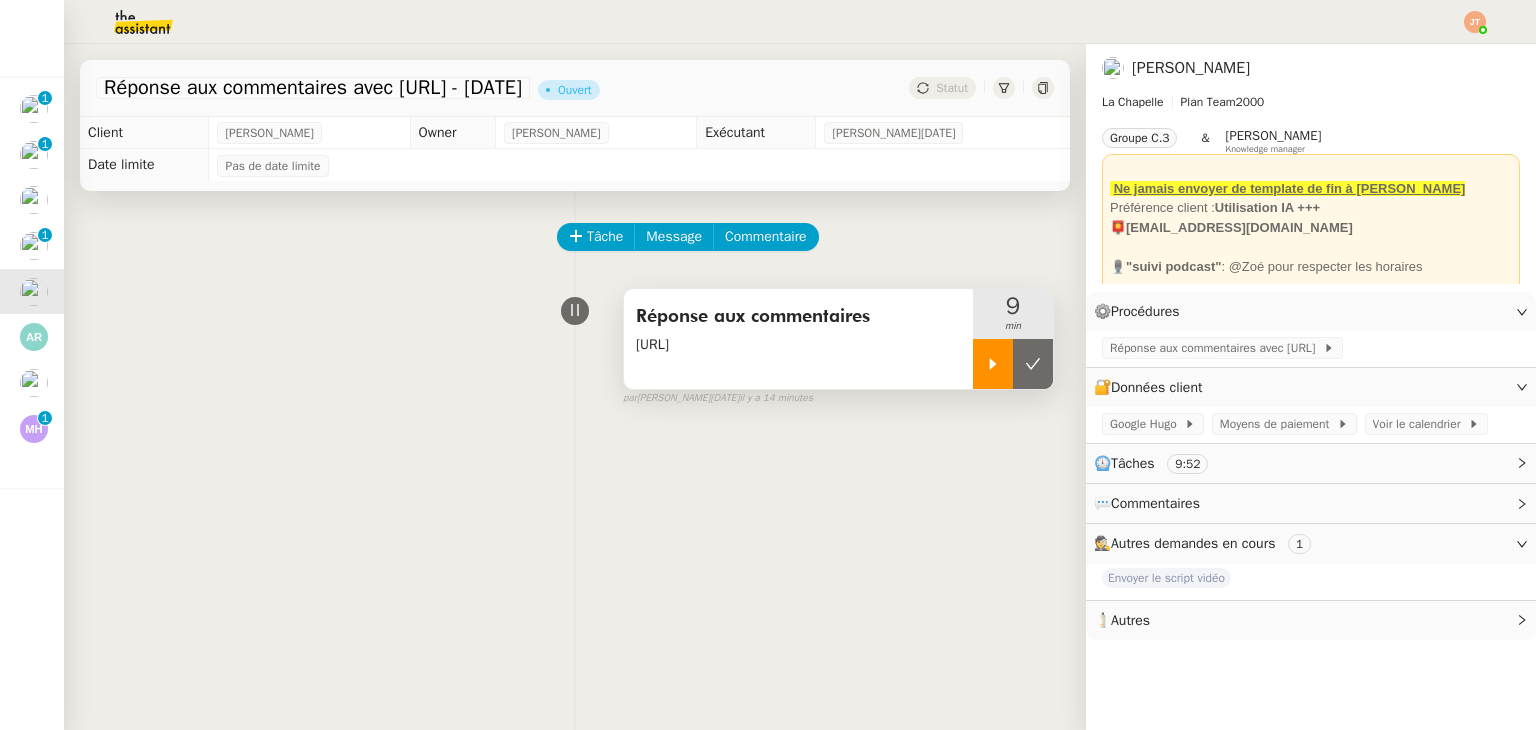 click 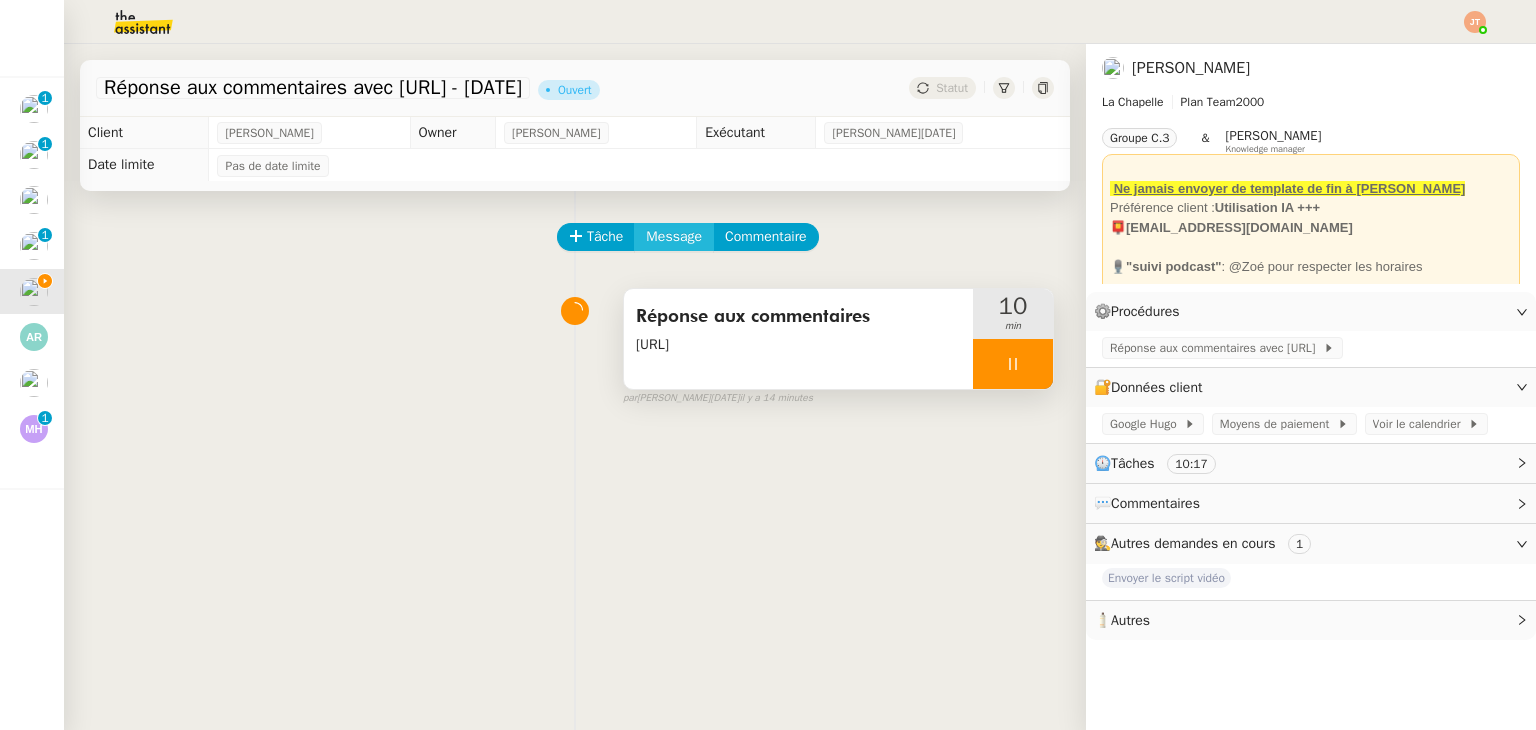 click on "Message" 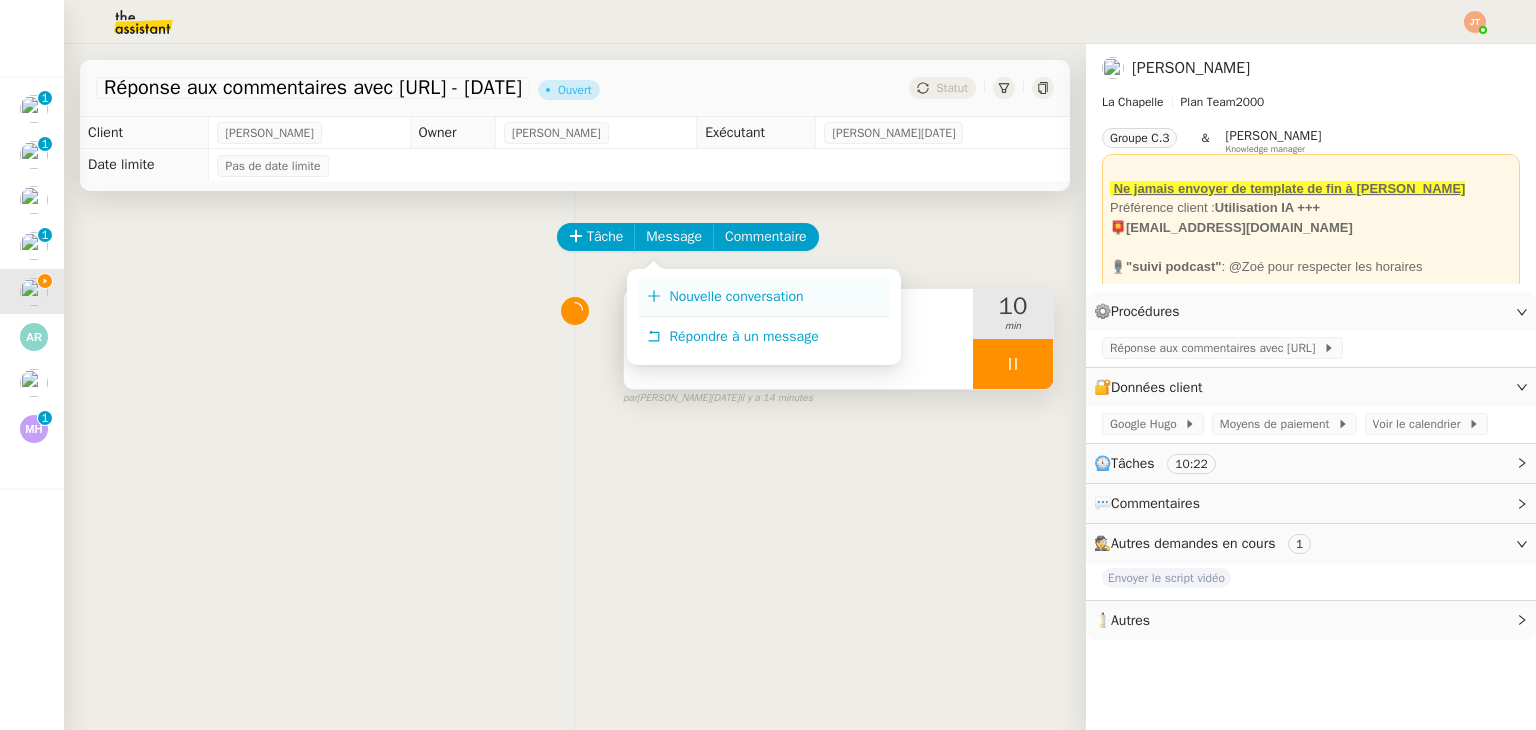 click on "Nouvelle conversation" at bounding box center [736, 296] 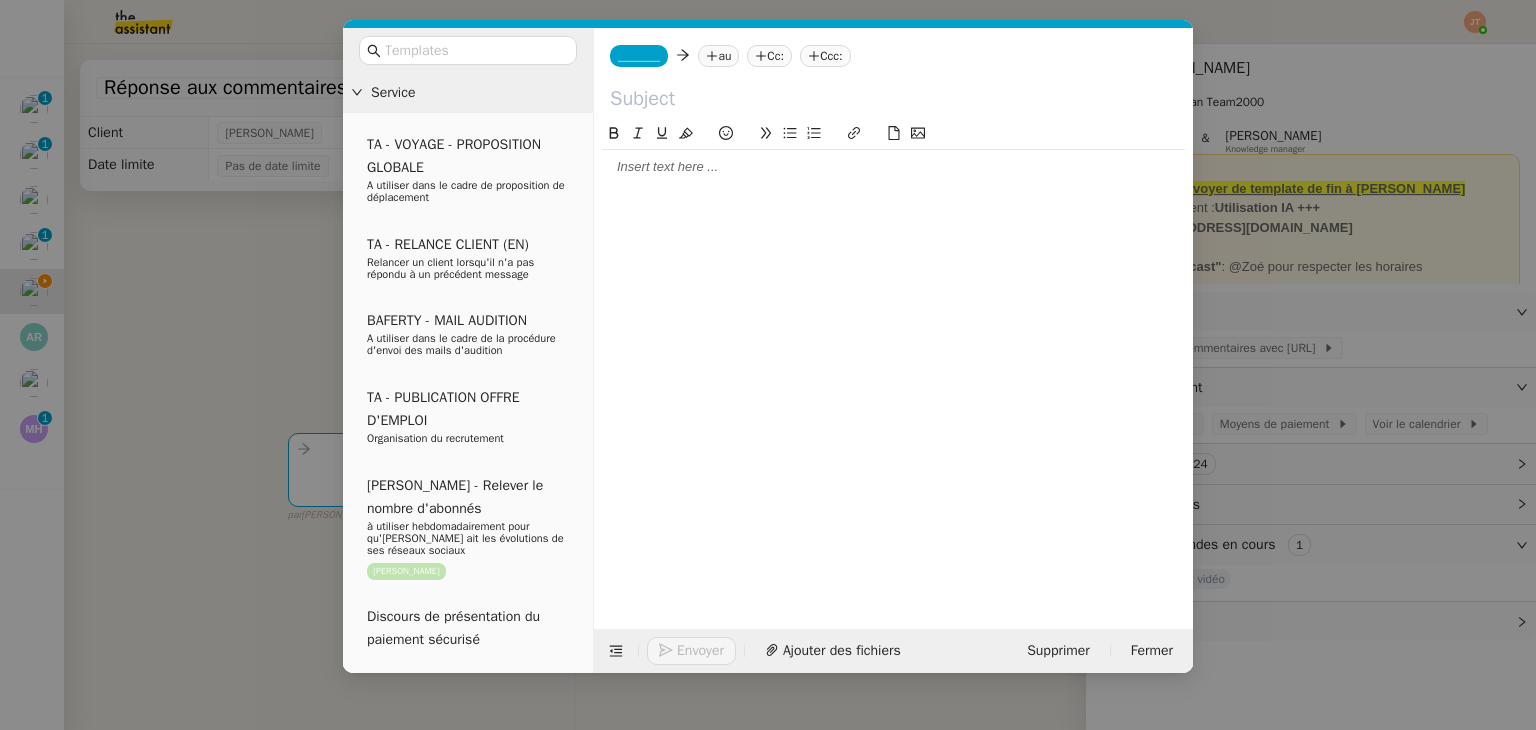 click 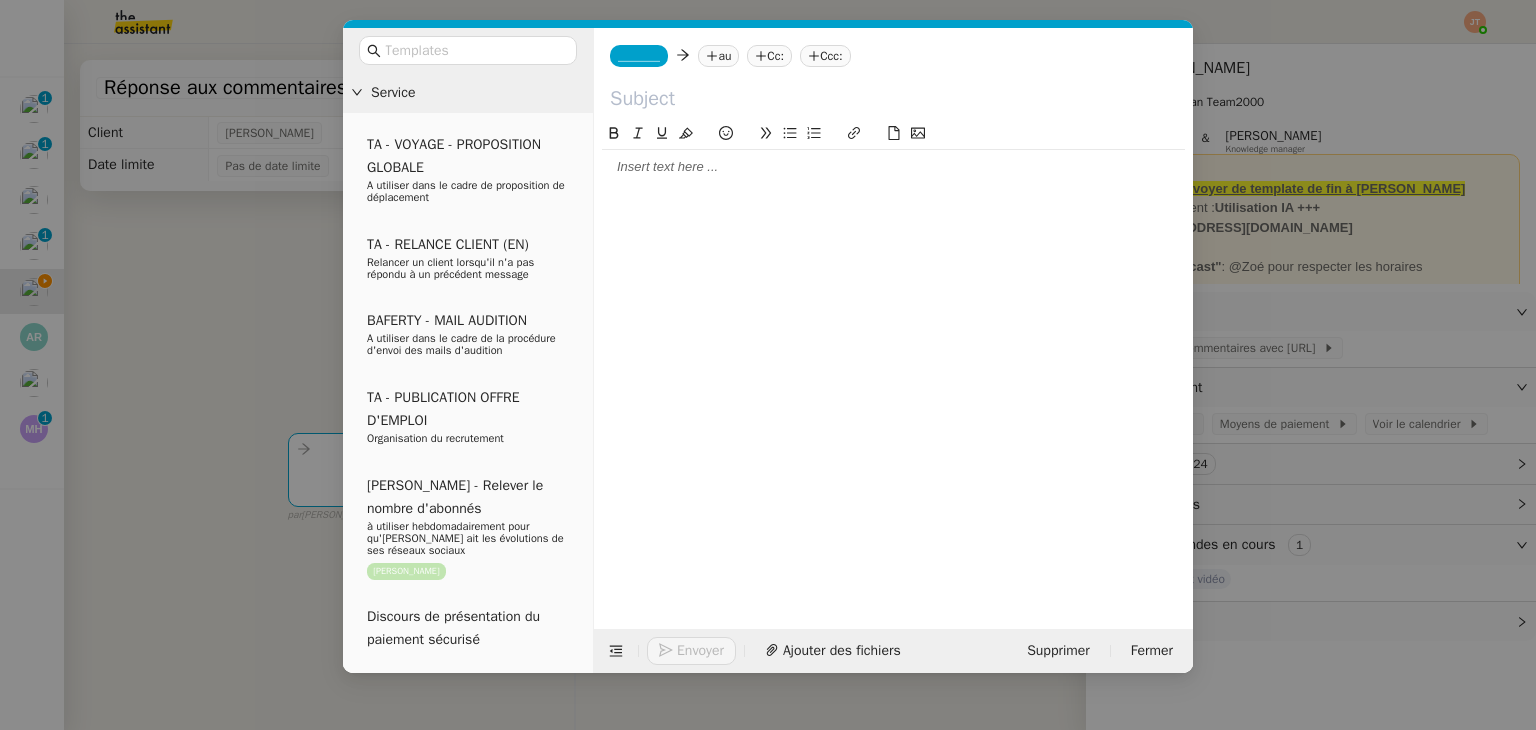 type 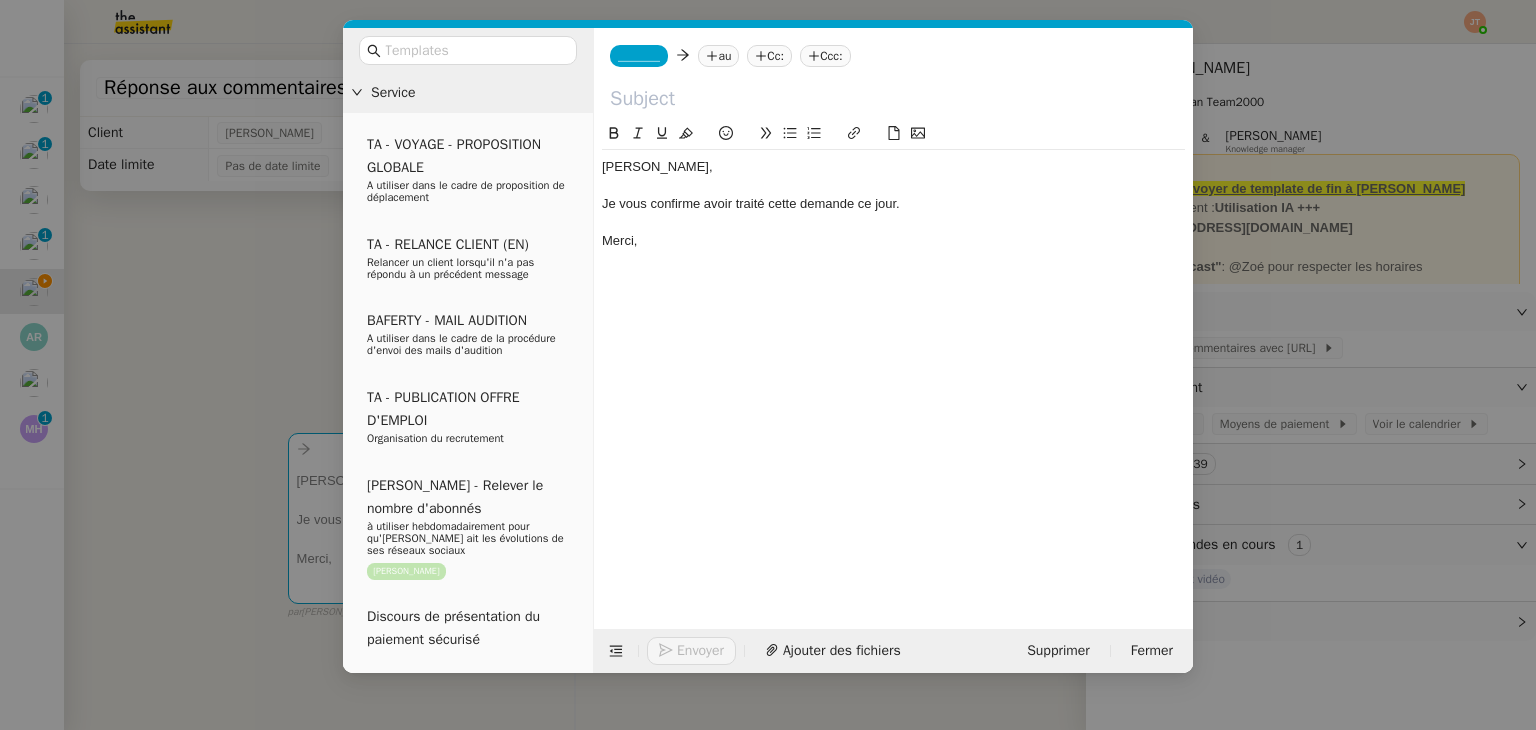 click on "Service TA - VOYAGE - PROPOSITION GLOBALE    A utiliser dans le cadre de proposition de déplacement TA - RELANCE CLIENT (EN)    Relancer un client lorsqu'il n'a pas répondu à un précédent message BAFERTY - MAIL AUDITION    A utiliser dans le cadre de la procédure d'envoi des mails d'audition TA - PUBLICATION OFFRE D'EMPLOI     Organisation du recrutement [PERSON_NAME] - Relever le nombre d'abonnés    à utiliser hebdomadairement pour qu'[PERSON_NAME] ait les évolutions de ses réseaux sociaux  [PERSON_NAME] Discours de présentation du paiement sécurisé    TA - VOYAGES - PROPOSITION ITINERAIRE    Soumettre les résultats d'une recherche TA - CONFIRMATION PAIEMENT (EN)    Confirmer avec le client de modèle de transaction - Attention Plan Pro nécessaire. TA - COURRIER EXPEDIE (recommandé)    A utiliser dans le cadre de l'envoi d'un courrier recommandé TA - PARTAGE DE CALENDRIER (EN)    A utiliser pour demander au client de partager son calendrier afin de faciliter l'accès et la gestion" at bounding box center [768, 365] 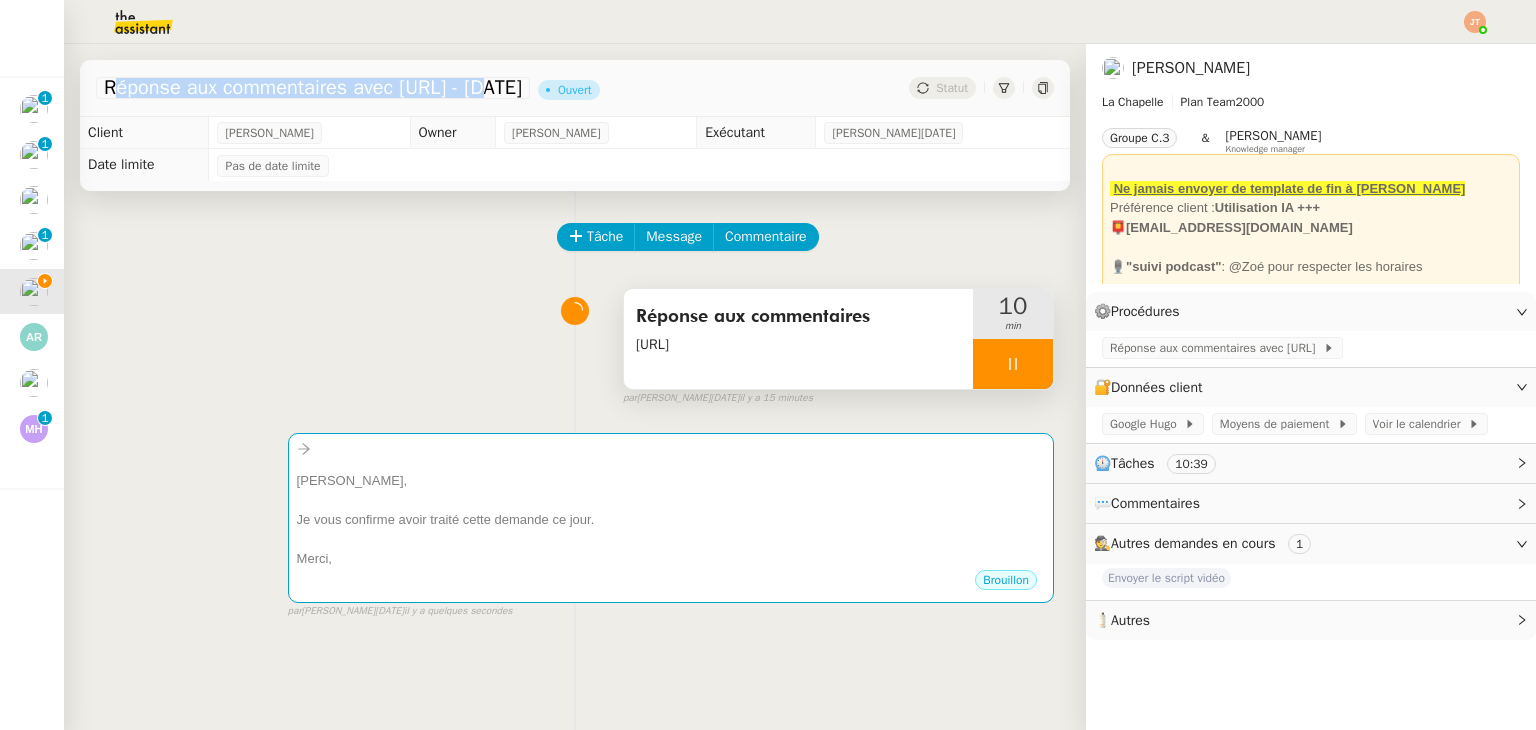 drag, startPoint x: 109, startPoint y: 83, endPoint x: 480, endPoint y: 89, distance: 371.04852 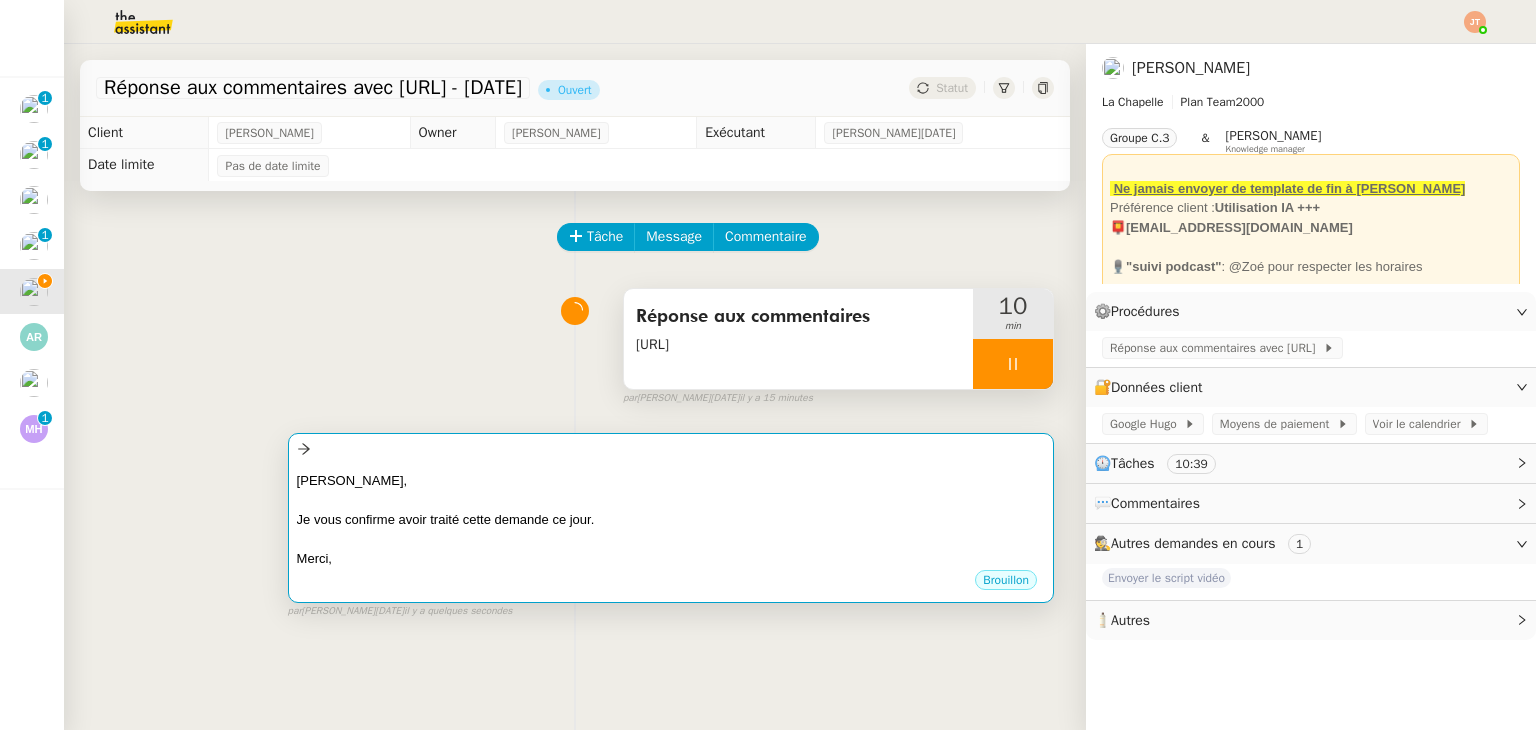click at bounding box center (671, 449) 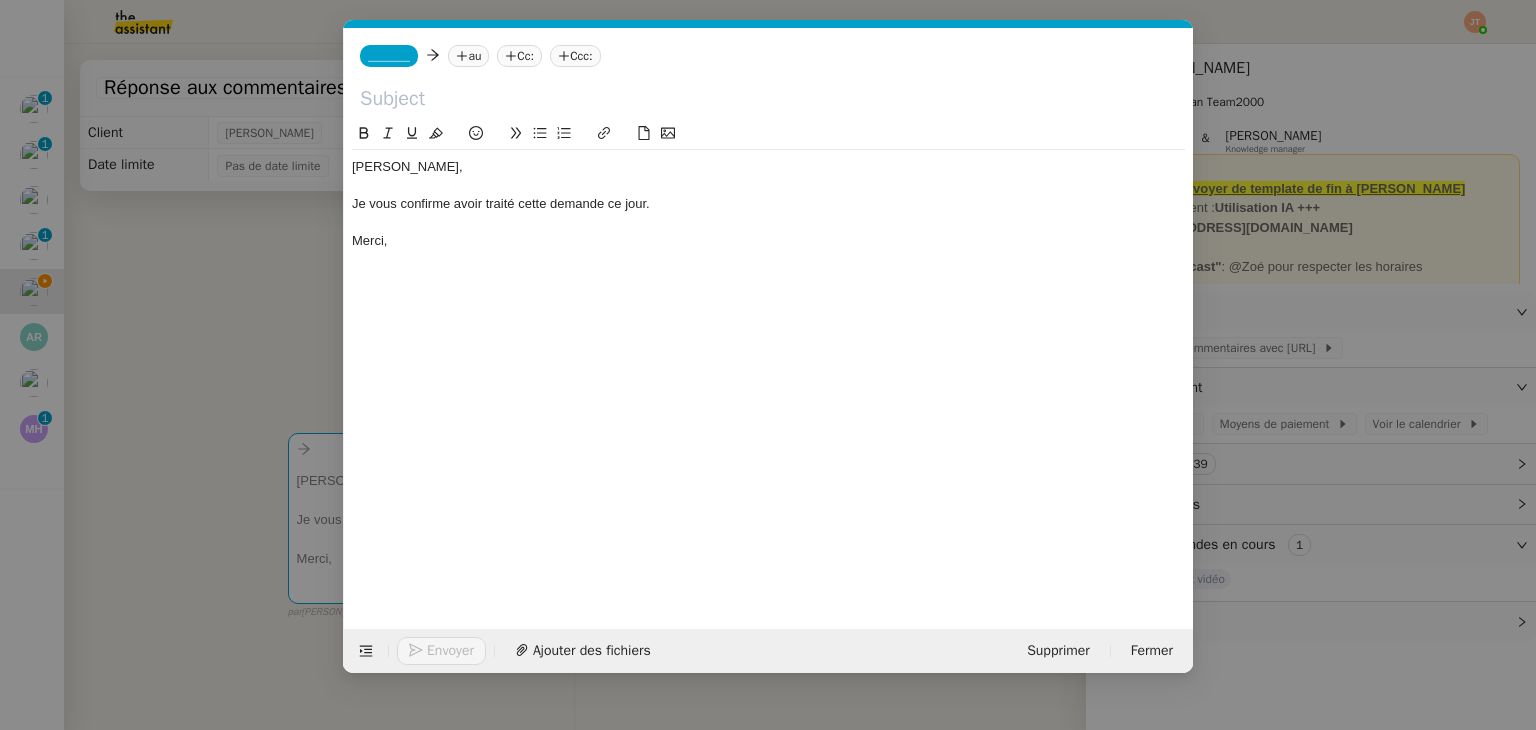 scroll, scrollTop: 0, scrollLeft: 42, axis: horizontal 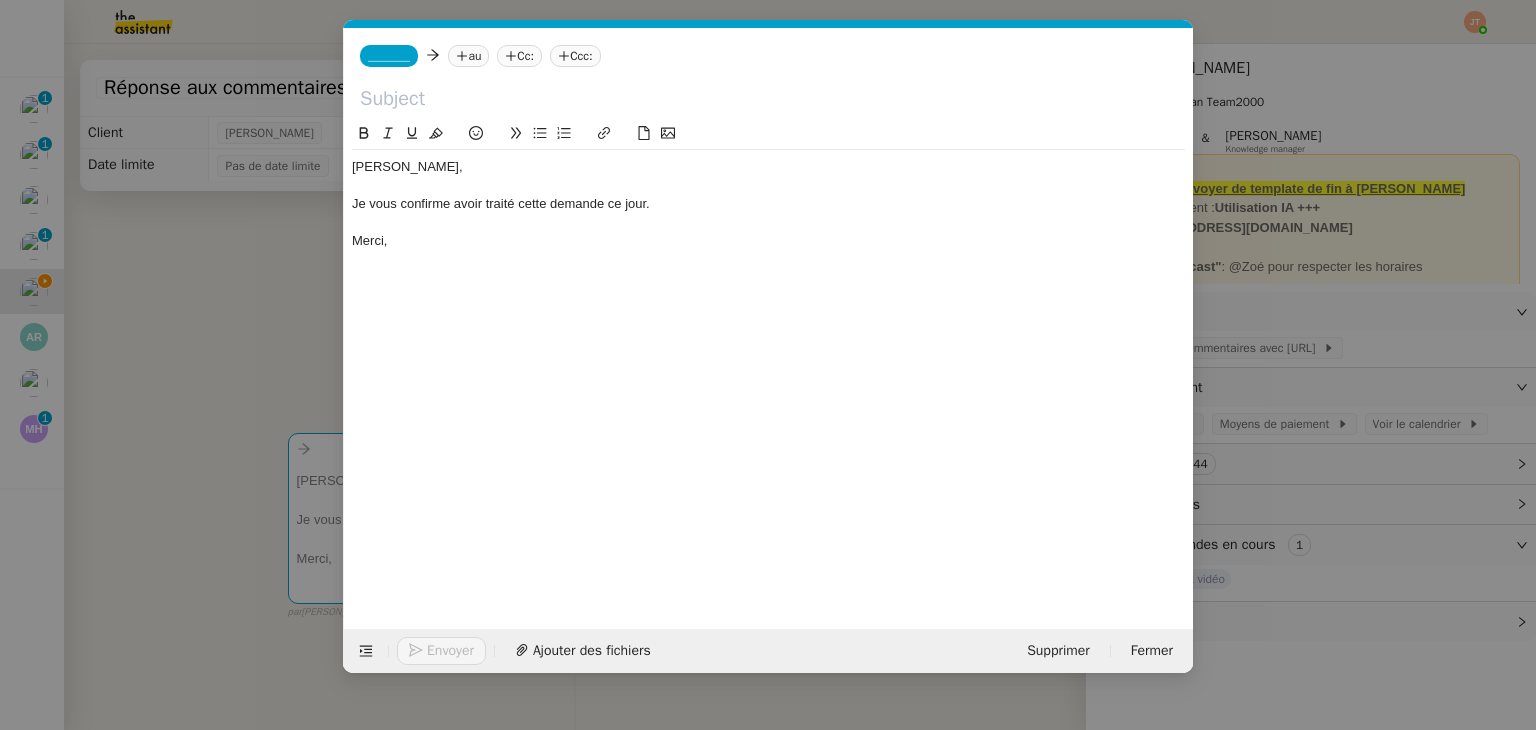 click 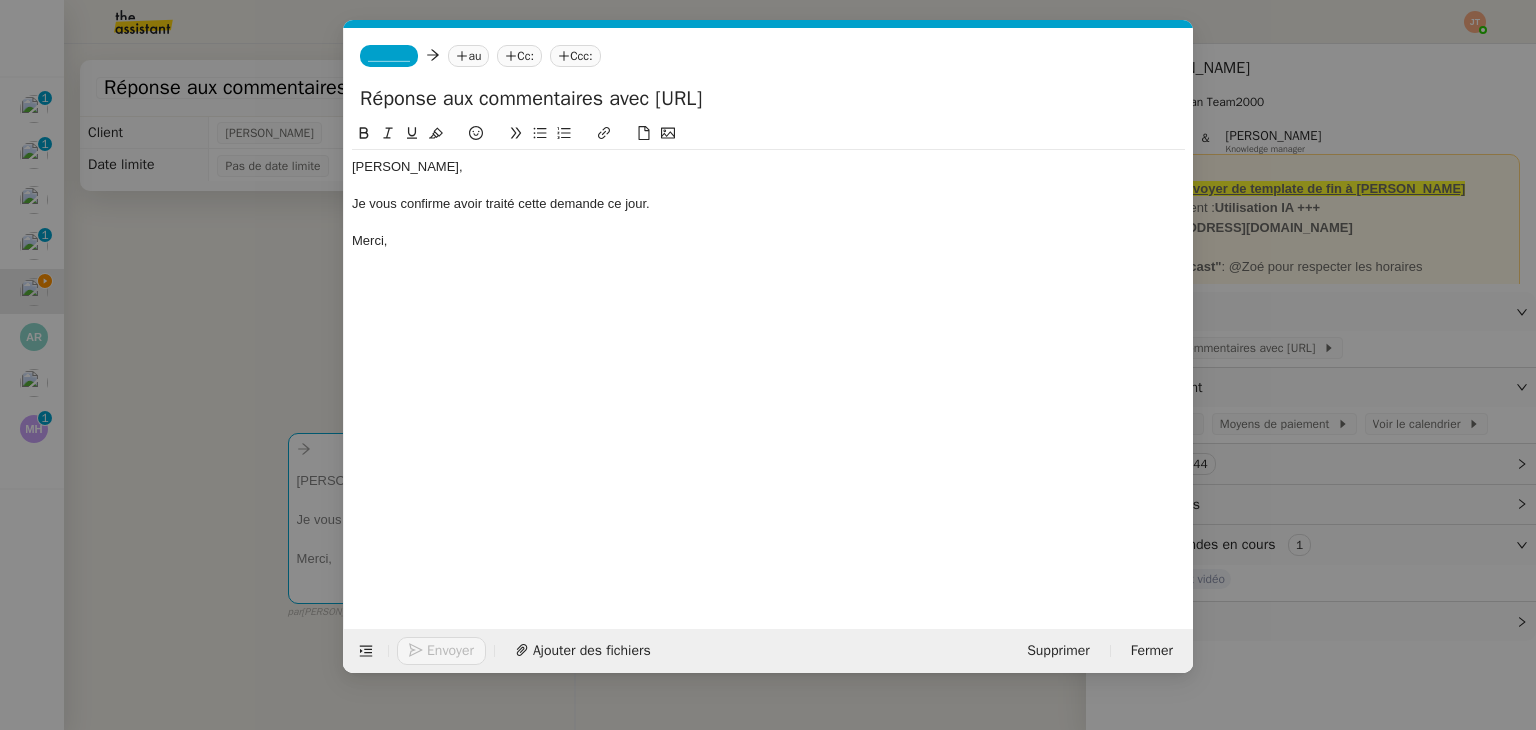 type on "Réponse aux commentaires avec [URL]" 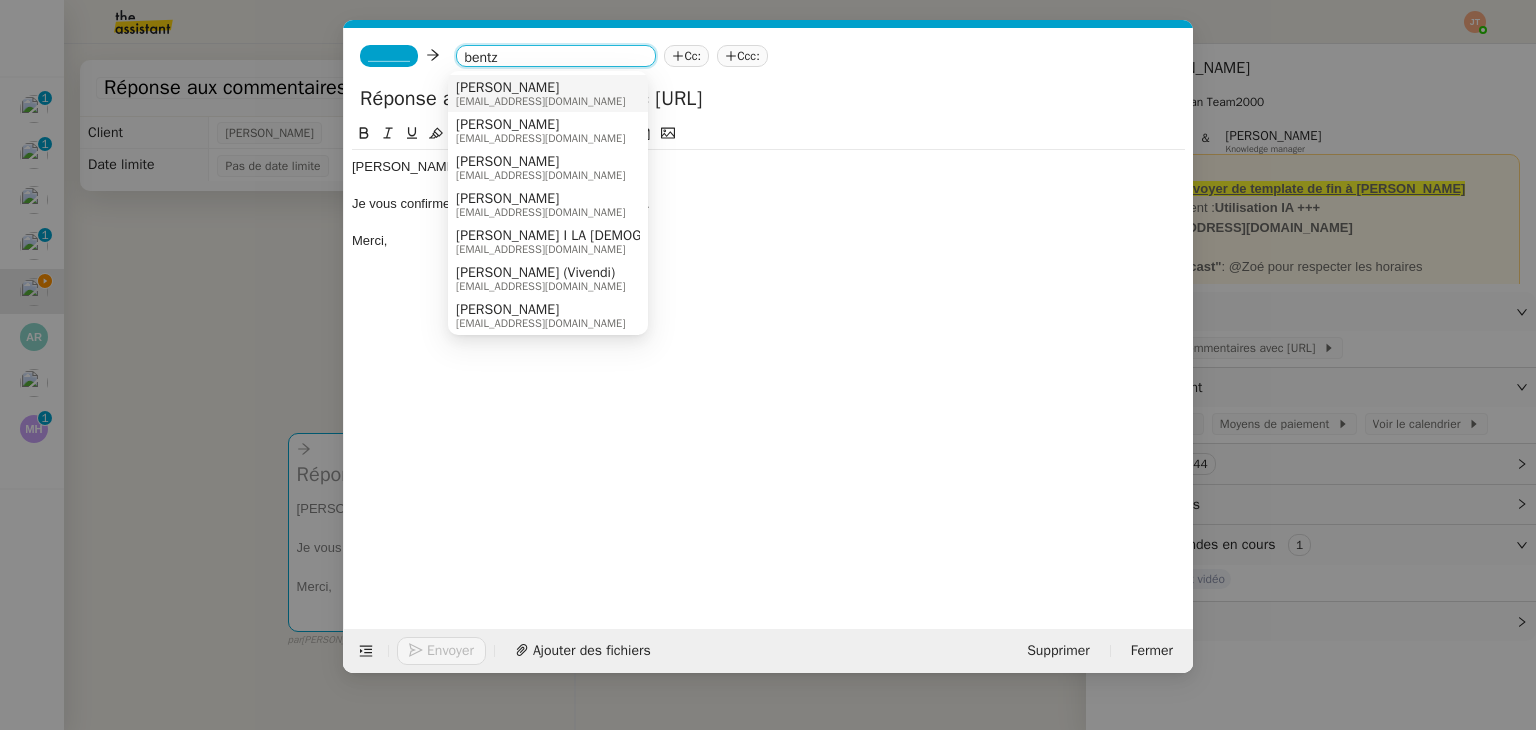 type on "bentz" 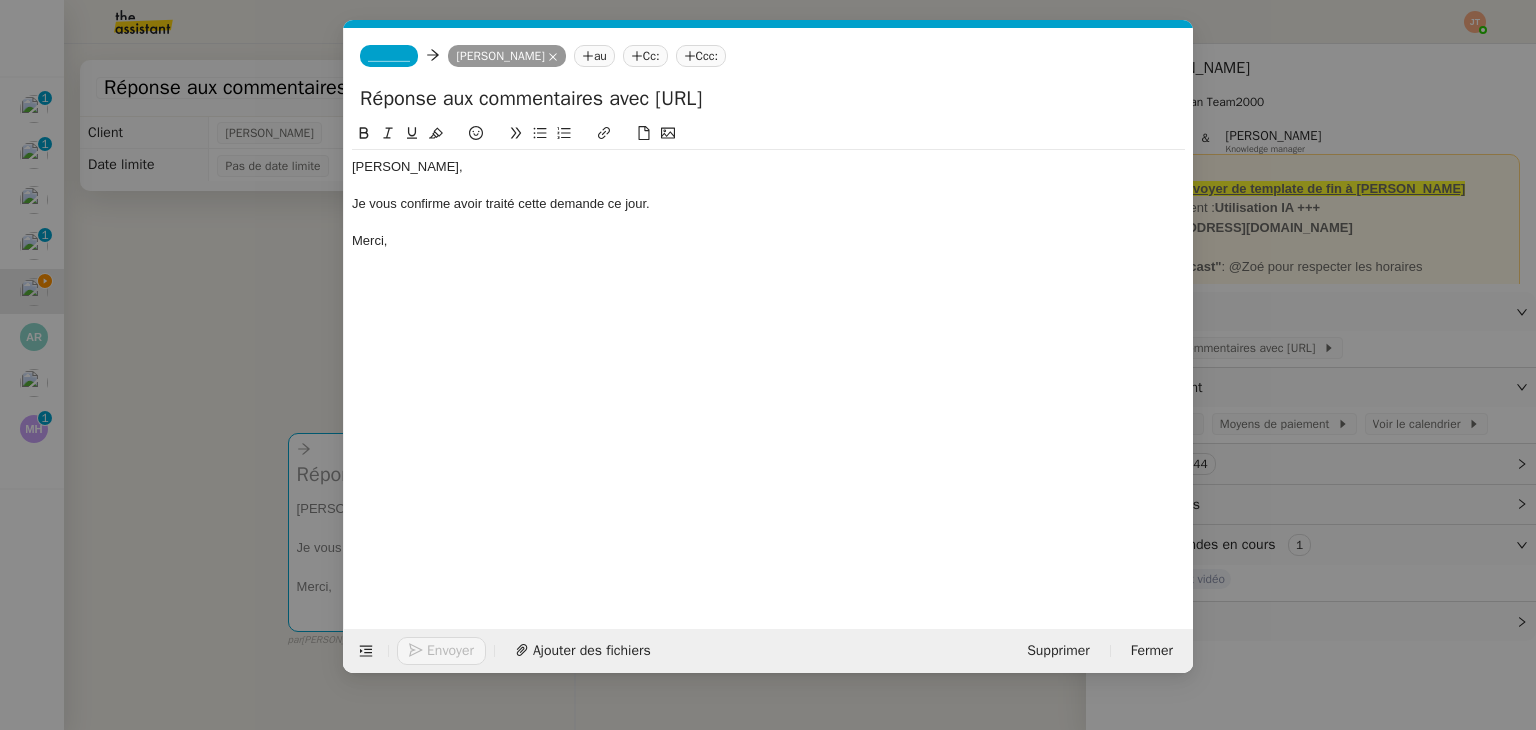 click on "_______" 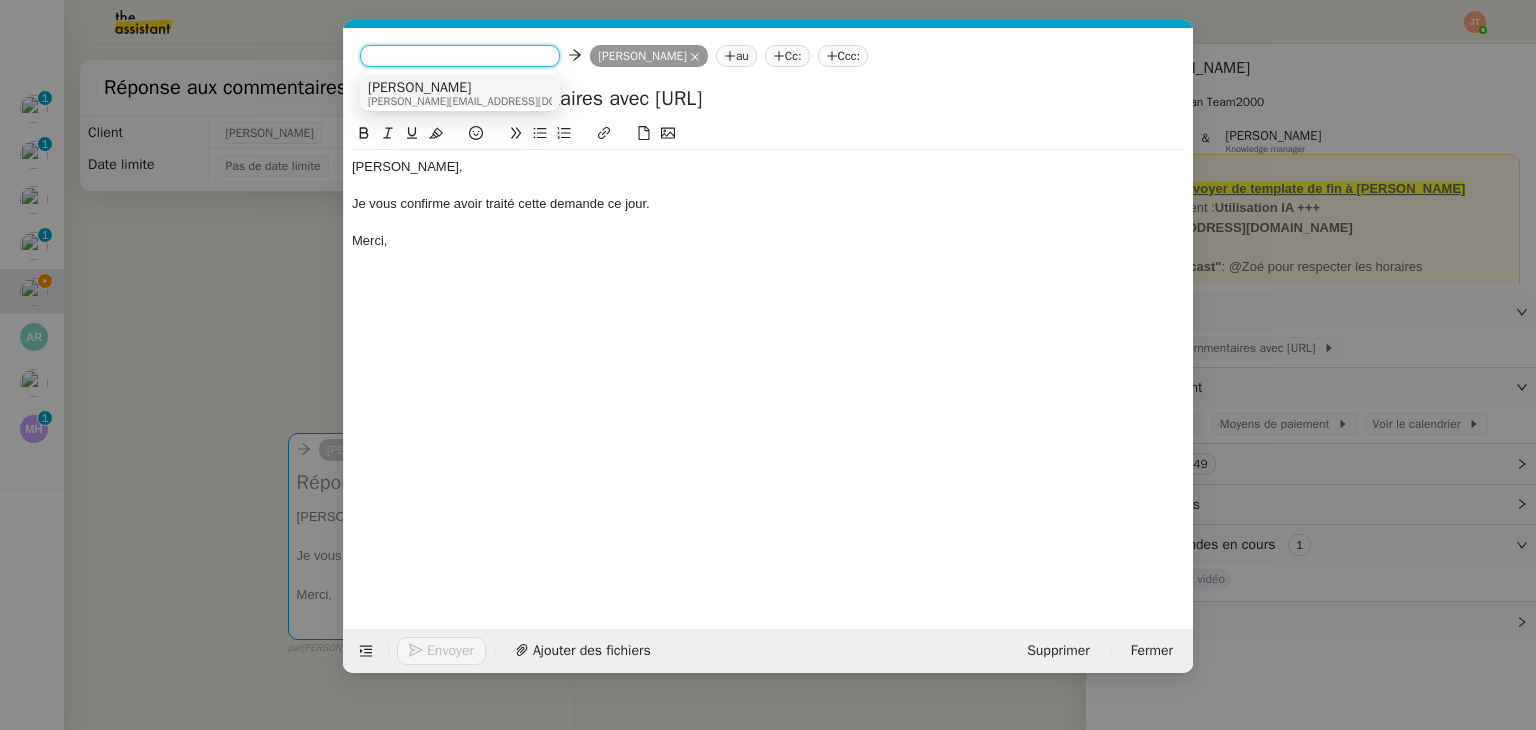 click on "[PERSON_NAME]" at bounding box center (493, 88) 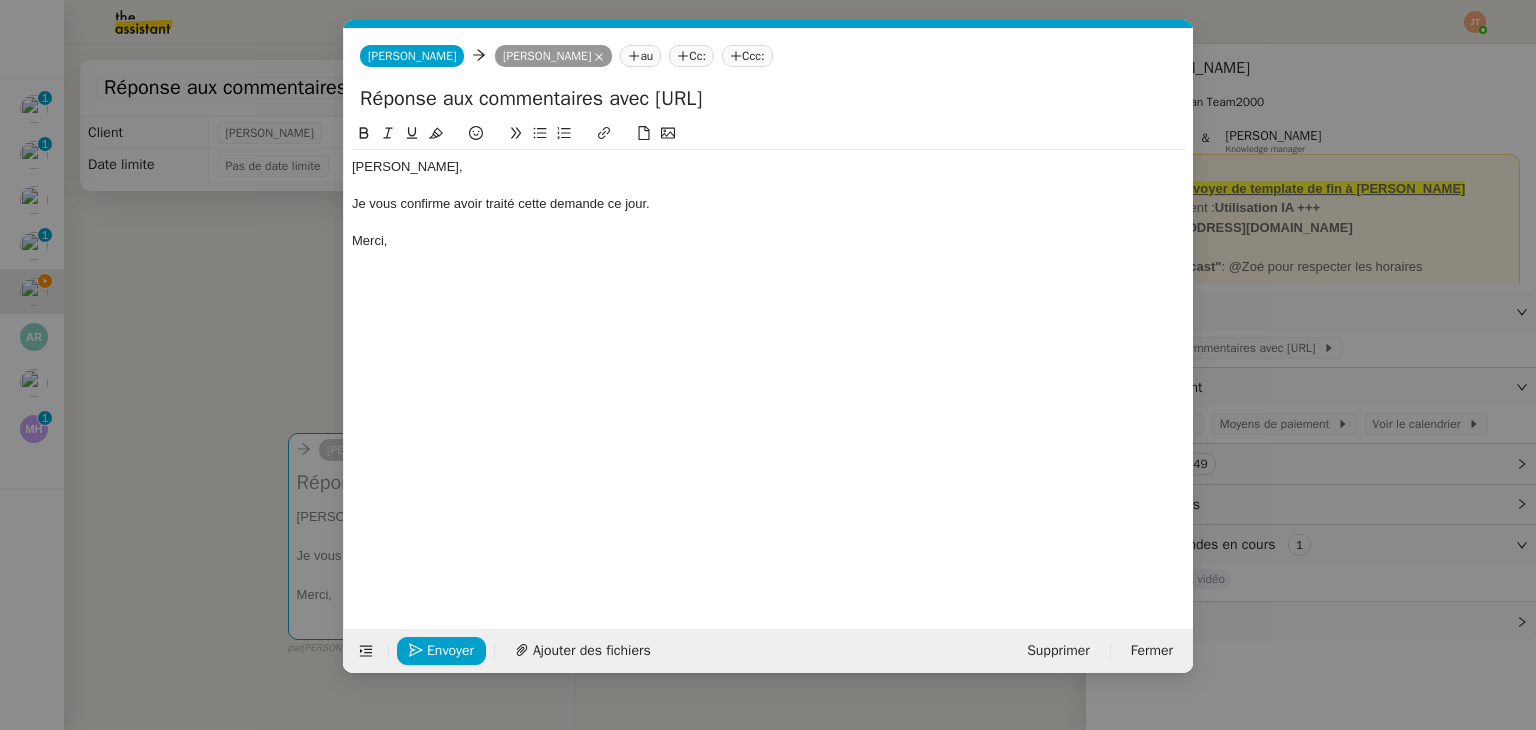 click on "Service TA - VOYAGE - PROPOSITION GLOBALE    A utiliser dans le cadre de proposition de déplacement TA - RELANCE CLIENT (EN)    Relancer un client lorsqu'il n'a pas répondu à un précédent message BAFERTY - MAIL AUDITION    A utiliser dans le cadre de la procédure d'envoi des mails d'audition TA - PUBLICATION OFFRE D'EMPLOI     Organisation du recrutement [PERSON_NAME] - Relever le nombre d'abonnés    à utiliser hebdomadairement pour qu'[PERSON_NAME] ait les évolutions de ses réseaux sociaux  [PERSON_NAME] Discours de présentation du paiement sécurisé    TA - VOYAGES - PROPOSITION ITINERAIRE    Soumettre les résultats d'une recherche TA - CONFIRMATION PAIEMENT (EN)    Confirmer avec le client de modèle de transaction - Attention Plan Pro nécessaire. TA - COURRIER EXPEDIE (recommandé)    A utiliser dans le cadre de l'envoi d'un courrier recommandé TA - PARTAGE DE CALENDRIER (EN)    A utiliser pour demander au client de partager son calendrier afin de faciliter l'accès et la gestion" at bounding box center (768, 365) 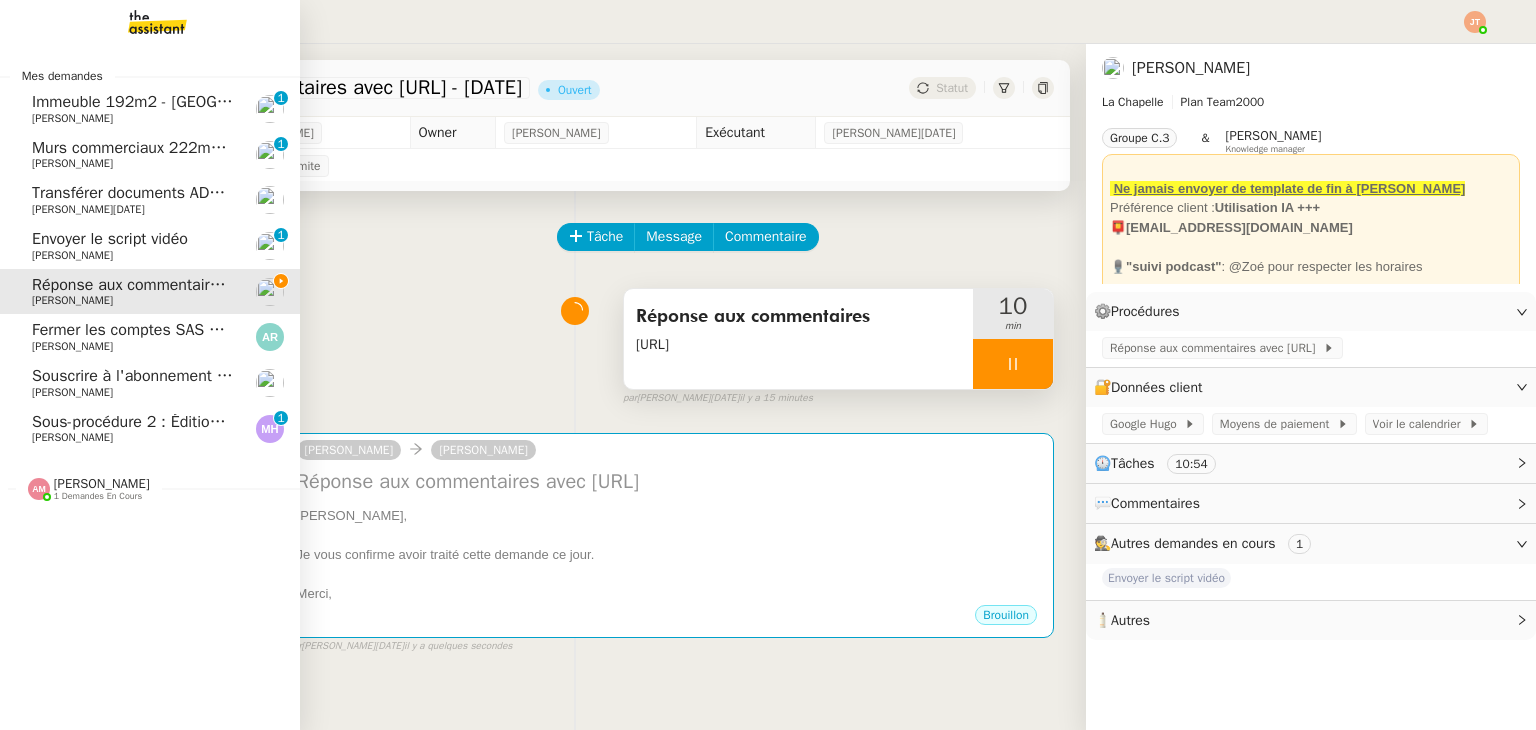 click on "[PERSON_NAME]" 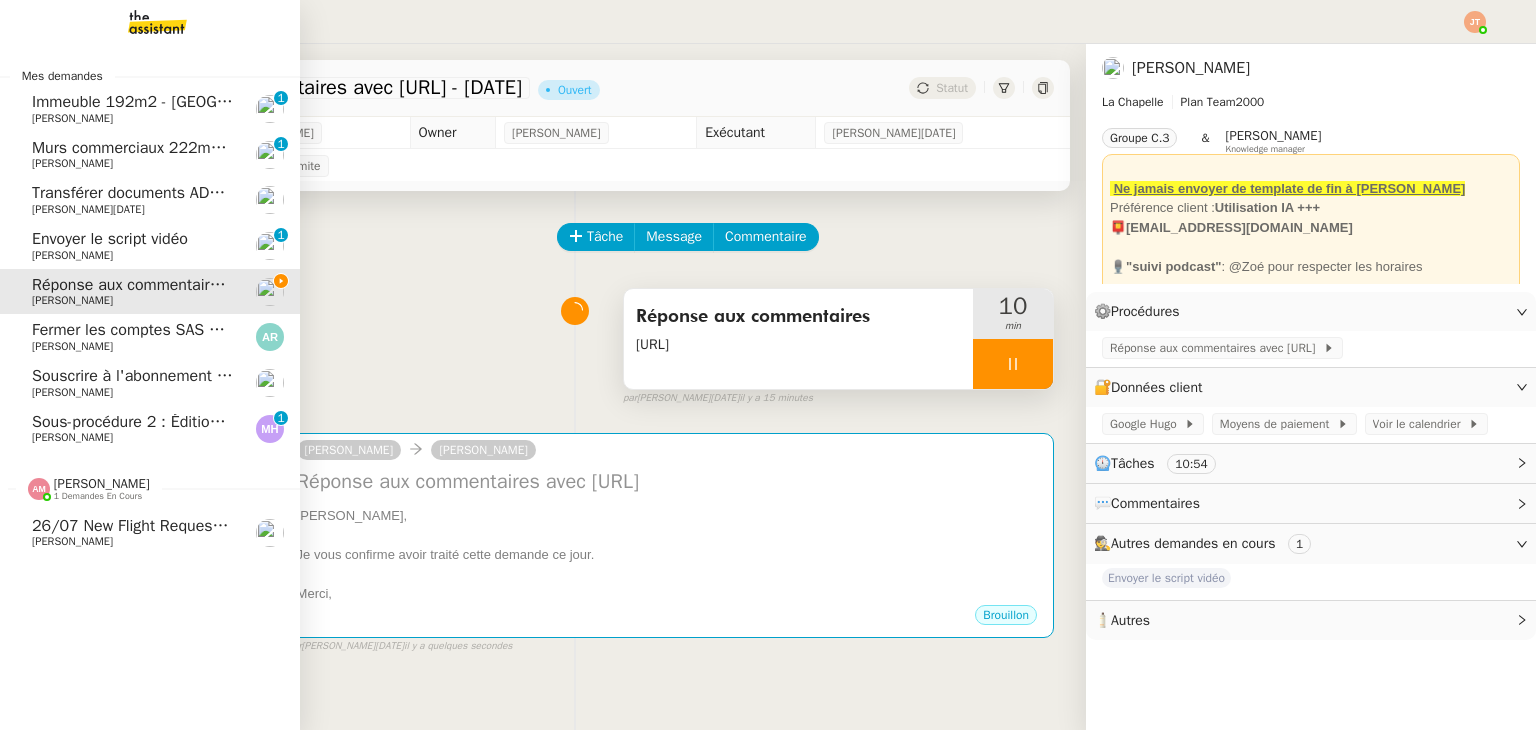 click on "[PERSON_NAME]" 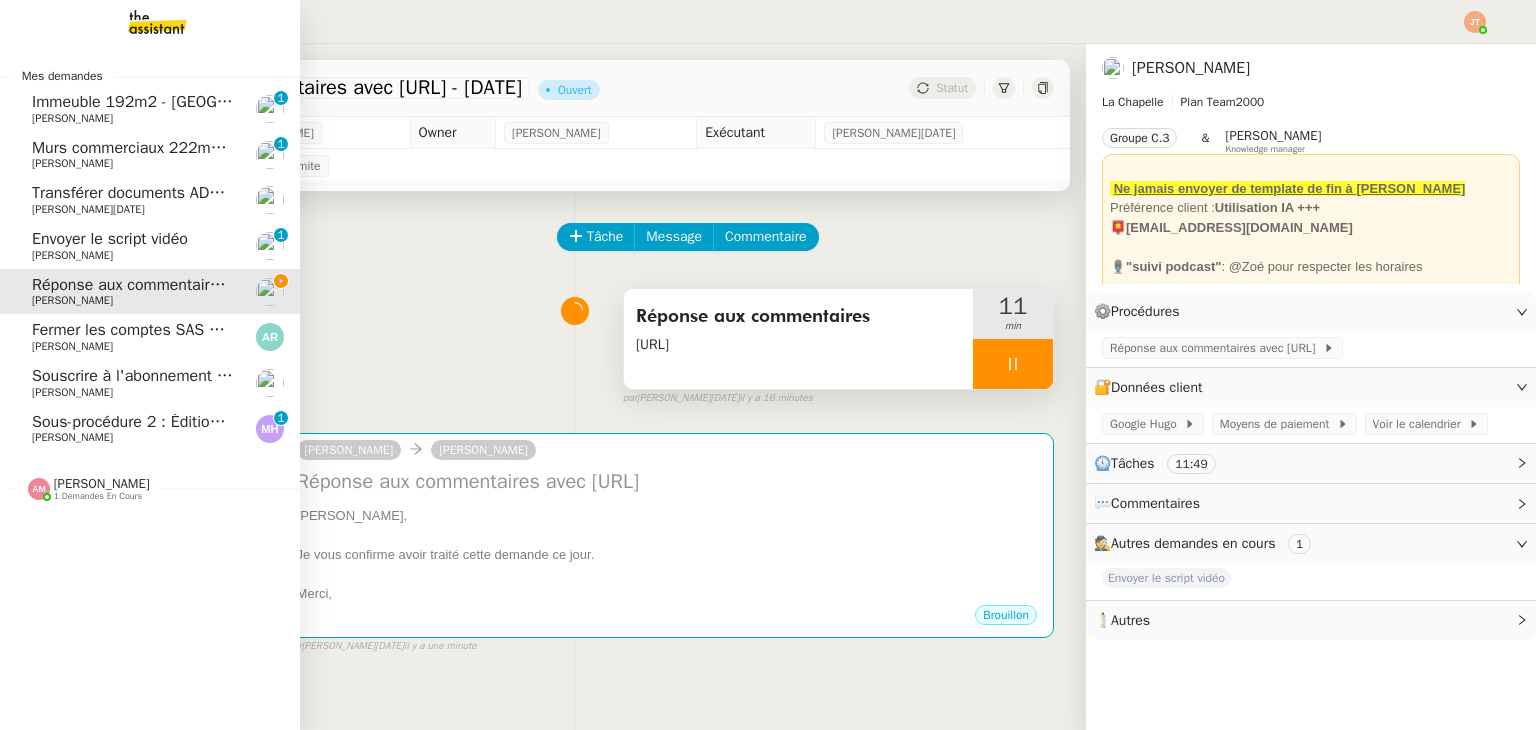 click on "[PERSON_NAME]" 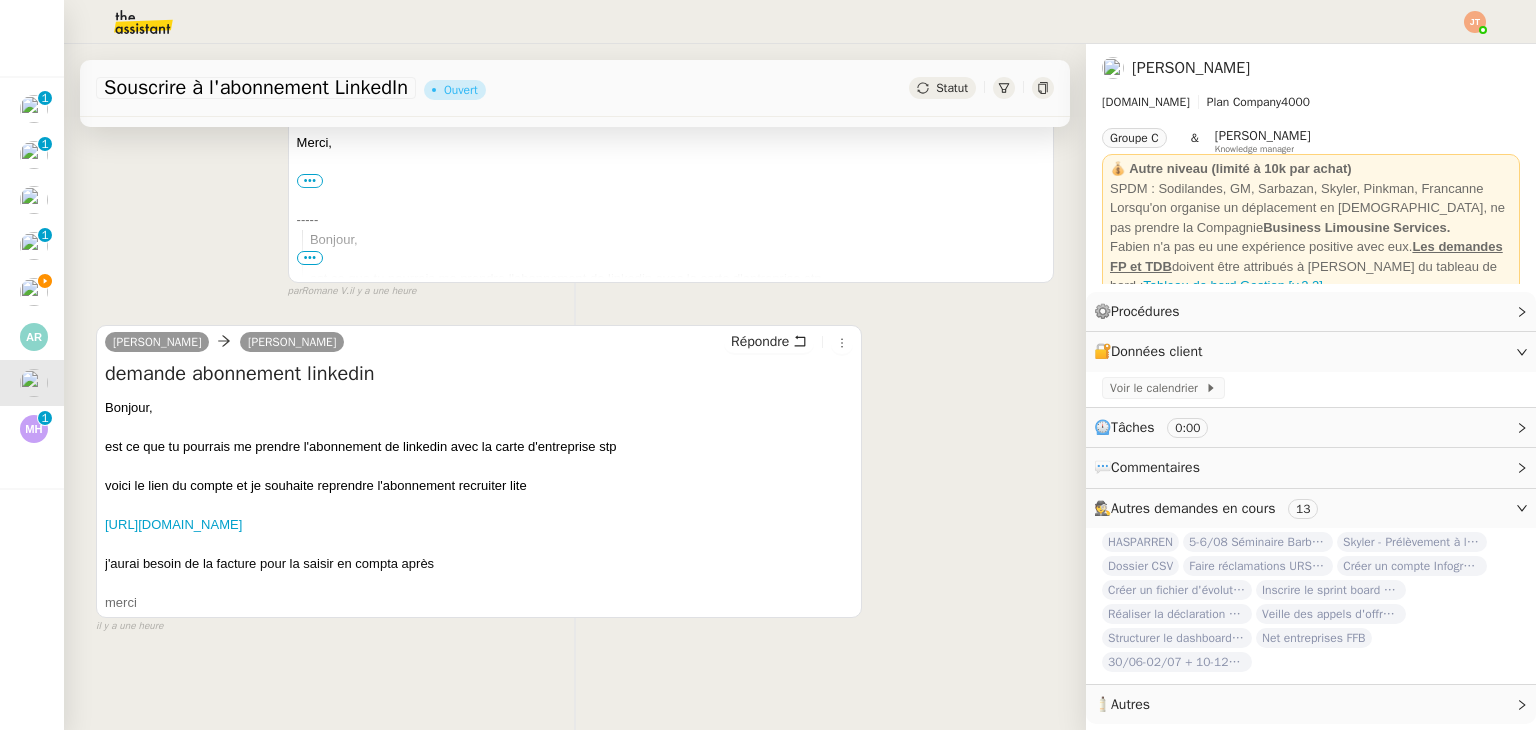 scroll, scrollTop: 495, scrollLeft: 0, axis: vertical 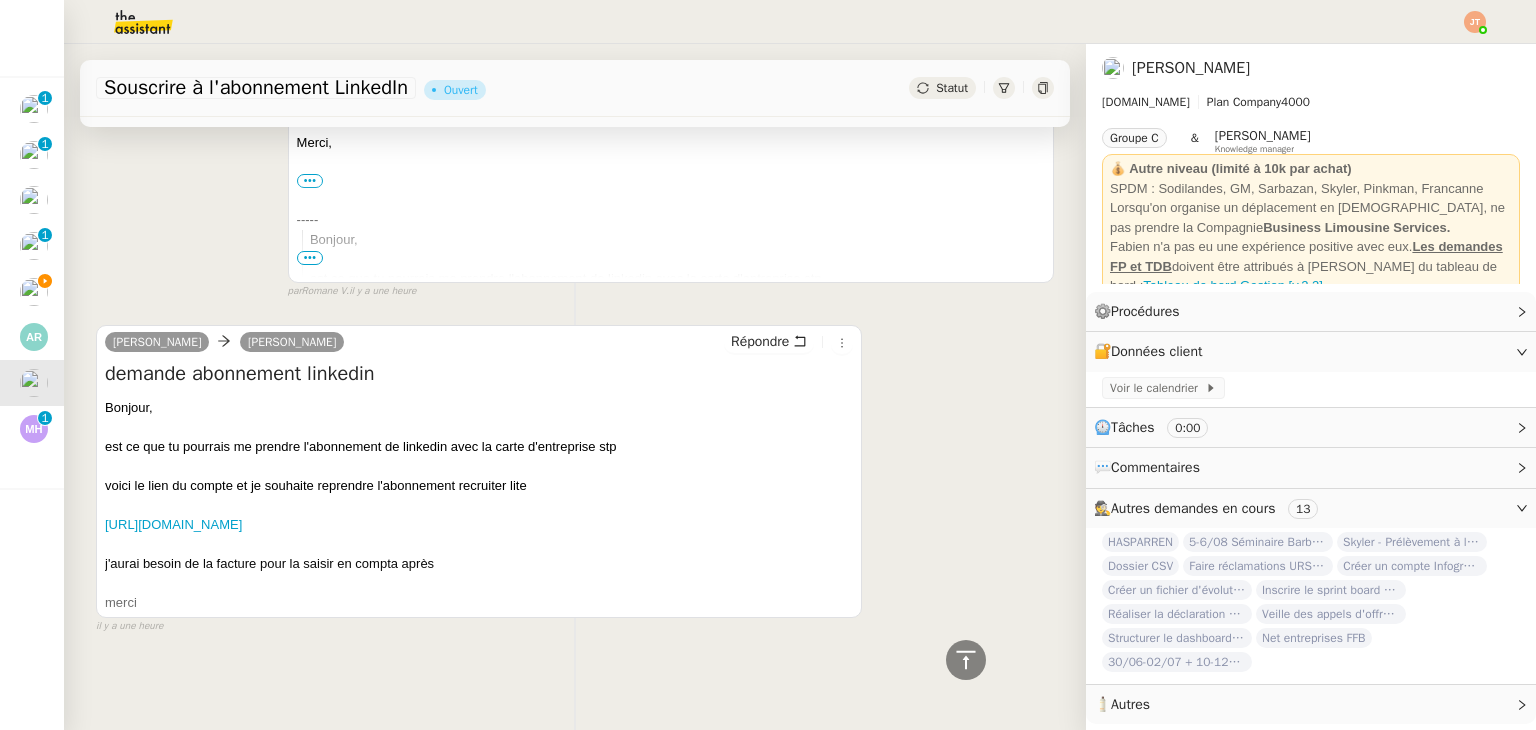 click on "[URL][DOMAIN_NAME]" at bounding box center [479, 525] 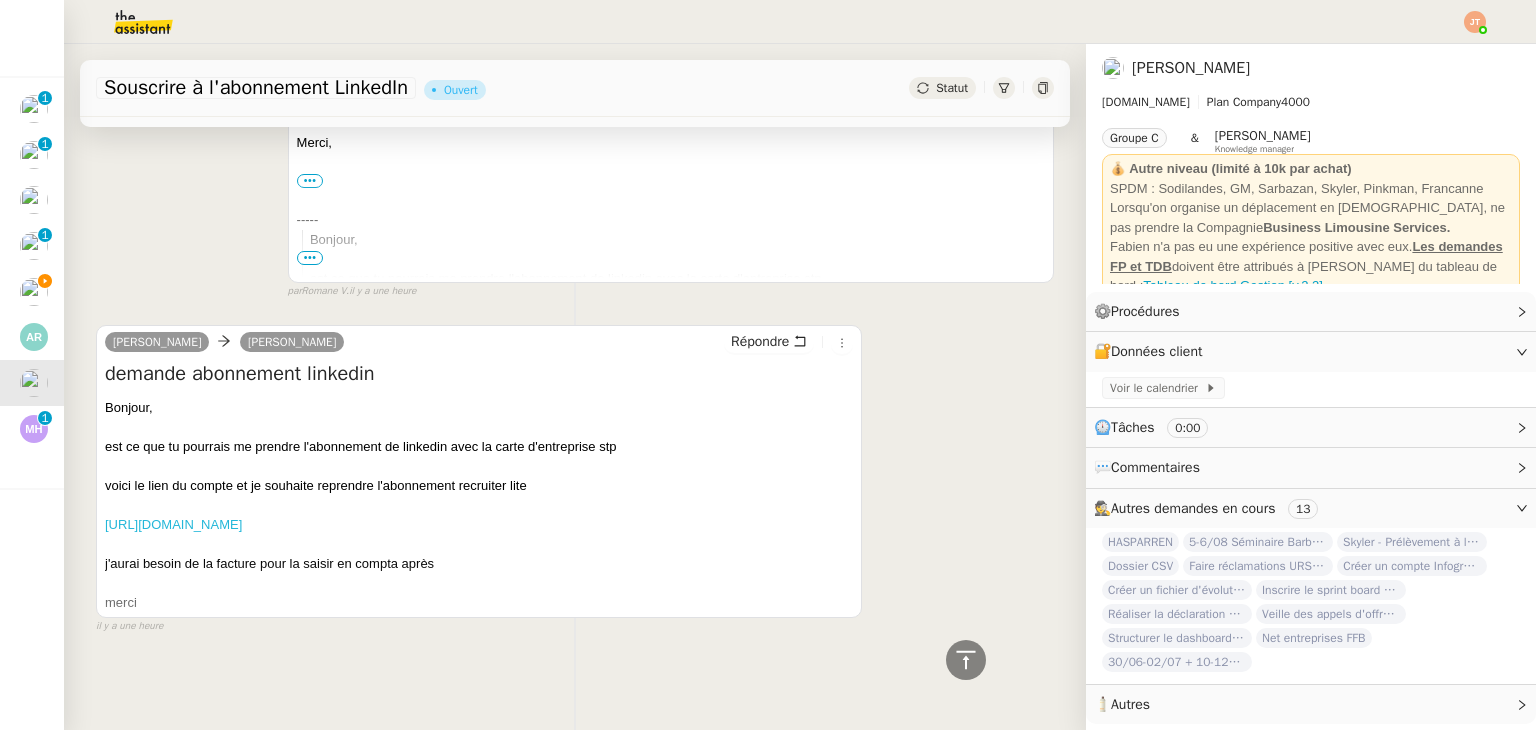 click on "[URL][DOMAIN_NAME]" at bounding box center (173, 524) 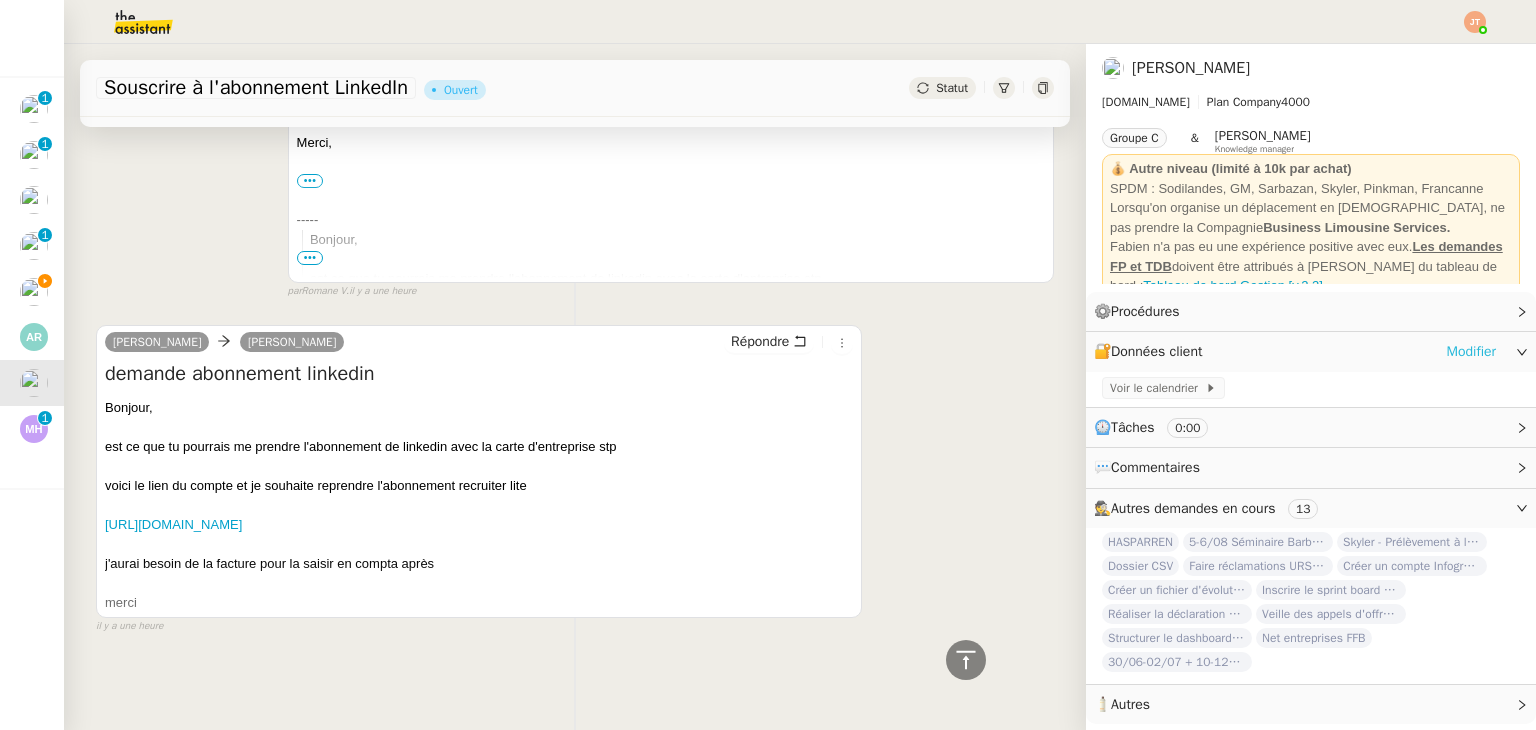 click on "Modifier" 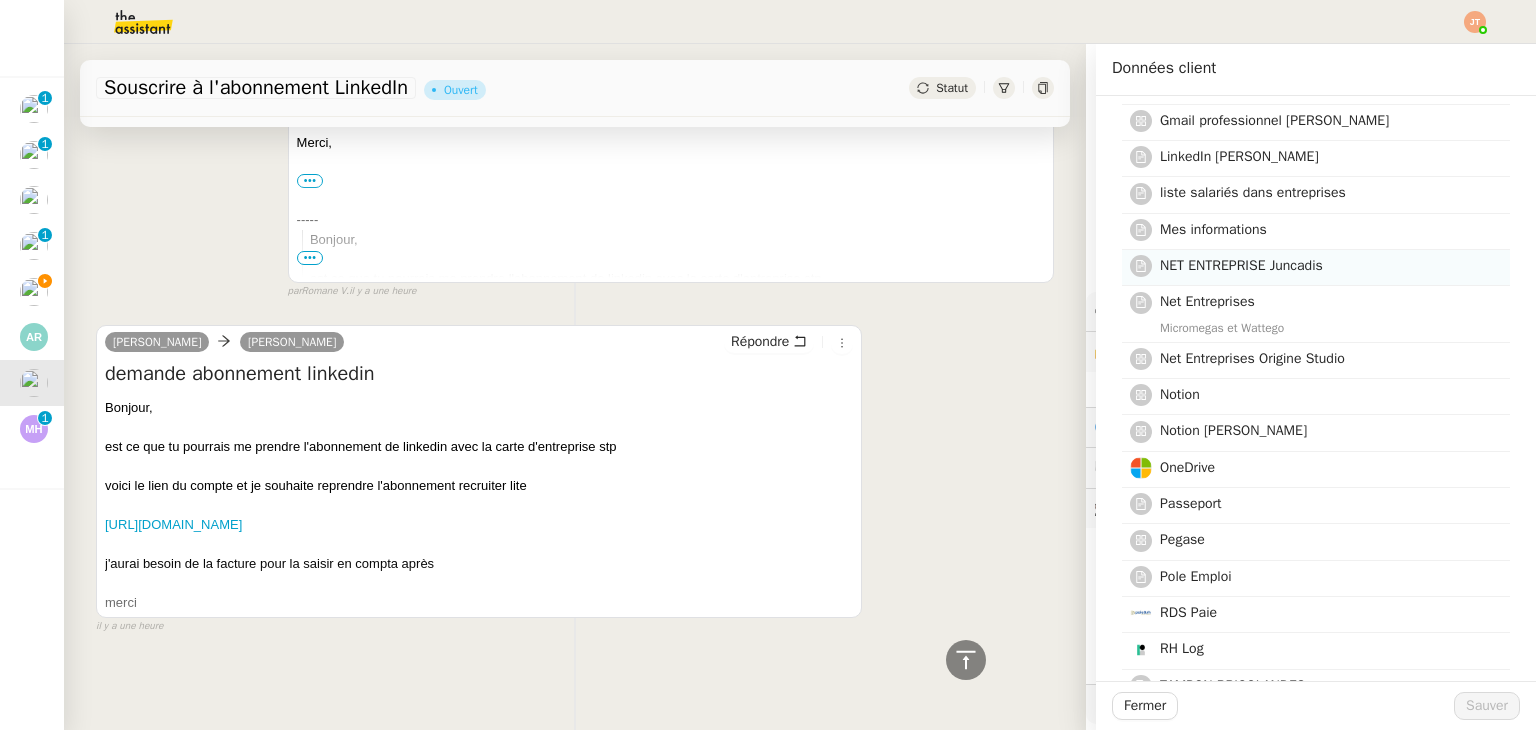scroll, scrollTop: 700, scrollLeft: 0, axis: vertical 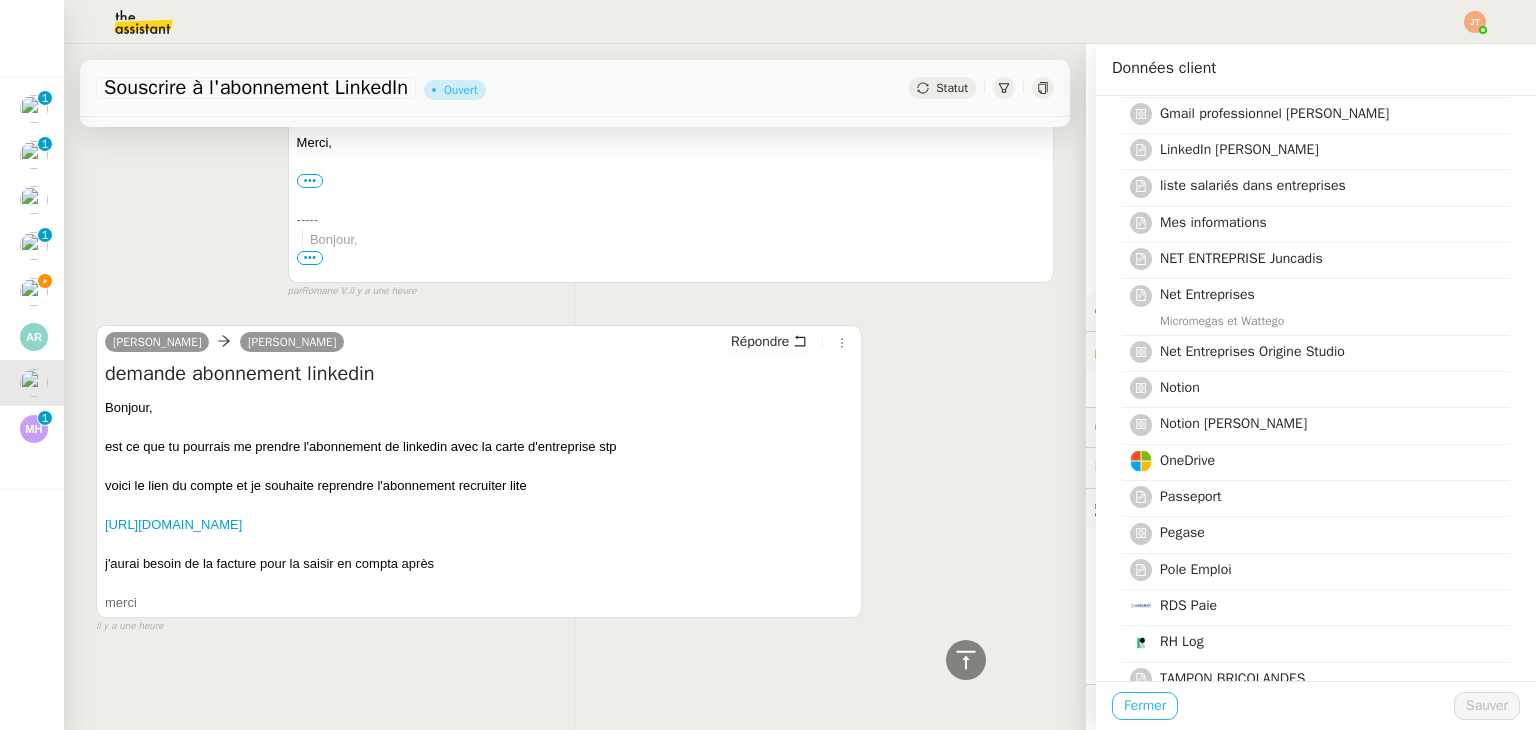 click on "Fermer" 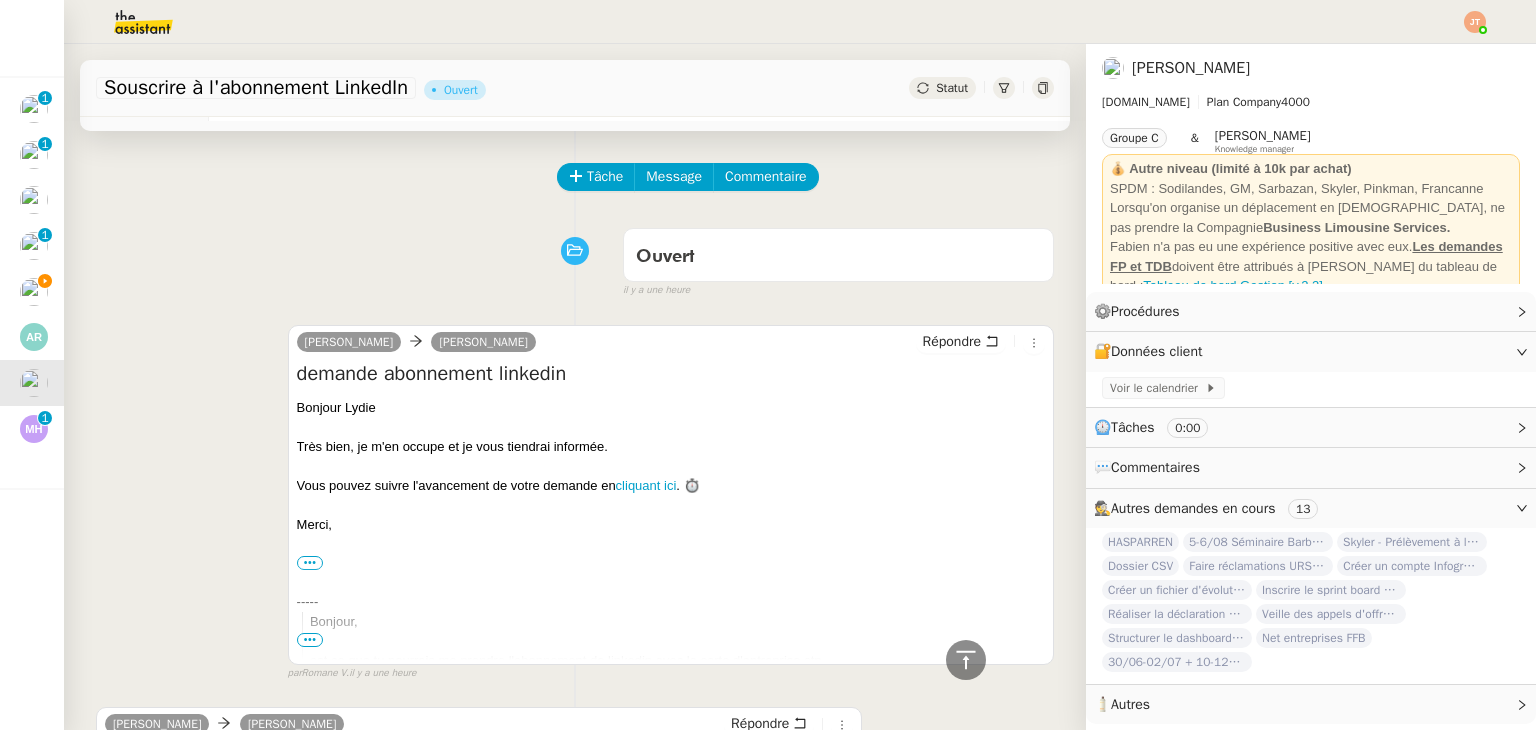 scroll, scrollTop: 0, scrollLeft: 0, axis: both 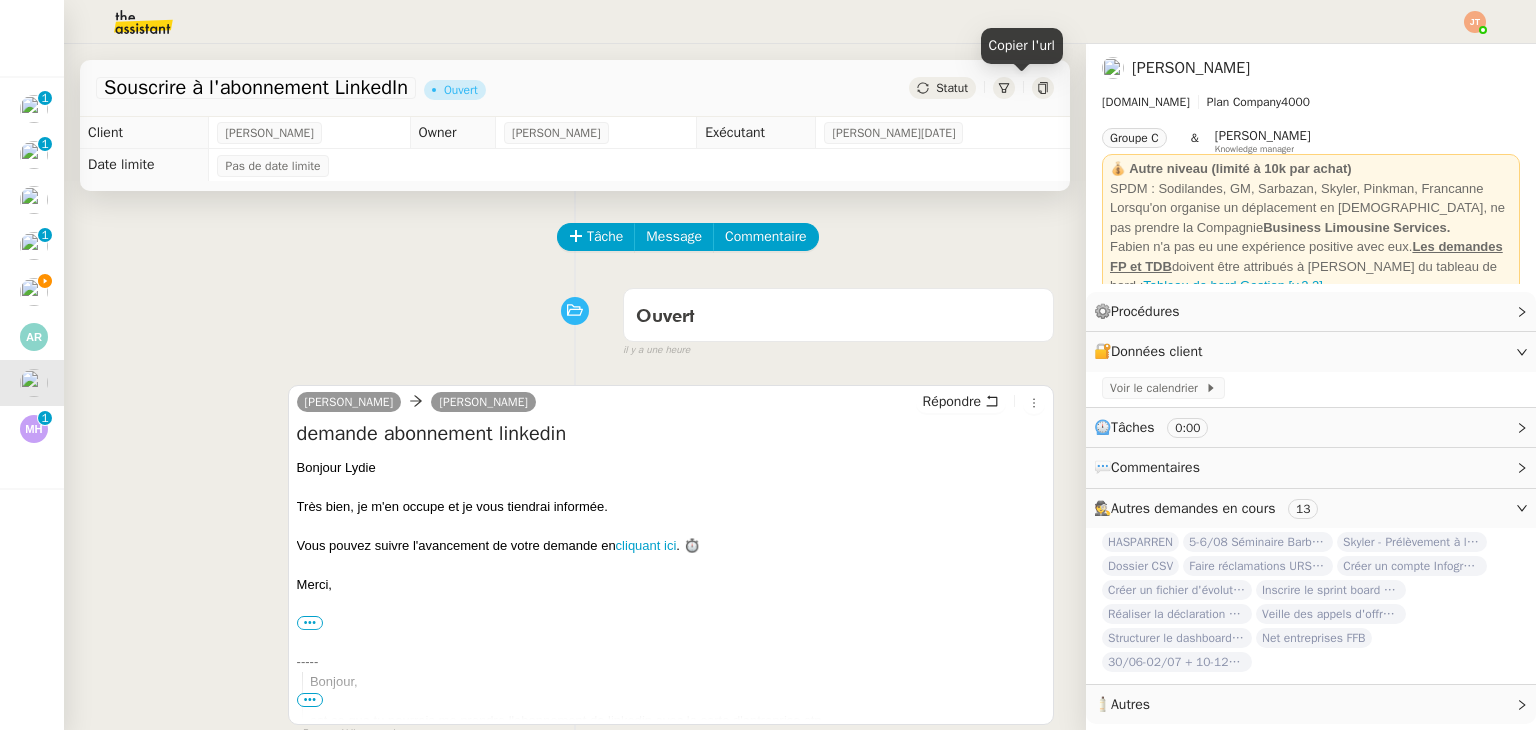 click 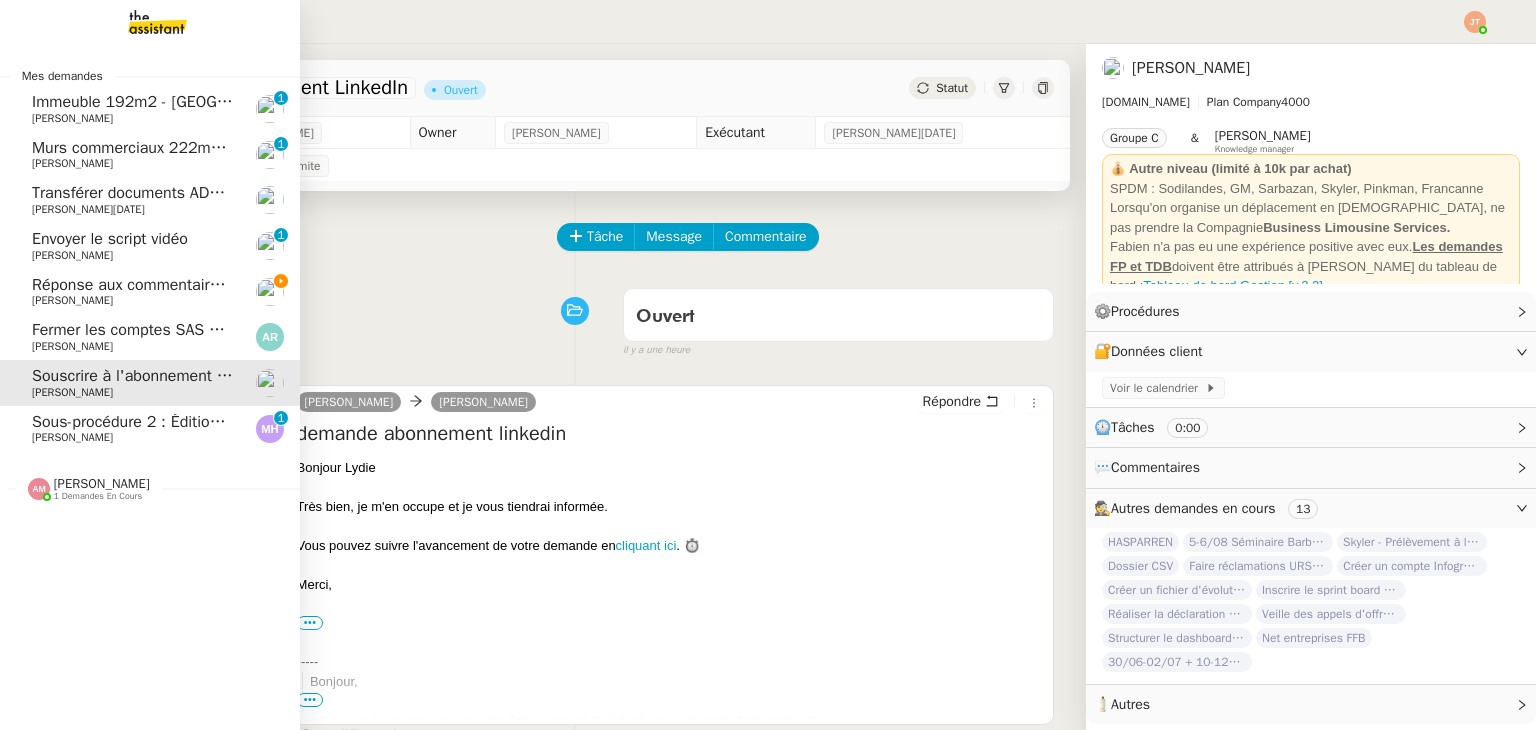 click on "Réponse aux commentaires avec [URL] - [DATE]" 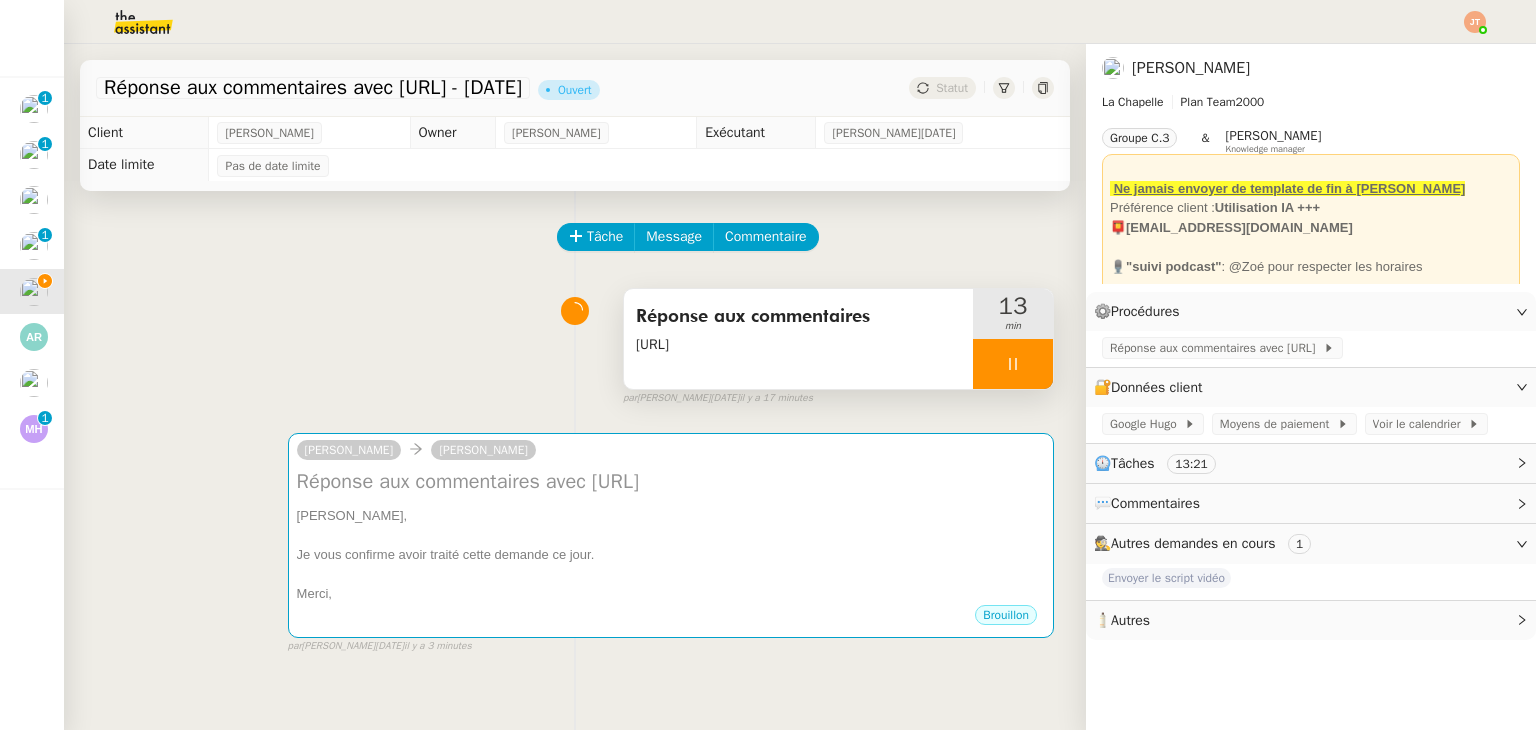 click at bounding box center (1013, 364) 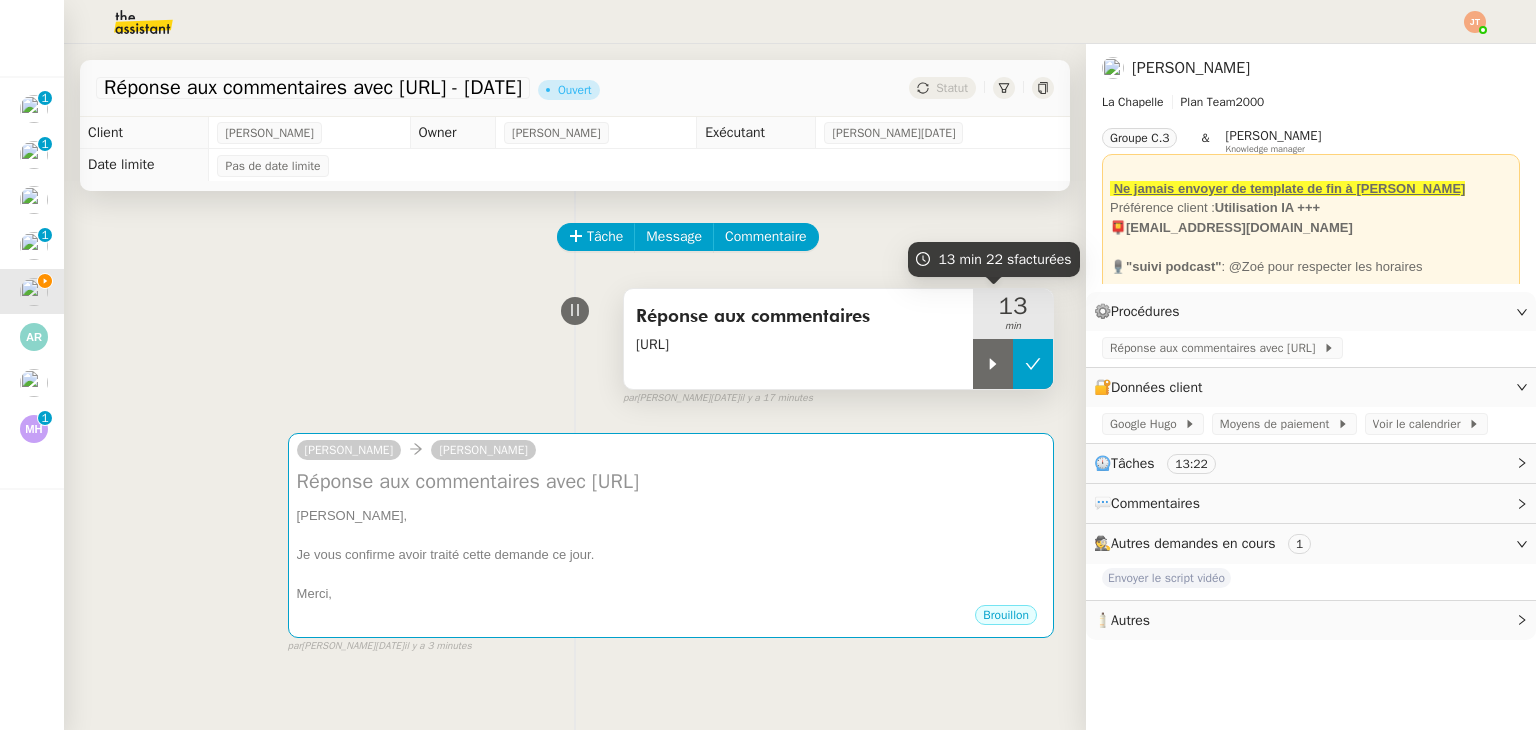click at bounding box center (1033, 364) 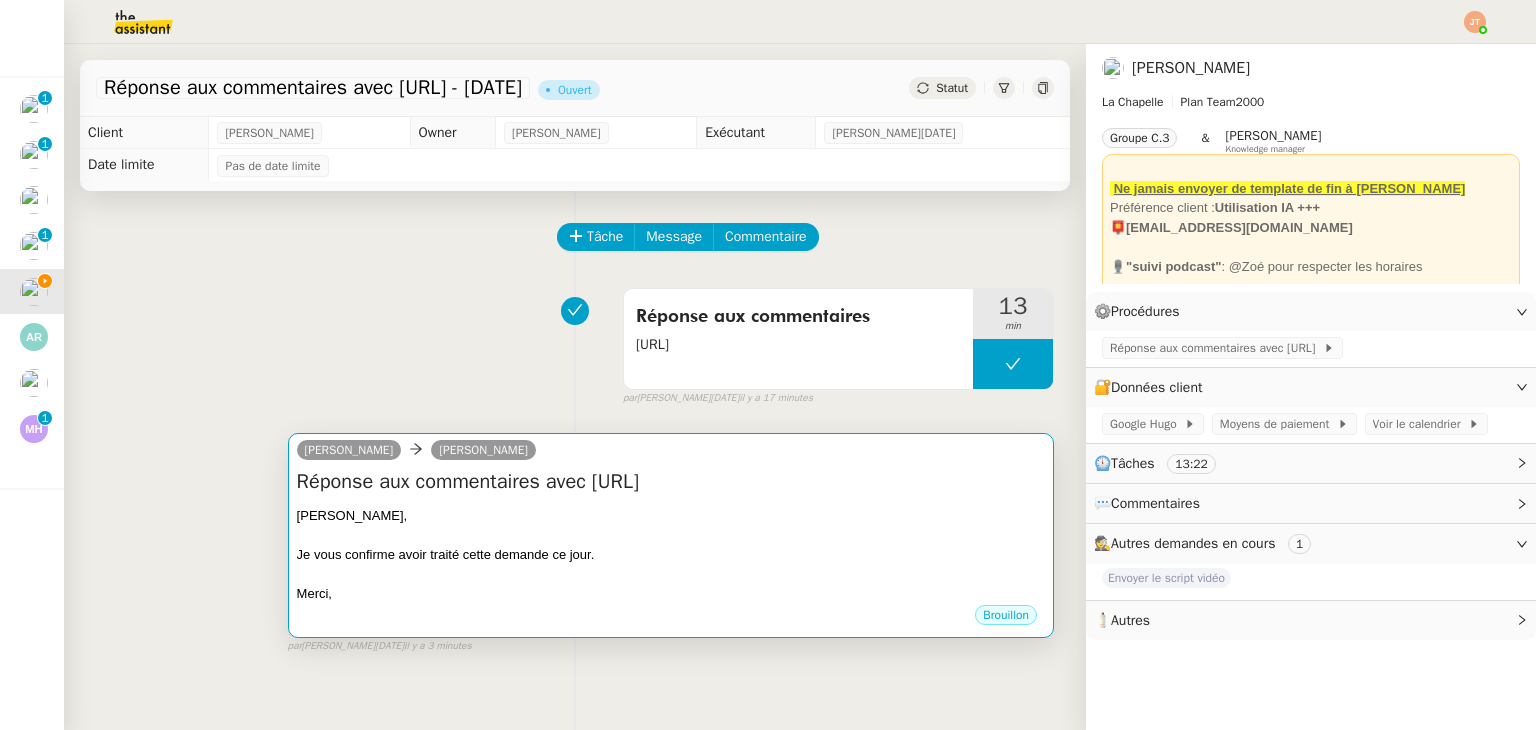 click on "Je vous confirme avoir traité cette demande ce jour." at bounding box center (671, 555) 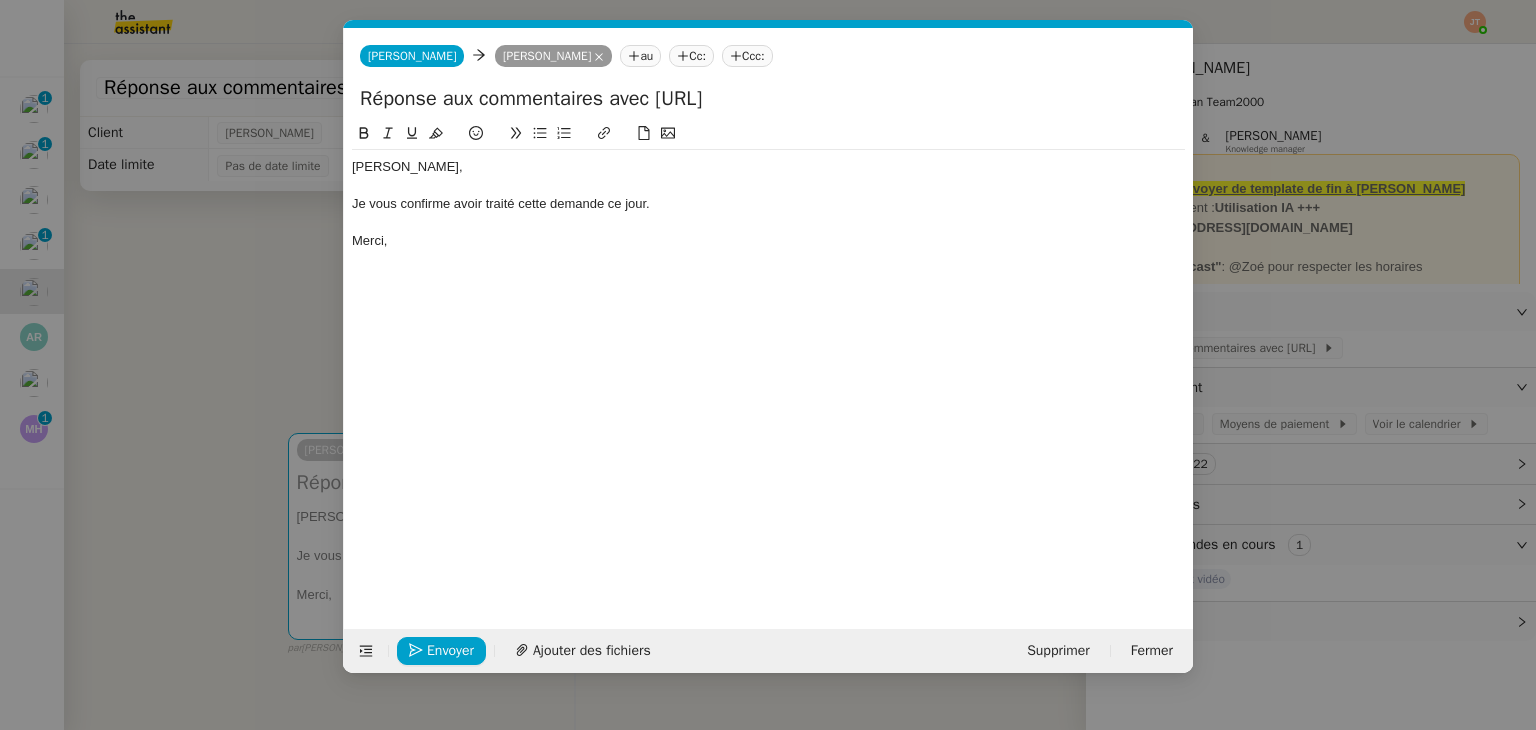 scroll, scrollTop: 0, scrollLeft: 42, axis: horizontal 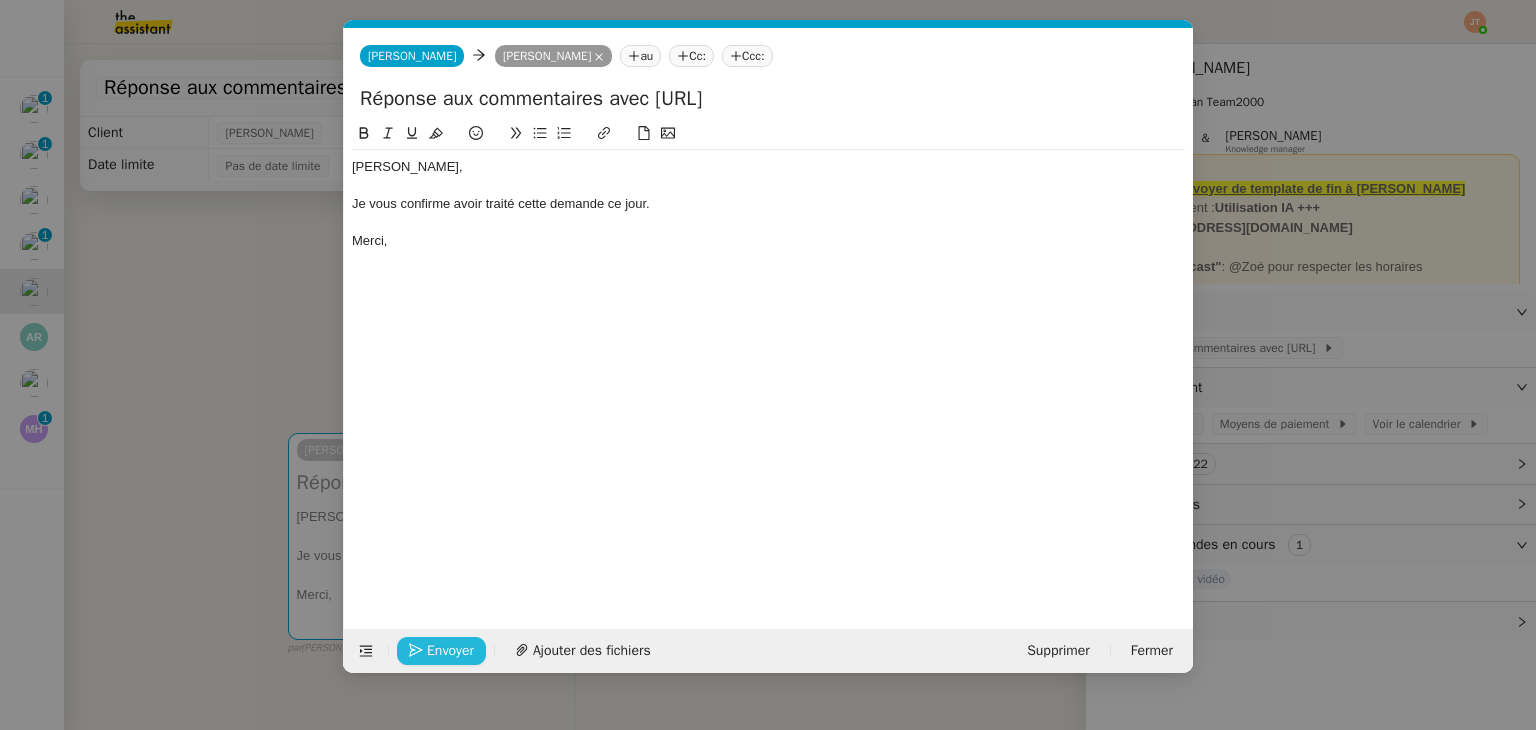 click on "Envoyer" 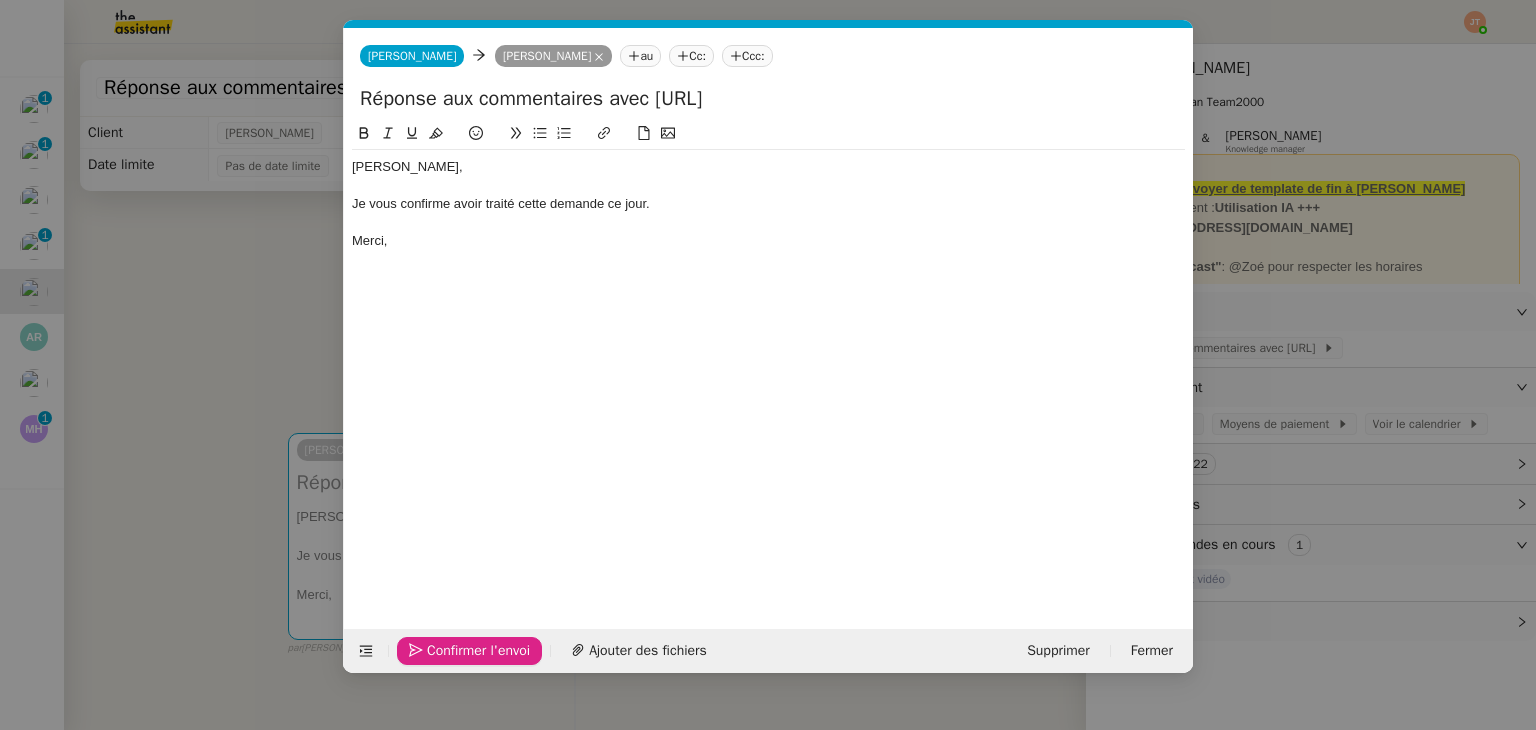 click on "Confirmer l'envoi" 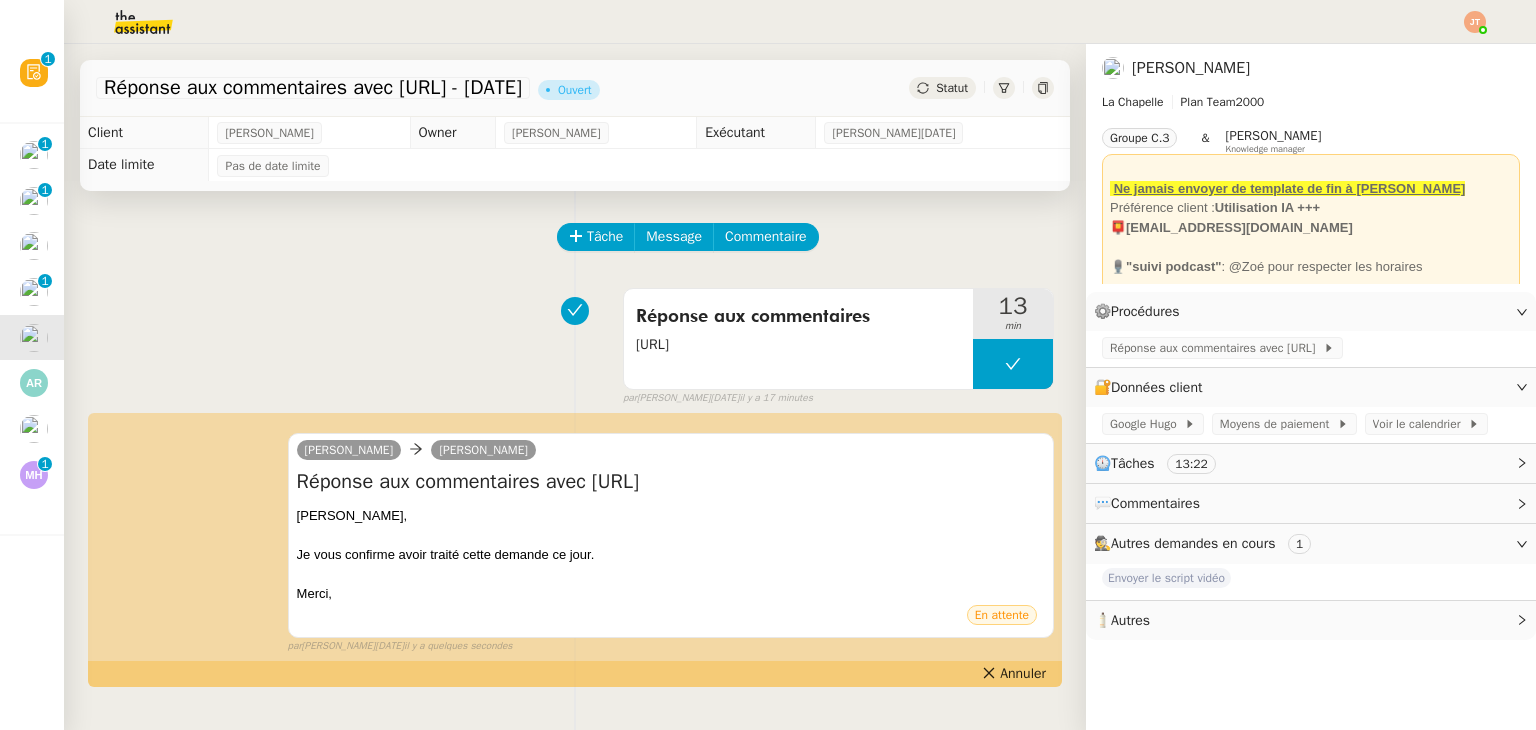 click on "Tâche Message Commentaire" 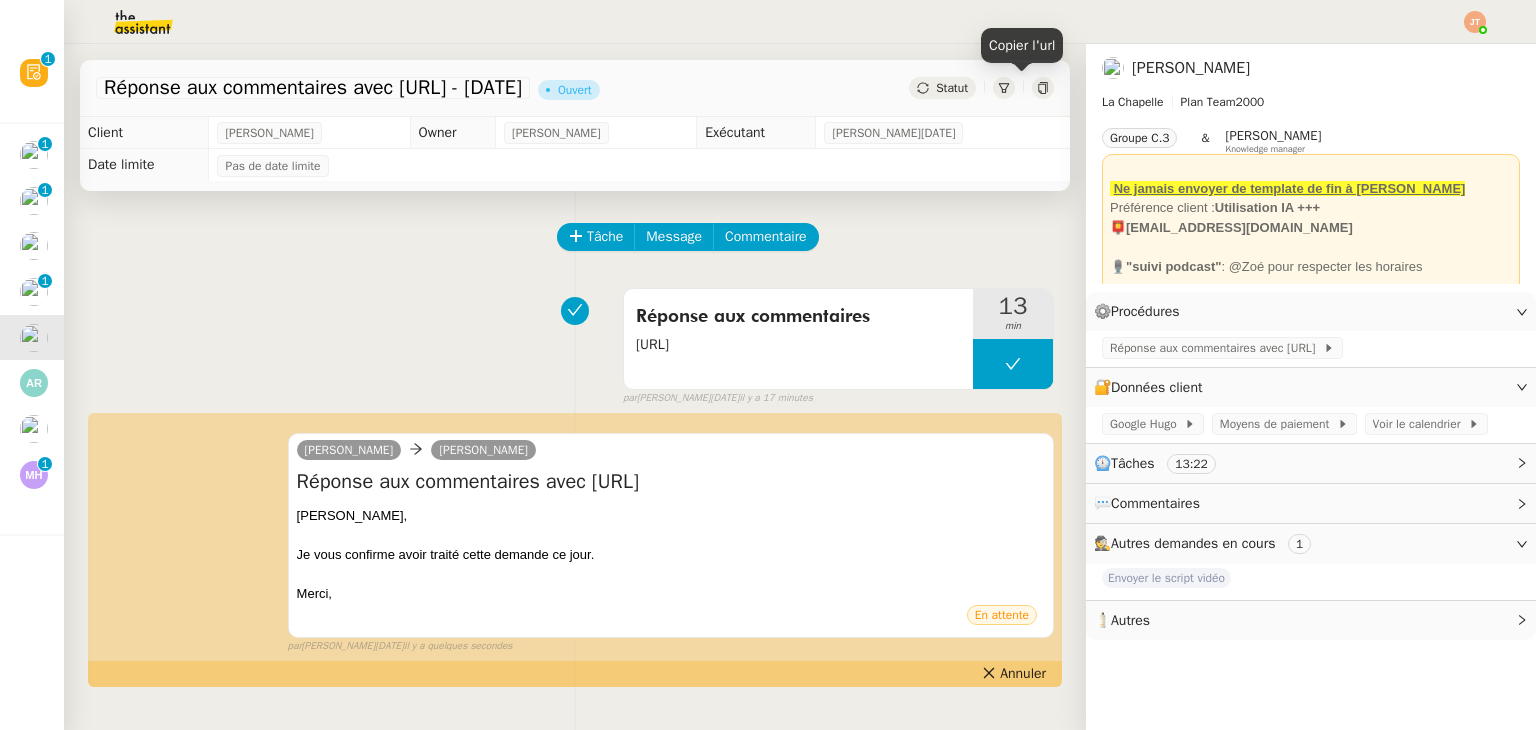 click 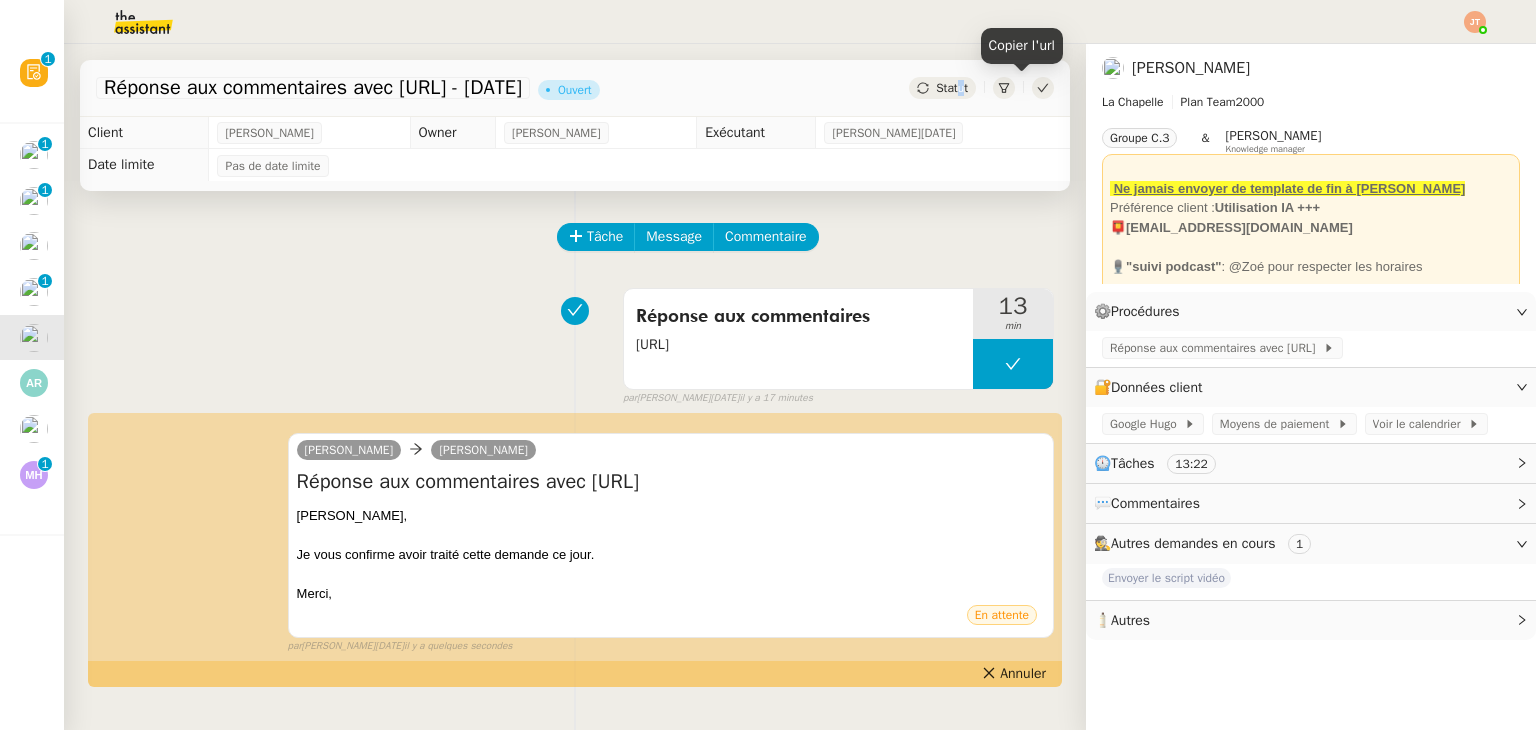 click on "Statut" 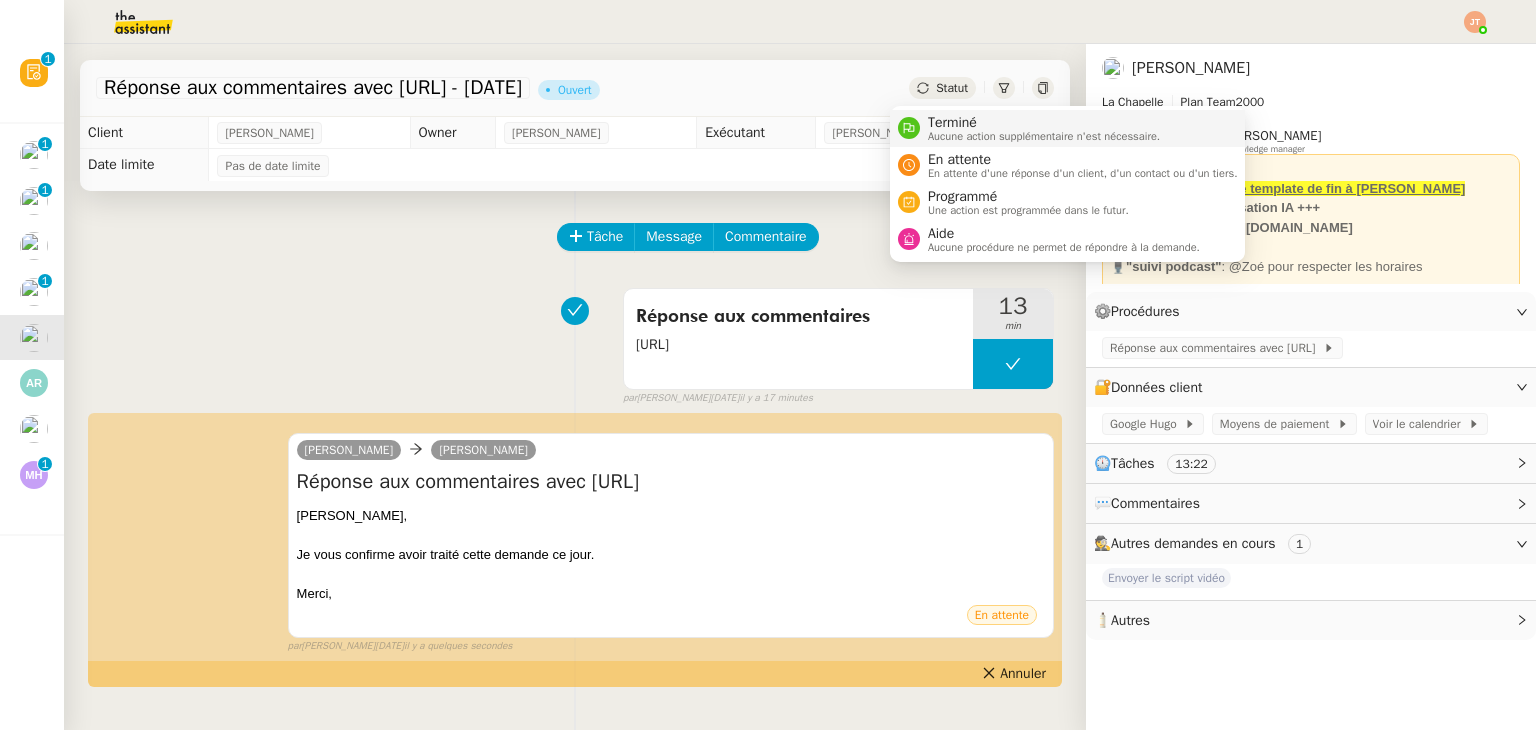 click on "Aucune action supplémentaire n'est nécessaire." at bounding box center (1044, 136) 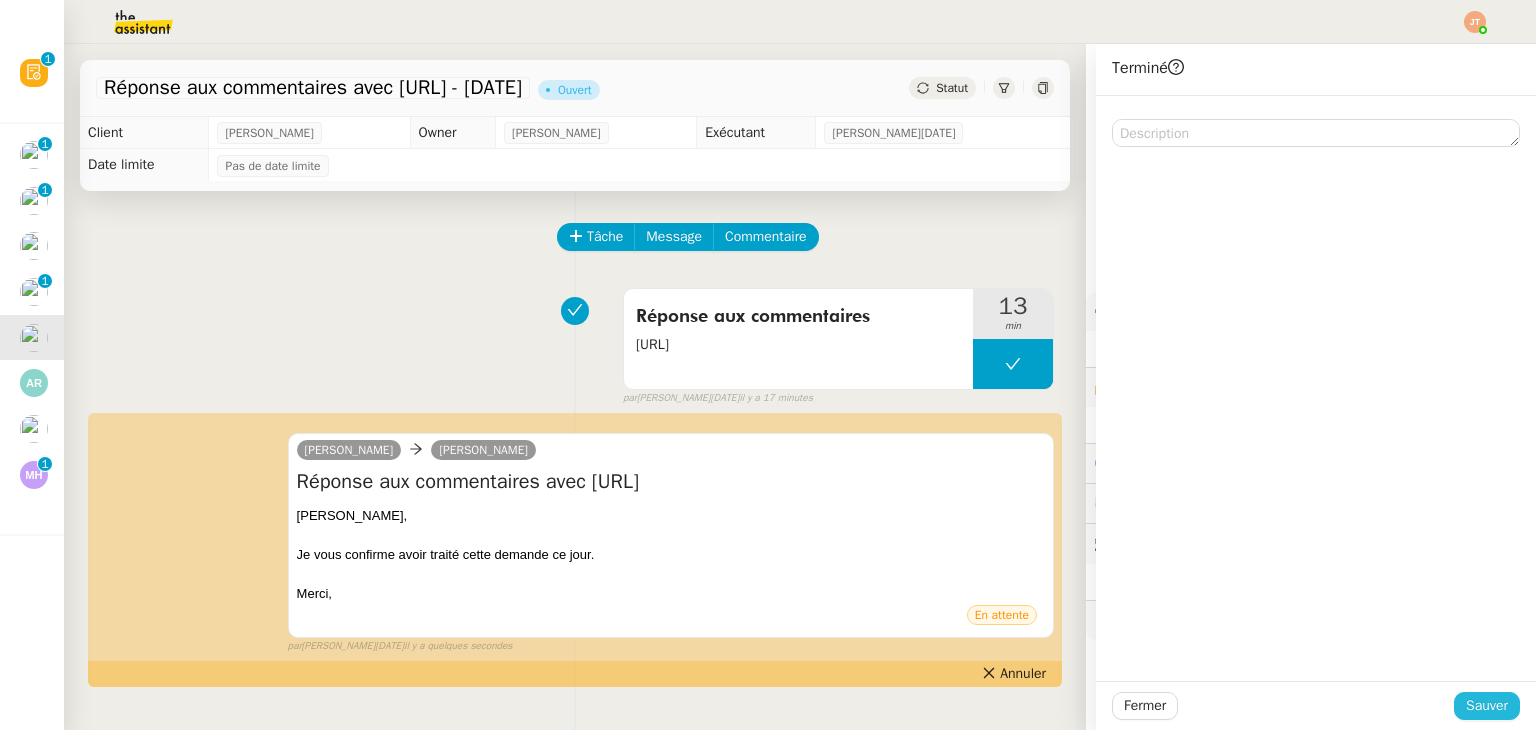 click on "Sauver" 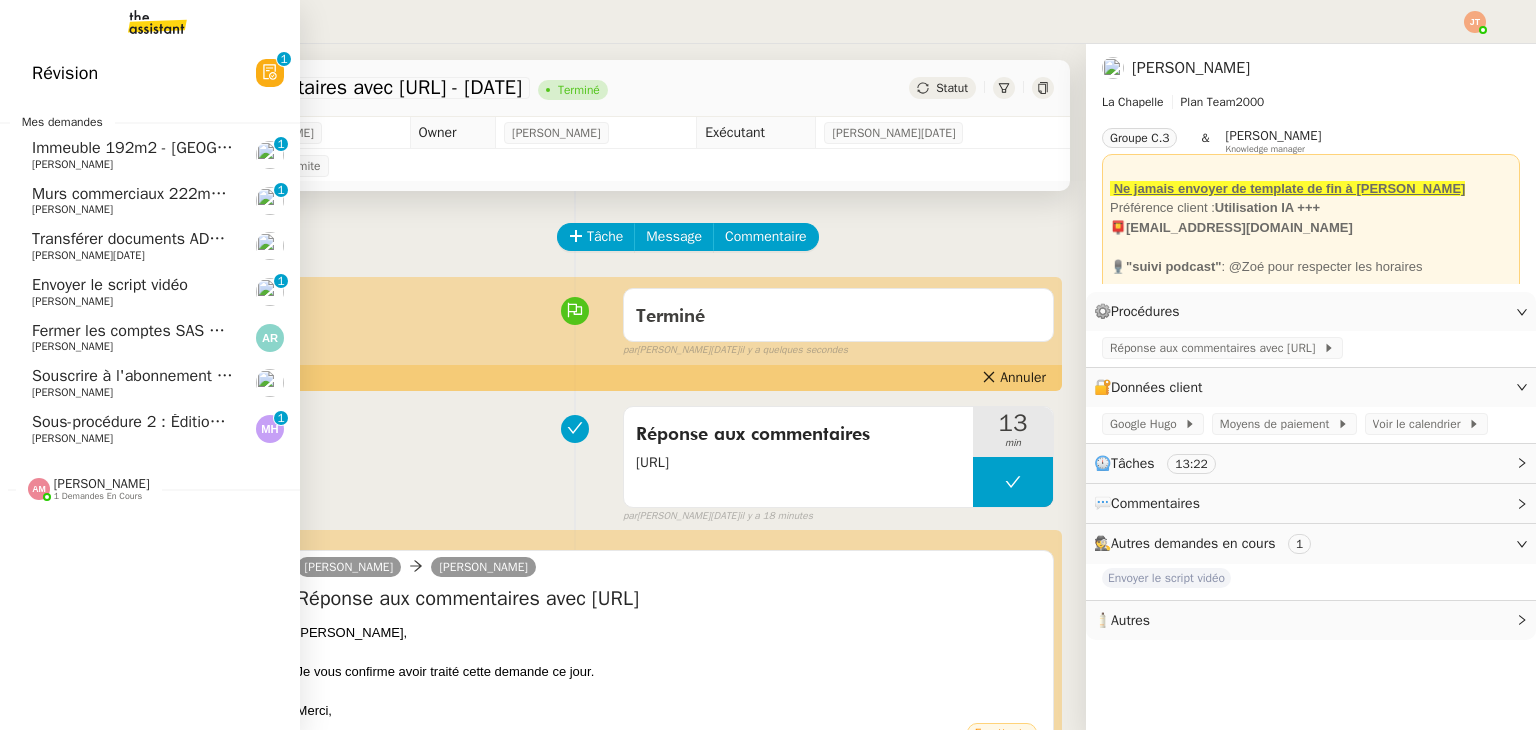 click on "[PERSON_NAME]" 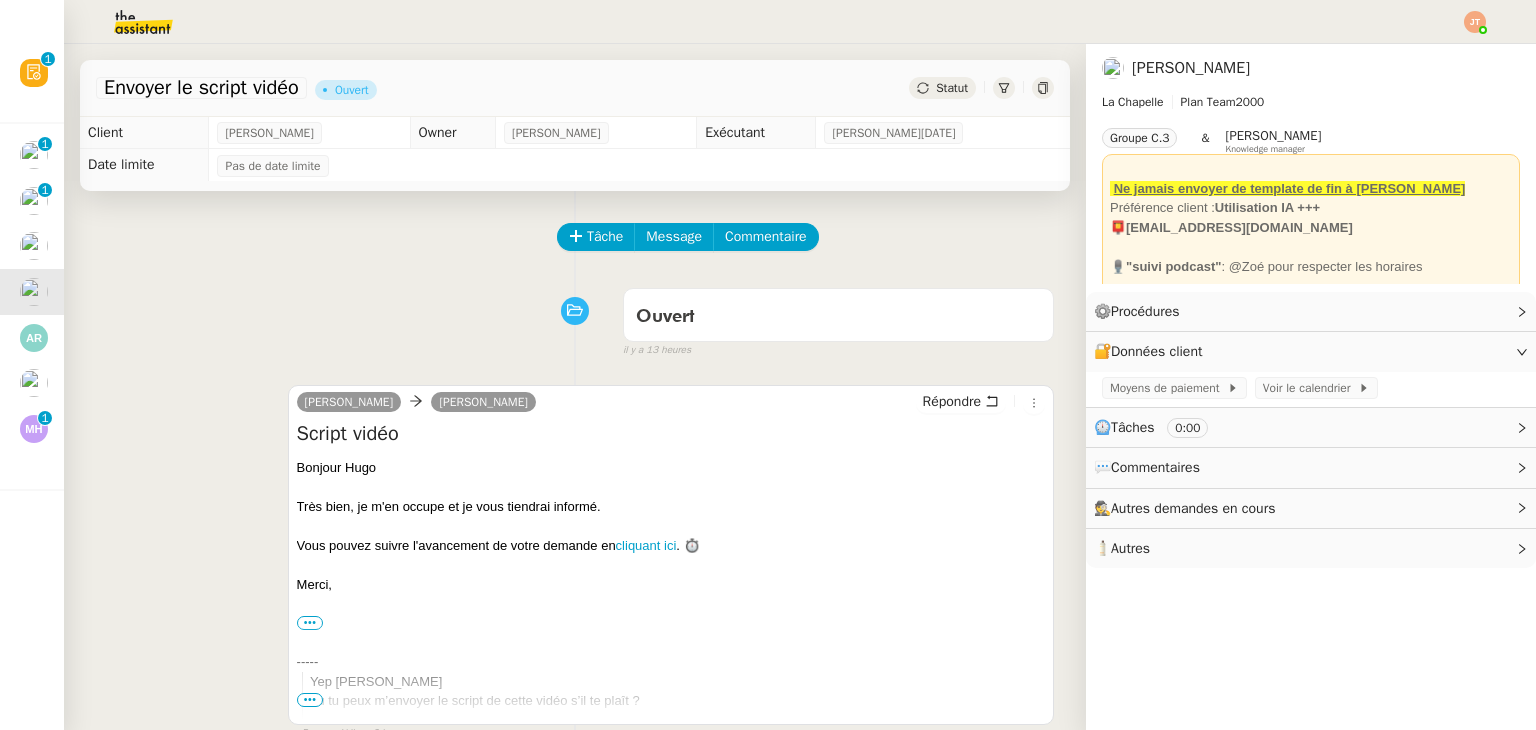scroll, scrollTop: 0, scrollLeft: 0, axis: both 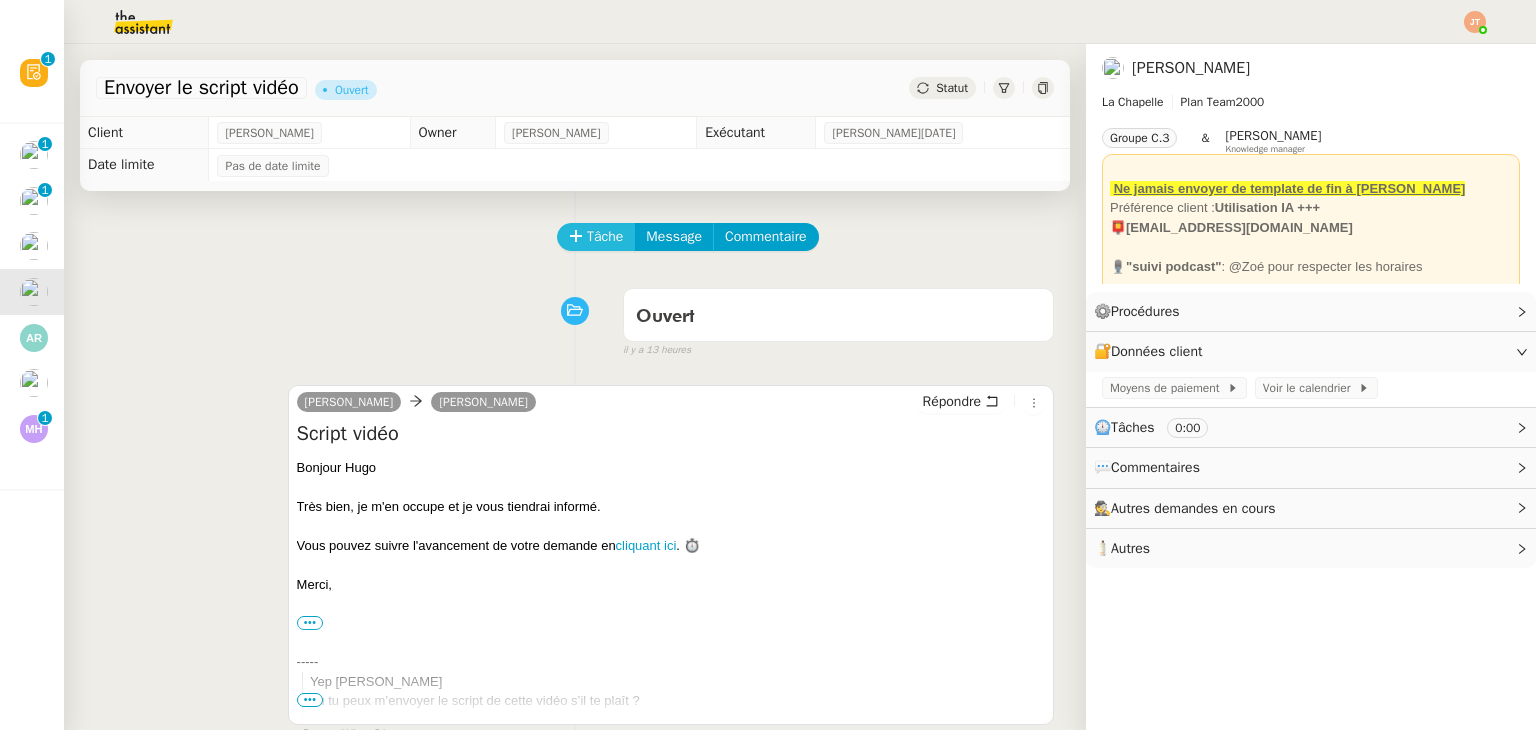 click on "Tâche" 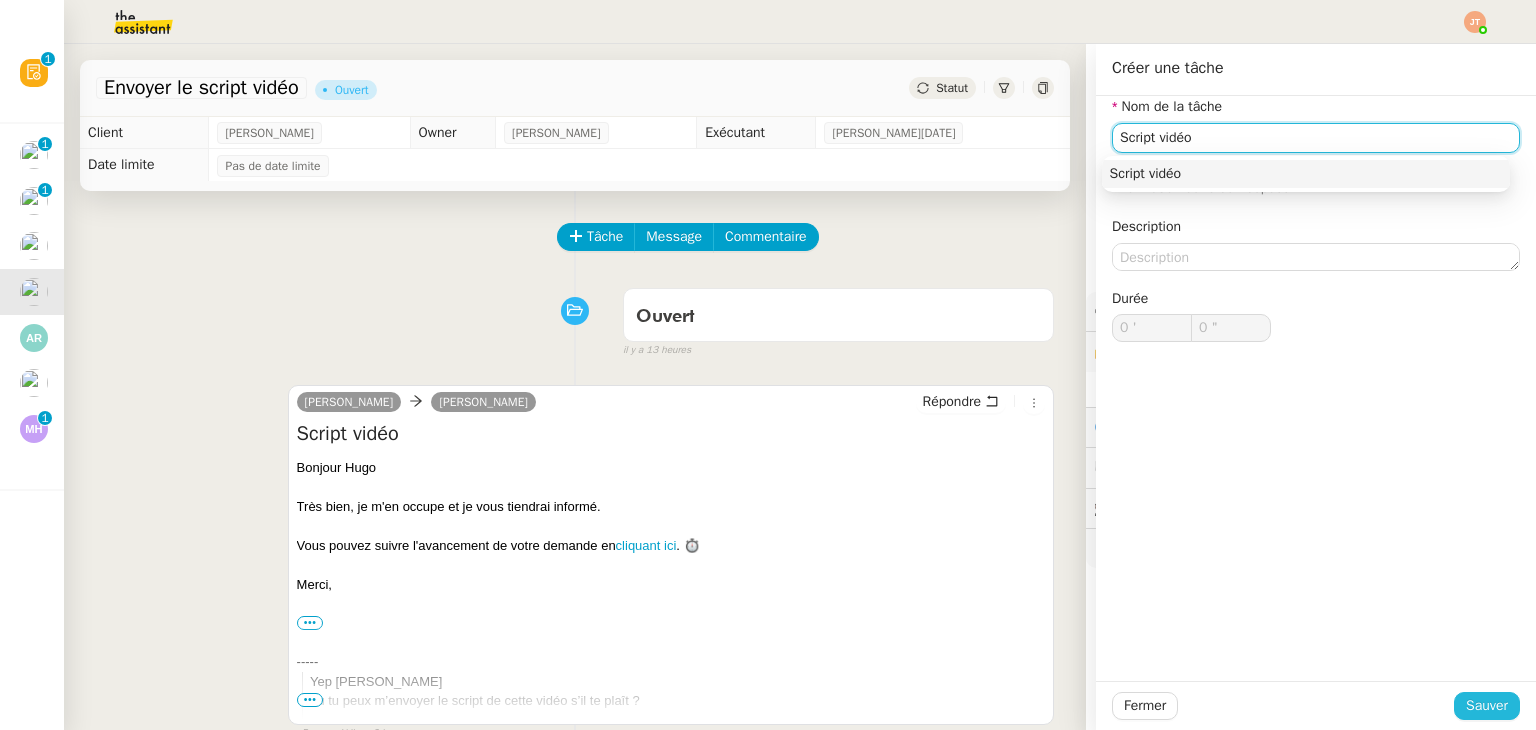 type on "Script vidéo" 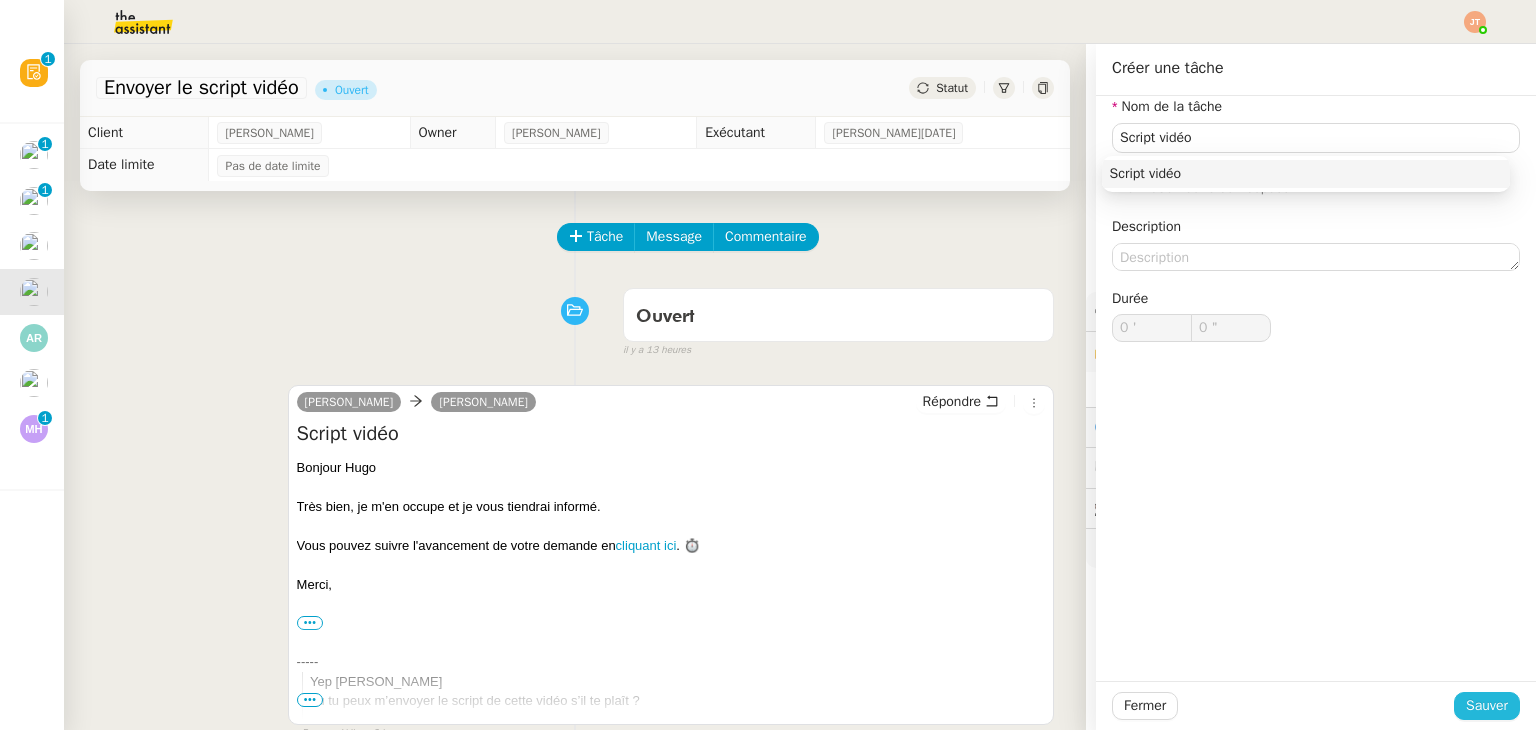 click on "Sauver" 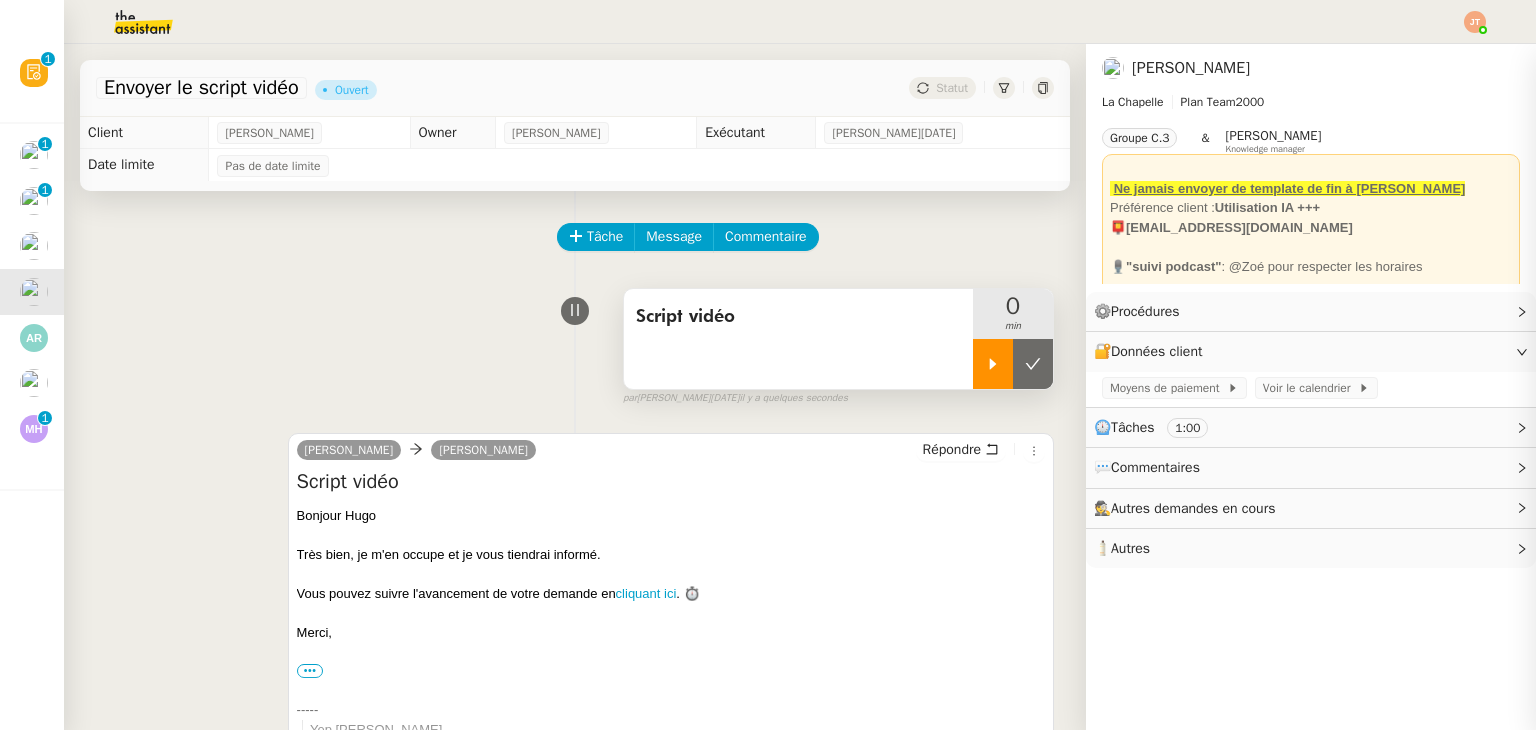 click at bounding box center [993, 364] 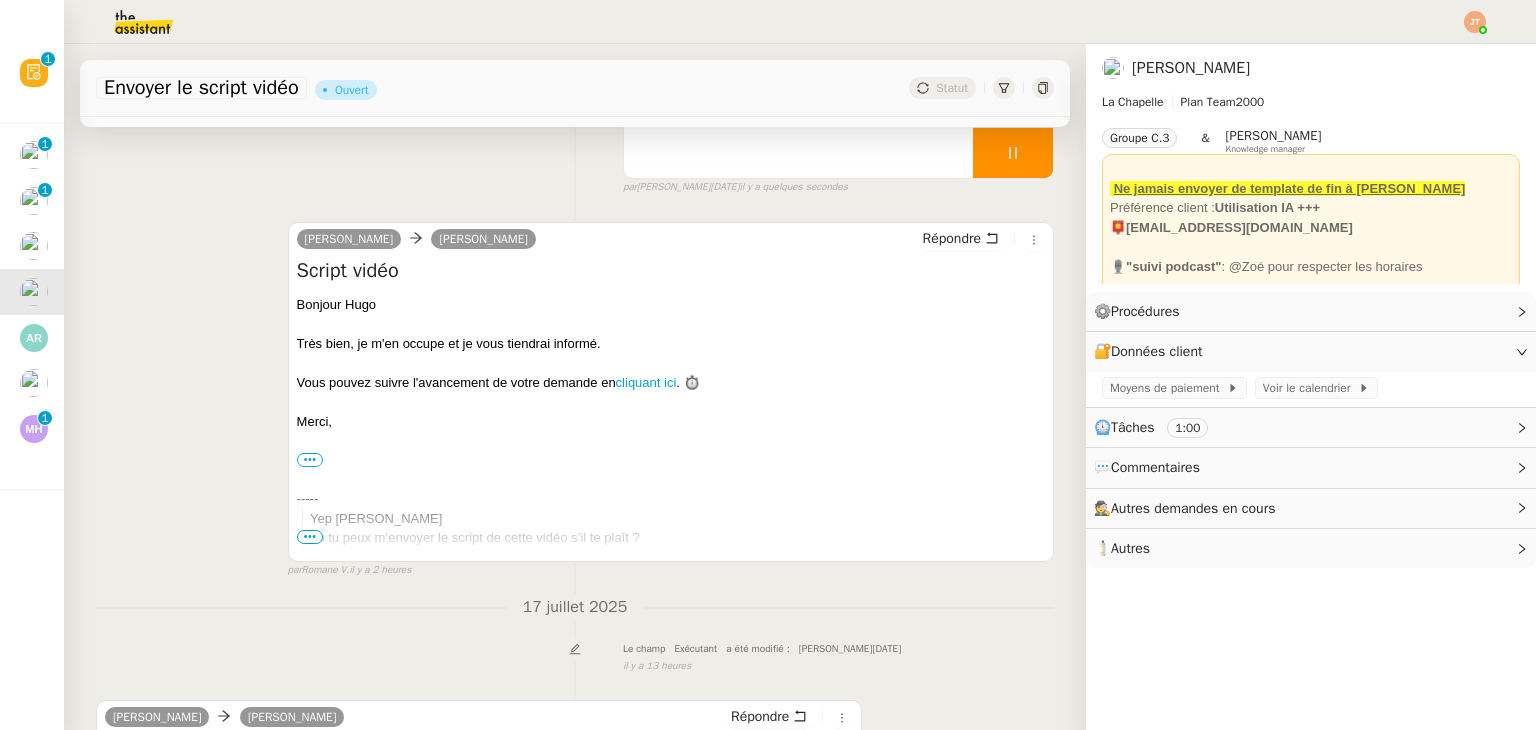 scroll, scrollTop: 600, scrollLeft: 0, axis: vertical 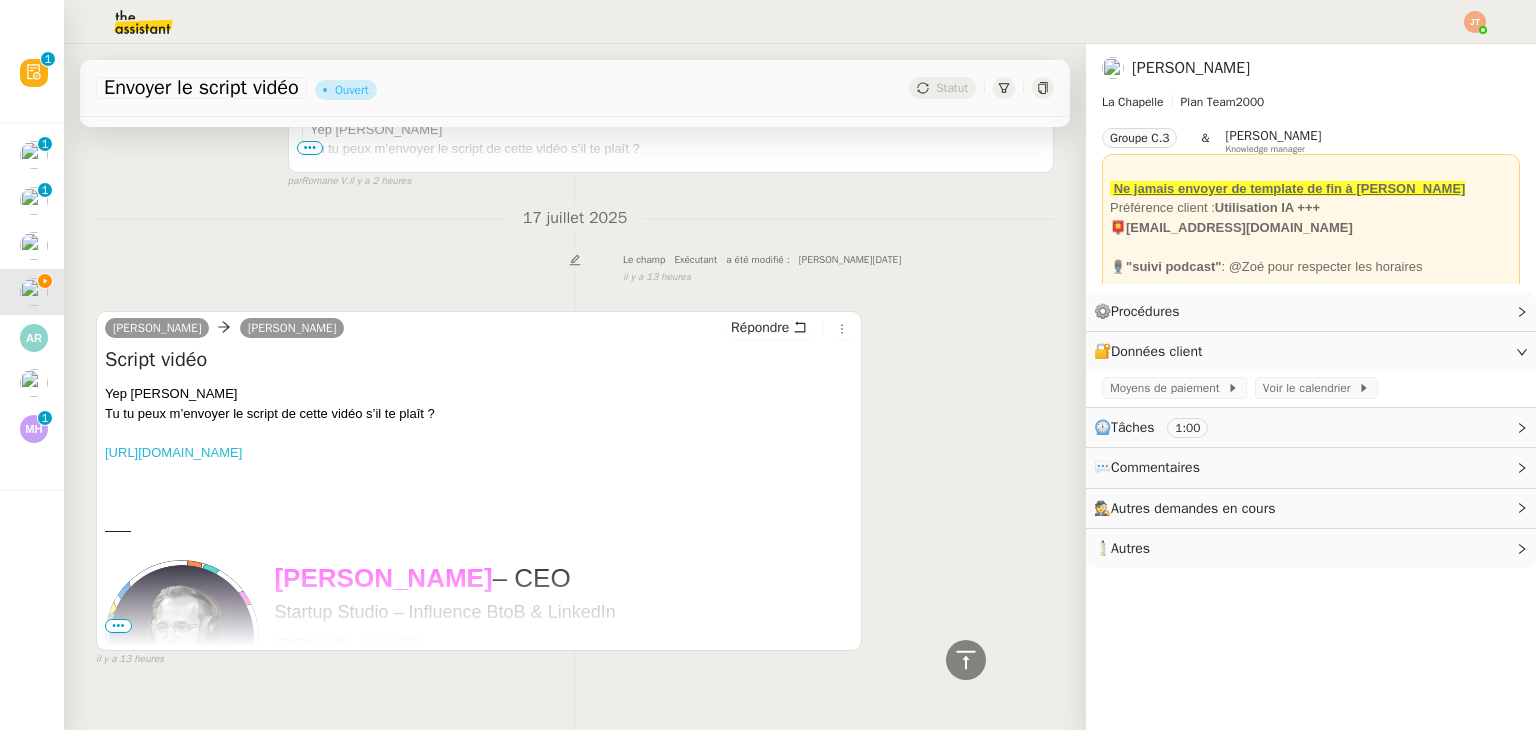click on "[URL][DOMAIN_NAME]" at bounding box center (173, 452) 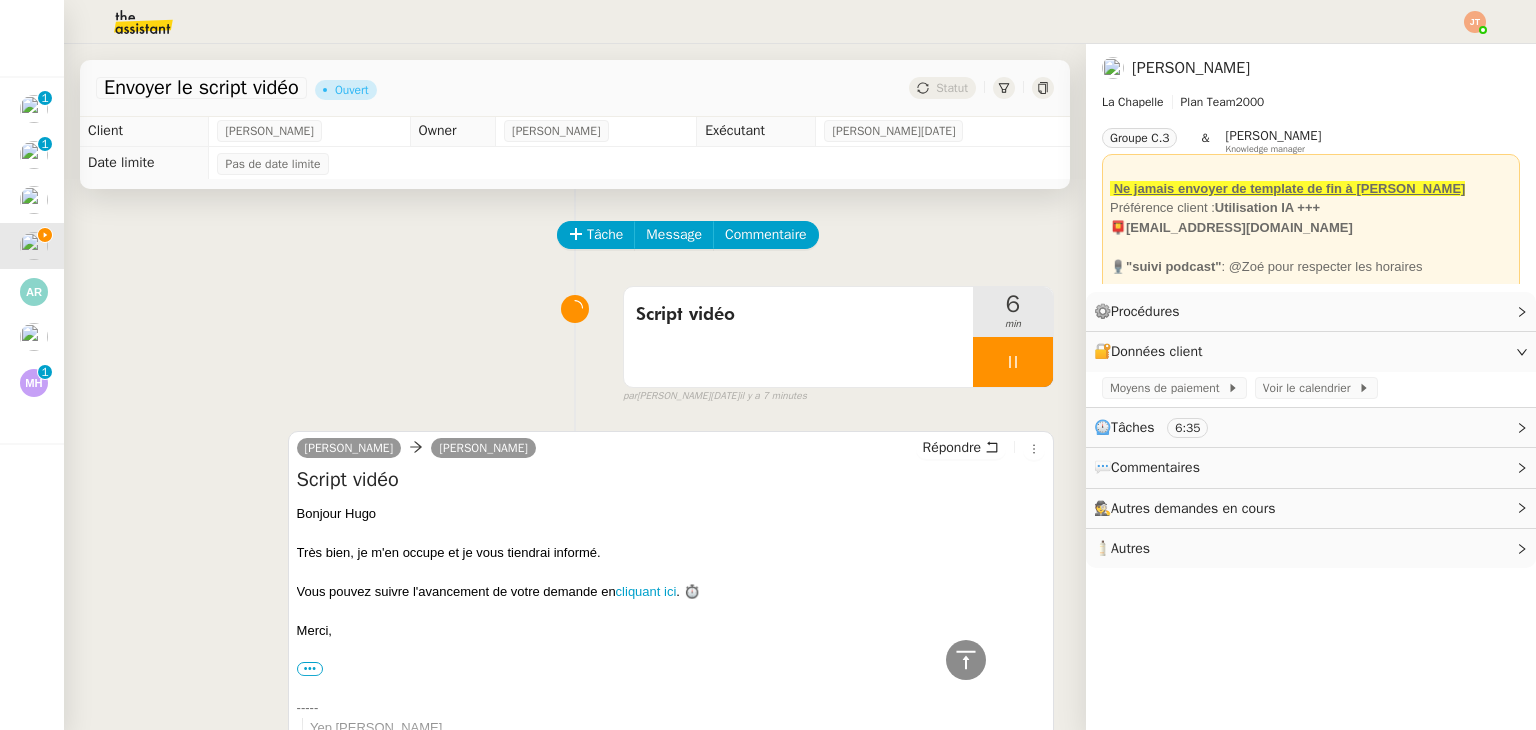 scroll, scrollTop: 0, scrollLeft: 0, axis: both 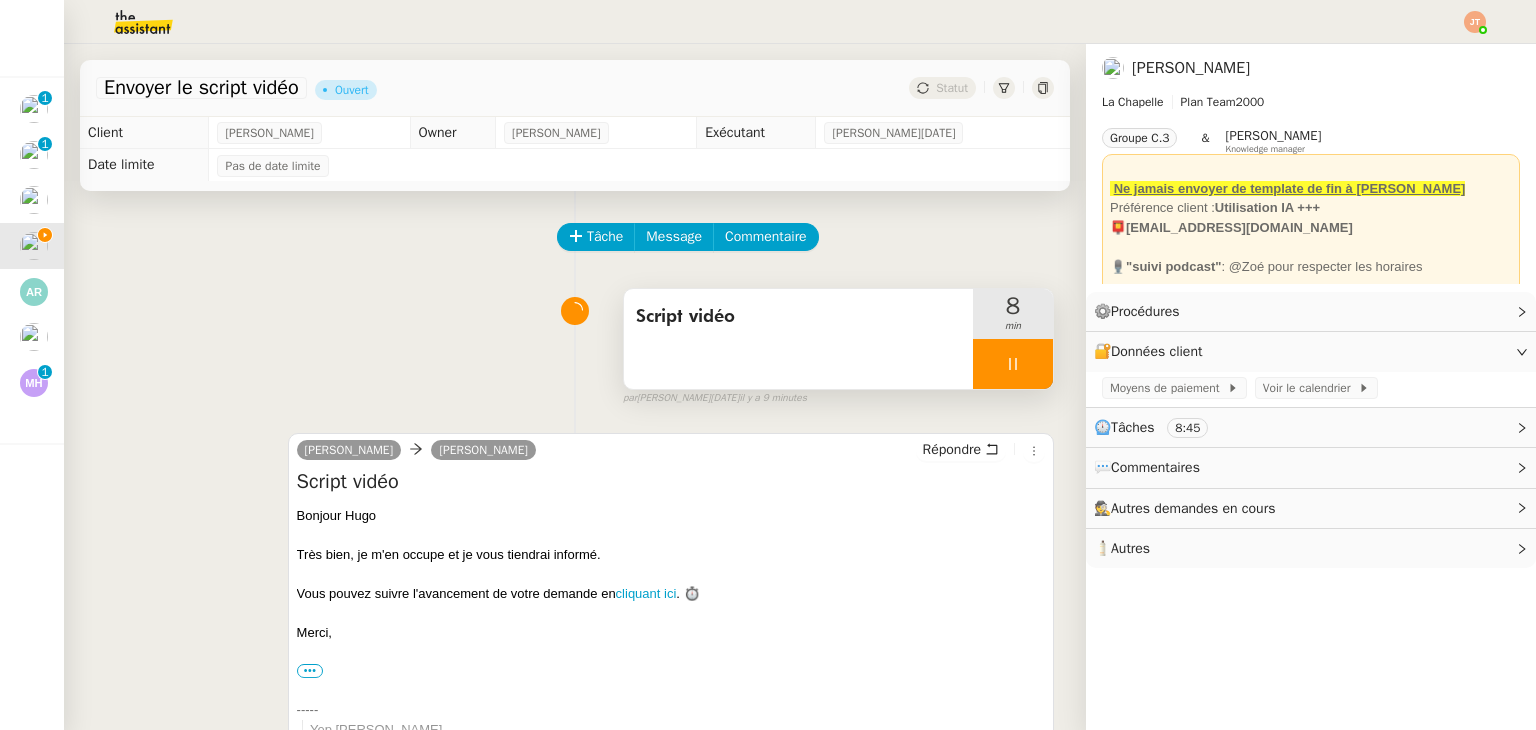 click 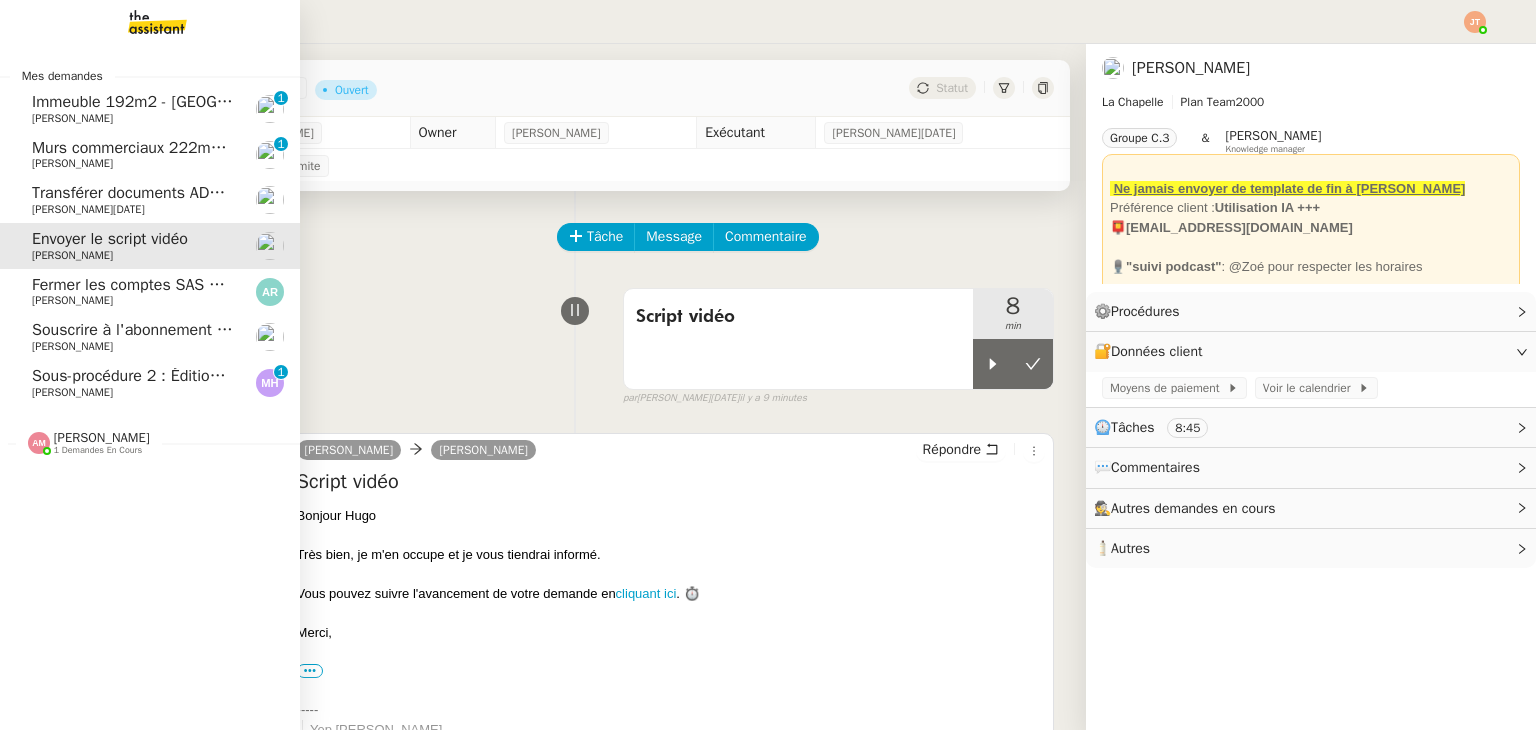 drag, startPoint x: 87, startPoint y: 389, endPoint x: 141, endPoint y: 373, distance: 56.32051 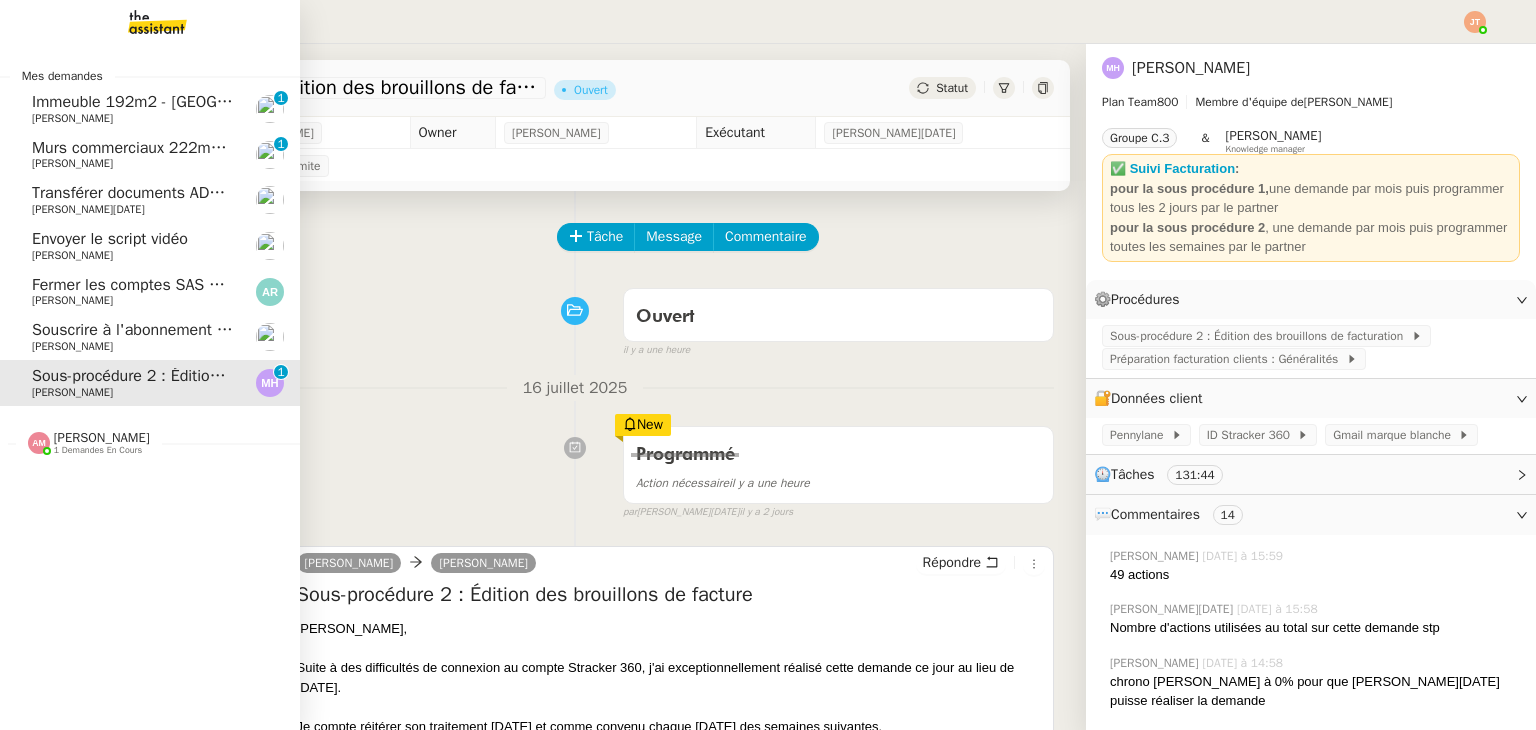 click on "[PERSON_NAME]" 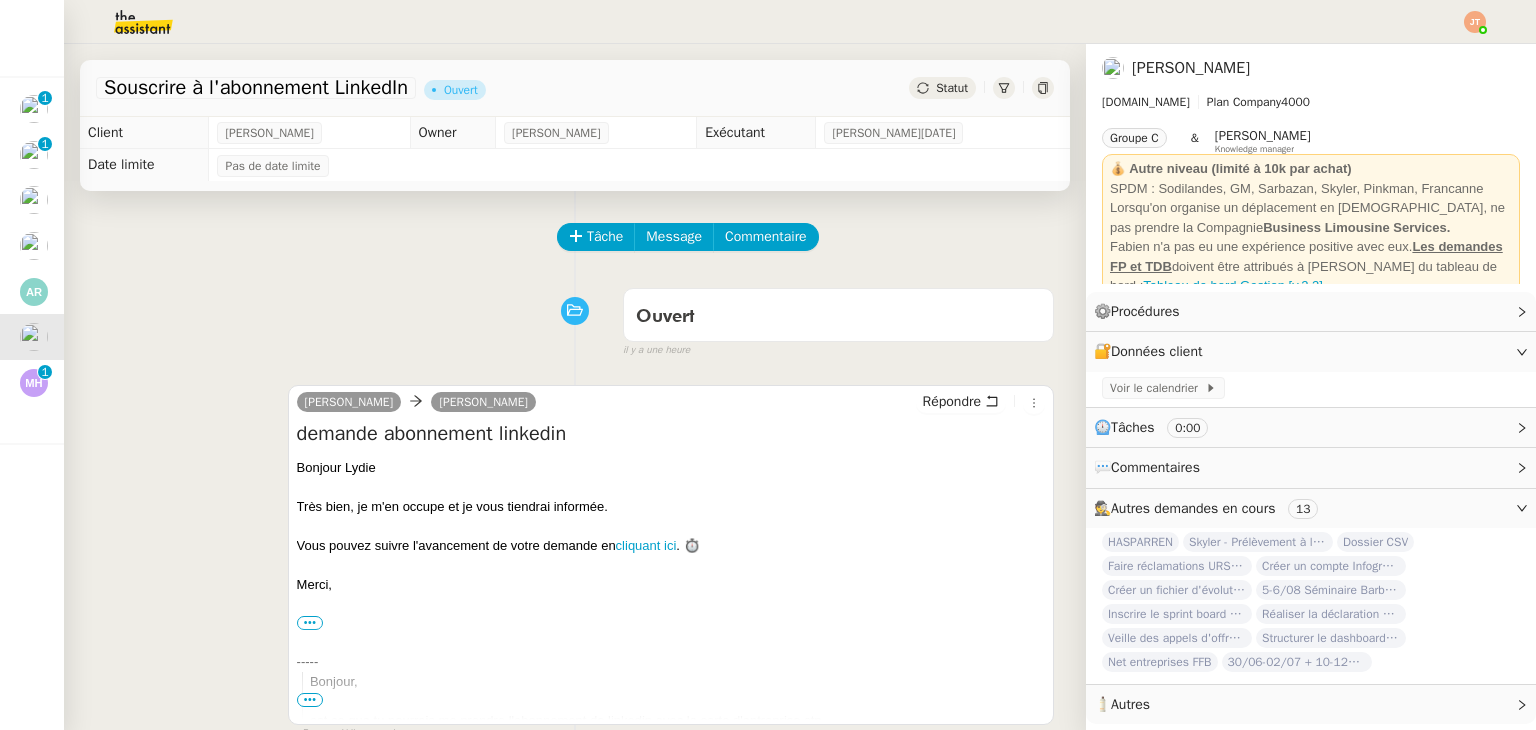 click on "Statut" 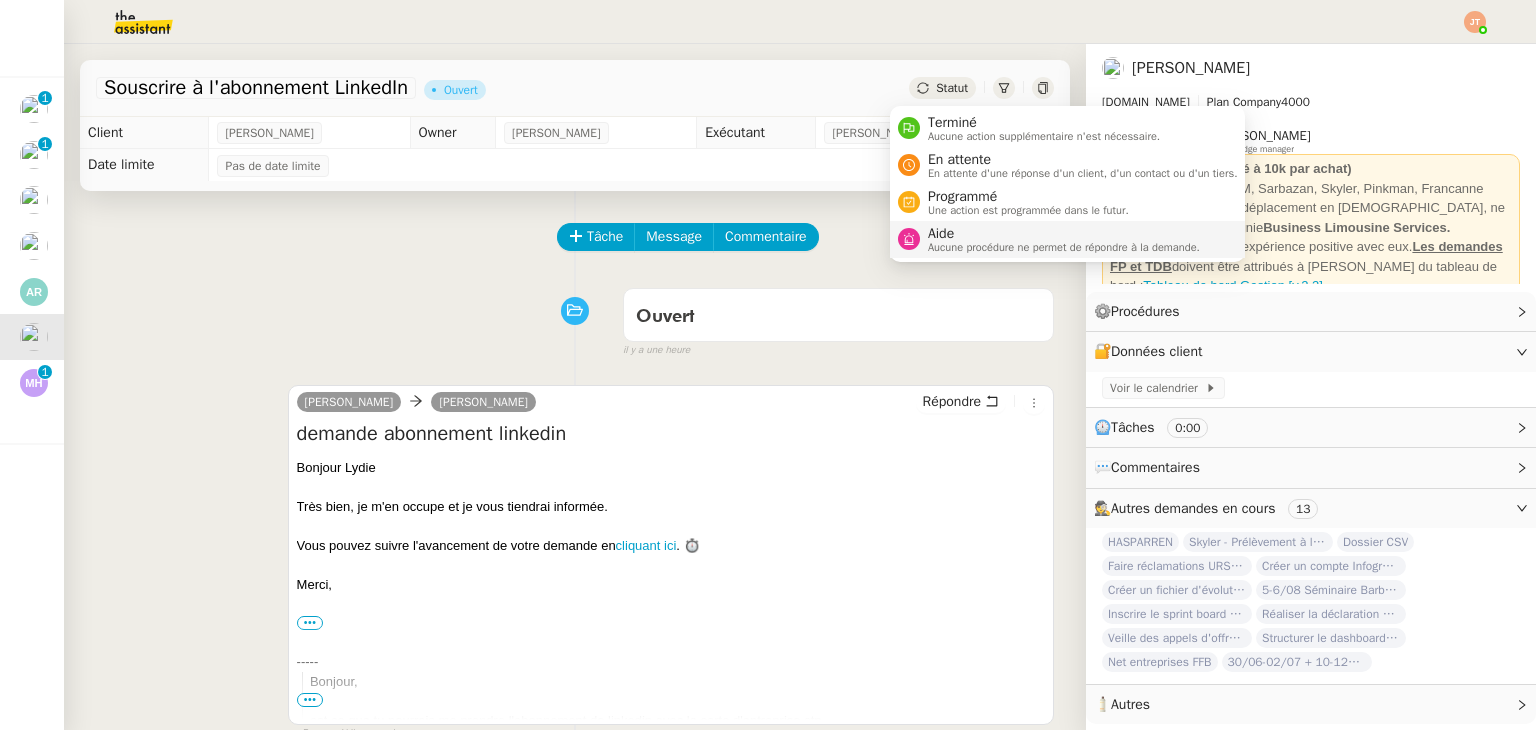 click on "Aide Aucune procédure ne permet de répondre à la demande." at bounding box center (1068, 239) 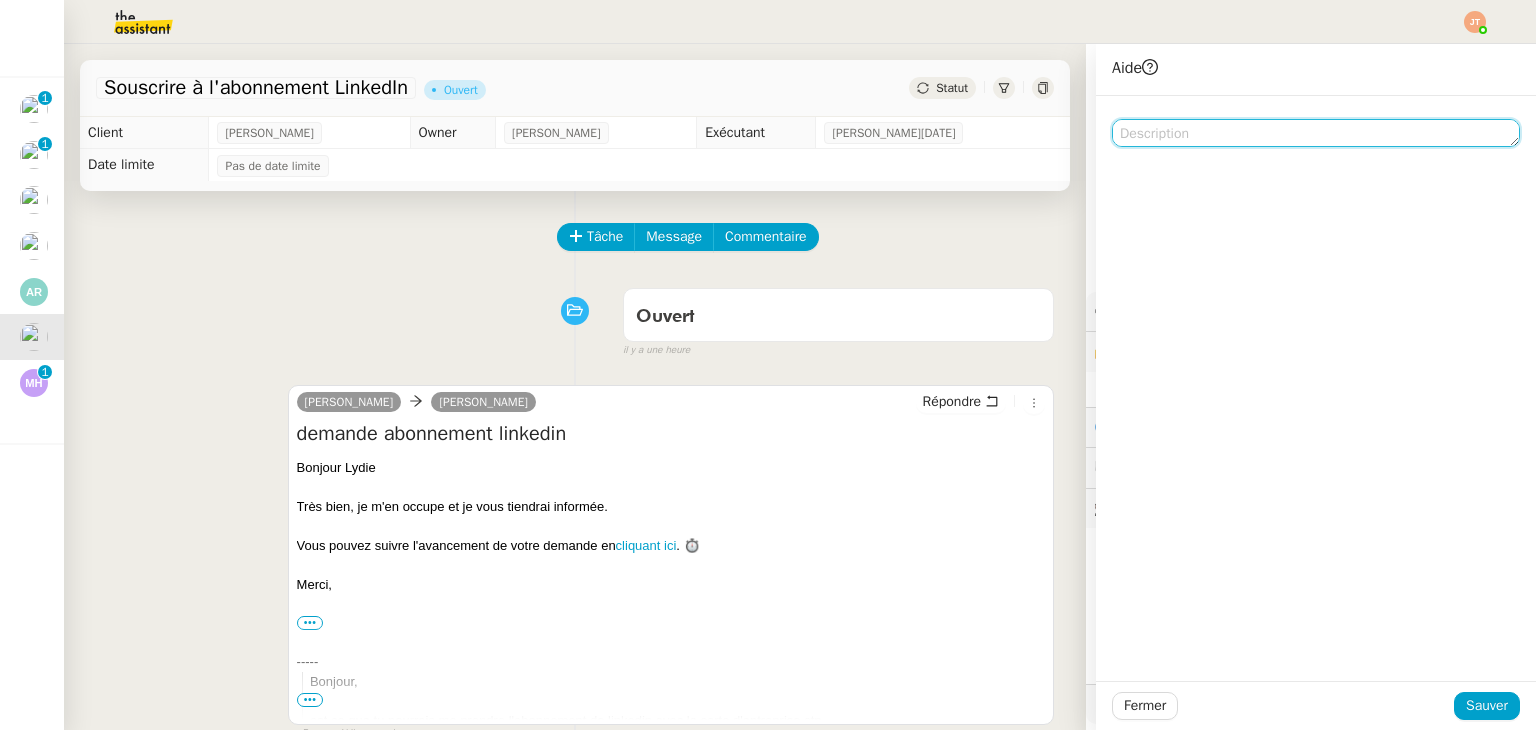 click 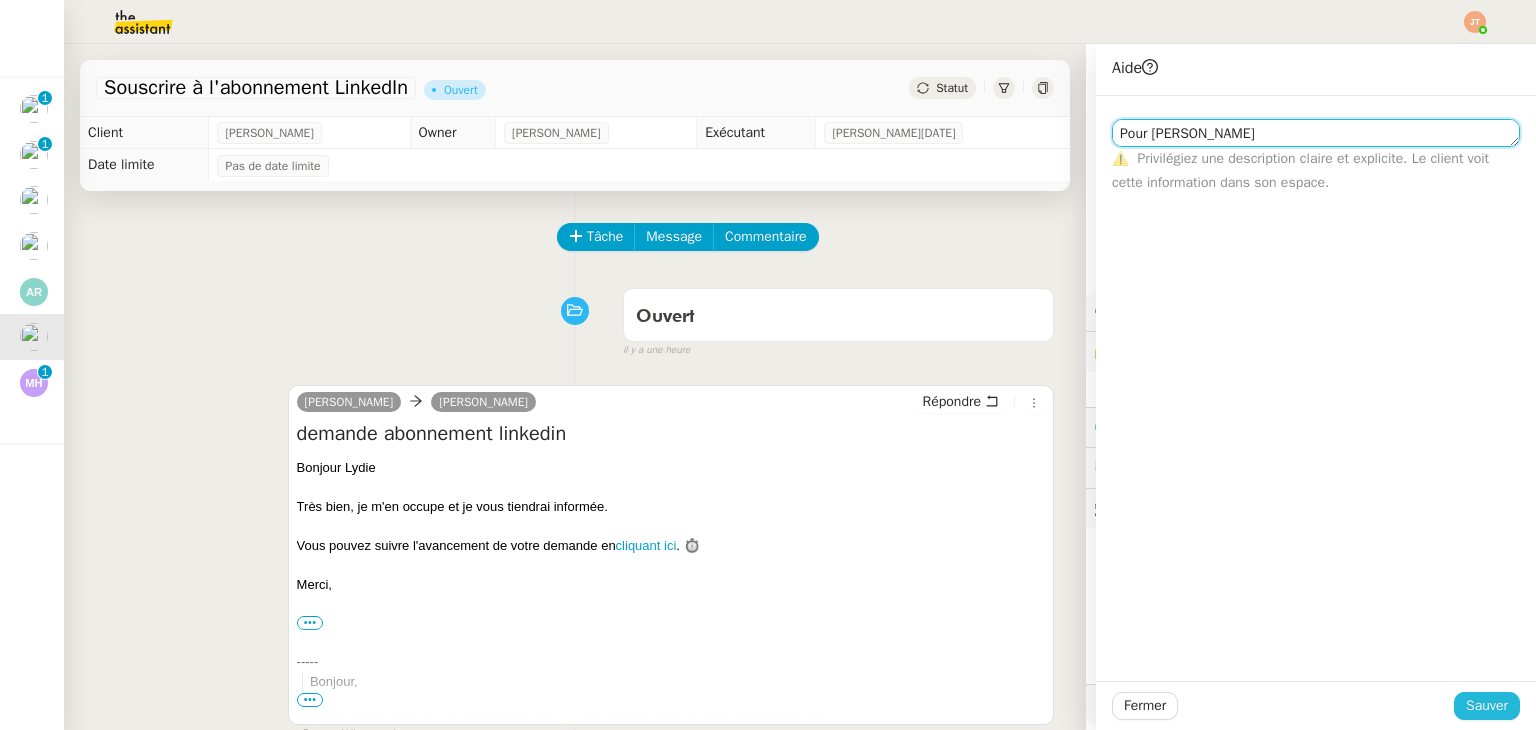 type on "Pour [PERSON_NAME]" 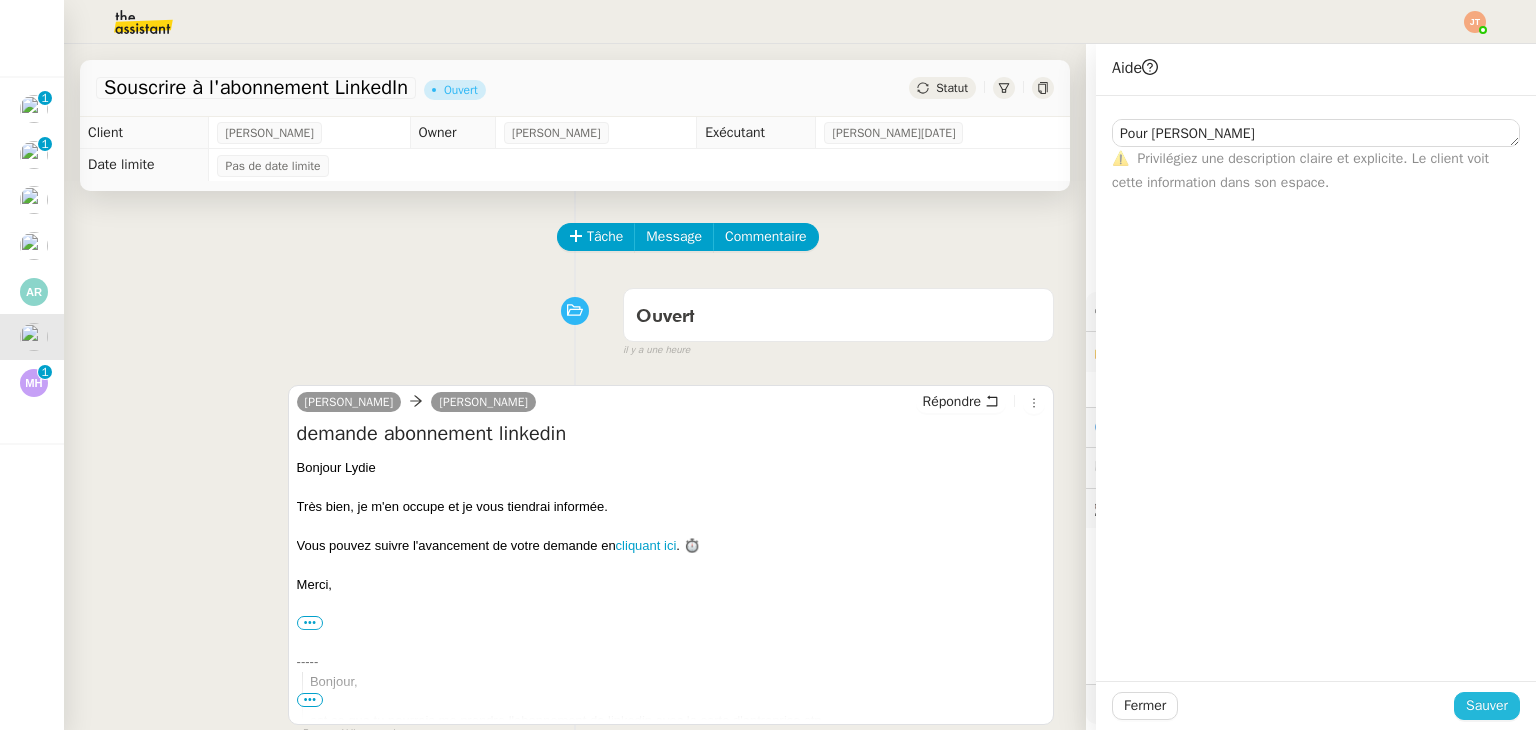 click on "Sauver" 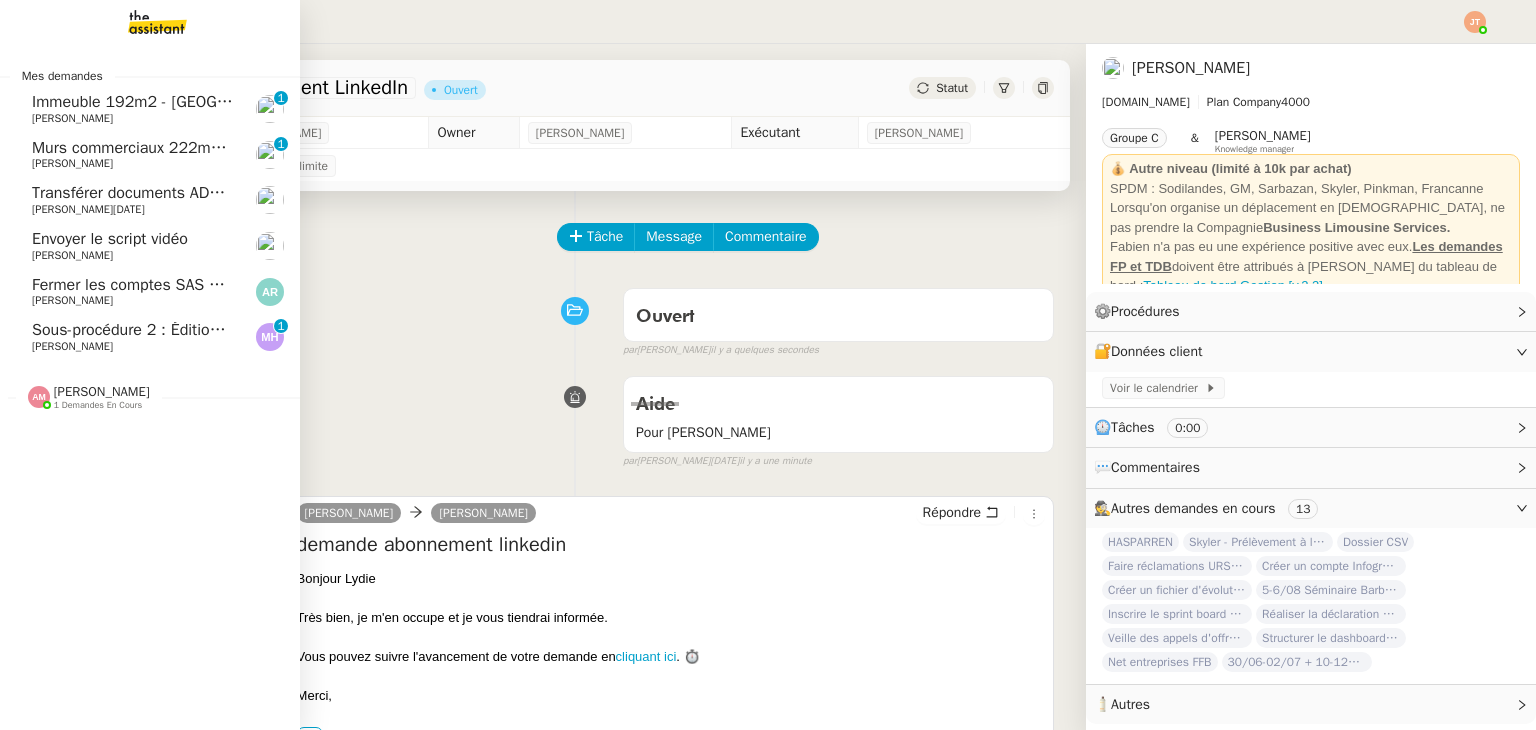 click on "Envoyer le script vidéo" 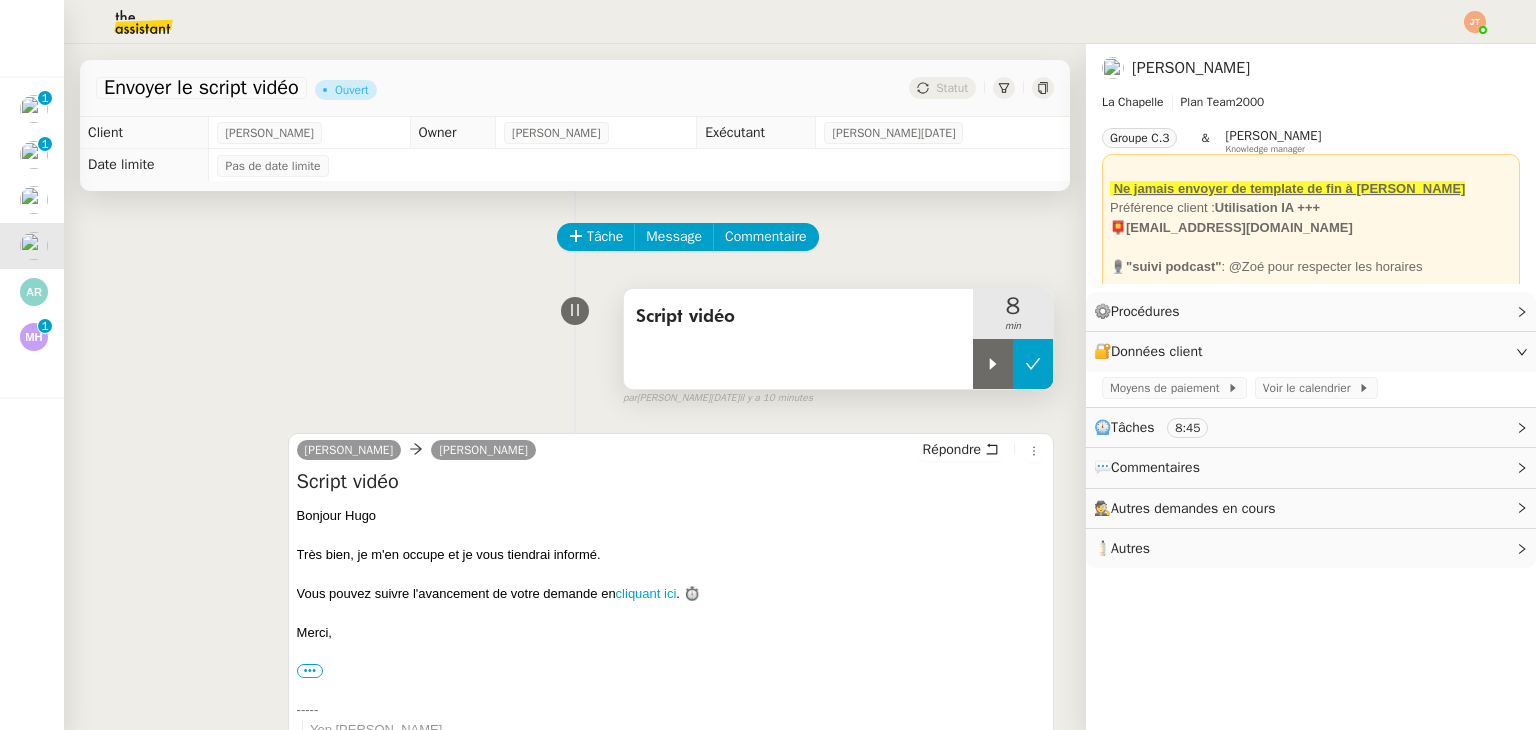 click at bounding box center [1033, 364] 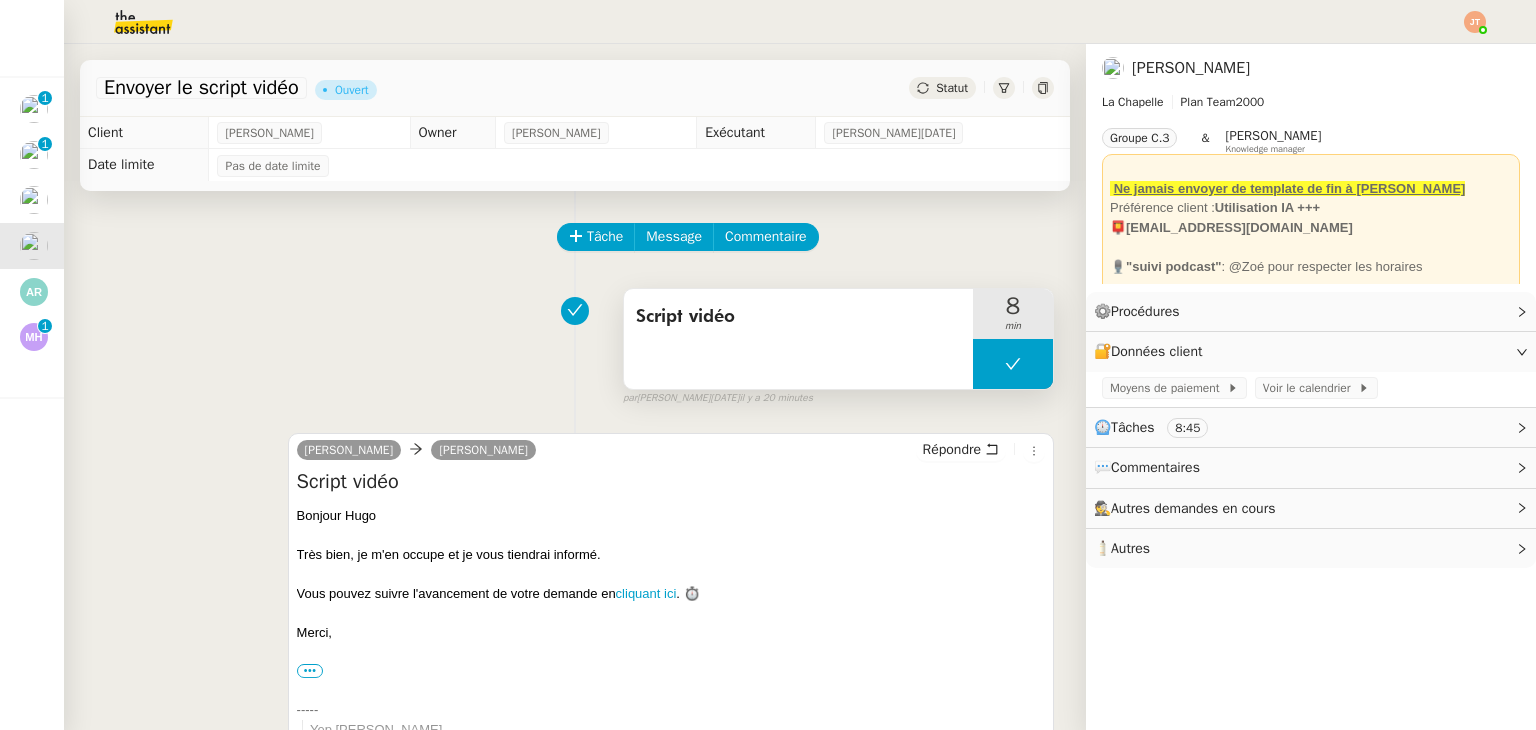 click at bounding box center (1013, 364) 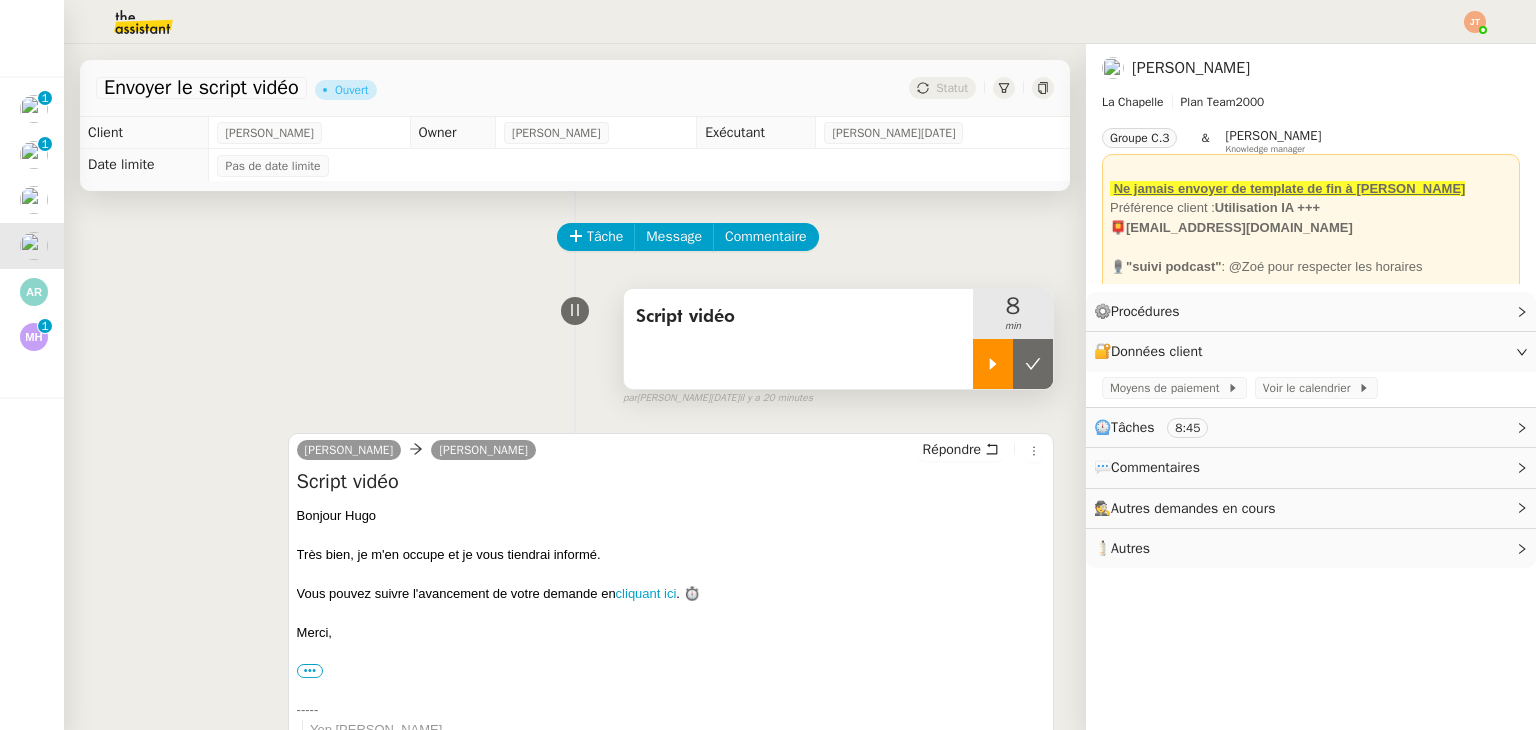 click 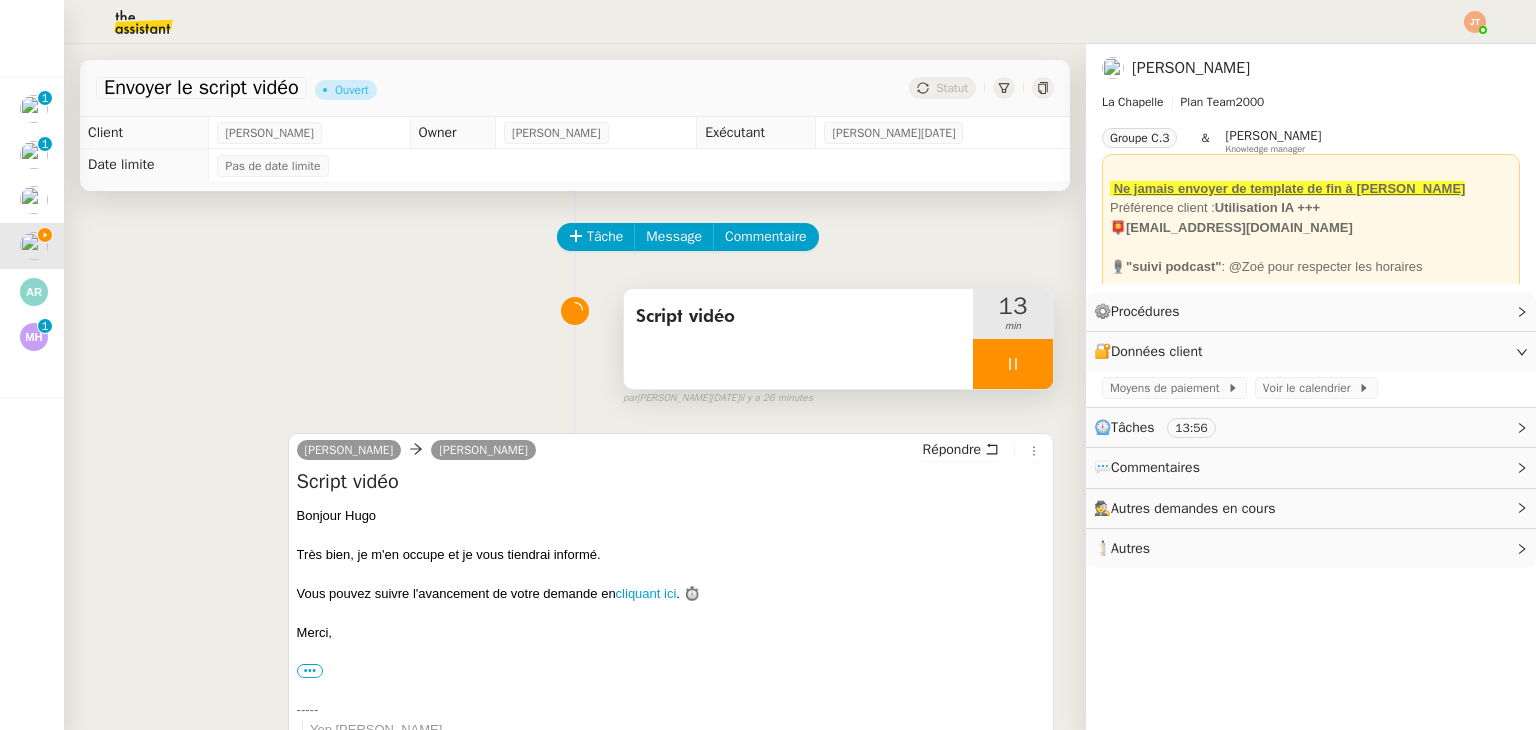 click at bounding box center (1013, 364) 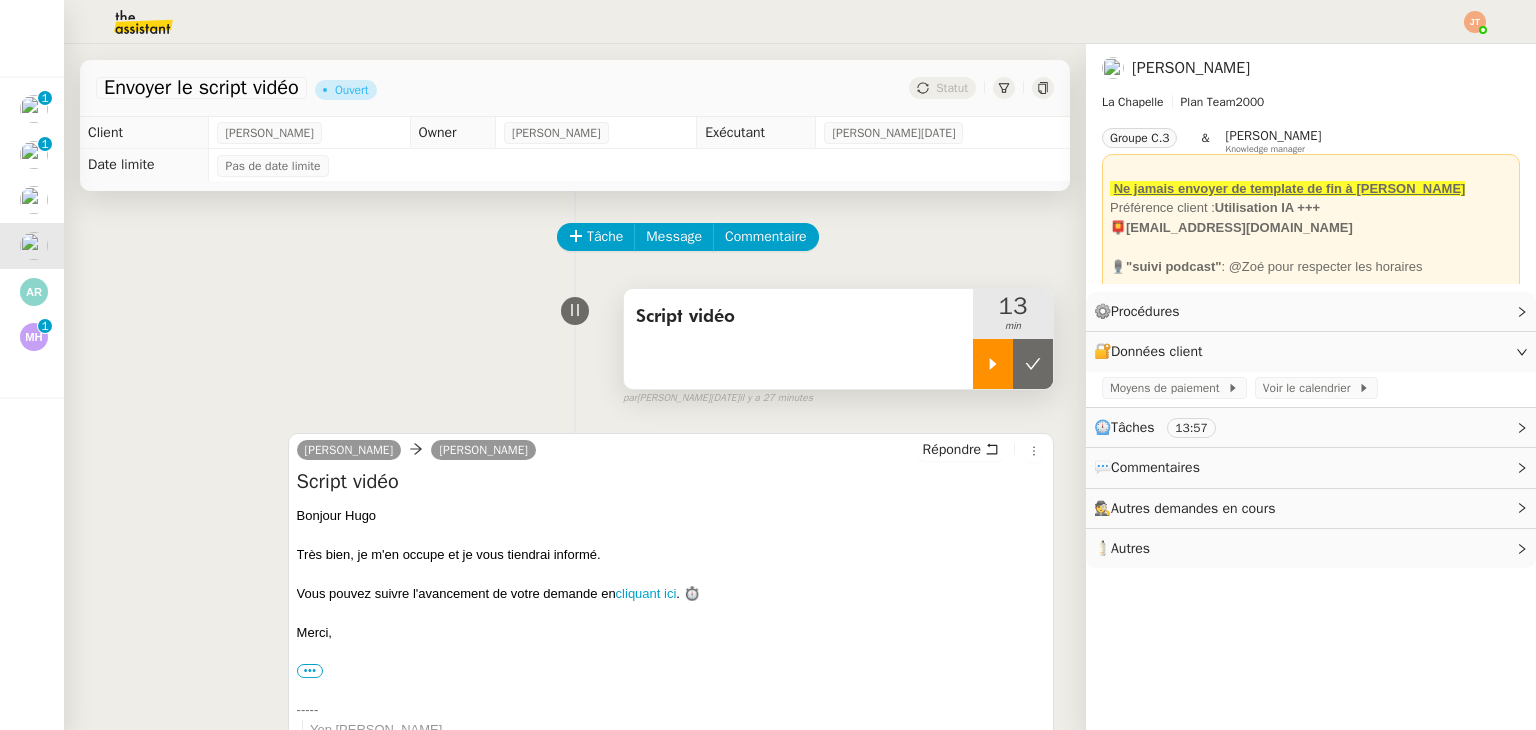 click 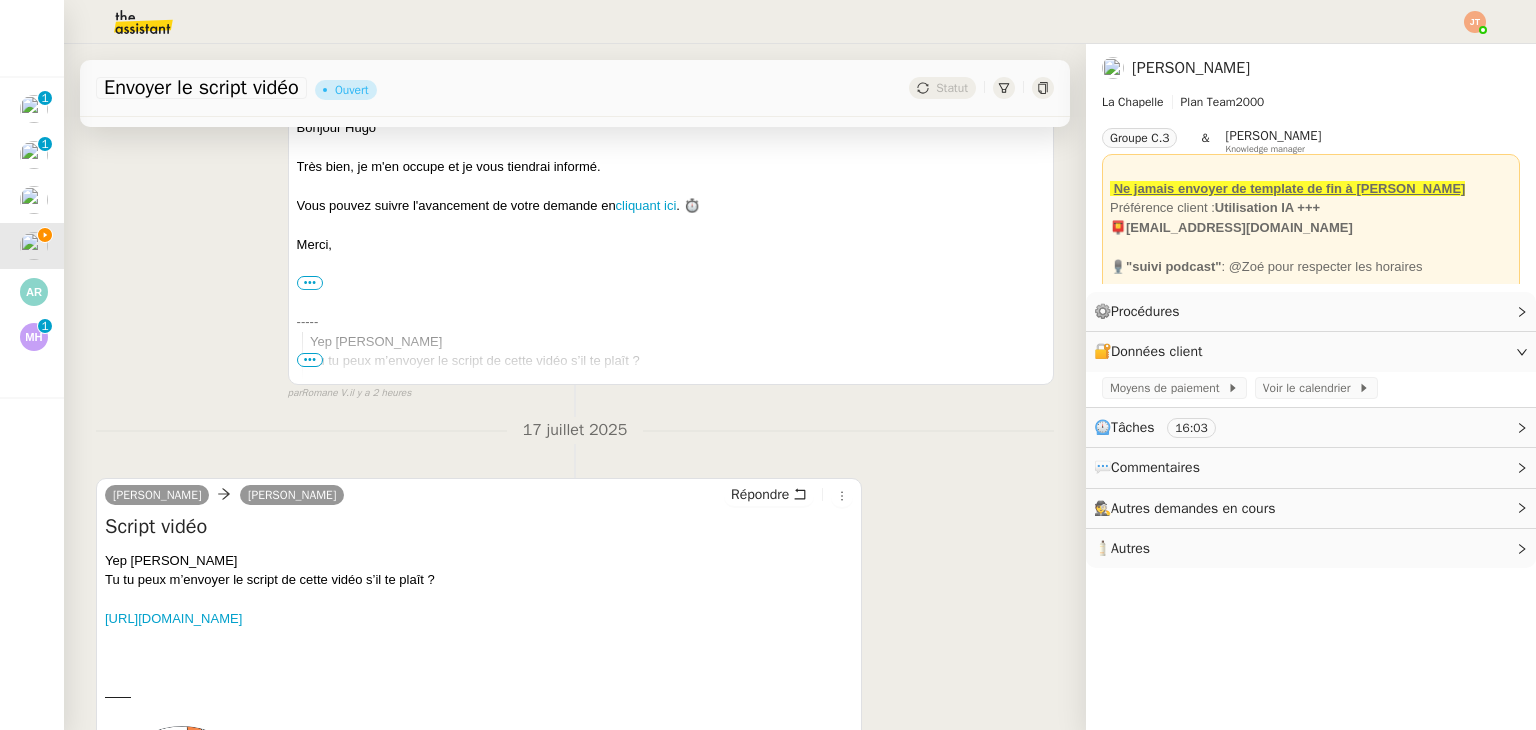 scroll, scrollTop: 400, scrollLeft: 0, axis: vertical 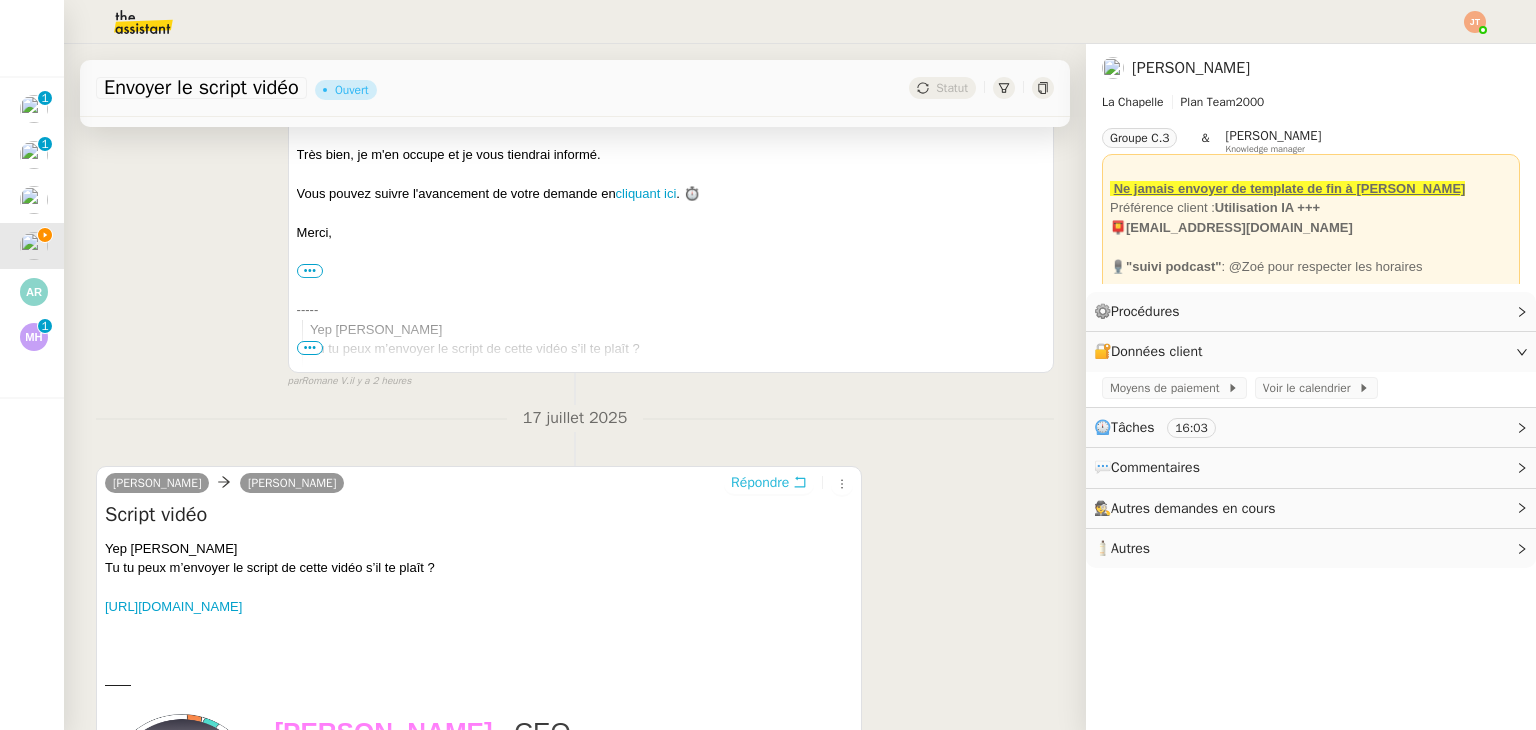 click on "Répondre" at bounding box center [760, 483] 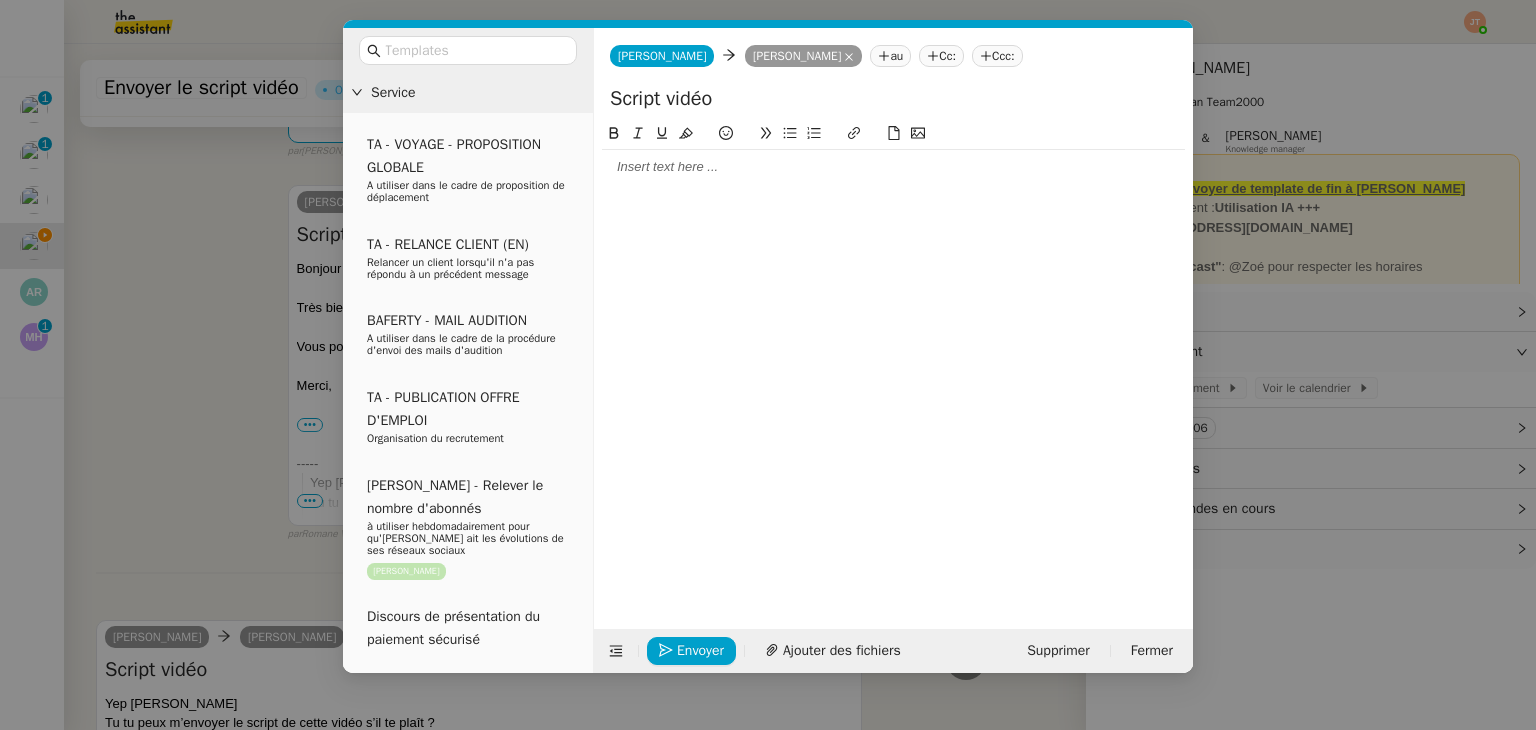 scroll, scrollTop: 551, scrollLeft: 0, axis: vertical 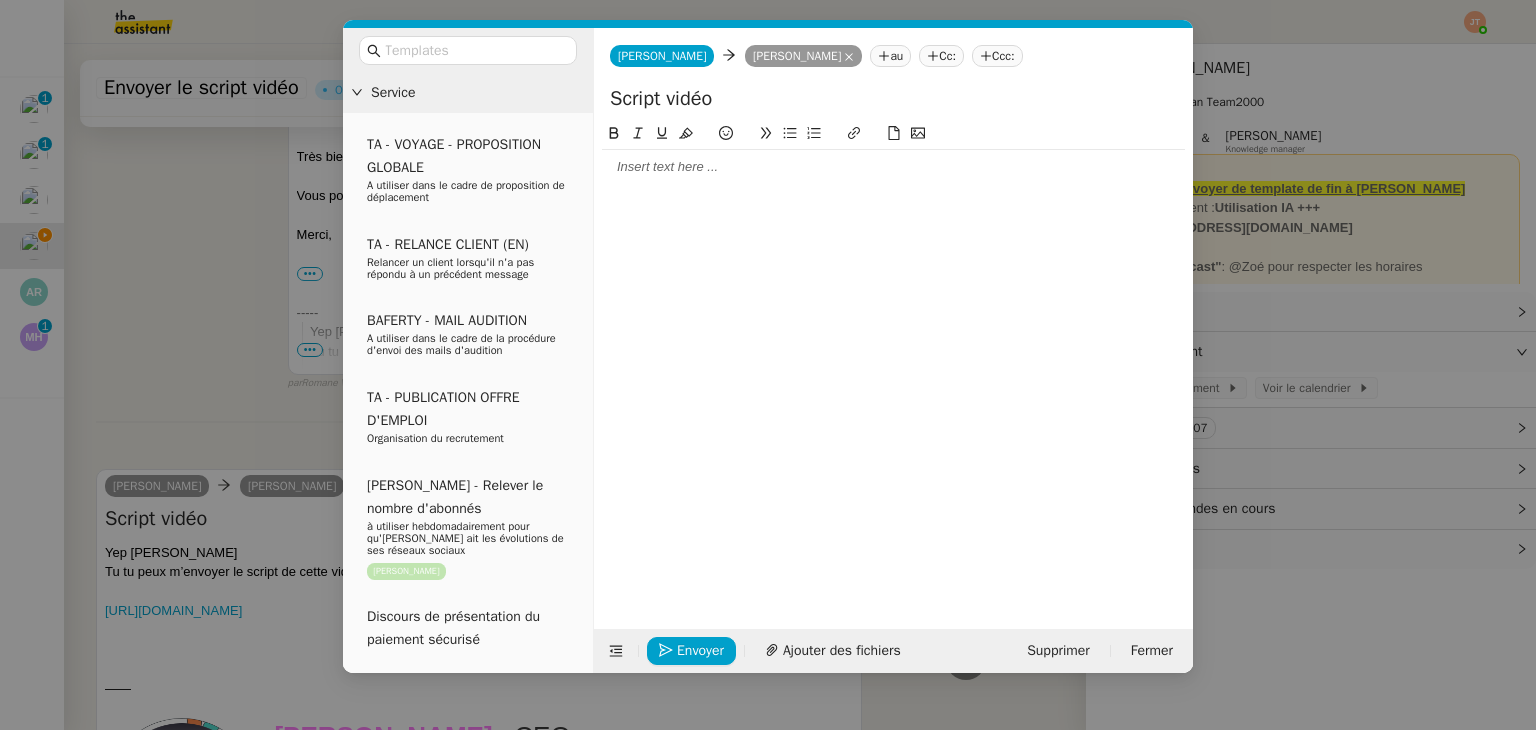 click 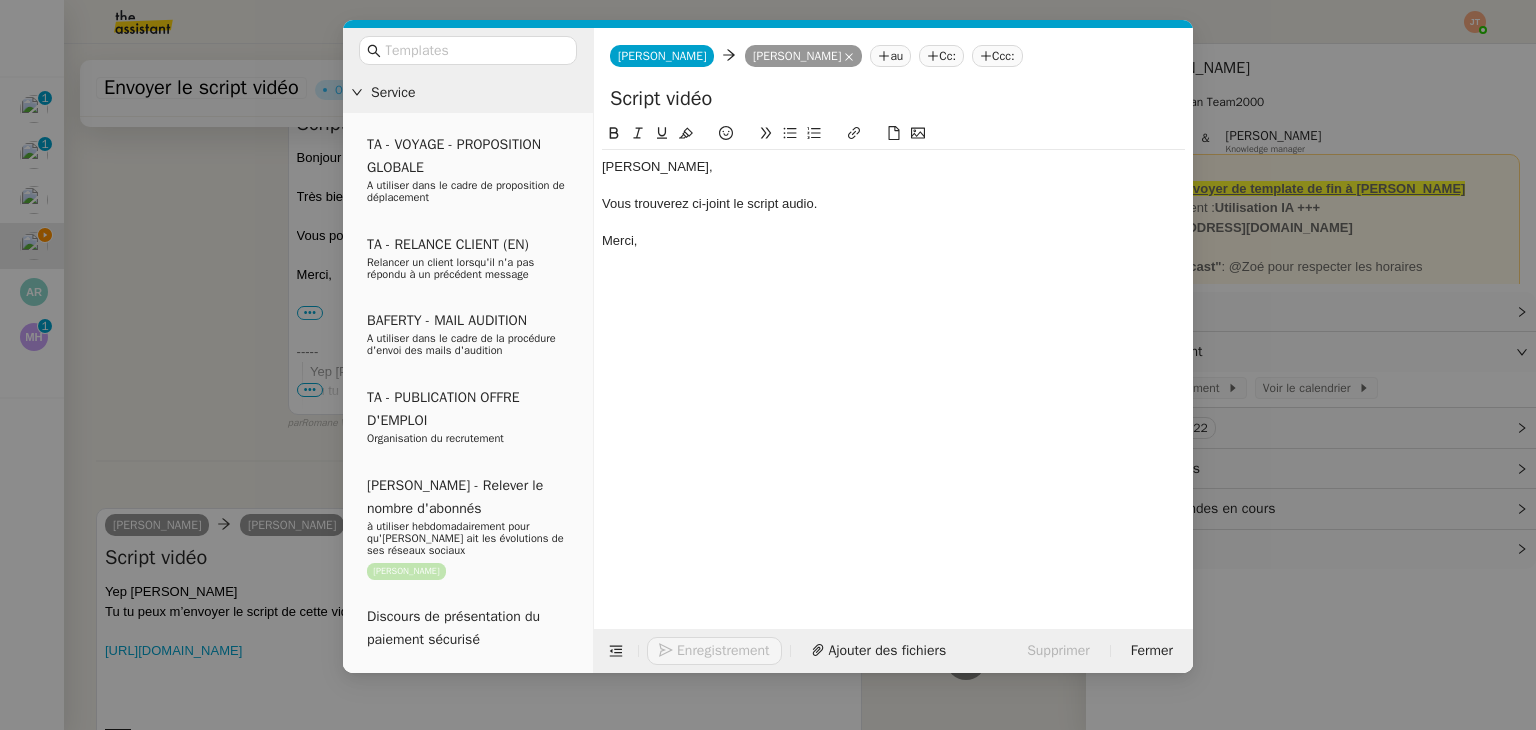 scroll, scrollTop: 648, scrollLeft: 0, axis: vertical 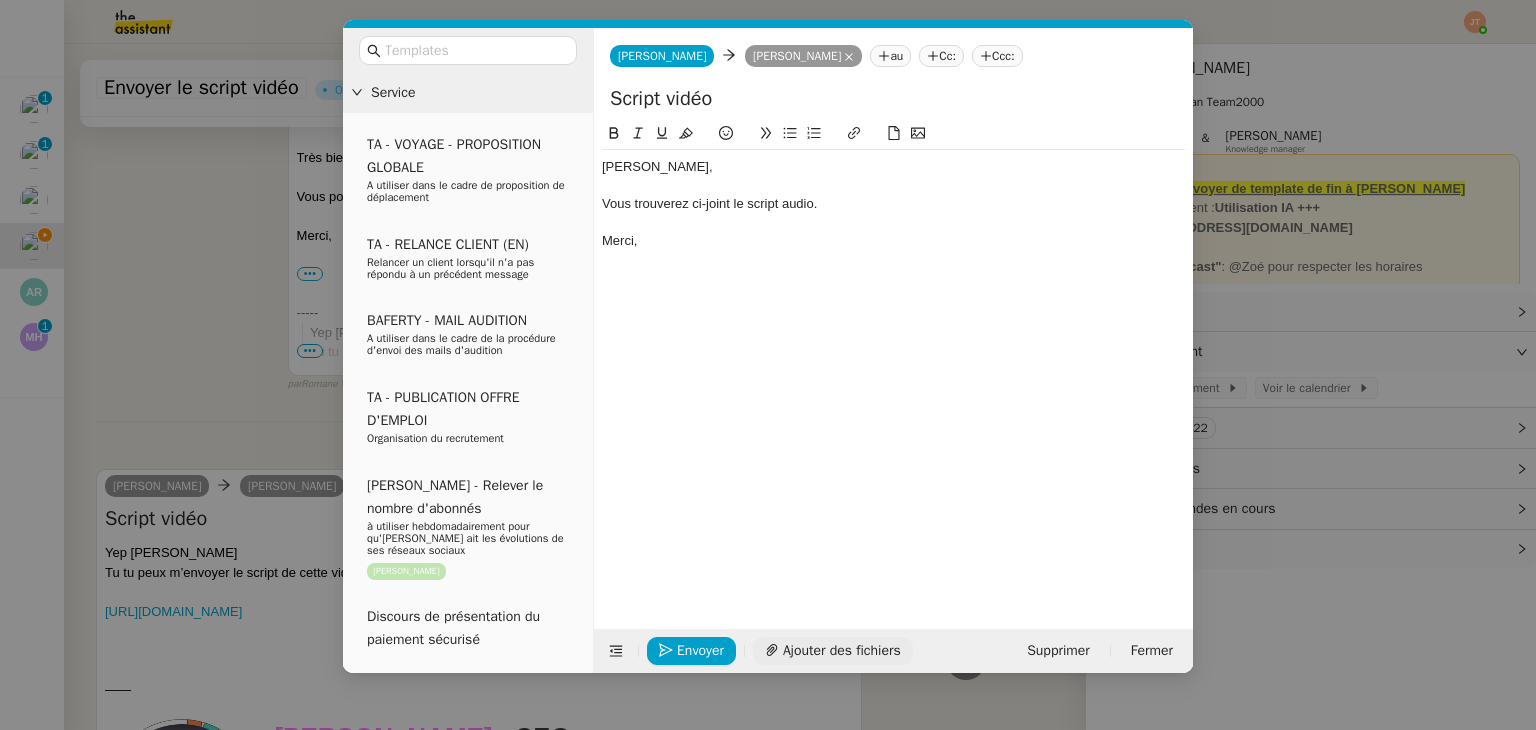 click on "Envoyer Ajouter des fichiers" 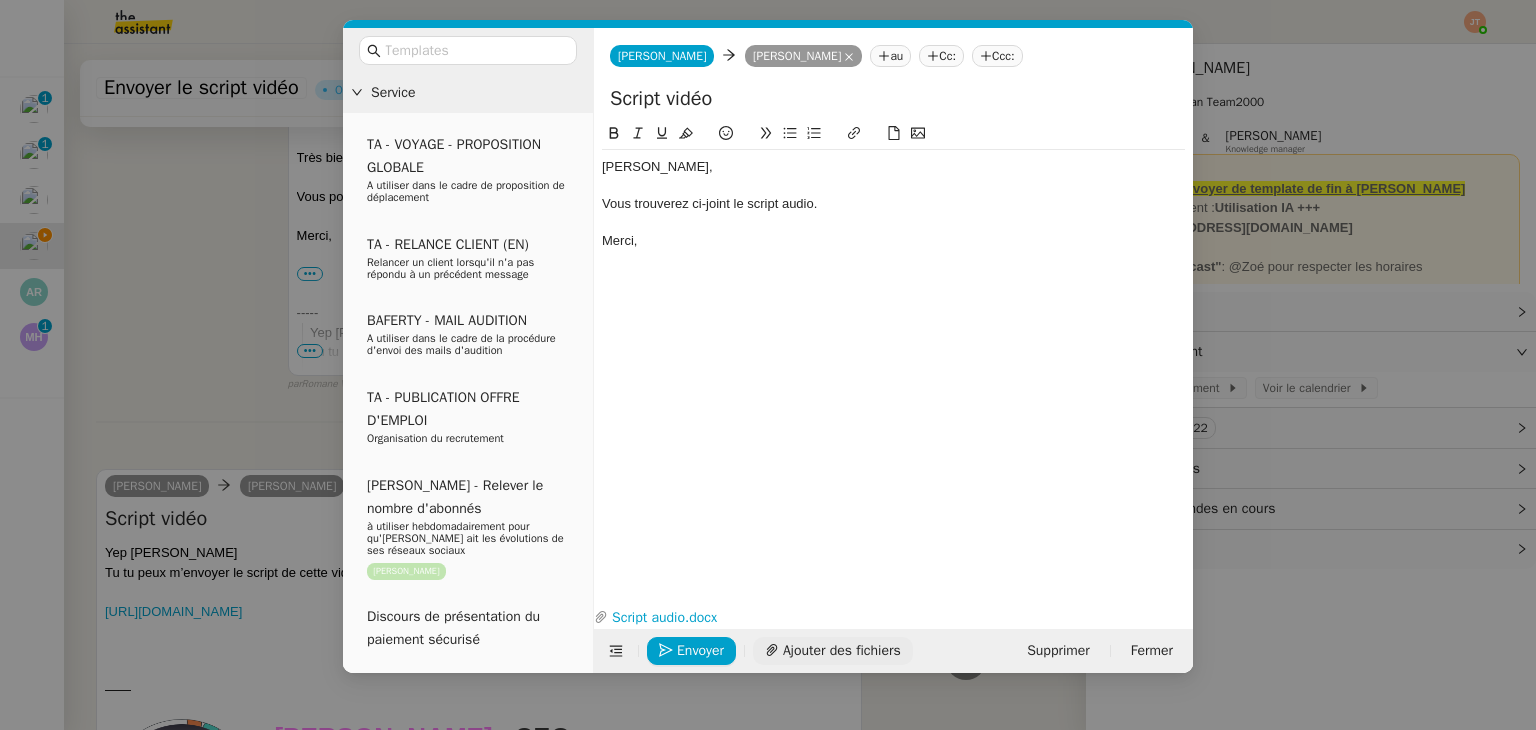 scroll, scrollTop: 730, scrollLeft: 0, axis: vertical 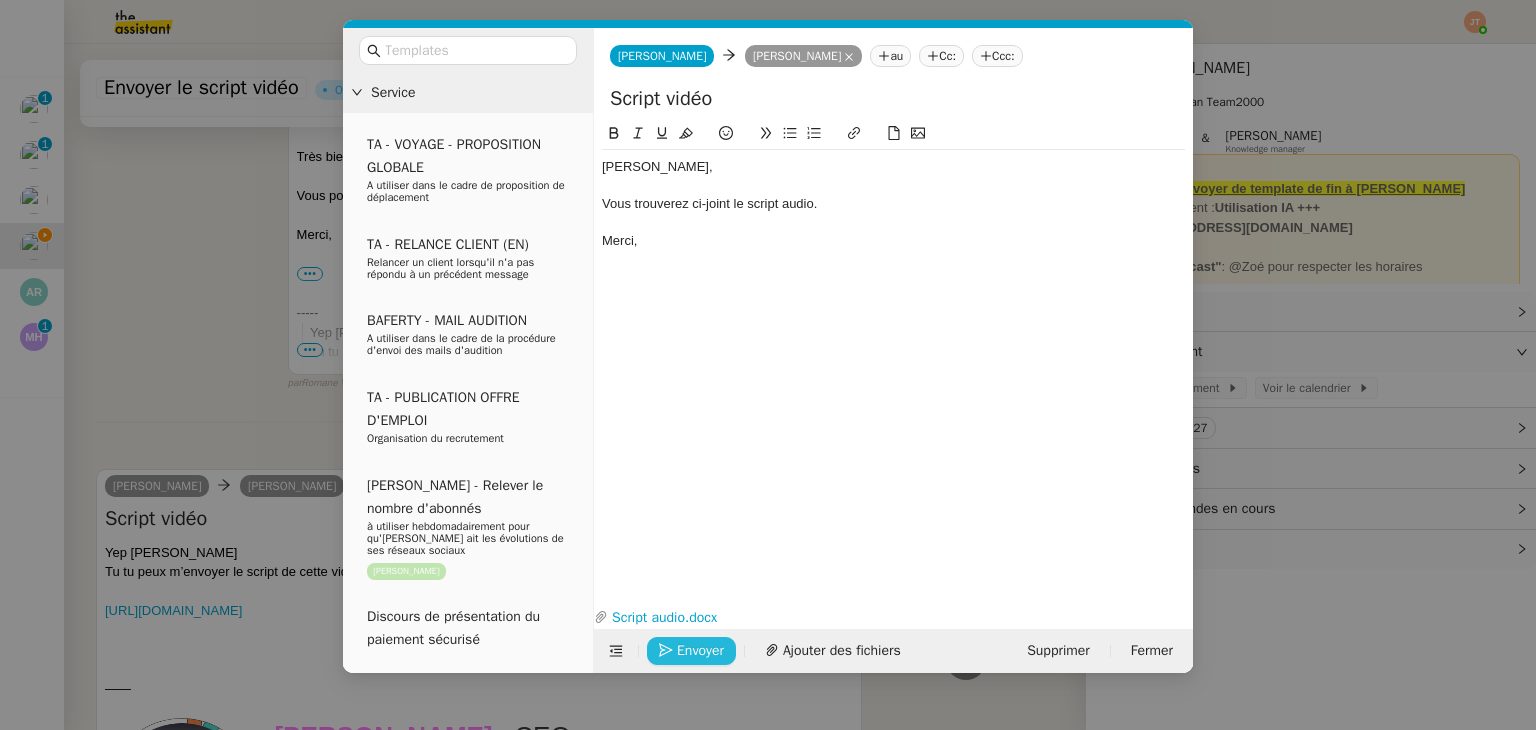click on "Envoyer" 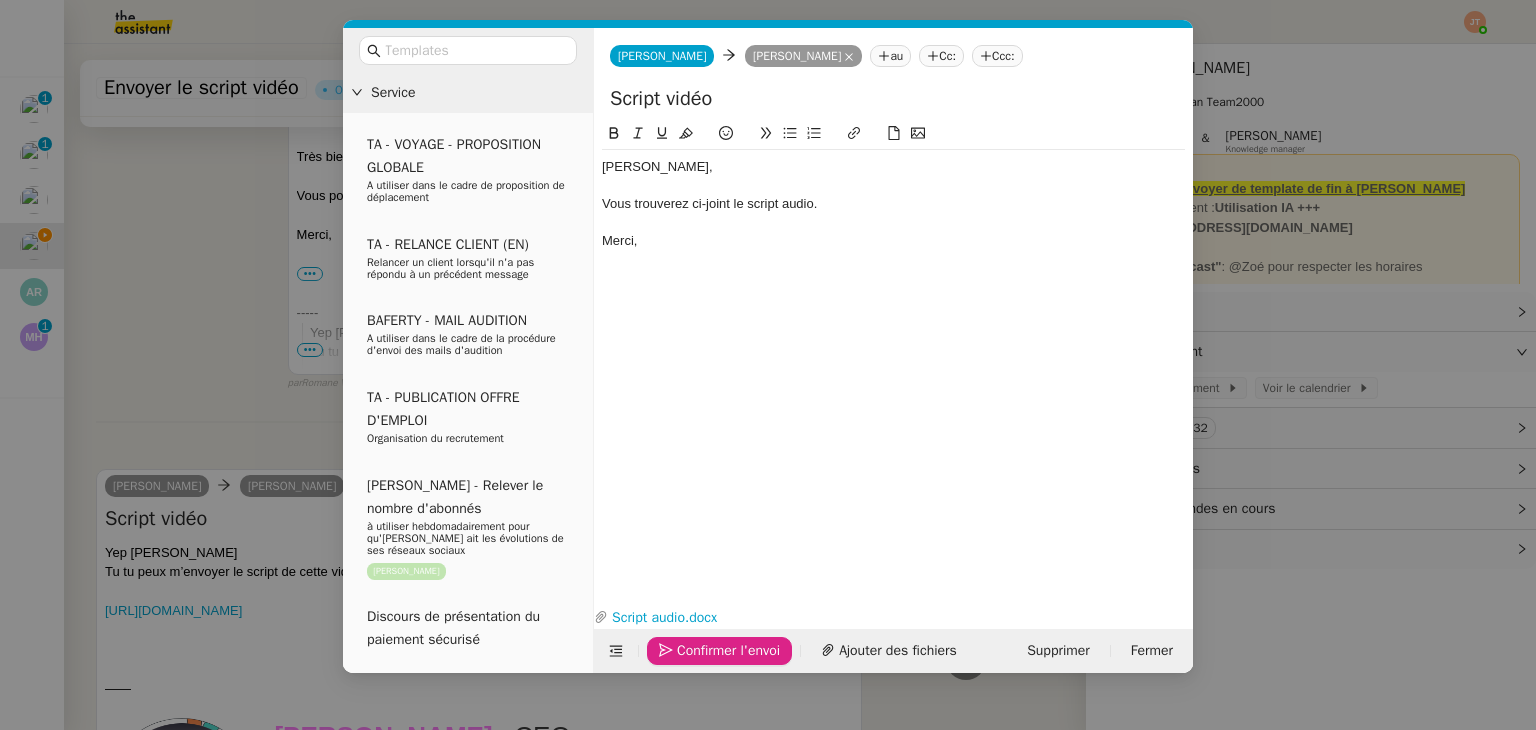 click on "Confirmer l'envoi" 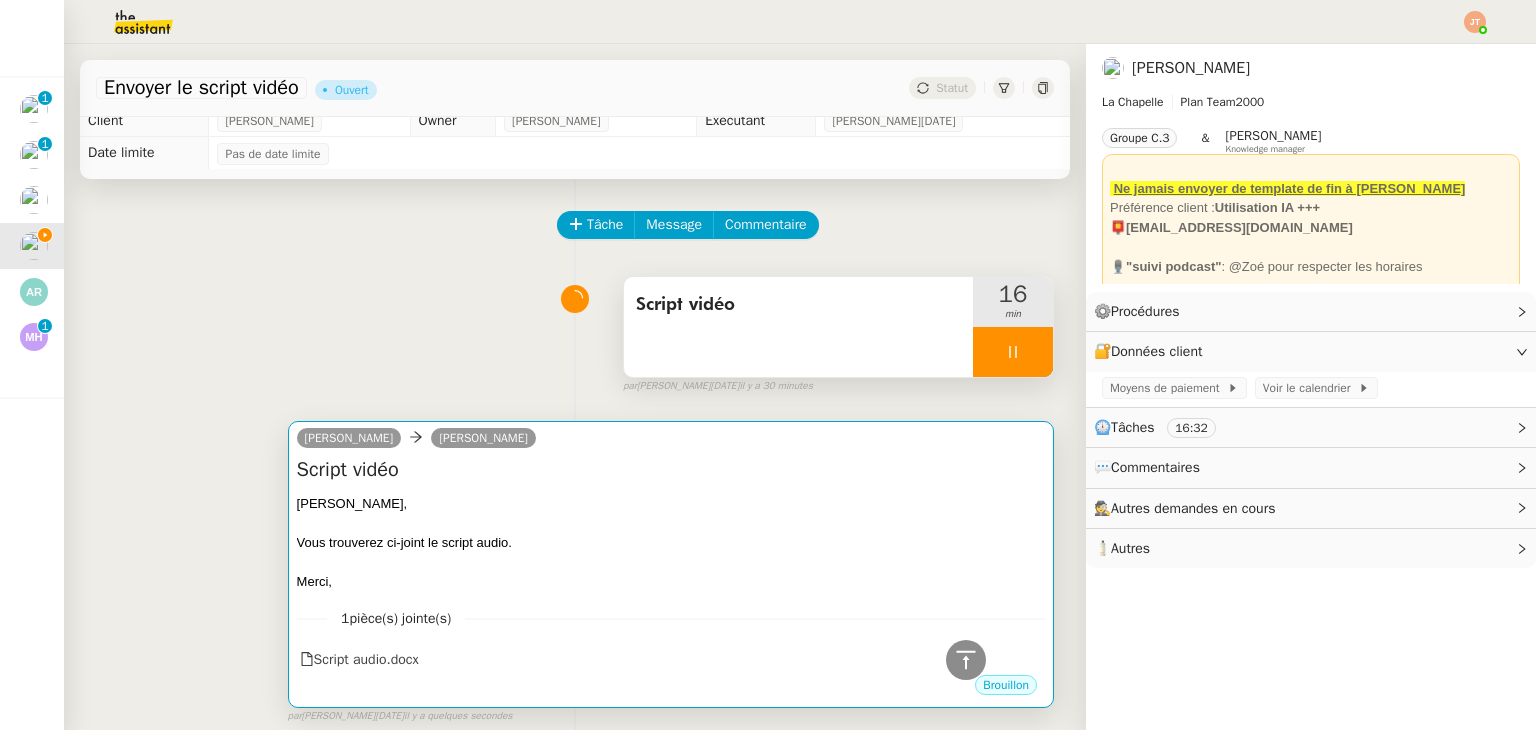 scroll, scrollTop: 0, scrollLeft: 0, axis: both 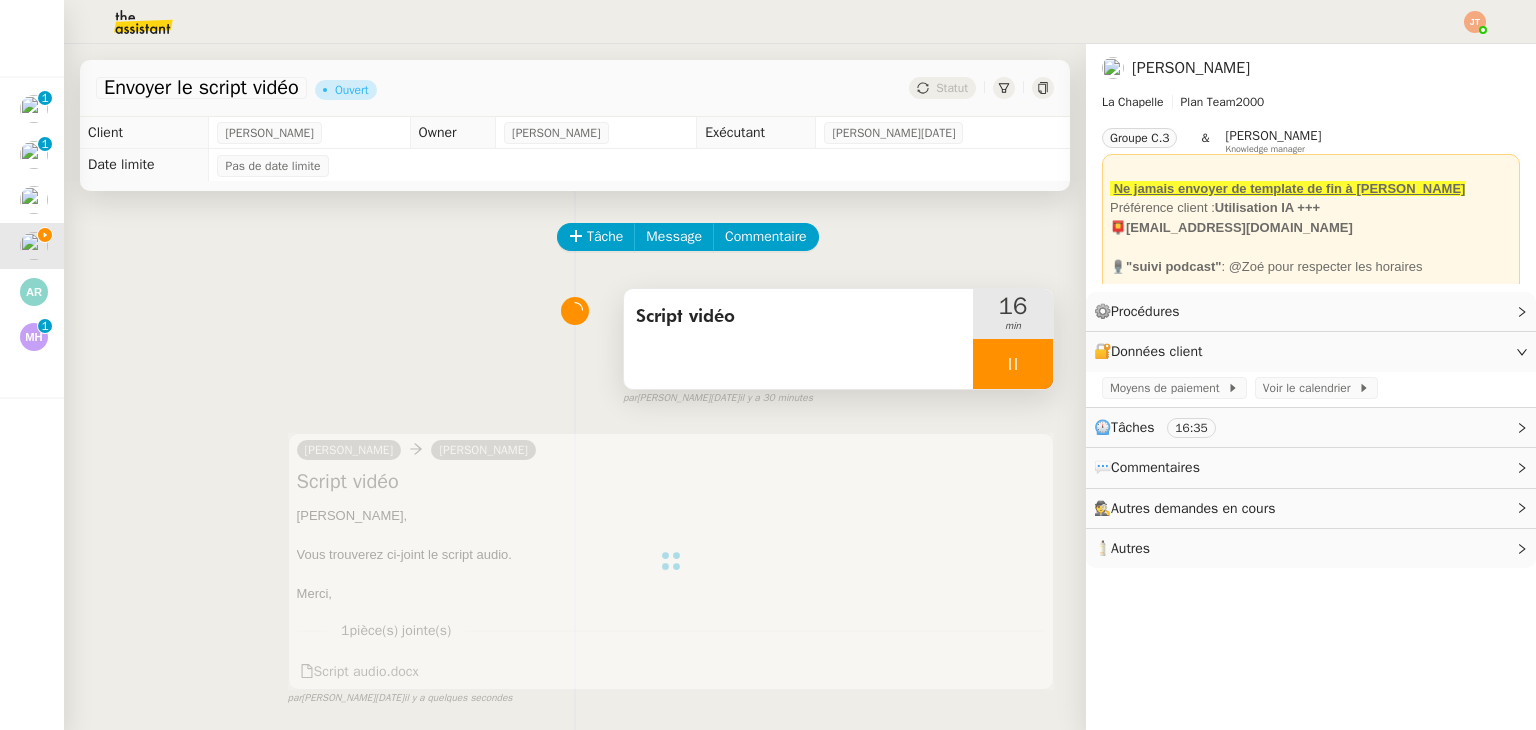 click at bounding box center (1013, 364) 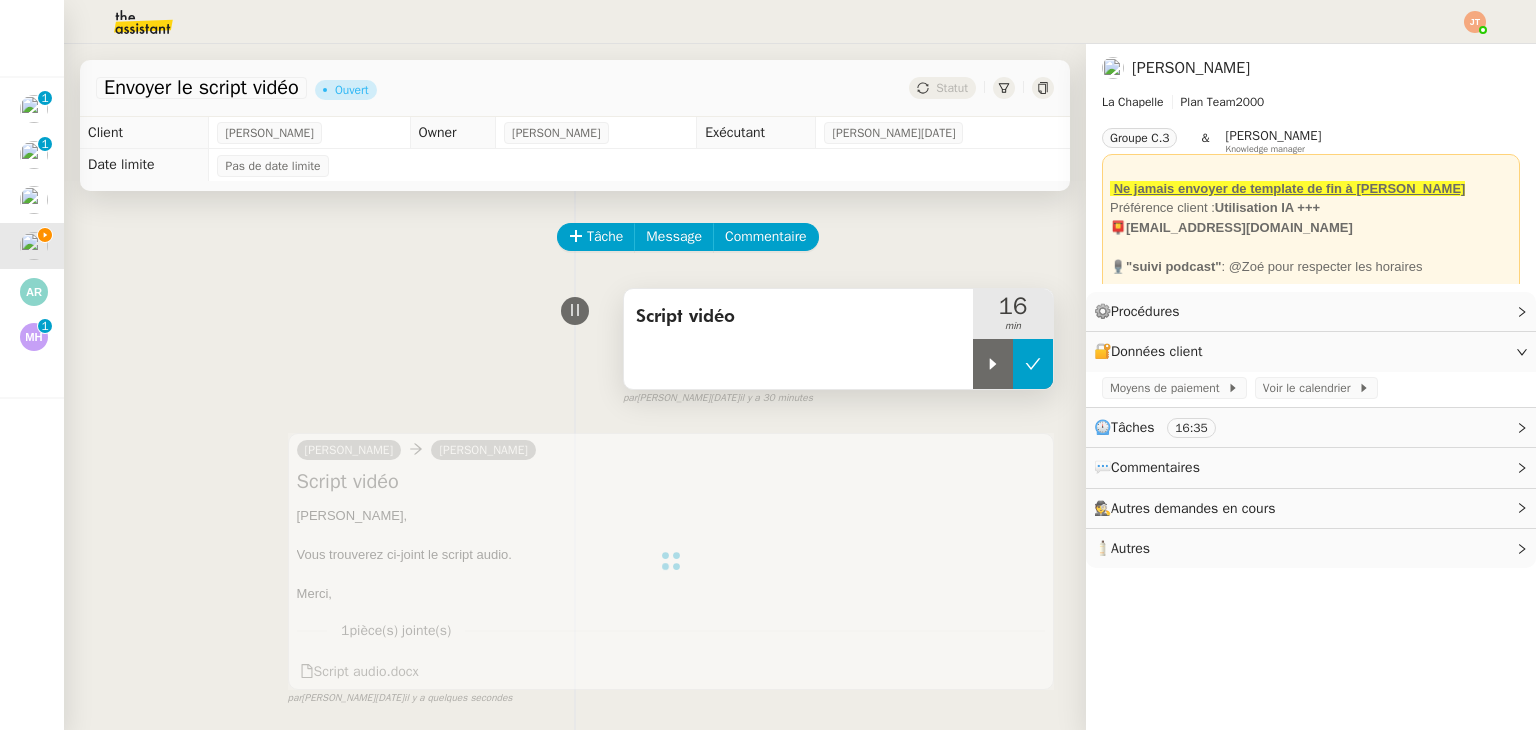 click at bounding box center [1033, 364] 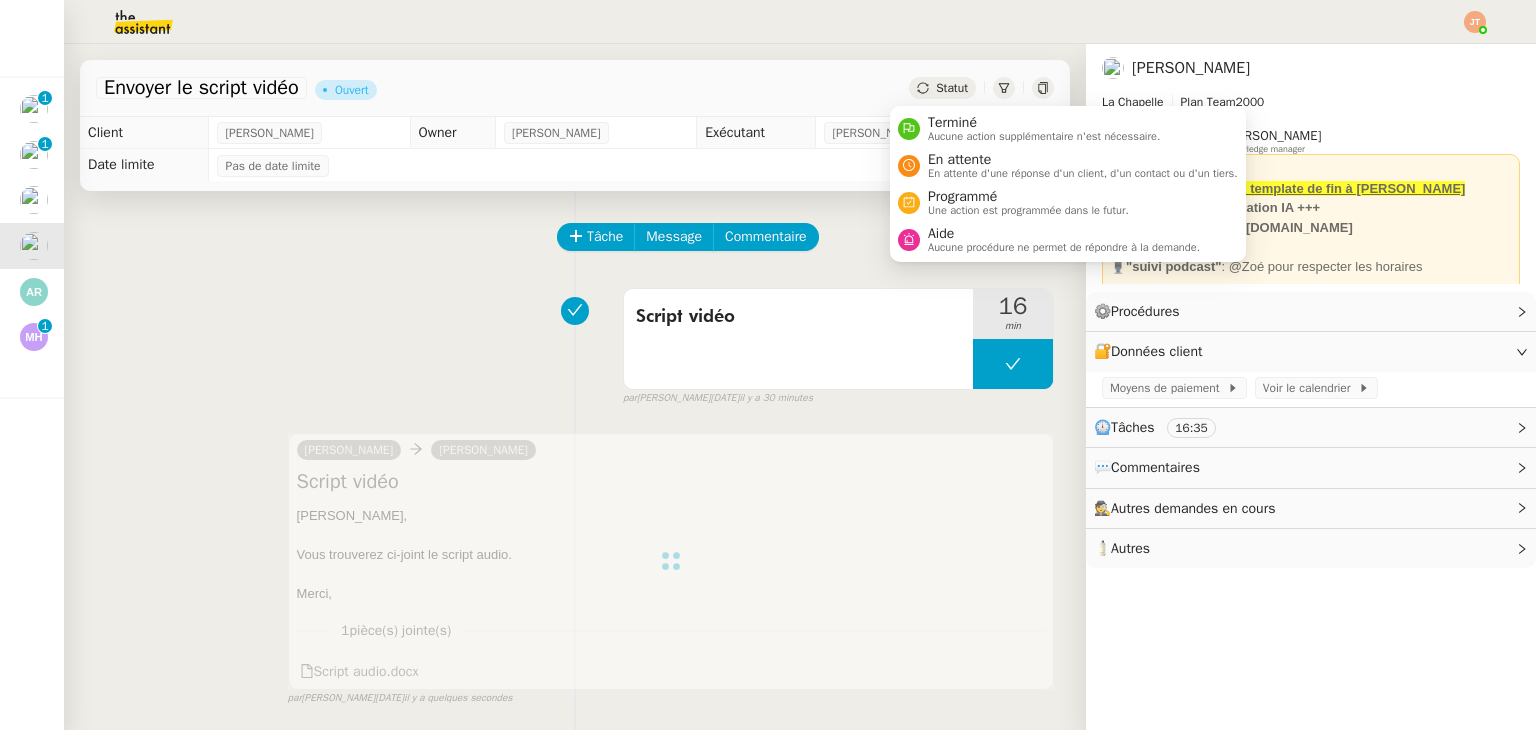 click on "Statut" 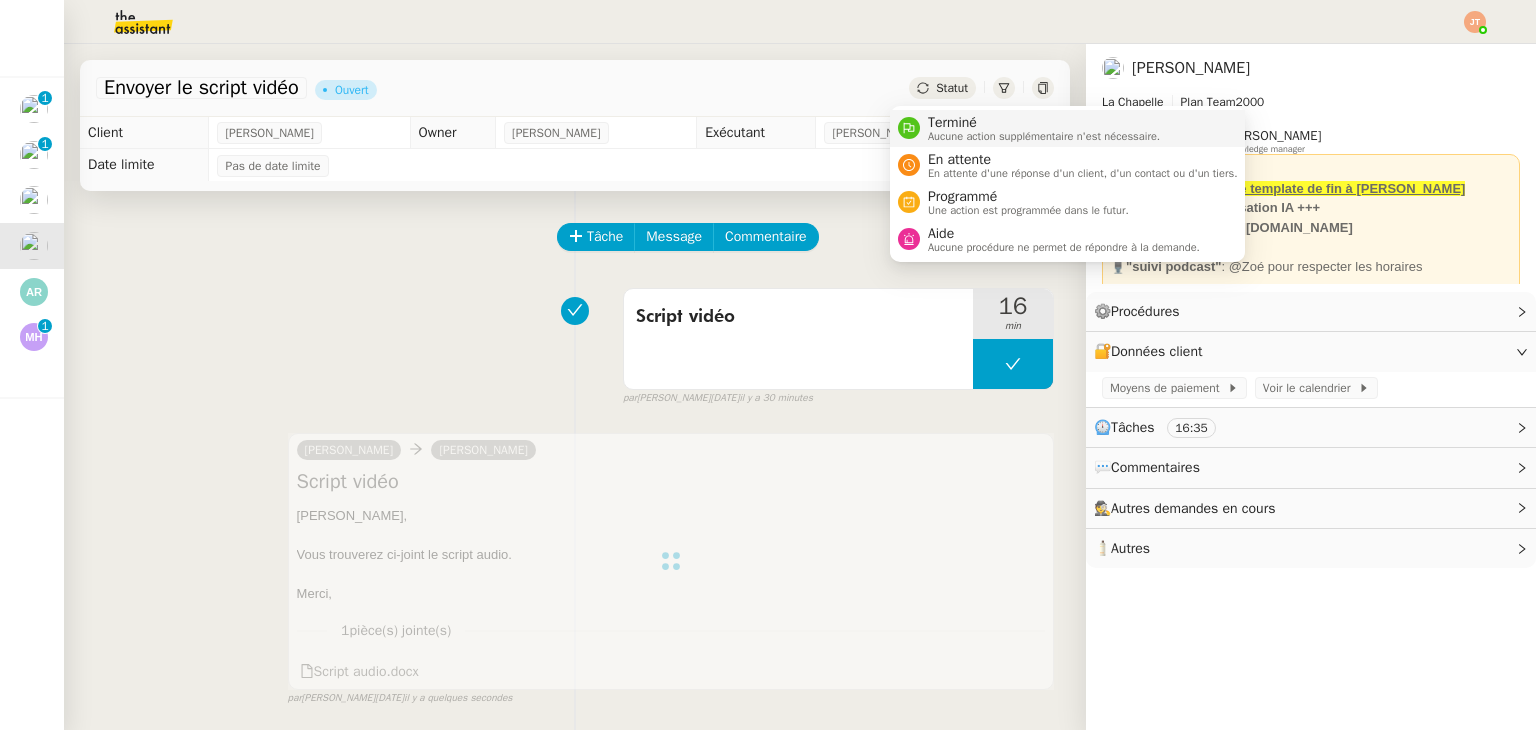 click on "Aucune action supplémentaire n'est nécessaire." at bounding box center (1044, 136) 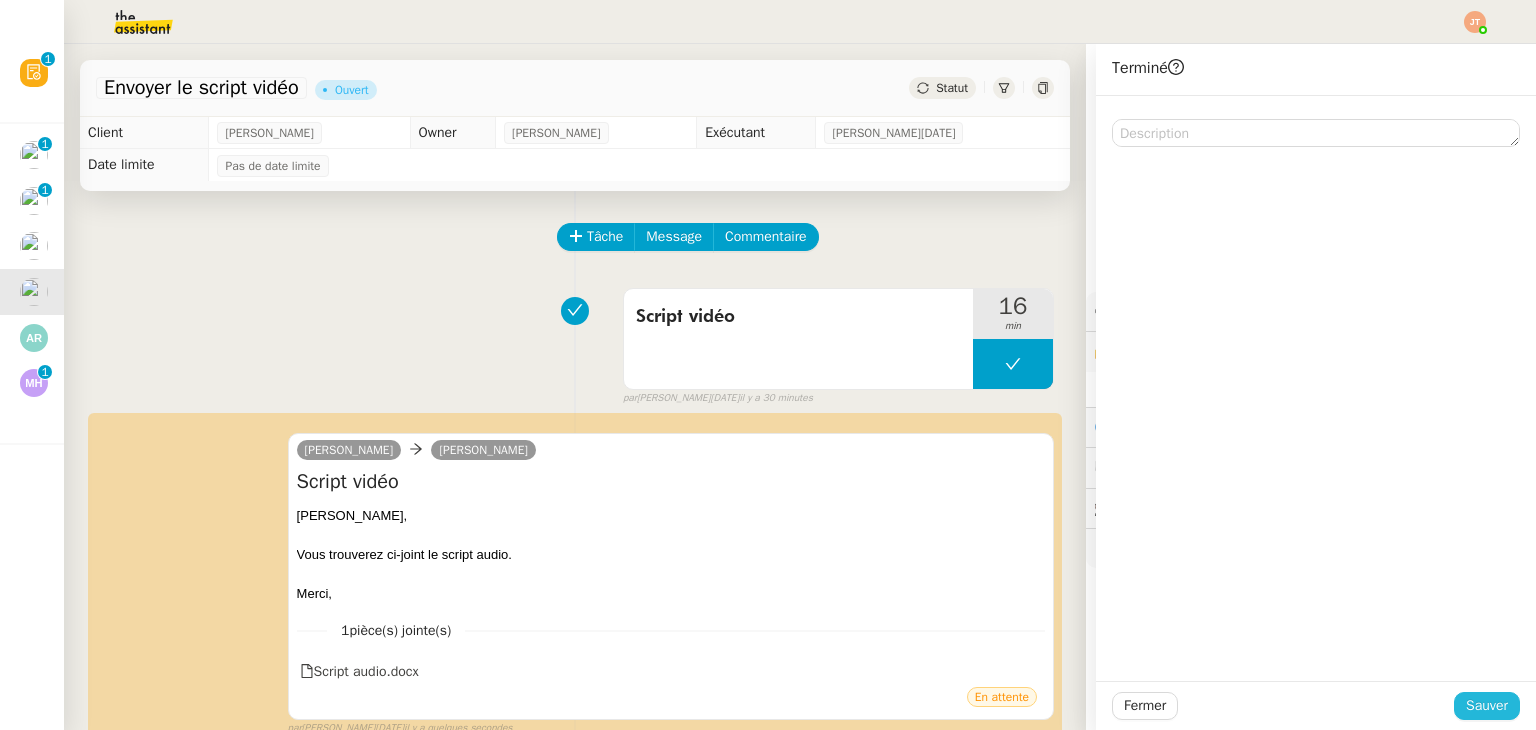click on "Sauver" 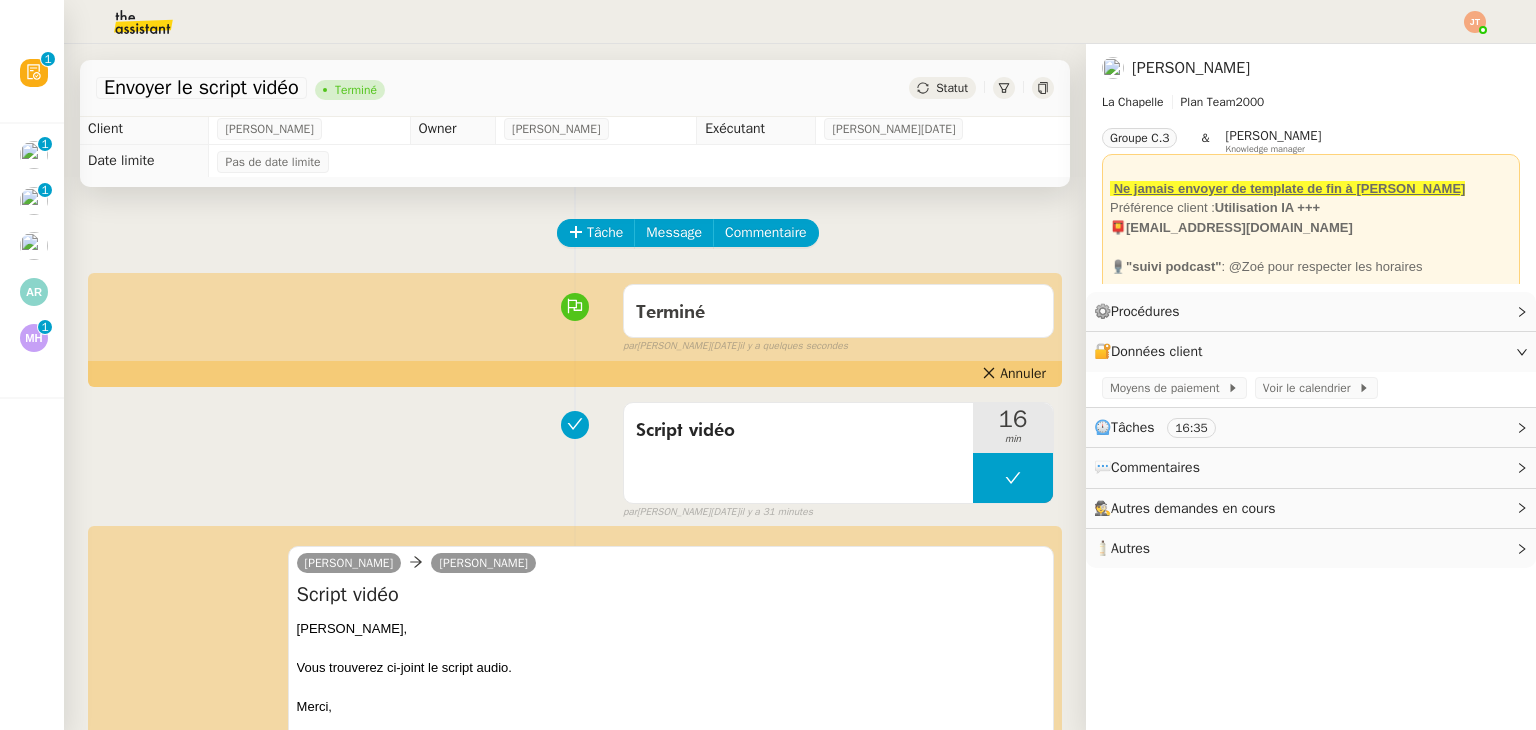 scroll, scrollTop: 0, scrollLeft: 0, axis: both 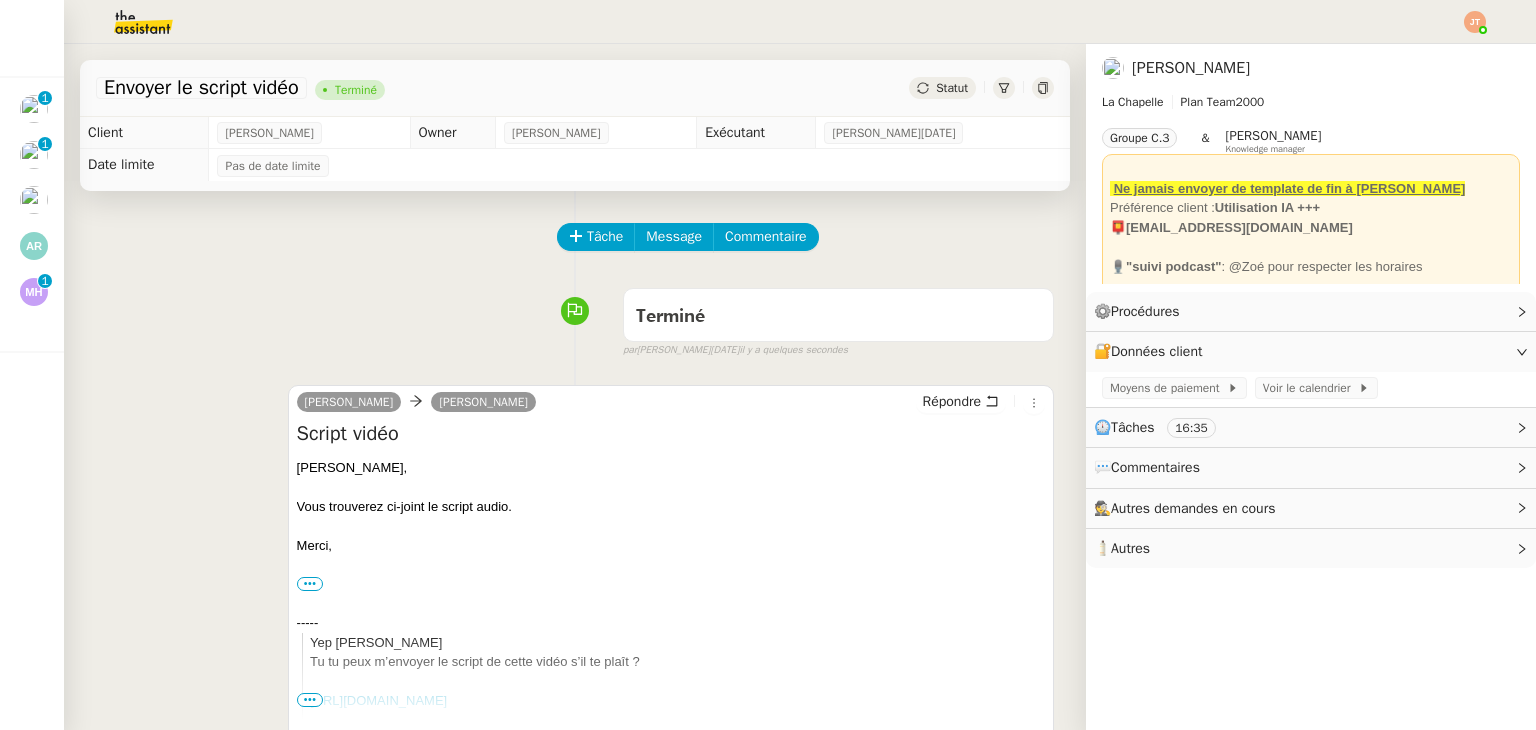 click on "Tâche Message Commentaire" 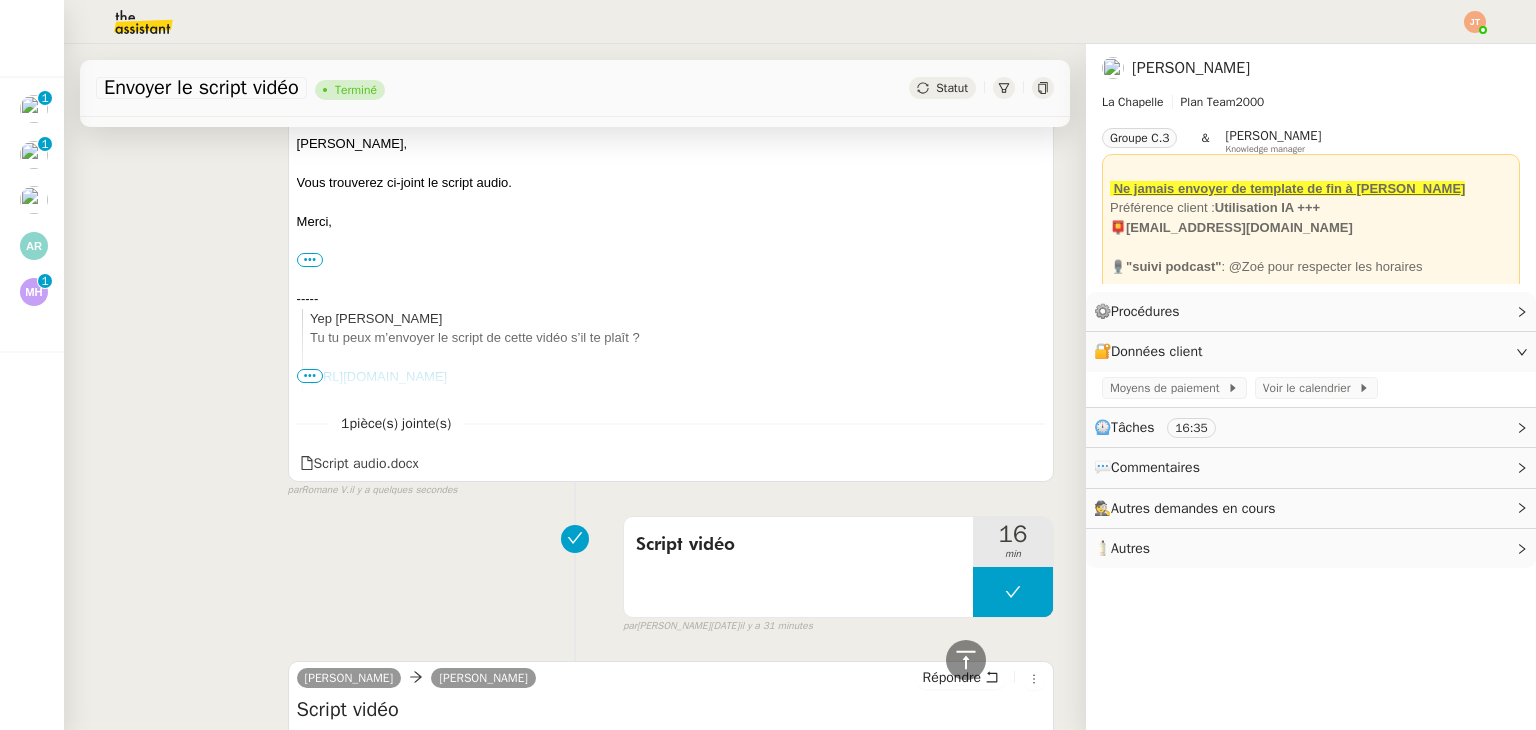 scroll, scrollTop: 0, scrollLeft: 0, axis: both 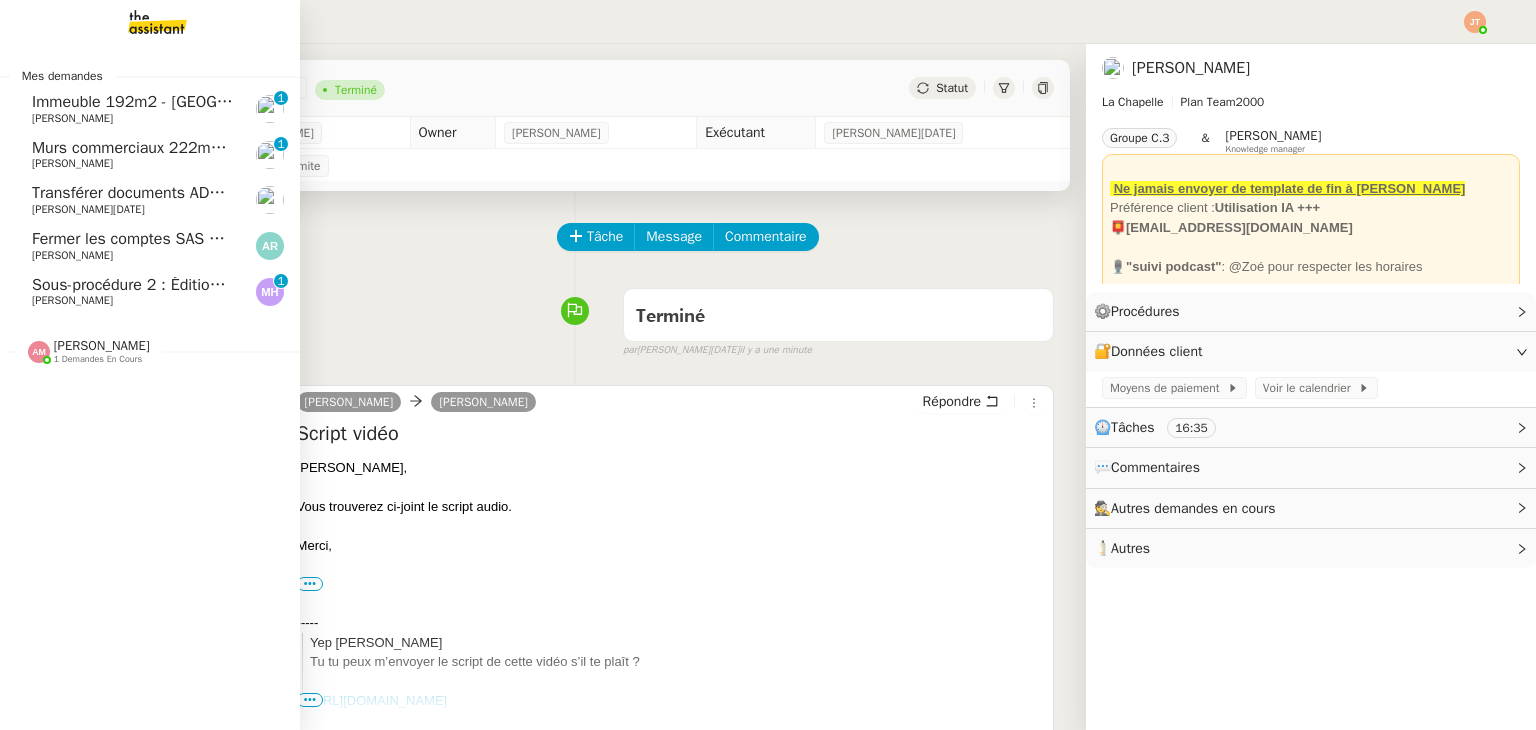 click on "Fermer les comptes SAS Holding MORAU" 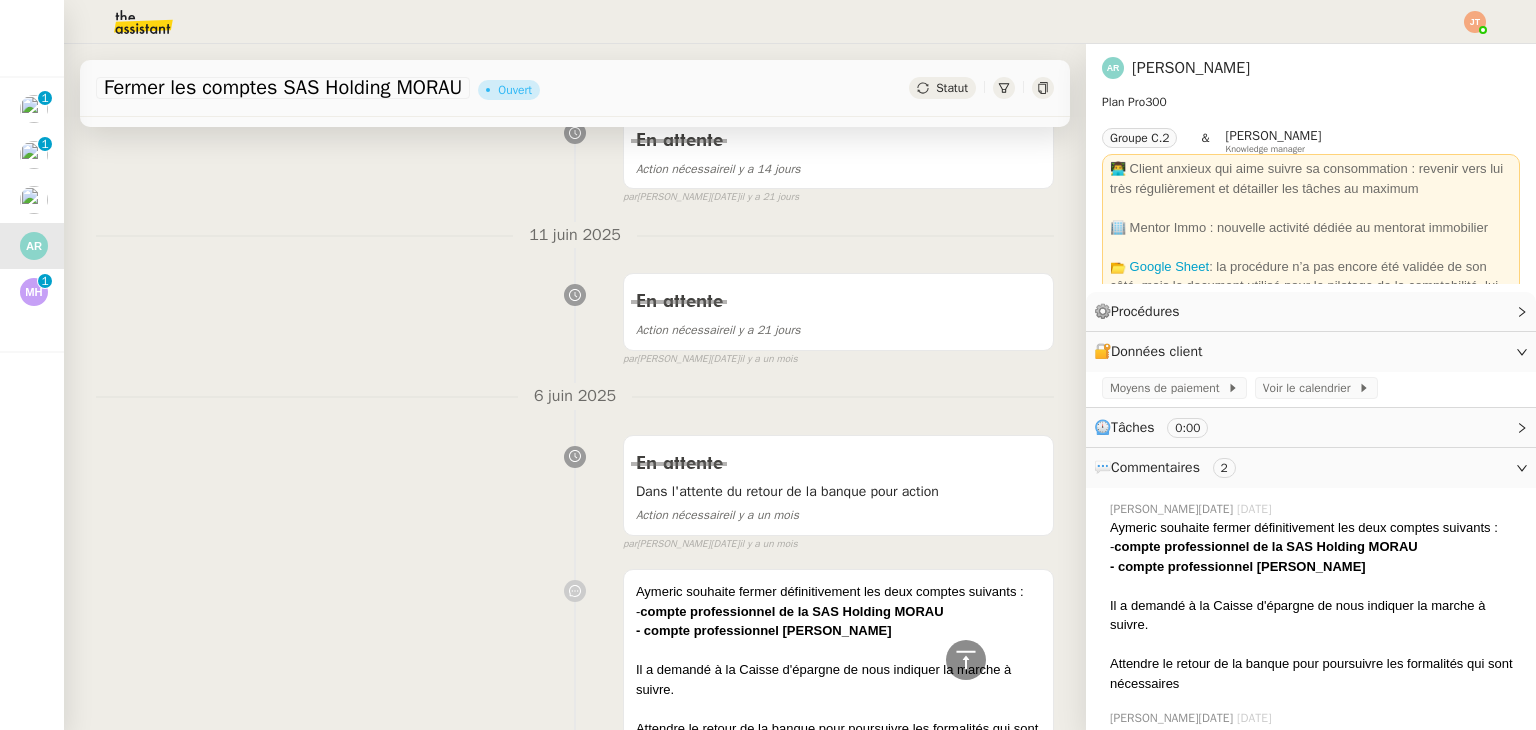 scroll, scrollTop: 0, scrollLeft: 0, axis: both 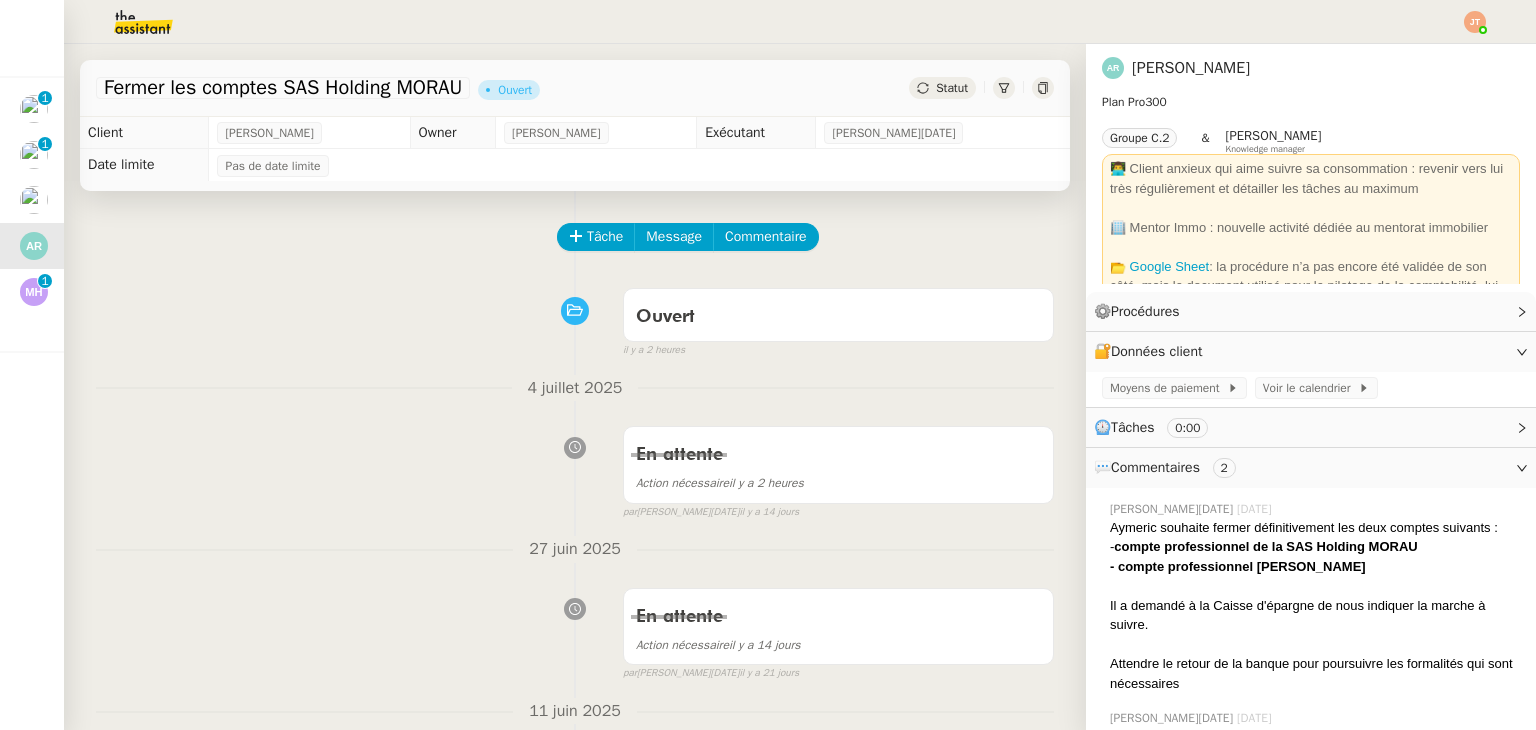 click on "Statut" 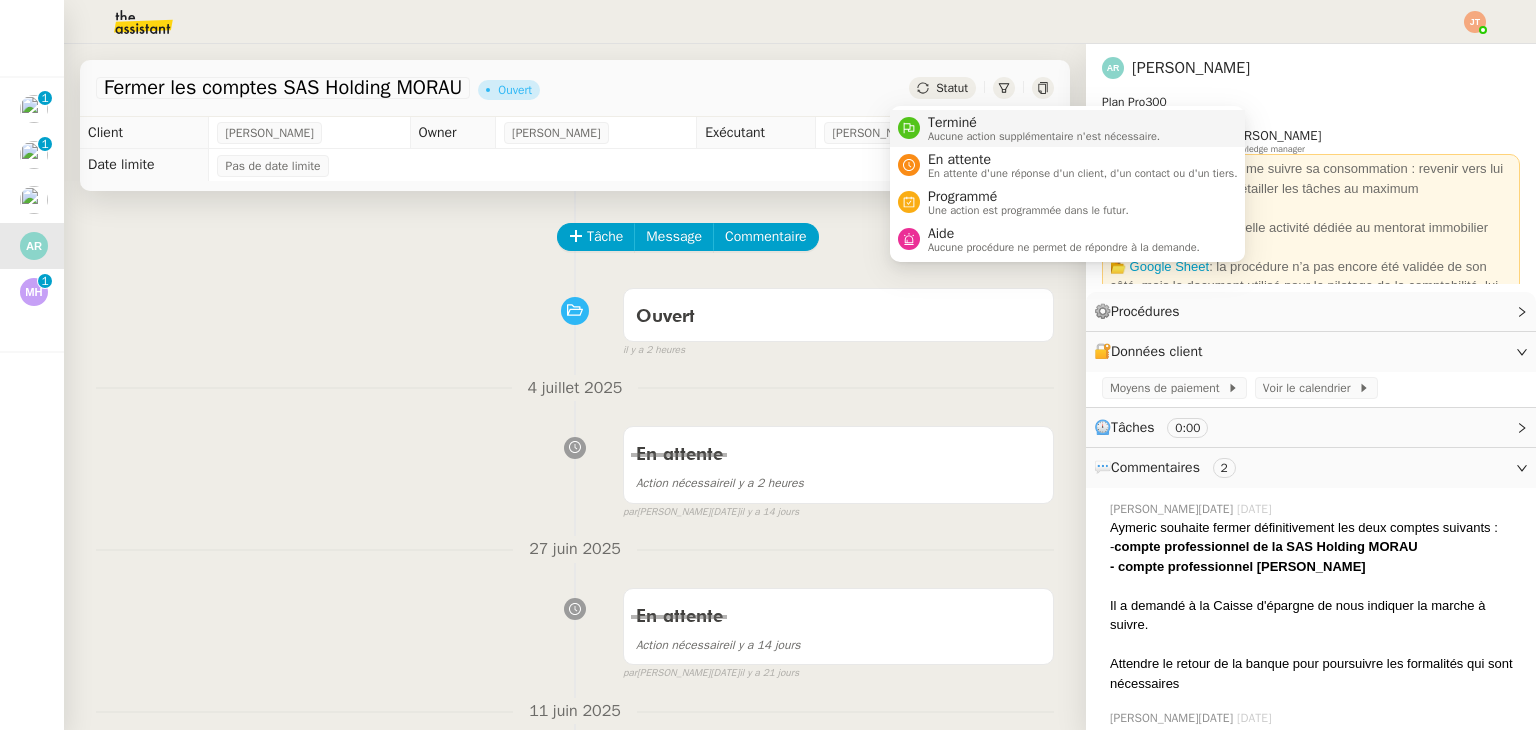 click on "Aucune action supplémentaire n'est nécessaire." at bounding box center (1044, 136) 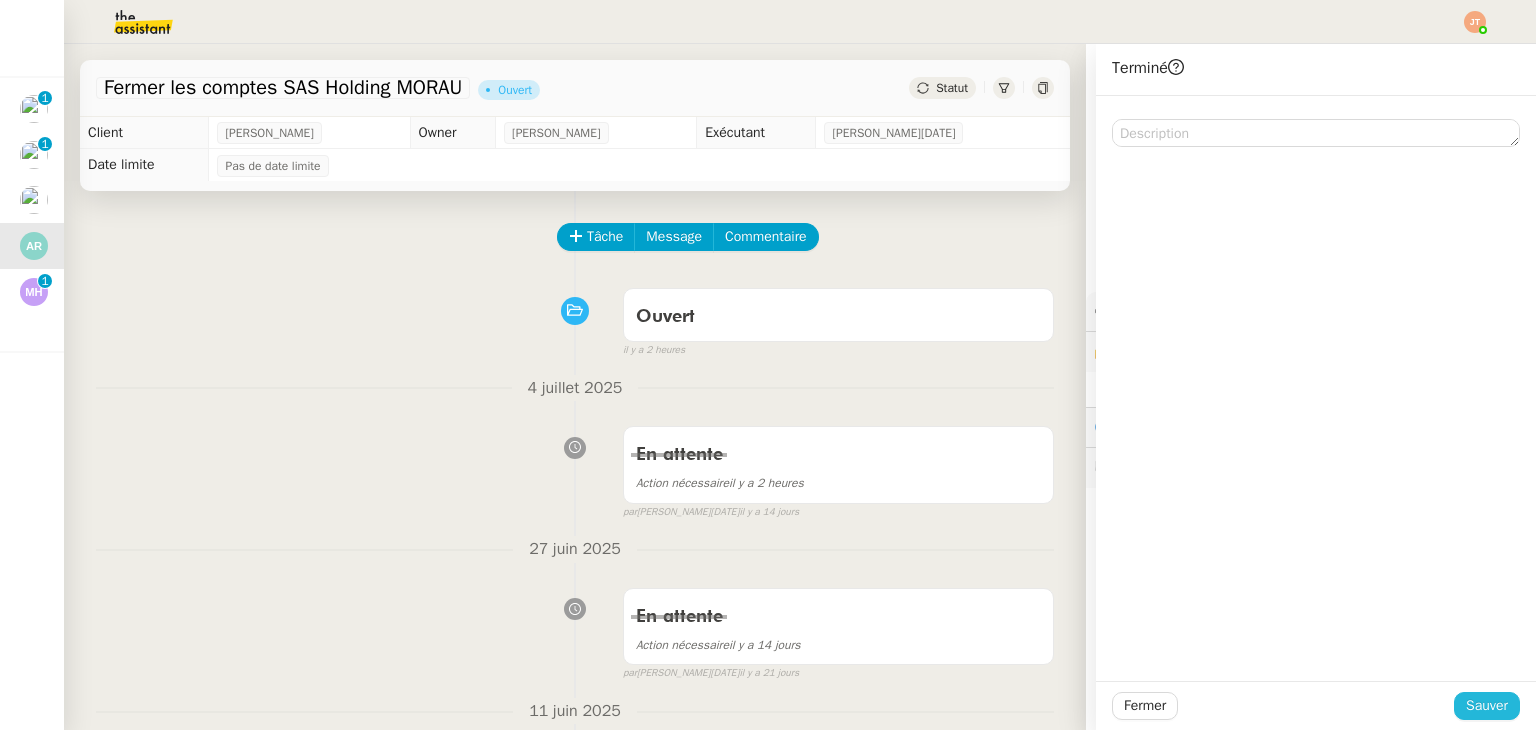 click on "Sauver" 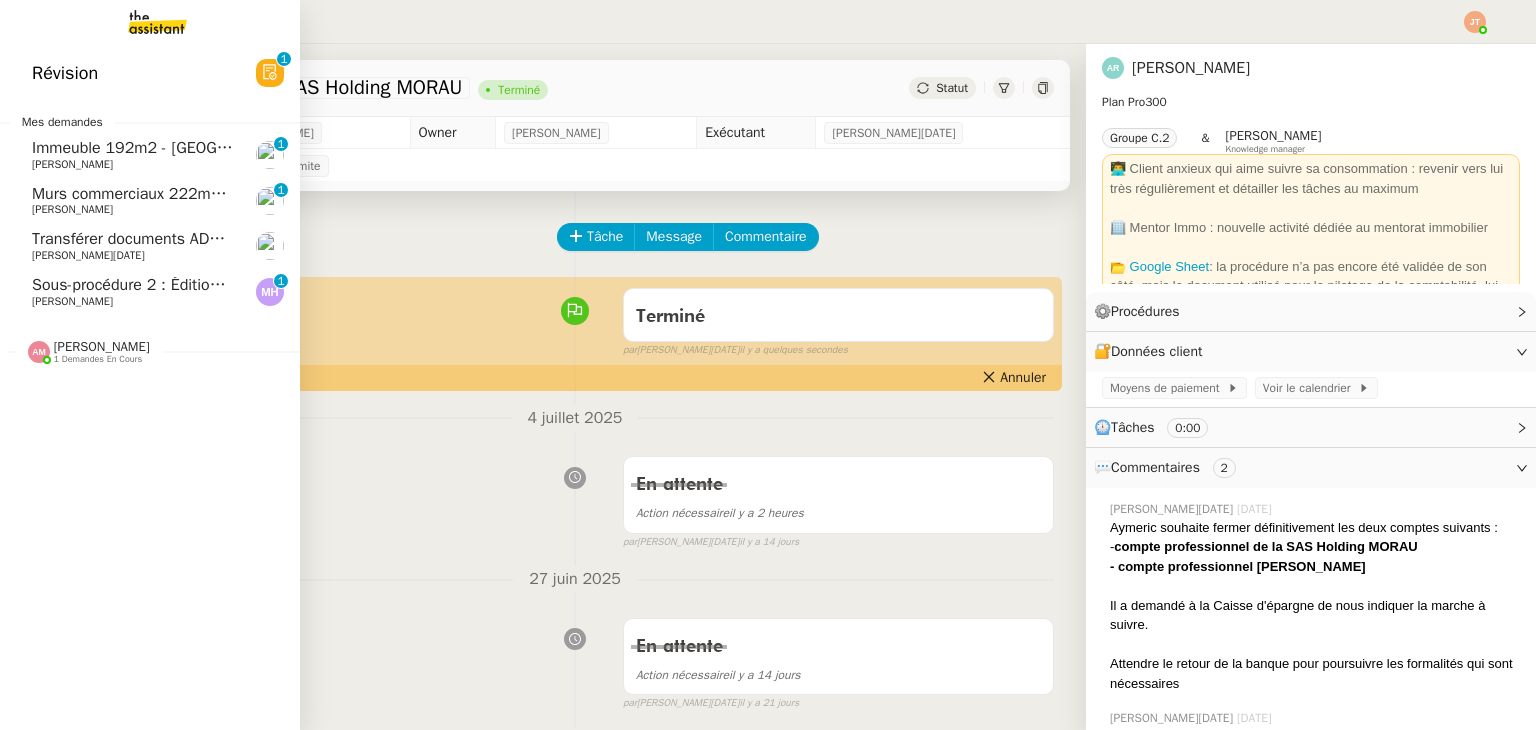 click on "[PERSON_NAME]" 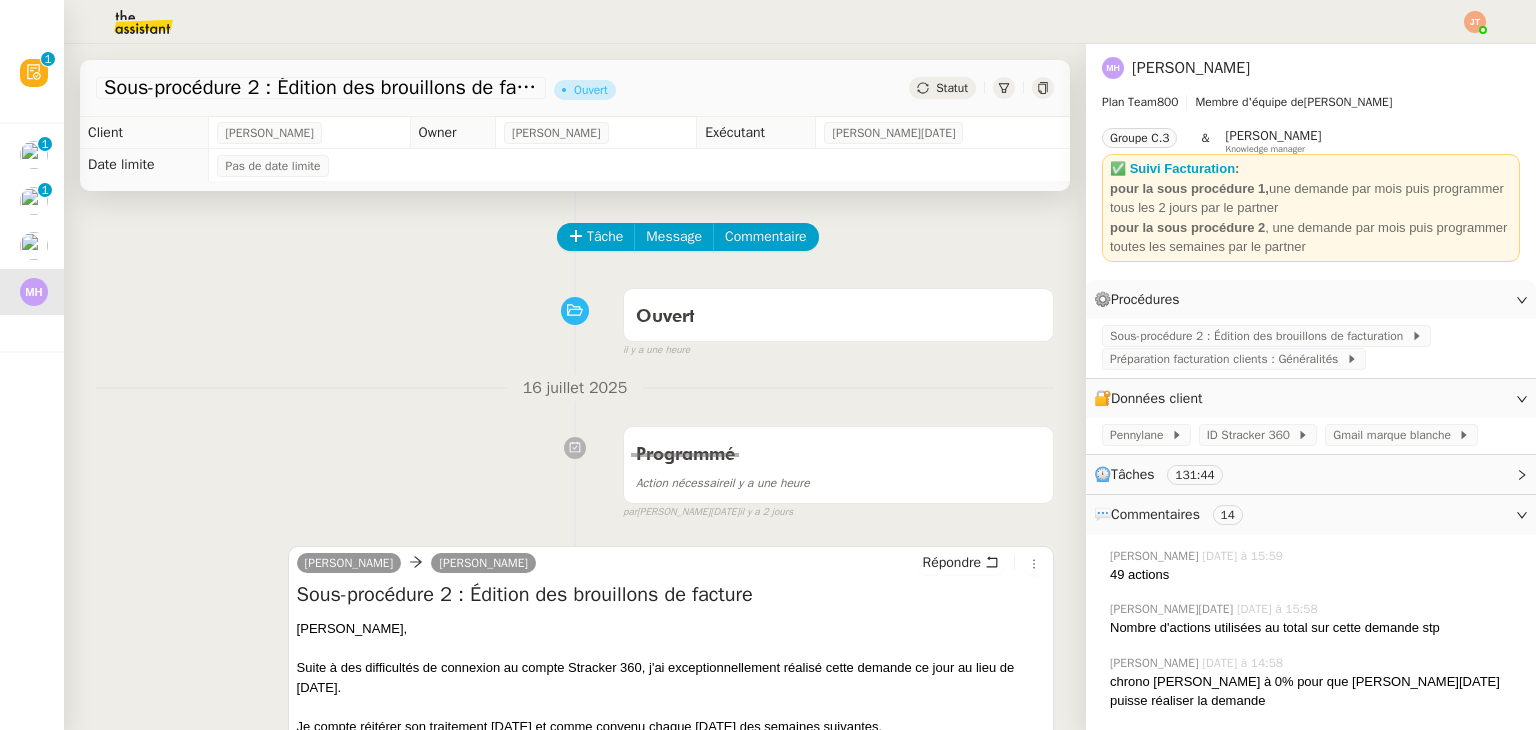 click 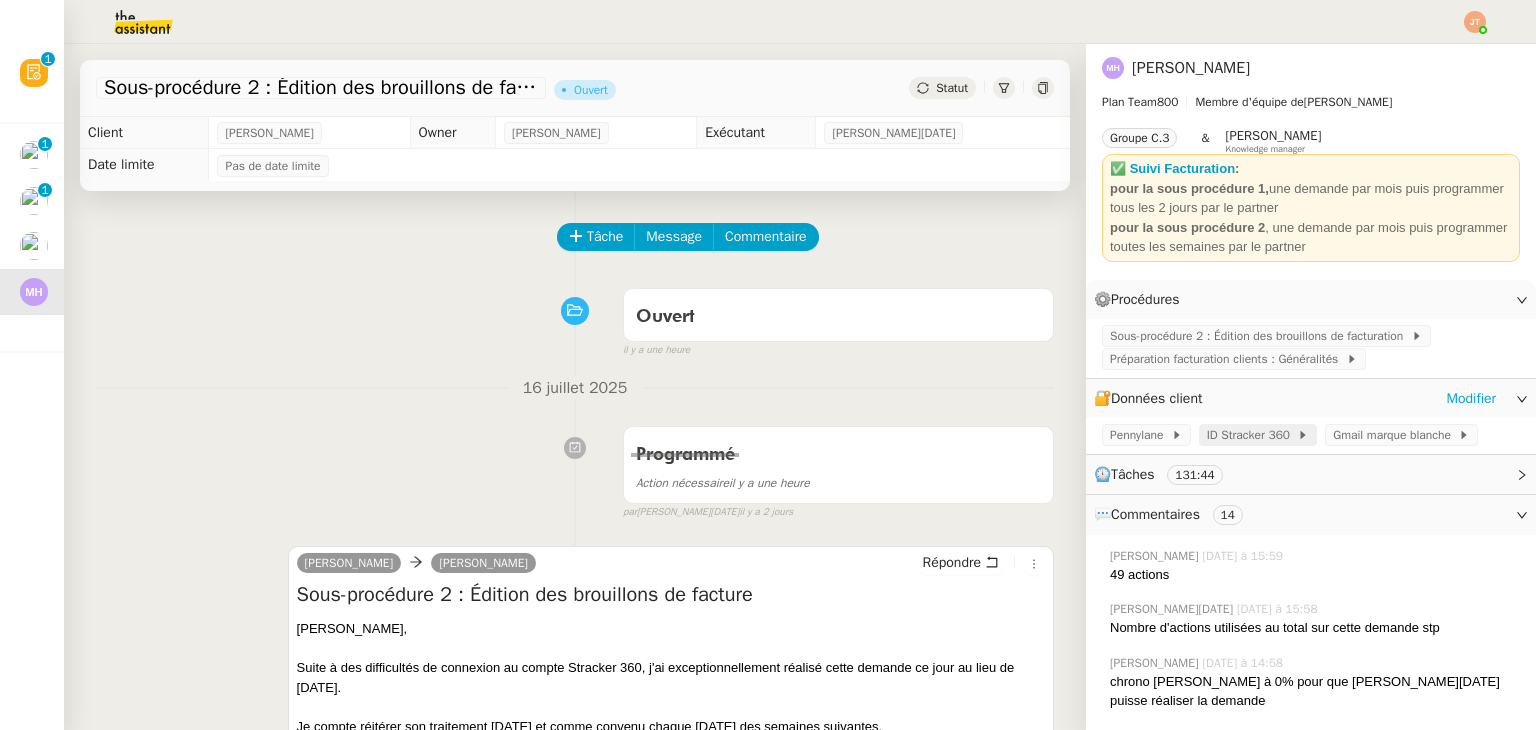 click on "ID Stracker 360" 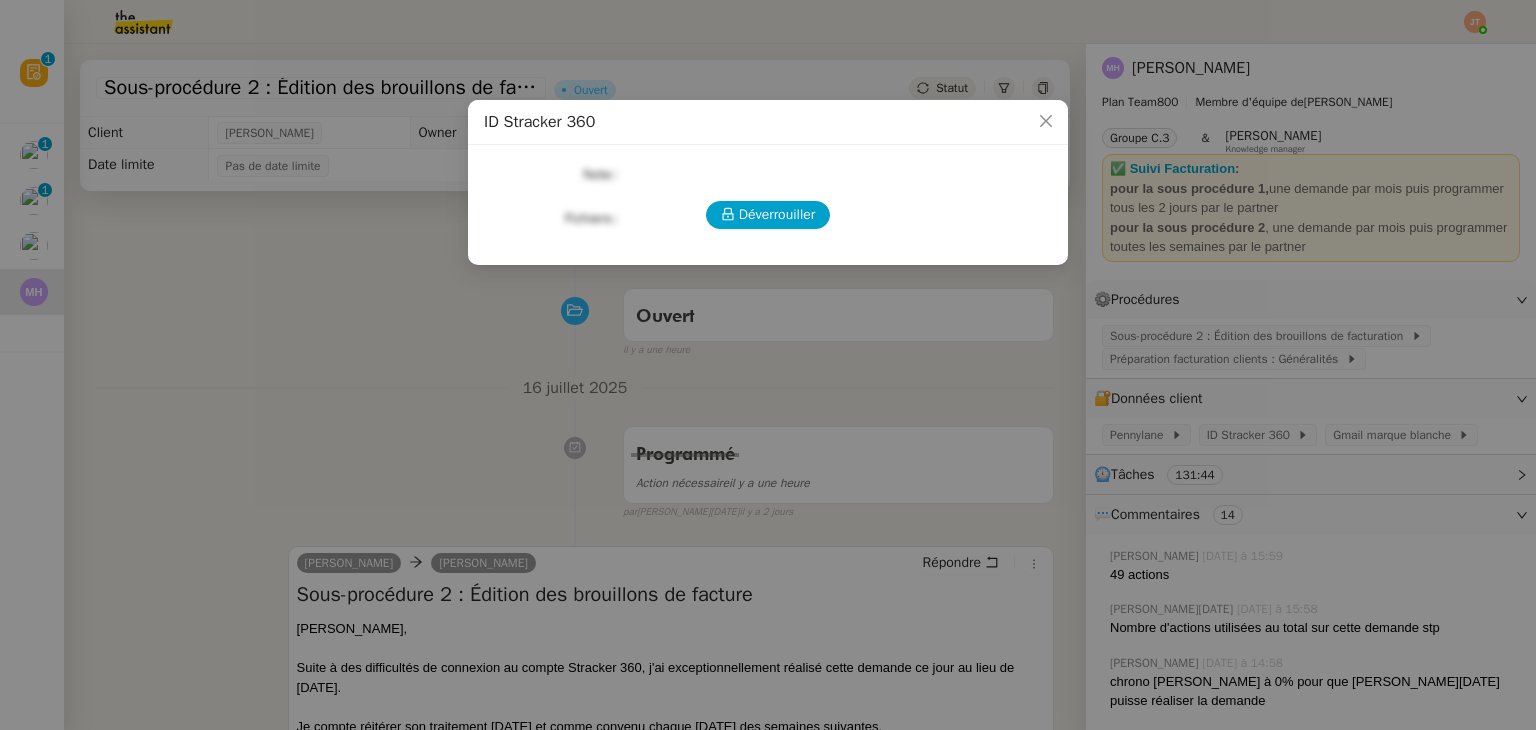 click on "ID Stracker 360 Déverrouiller Note Fichiers Upload" at bounding box center [768, 365] 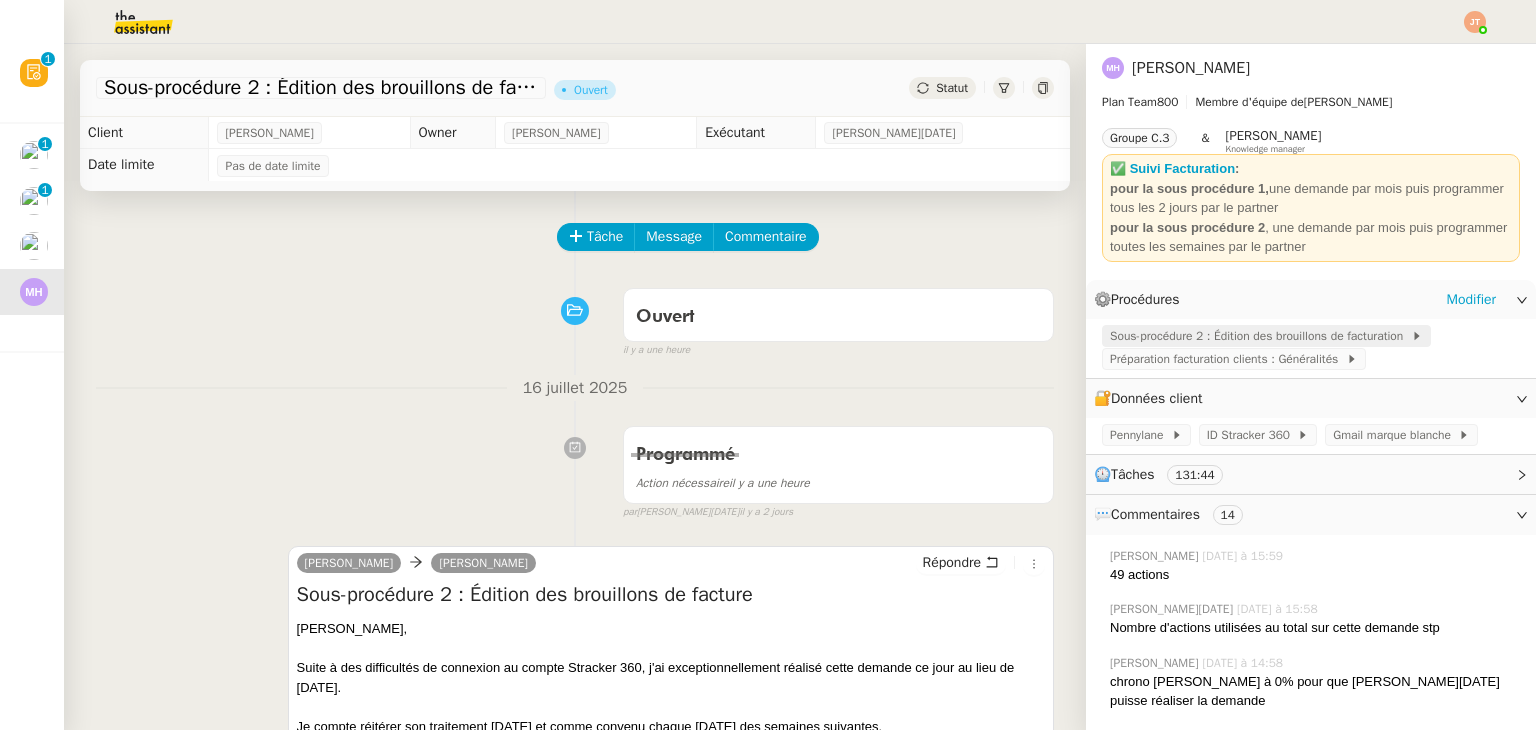 click on "Sous-procédure 2 : Édition des brouillons de facturation" 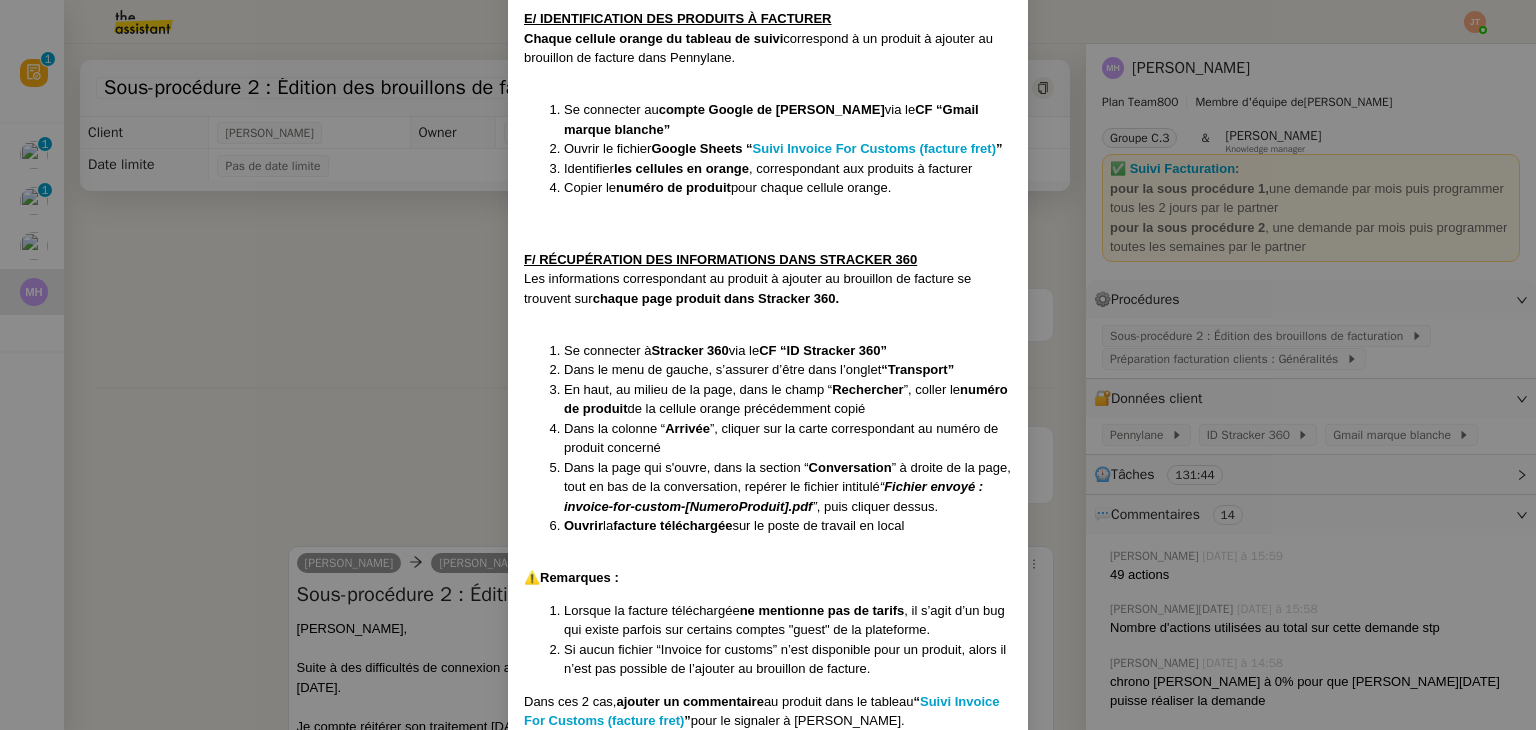 scroll, scrollTop: 2171, scrollLeft: 0, axis: vertical 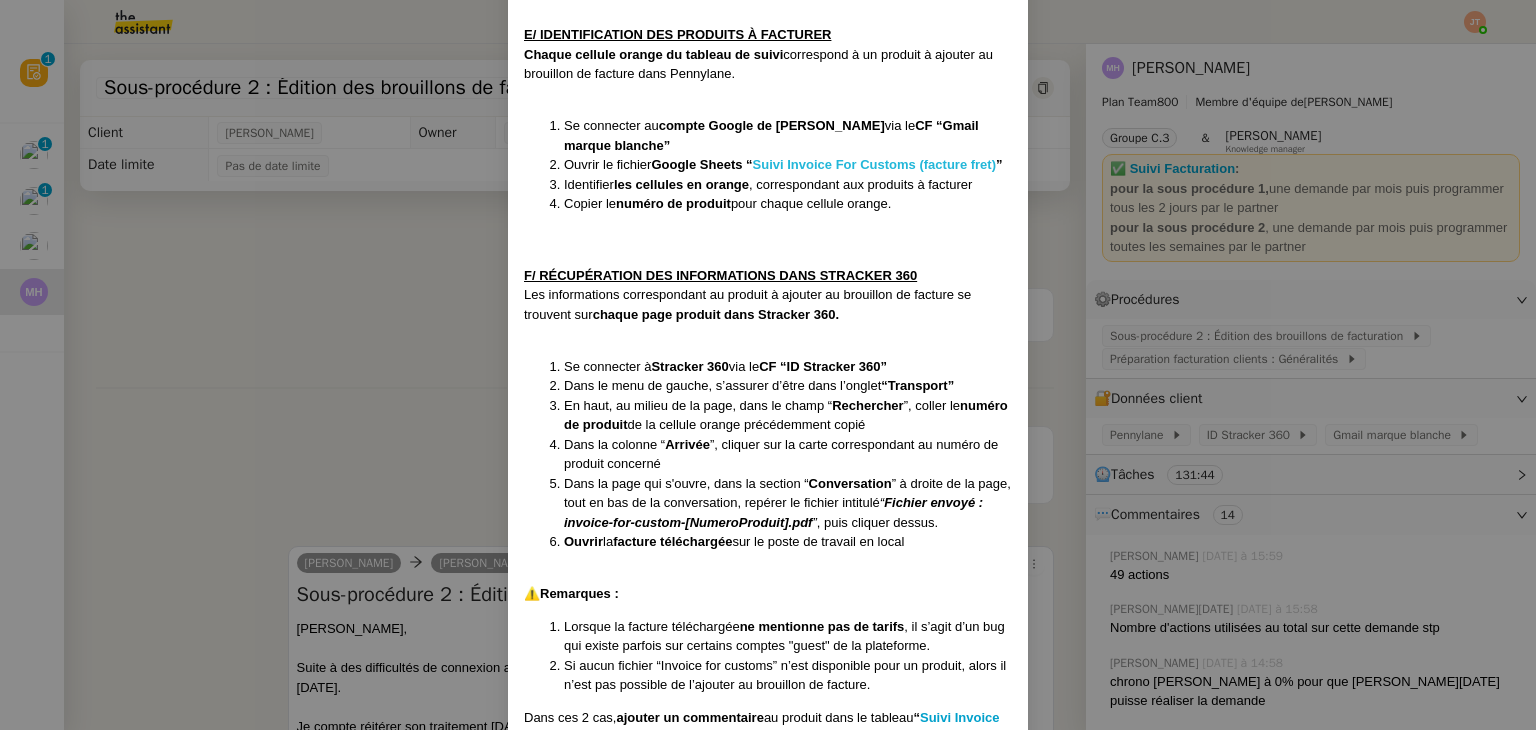 click on "Suivi Invoice For Customs (facture fret)" at bounding box center [874, 164] 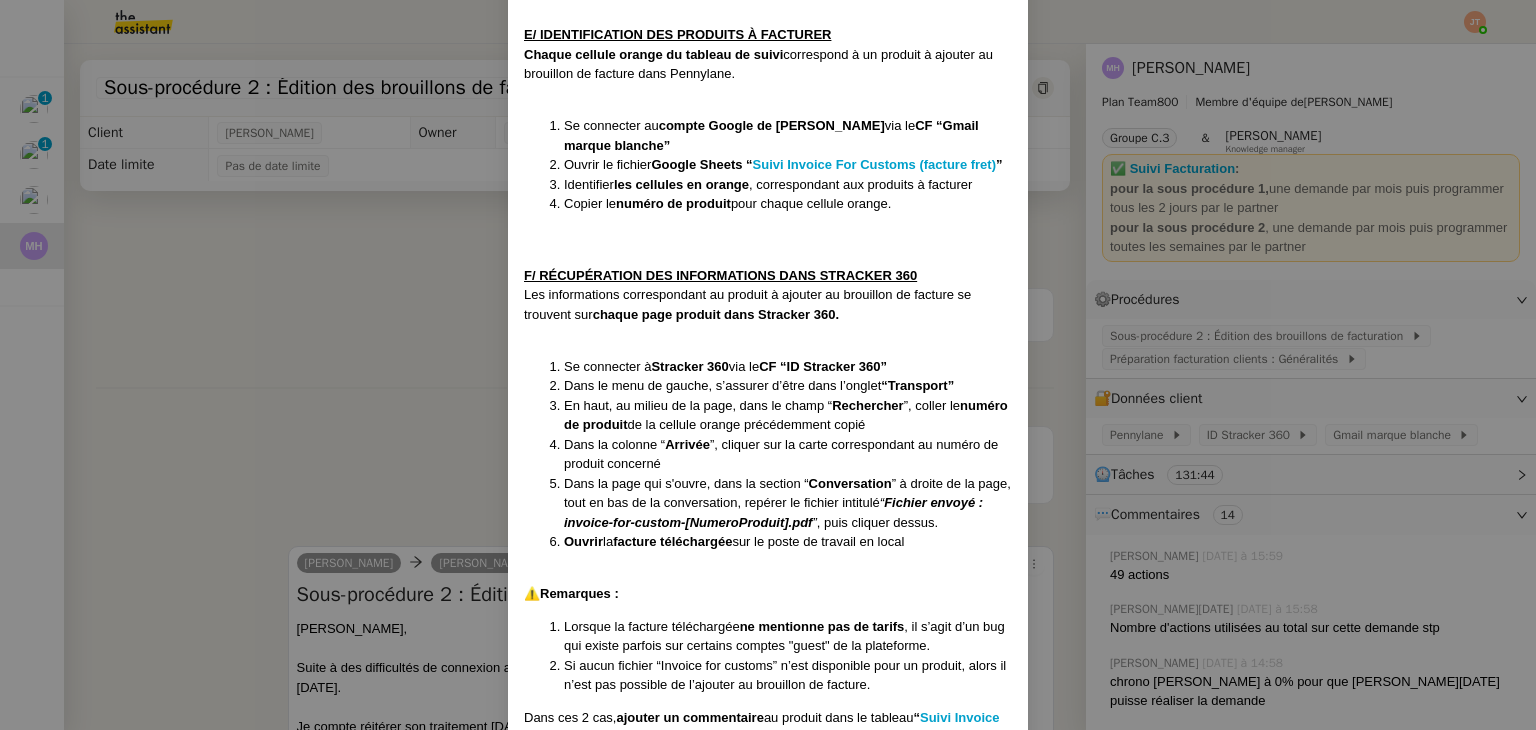 click on "Créée le :  [DATE] MAJ le :  [DATE] Contexte :  Cette sous-procédure constitue la  deuxième étape  de la  procédure - PREPARATION FACTURATION CLIENT . Elle consiste à établir des brouillons de facturation dans Pennylane, en s’appuyant sur ce tableau de suivi et Stracker 360. Déclenchement :  Automatique Récurrence :   Hebdomadaire –  chaque   [DATE] PROCÉDURE A/ ÉDITION D'UN BROUILLON DE FACTURE DANS PENNYLANE 3 cas sont possibles  pour la création d’un brouillon de facture dans Pennylane : la  duplication  d’un brouillon de facture existant :  méthode à privilégier  pour uniformiser les factures la  modification  d’un brouillon déjà existant : pour ajouter de nouveaux produits la  création d’un nouveau  brouillon  B/ DUPLICATION D’UN BROUILLON DE FACTURE EXISTANT Se connecter à  Pennylane  via le  CF  (après avoir renseigné l'ID et le MDP, sélectionner autre méthode de connexion et choisir par mail via le compte Gmail de [PERSON_NAME]) Ventes”  puis cliquer sur “" at bounding box center [768, 365] 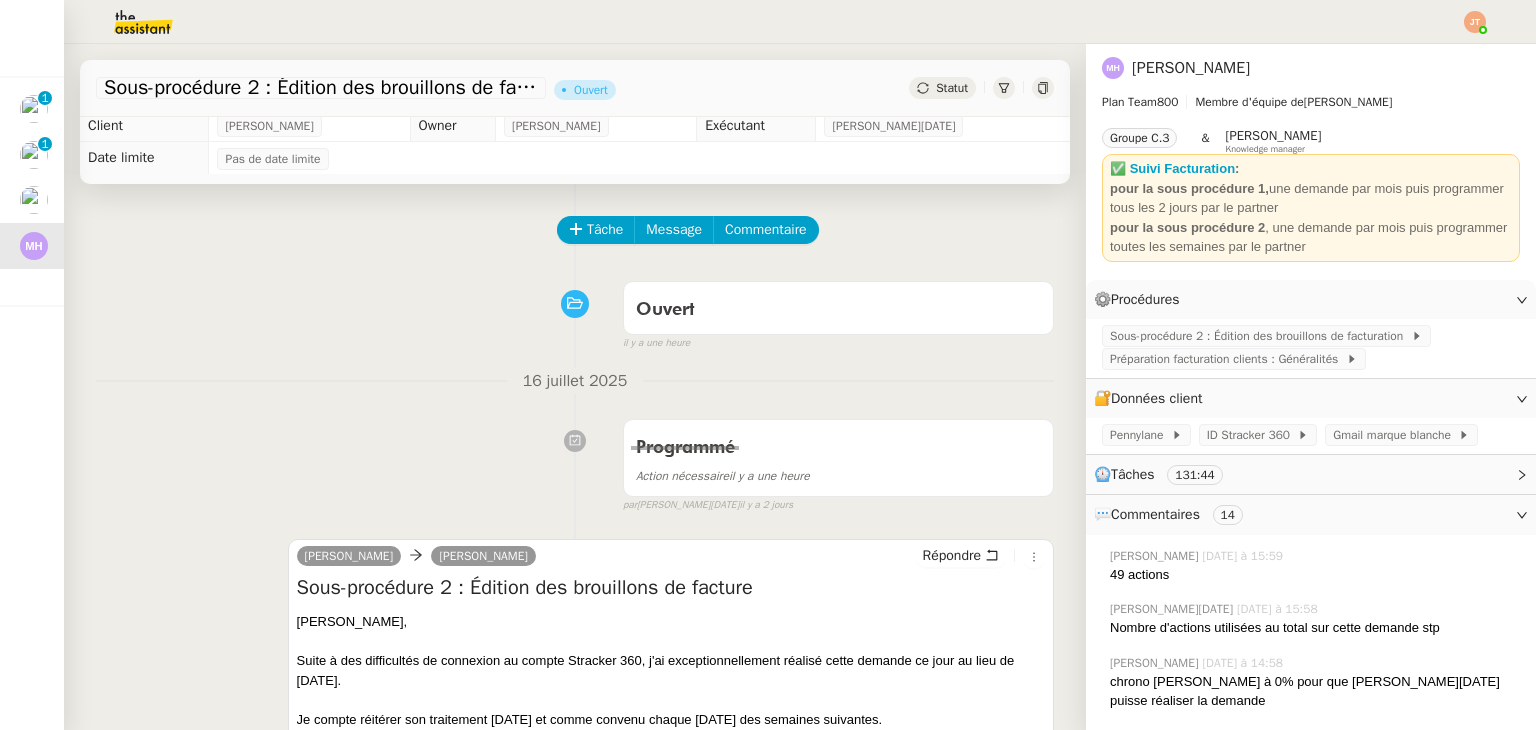 scroll, scrollTop: 0, scrollLeft: 0, axis: both 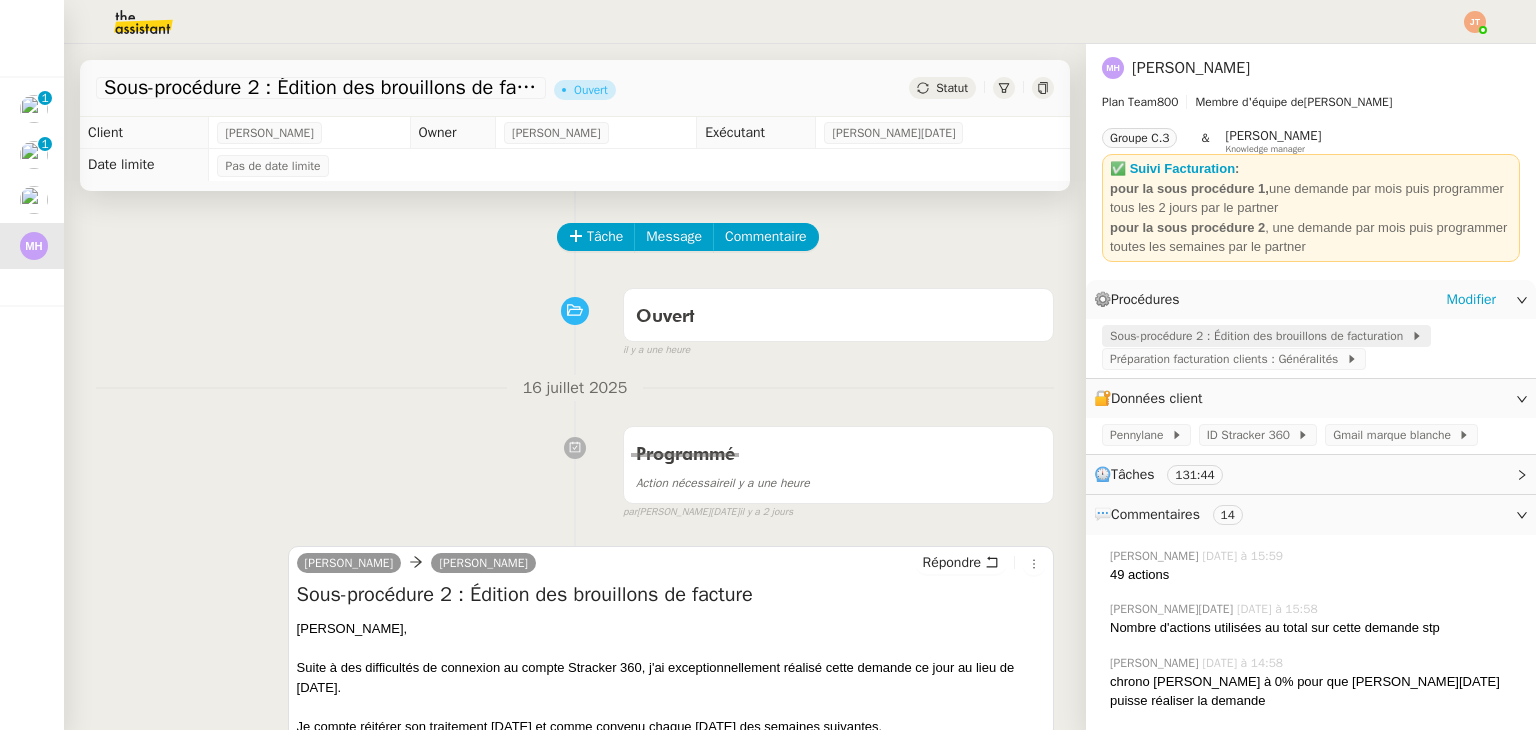 click on "Sous-procédure 2 : Édition des brouillons de facturation" 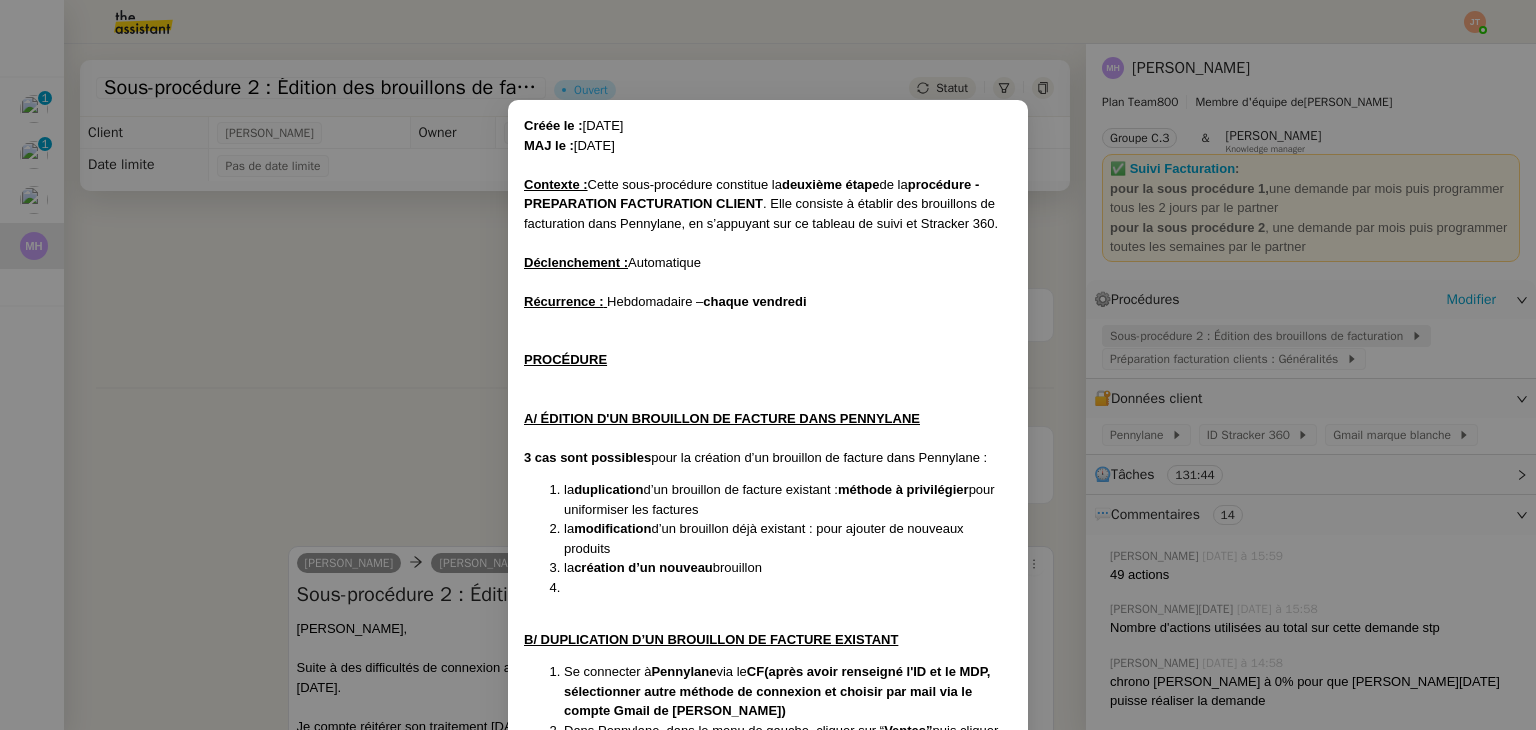 scroll, scrollTop: 1971, scrollLeft: 0, axis: vertical 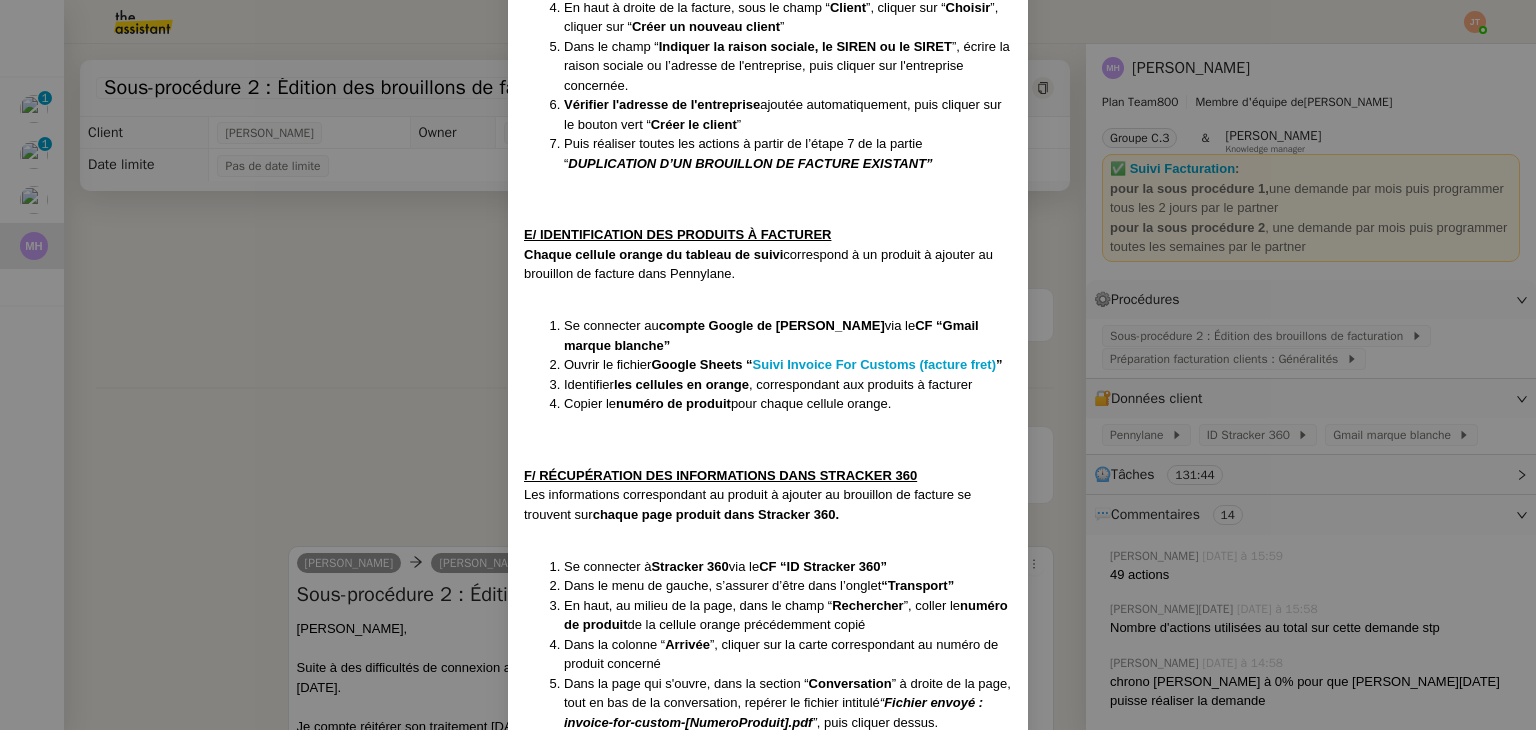 click on "Créée le :  [DATE] MAJ le :  [DATE] Contexte :  Cette sous-procédure constitue la  deuxième étape  de la  procédure - PREPARATION FACTURATION CLIENT . Elle consiste à établir des brouillons de facturation dans Pennylane, en s’appuyant sur ce tableau de suivi et Stracker 360. Déclenchement :  Automatique Récurrence :   Hebdomadaire –  chaque   [DATE] PROCÉDURE A/ ÉDITION D'UN BROUILLON DE FACTURE DANS PENNYLANE 3 cas sont possibles  pour la création d’un brouillon de facture dans Pennylane : la  duplication  d’un brouillon de facture existant :  méthode à privilégier  pour uniformiser les factures la  modification  d’un brouillon déjà existant : pour ajouter de nouveaux produits la  création d’un nouveau  brouillon  B/ DUPLICATION D’UN BROUILLON DE FACTURE EXISTANT Se connecter à  Pennylane  via le  CF  (après avoir renseigné l'ID et le MDP, sélectionner autre méthode de connexion et choisir par mail via le compte Gmail de [PERSON_NAME]) Ventes”  puis cliquer sur “" at bounding box center (768, 365) 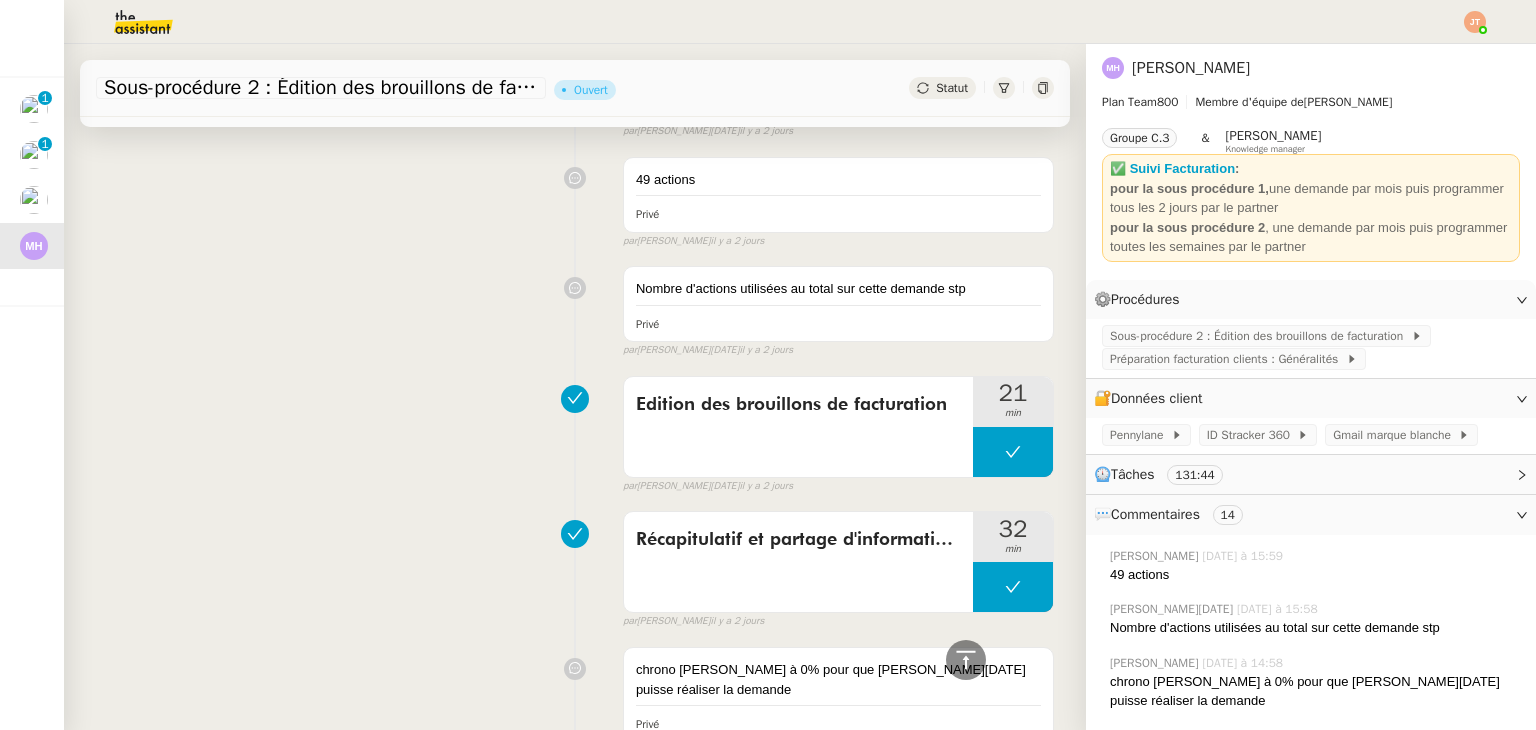 scroll, scrollTop: 900, scrollLeft: 0, axis: vertical 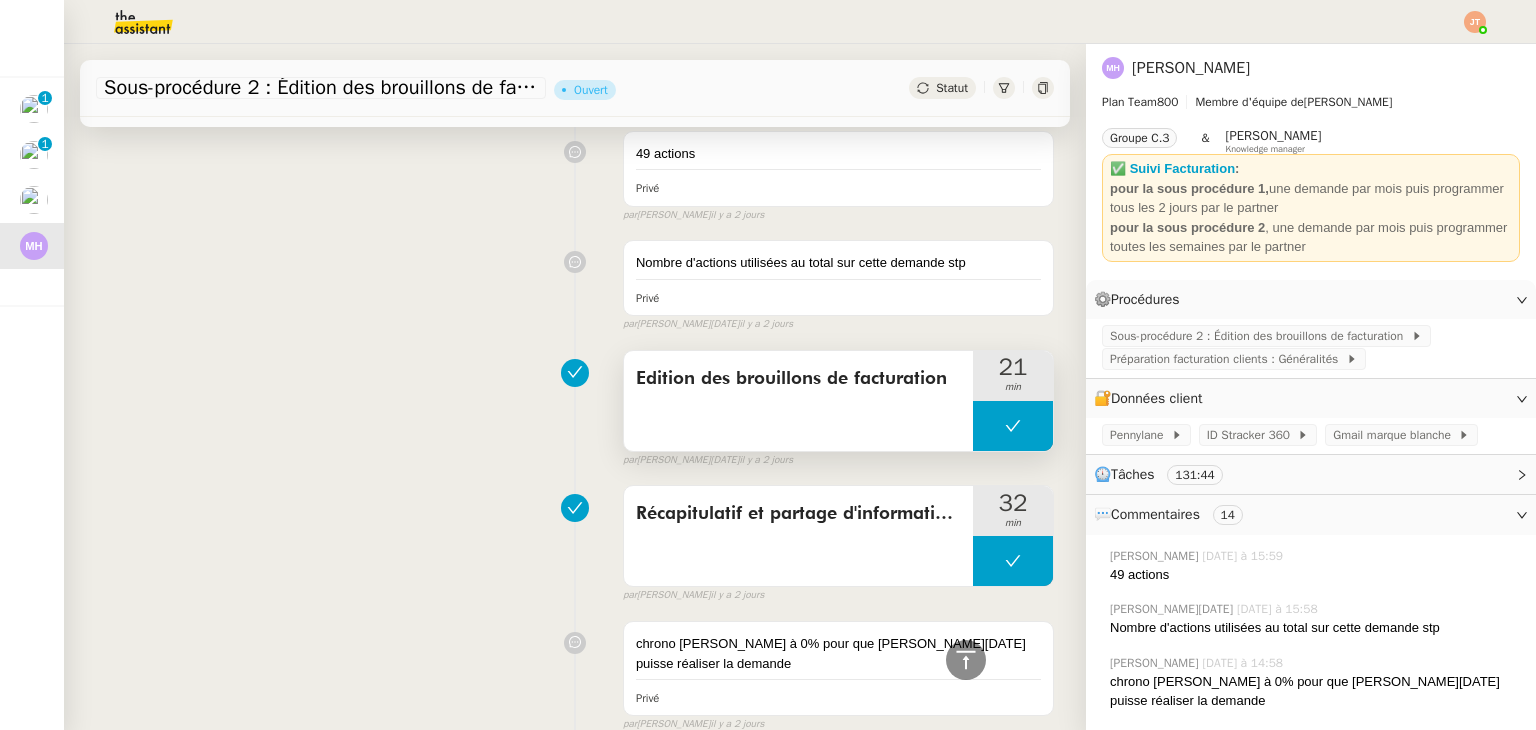 click on "Edition des brouillons de facturation" at bounding box center (798, 379) 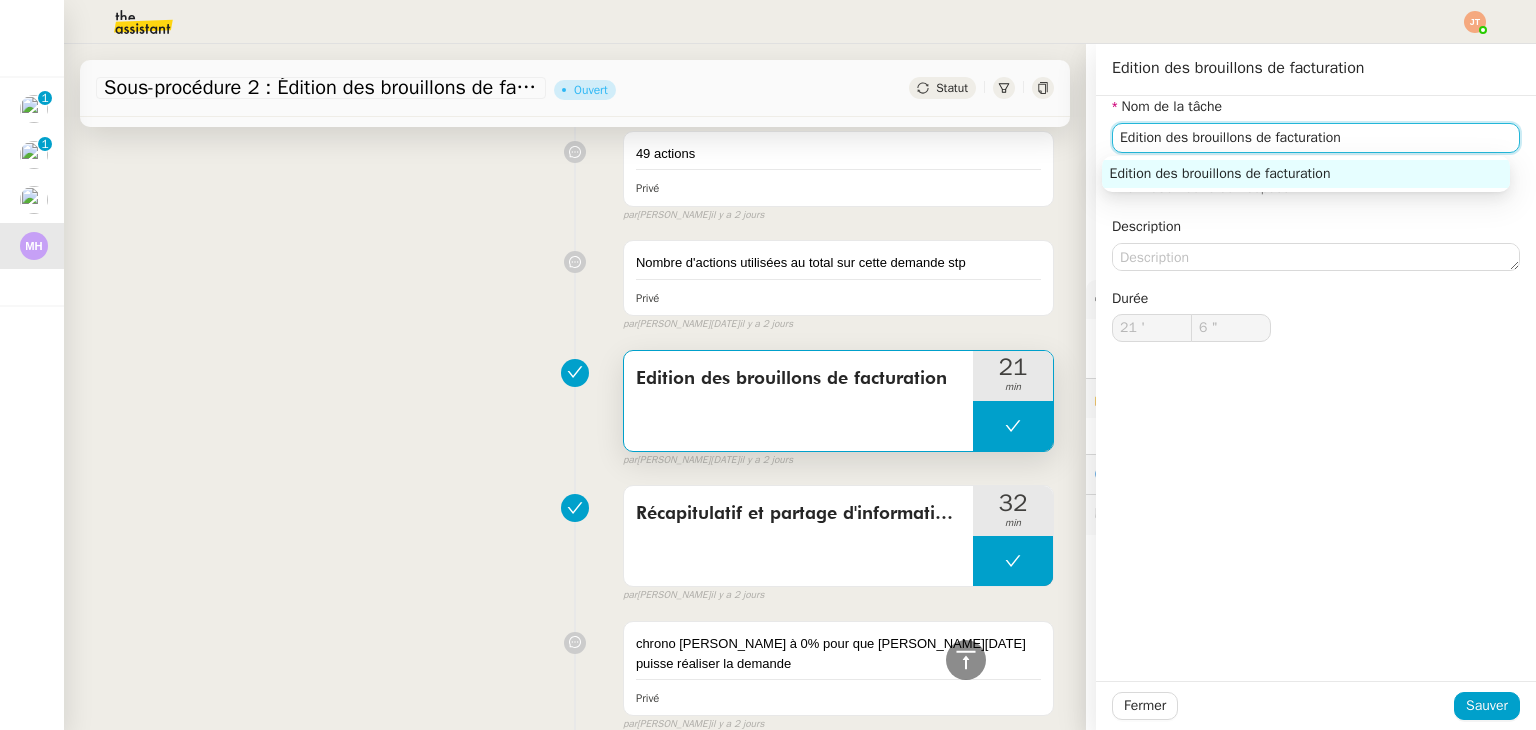 drag, startPoint x: 1355, startPoint y: 139, endPoint x: 1104, endPoint y: 136, distance: 251.01793 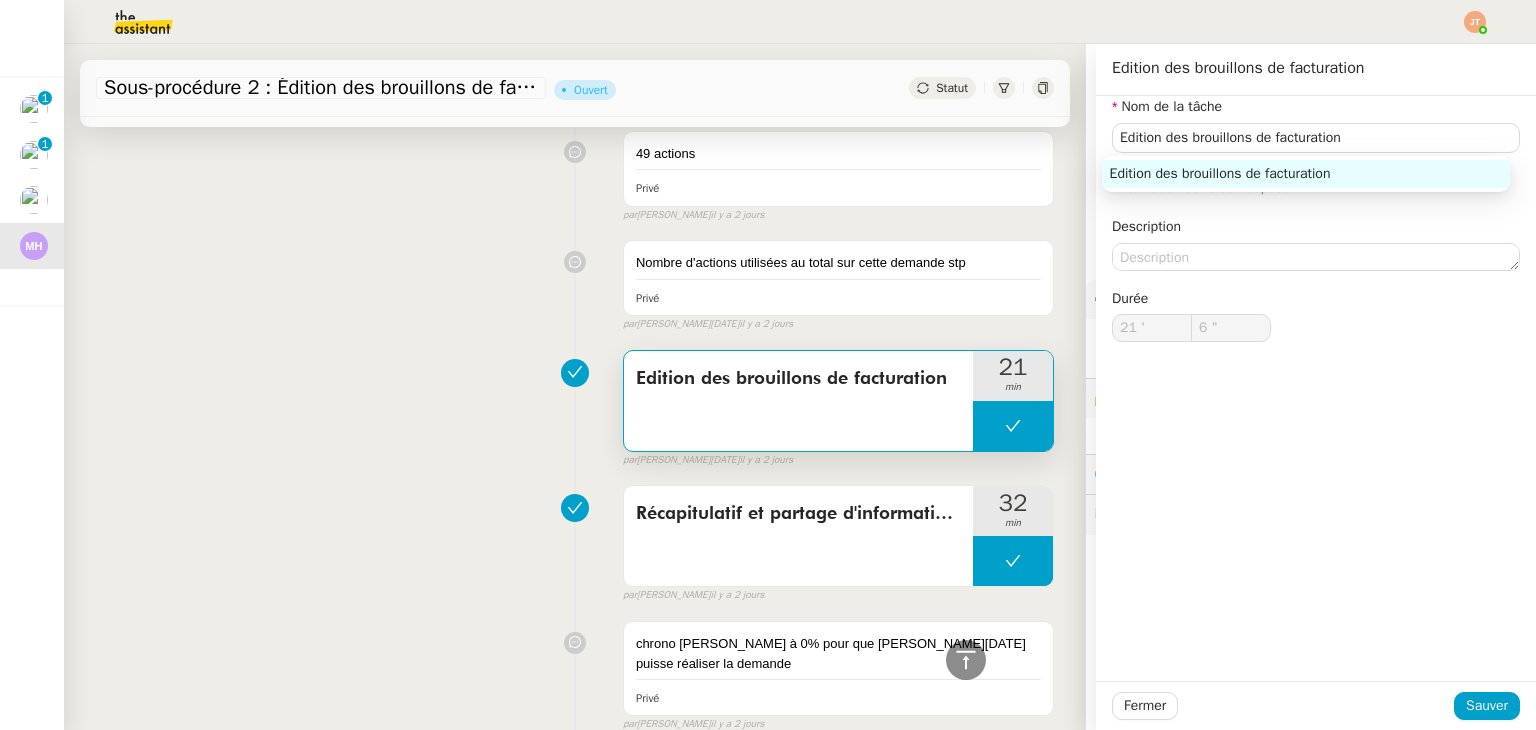 click on "Nombre d'actions utilisées au total sur cette demande stp Privé false par   [PERSON_NAME][DATE]   [DATE]" at bounding box center [575, 281] 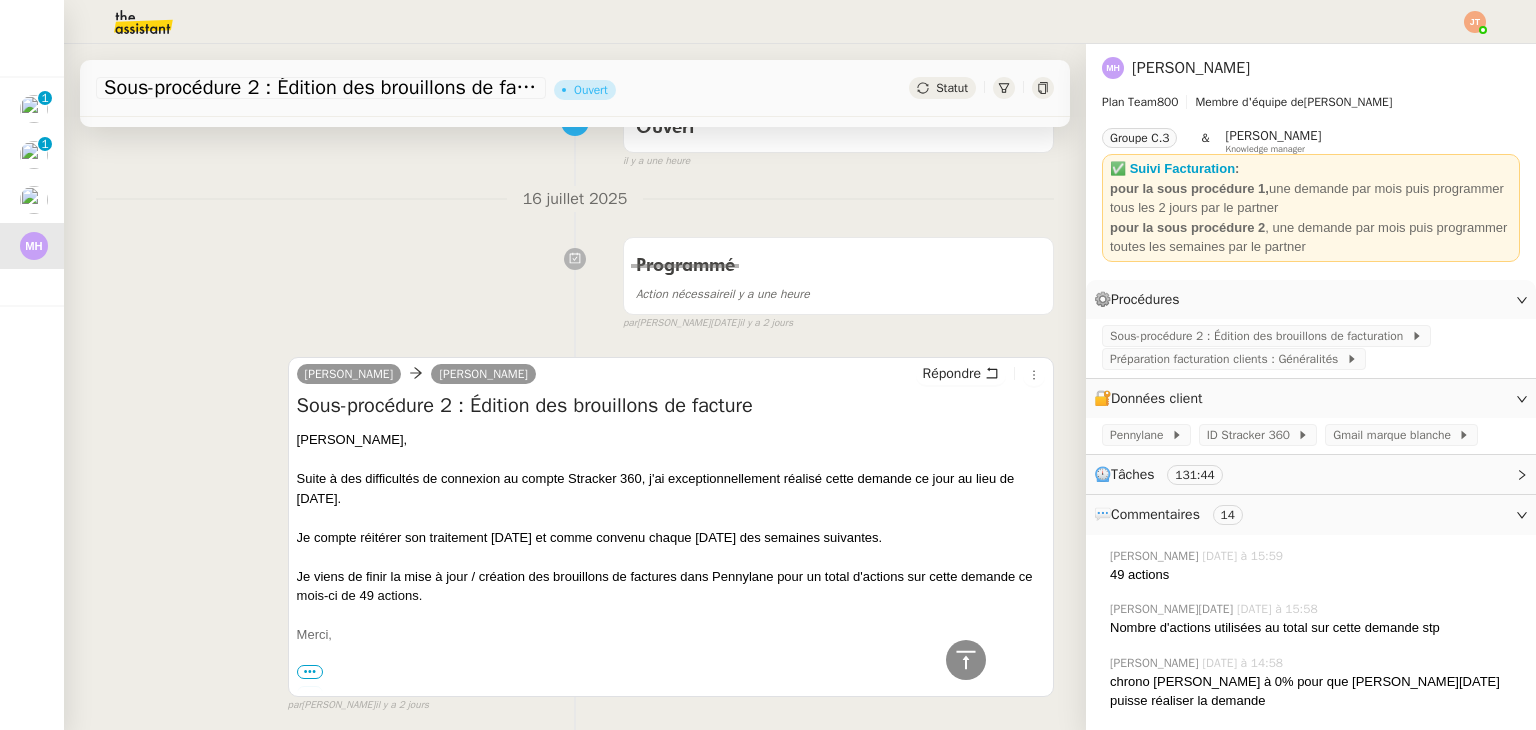 scroll, scrollTop: 0, scrollLeft: 0, axis: both 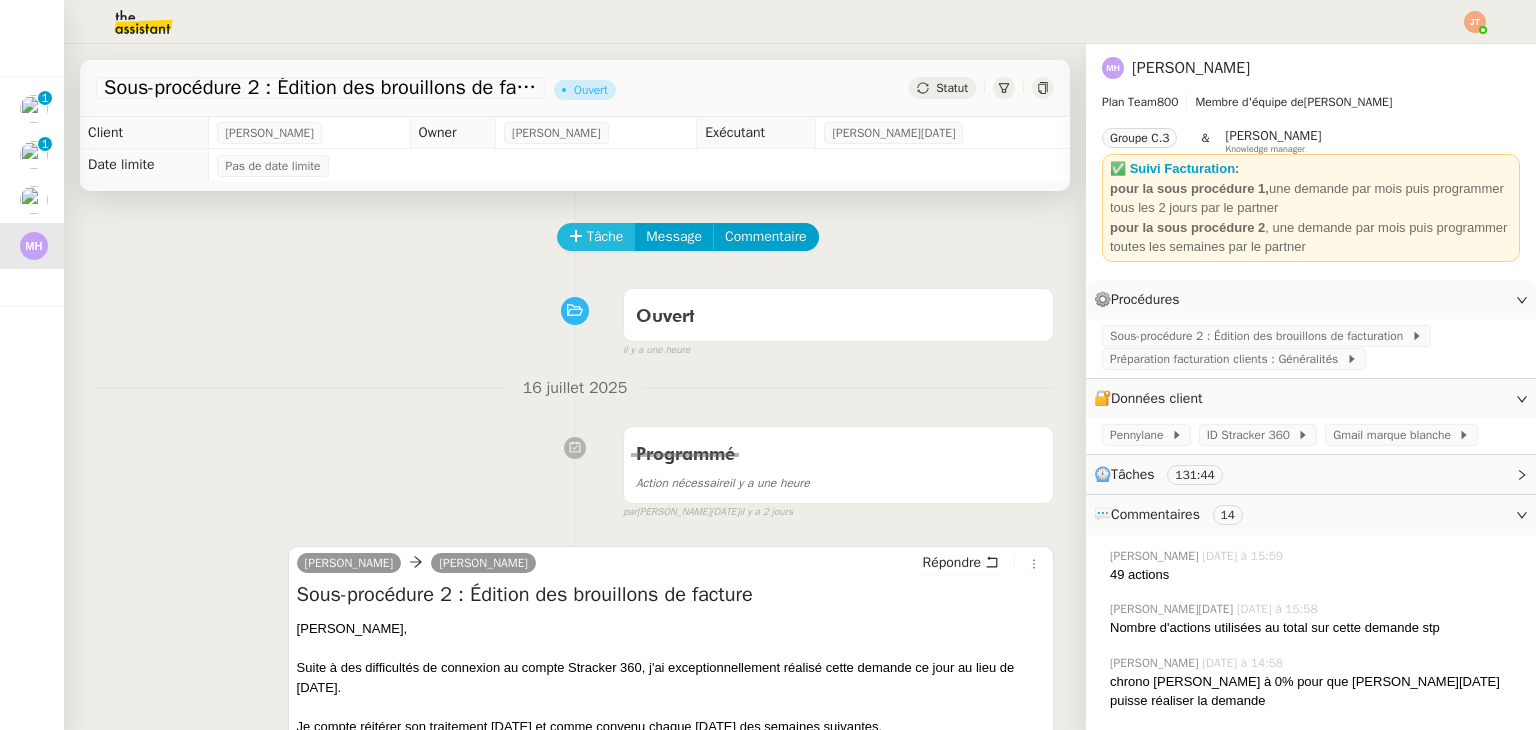 click 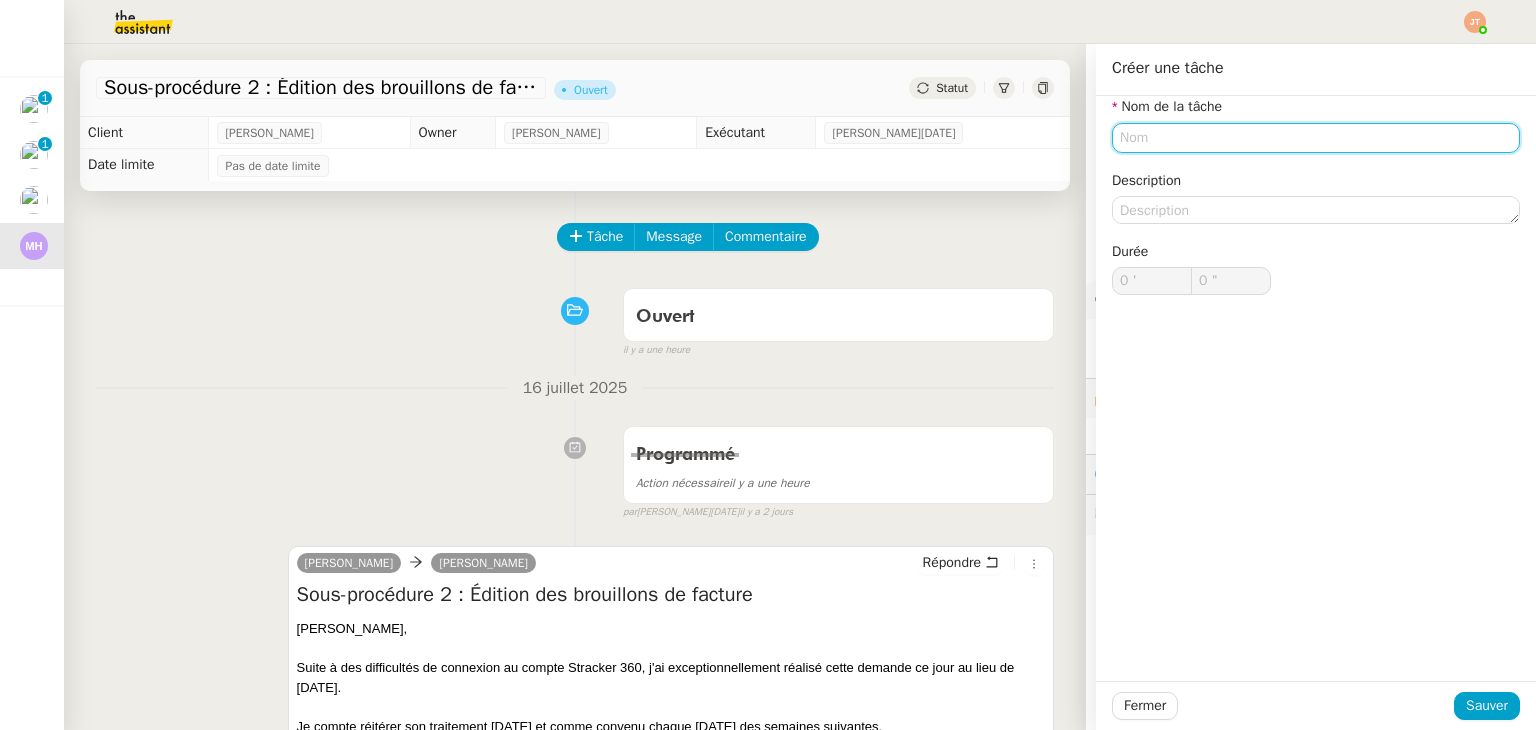 click 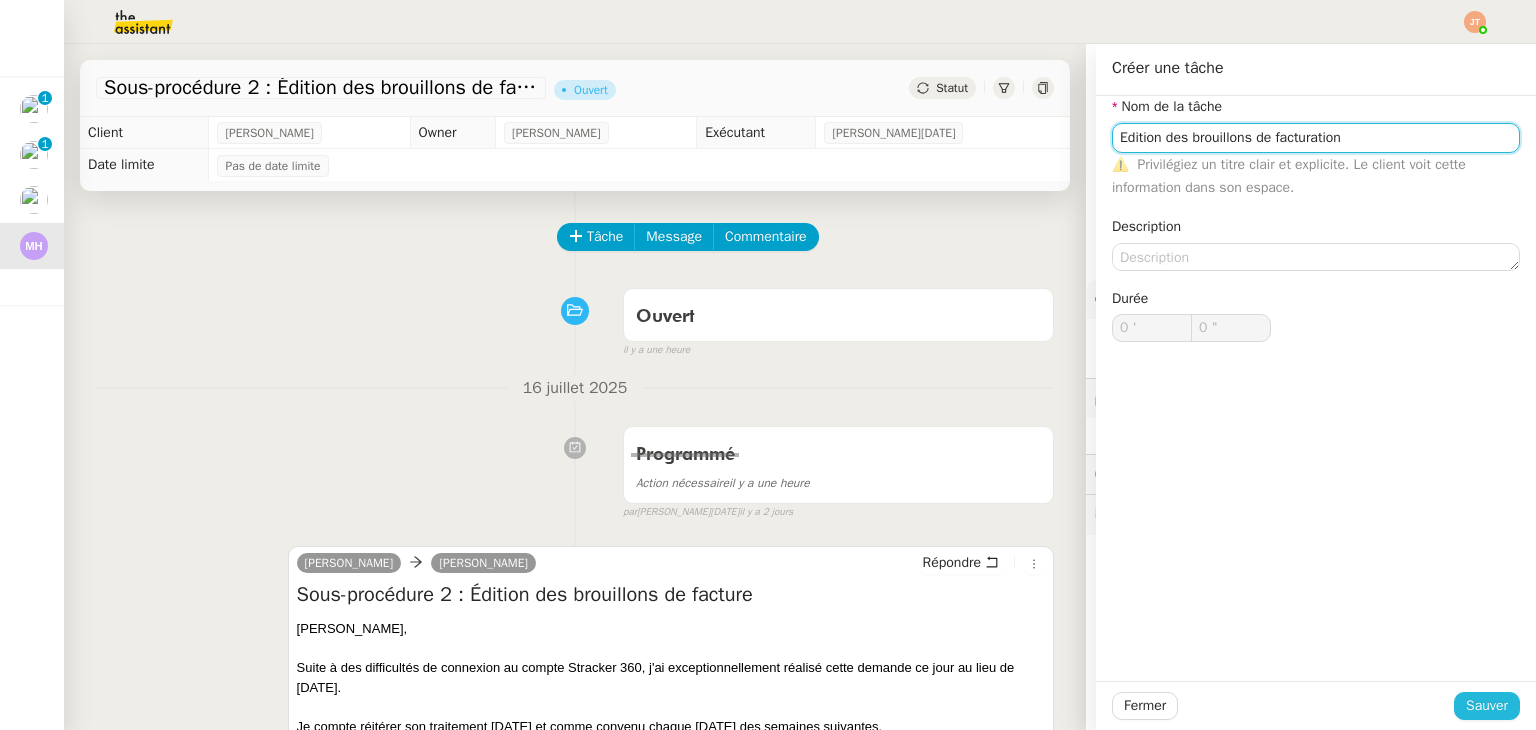 type on "Edition des brouillons de facturation" 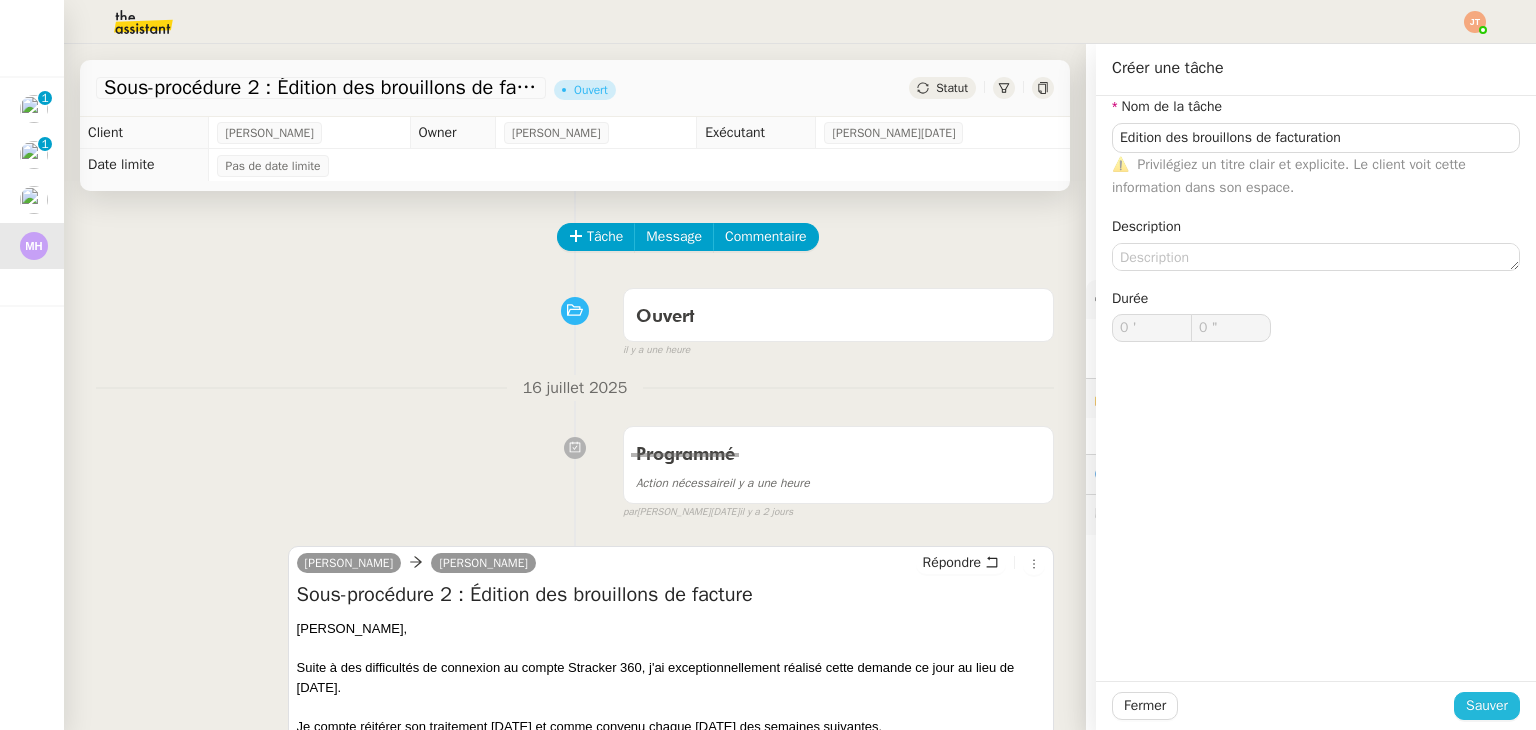 click on "Sauver" 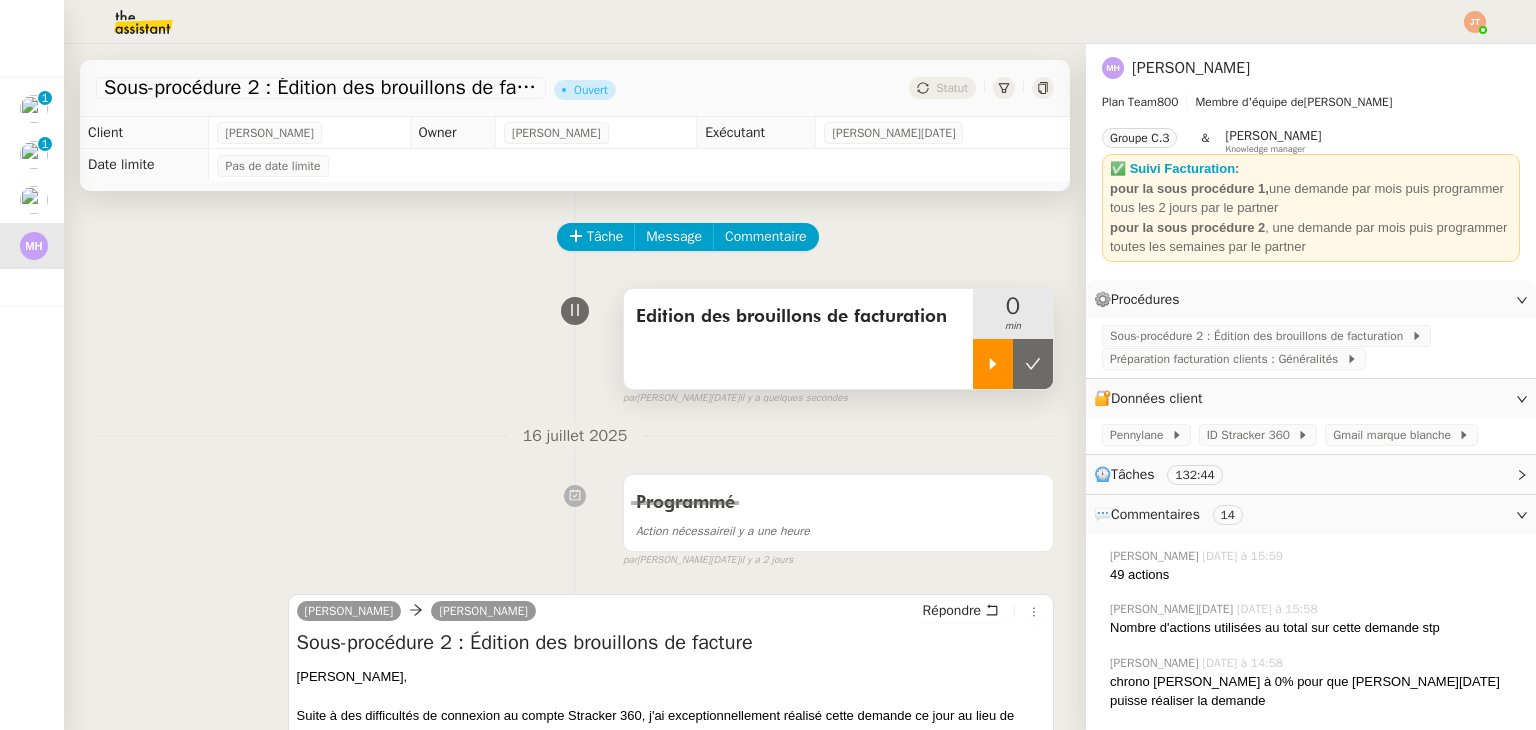 click at bounding box center [993, 364] 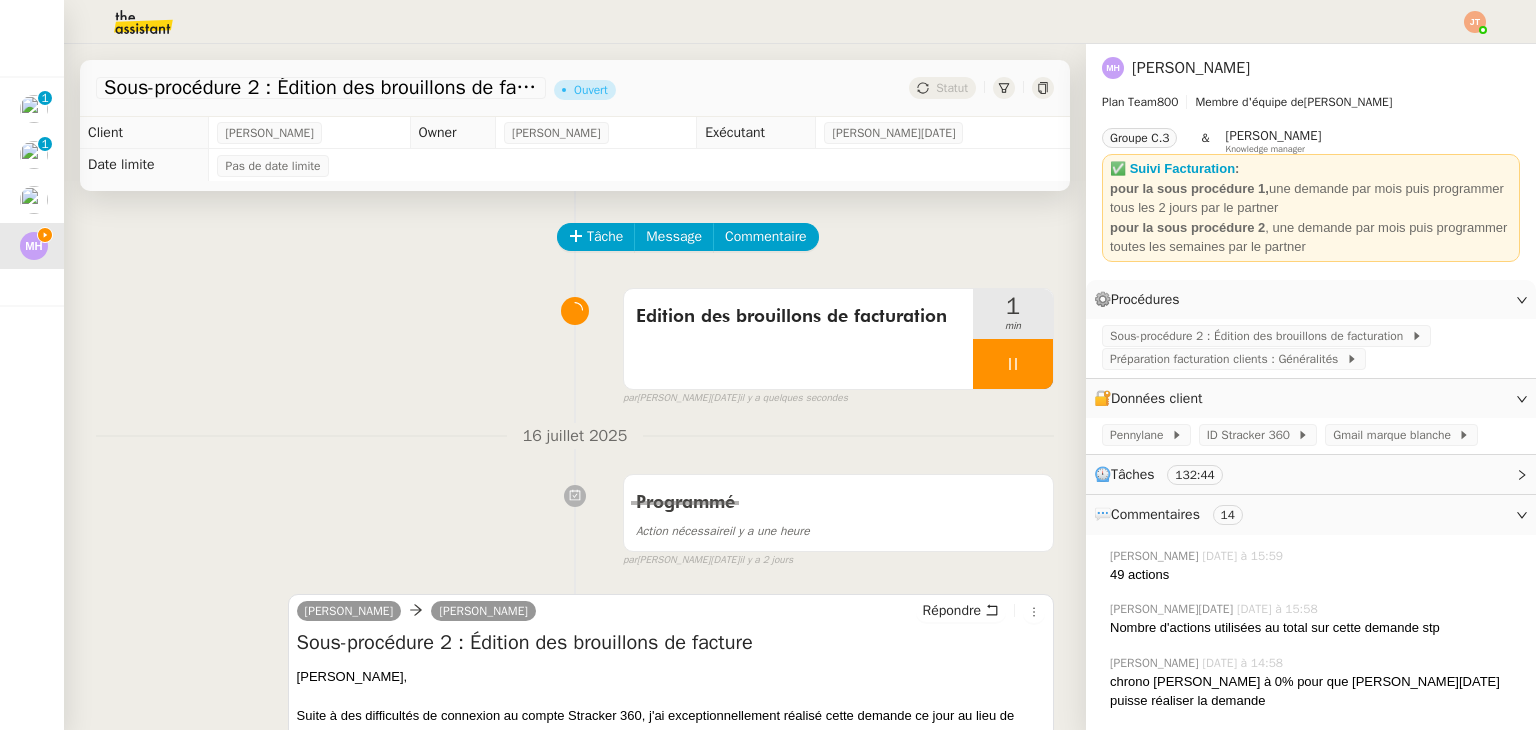 click on "Edition des brouillons de facturation     1 min false par   [PERSON_NAME][DATE]   il y a quelques secondes" at bounding box center [575, 343] 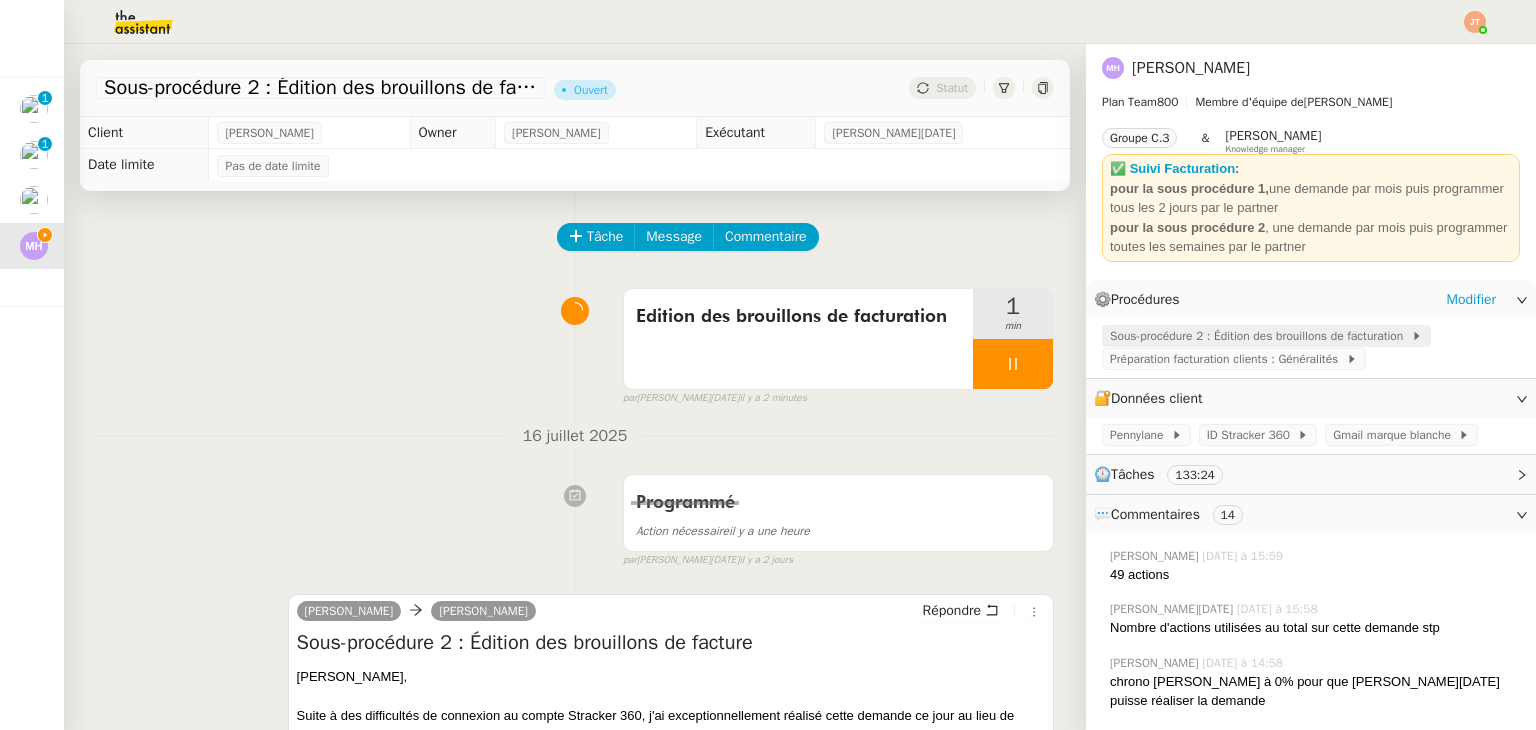 click on "Sous-procédure 2 : Édition des brouillons de facturation" 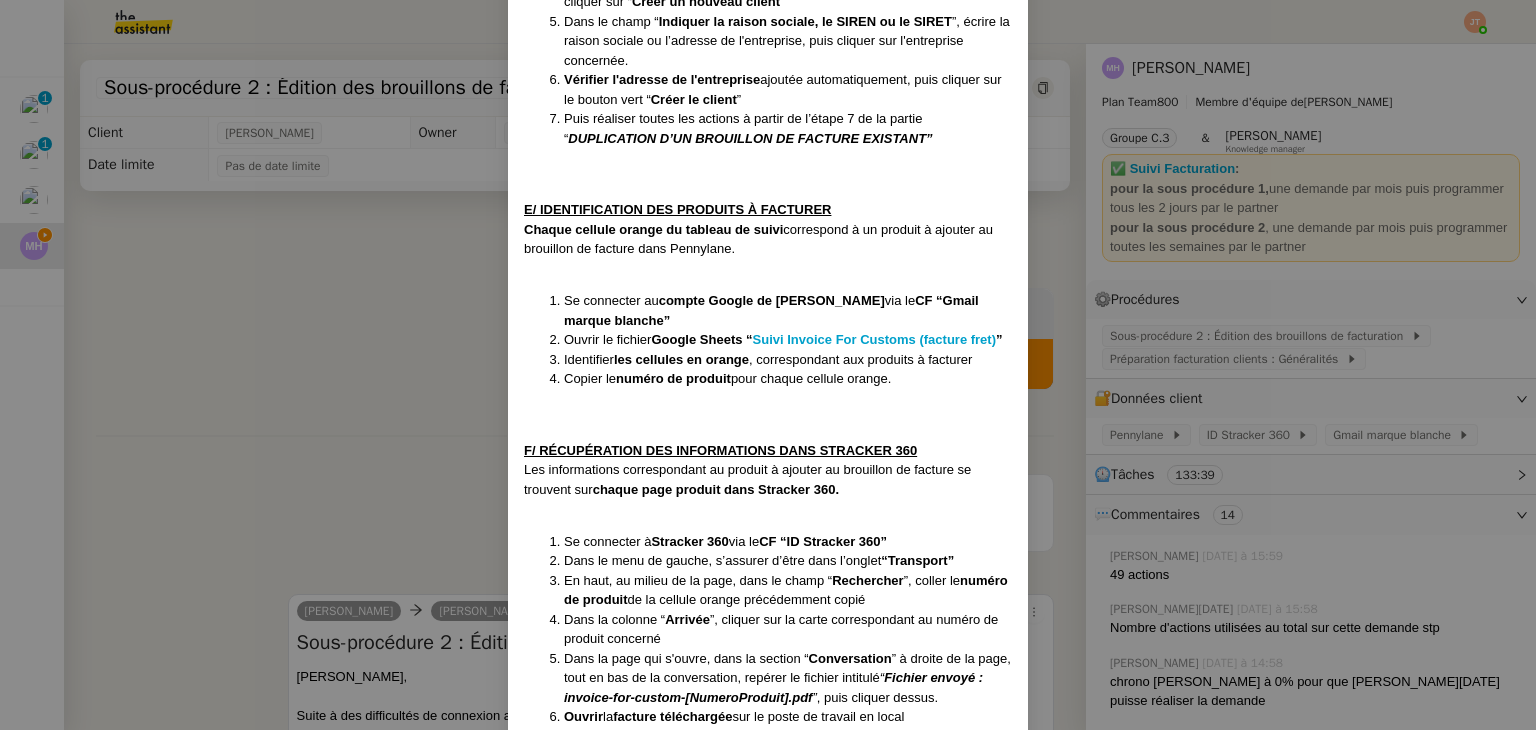 scroll, scrollTop: 2000, scrollLeft: 0, axis: vertical 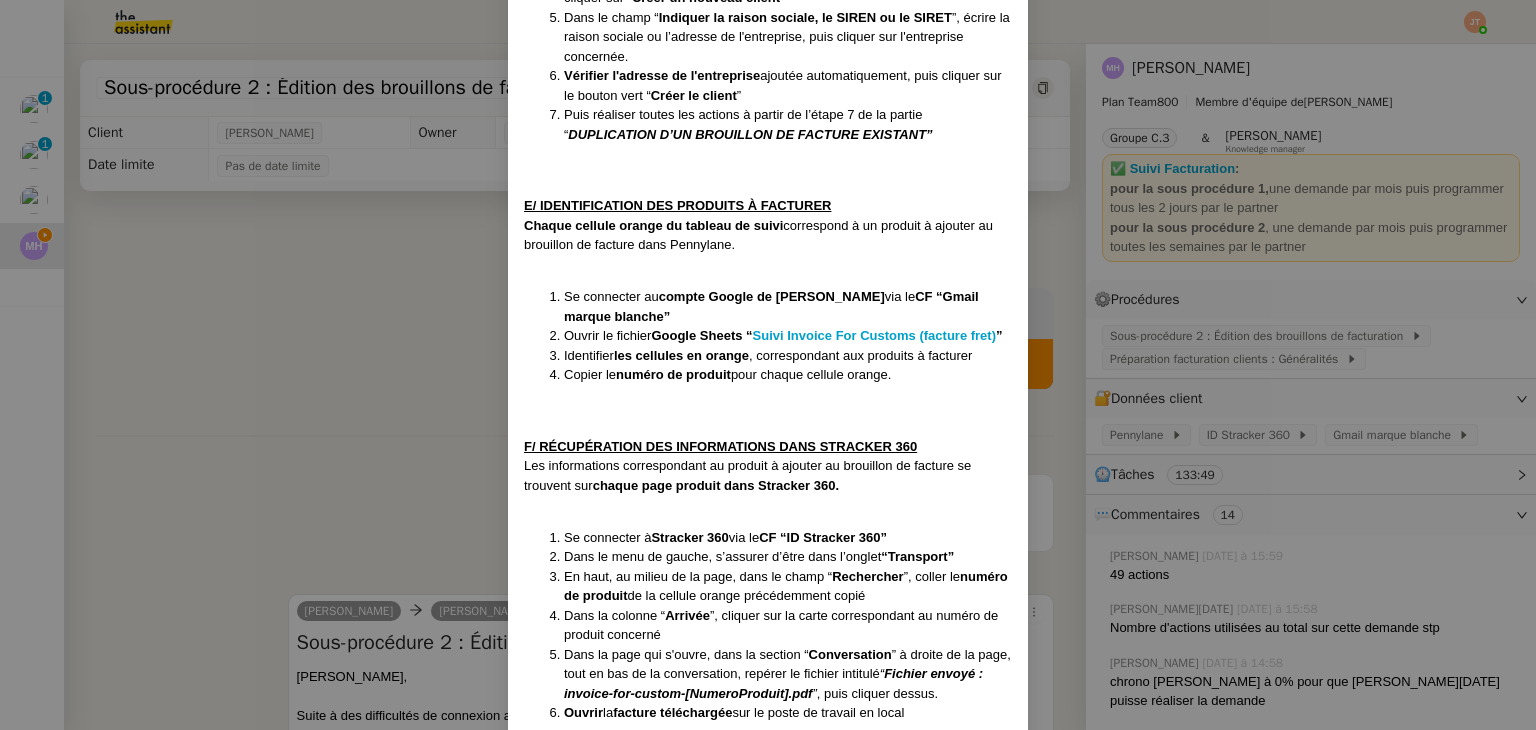 click on "Créée le :  [DATE] MAJ le :  [DATE] Contexte :  Cette sous-procédure constitue la  deuxième étape  de la  procédure - PREPARATION FACTURATION CLIENT . Elle consiste à établir des brouillons de facturation dans Pennylane, en s’appuyant sur ce tableau de suivi et Stracker 360. Déclenchement :  Automatique Récurrence :   Hebdomadaire –  chaque   [DATE] PROCÉDURE A/ ÉDITION D'UN BROUILLON DE FACTURE DANS PENNYLANE 3 cas sont possibles  pour la création d’un brouillon de facture dans Pennylane : la  duplication  d’un brouillon de facture existant :  méthode à privilégier  pour uniformiser les factures la  modification  d’un brouillon déjà existant : pour ajouter de nouveaux produits la  création d’un nouveau  brouillon  B/ DUPLICATION D’UN BROUILLON DE FACTURE EXISTANT Se connecter à  Pennylane  via le  CF  (après avoir renseigné l'ID et le MDP, sélectionner autre méthode de connexion et choisir par mail via le compte Gmail de [PERSON_NAME]) Ventes”  puis cliquer sur “" at bounding box center [768, 365] 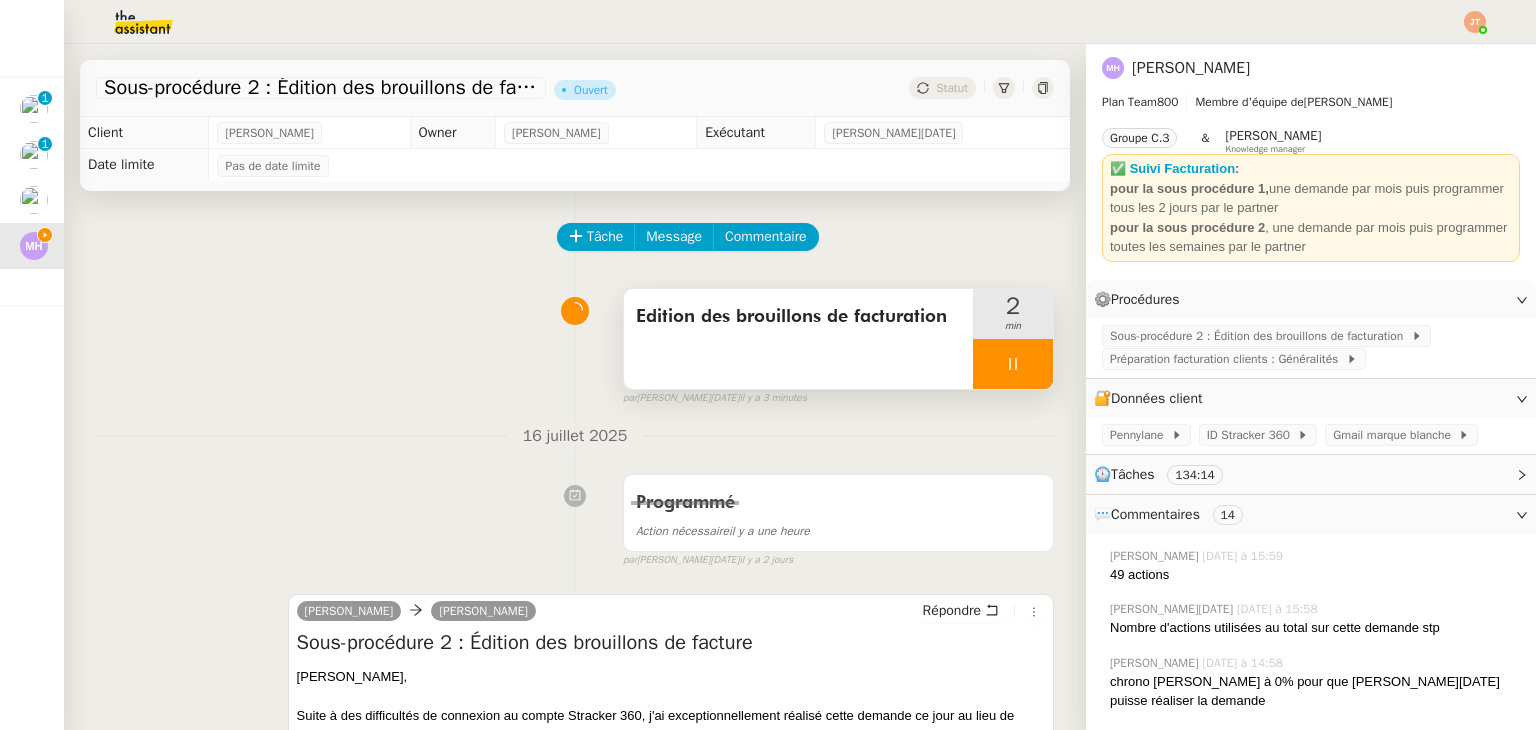drag, startPoint x: 992, startPoint y: 363, endPoint x: 1026, endPoint y: 361, distance: 34.058773 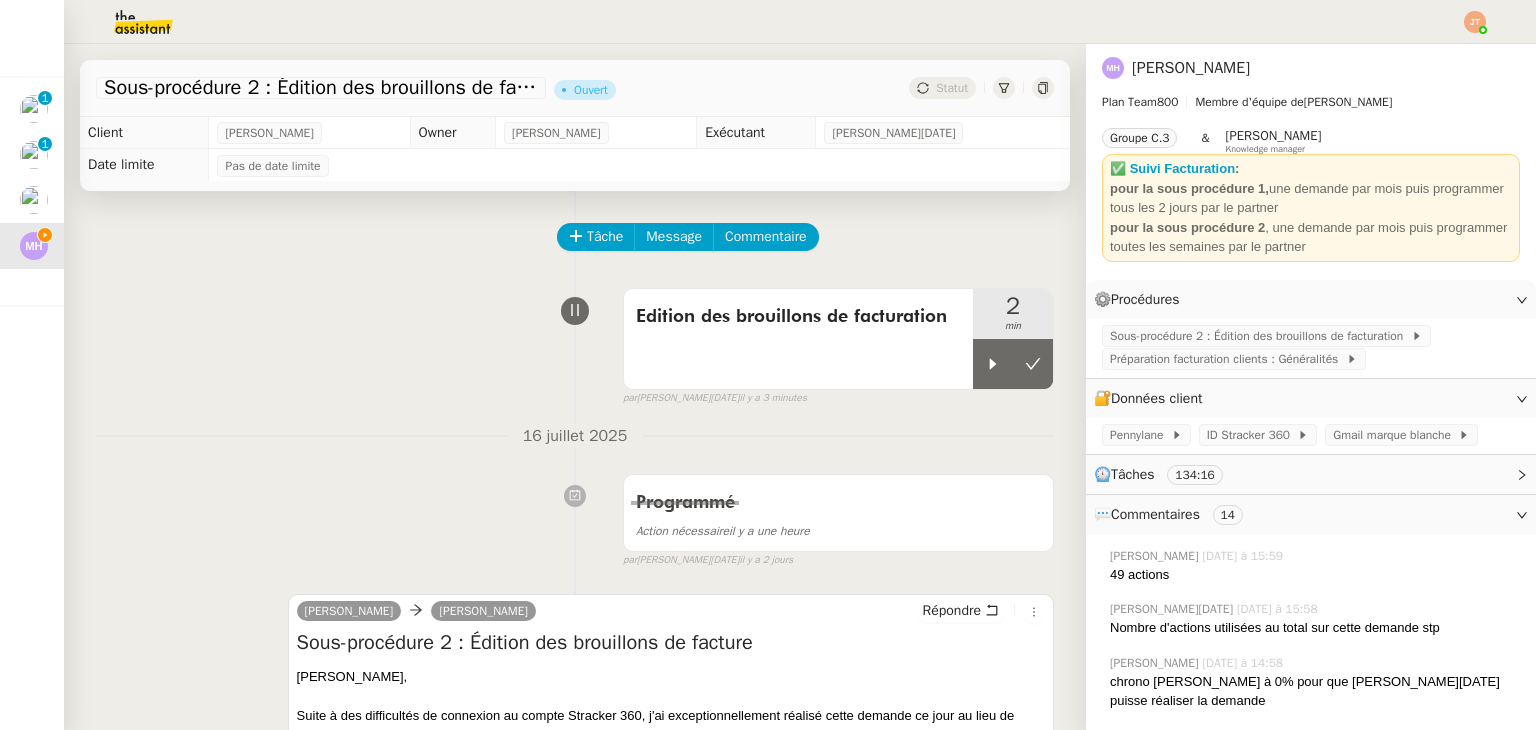 click on "Tâche Message Commentaire Veuillez patienter une erreur s'est produite 👌👌👌 message envoyé ✌️✌️✌️ [PERSON_NAME] d'abord attribuer un client Une erreur s'est produite, veuillez réessayer  Edition des brouillons de facturation     2 min false par   [PERSON_NAME][DATE]   il y a 3 minutes 👌👌👌 message envoyé ✌️✌️✌️ une erreur s'est produite 👌👌👌 message envoyé ✌️✌️✌️ Votre message va être revu ✌️✌️✌️ une erreur s'est produite La taille des fichiers doit être de 10Mb au maximum. [DATE] Programmé Action nécessaire  il y a une heure  false par   [PERSON_NAME][DATE].   [DATE] 👌👌👌 message envoyé ✌️✌️✌️ une erreur s'est produite 👌👌👌 message envoyé ✌️✌️✌️ Votre message va être revu ✌️✌️✌️ une erreur s'est produite La taille des fichiers doit être de 10Mb au maximum.  [PERSON_NAME]  Répondre Sous-procédure 2 : Édition des brouillons de facture
[PERSON_NAME]," 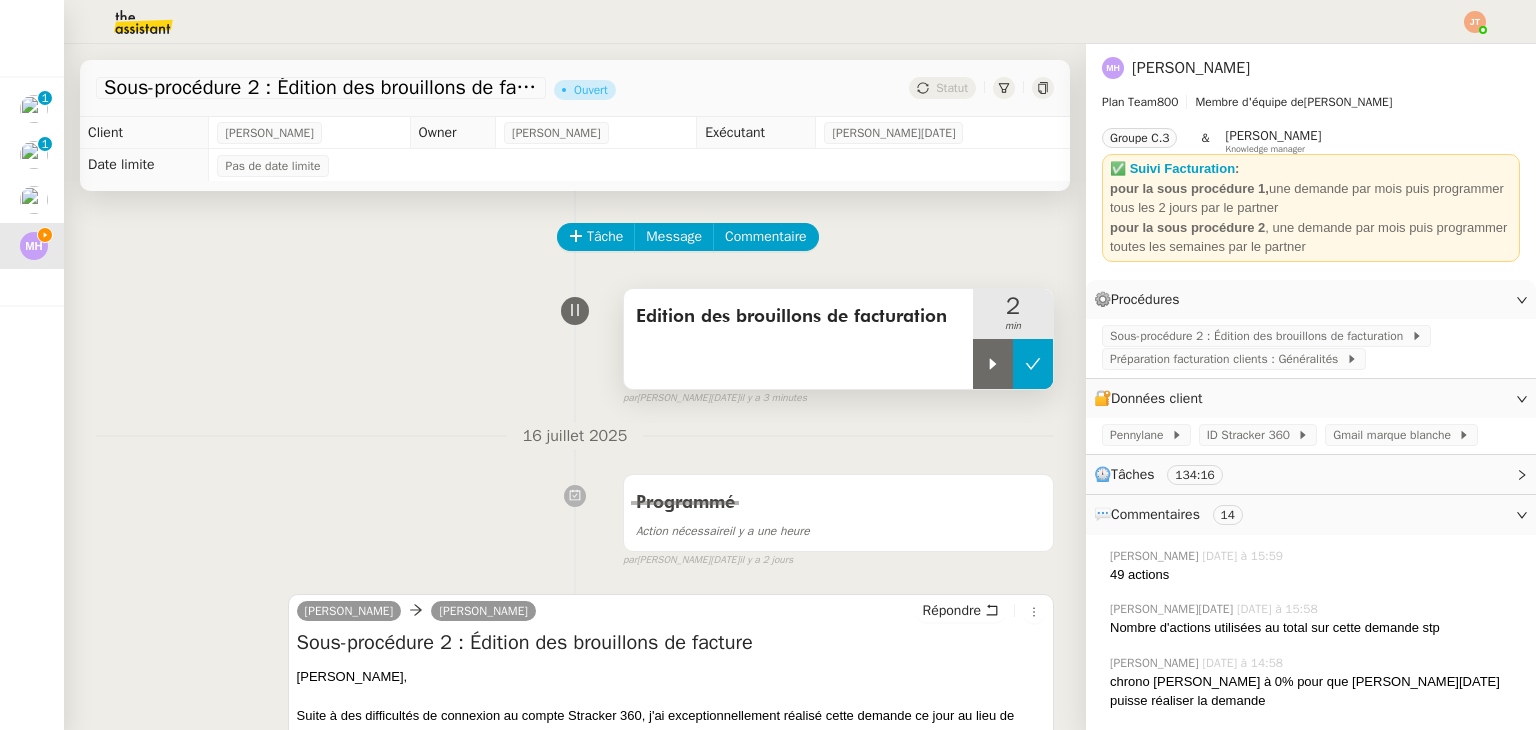 click at bounding box center [1033, 364] 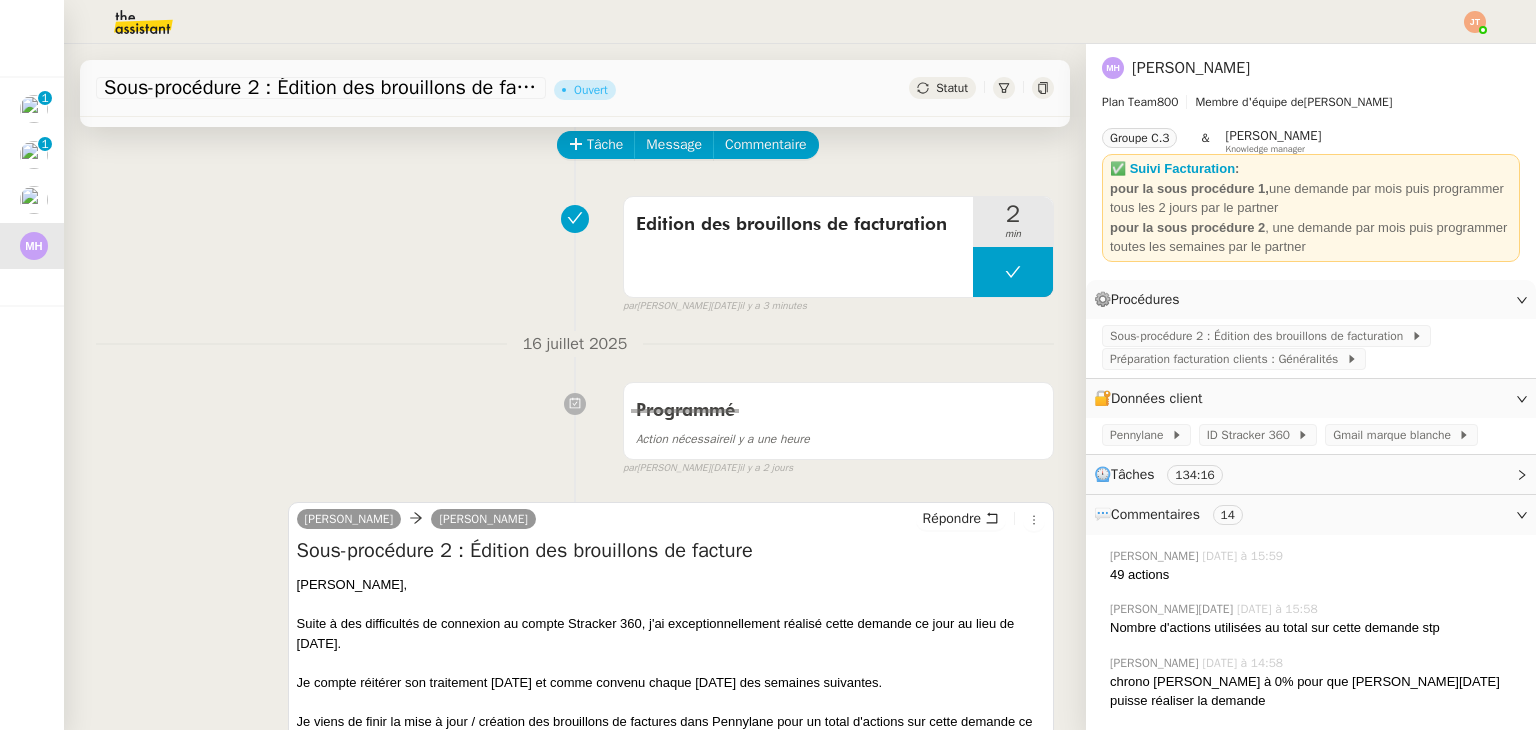 scroll, scrollTop: 400, scrollLeft: 0, axis: vertical 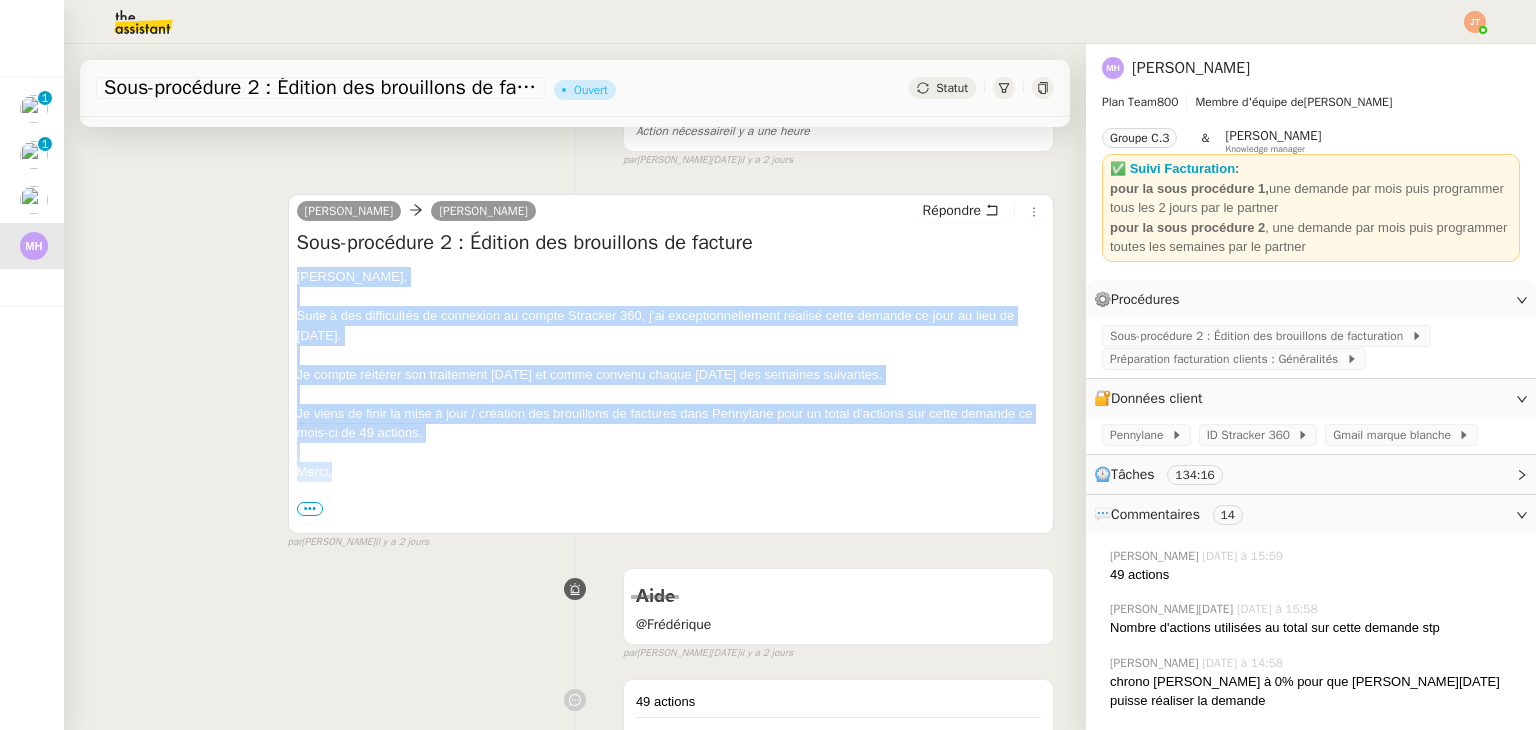 drag, startPoint x: 292, startPoint y: 276, endPoint x: 388, endPoint y: 469, distance: 215.55742 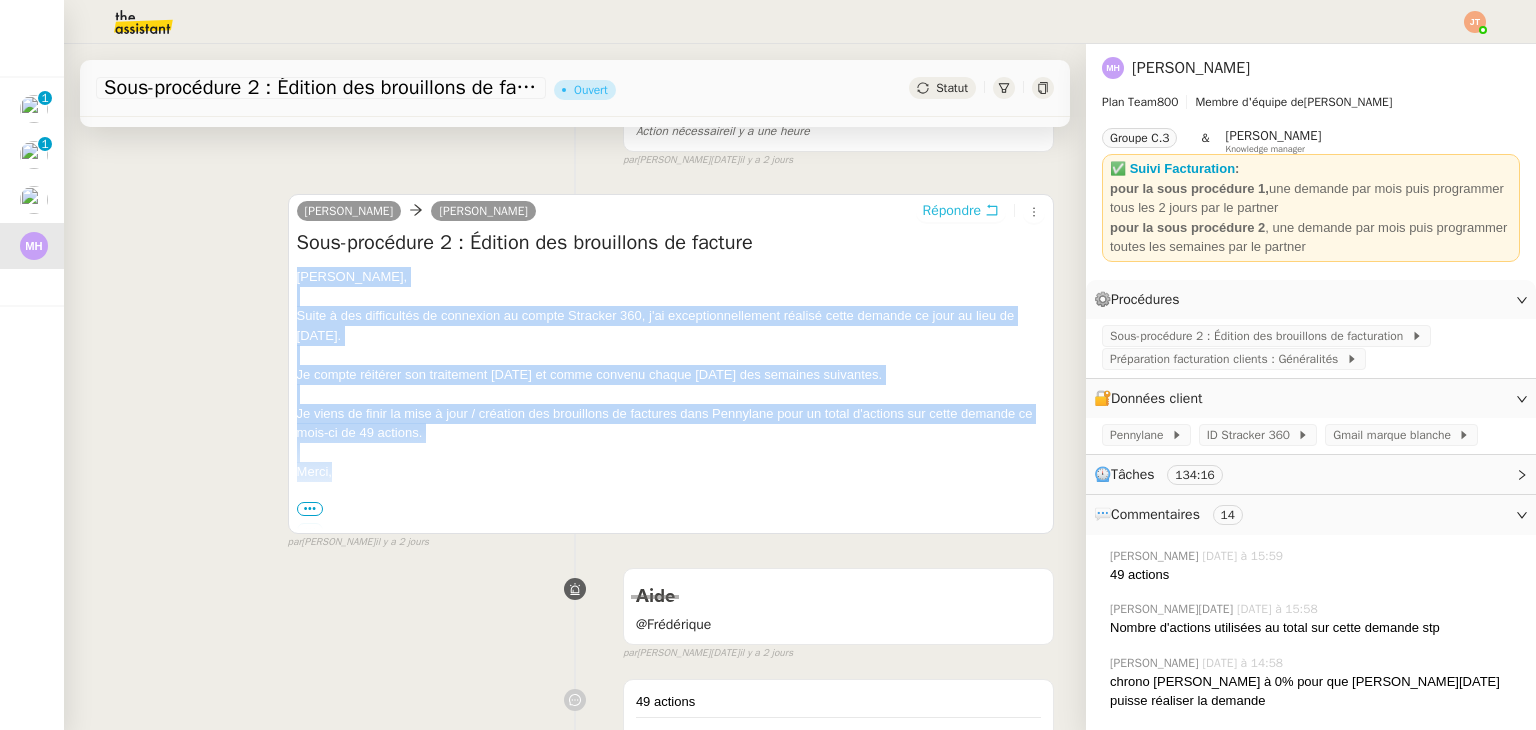 click on "Répondre" at bounding box center (952, 211) 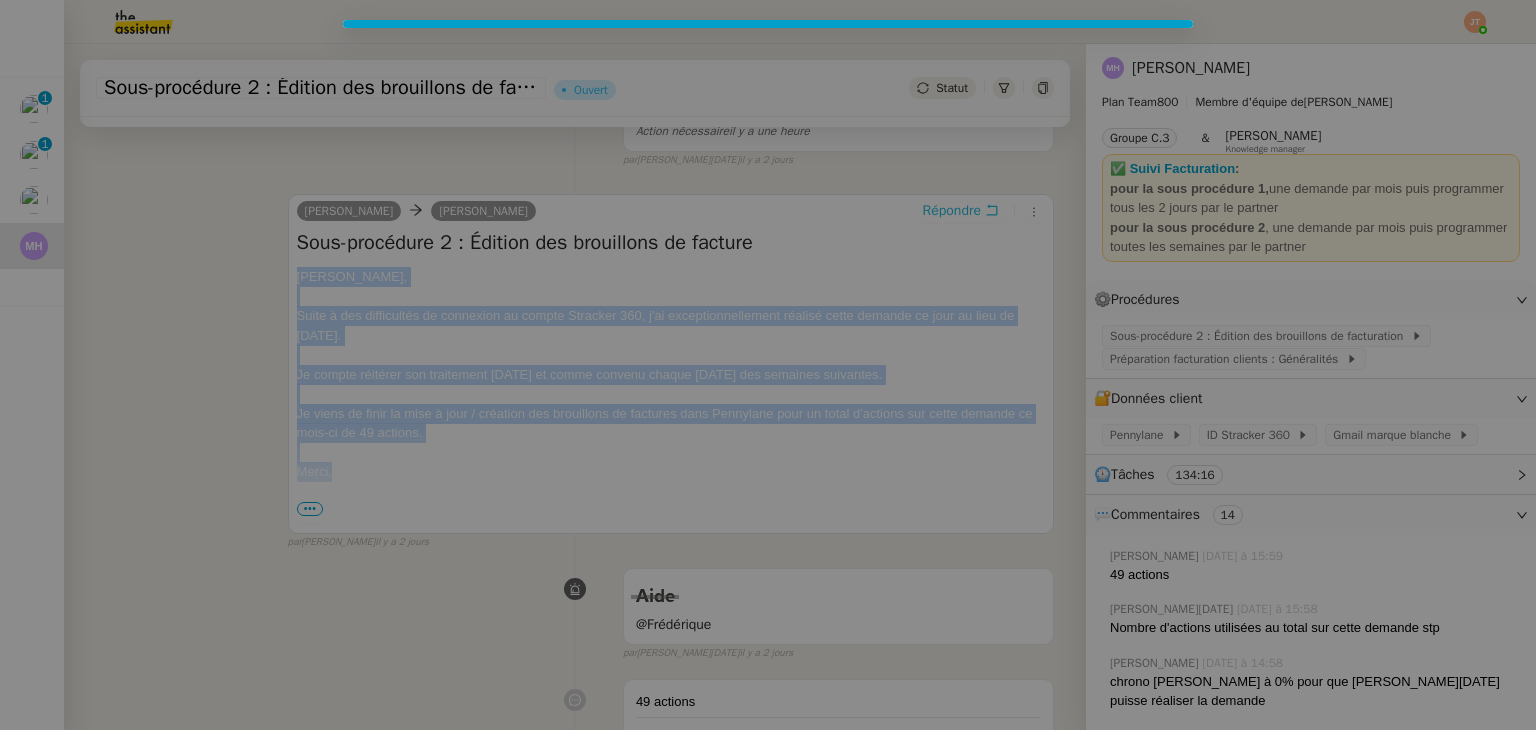 scroll, scrollTop: 553, scrollLeft: 0, axis: vertical 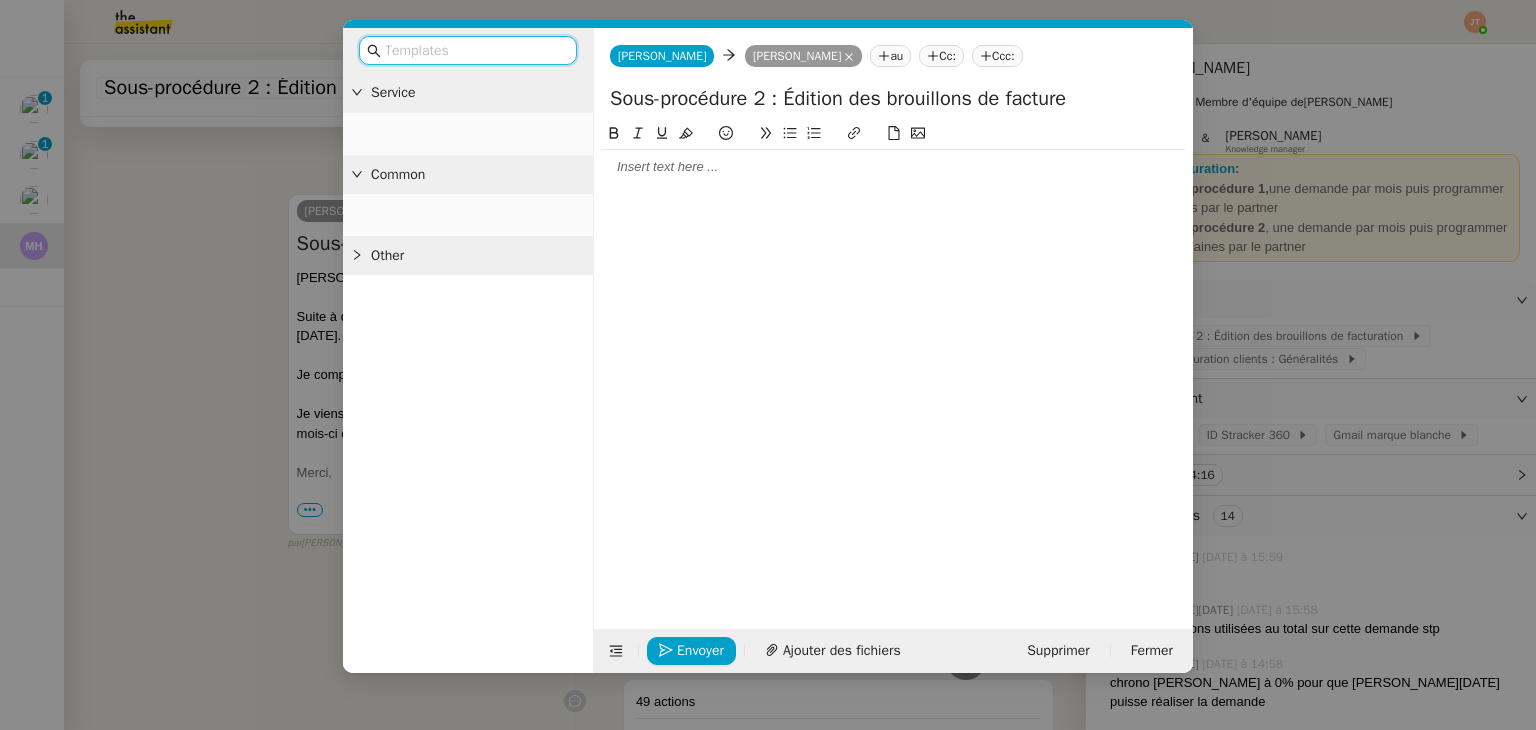 click 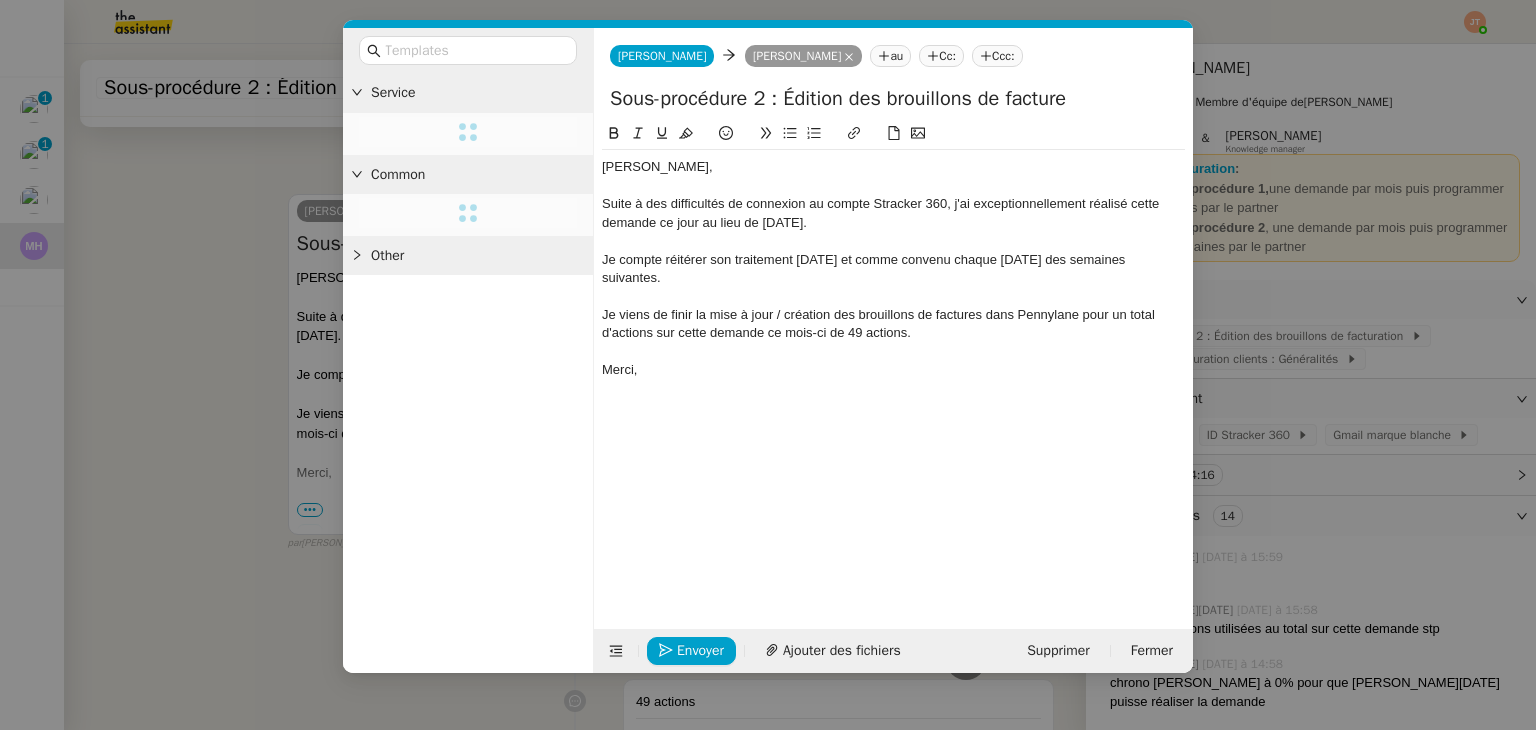 scroll, scrollTop: 0, scrollLeft: 0, axis: both 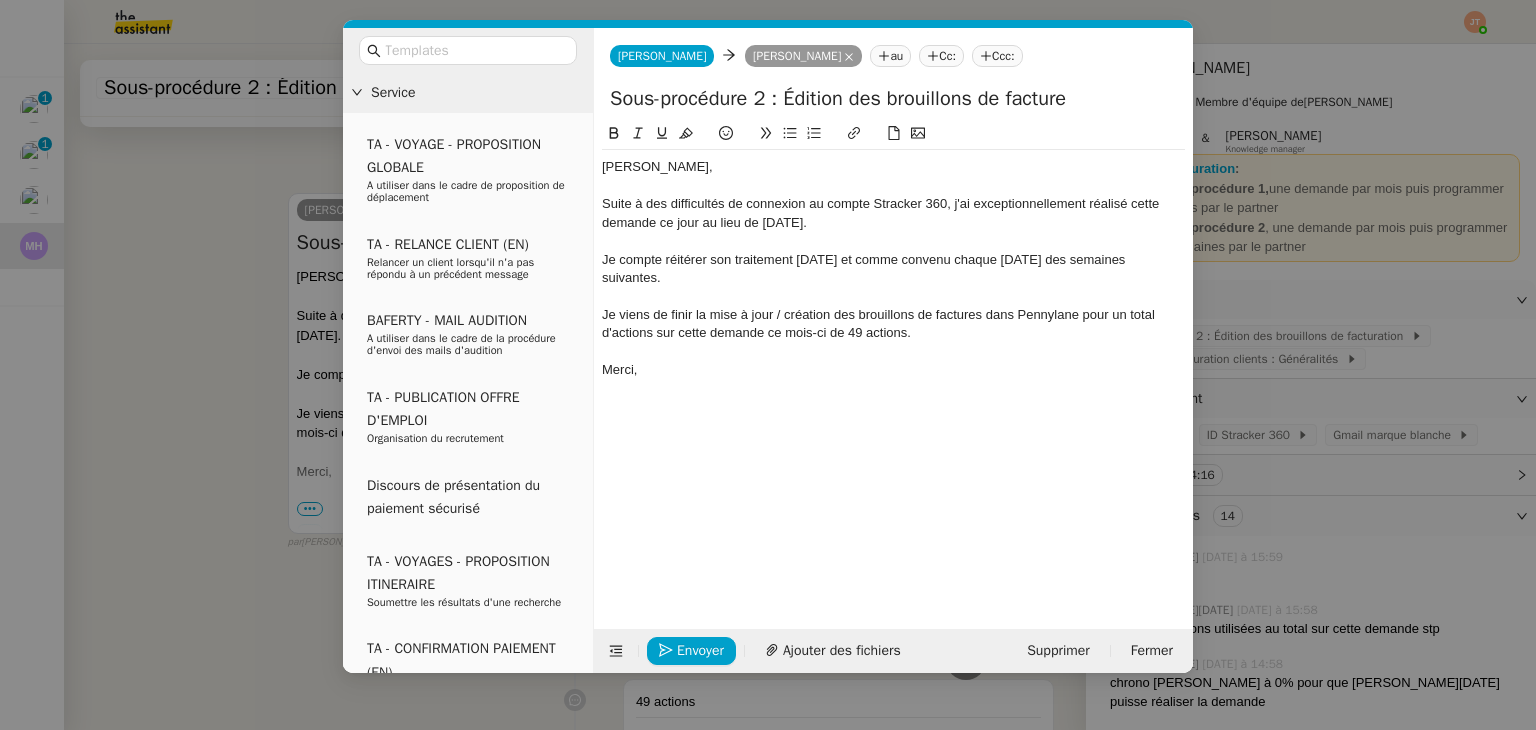 drag, startPoint x: 866, startPoint y: 221, endPoint x: 595, endPoint y: 207, distance: 271.3614 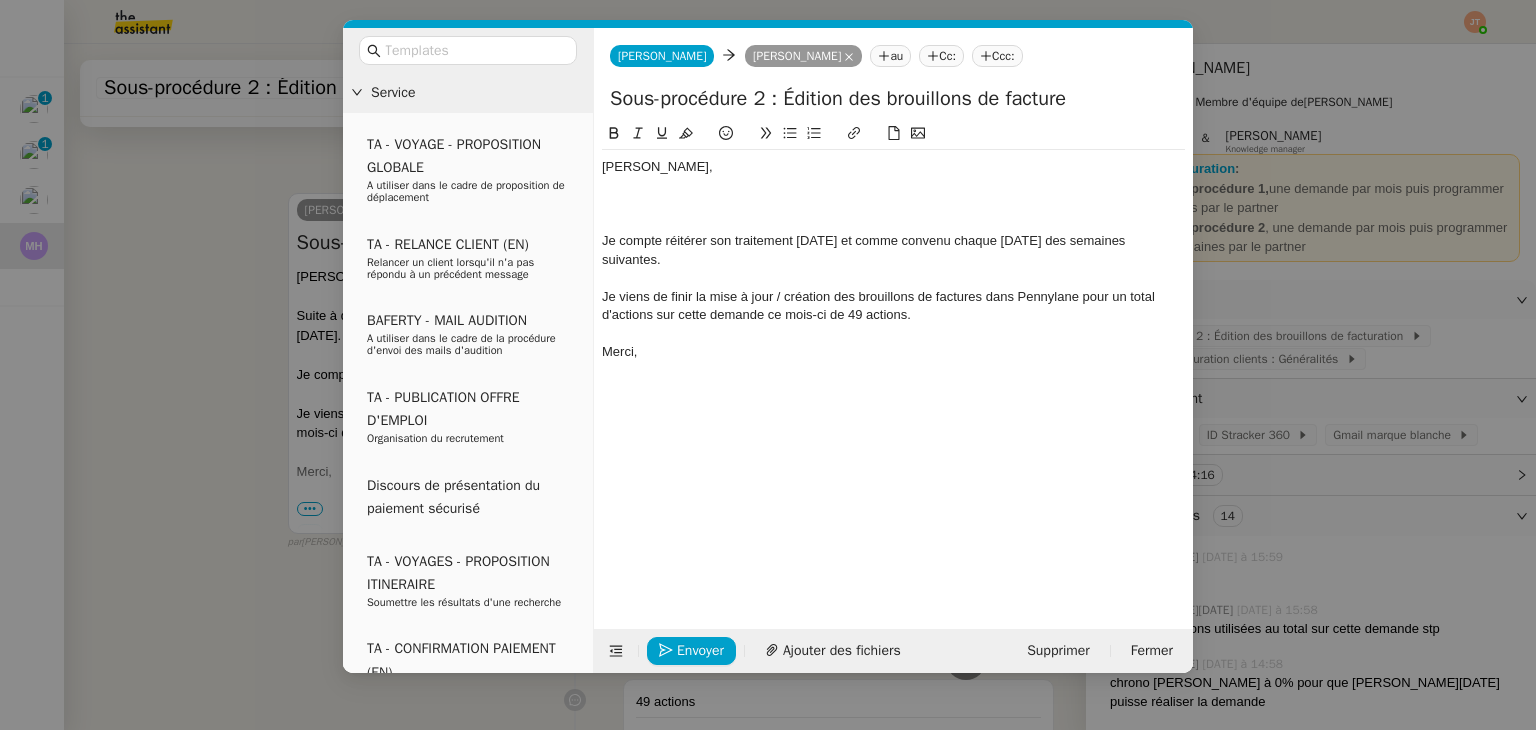 scroll, scrollTop: 748, scrollLeft: 0, axis: vertical 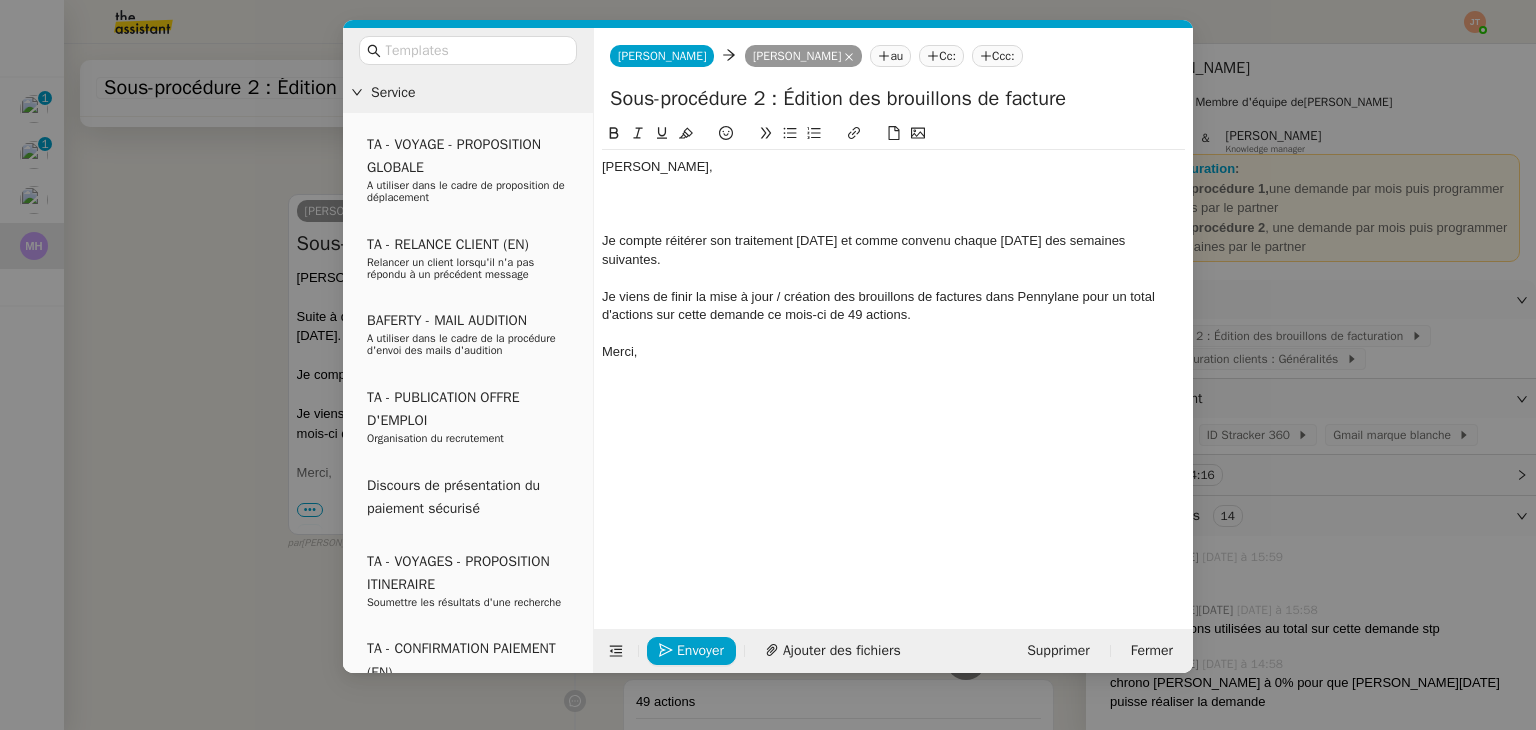 drag, startPoint x: 740, startPoint y: 263, endPoint x: 597, endPoint y: 240, distance: 144.83784 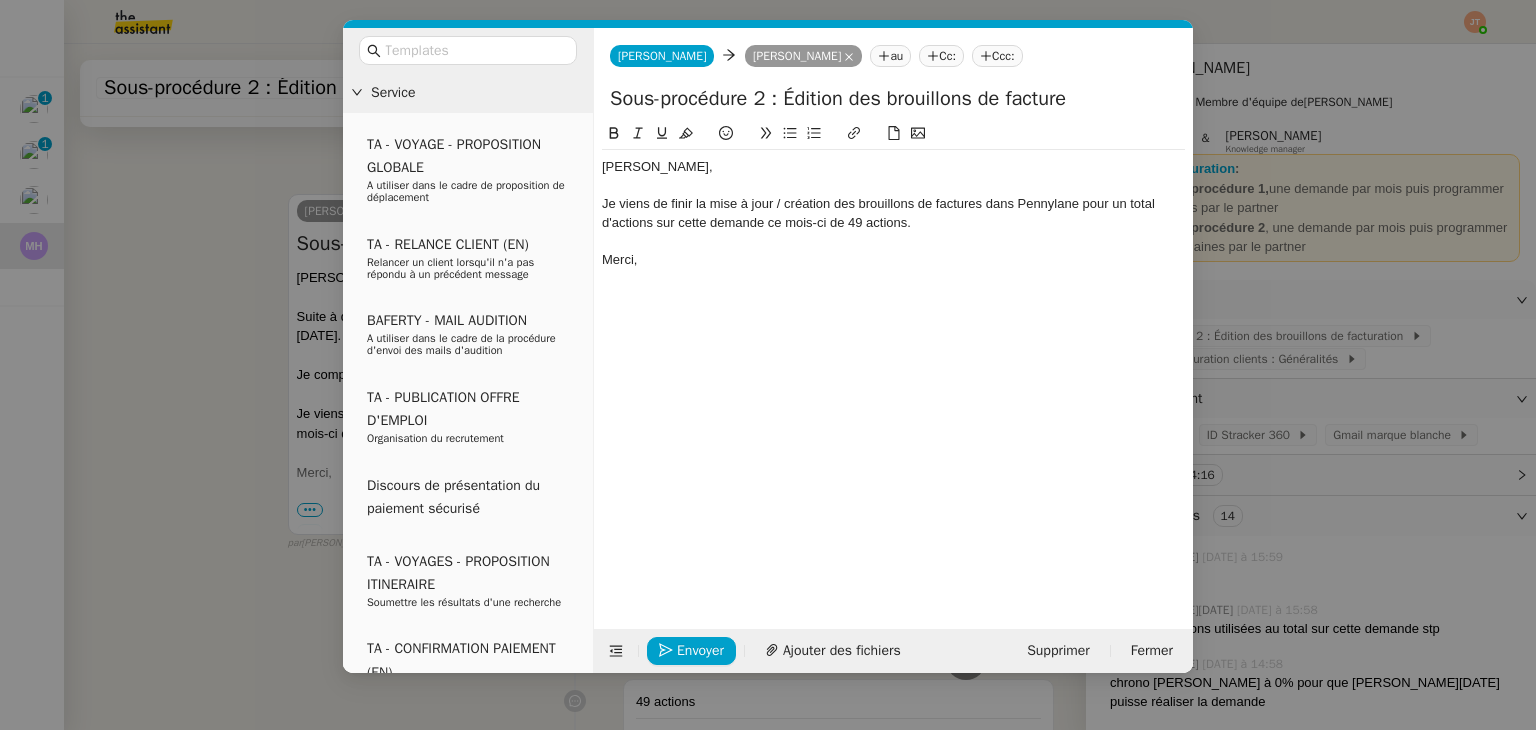scroll, scrollTop: 671, scrollLeft: 0, axis: vertical 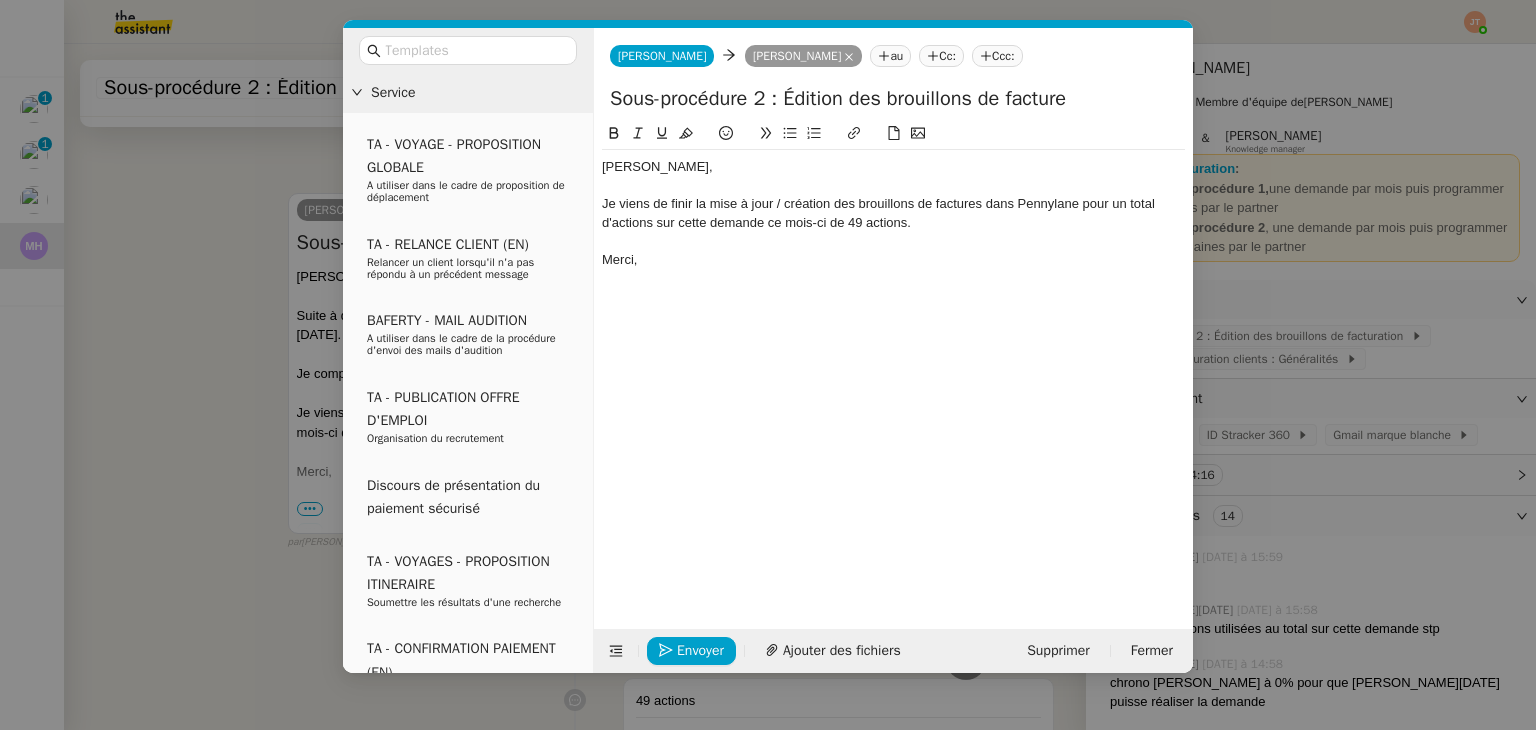 click 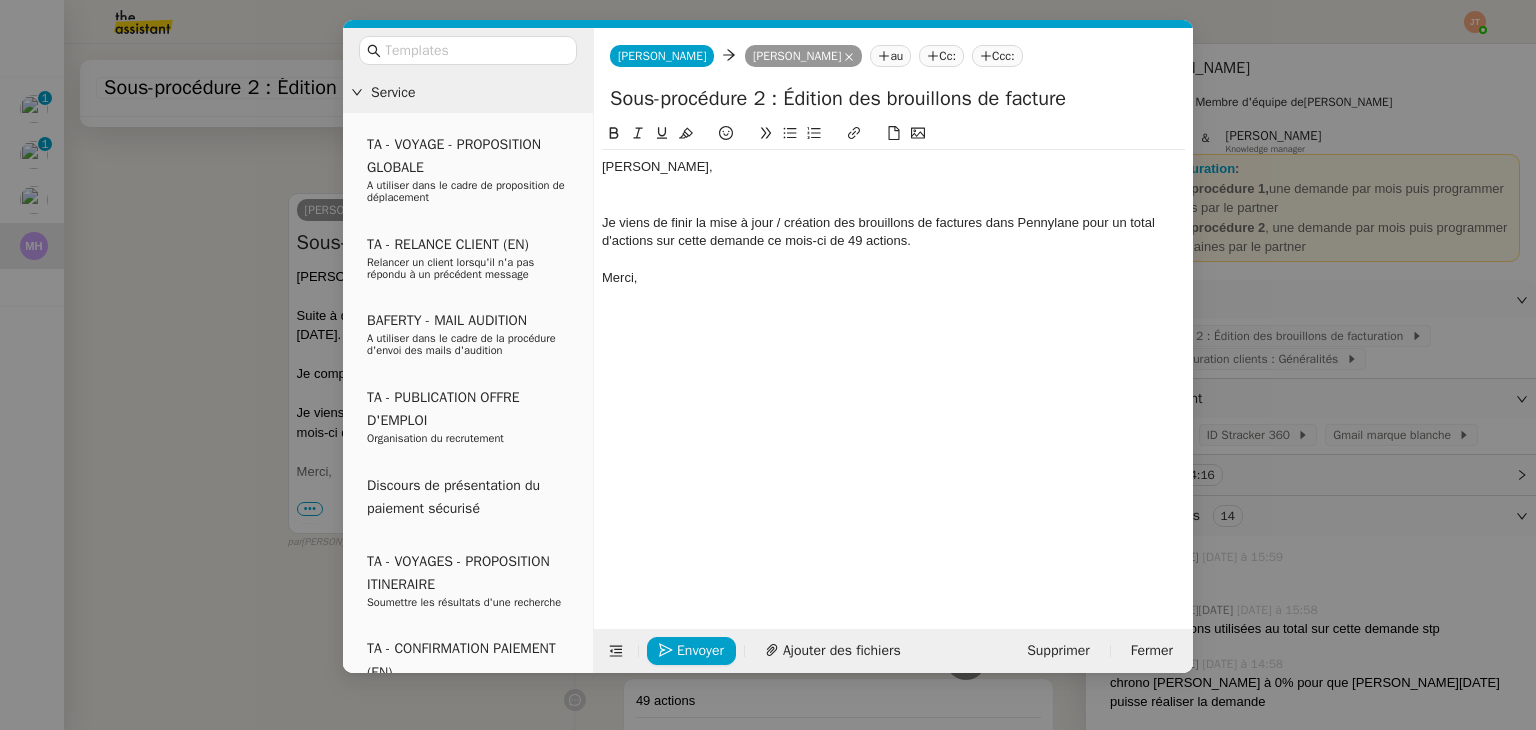 scroll, scrollTop: 690, scrollLeft: 0, axis: vertical 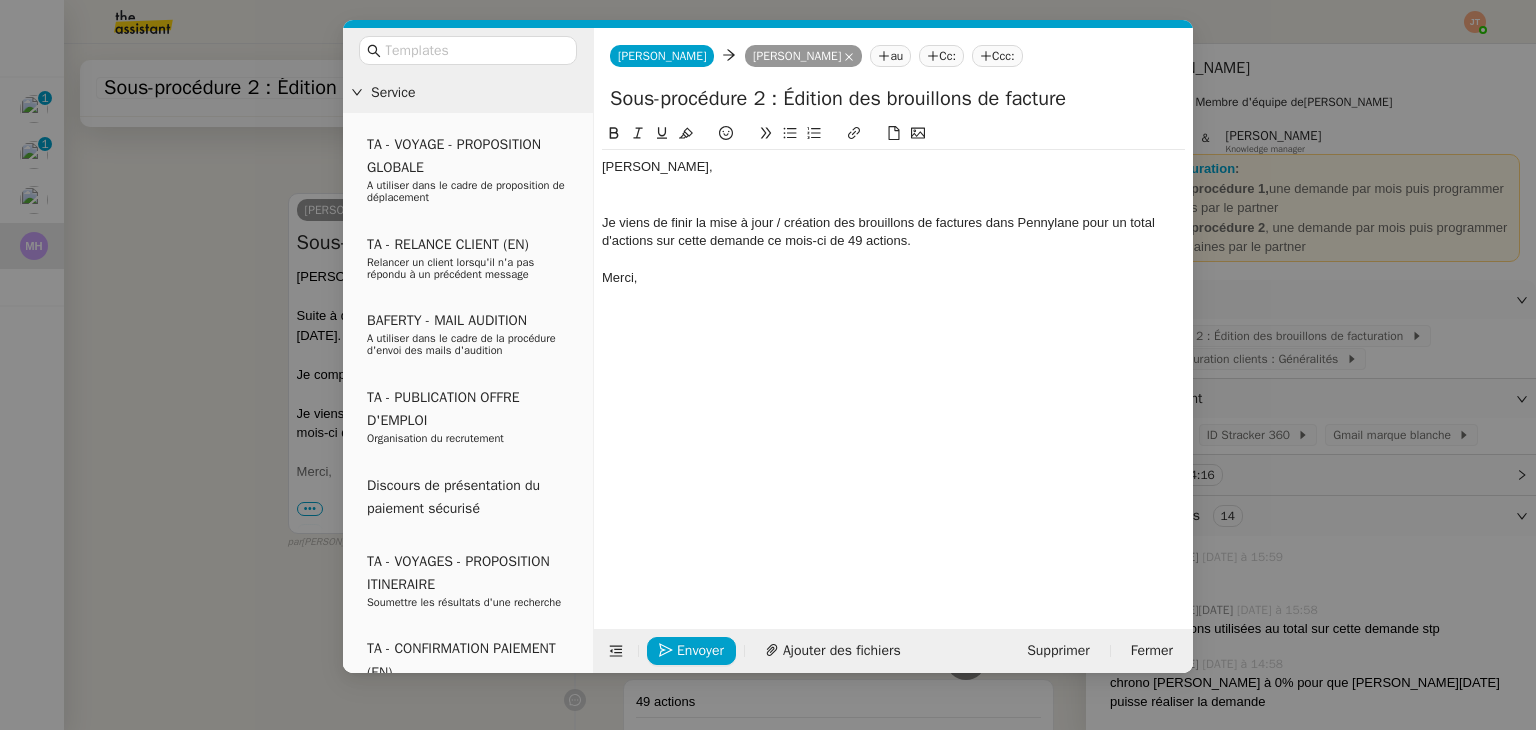 type 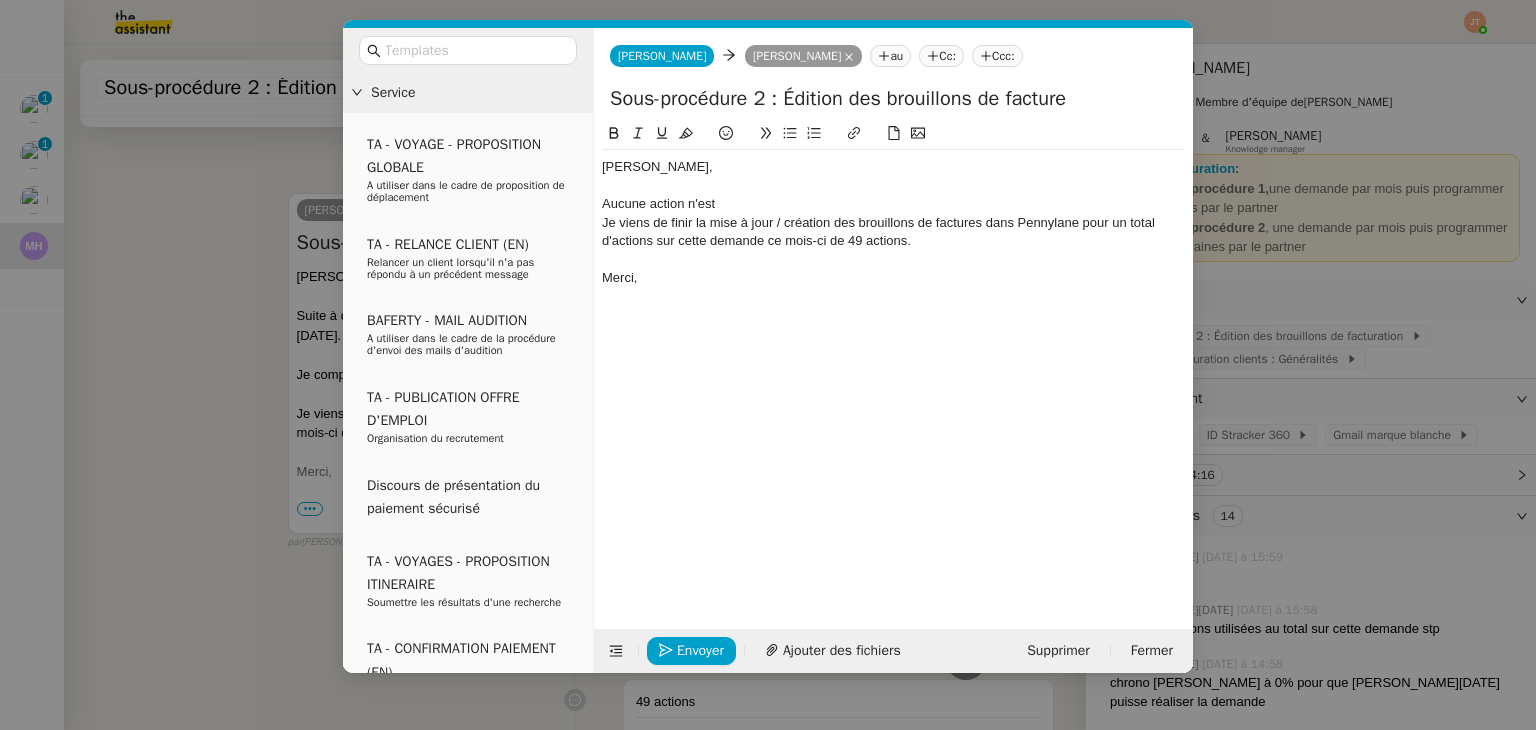click on "Service TA - VOYAGE - PROPOSITION GLOBALE    A utiliser dans le cadre de proposition de déplacement TA - RELANCE CLIENT (EN)    Relancer un client lorsqu'il n'a pas répondu à un précédent message BAFERTY - MAIL AUDITION    A utiliser dans le cadre de la procédure d'envoi des mails d'audition TA - PUBLICATION OFFRE D'EMPLOI     Organisation du recrutement Discours de présentation du paiement sécurisé    TA - VOYAGES - PROPOSITION ITINERAIRE    Soumettre les résultats d'une recherche TA - CONFIRMATION PAIEMENT (EN)    Confirmer avec le client de modèle de transaction - Attention Plan Pro nécessaire. TA - COURRIER EXPEDIE (recommandé)    A utiliser dans le cadre de l'envoi d'un courrier recommandé TA - PARTAGE DE CALENDRIER (EN)    A utiliser pour demander au client de partager son calendrier afin de faciliter l'accès et la gestion PSPI - Appel de fonds MJL    A utiliser dans le cadre de la procédure d'appel de fonds MJL TA - RELANCE CLIENT    TA - AR PROCEDURES        21 YIELD" at bounding box center (768, 365) 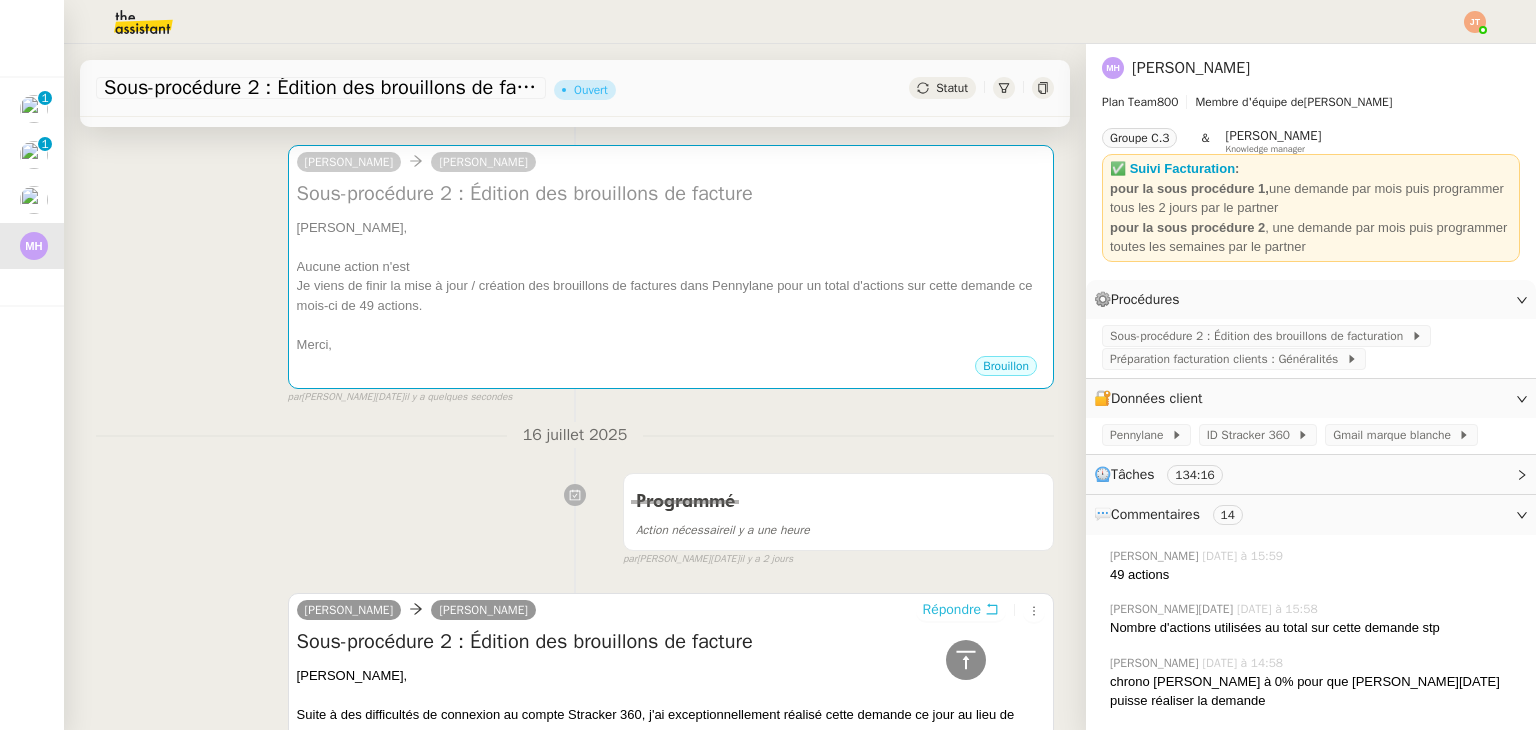 scroll, scrollTop: 0, scrollLeft: 0, axis: both 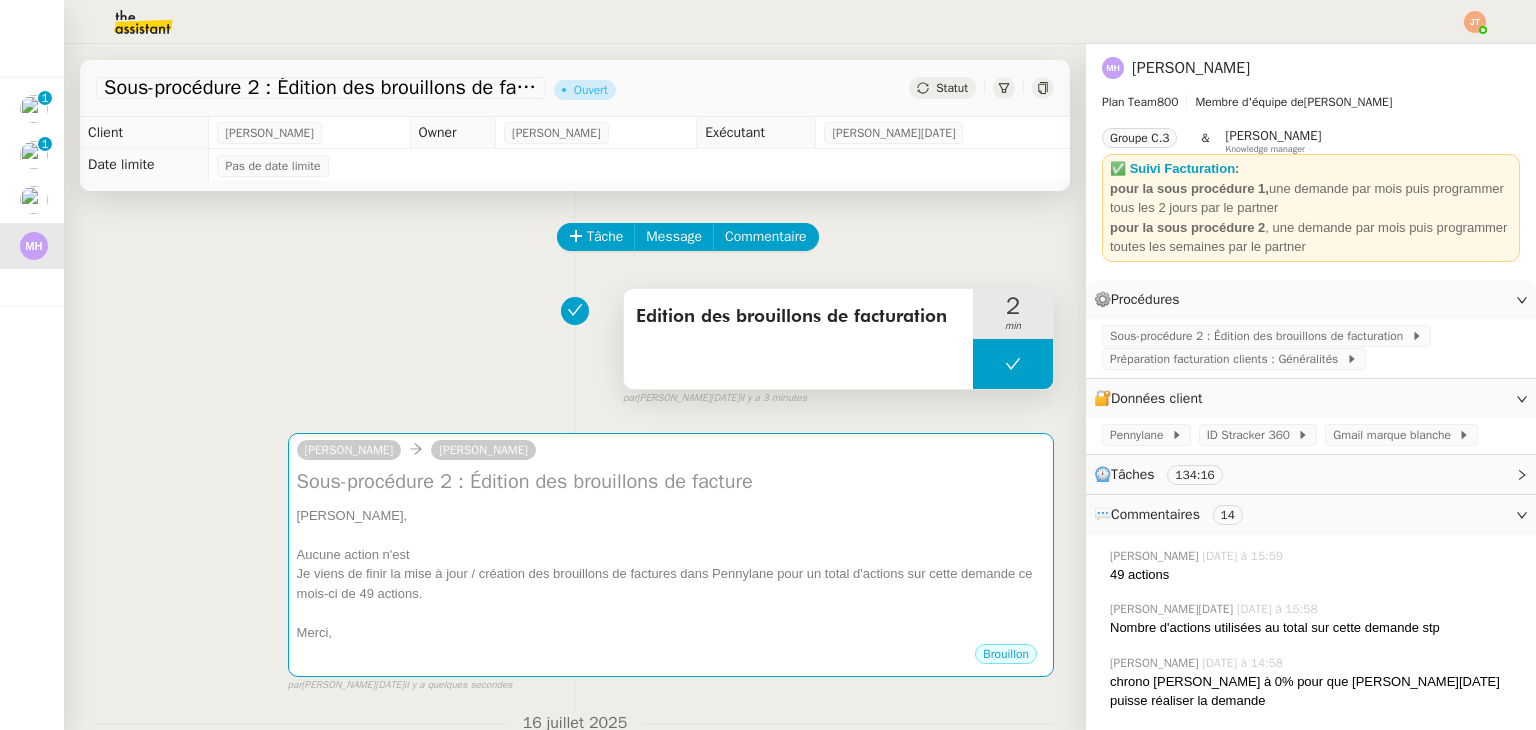 click at bounding box center (1013, 364) 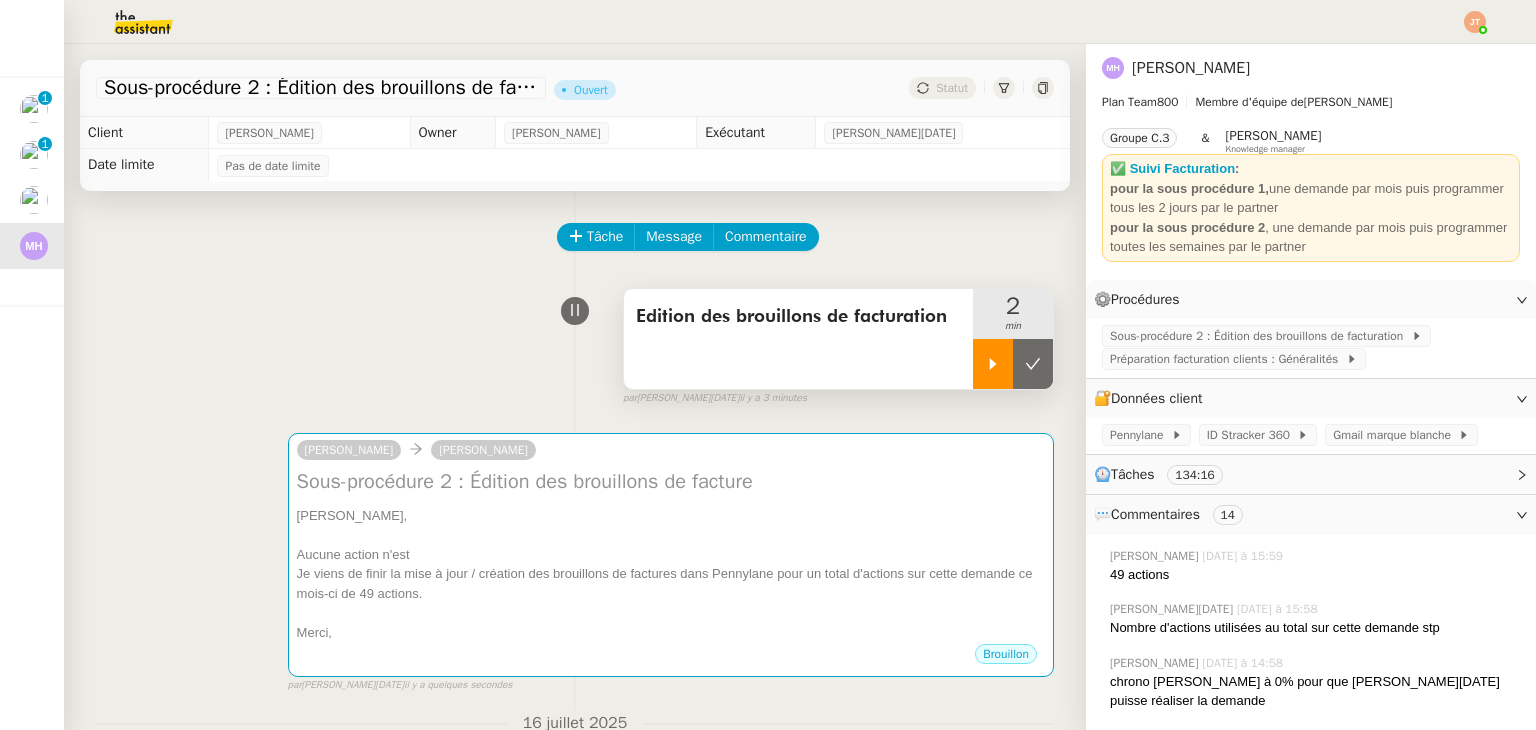 click 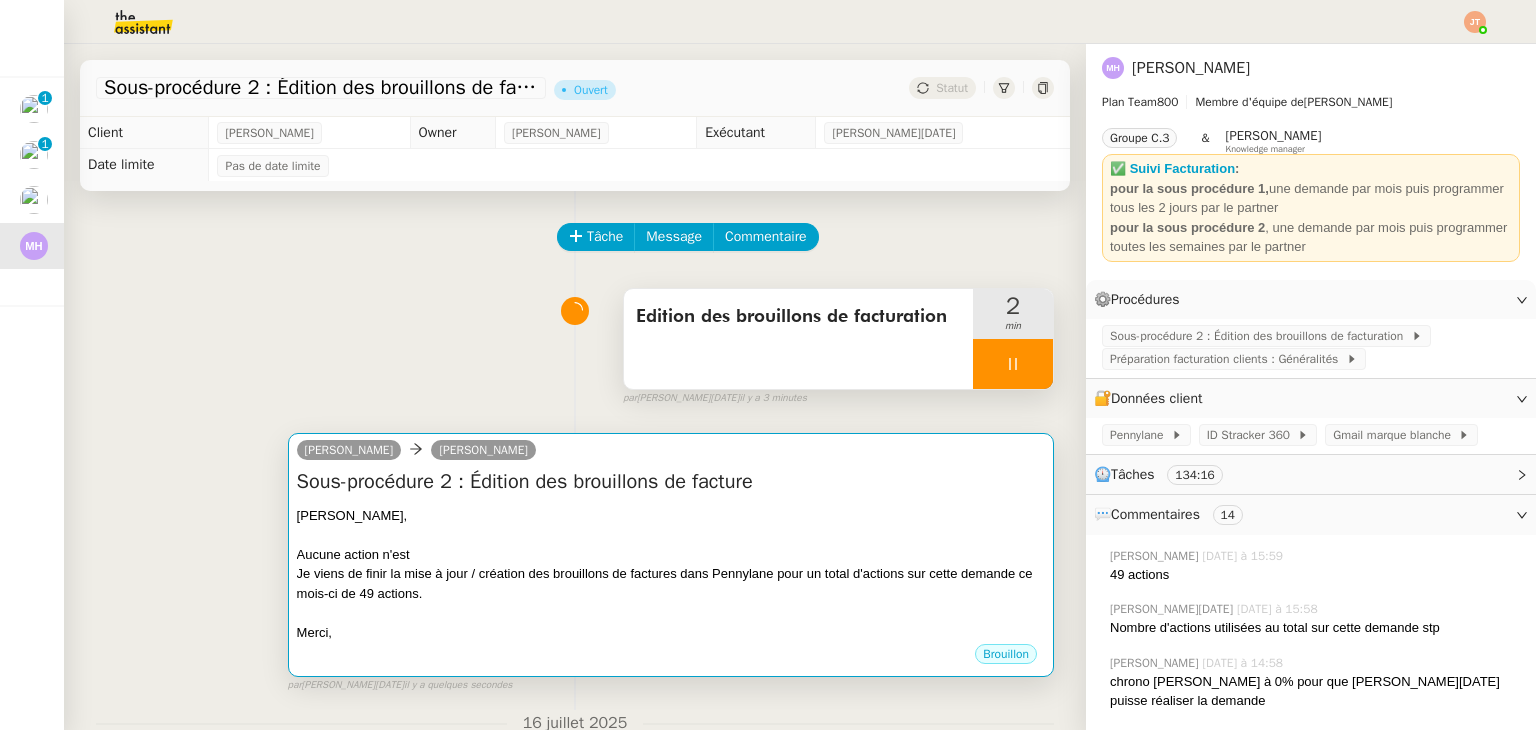 click on "Sous-procédure 2 : Édition des brouillons de facture
[PERSON_NAME], Aucune action n'est  Je viens de finir la mise à jour / création des brouillons de factures dans Pennylane pour un total d'actions sur cette demande ce mois-ci de 49 actions. Merci, •••" at bounding box center [671, 555] 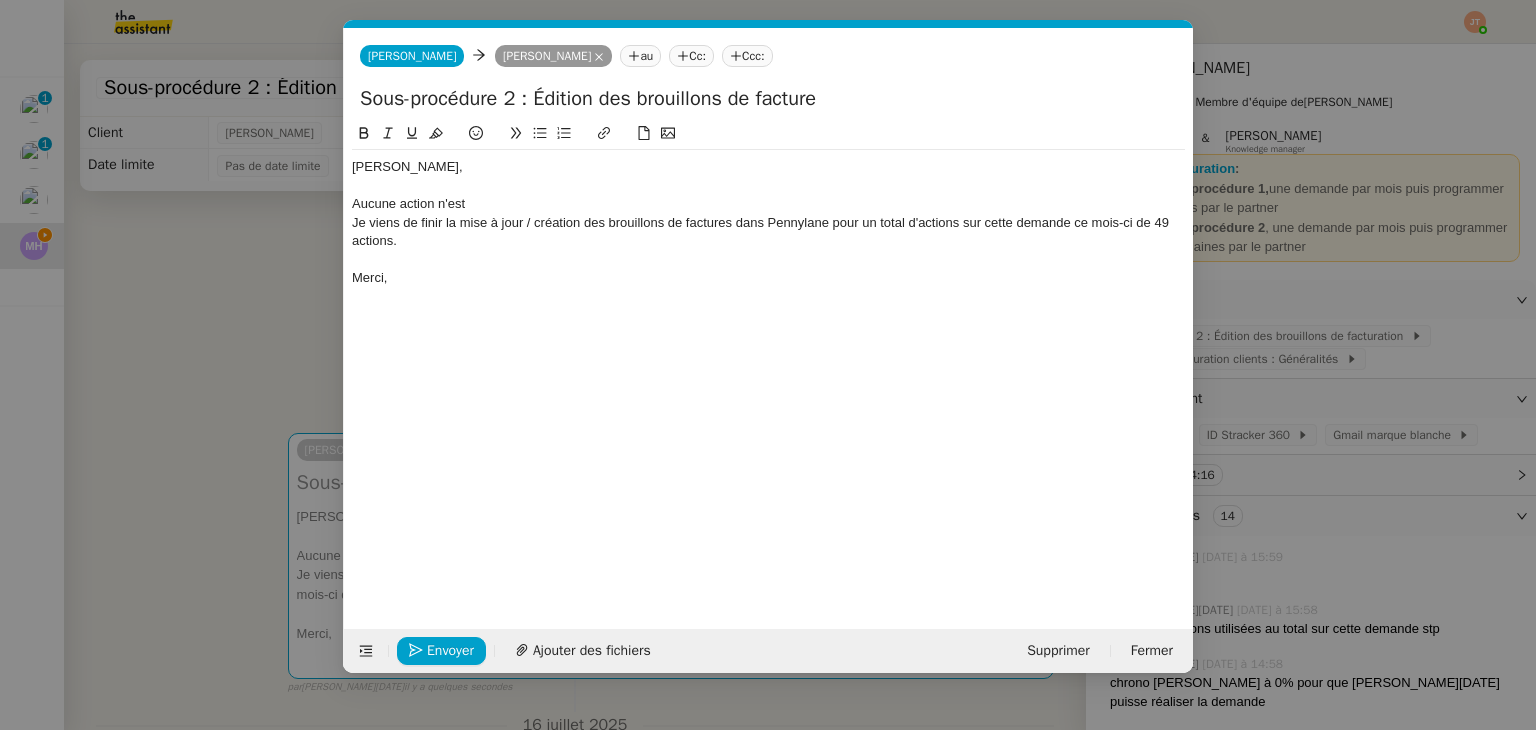 scroll, scrollTop: 0, scrollLeft: 42, axis: horizontal 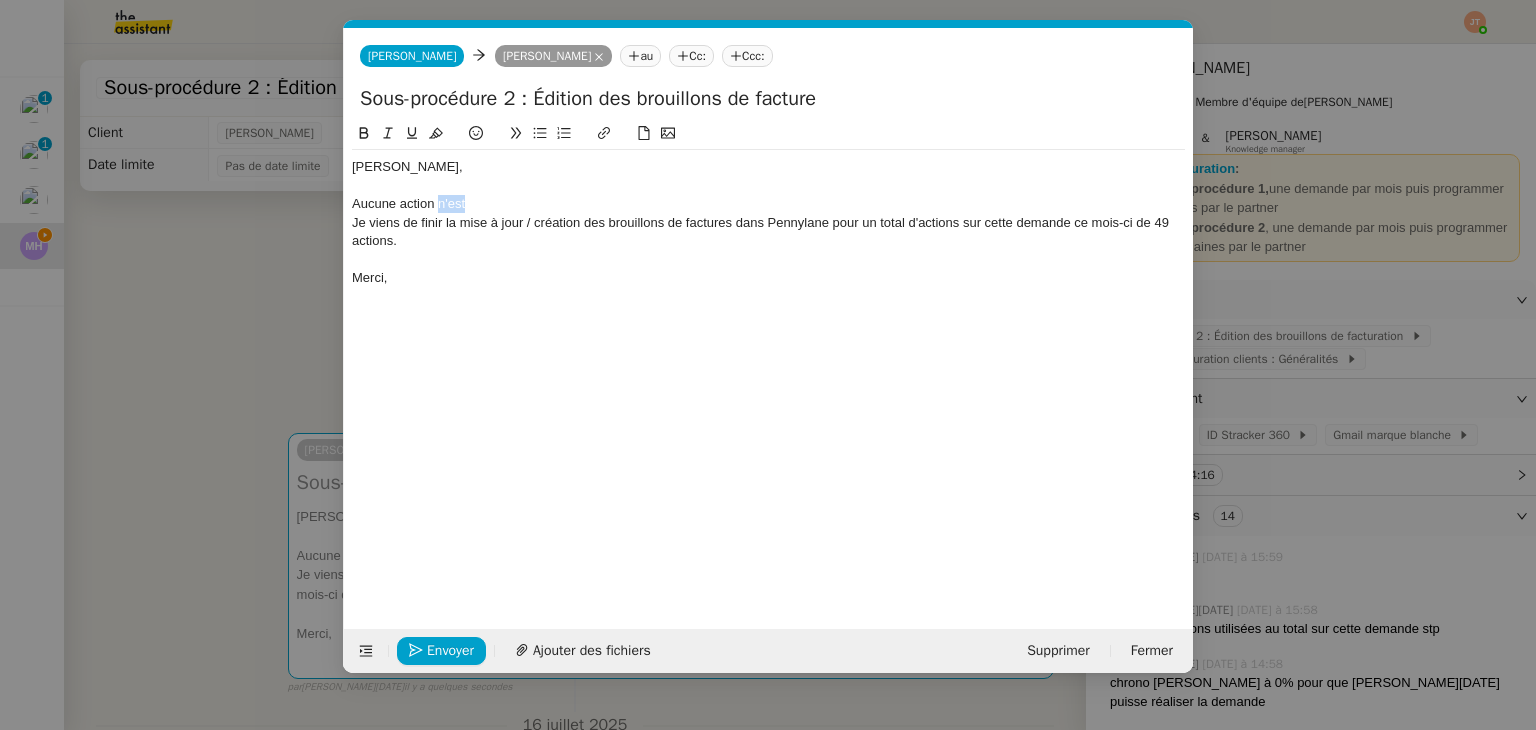 drag, startPoint x: 470, startPoint y: 207, endPoint x: 440, endPoint y: 203, distance: 30.265491 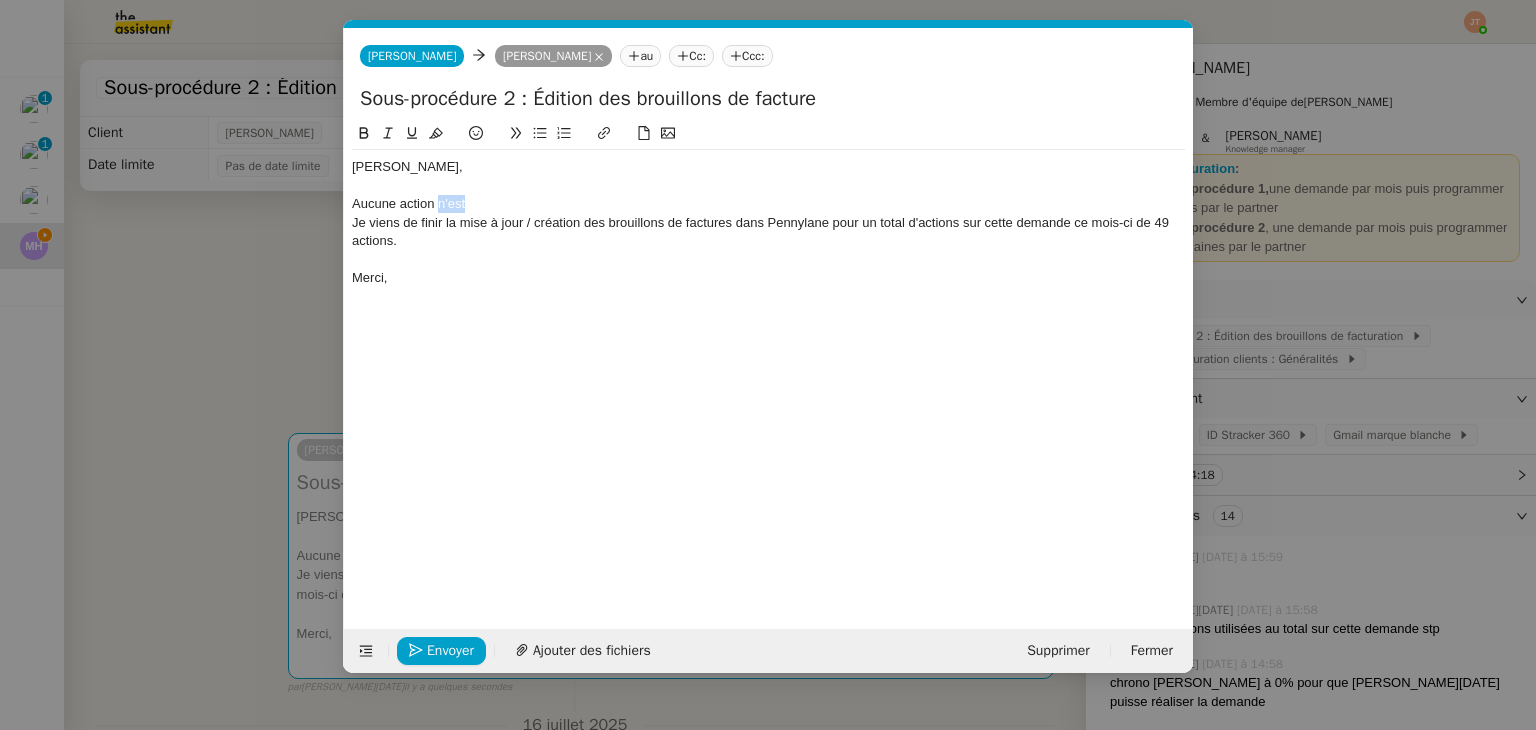 click on "Aucune action n'est" 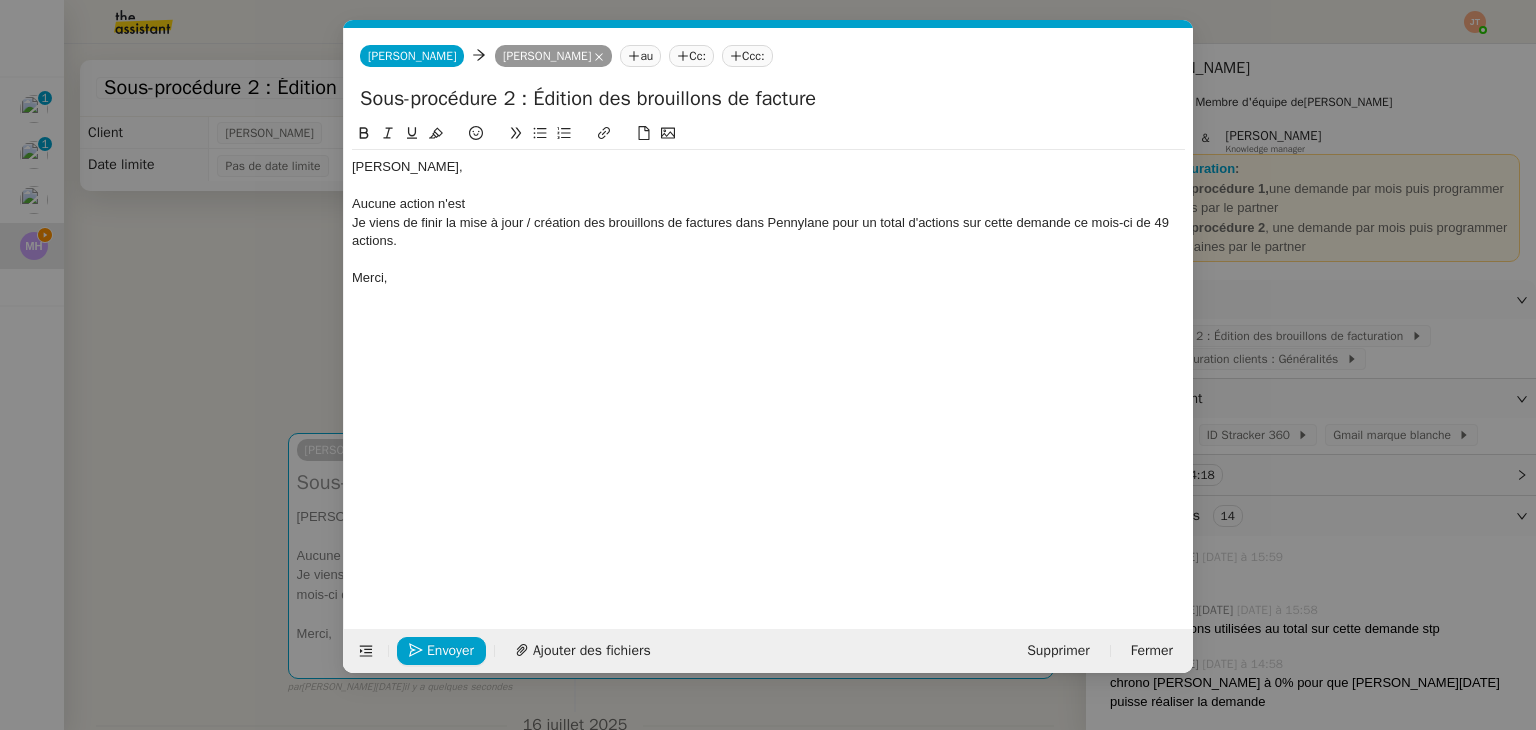 type 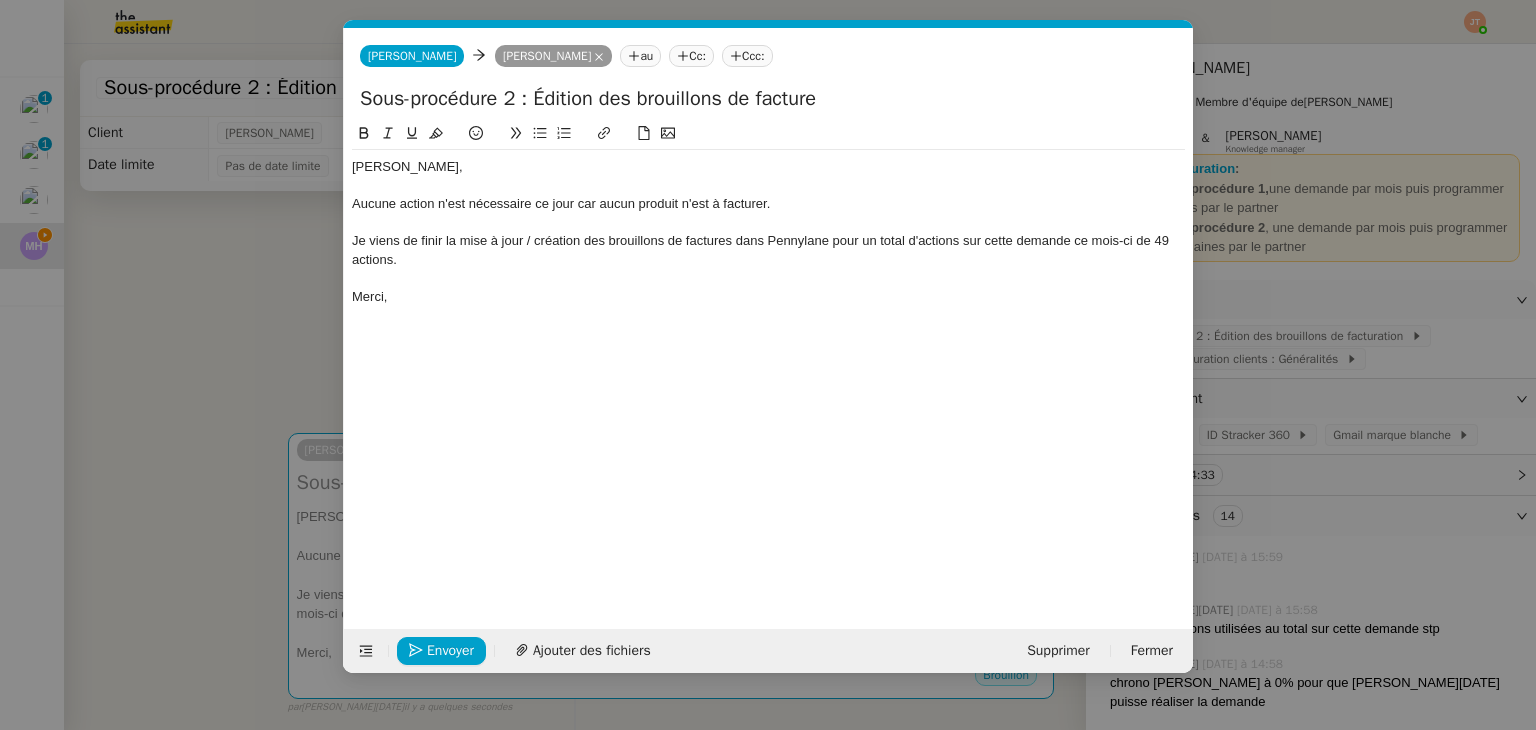 click on "Aucune action n'est nécessaire ce jour car aucun produit n'est à facturer." 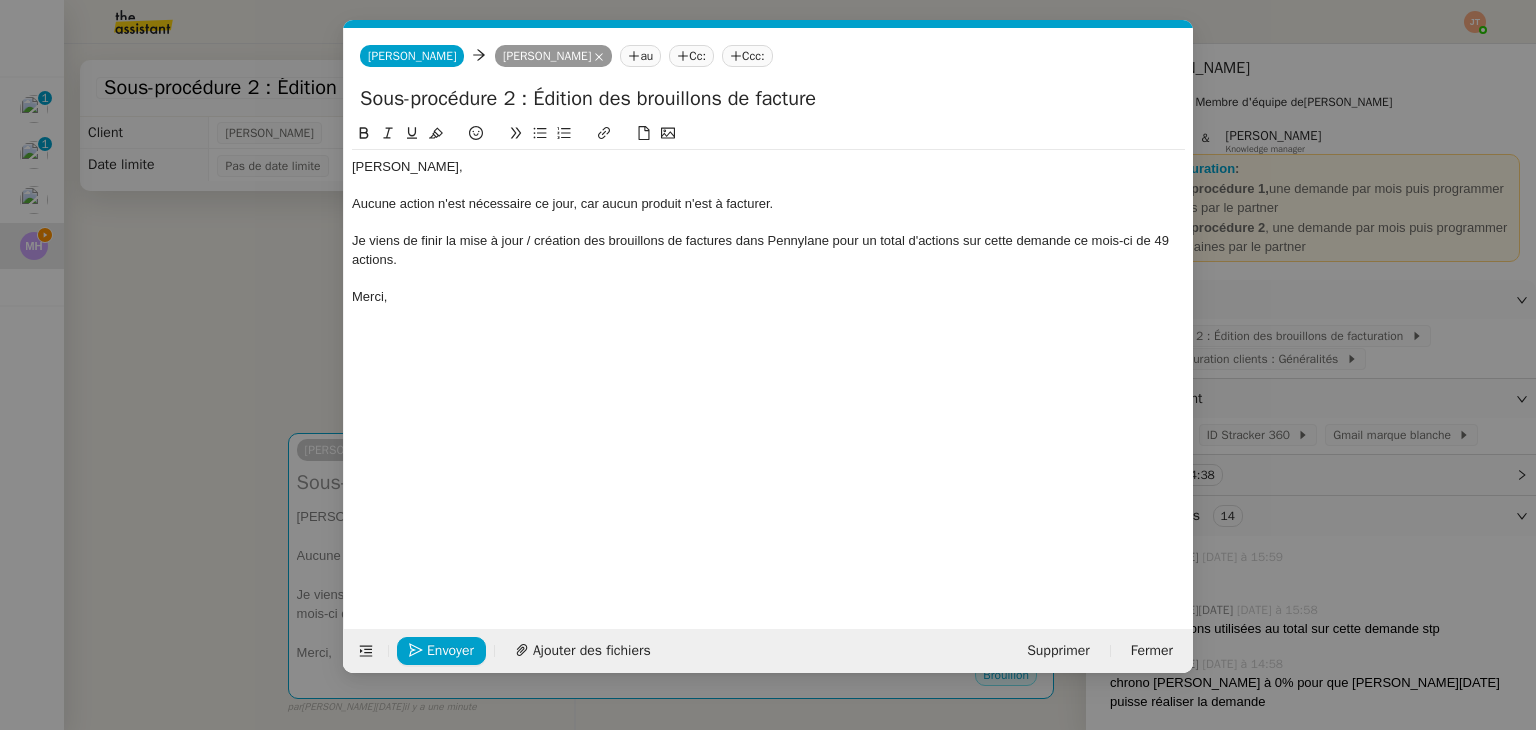 click on "Je viens de finir la mise à jour / création des brouillons de factures dans Pennylane pour un total d'actions sur cette demande ce mois-ci de 49 actions." 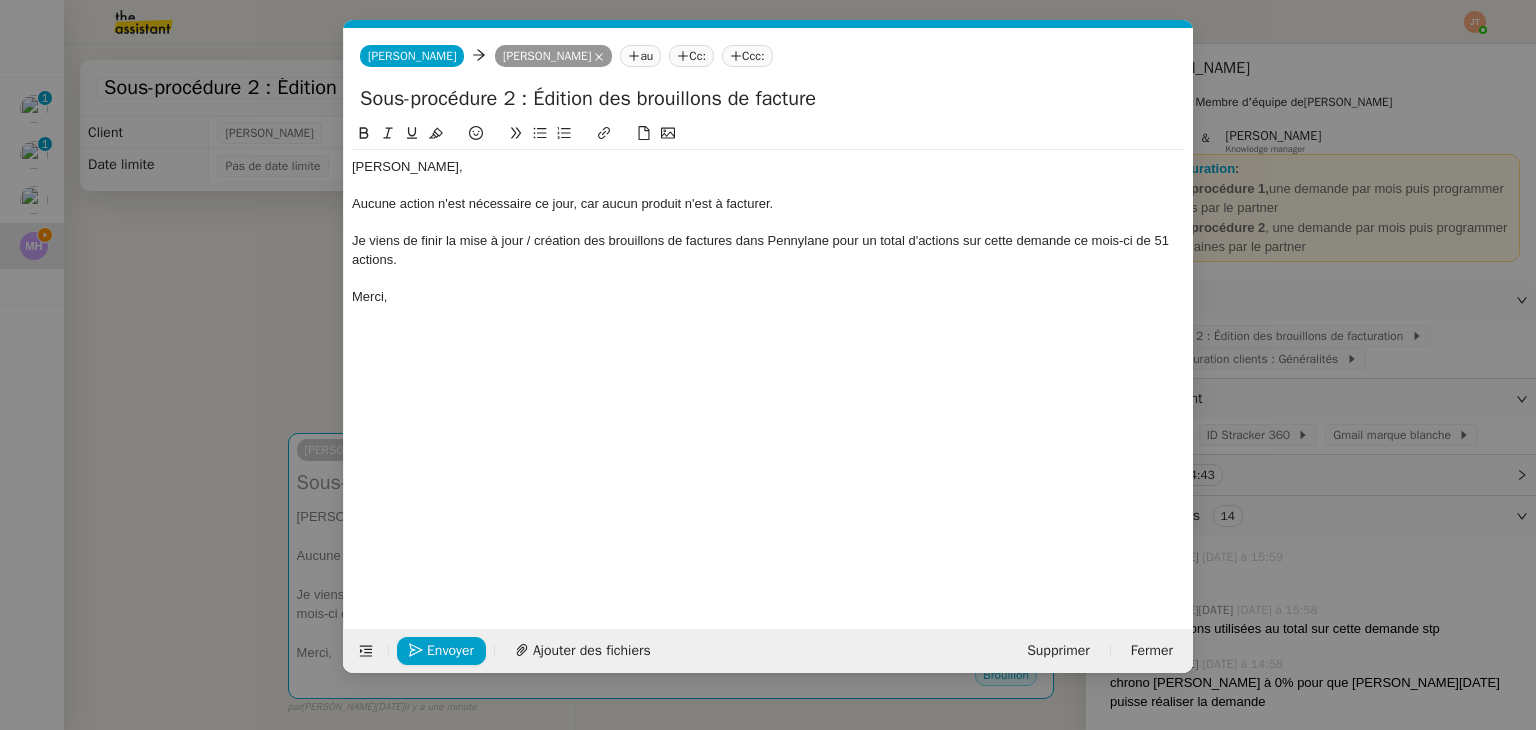 click on "Service TA - VOYAGE - PROPOSITION GLOBALE    A utiliser dans le cadre de proposition de déplacement TA - RELANCE CLIENT (EN)    Relancer un client lorsqu'il n'a pas répondu à un précédent message BAFERTY - MAIL AUDITION    A utiliser dans le cadre de la procédure d'envoi des mails d'audition TA - PUBLICATION OFFRE D'EMPLOI     Organisation du recrutement Discours de présentation du paiement sécurisé    TA - VOYAGES - PROPOSITION ITINERAIRE    Soumettre les résultats d'une recherche TA - CONFIRMATION PAIEMENT (EN)    Confirmer avec le client de modèle de transaction - Attention Plan Pro nécessaire. TA - COURRIER EXPEDIE (recommandé)    A utiliser dans le cadre de l'envoi d'un courrier recommandé TA - PARTAGE DE CALENDRIER (EN)    A utiliser pour demander au client de partager son calendrier afin de faciliter l'accès et la gestion PSPI - Appel de fonds MJL    A utiliser dans le cadre de la procédure d'appel de fonds MJL TA - RELANCE CLIENT    TA - AR PROCEDURES        21 YIELD" at bounding box center [768, 365] 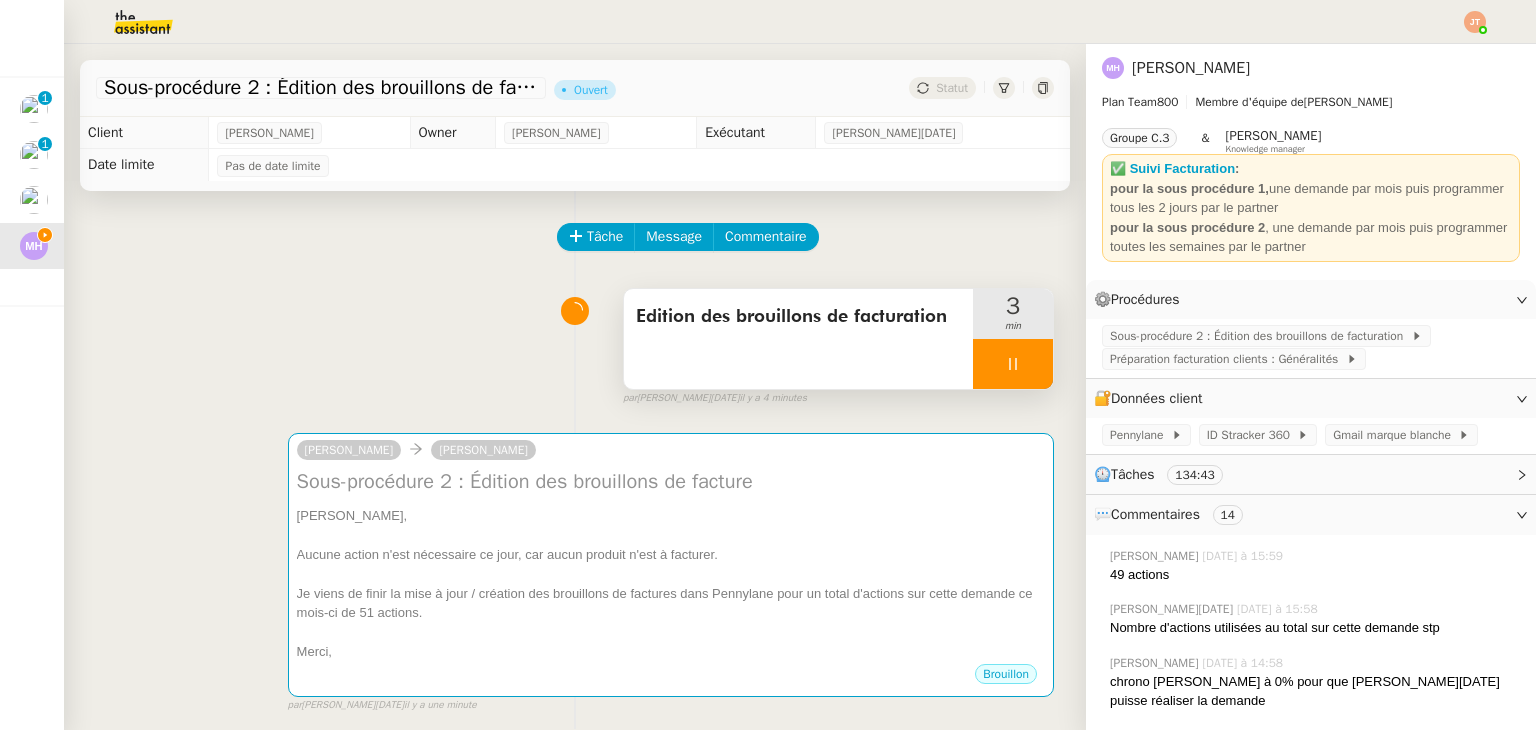 click 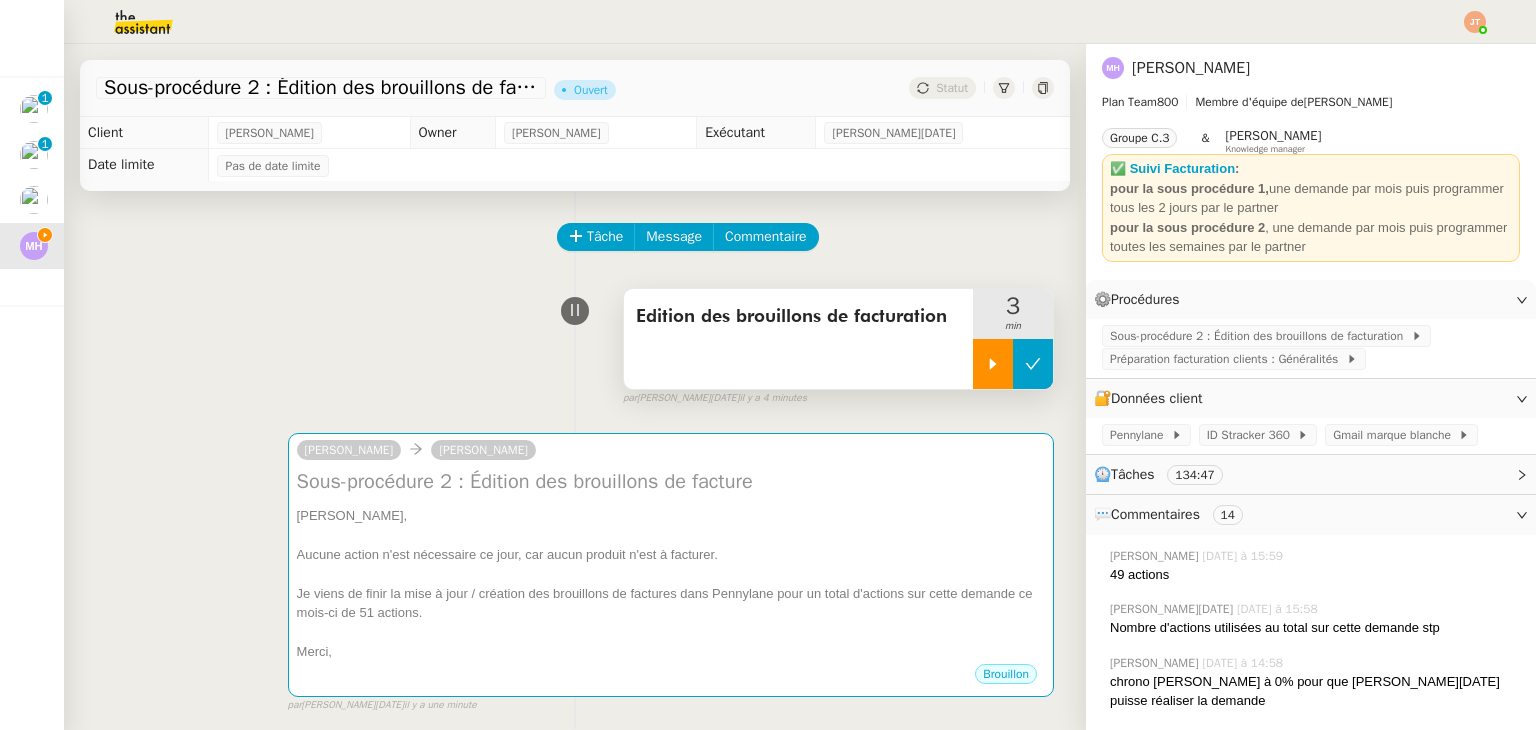 click 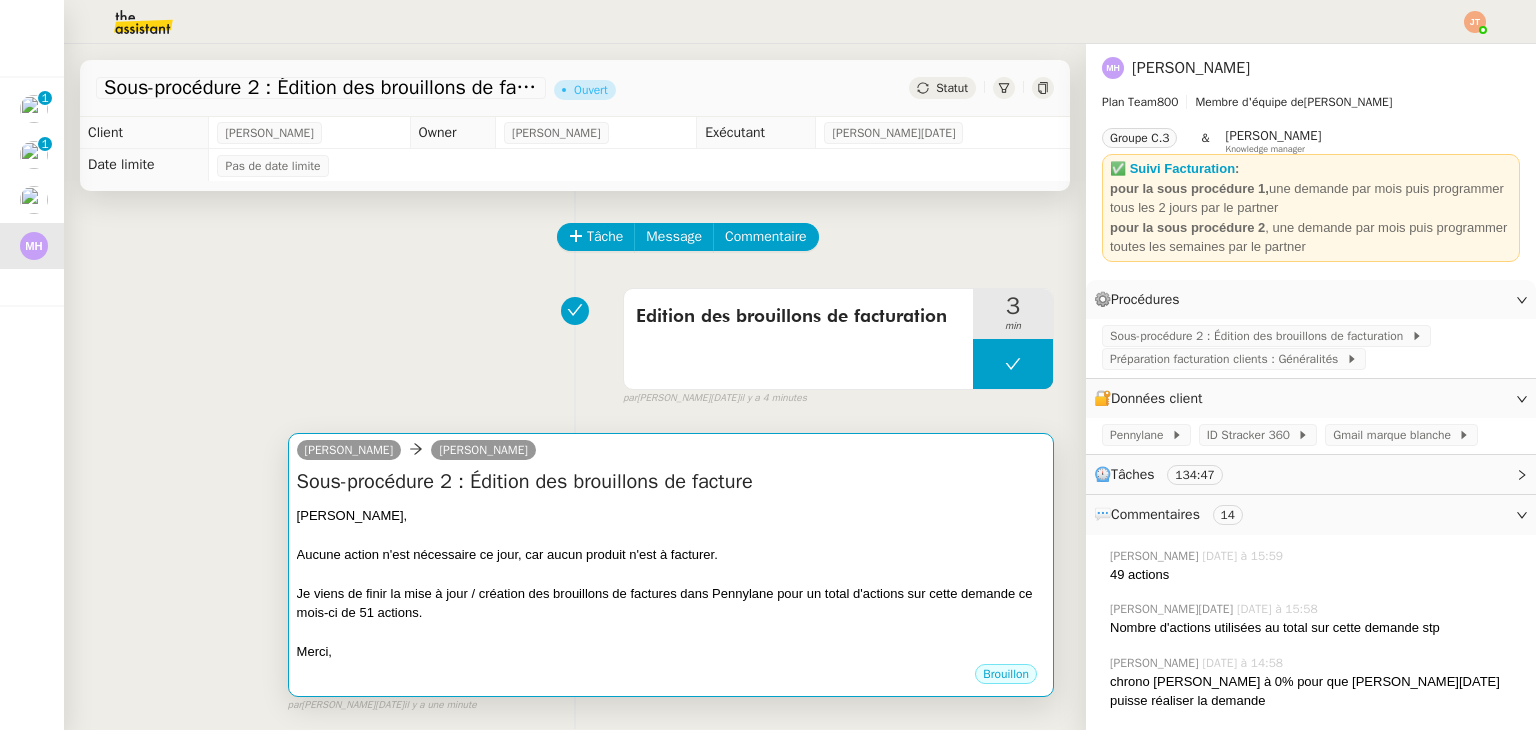 click at bounding box center [671, 535] 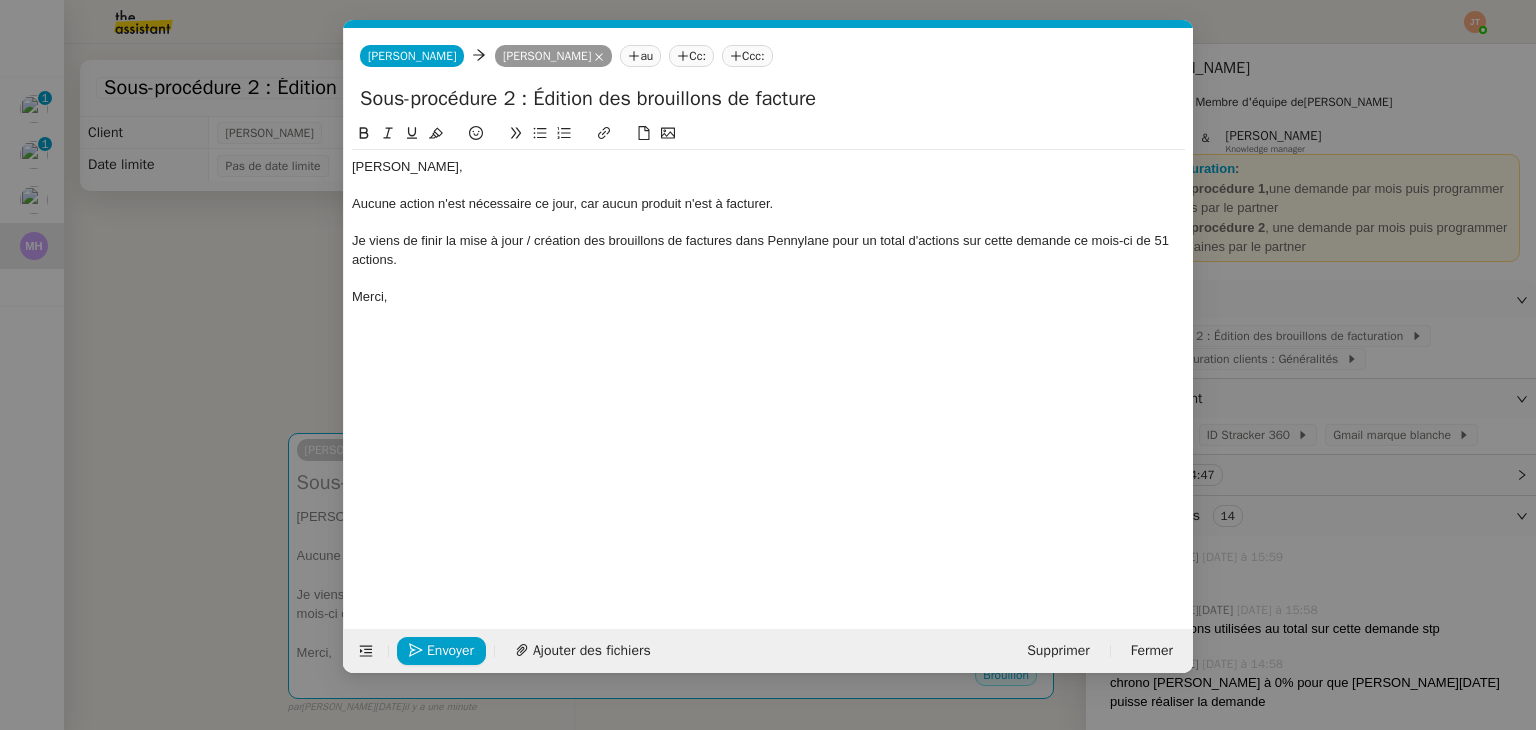 scroll, scrollTop: 0, scrollLeft: 42, axis: horizontal 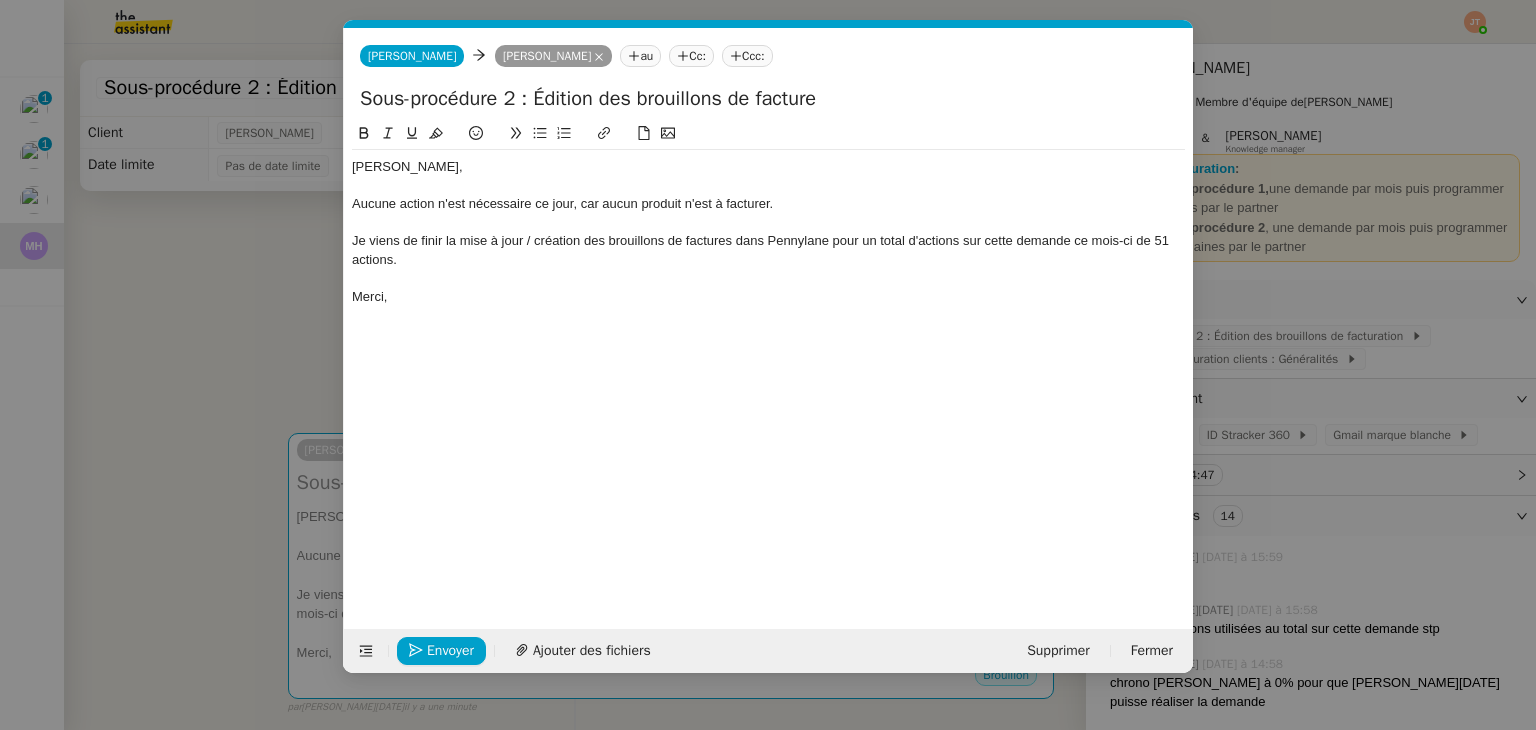 click on "Je viens de finir la mise à jour / création des brouillons de factures dans Pennylane pour un total d'actions sur cette demande ce mois-ci de 51 actions." 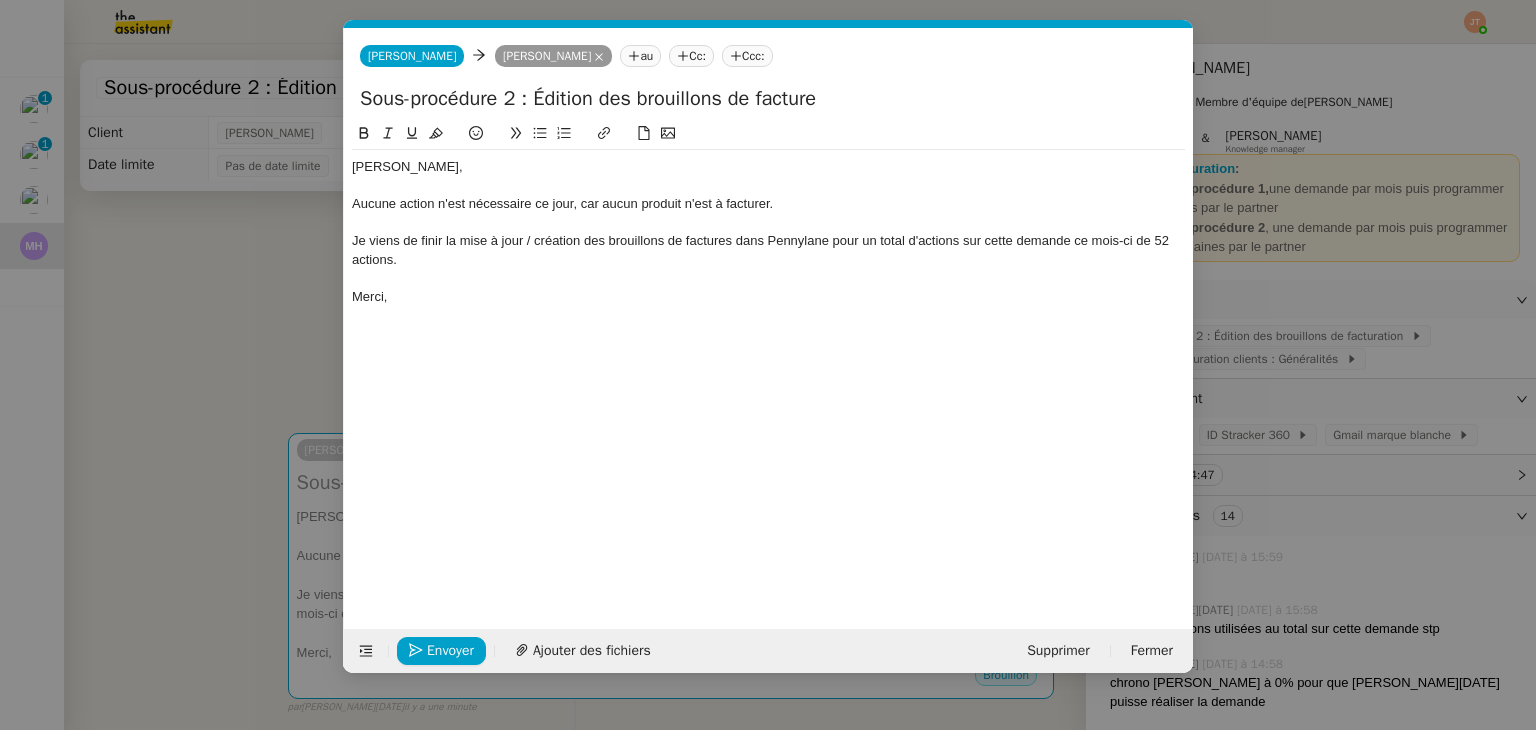 click on "Service TA - VOYAGE - PROPOSITION GLOBALE    A utiliser dans le cadre de proposition de déplacement TA - RELANCE CLIENT (EN)    Relancer un client lorsqu'il n'a pas répondu à un précédent message BAFERTY - MAIL AUDITION    A utiliser dans le cadre de la procédure d'envoi des mails d'audition TA - PUBLICATION OFFRE D'EMPLOI     Organisation du recrutement Discours de présentation du paiement sécurisé    TA - VOYAGES - PROPOSITION ITINERAIRE    Soumettre les résultats d'une recherche TA - CONFIRMATION PAIEMENT (EN)    Confirmer avec le client de modèle de transaction - Attention Plan Pro nécessaire. TA - COURRIER EXPEDIE (recommandé)    A utiliser dans le cadre de l'envoi d'un courrier recommandé TA - PARTAGE DE CALENDRIER (EN)    A utiliser pour demander au client de partager son calendrier afin de faciliter l'accès et la gestion PSPI - Appel de fonds MJL    A utiliser dans le cadre de la procédure d'appel de fonds MJL TA - RELANCE CLIENT    TA - AR PROCEDURES        21 YIELD" at bounding box center (768, 365) 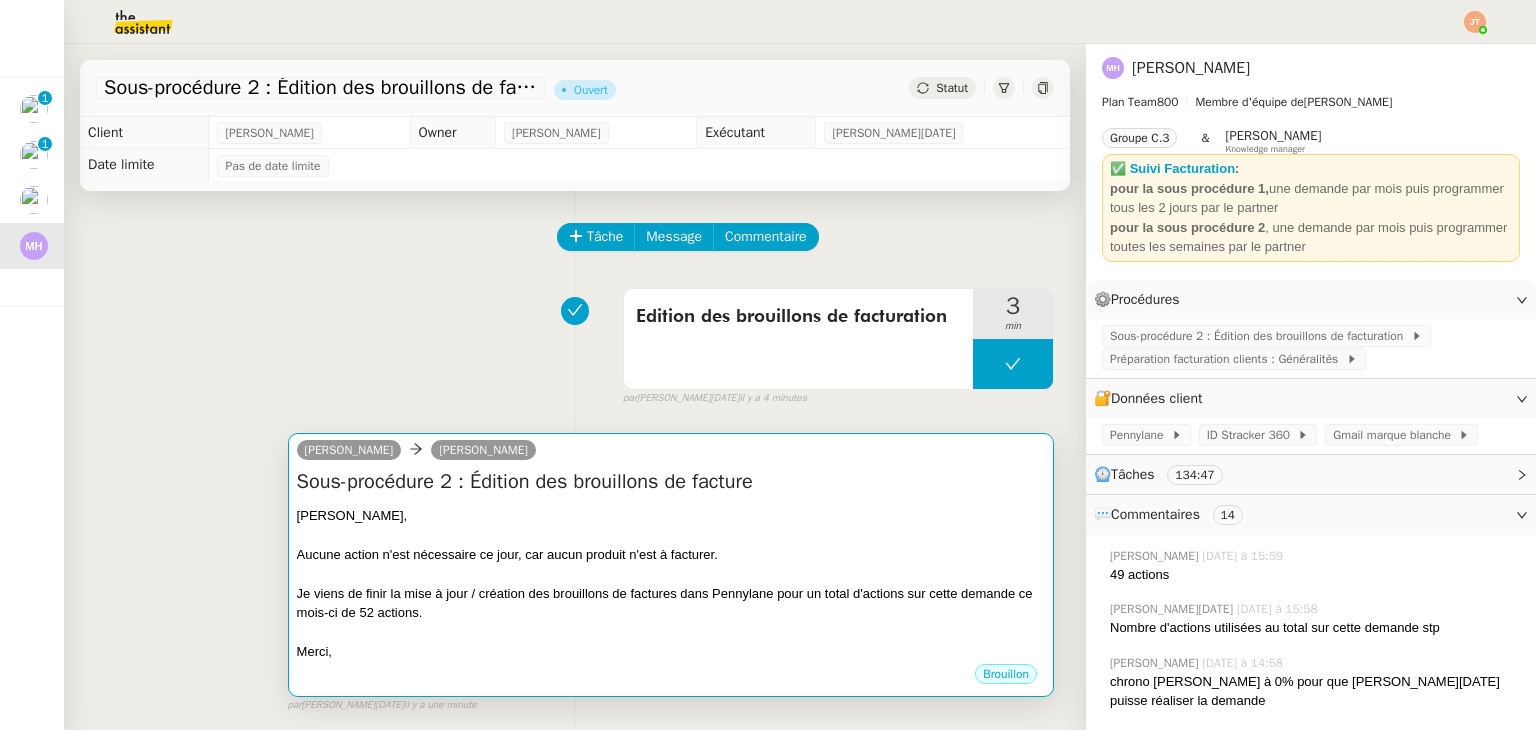 click on "Aucune action n'est nécessaire ce jour, car aucun produit n'est à facturer." at bounding box center (671, 555) 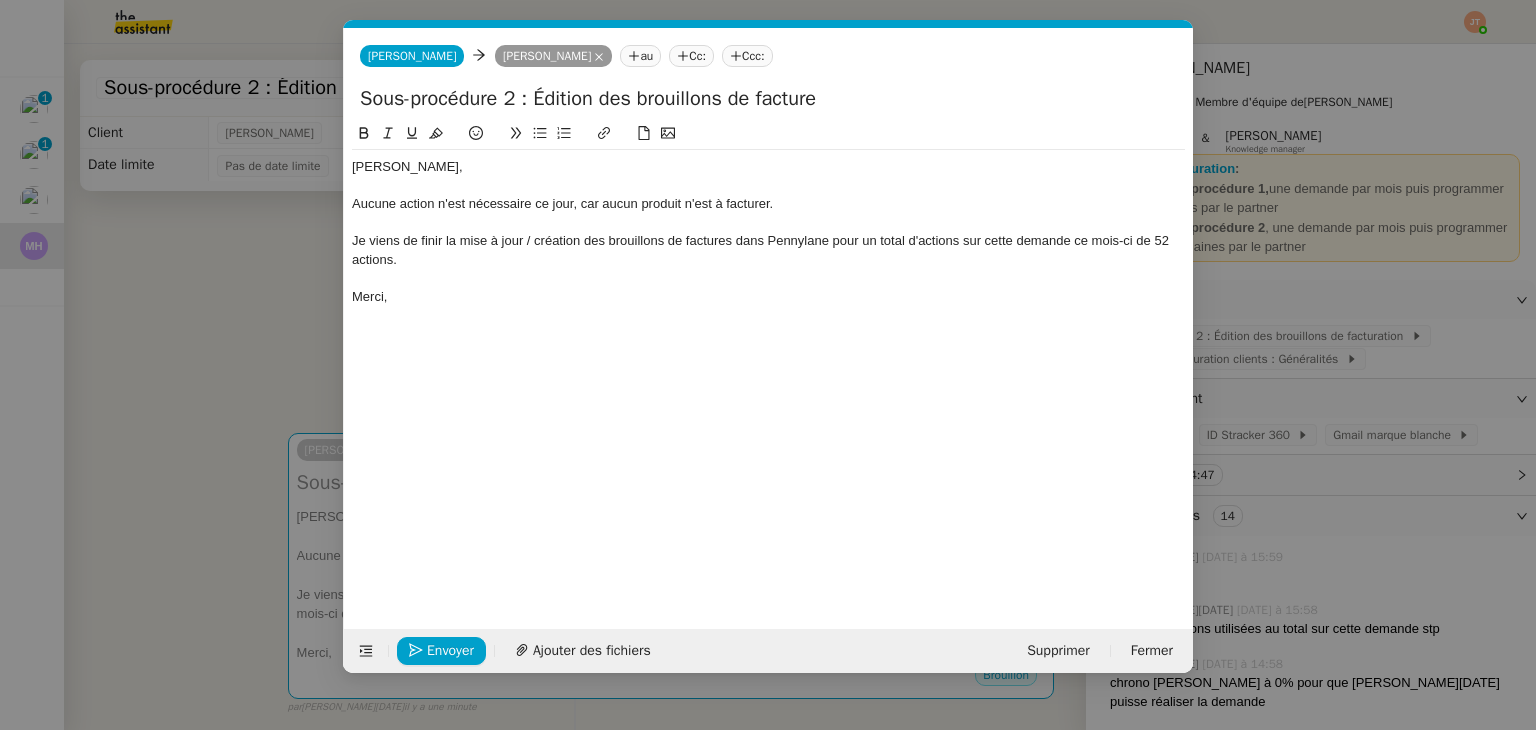 scroll, scrollTop: 0, scrollLeft: 42, axis: horizontal 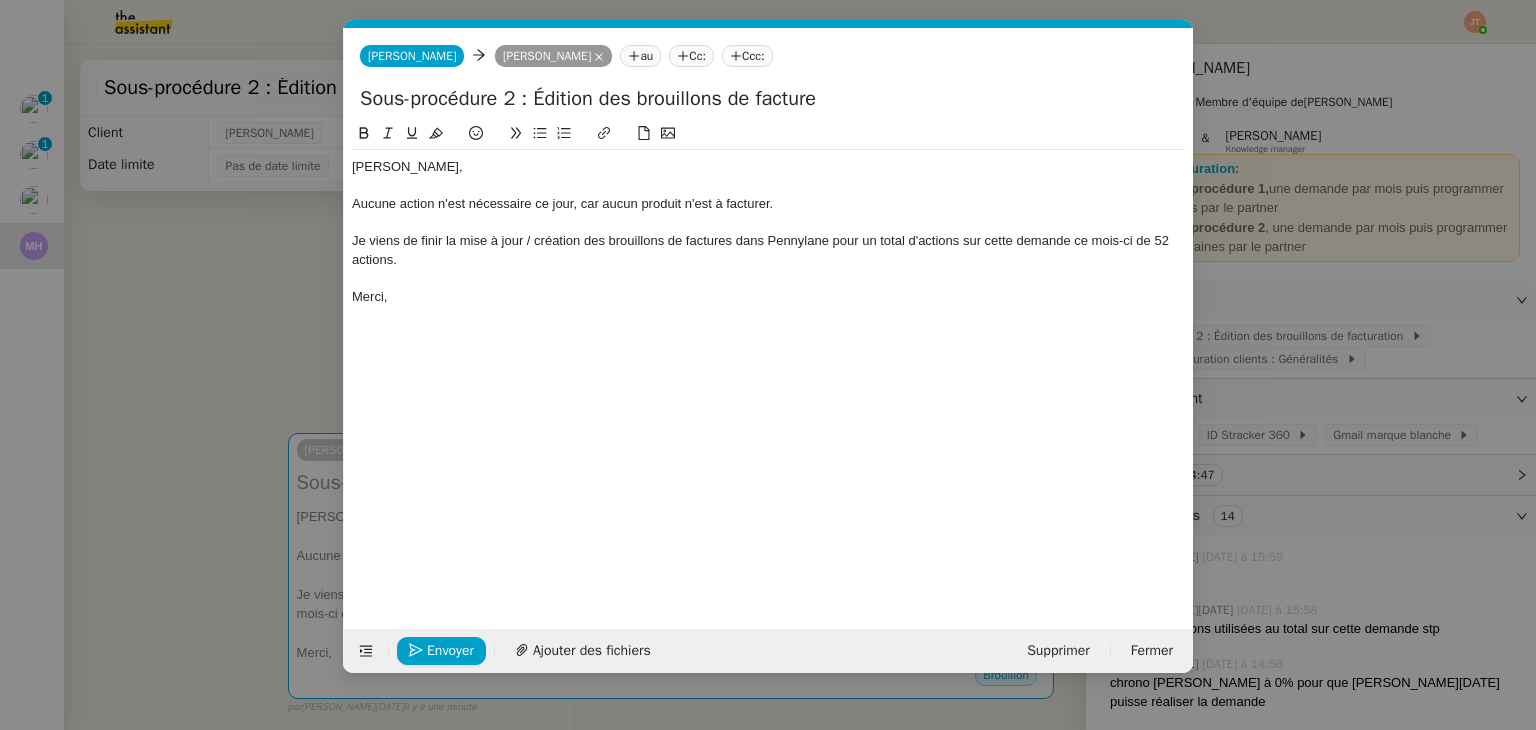 click on "Service TA - VOYAGE - PROPOSITION GLOBALE    A utiliser dans le cadre de proposition de déplacement TA - RELANCE CLIENT (EN)    Relancer un client lorsqu'il n'a pas répondu à un précédent message BAFERTY - MAIL AUDITION    A utiliser dans le cadre de la procédure d'envoi des mails d'audition TA - PUBLICATION OFFRE D'EMPLOI     Organisation du recrutement Discours de présentation du paiement sécurisé    TA - VOYAGES - PROPOSITION ITINERAIRE    Soumettre les résultats d'une recherche TA - CONFIRMATION PAIEMENT (EN)    Confirmer avec le client de modèle de transaction - Attention Plan Pro nécessaire. TA - COURRIER EXPEDIE (recommandé)    A utiliser dans le cadre de l'envoi d'un courrier recommandé TA - PARTAGE DE CALENDRIER (EN)    A utiliser pour demander au client de partager son calendrier afin de faciliter l'accès et la gestion PSPI - Appel de fonds MJL    A utiliser dans le cadre de la procédure d'appel de fonds MJL TA - RELANCE CLIENT    TA - AR PROCEDURES        21 YIELD" at bounding box center (768, 365) 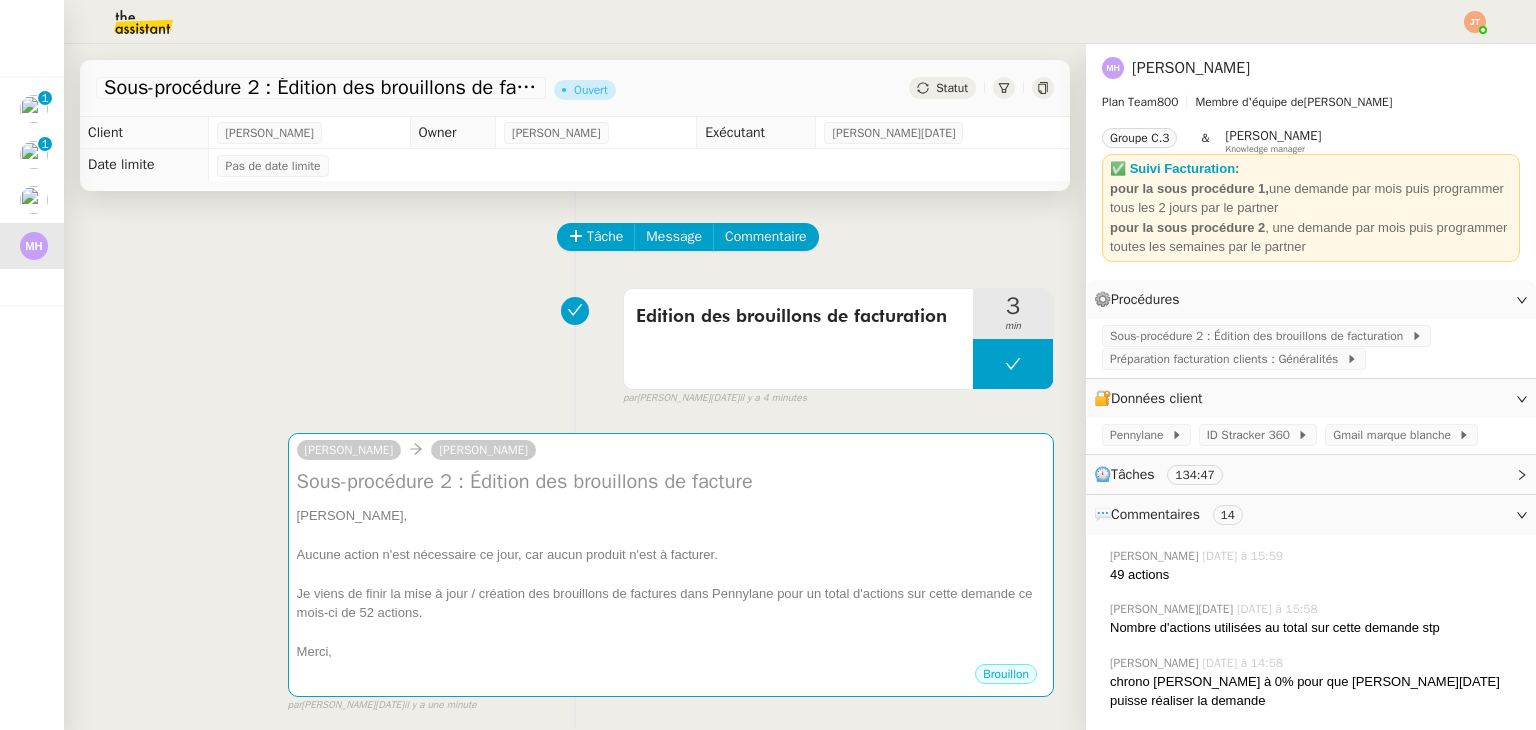 click on "Tâche Message Commentaire Veuillez patienter une erreur s'est produite 👌👌👌 message envoyé ✌️✌️✌️ [PERSON_NAME] d'abord attribuer un client Une erreur s'est produite, veuillez réessayer  Edition des brouillons de facturation     3 min false par   [PERSON_NAME][DATE]   il y a 4 minutes 👌👌👌 message envoyé ✌️✌️✌️ une erreur s'est produite 👌👌👌 message envoyé ✌️✌️✌️ Votre message va être revu ✌️✌️✌️ une erreur s'est produite La taille des fichiers doit être de 10Mb au maximum.  [PERSON_NAME]  Sous-procédure 2 : Édition des brouillons de facture
[PERSON_NAME], Aucune action n'est nécessaire ce jour, car aucun produit n'est à facturer. Je viens de finir la mise à jour / création des brouillons de factures dans Pennylane pour un total d'actions sur cette demande ce mois-ci de 52 actions. Merci, ••• Brouillon false par   [PERSON_NAME][DATE]   il y a une minute 👌👌👌 message envoyé ✌️✌️✌️ false" 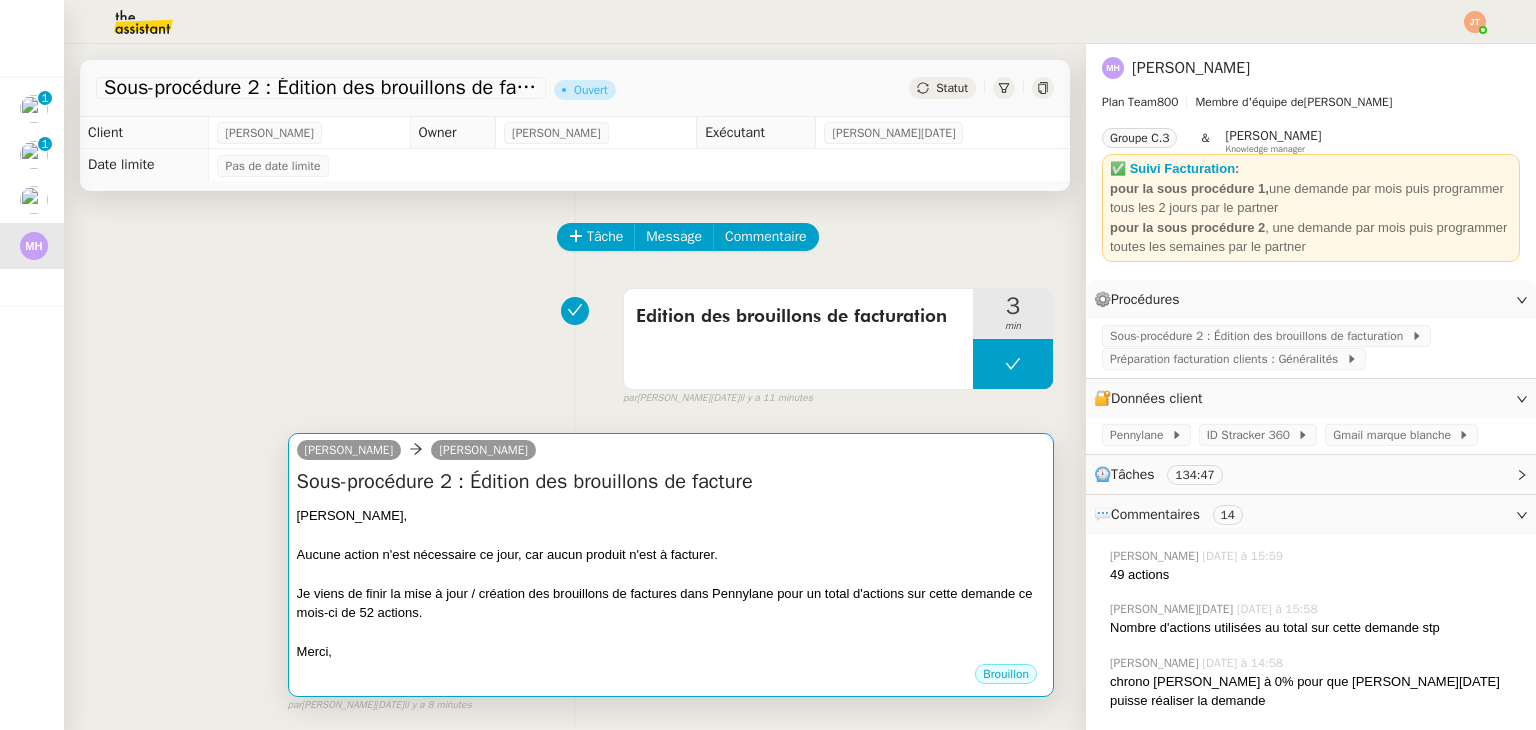 click on "[PERSON_NAME]," at bounding box center [671, 516] 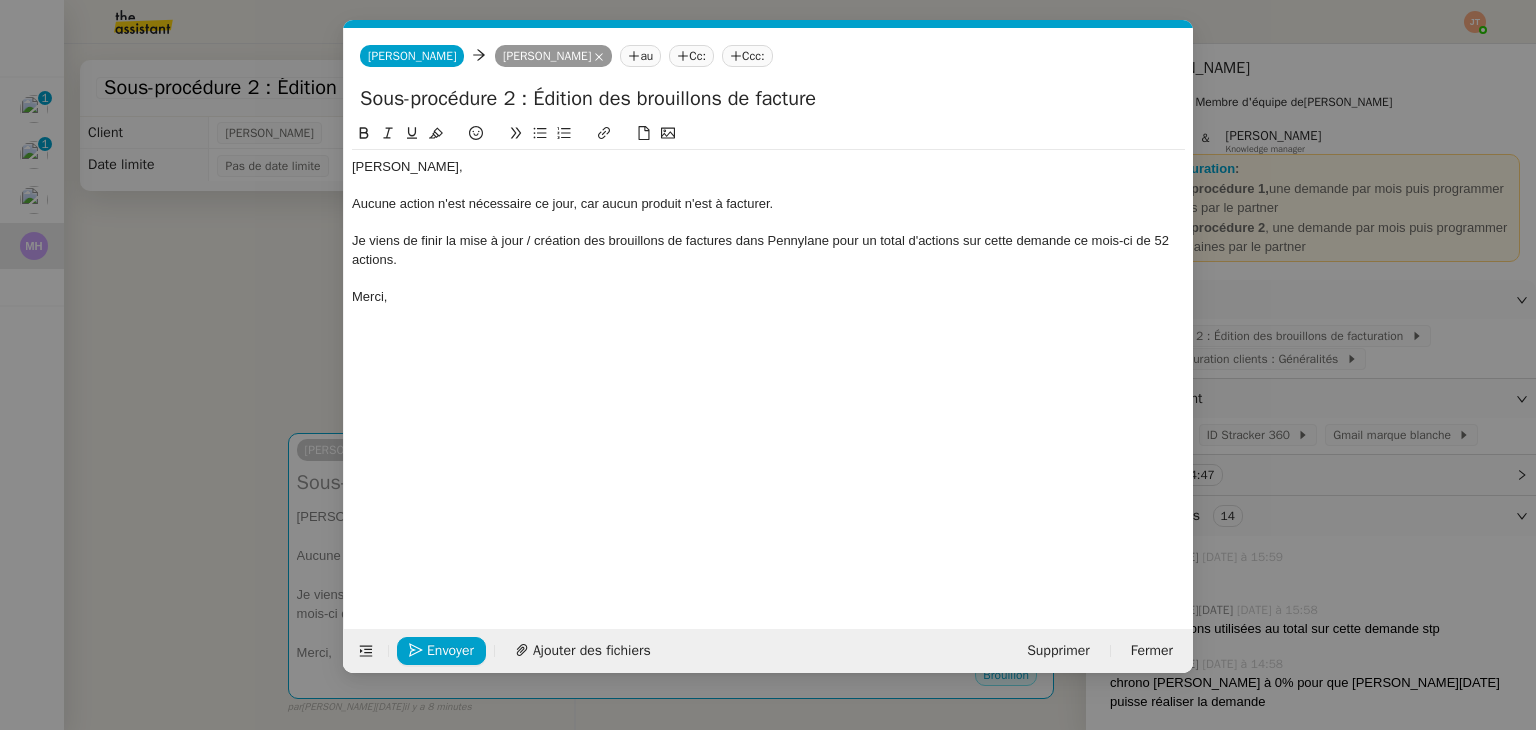 scroll, scrollTop: 0, scrollLeft: 42, axis: horizontal 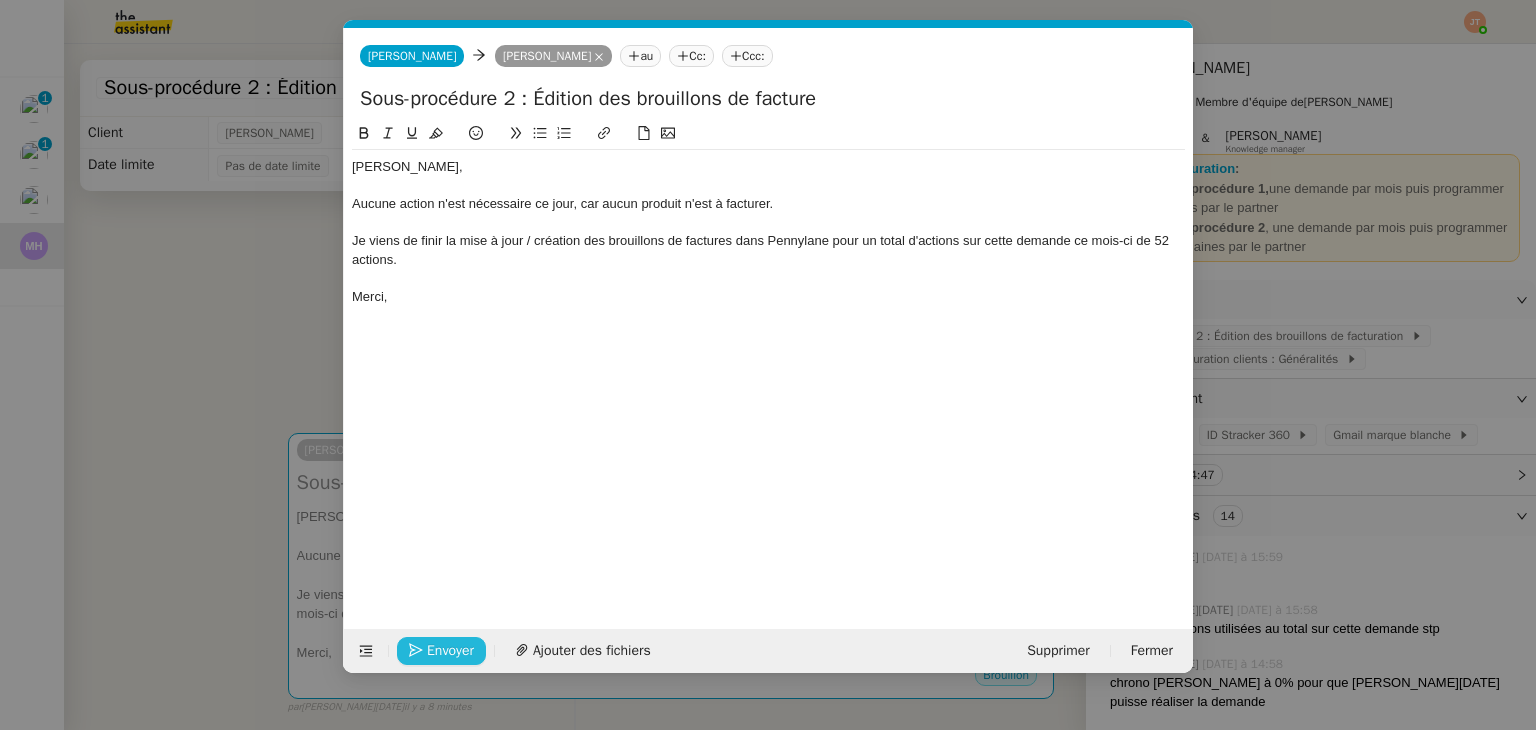 click on "Envoyer" 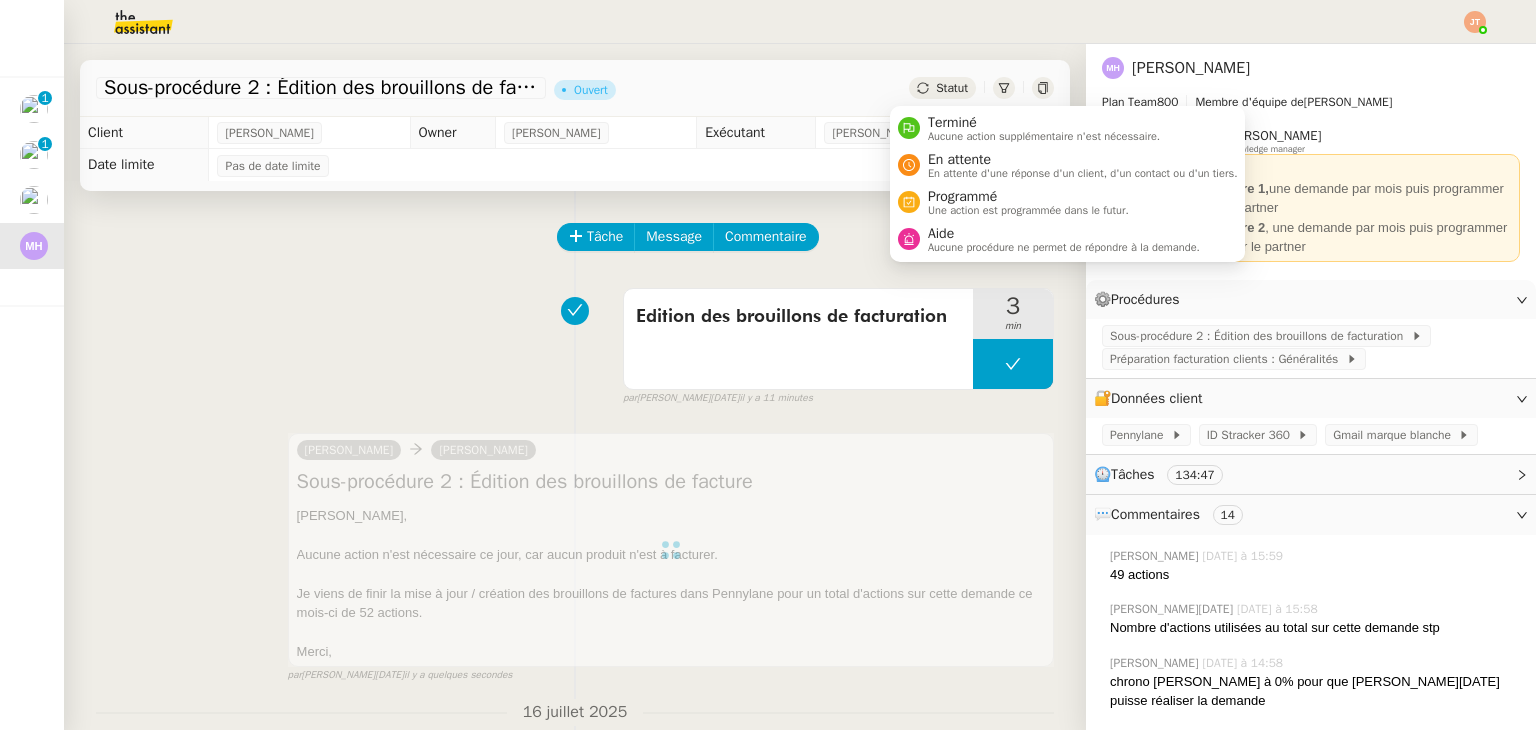 click on "Statut" 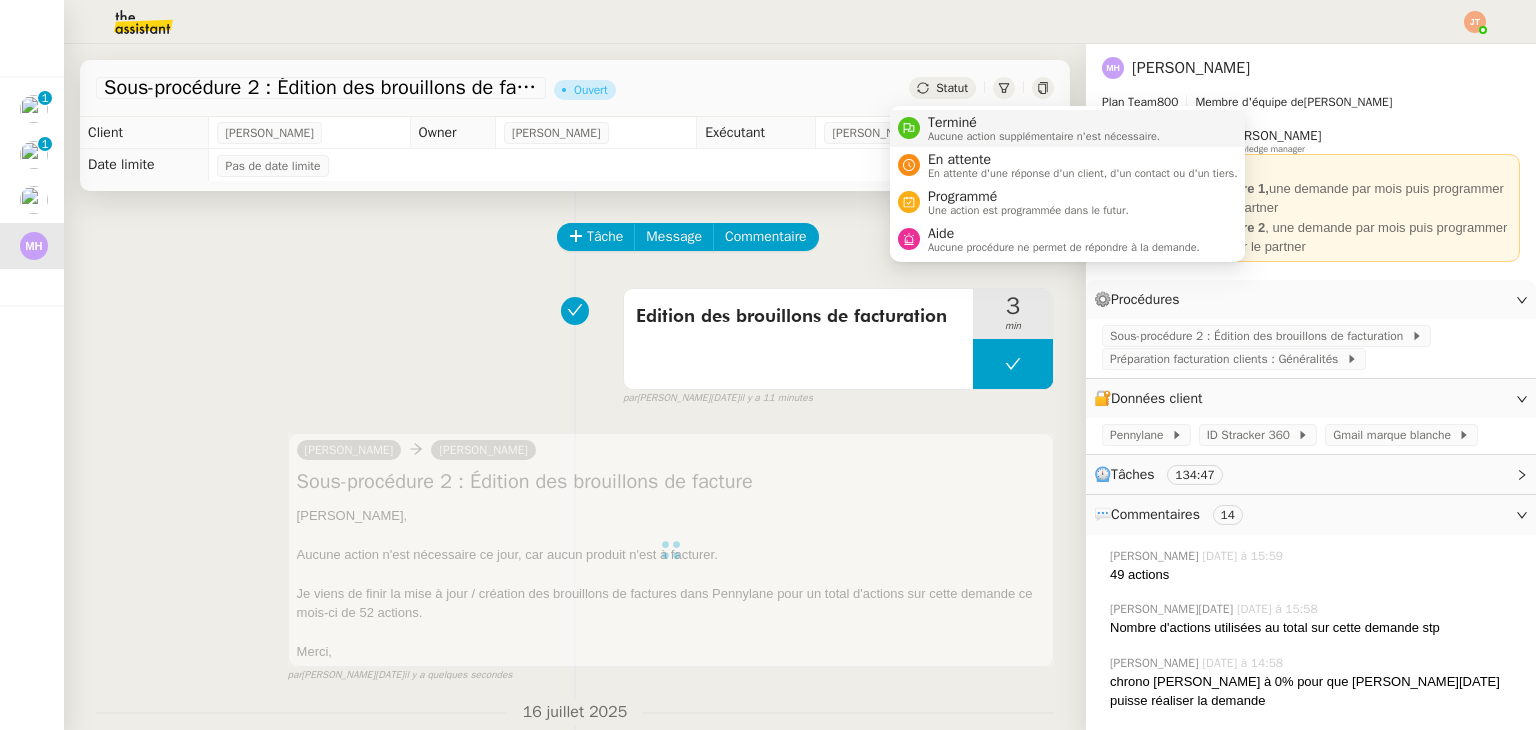 click on "Terminé" at bounding box center [1044, 123] 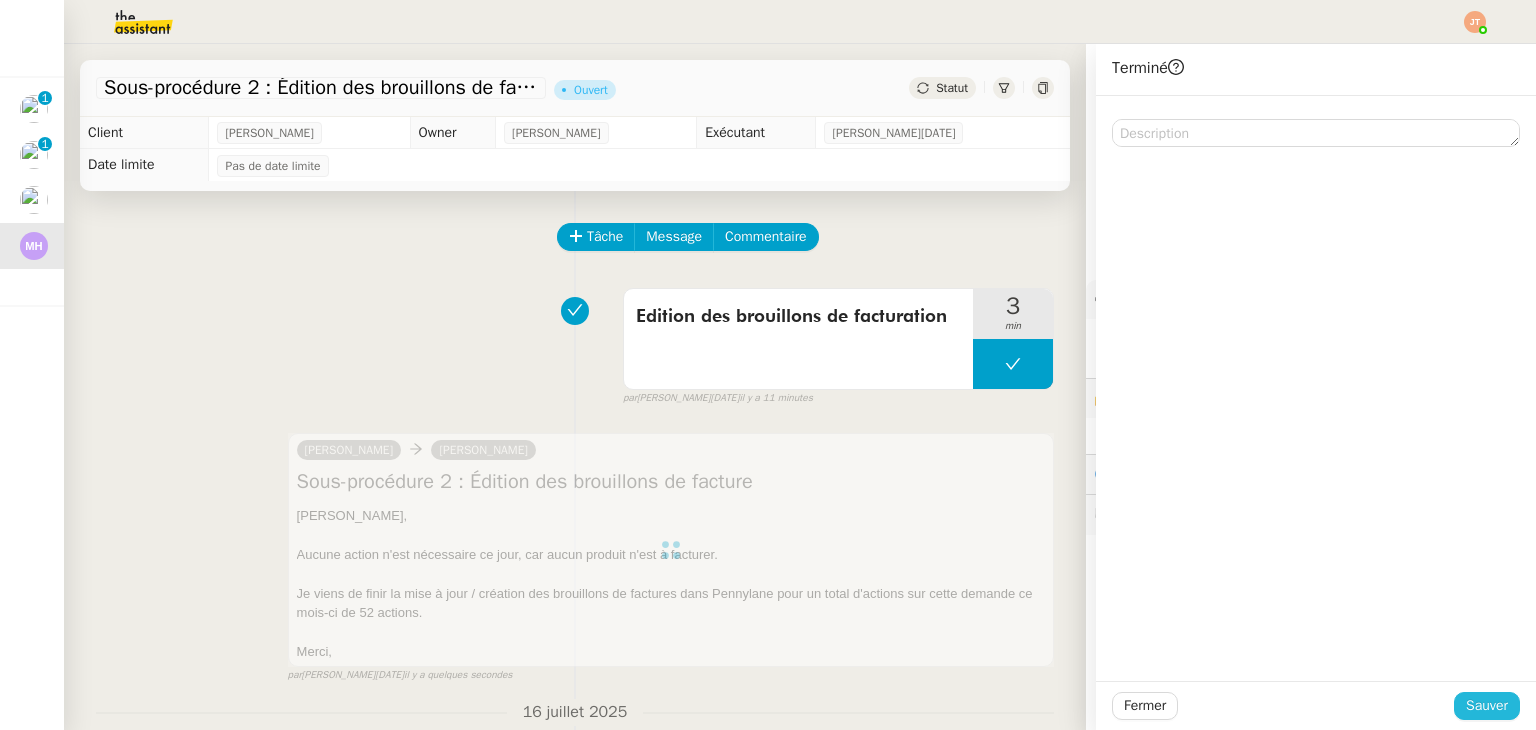 click on "Sauver" 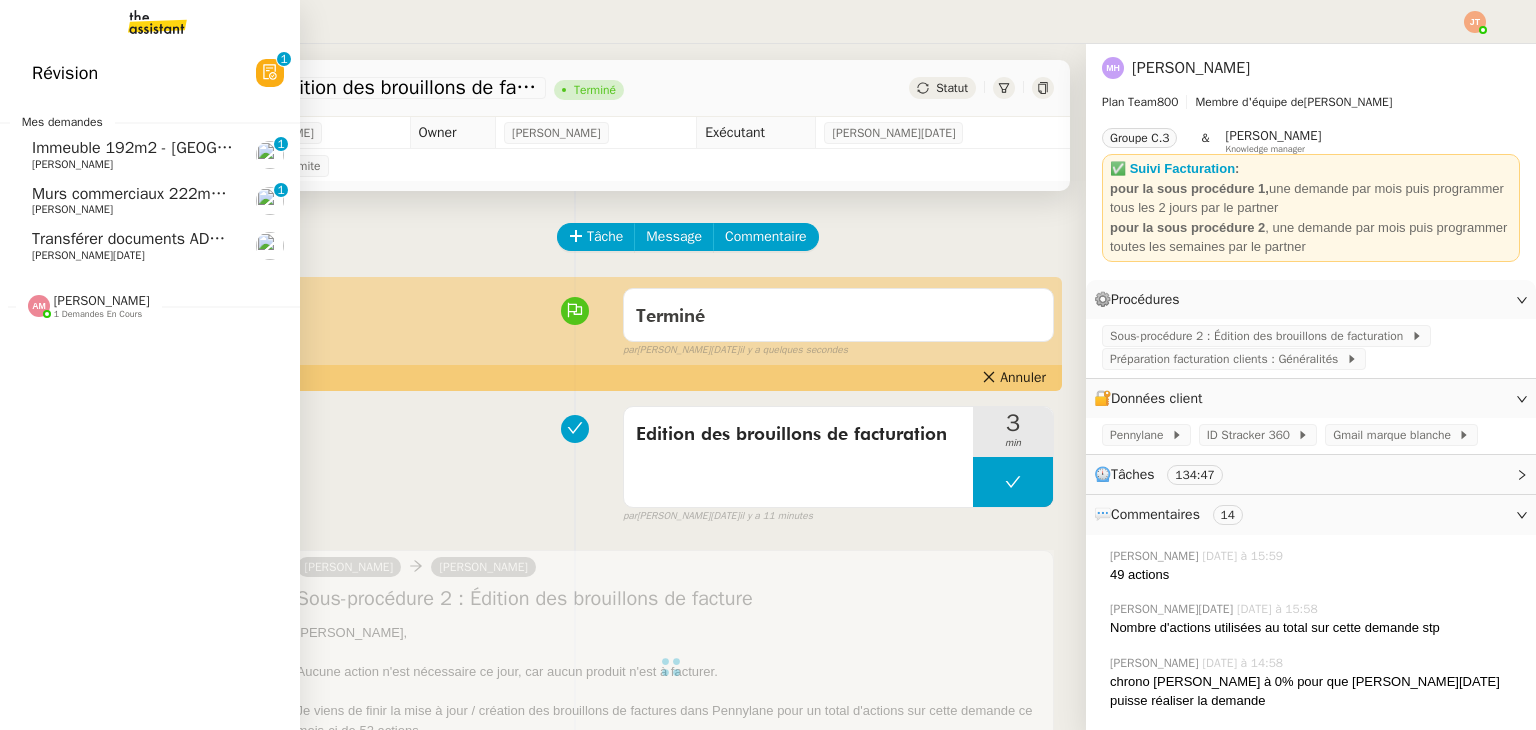 click on "Murs commerciaux 222m2 - [GEOGRAPHIC_DATA] 13008 - 379 900€" 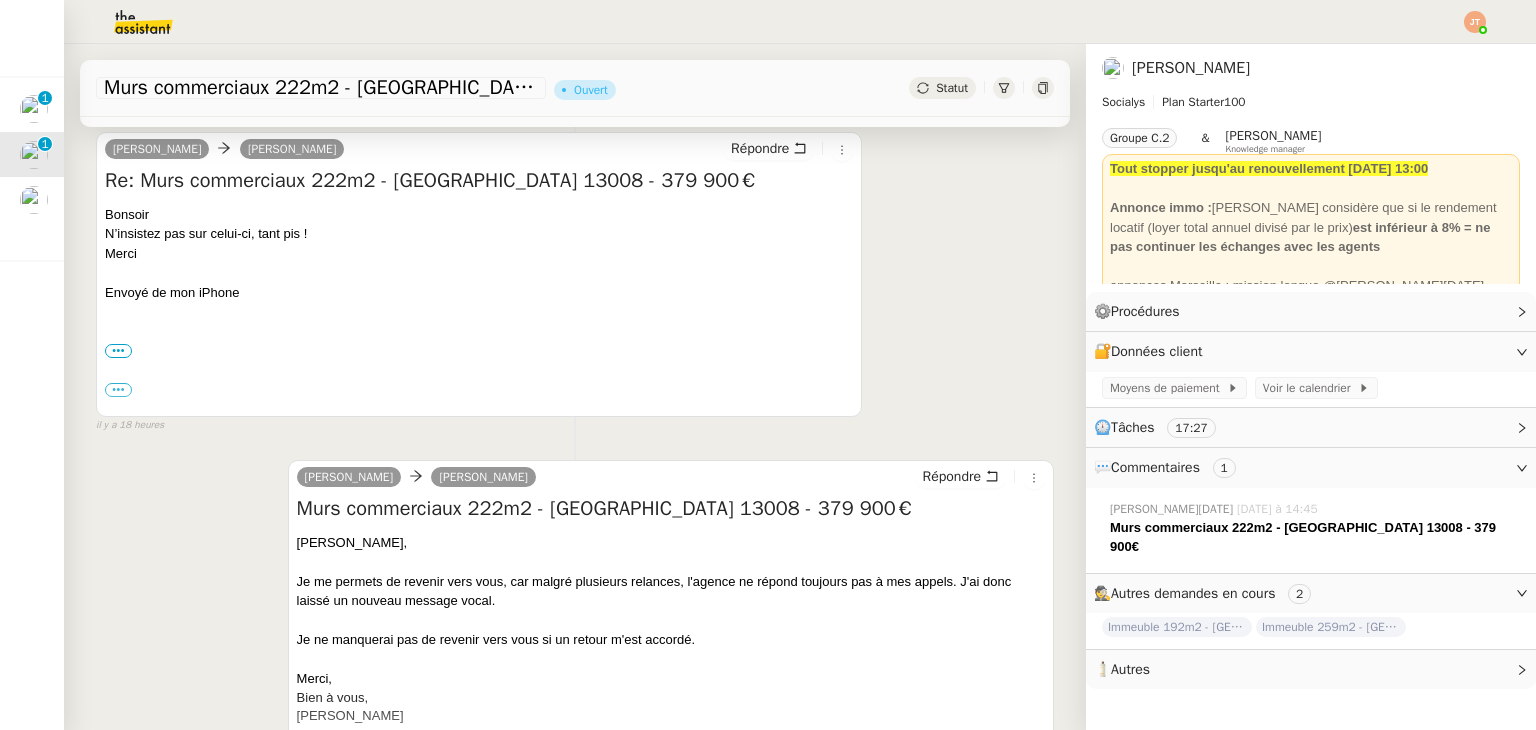 scroll, scrollTop: 0, scrollLeft: 0, axis: both 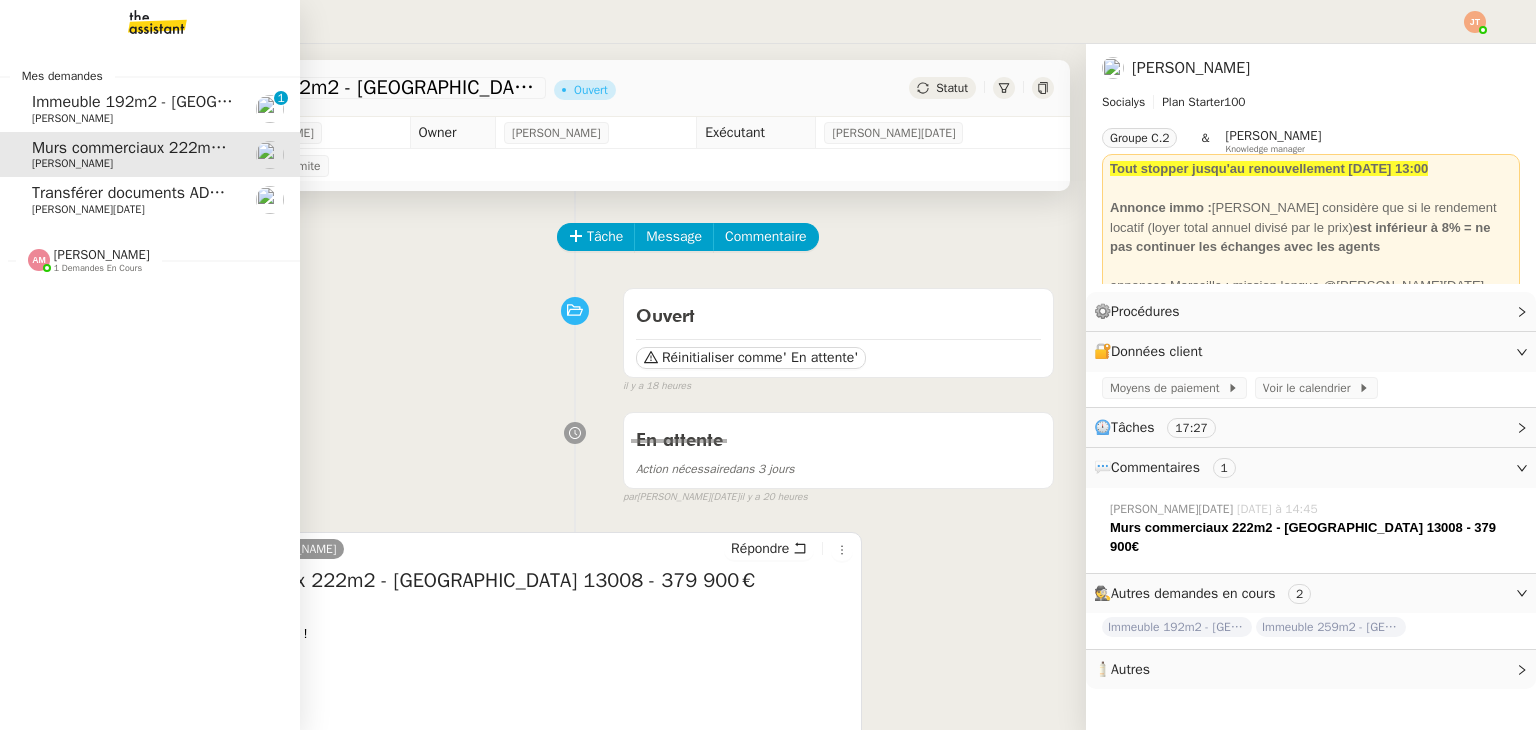 click on "Immeuble 192m2 - [GEOGRAPHIC_DATA] 13600 - 640 000€" 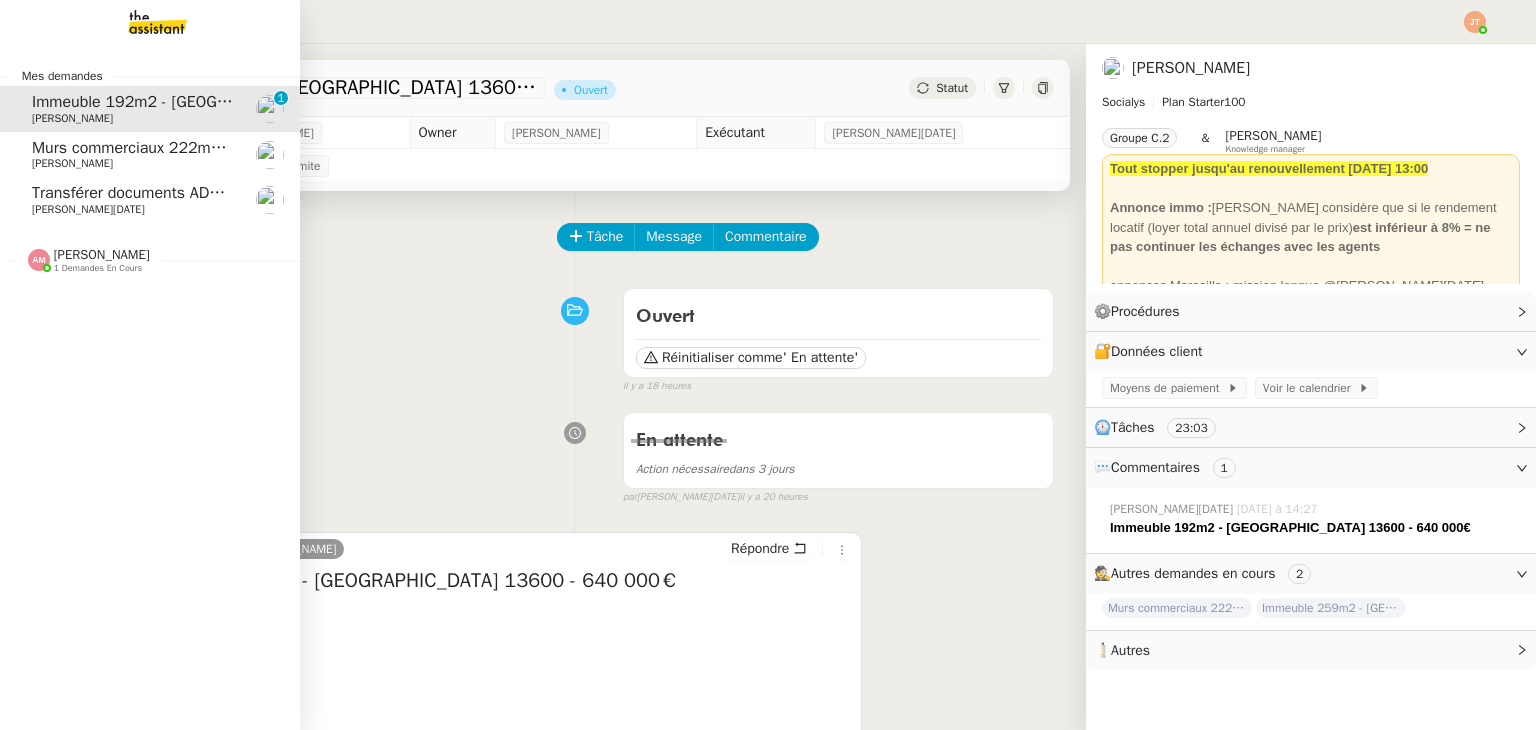 click on "[PERSON_NAME]" 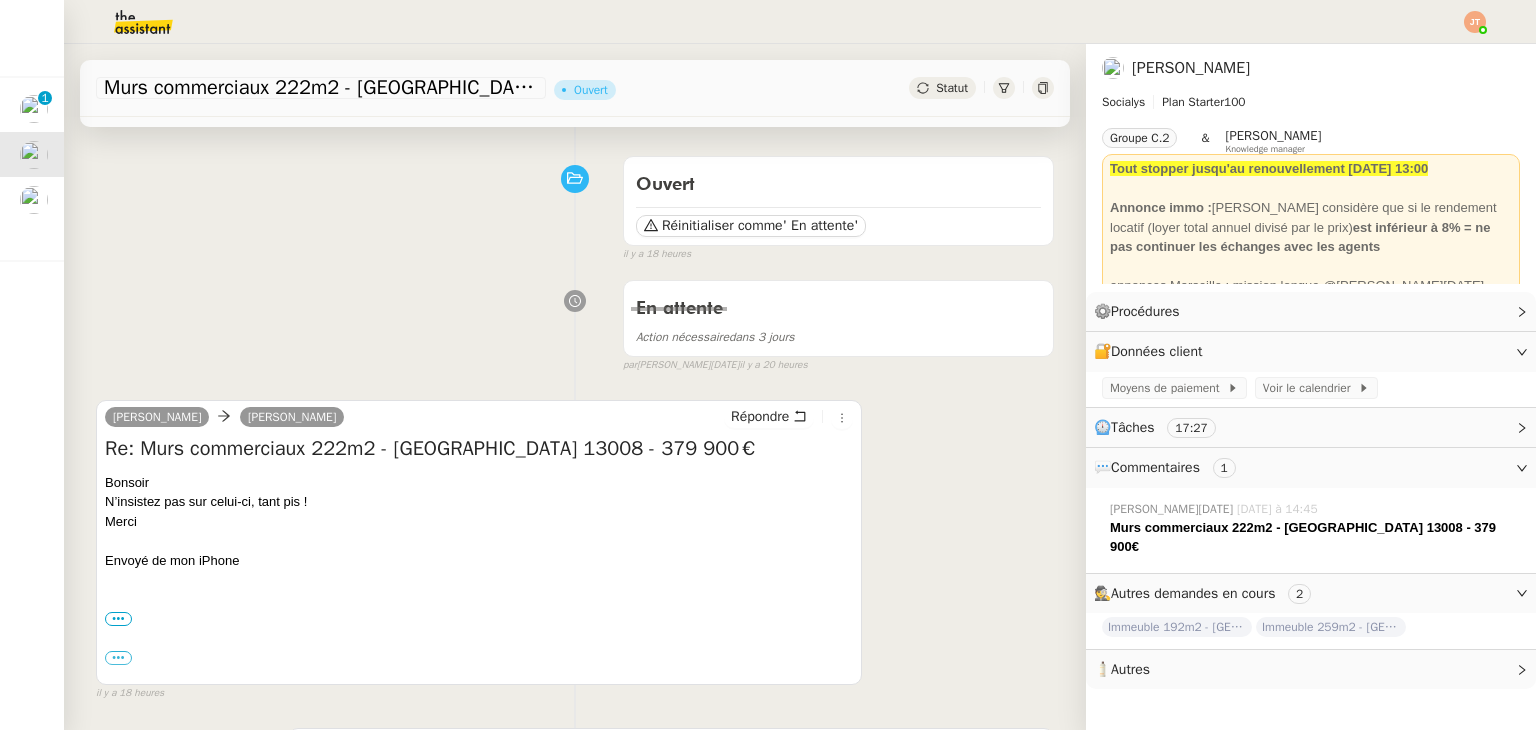 scroll, scrollTop: 100, scrollLeft: 0, axis: vertical 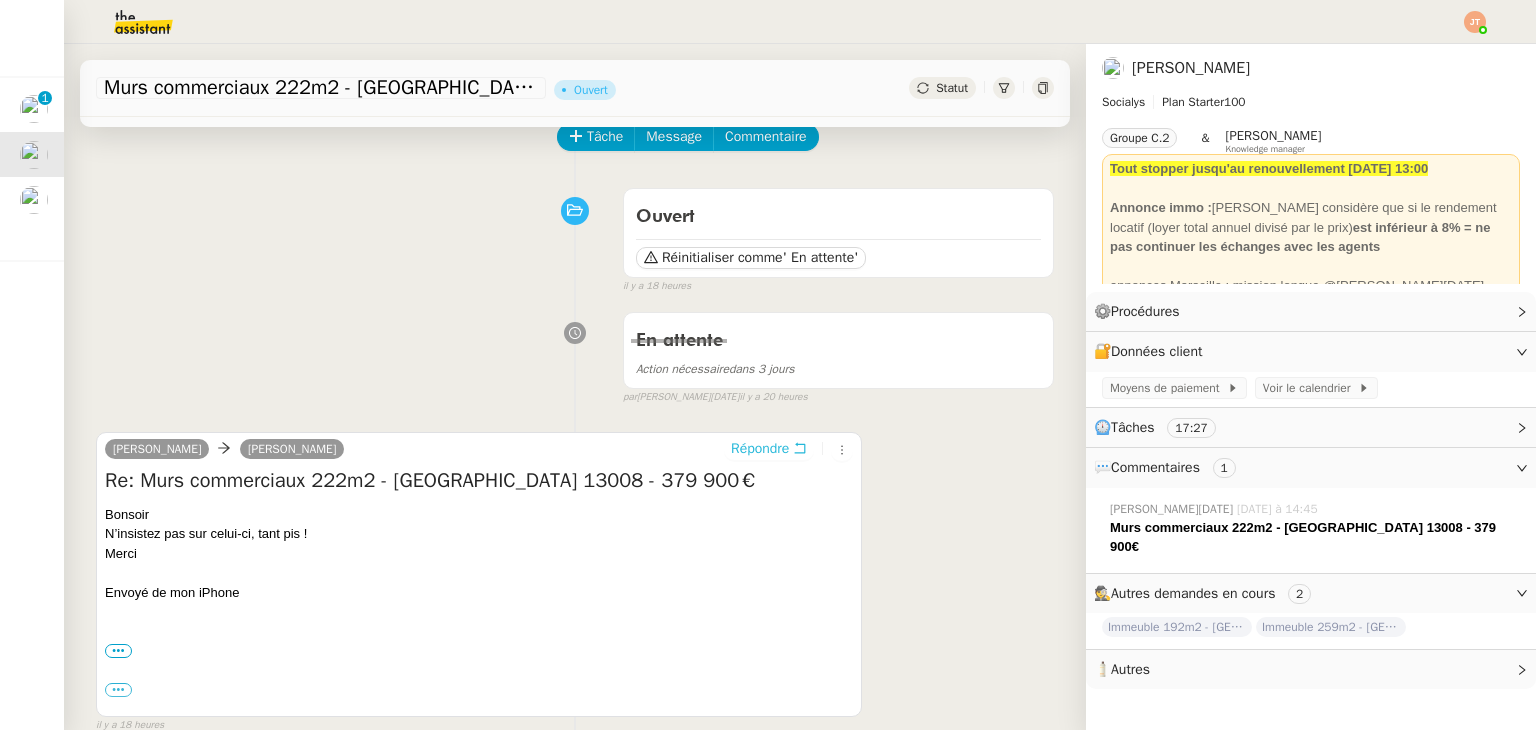 click on "Répondre" at bounding box center (760, 449) 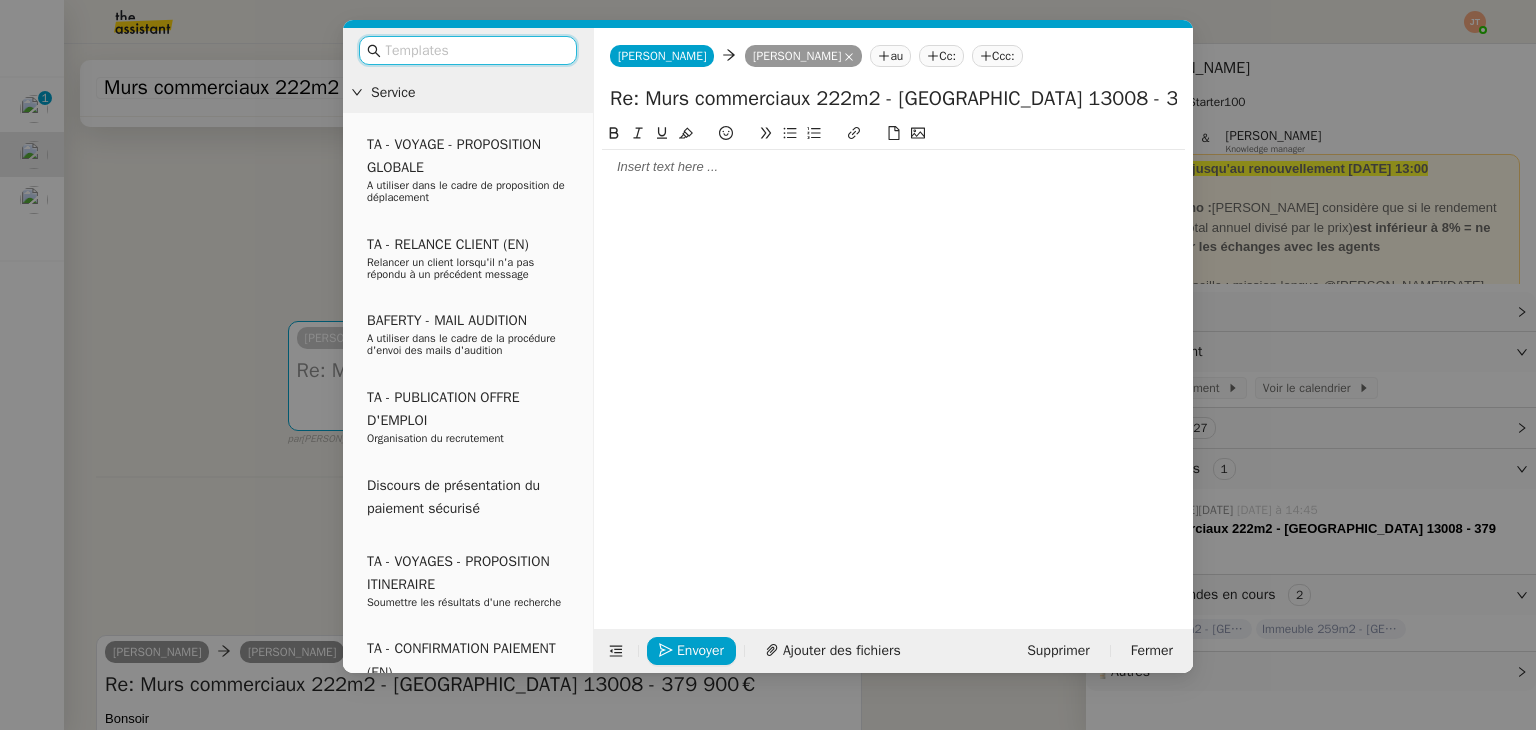click at bounding box center [475, 50] 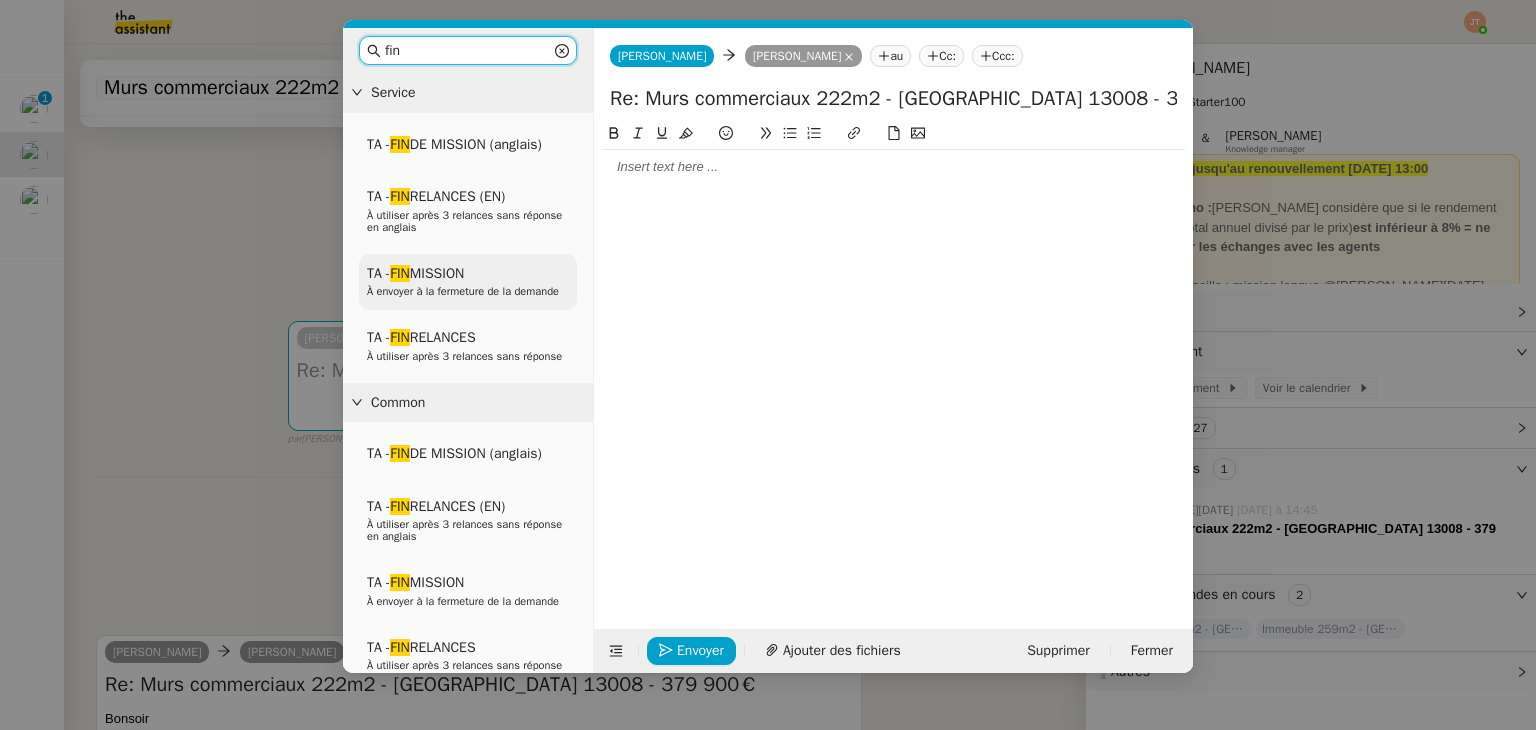 type on "fin" 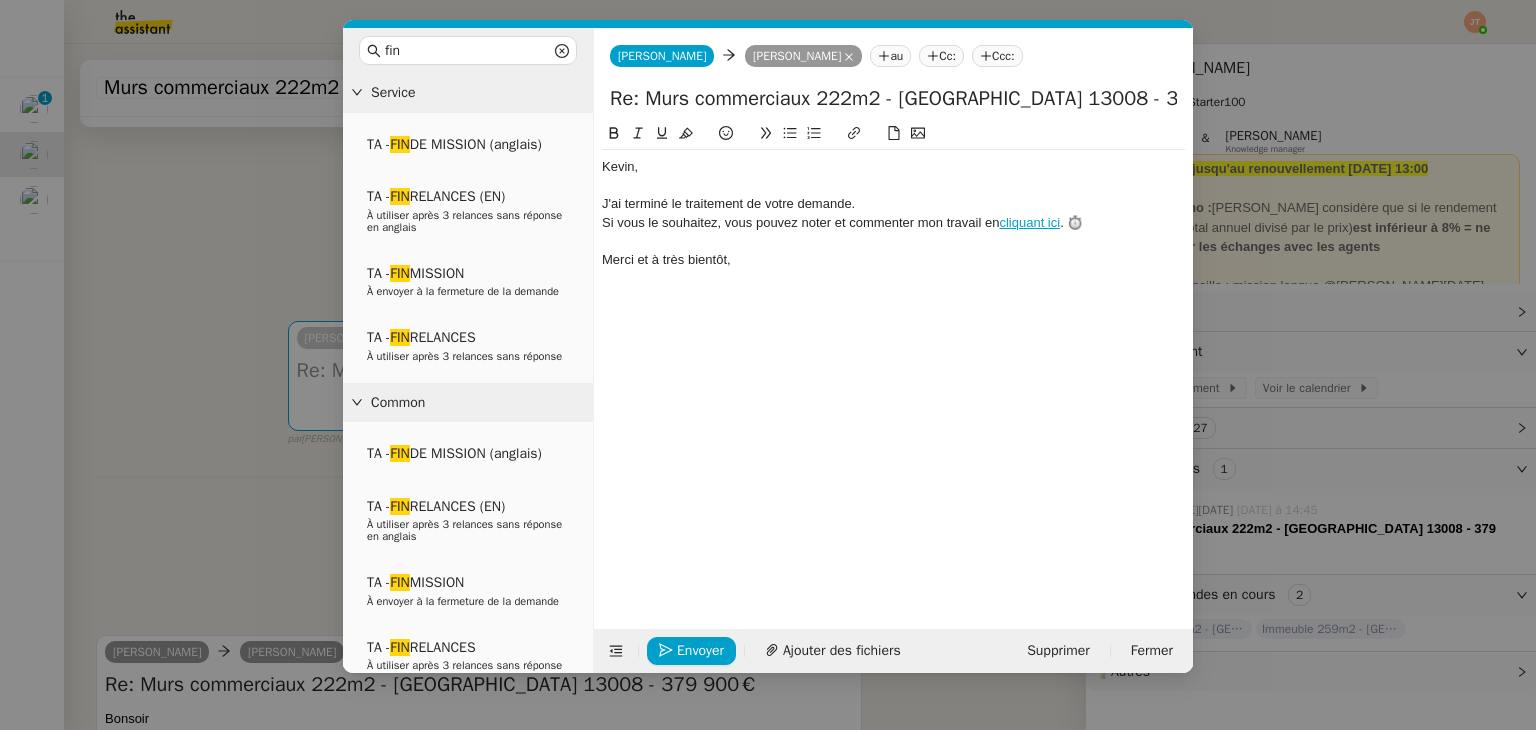 click 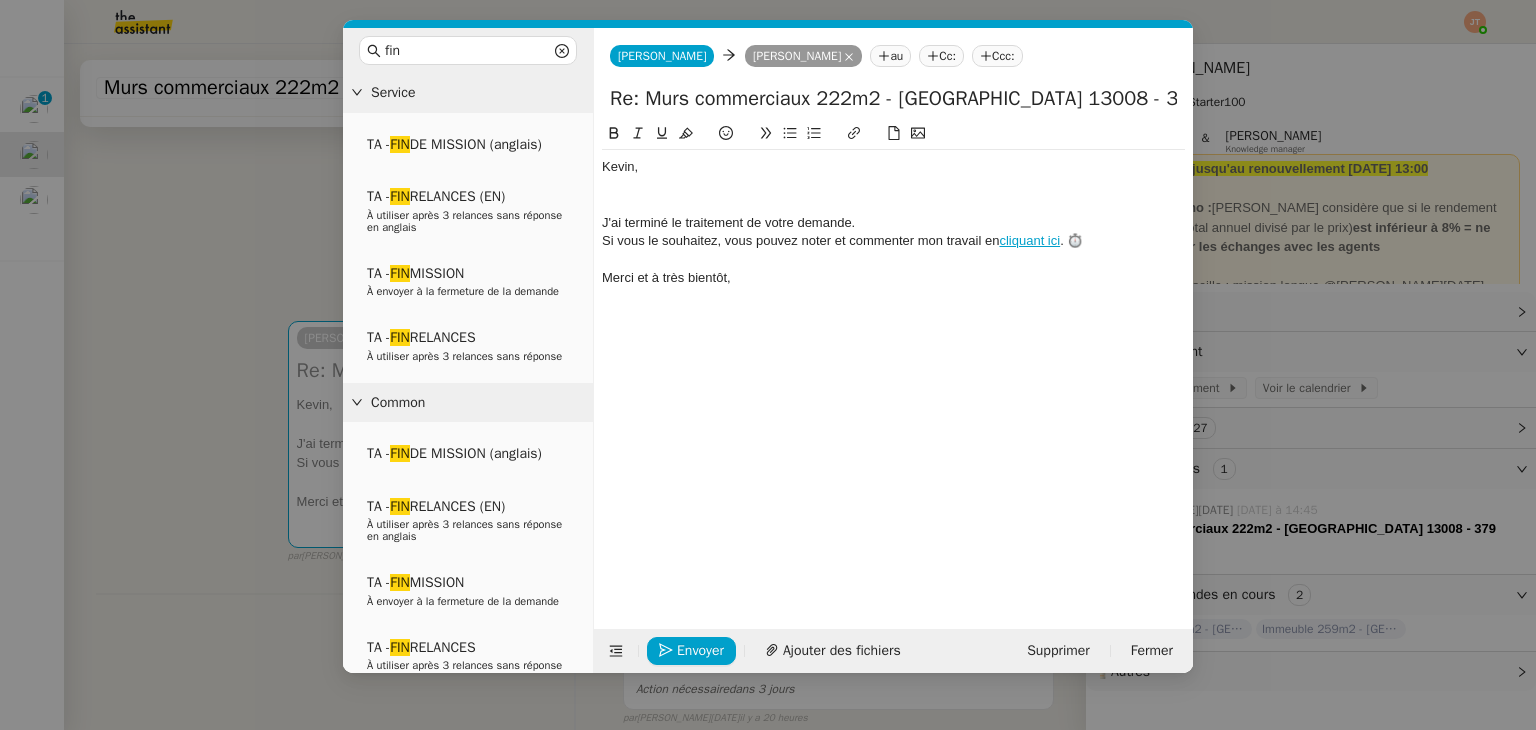 type 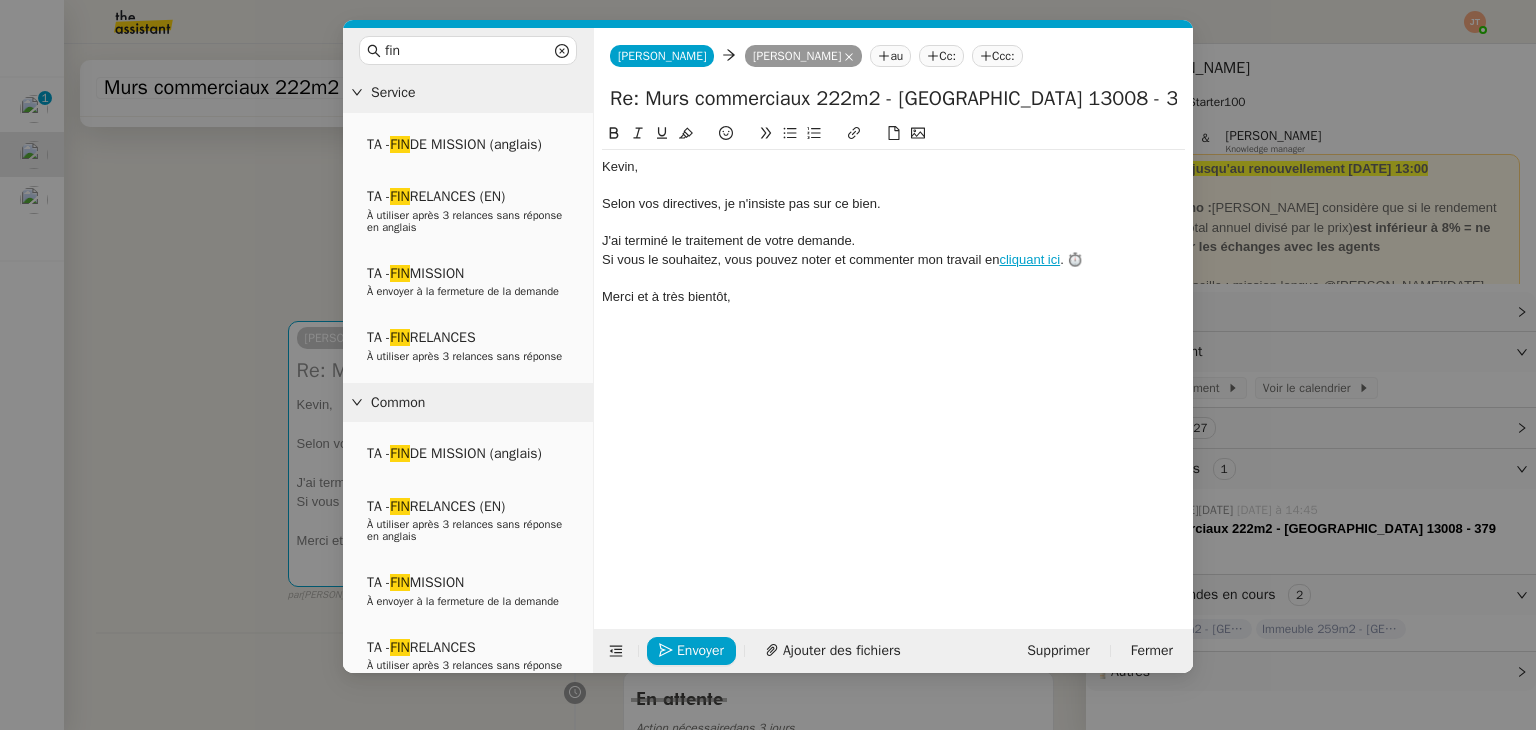 click on "J'ai terminé le traitement de votre demande." 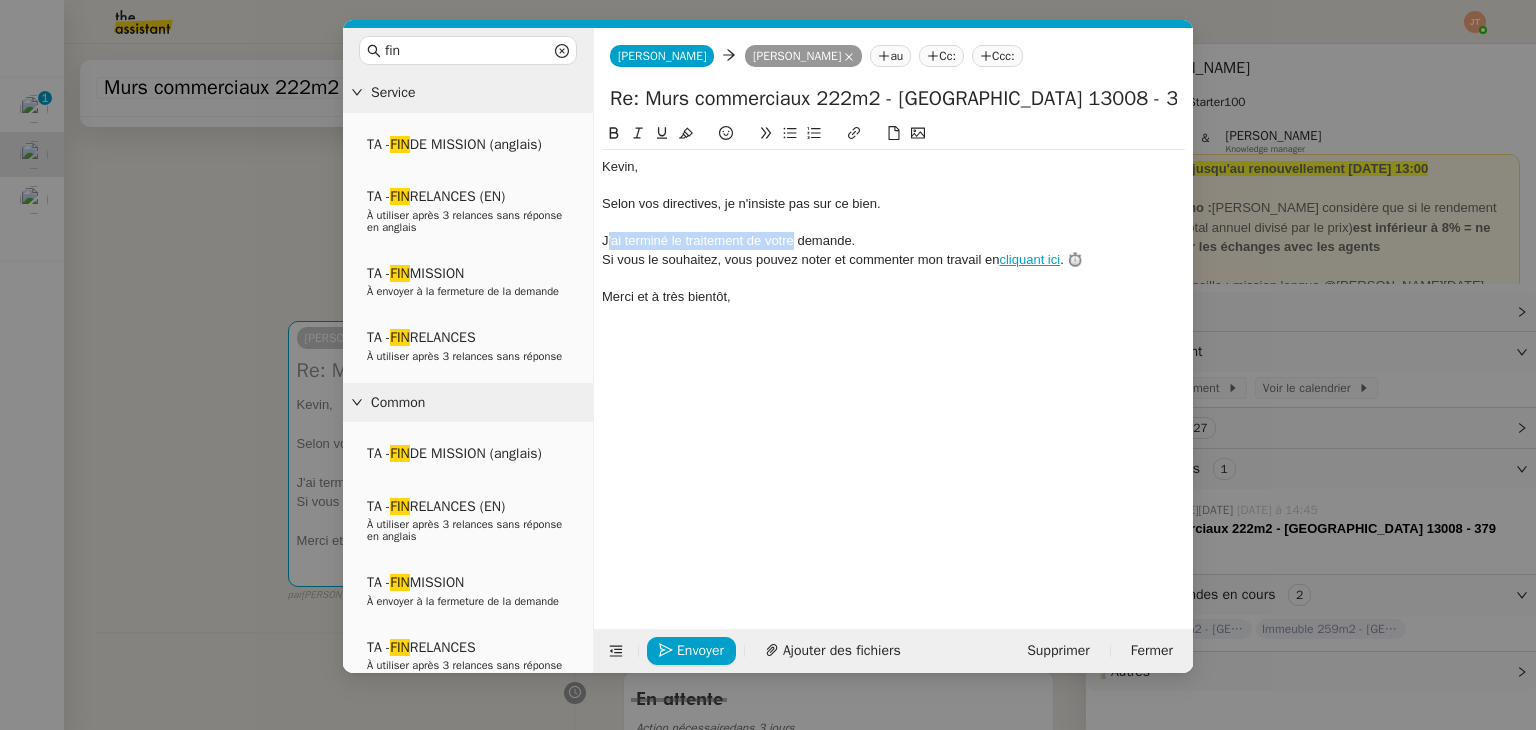 drag, startPoint x: 791, startPoint y: 241, endPoint x: 607, endPoint y: 241, distance: 184 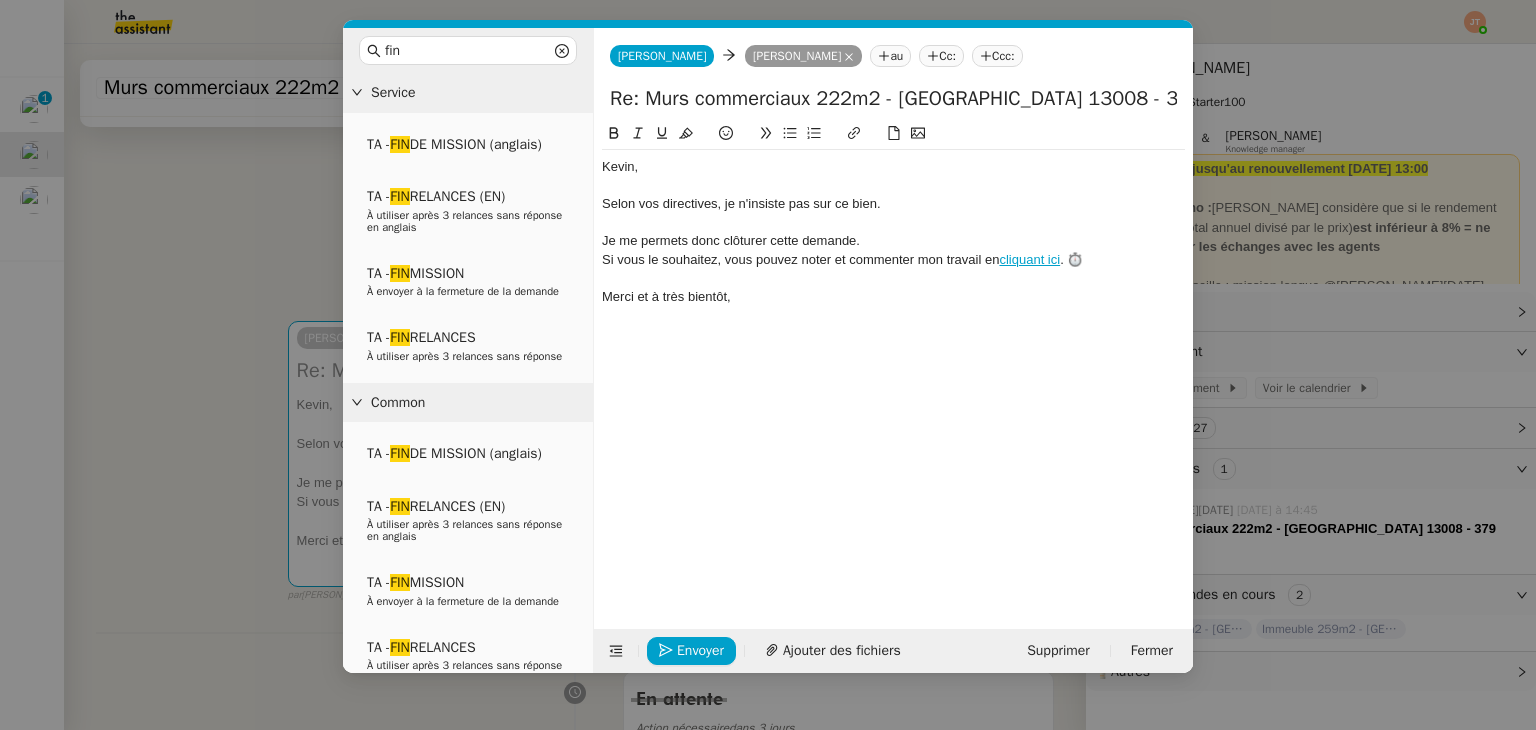 click on "Je me permets donc clôturer cette demande." 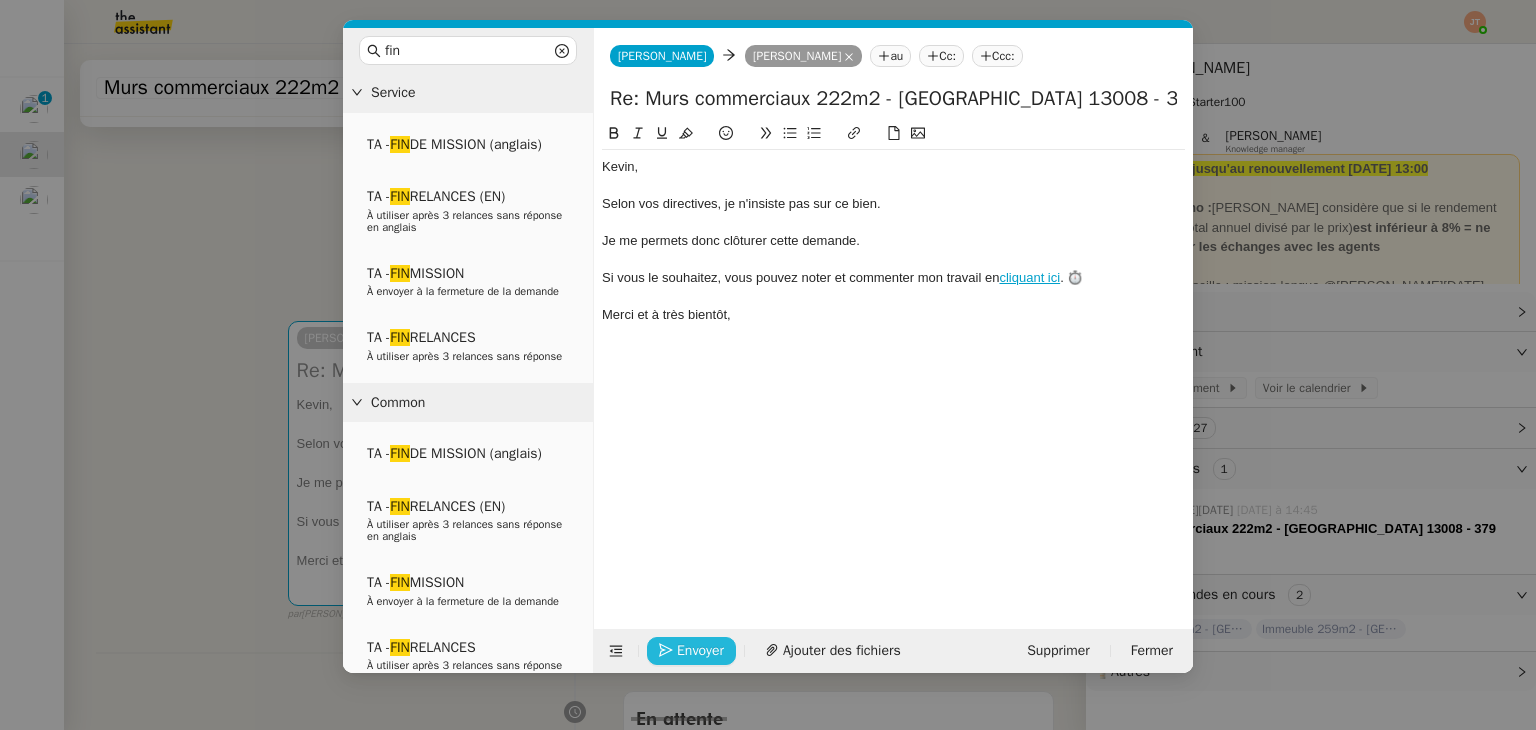 click on "Envoyer" 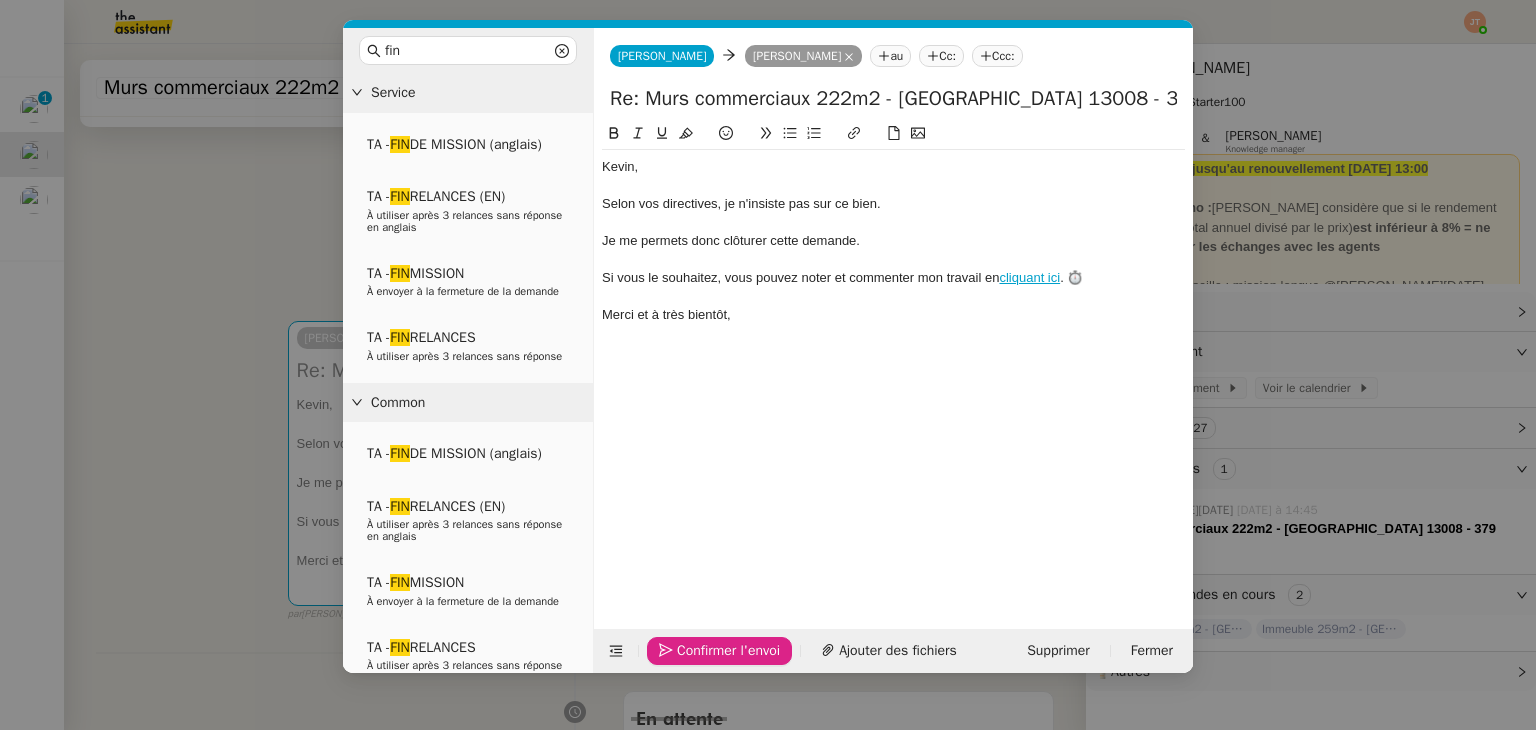 click on "Confirmer l'envoi" 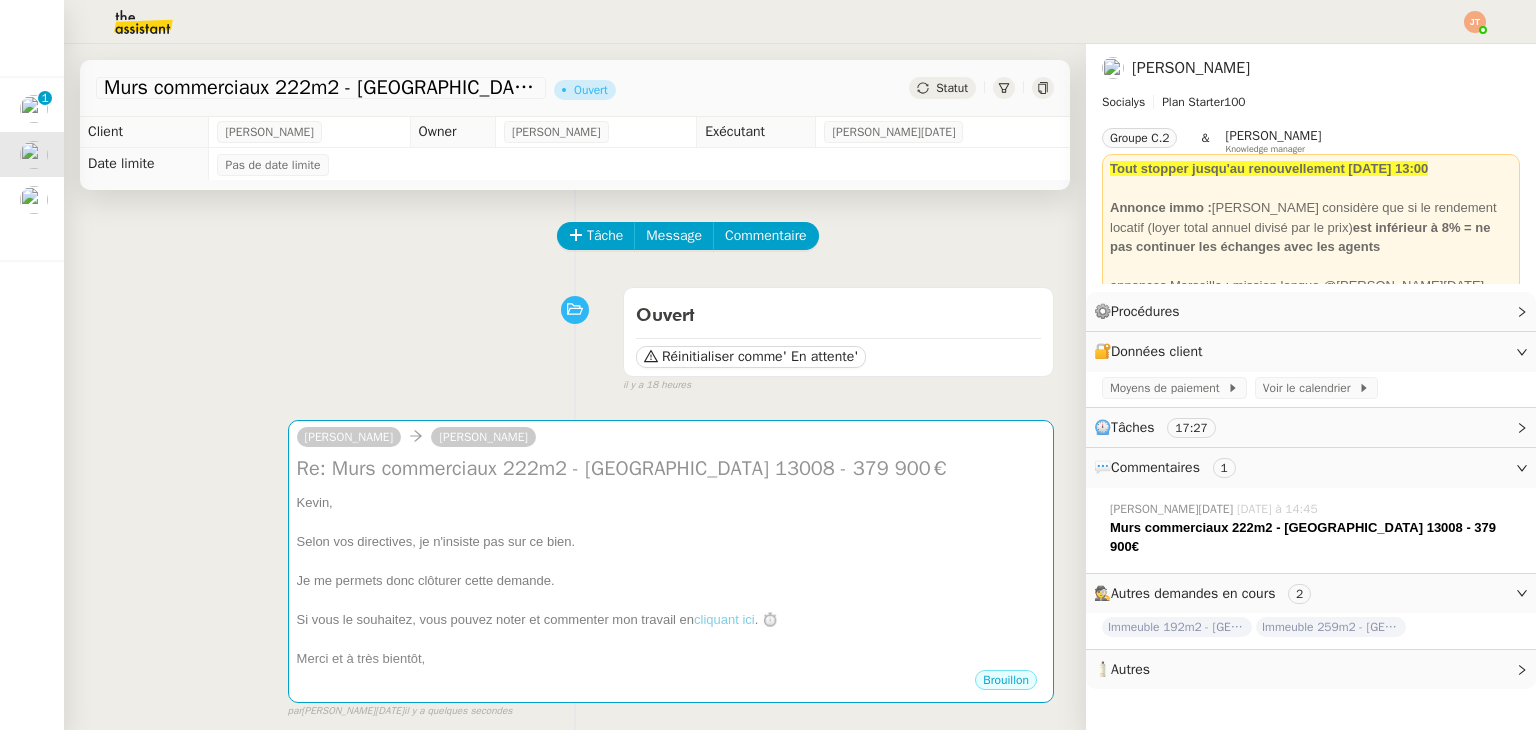 scroll, scrollTop: 0, scrollLeft: 0, axis: both 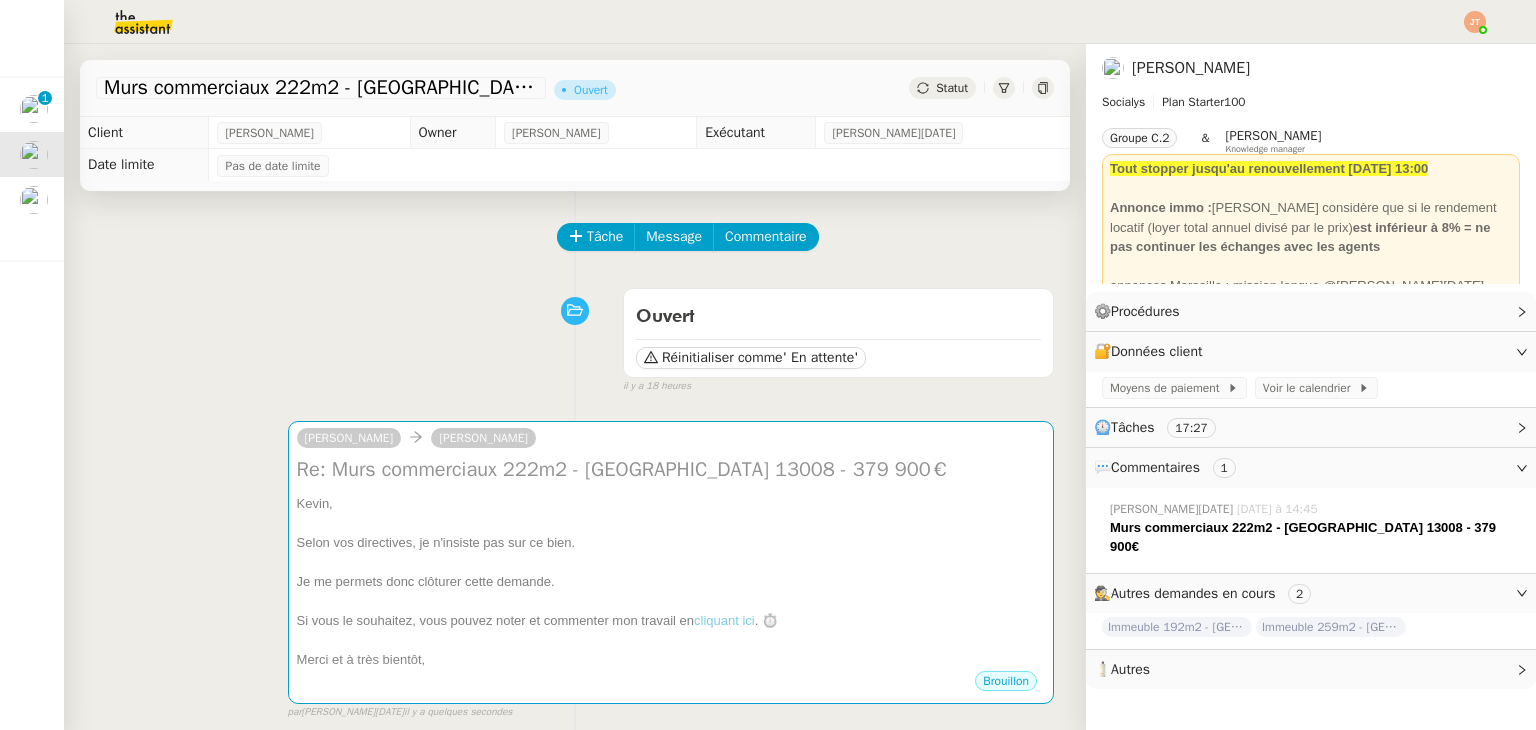 click on "Statut" 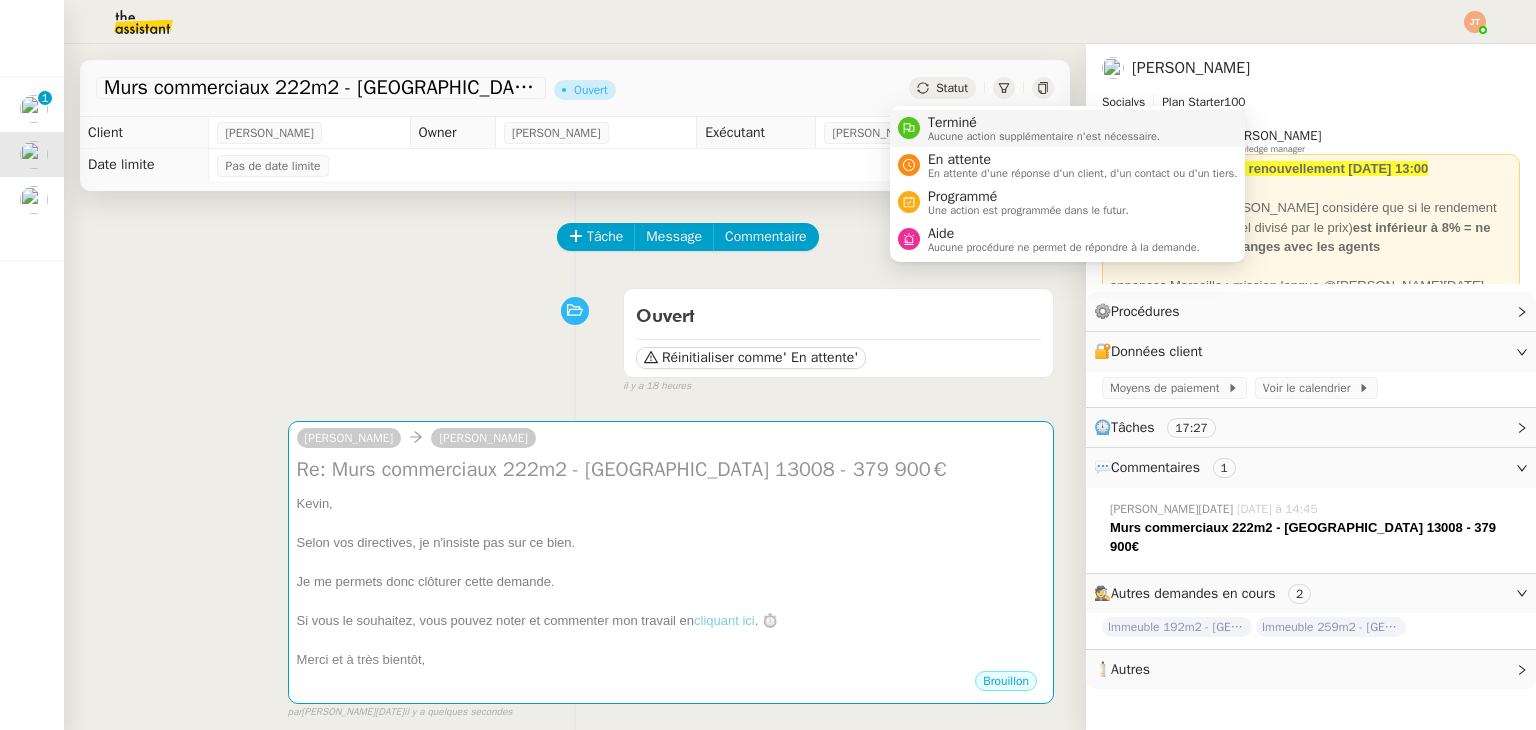 click on "Terminé" at bounding box center (1044, 123) 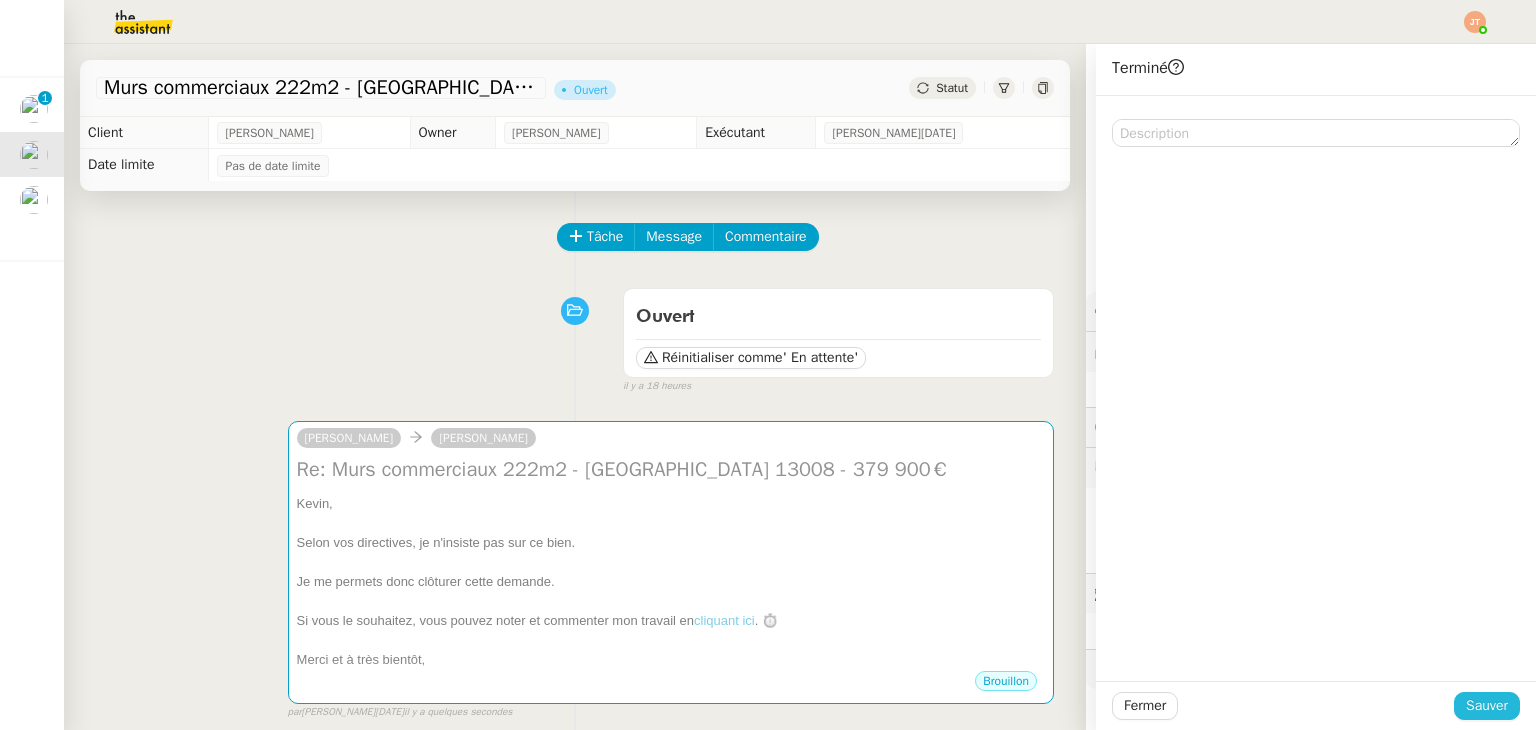 click on "Sauver" 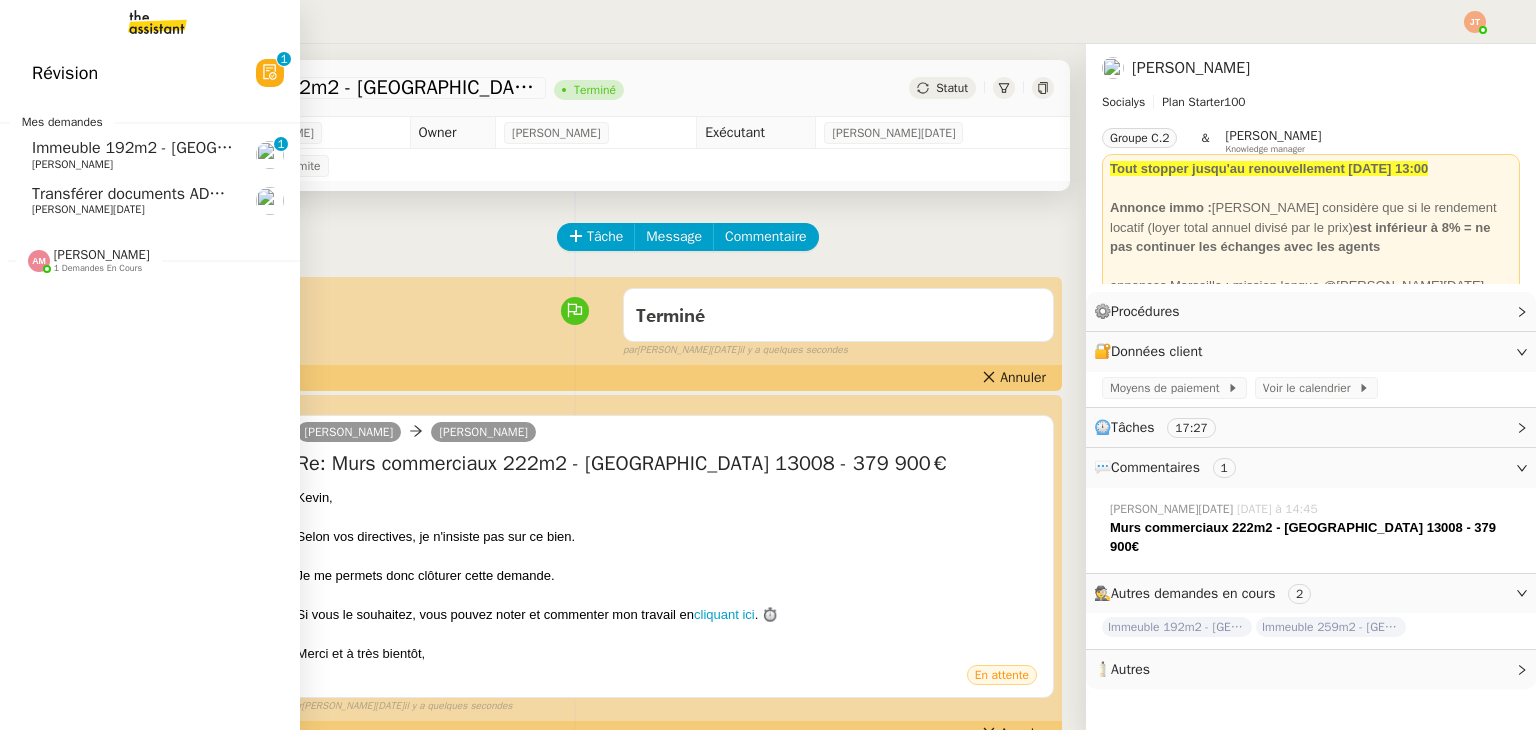 click on "Révision" 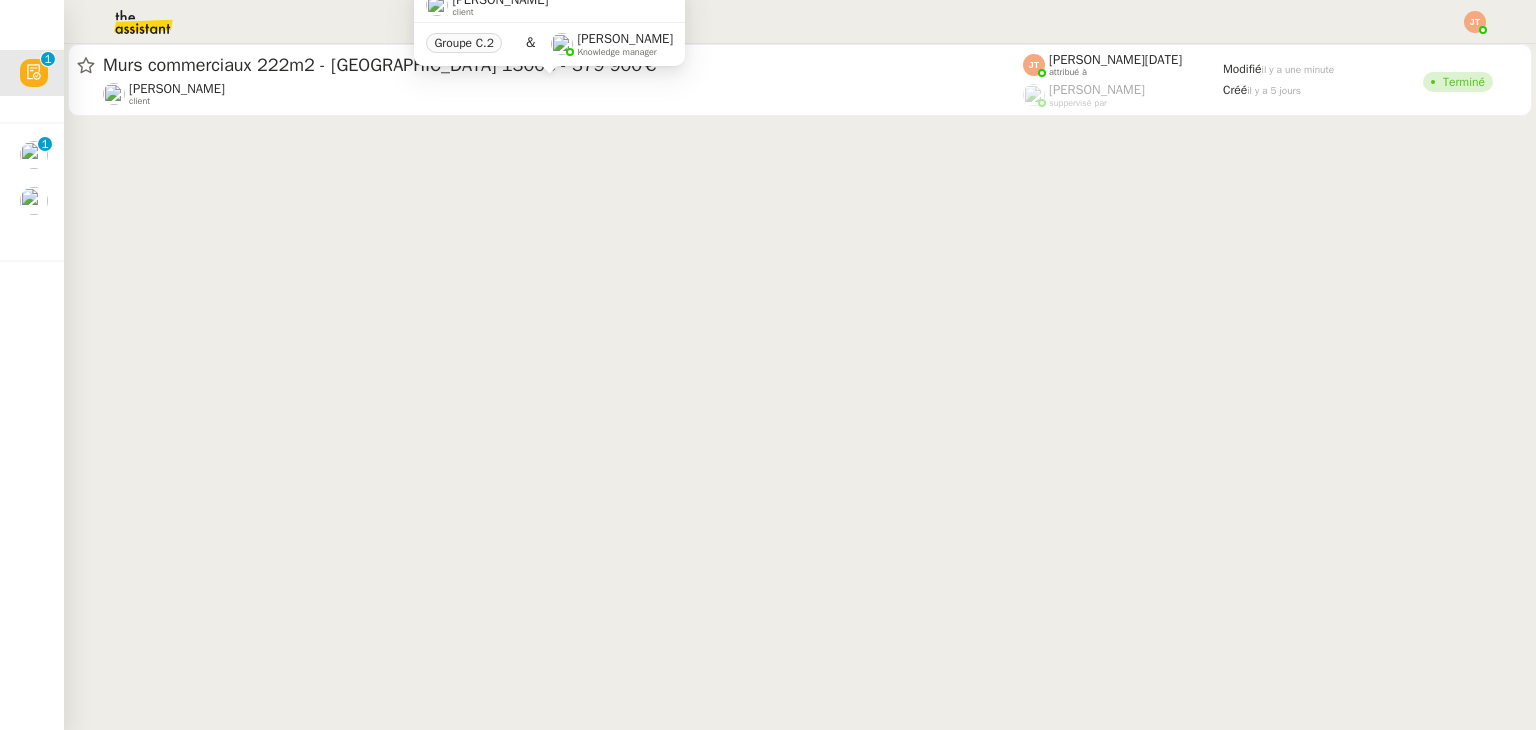 click 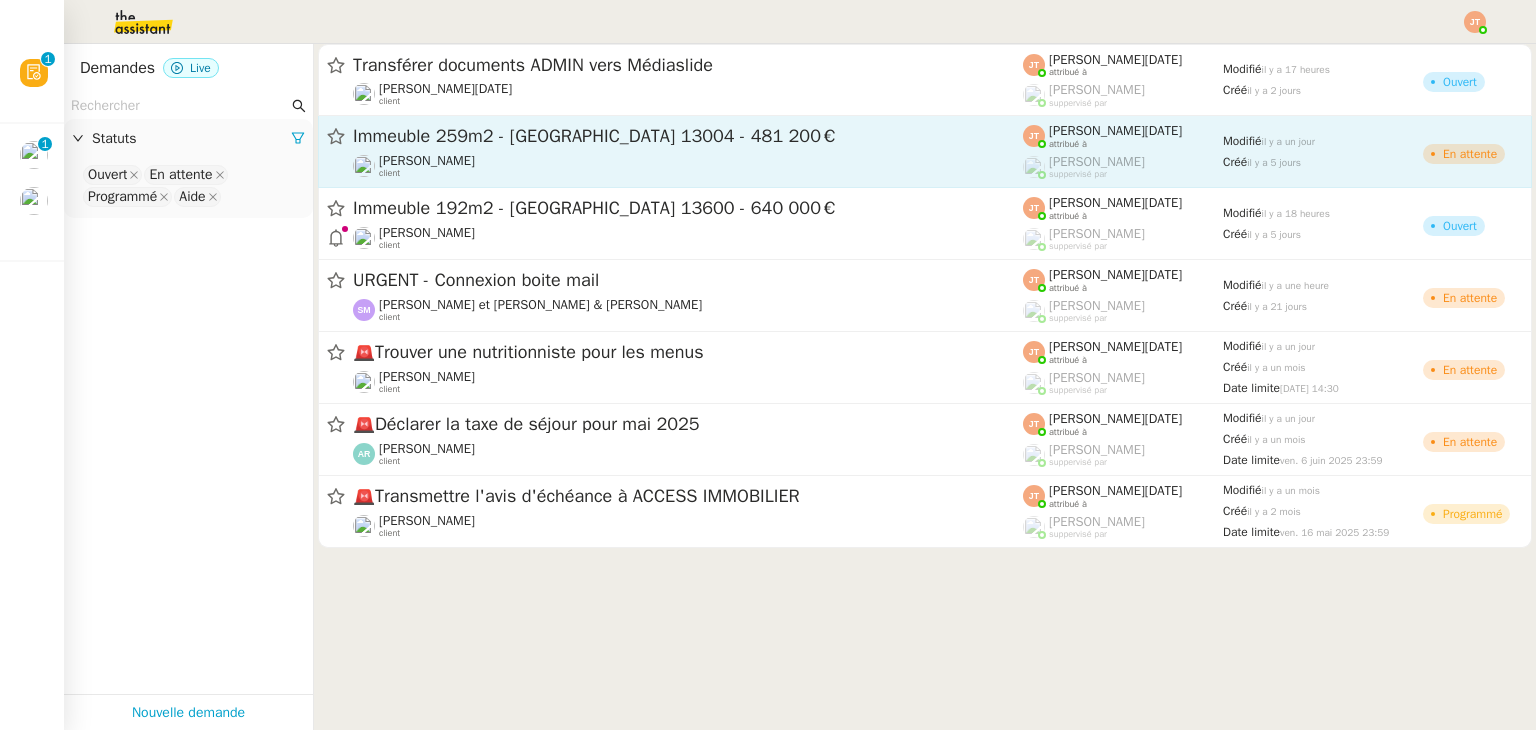 click on "Immeuble 259m2 - [GEOGRAPHIC_DATA] 13004 - 481 200€" 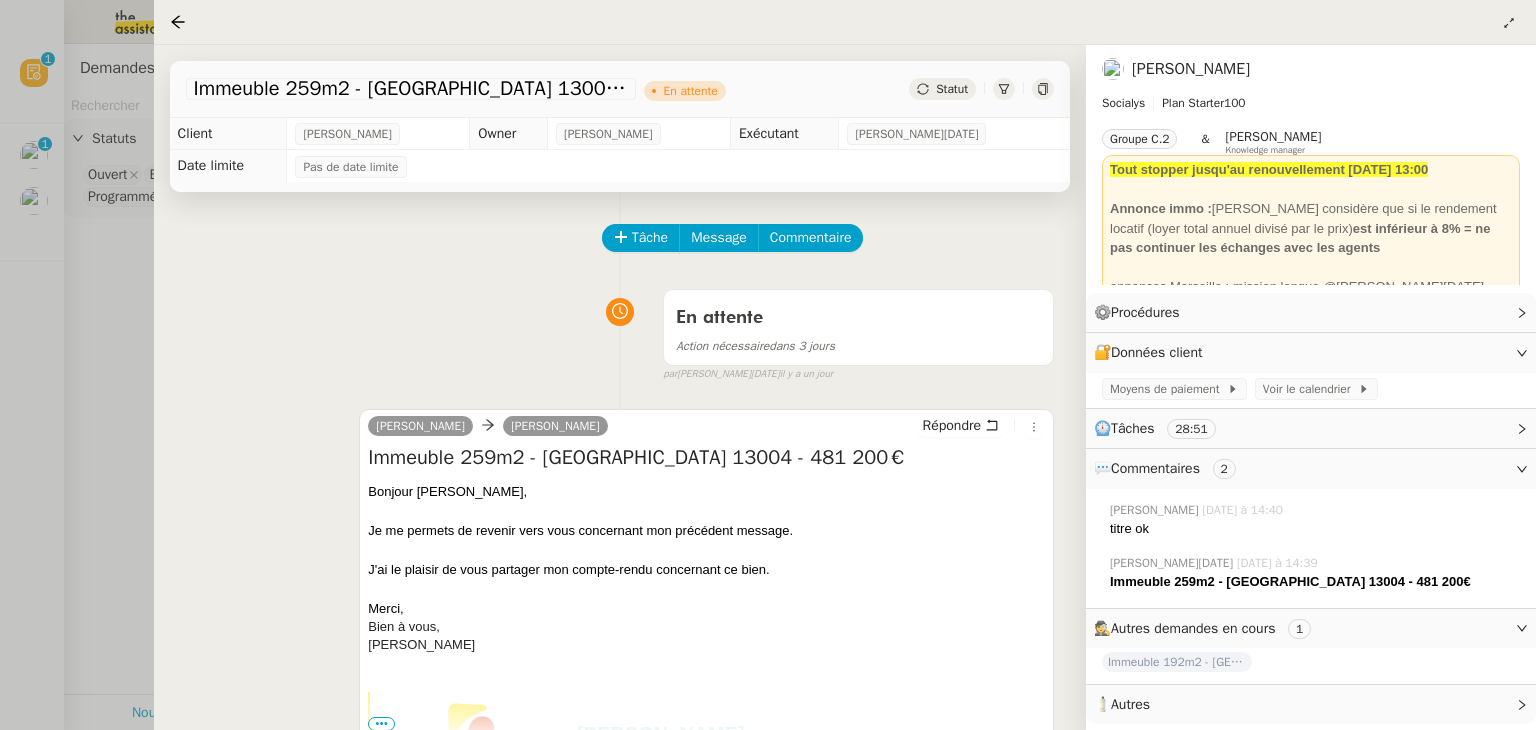 click at bounding box center (768, 365) 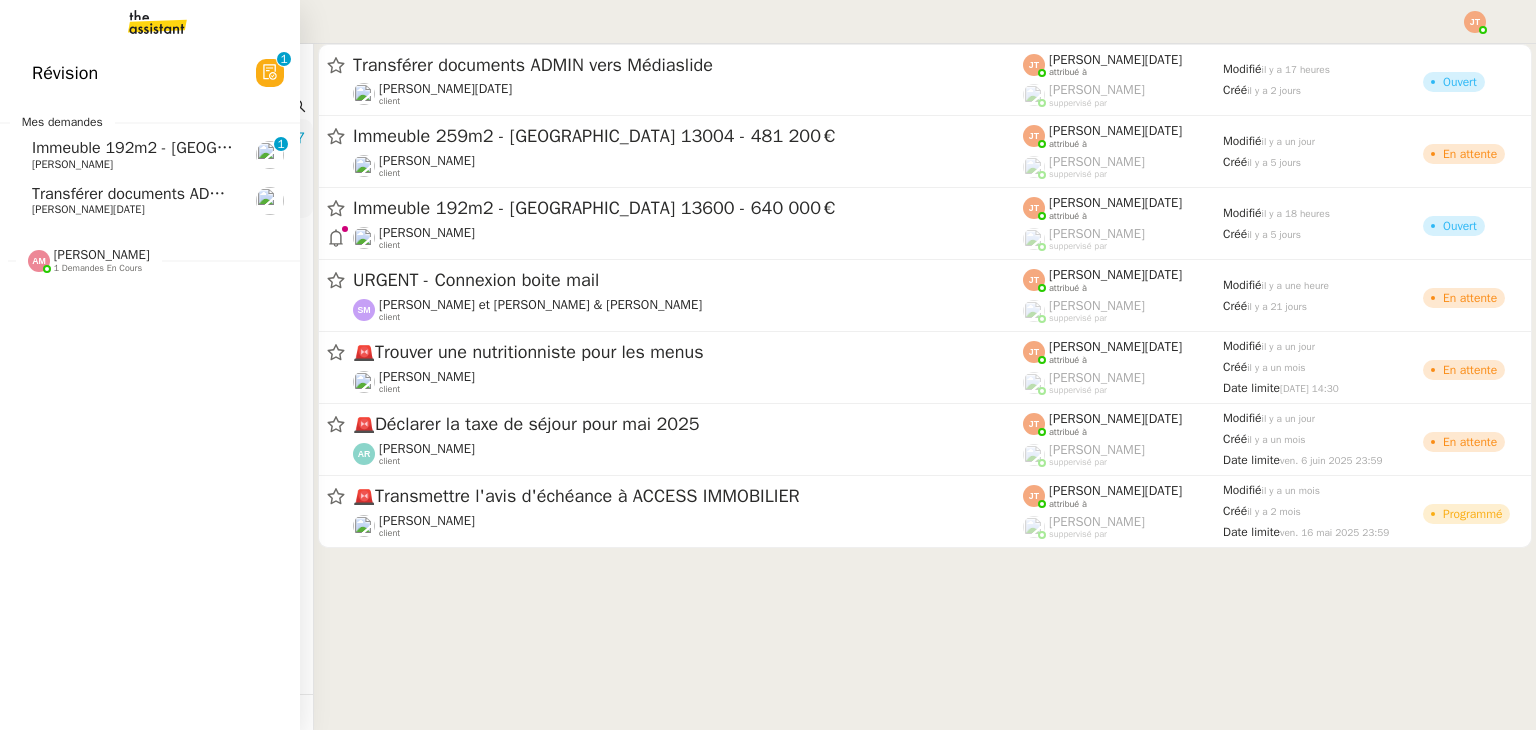 click on "[PERSON_NAME][DATE]" 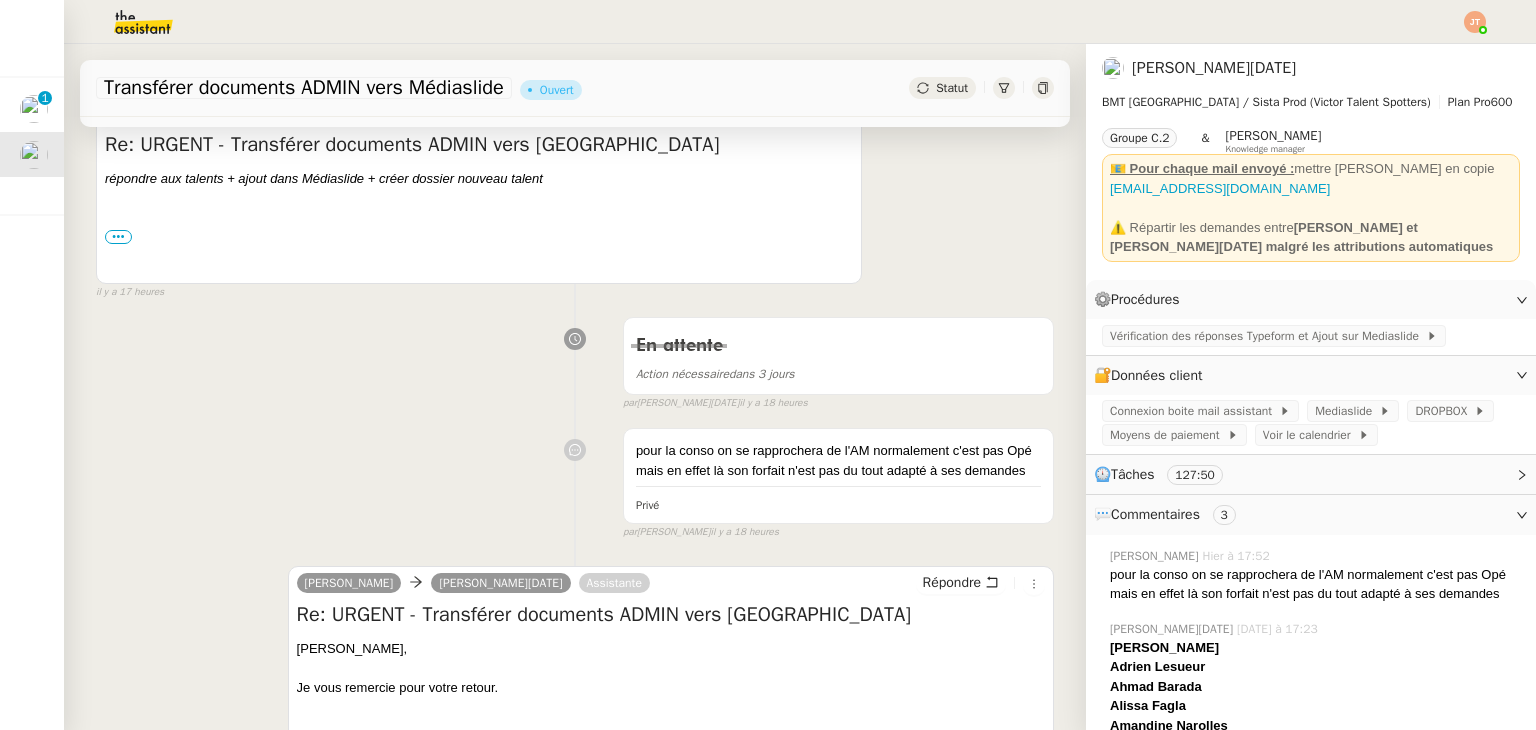 scroll, scrollTop: 0, scrollLeft: 0, axis: both 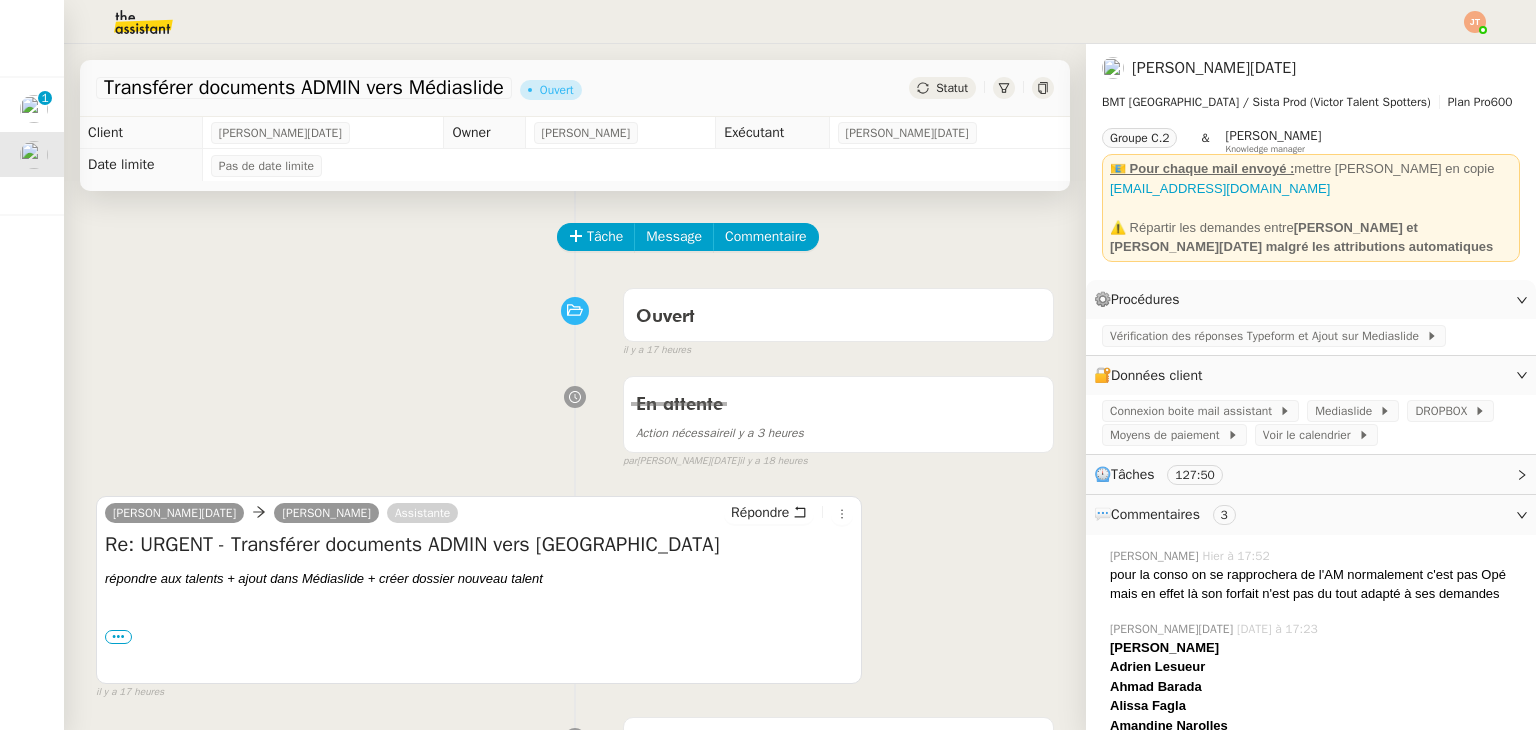 click on "Statut" 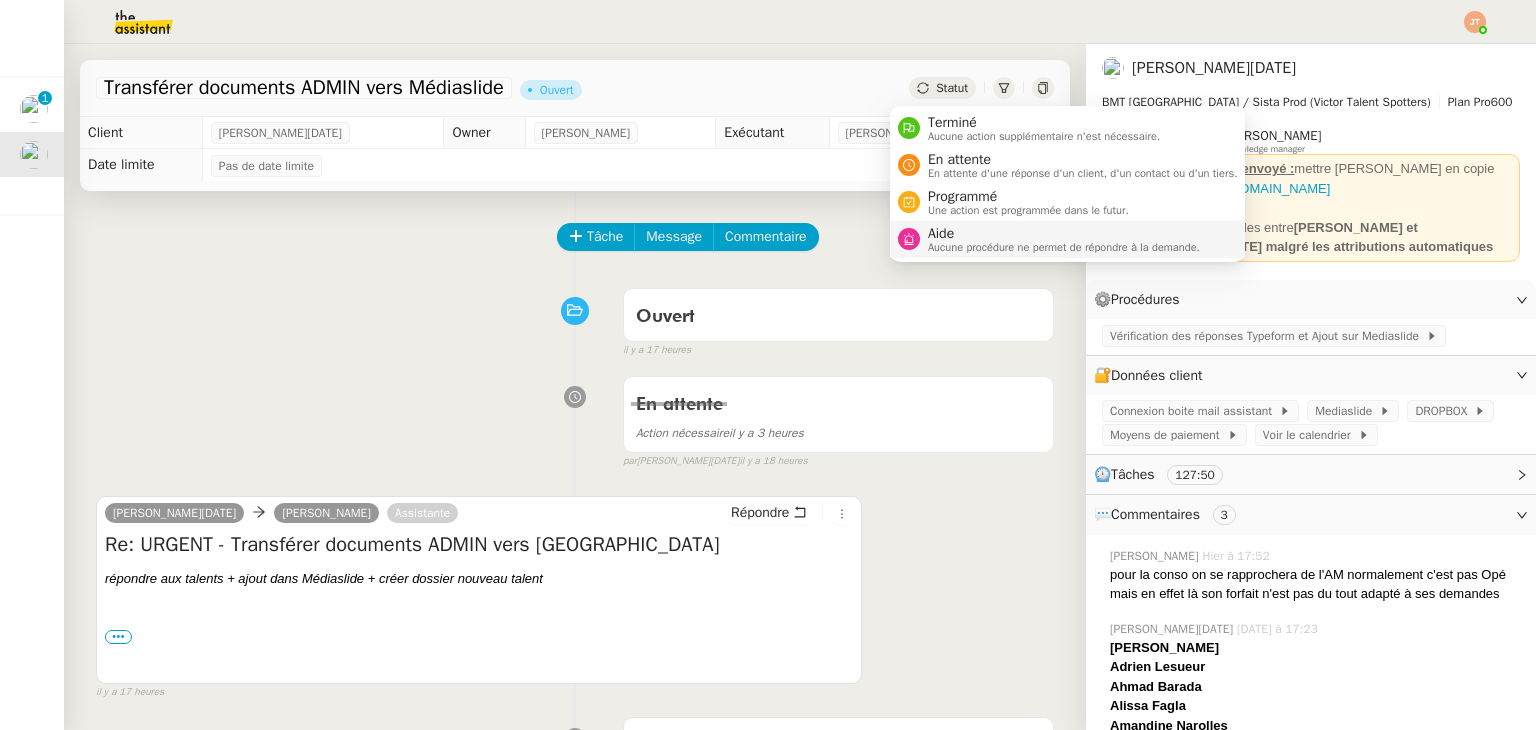 click on "Aucune procédure ne permet de répondre à la demande." at bounding box center [1064, 247] 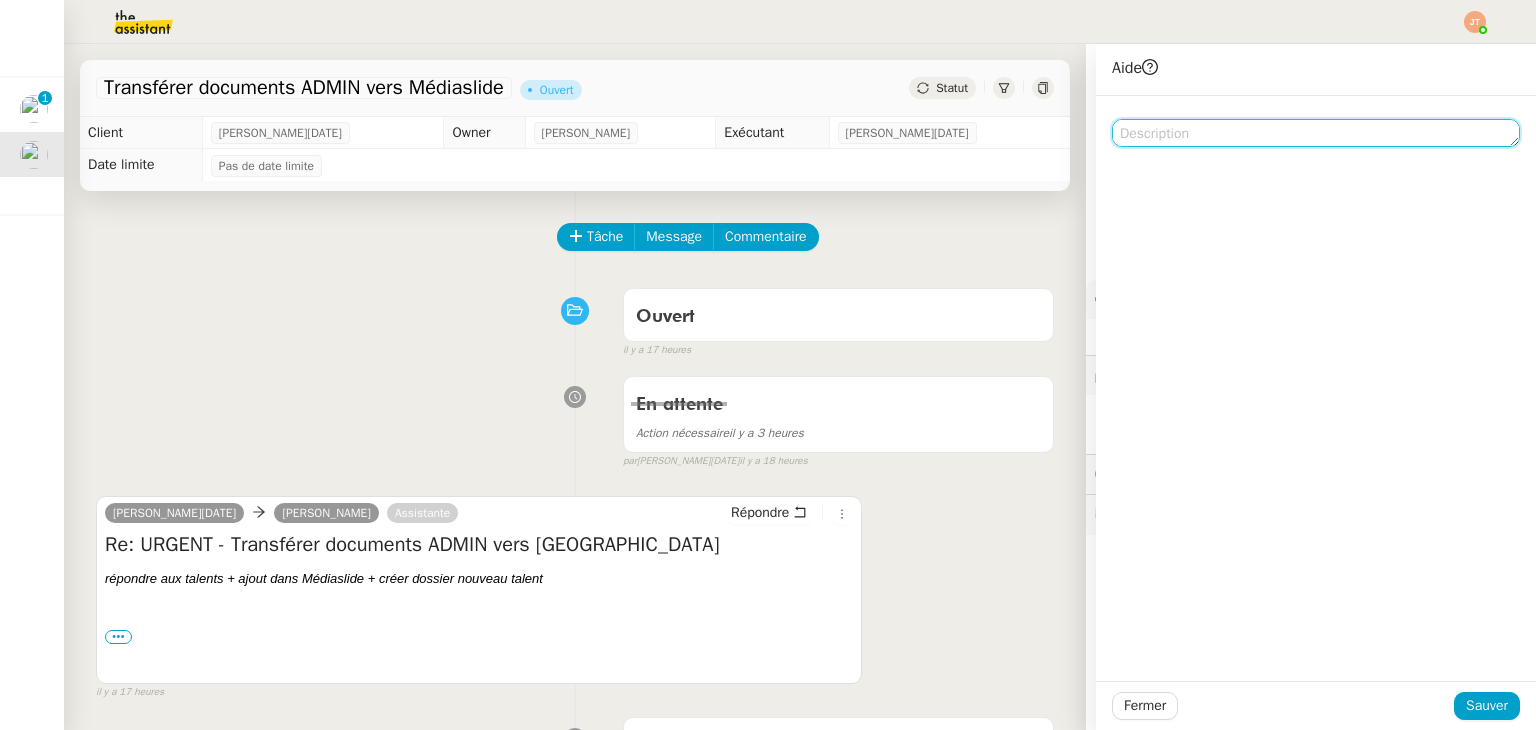 click 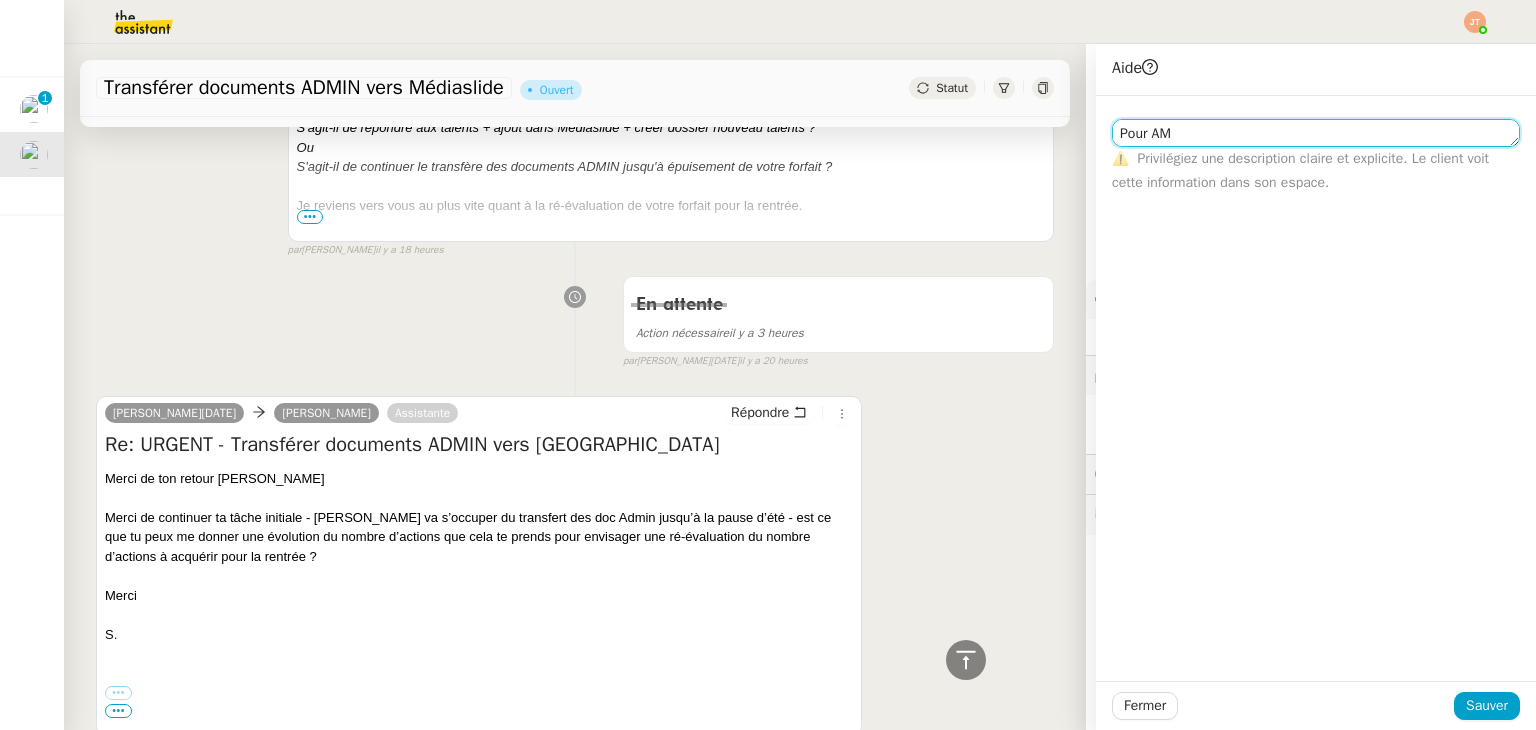 scroll, scrollTop: 1100, scrollLeft: 0, axis: vertical 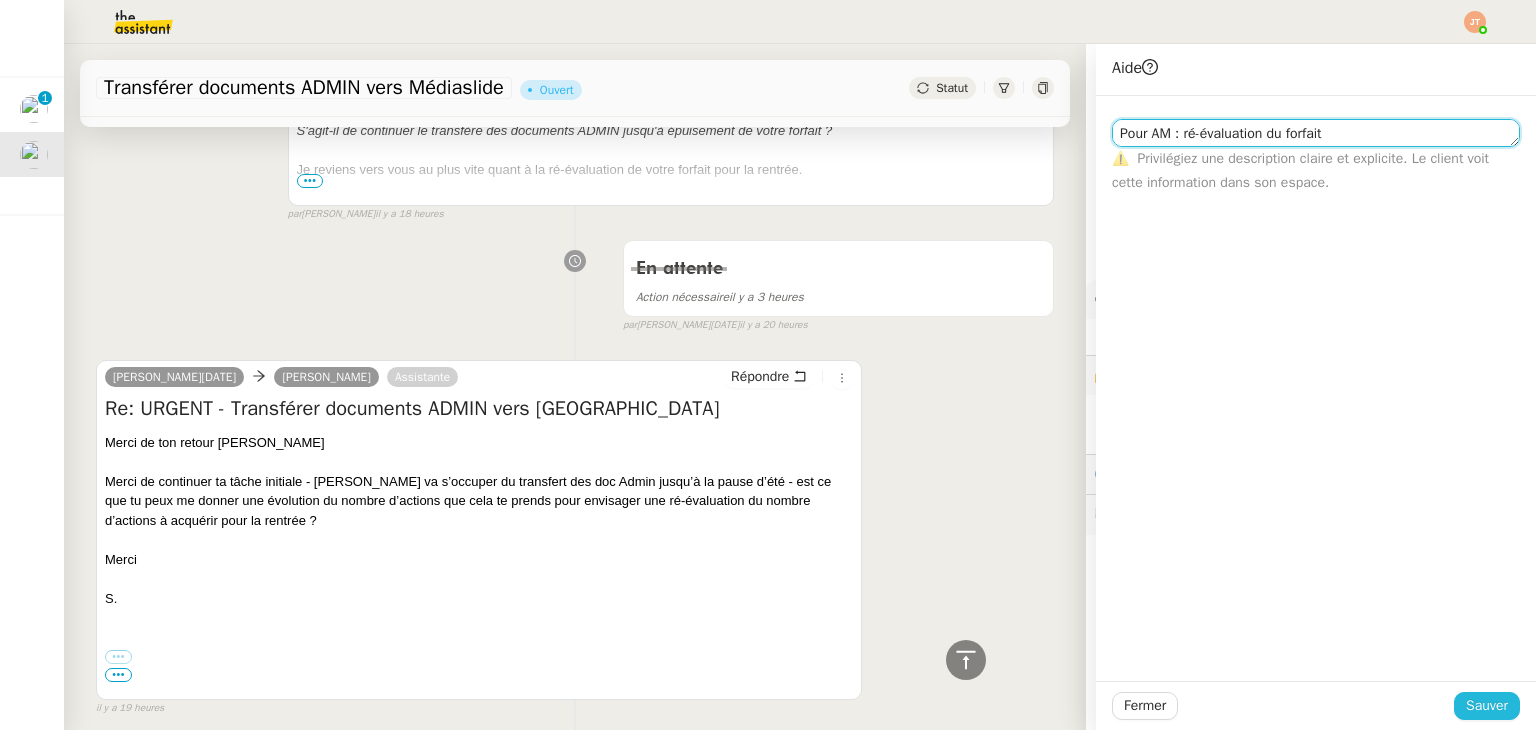 type on "Pour AM : ré-évaluation du forfait" 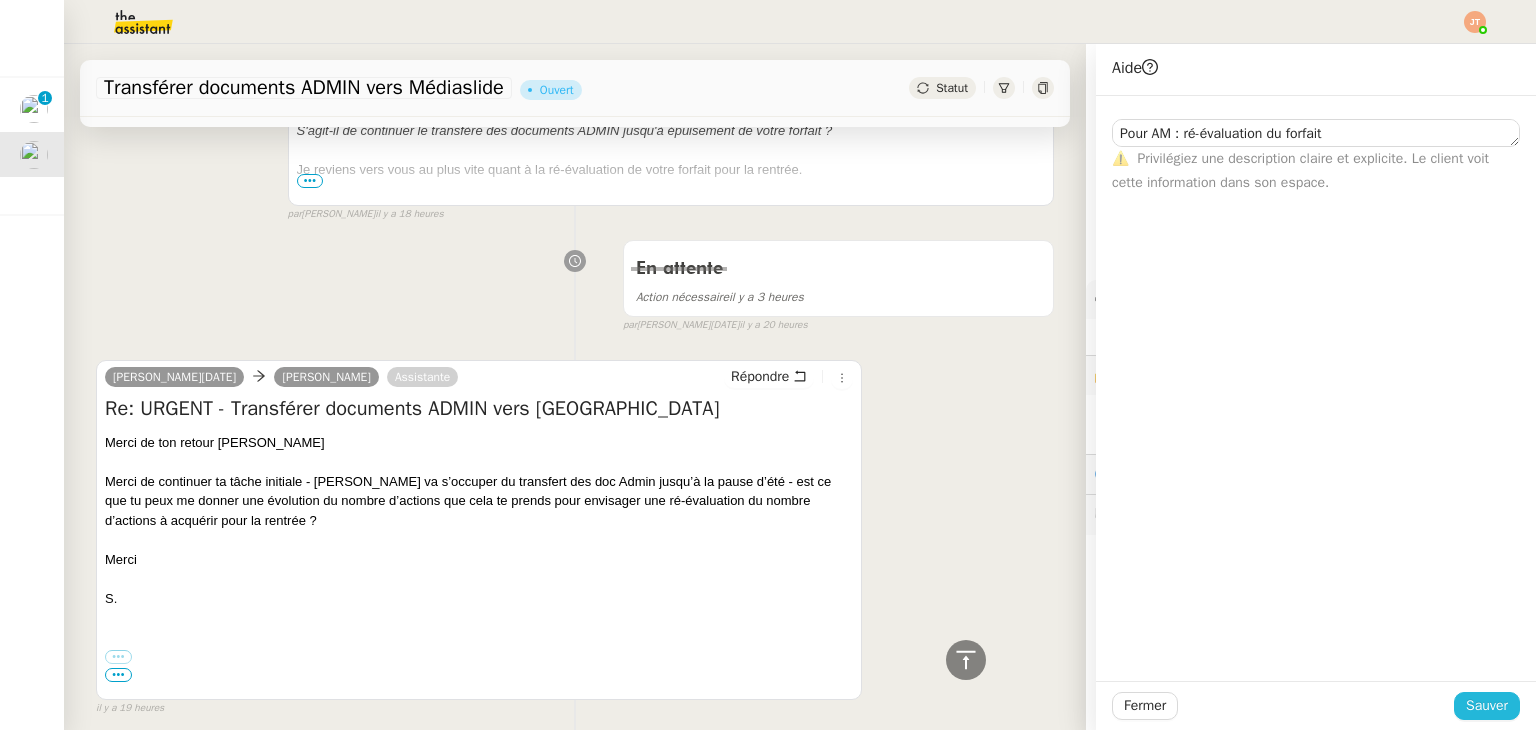 click on "Sauver" 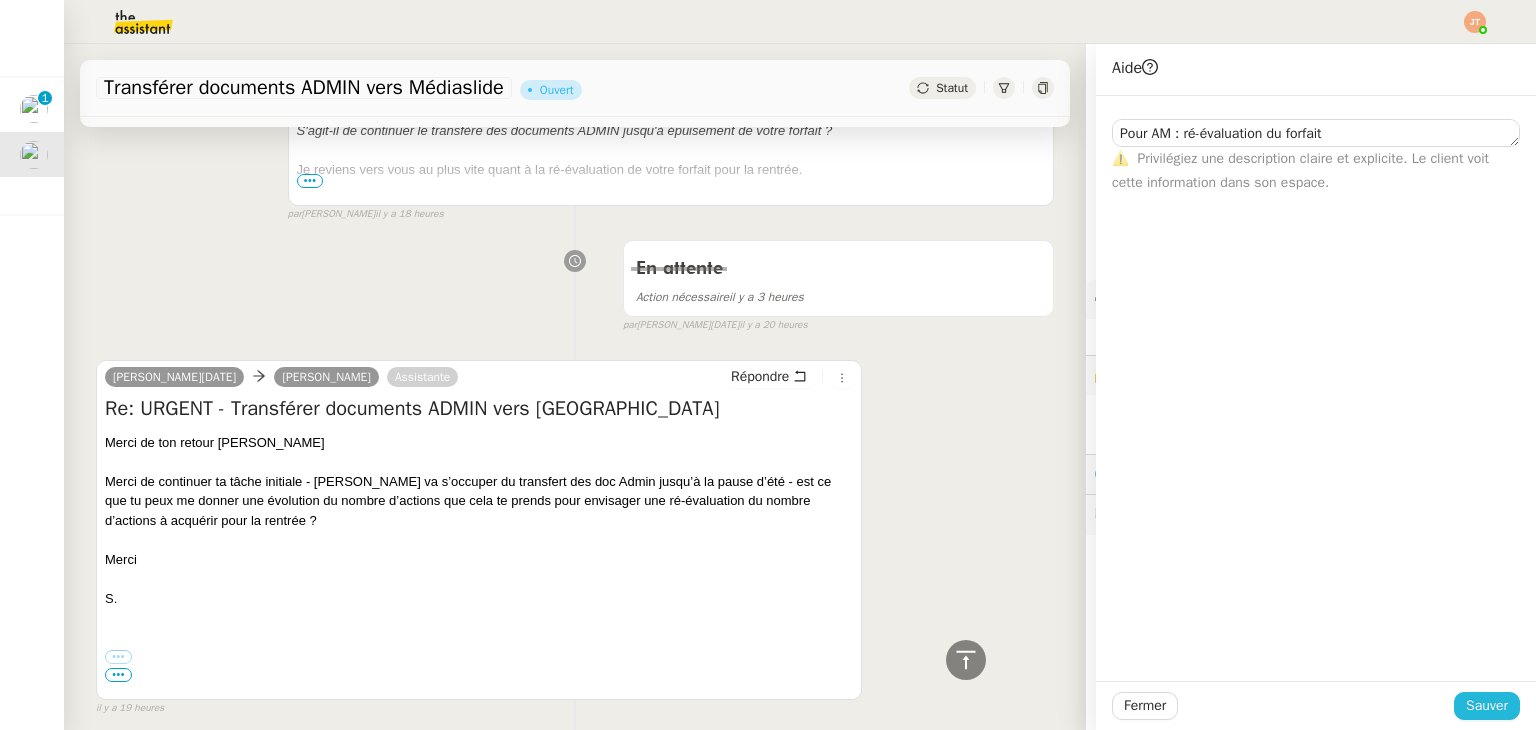 scroll, scrollTop: 1173, scrollLeft: 0, axis: vertical 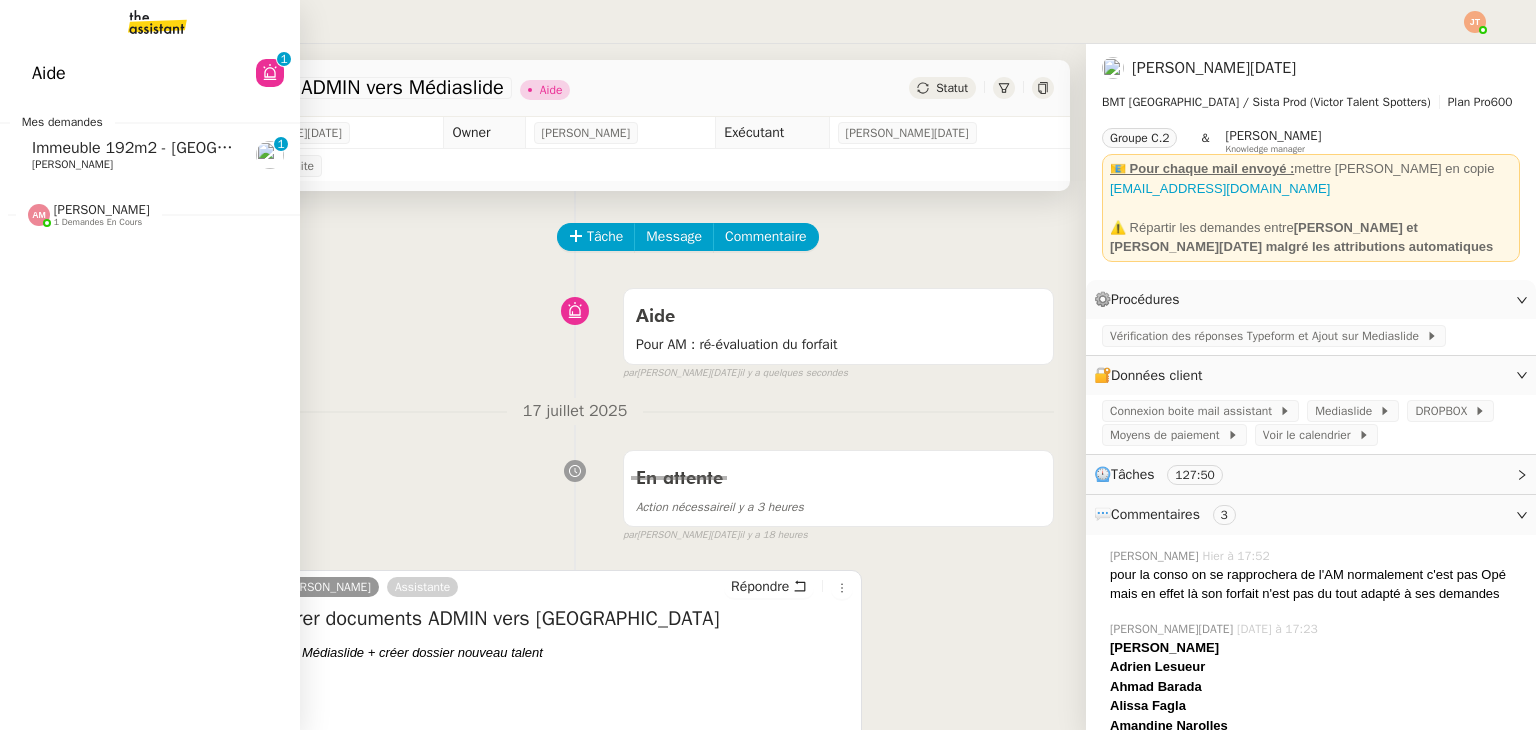 click on "[PERSON_NAME]    1 demandes en cours" 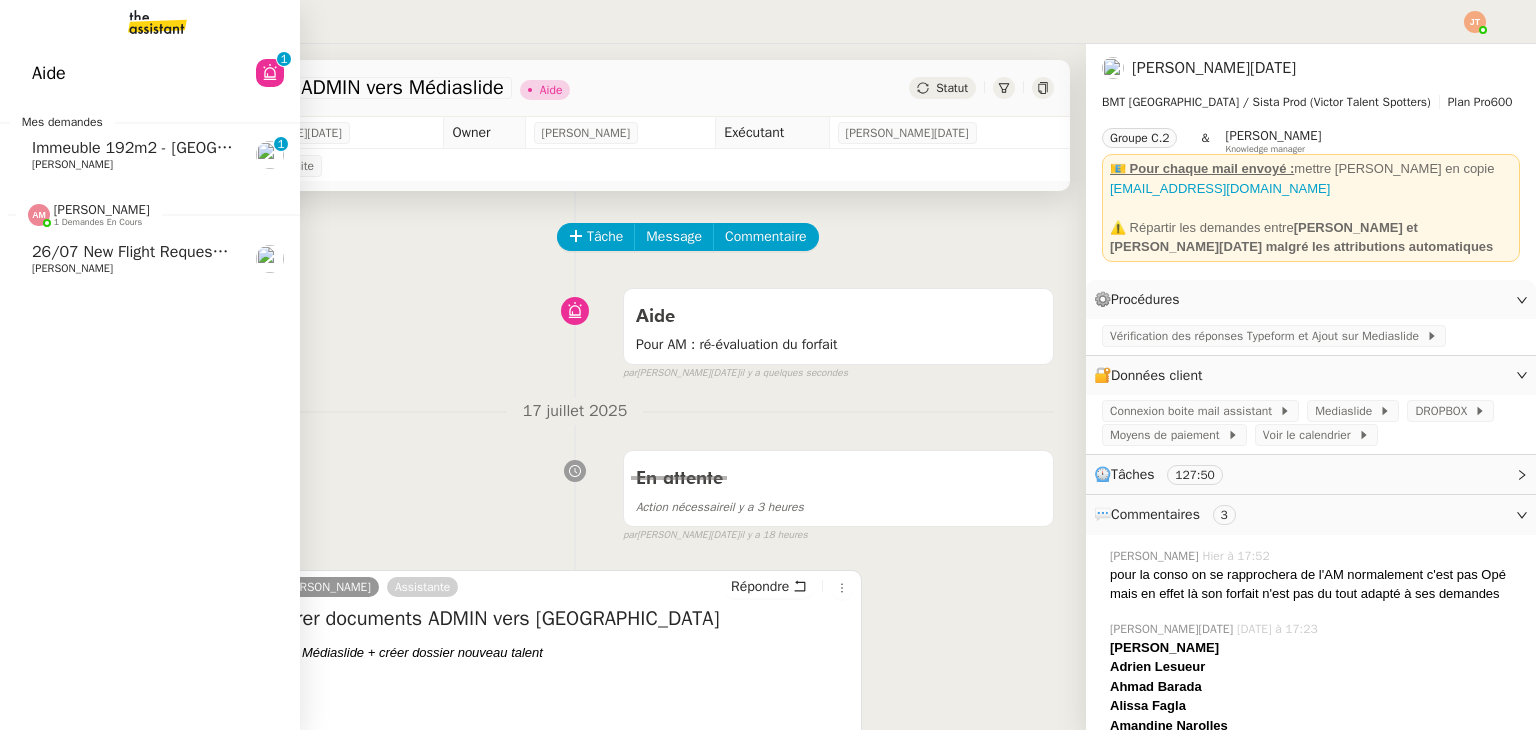click on "1 demandes en cours" 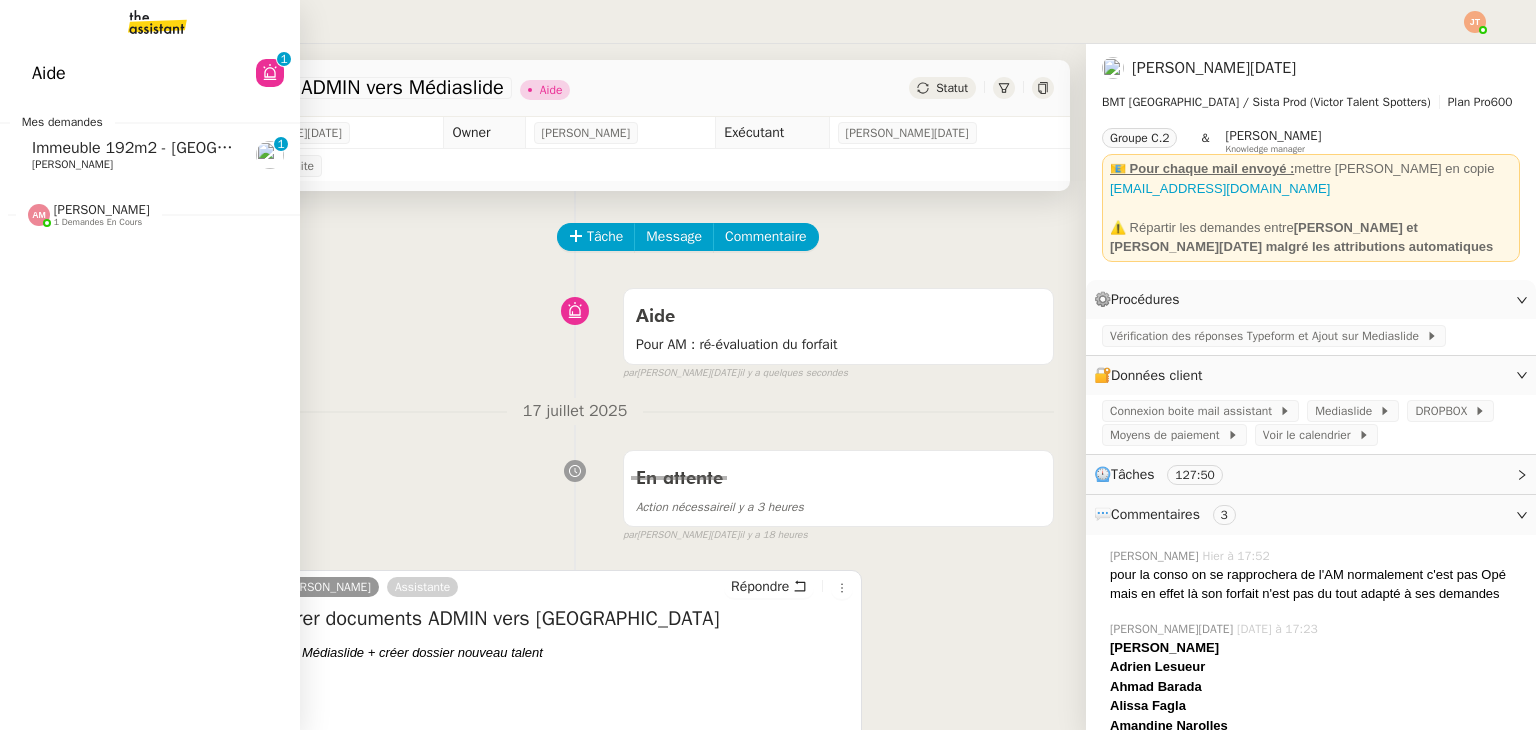 click on "1 demandes en cours" 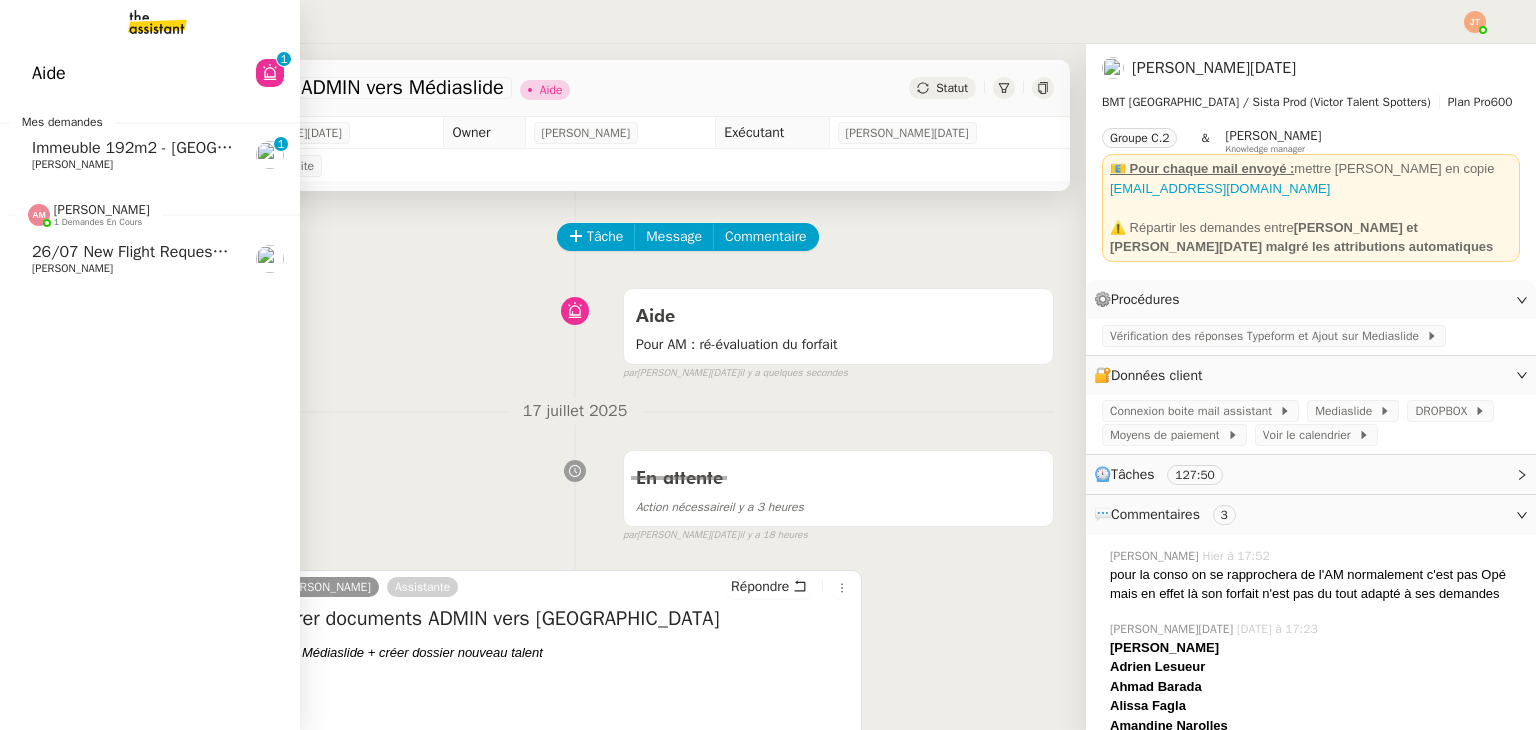 click on "1 demandes en cours" 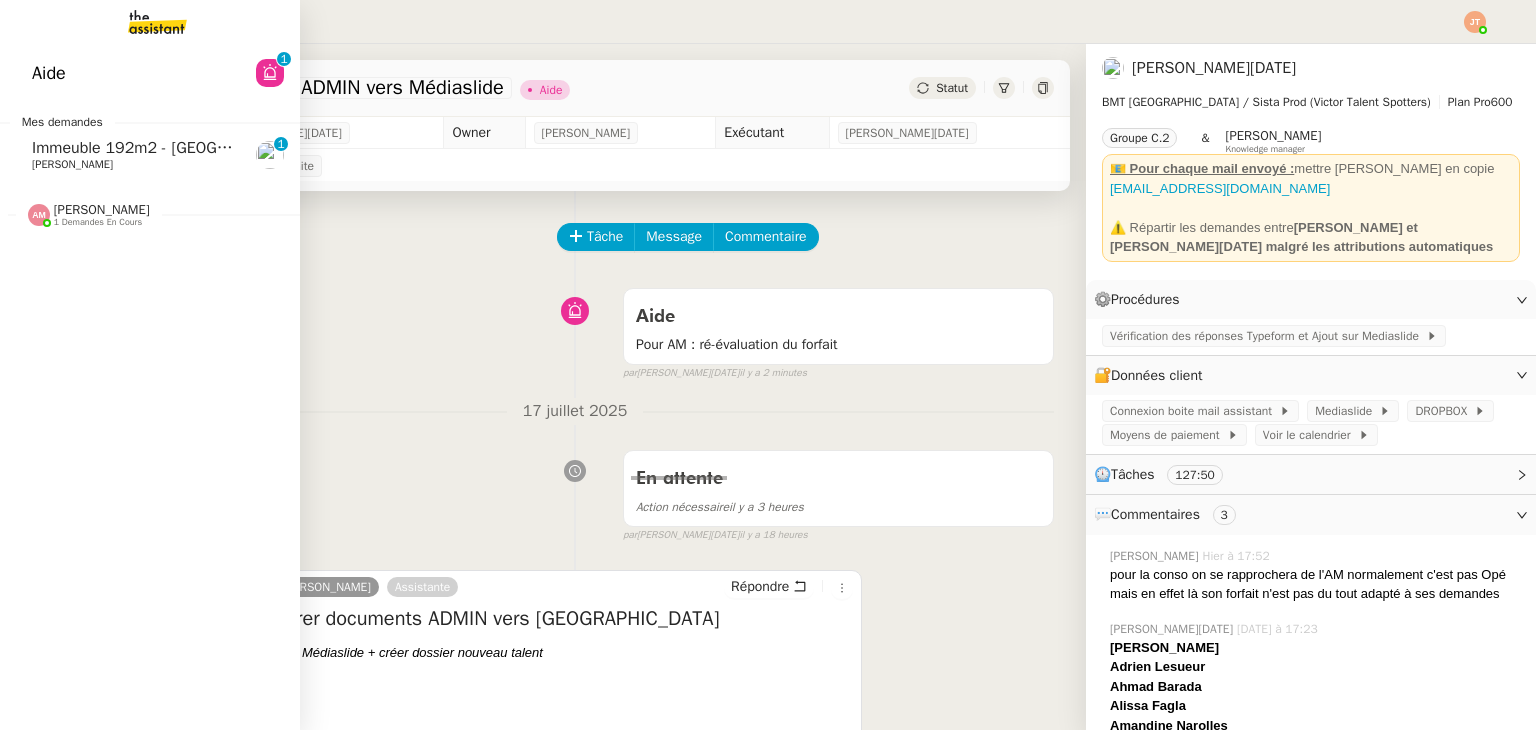 click on "Immeuble 192m2 - La Ciotat 13600 - 640 000€    [PERSON_NAME]     0   1   2   3   4   5   6   7   8   9" 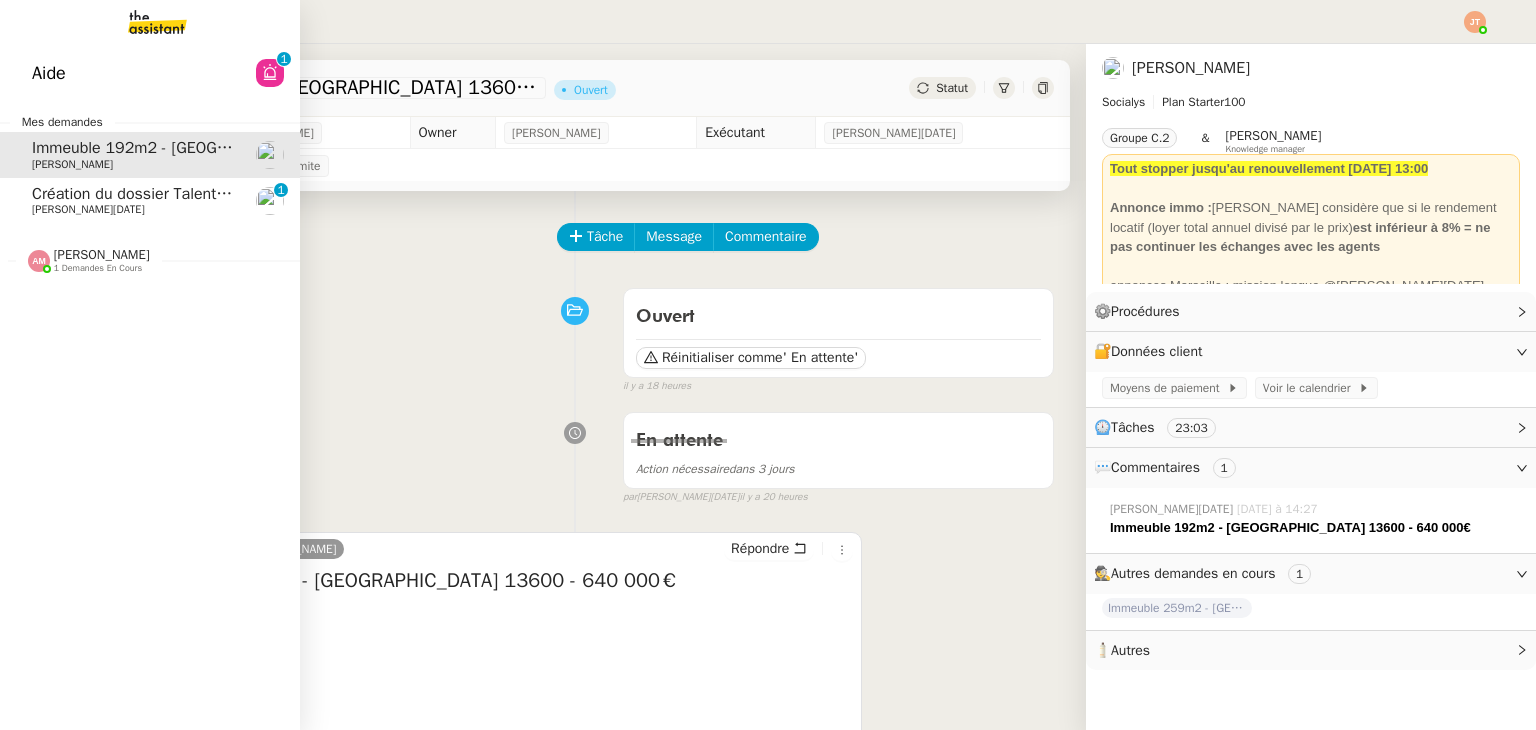click on "Création du dossier Talent  - [DATE]" 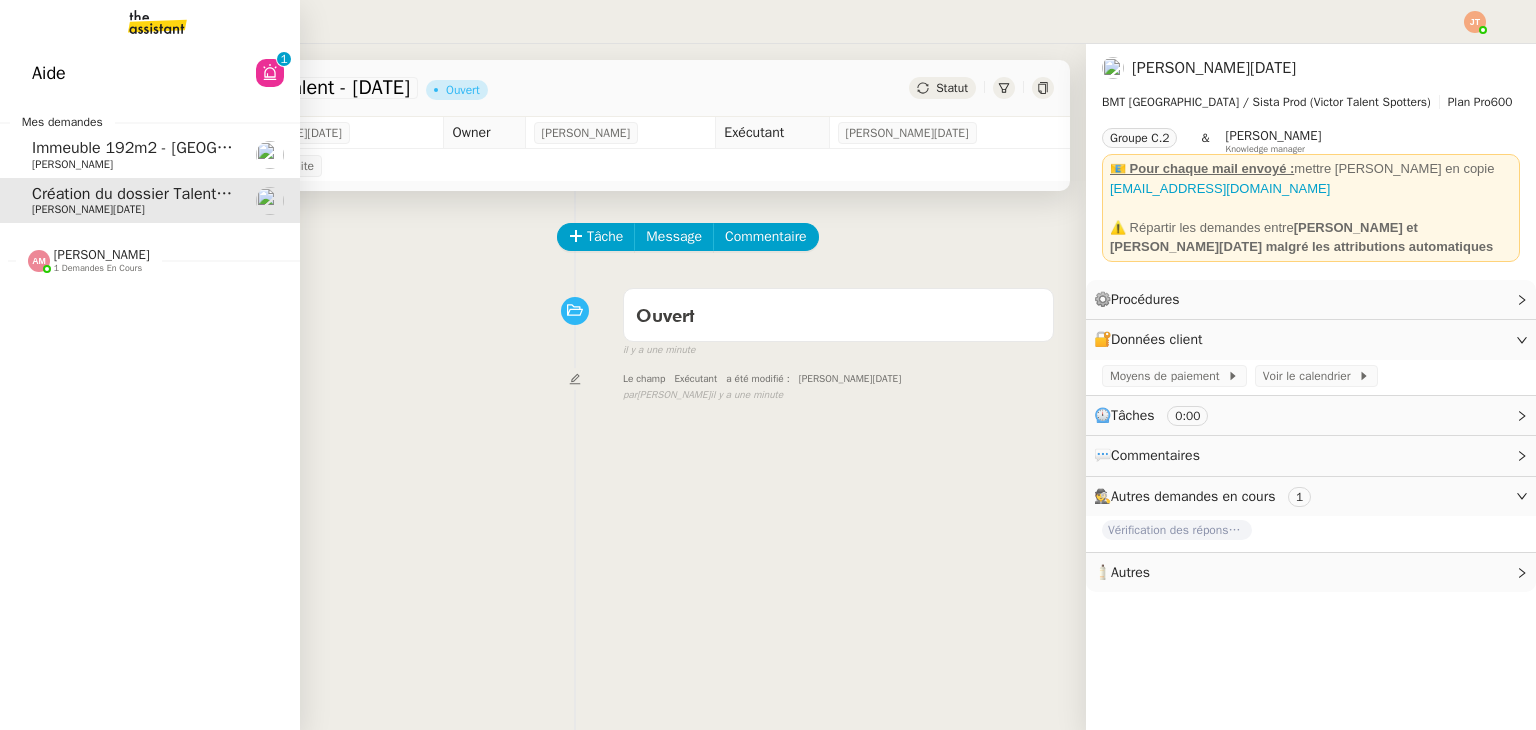 click on "1 demandes en cours" 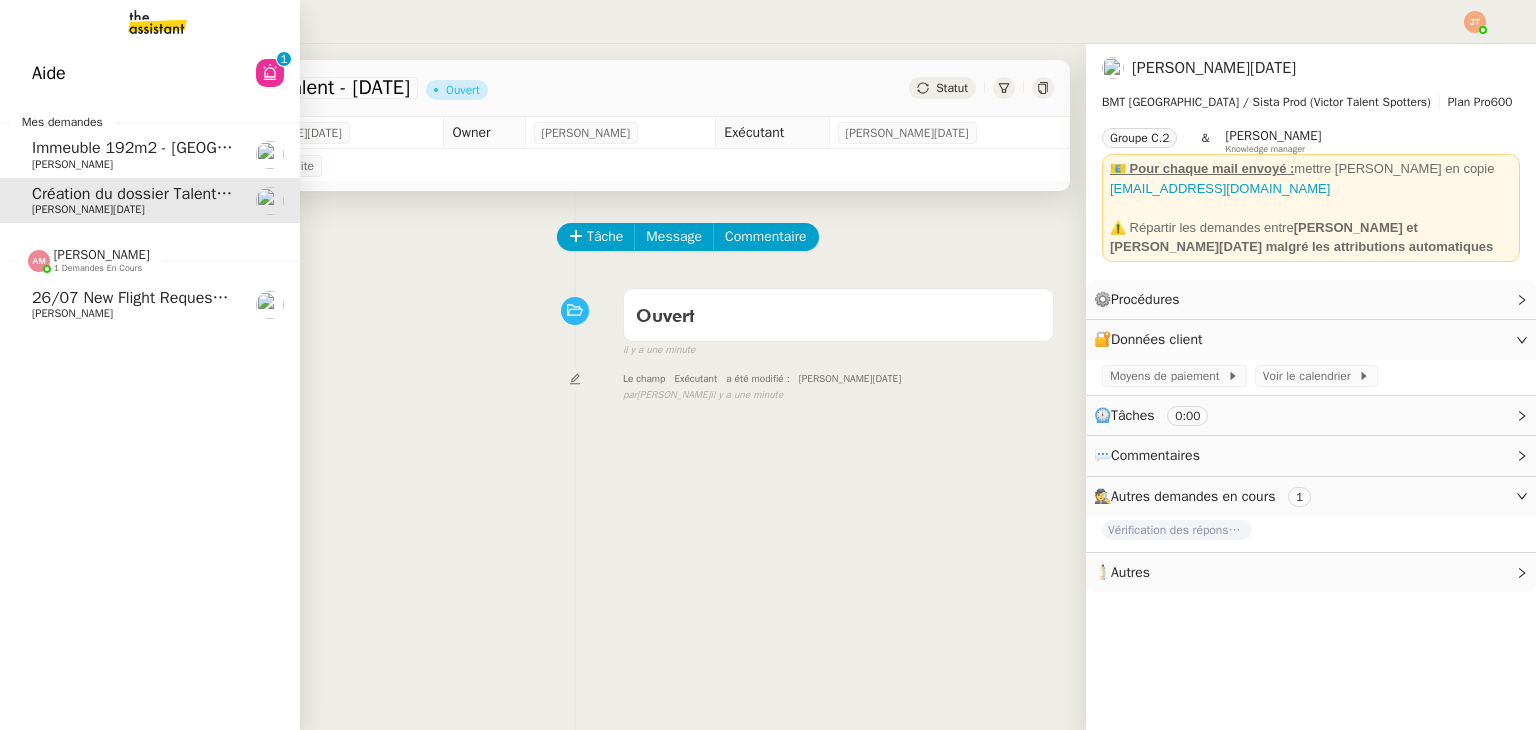 click on "1 demandes en cours" 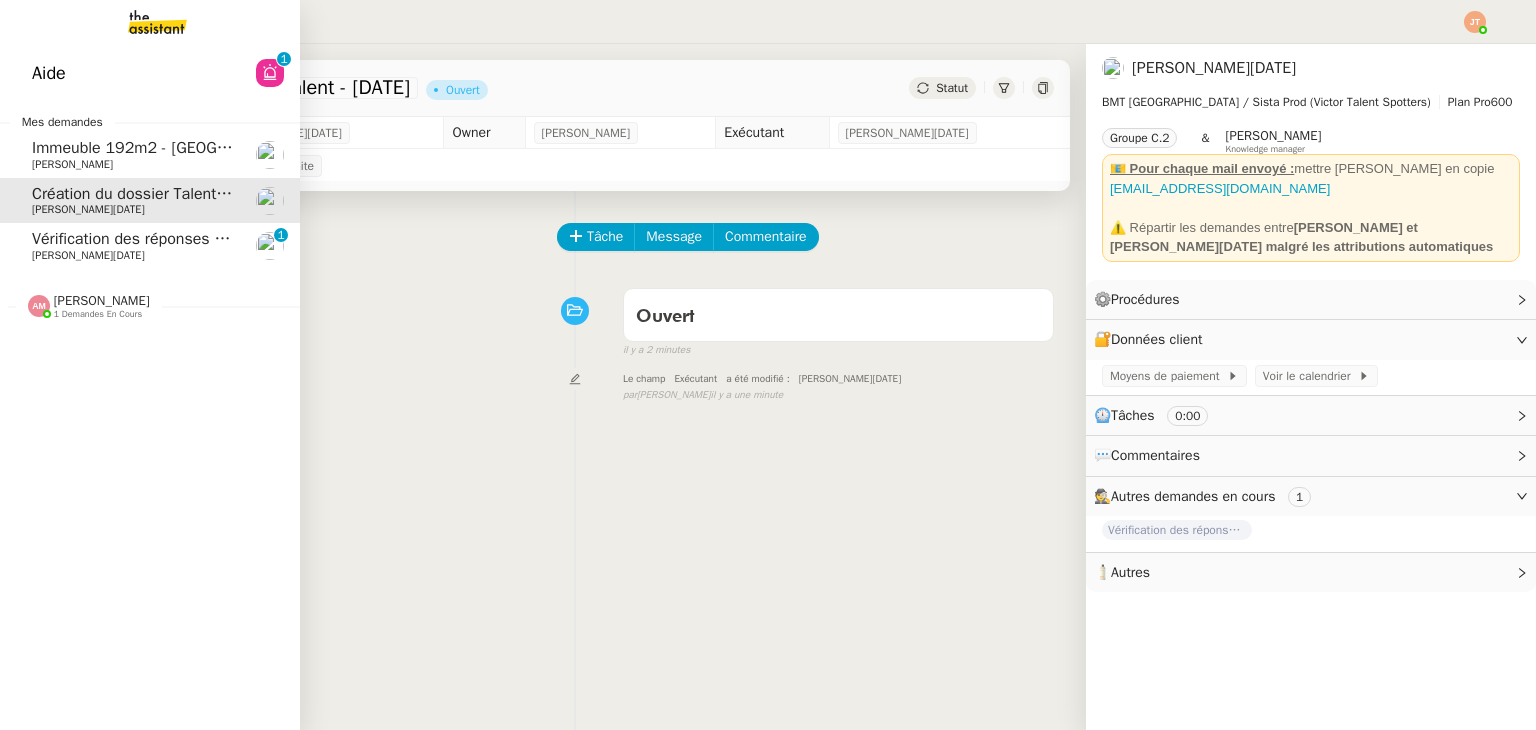 click on "Vérification des réponses Typeform et Ajout sur Mediaslide - [DATE]" 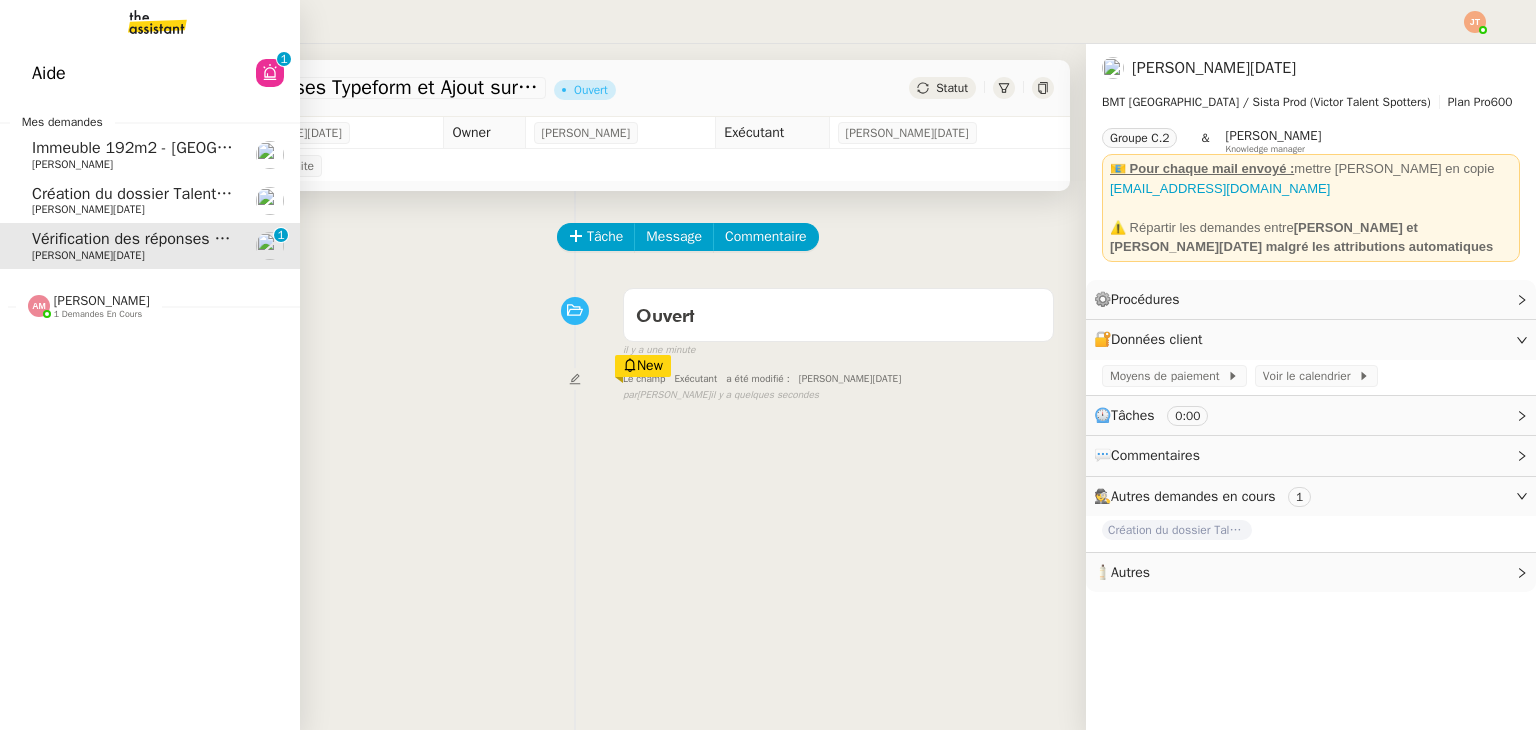 click on "[PERSON_NAME][DATE]" 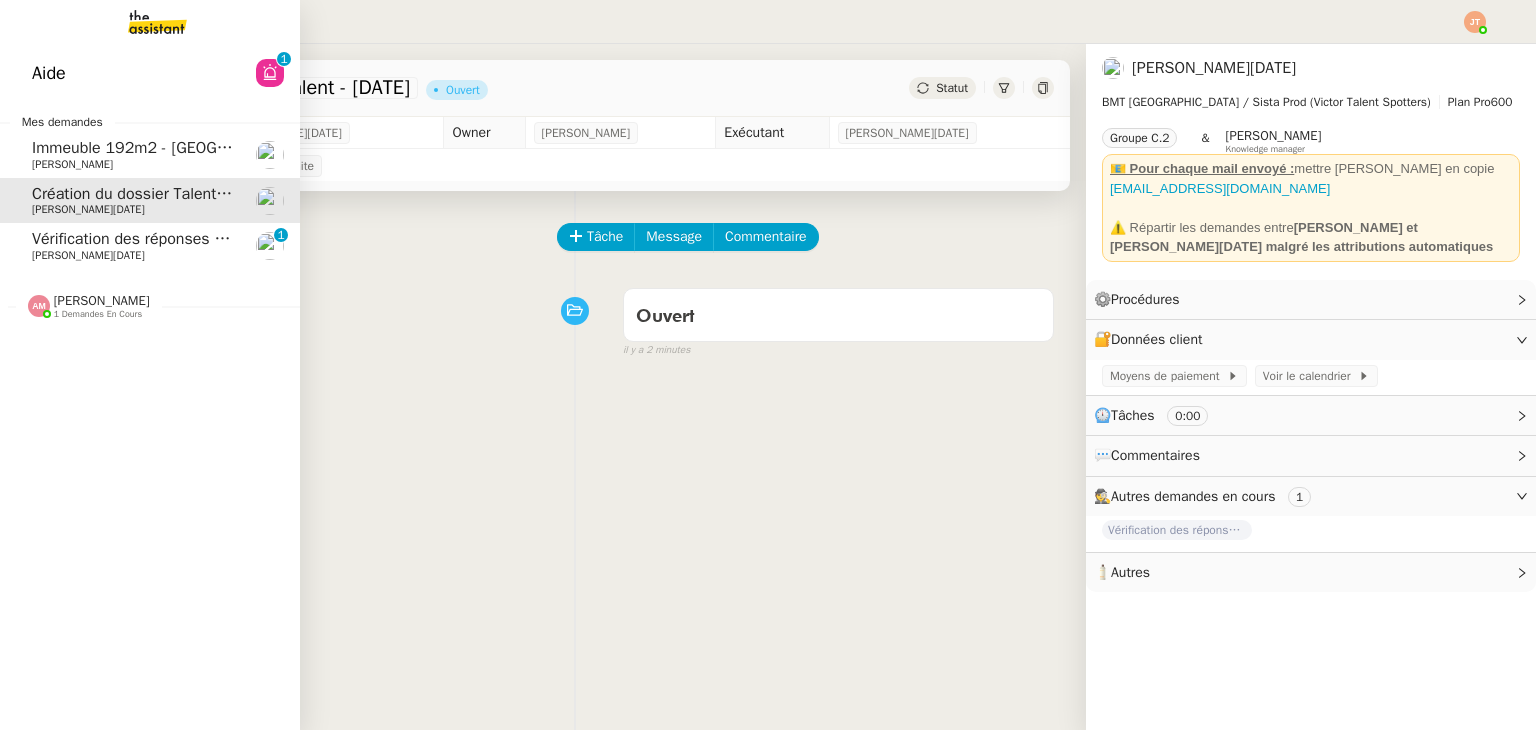 click on "[PERSON_NAME]    1 demandes en cours" 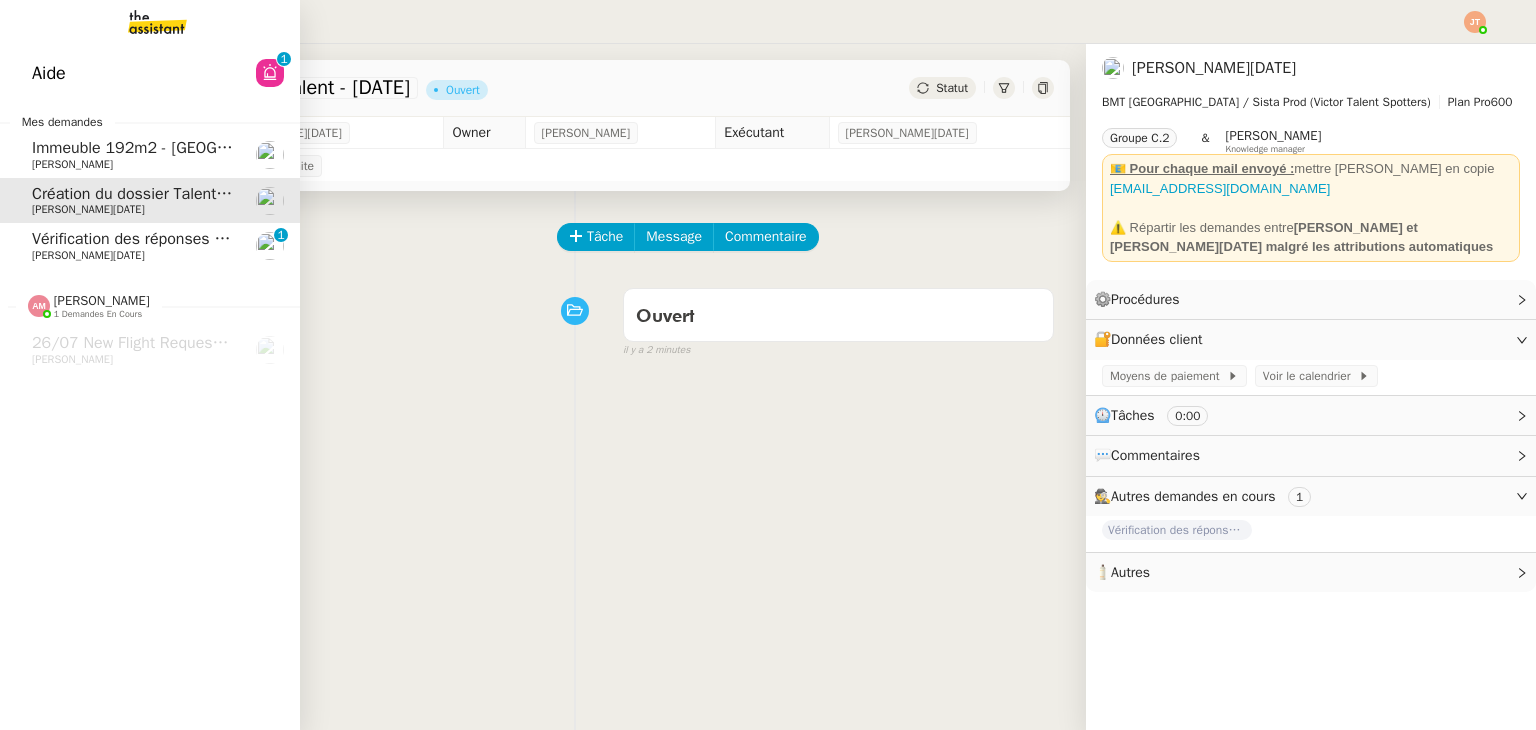 click on "[PERSON_NAME][DATE]" 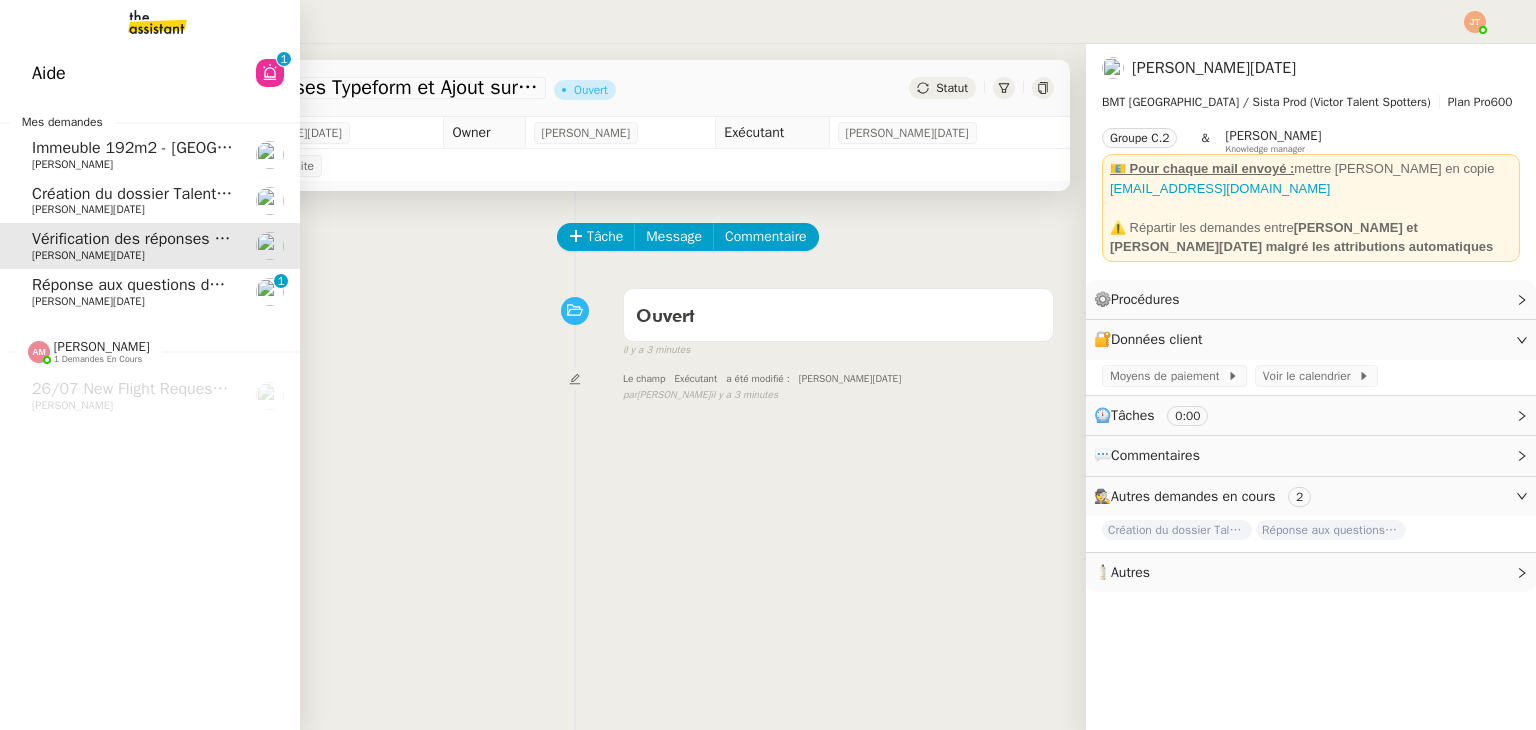 click on "Réponse aux questions des talents - [DATE]" 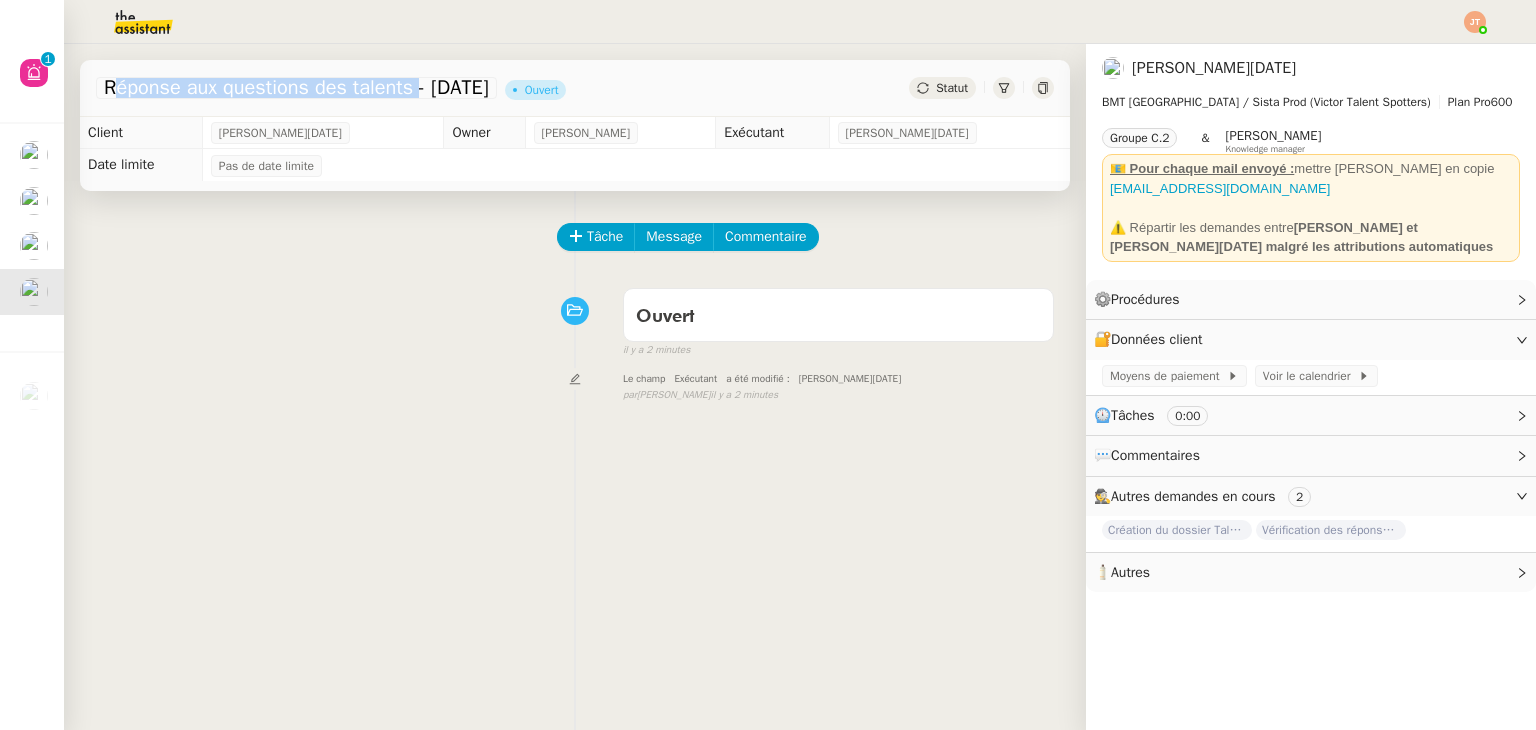 drag, startPoint x: 109, startPoint y: 96, endPoint x: 414, endPoint y: 94, distance: 305.00656 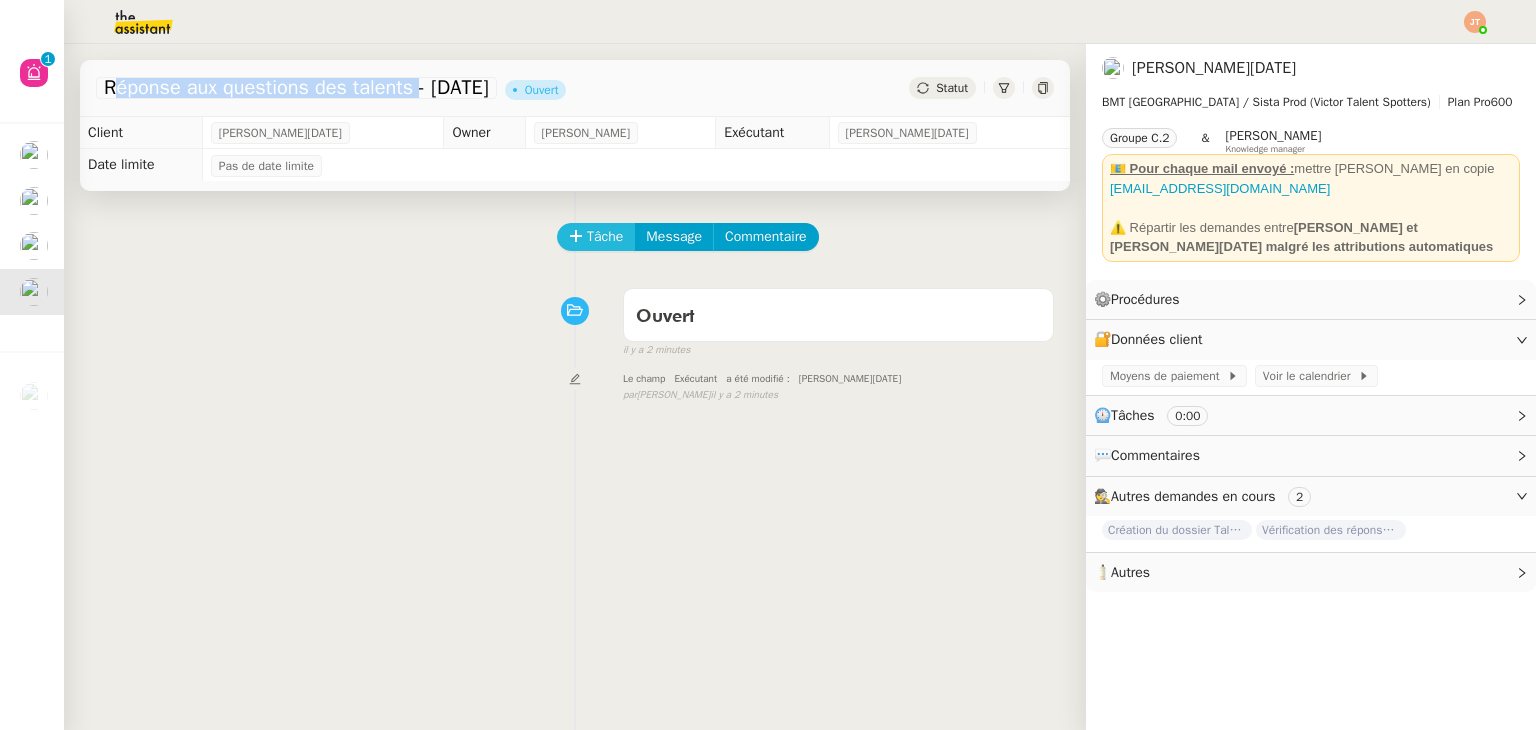 click on "Tâche" 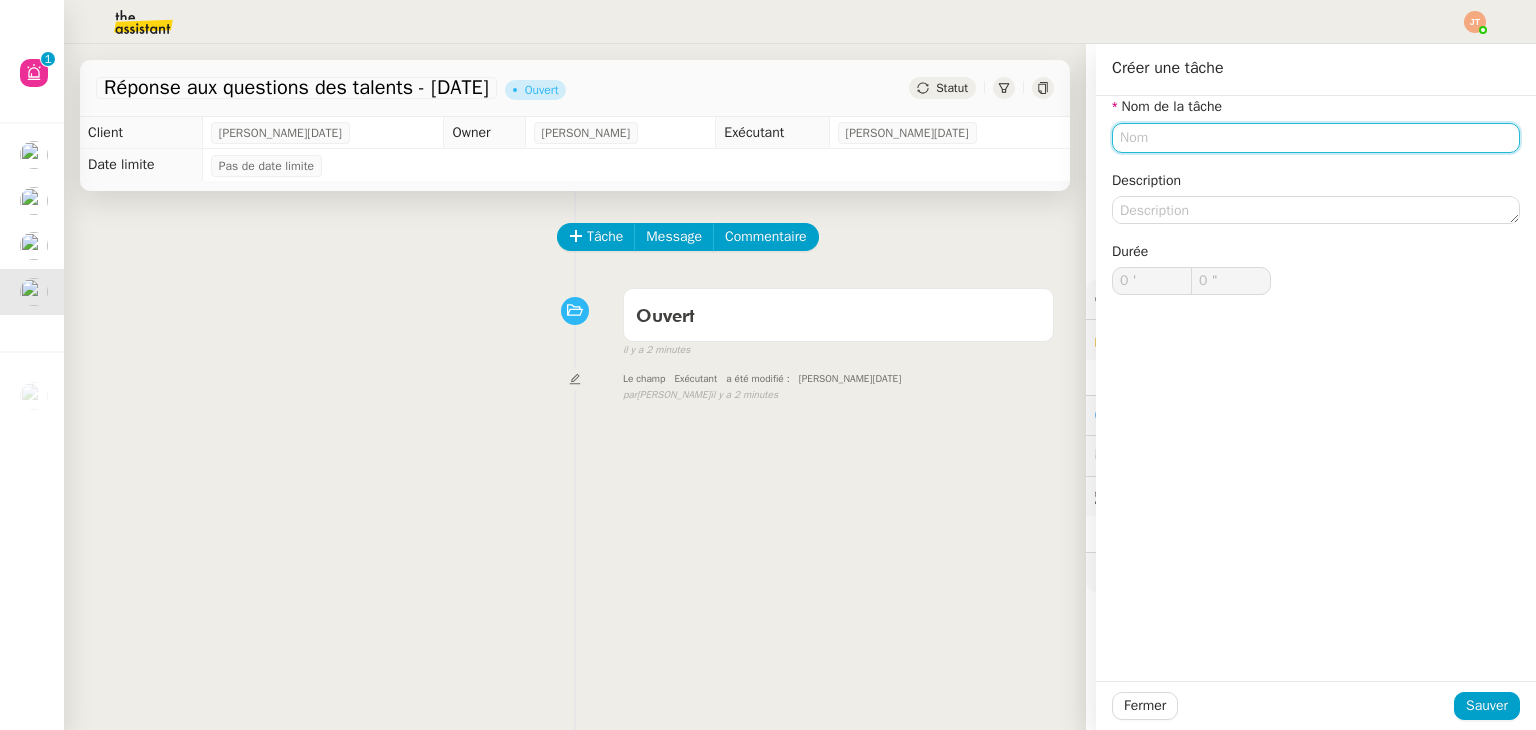 click 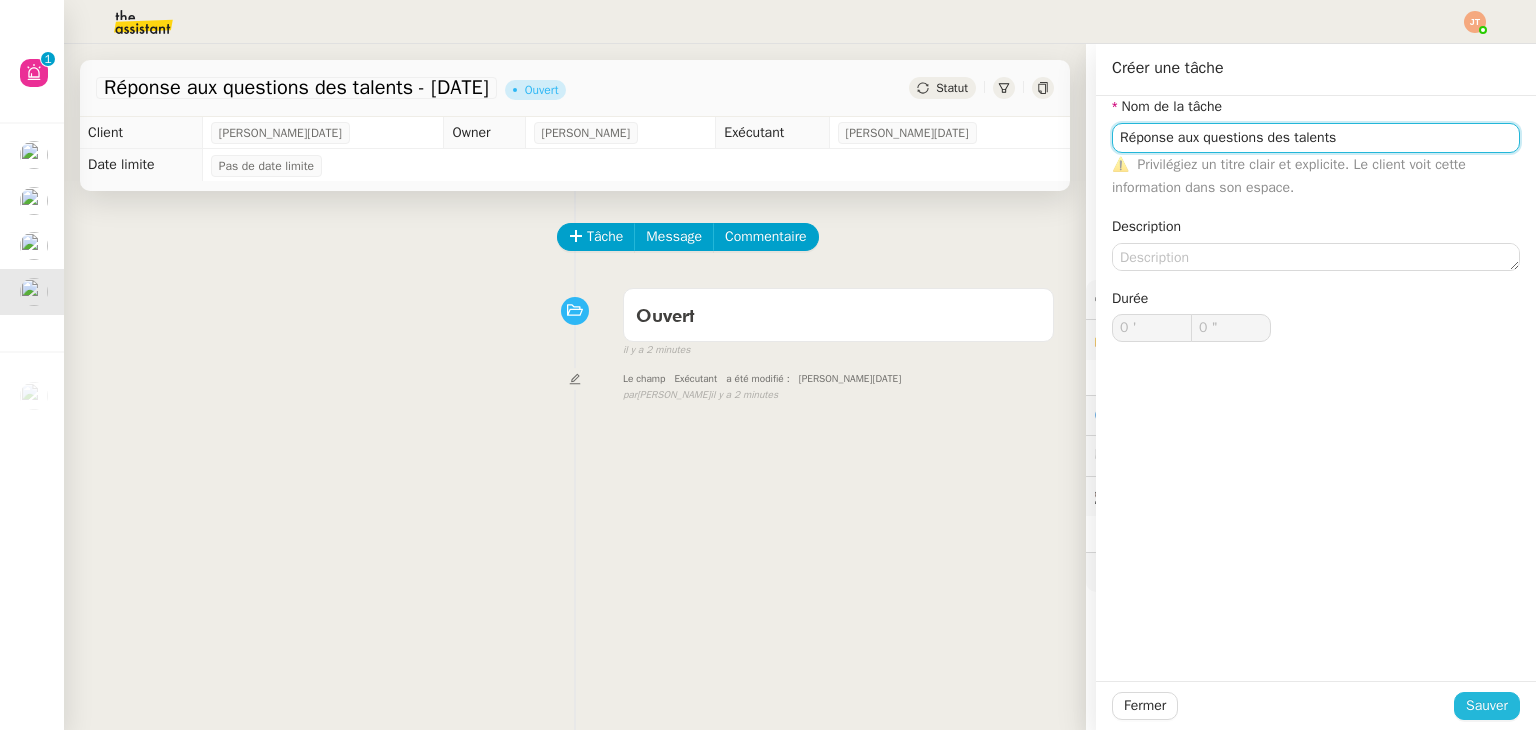 type on "Réponse aux questions des talents" 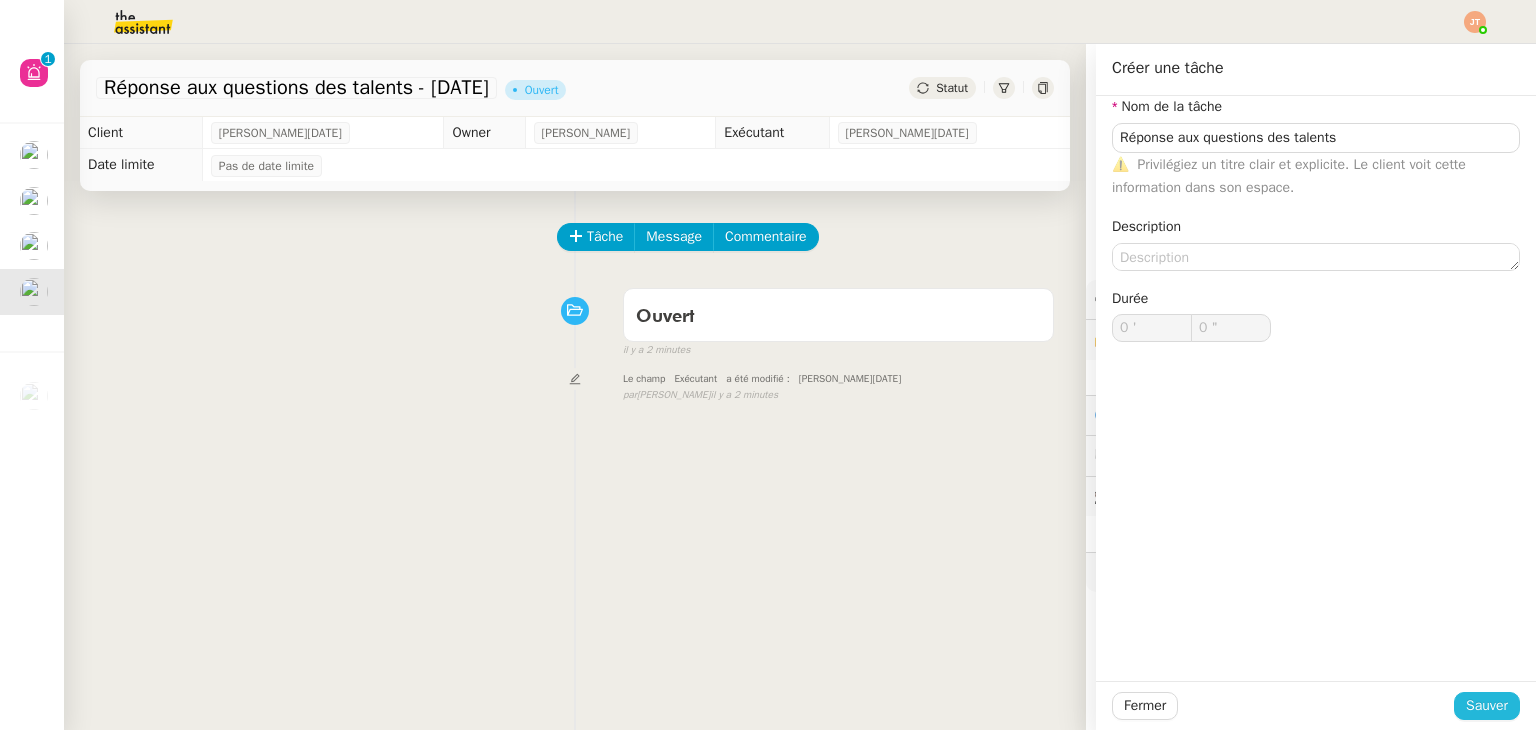 click on "Sauver" 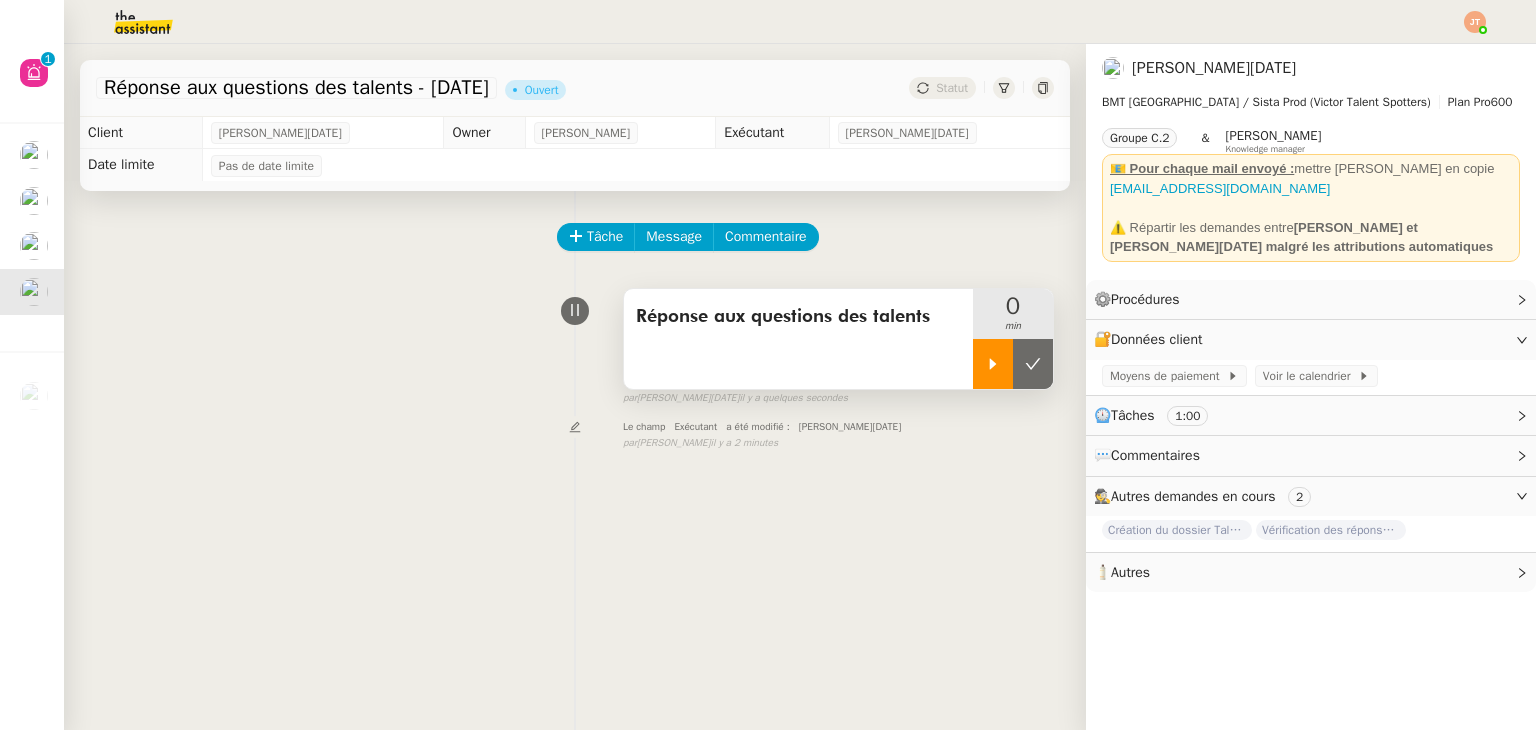 click 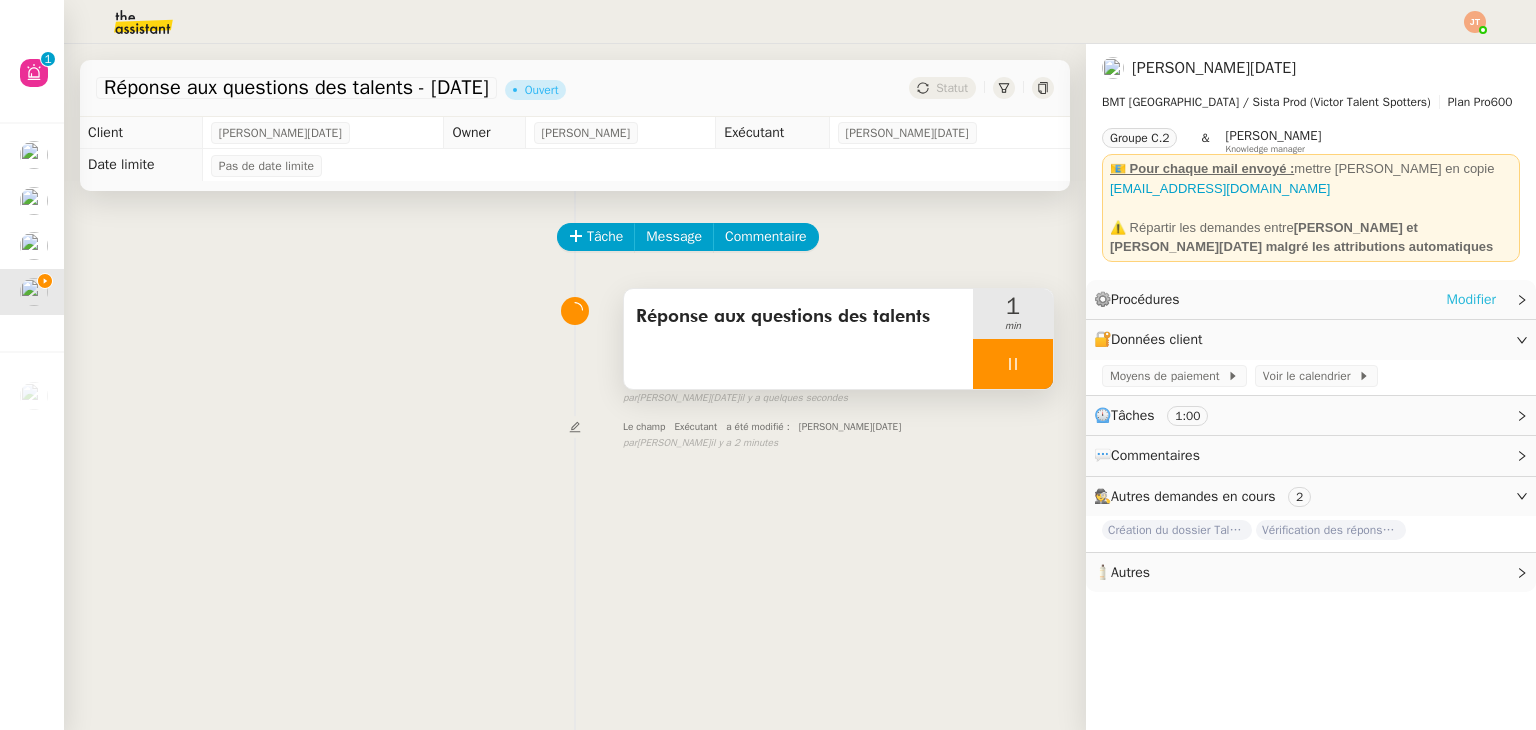 click on "Modifier" 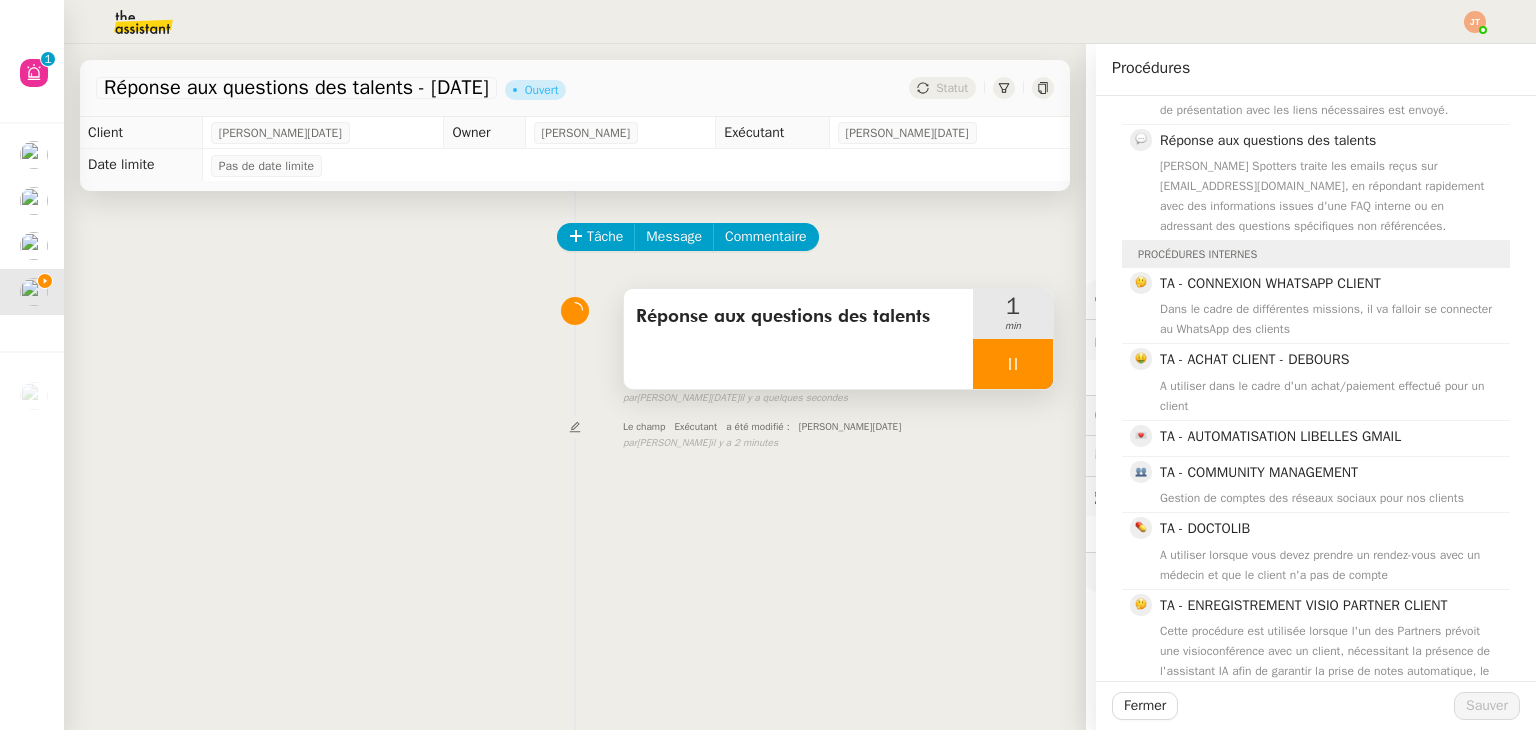 scroll, scrollTop: 700, scrollLeft: 0, axis: vertical 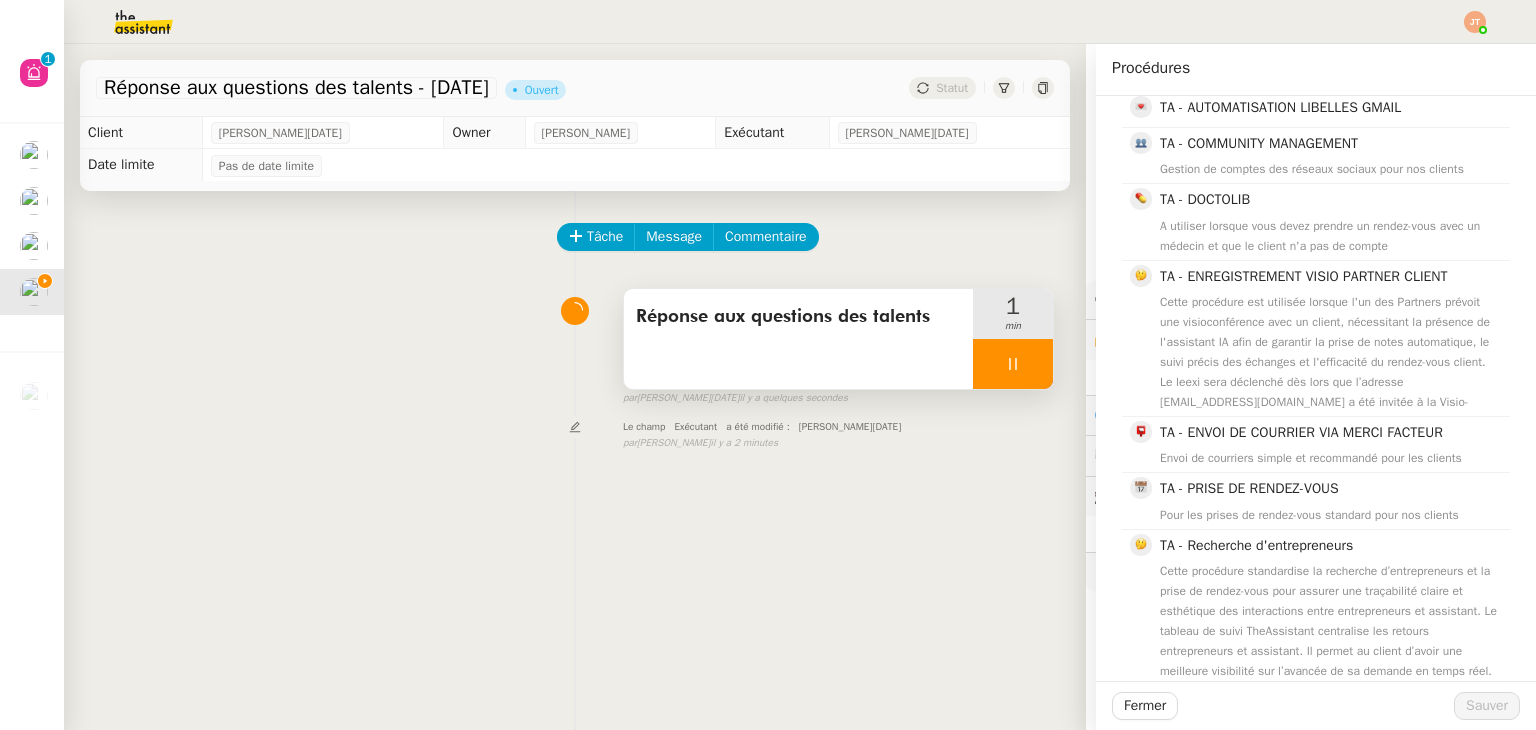 click on "Tâche Message Commentaire Veuillez patienter une erreur s'est produite 👌👌👌 message envoyé ✌️✌️✌️ [PERSON_NAME] d'abord attribuer un client Une erreur s'est produite, veuillez réessayer  Réponse aux questions des talents     1 min false par   [PERSON_NAME][DATE].   il y a quelques secondes 👌👌👌 message envoyé ✌️✌️✌️ une erreur s'est produite 👌👌👌 message envoyé ✌️✌️✌️ Votre message va être revu ✌️✌️✌️ une erreur s'est produite La taille des fichiers doit être de 10Mb au maximum. Le champ     Exécutant     a été modifié :     [PERSON_NAME][DATE] false par   [PERSON_NAME]   il y a 2 minutes 👌👌👌 message envoyé ✌️✌️✌️ une erreur s'est produite 👌👌👌 message envoyé ✌️✌️✌️ Votre message va être revu ✌️✌️✌️ une erreur s'est produite La taille des fichiers doit être de 10Mb au maximum." 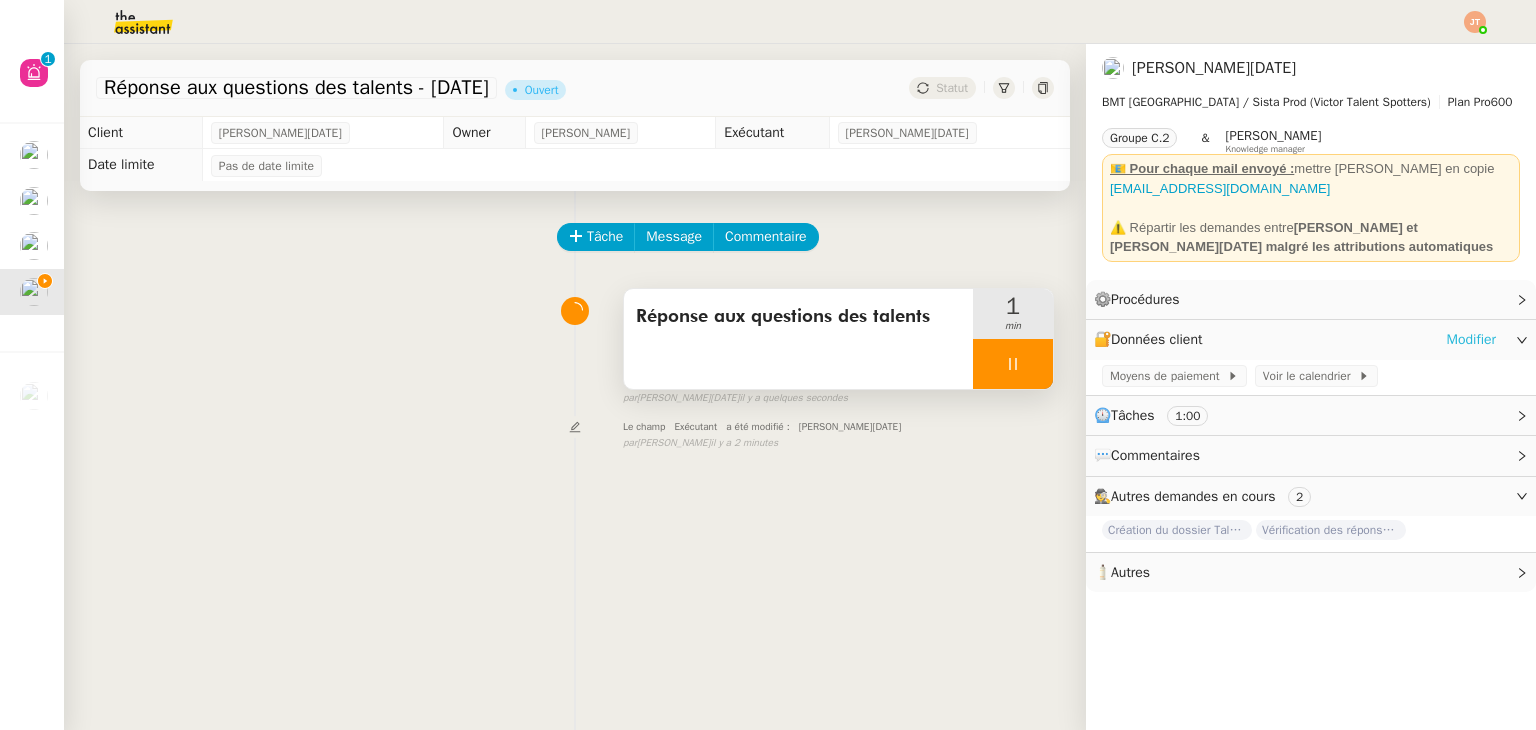 click on "Modifier" 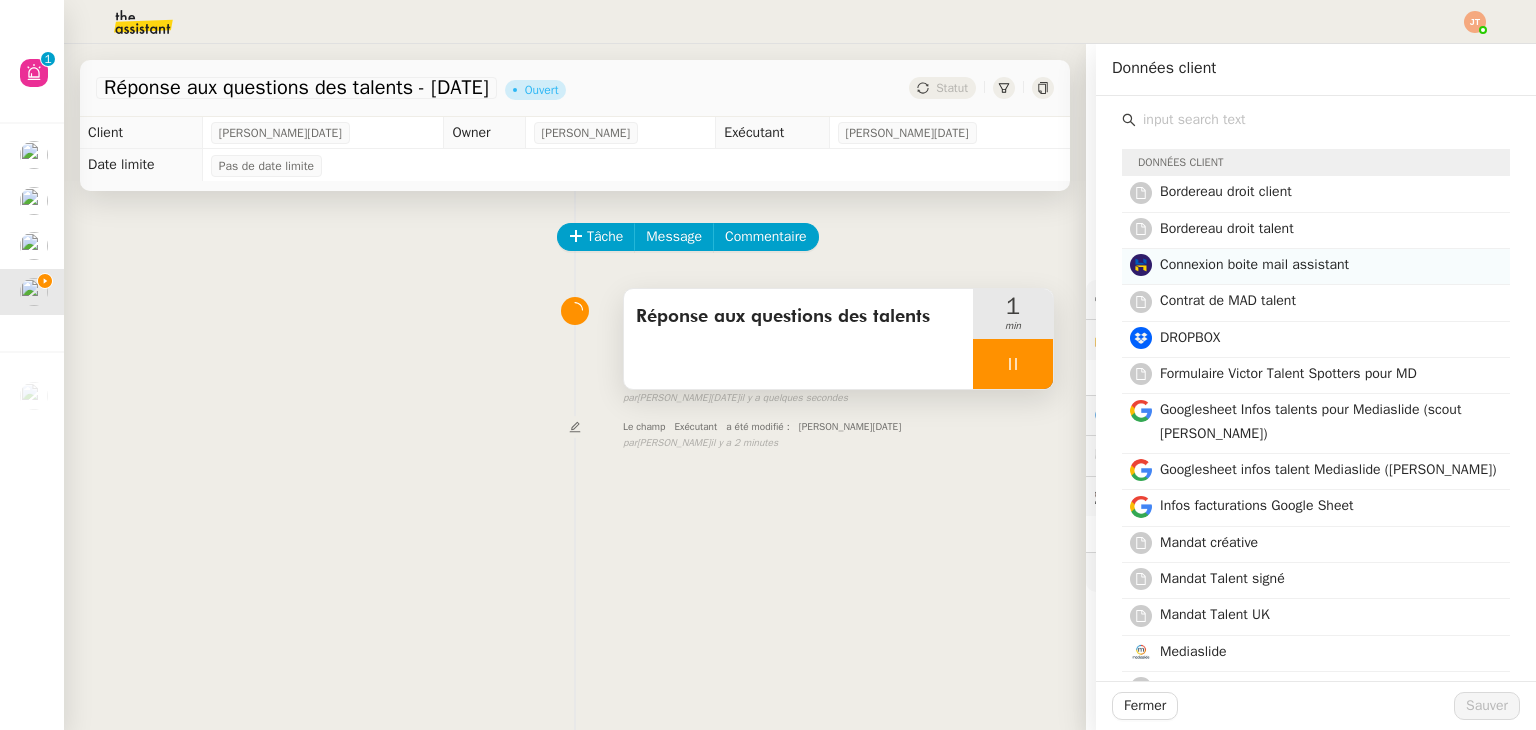 click on "Connexion boite mail assistant" 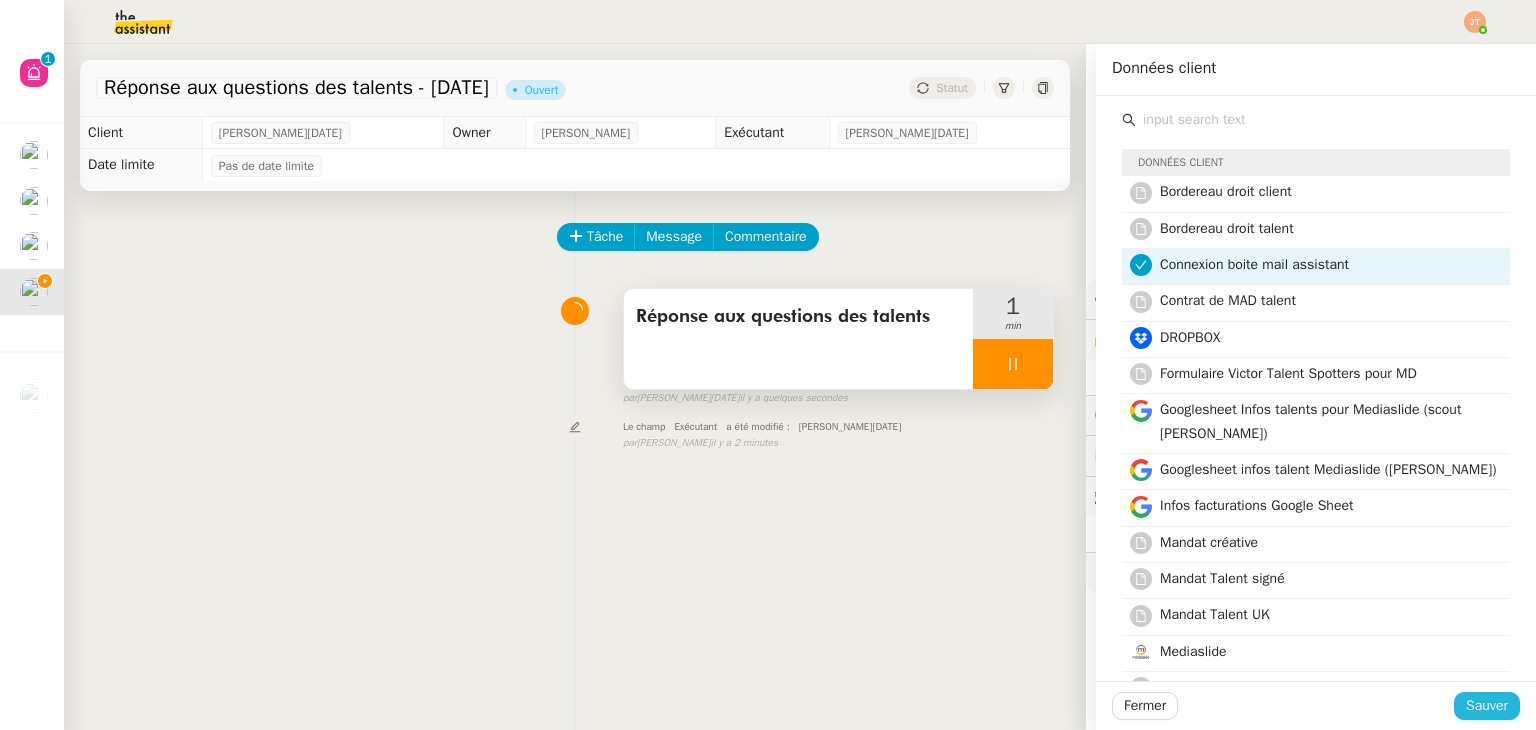 click on "Sauver" 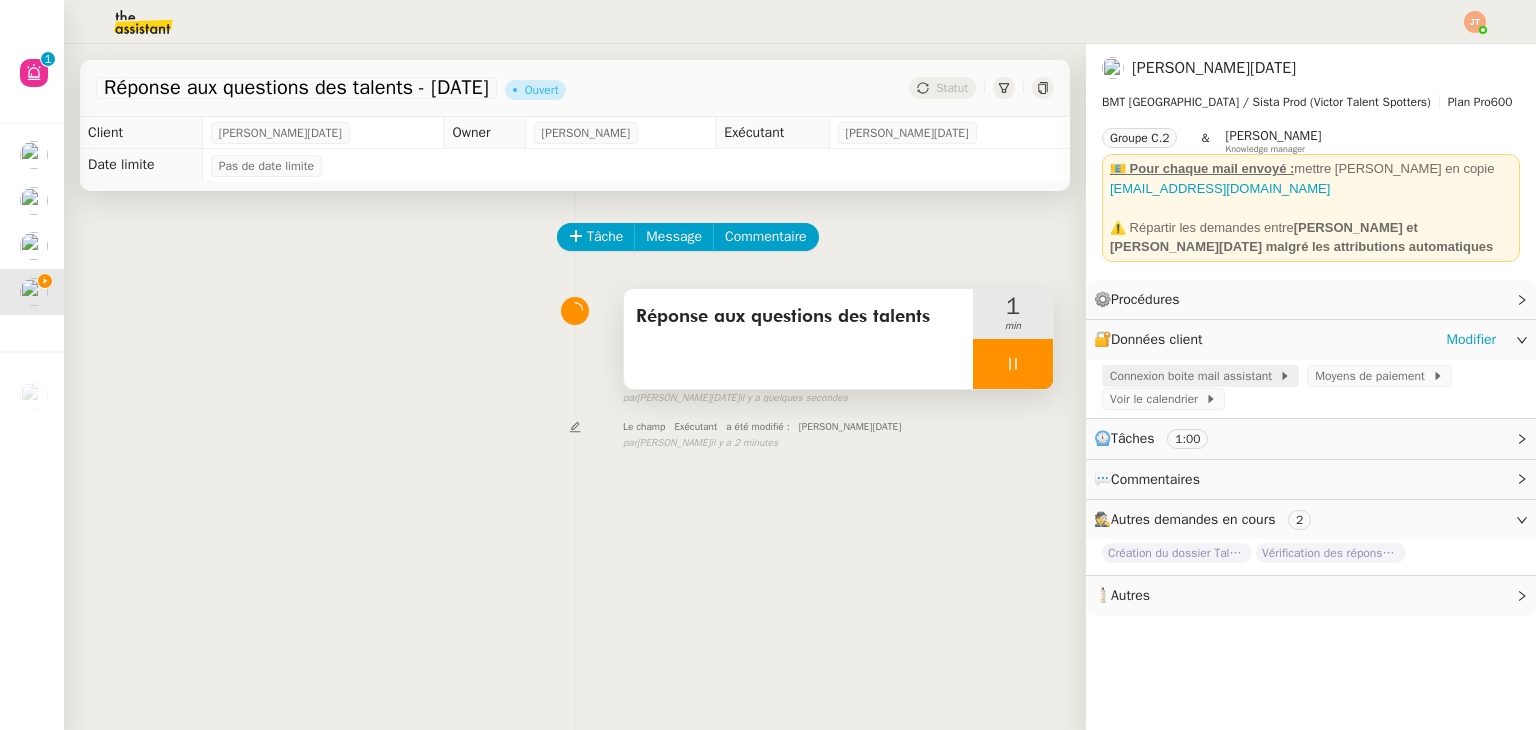 click on "Connexion boite mail assistant" 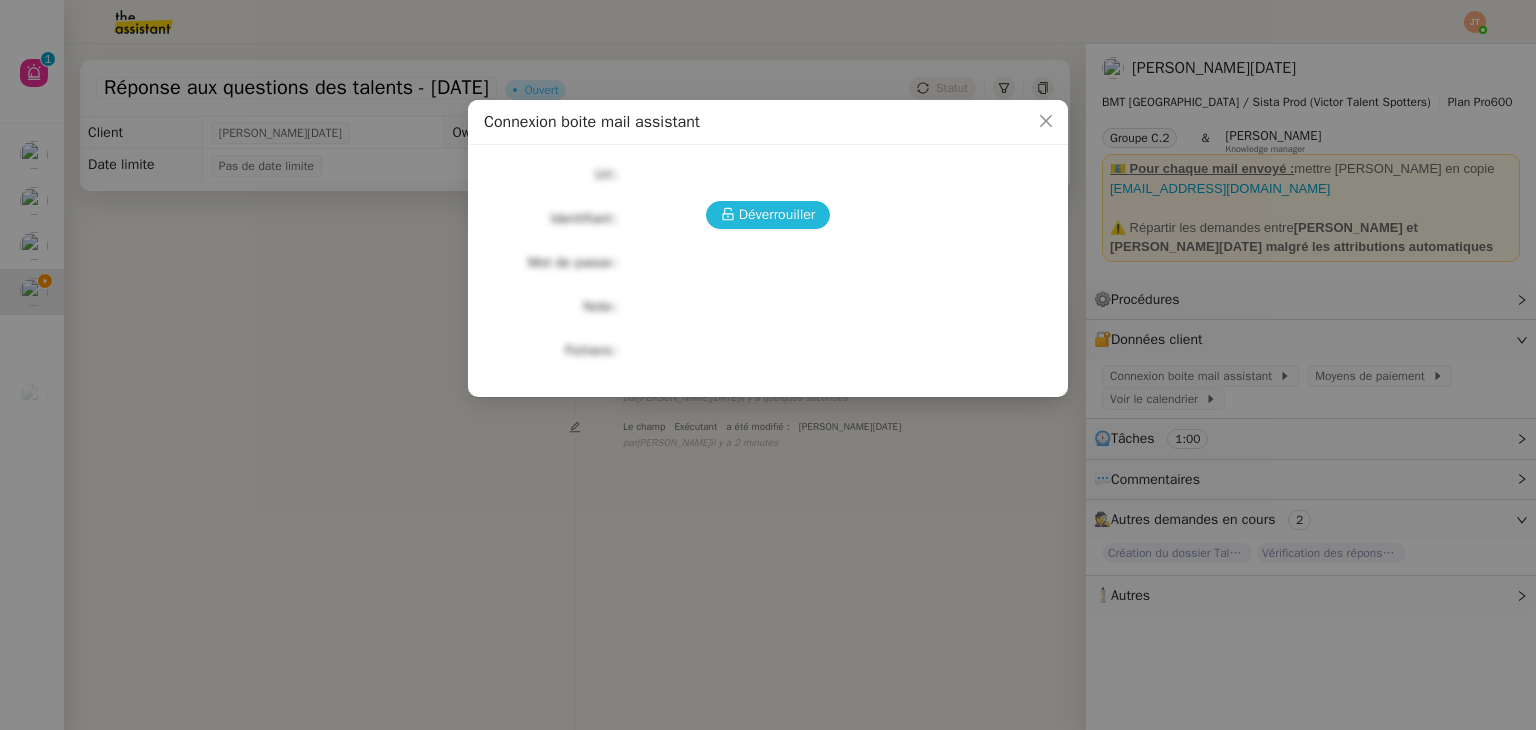 click on "Déverrouiller" at bounding box center [777, 214] 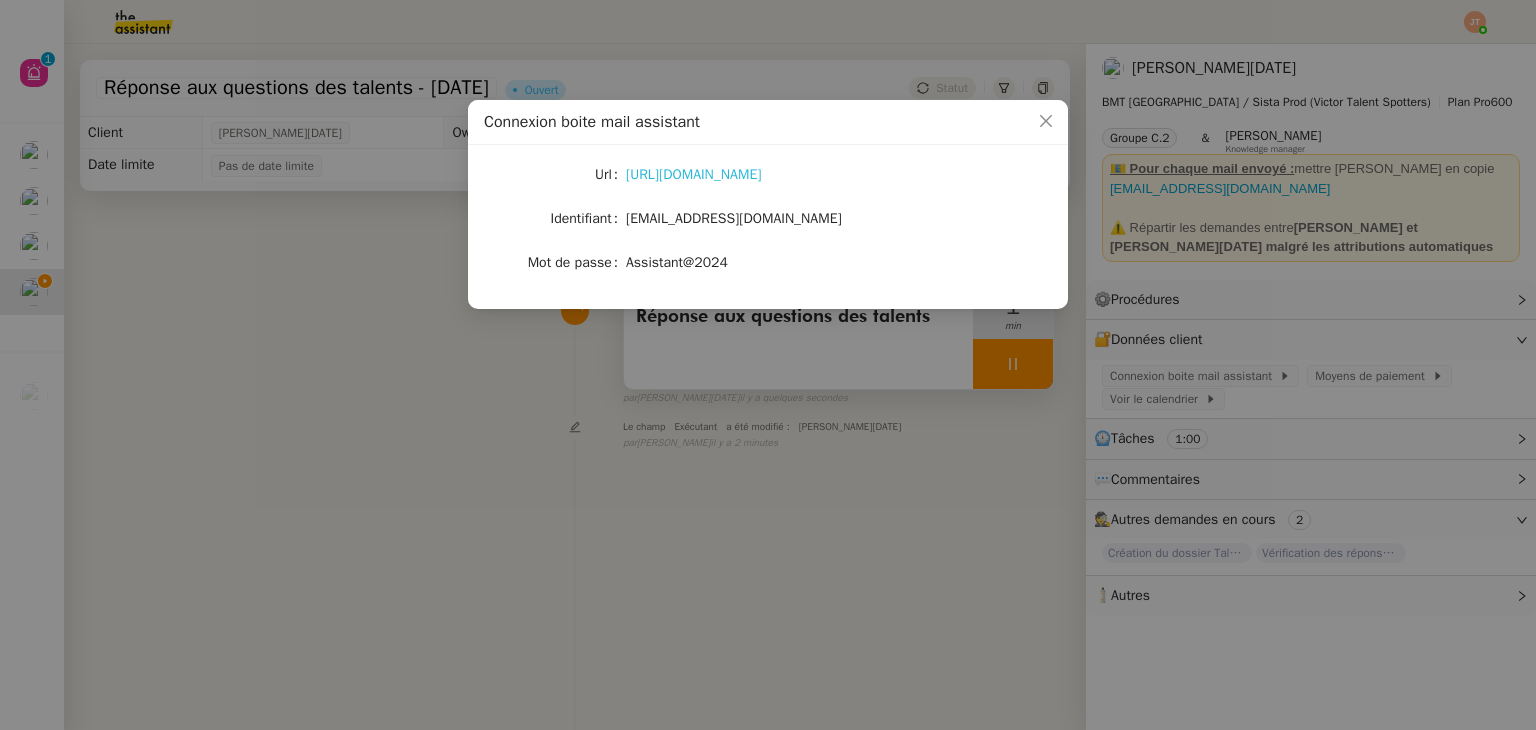 click on "[URL][DOMAIN_NAME]" 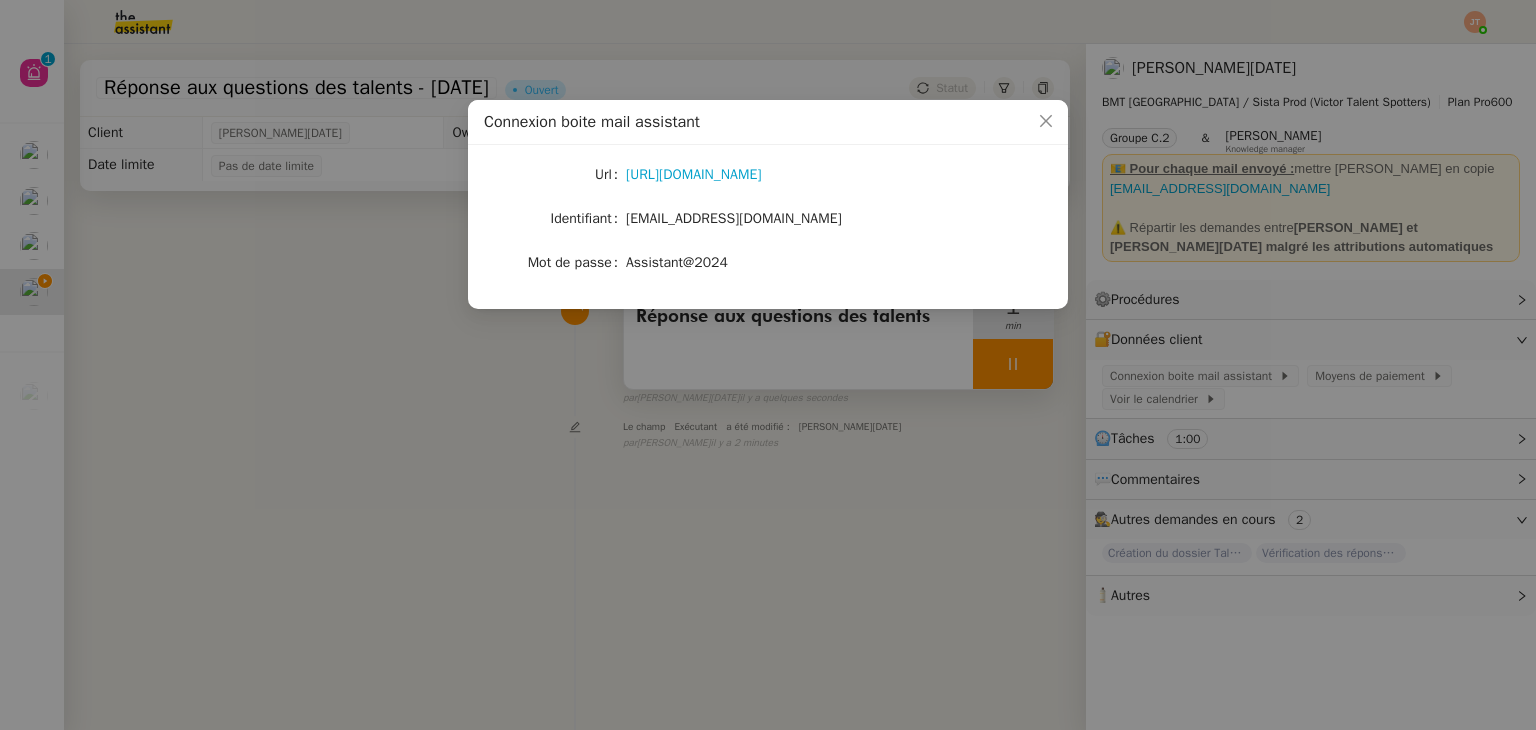 click on "Connexion boite mail assistant  Url [URL][DOMAIN_NAME]    Identifiant [EMAIL_ADDRESS][DOMAIN_NAME] Mot de passe [SECURITY_DATA]" at bounding box center [768, 365] 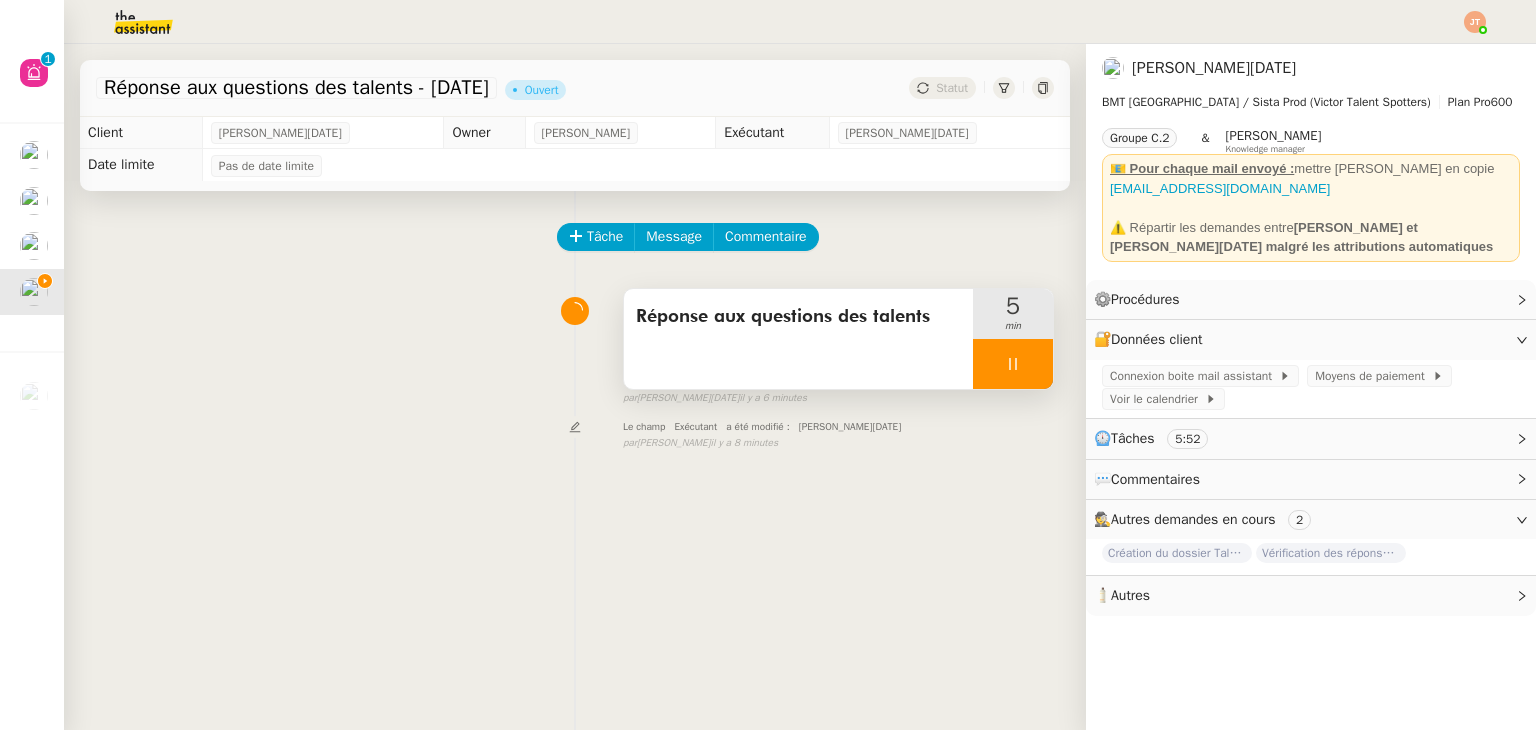 click at bounding box center [1013, 364] 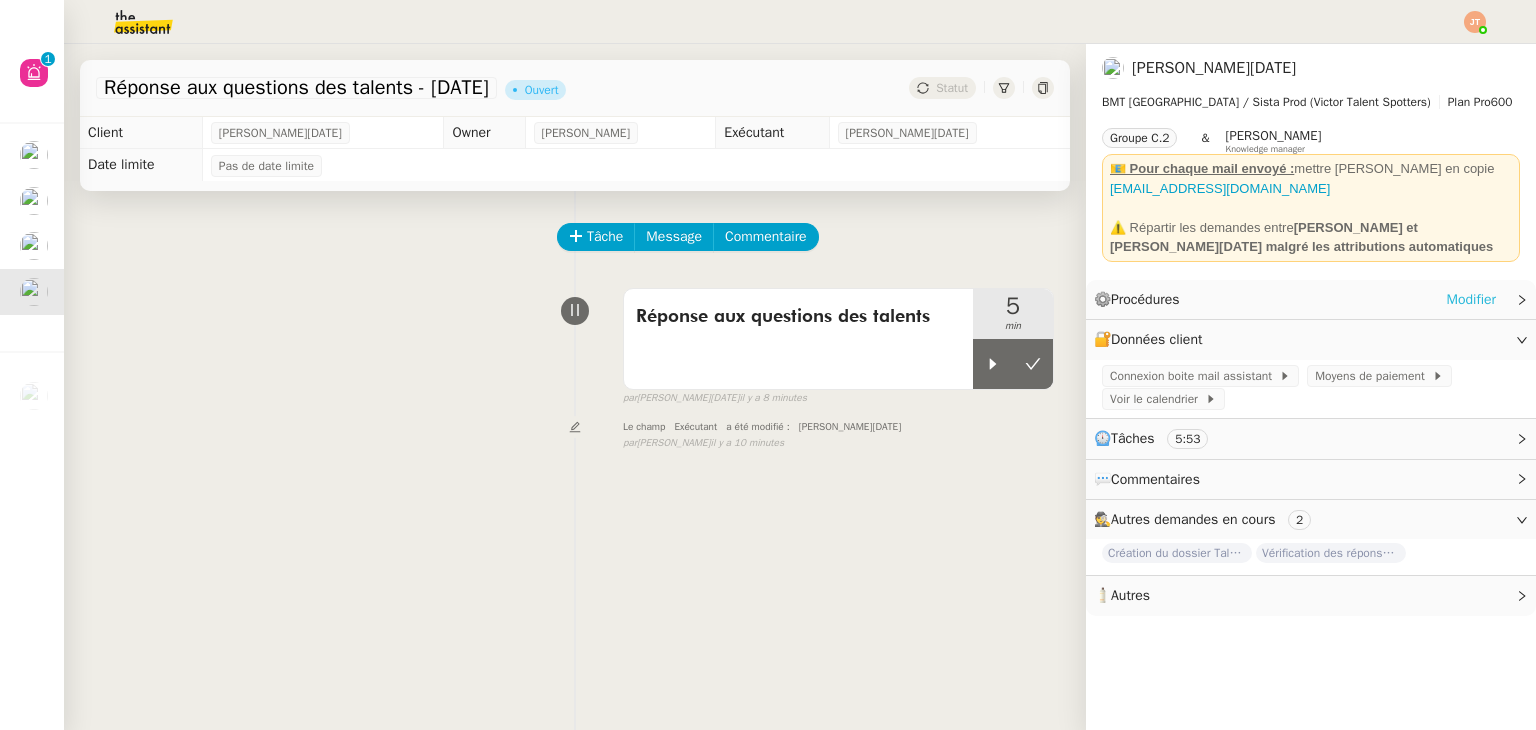 click on "Modifier" 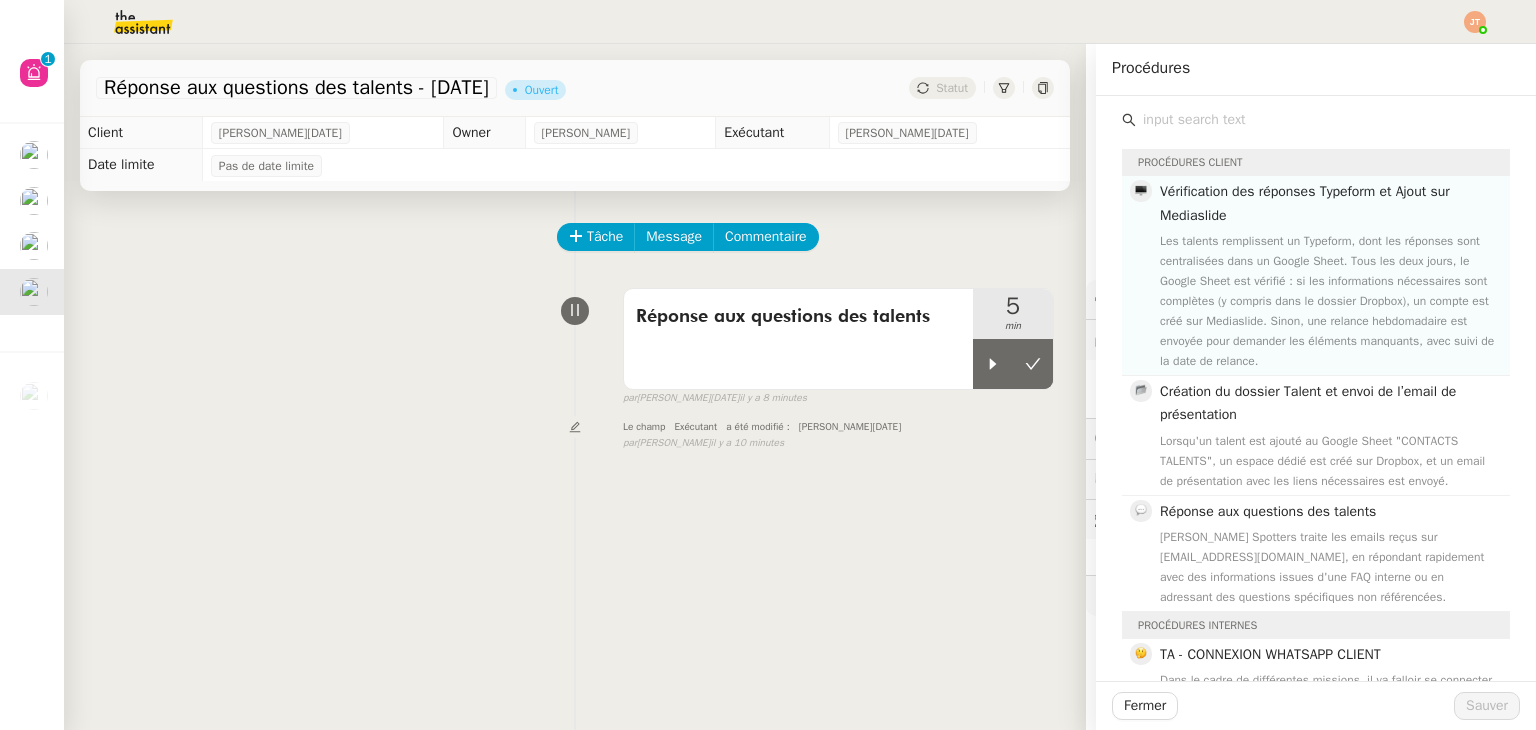 click on "Vérification des réponses Typeform et Ajout sur Mediaslide Les talents remplissent un Typeform, dont les réponses sont centralisées dans un Google Sheet. Tous les deux jours, le Google Sheet est vérifié : si les informations nécessaires sont complètes (y compris dans le dossier Dropbox), un compte est créé sur Mediaslide. Sinon, une relance hebdomadaire est envoyée pour demander les éléments manquants, avec suivi de la date de relance." 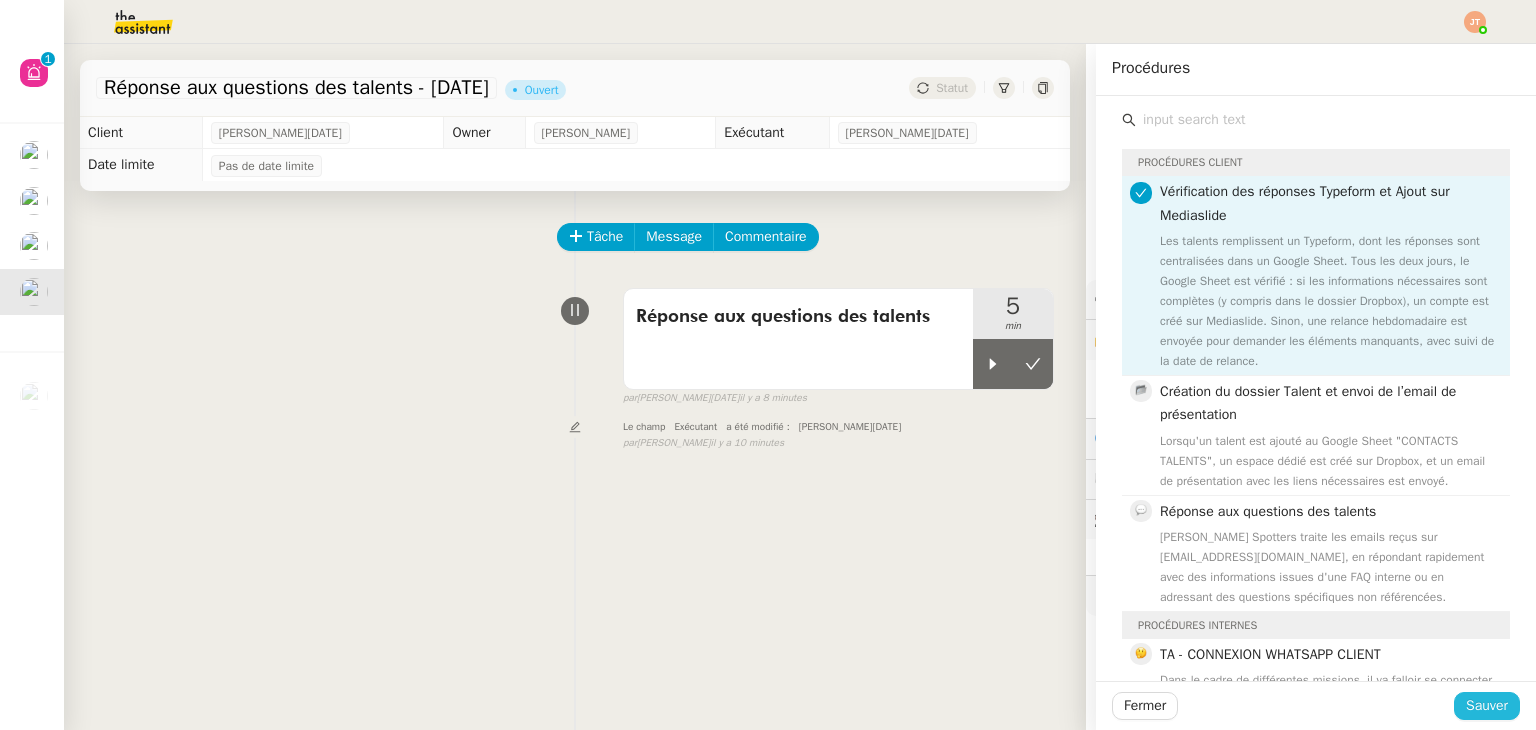 click on "Sauver" 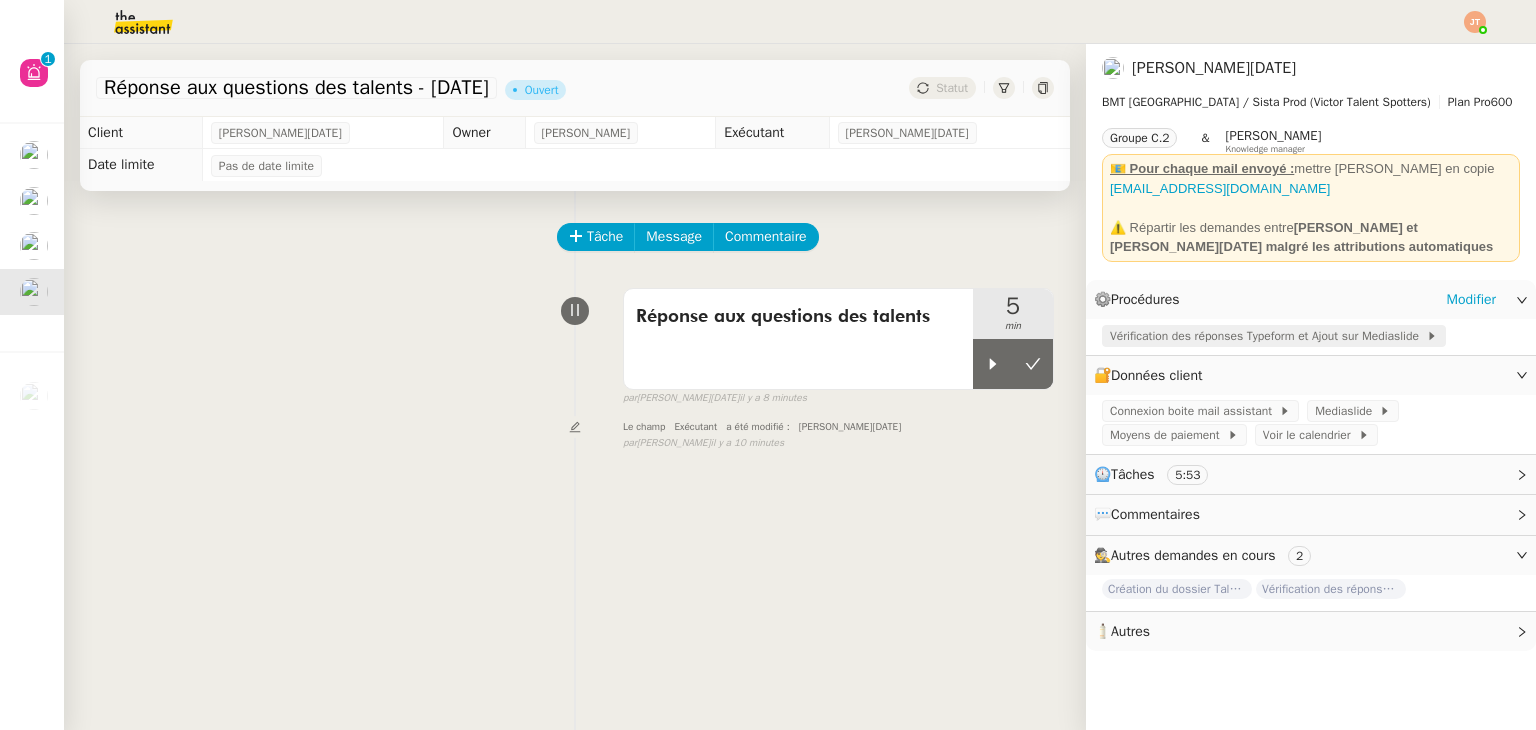 click on "Vérification des réponses Typeform et Ajout sur Mediaslide" 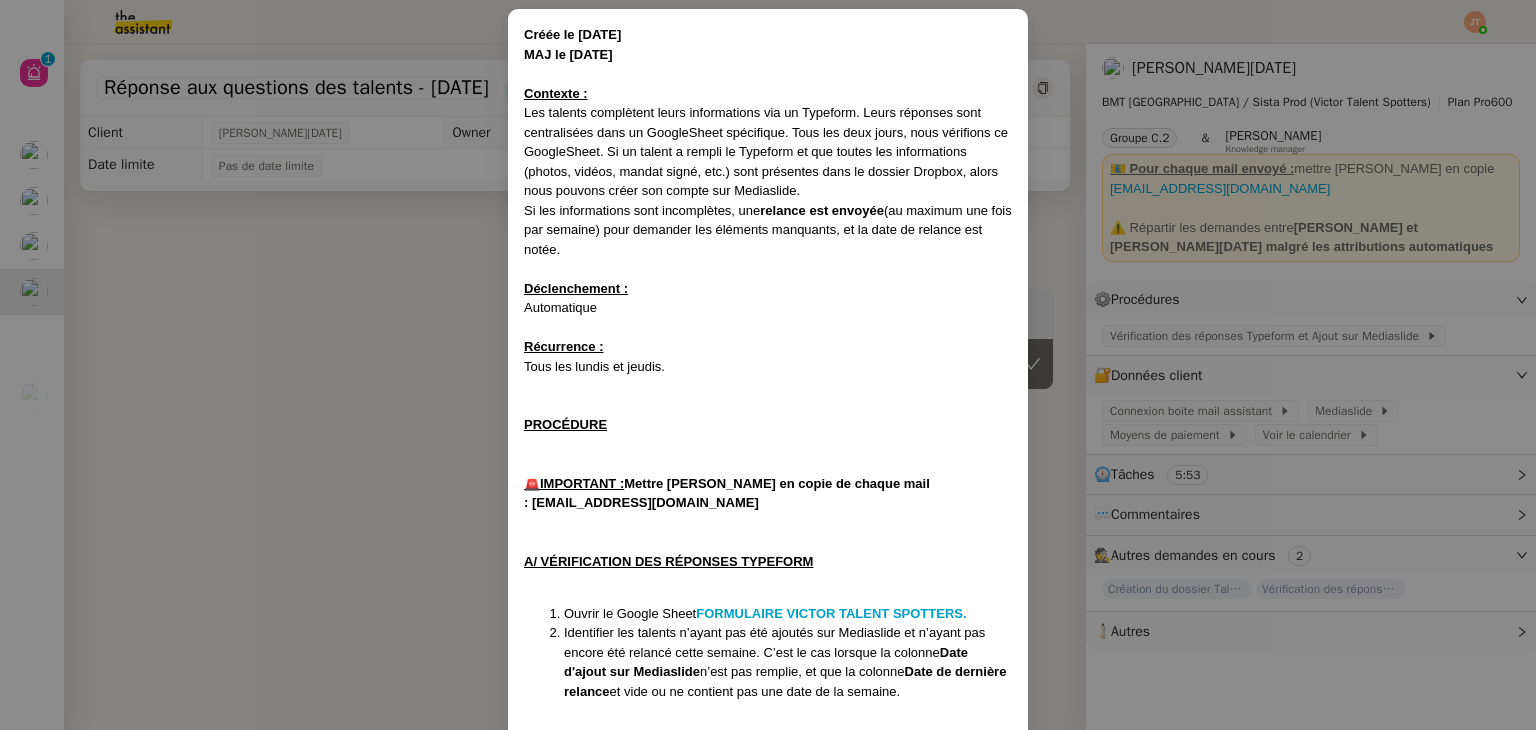scroll, scrollTop: 500, scrollLeft: 0, axis: vertical 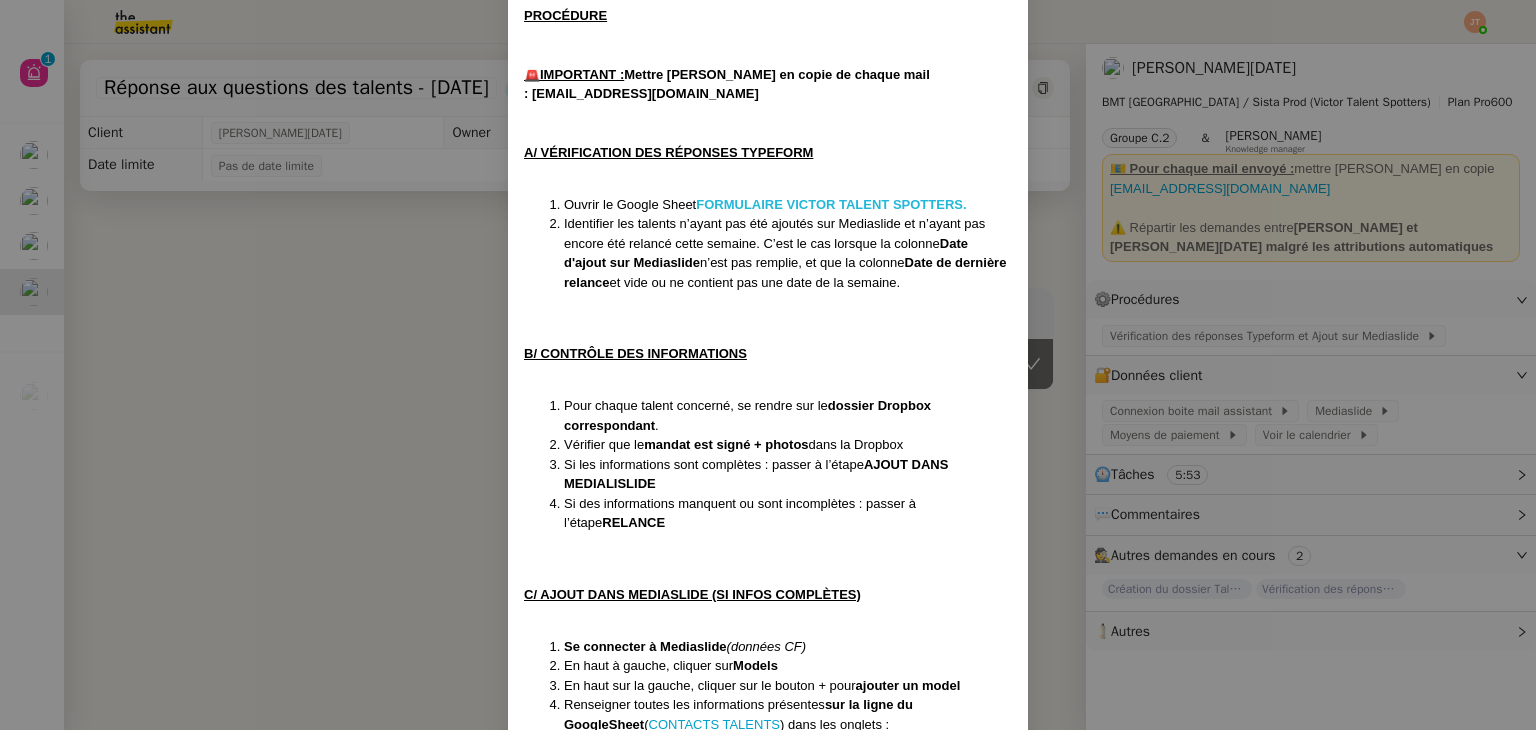 click on "FORMULAIRE VICTOR TALENT SPOTTERS." at bounding box center (831, 204) 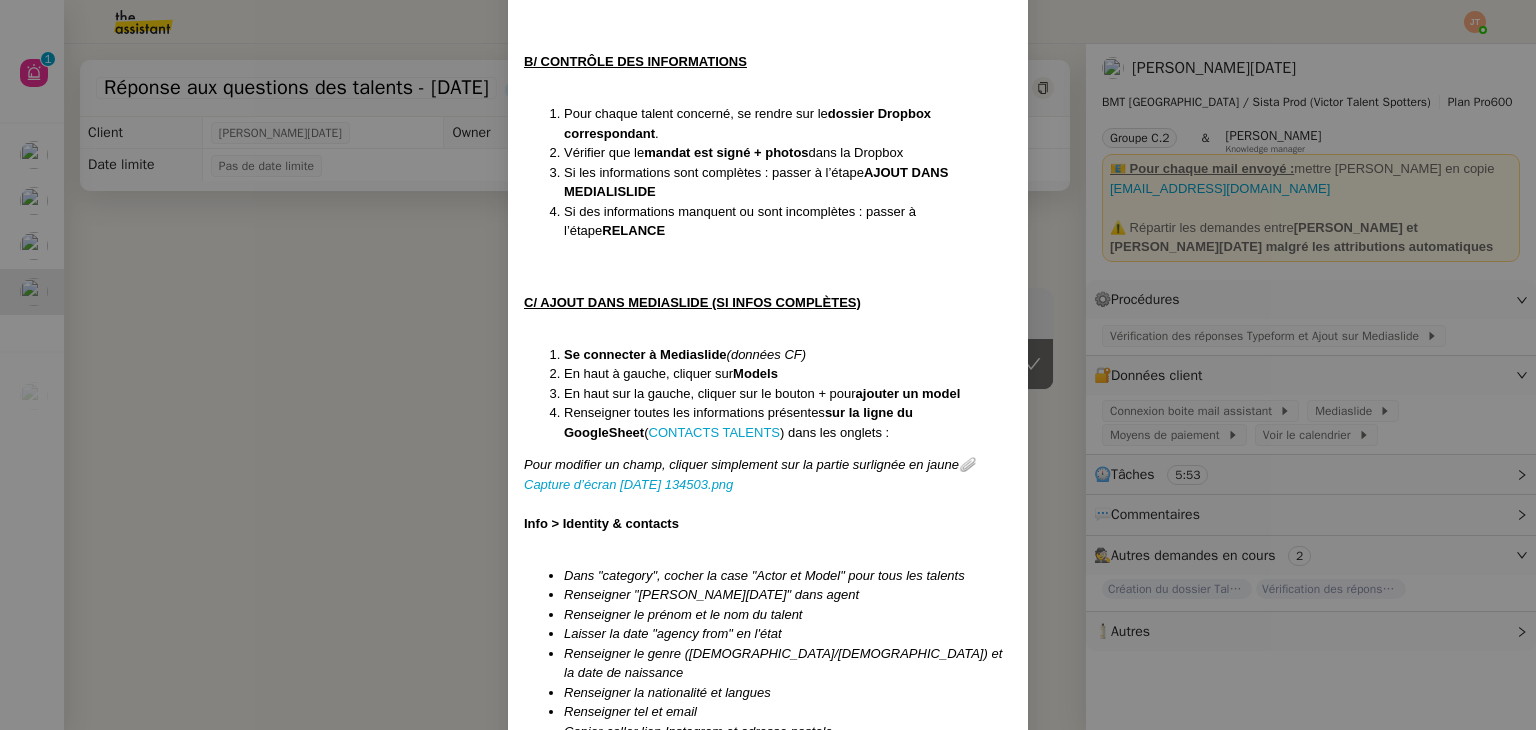 scroll, scrollTop: 800, scrollLeft: 0, axis: vertical 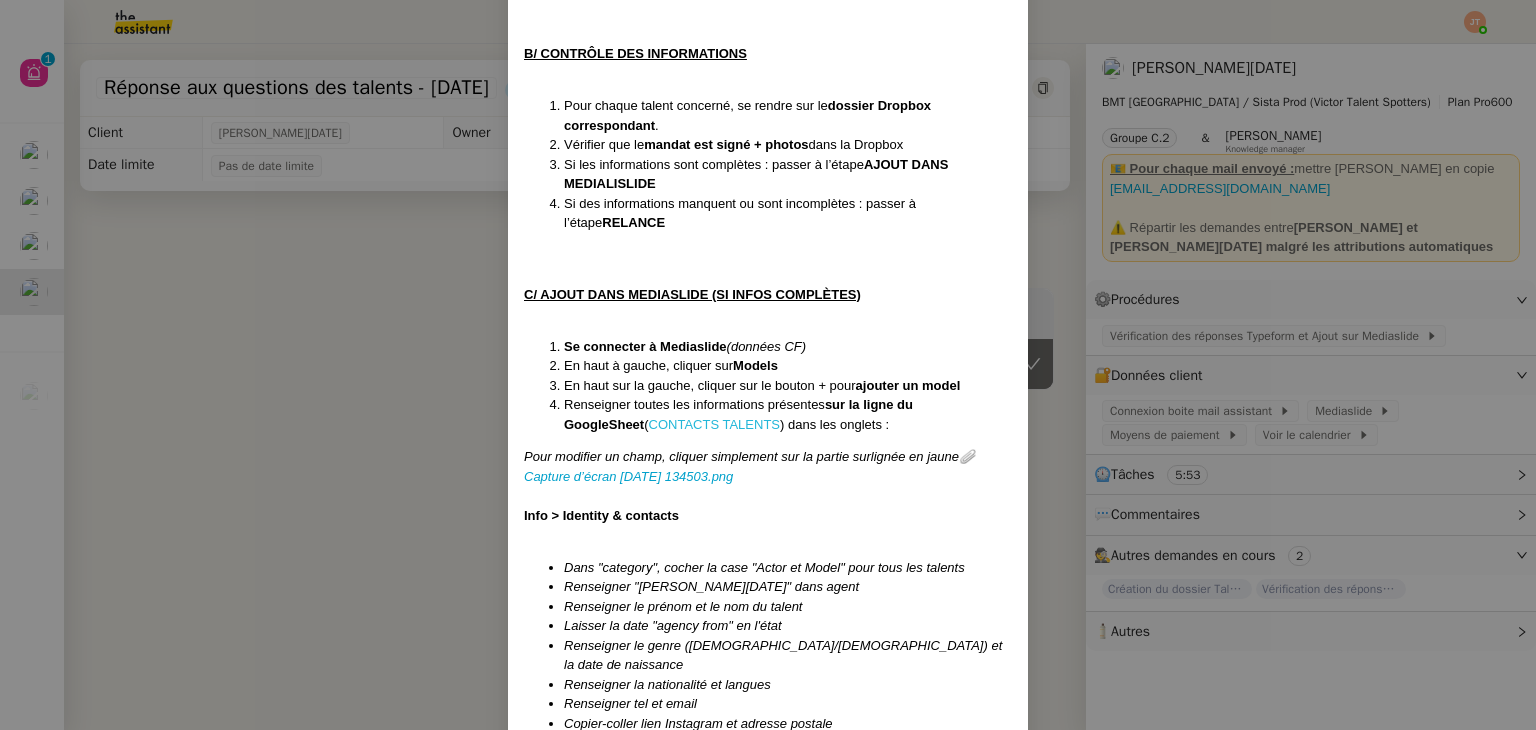 click on "CONTACTS TALENTS" at bounding box center (714, 424) 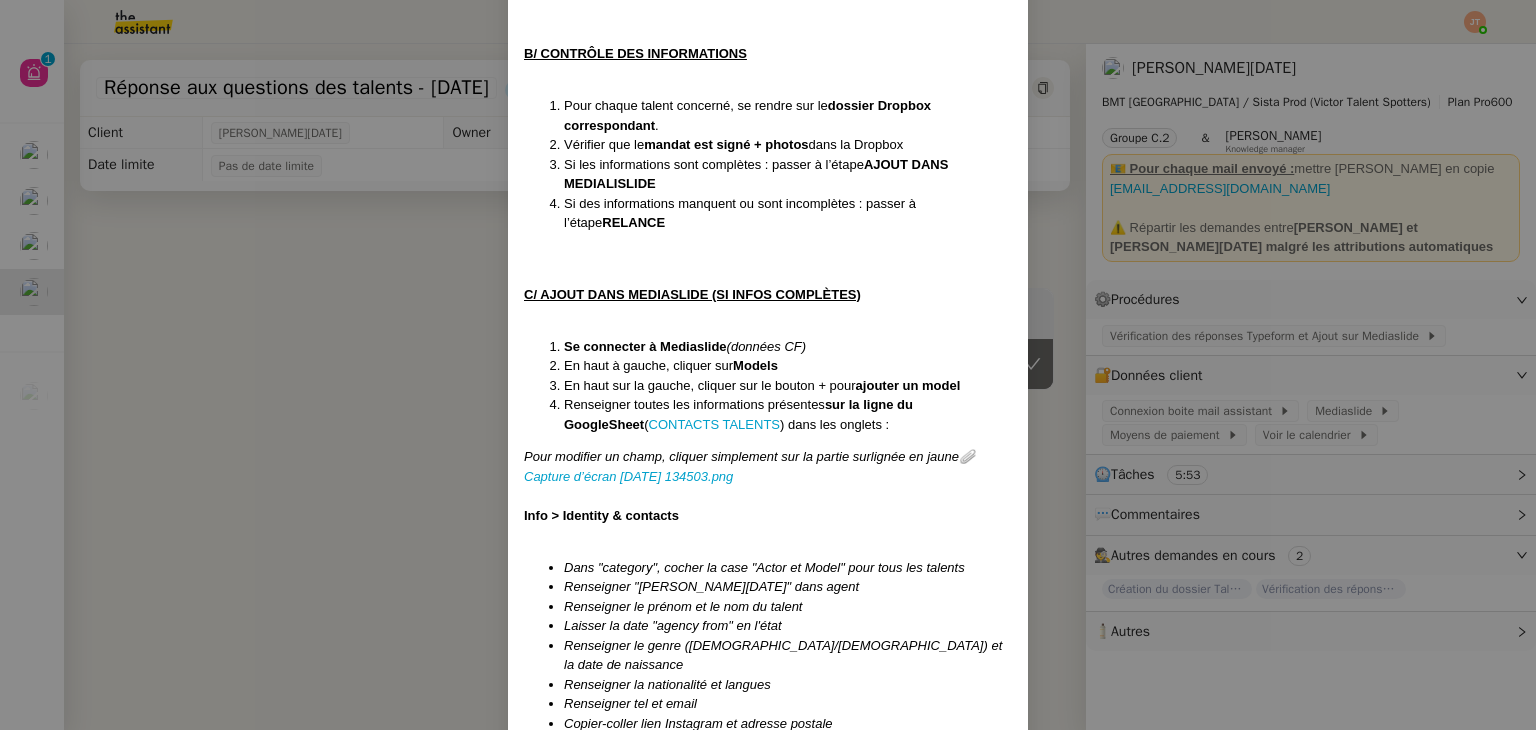 click on "Créée le [DATE] MAJ le [DATE] Contexte : Les talents complètent leurs informations via un Typeform. Leurs réponses sont centralisées dans un GoogleSheet spécifique. Tous les deux jours, nous vérifions ce GoogleSheet. Si un talent a rempli le Typeform et que toutes les informations (photos, vidéos, mandat signé, etc.) sont présentes dans le dossier Dropbox, alors nous pouvons créer son compte sur Mediaslide. Si les informations sont incomplètes, une  relance est envoyée  (au maximum une fois par semaine) pour demander les éléments manquants, et la date de relance est notée. Déclenchement : Automatique Récurrence : Tous les lundis et jeudis. PROCÉDURE 🚨IMPORTANT : Mettre [PERSON_NAME] en copie de chaque mail : [EMAIL_ADDRESS][DOMAIN_NAME] A/ VÉRIFICATION DES RÉPONSES TYPEFORM Ouvrir le Google Sheet  FORMULAIRE VICTOR TALENT SPOTTERS. Date d'ajout sur Mediaslide  n’est pas remplie, et que la colonne  Date de dernière relance B/ CONTRÔLE DES INFORMATIONS . RELANCE Models (" at bounding box center [768, 365] 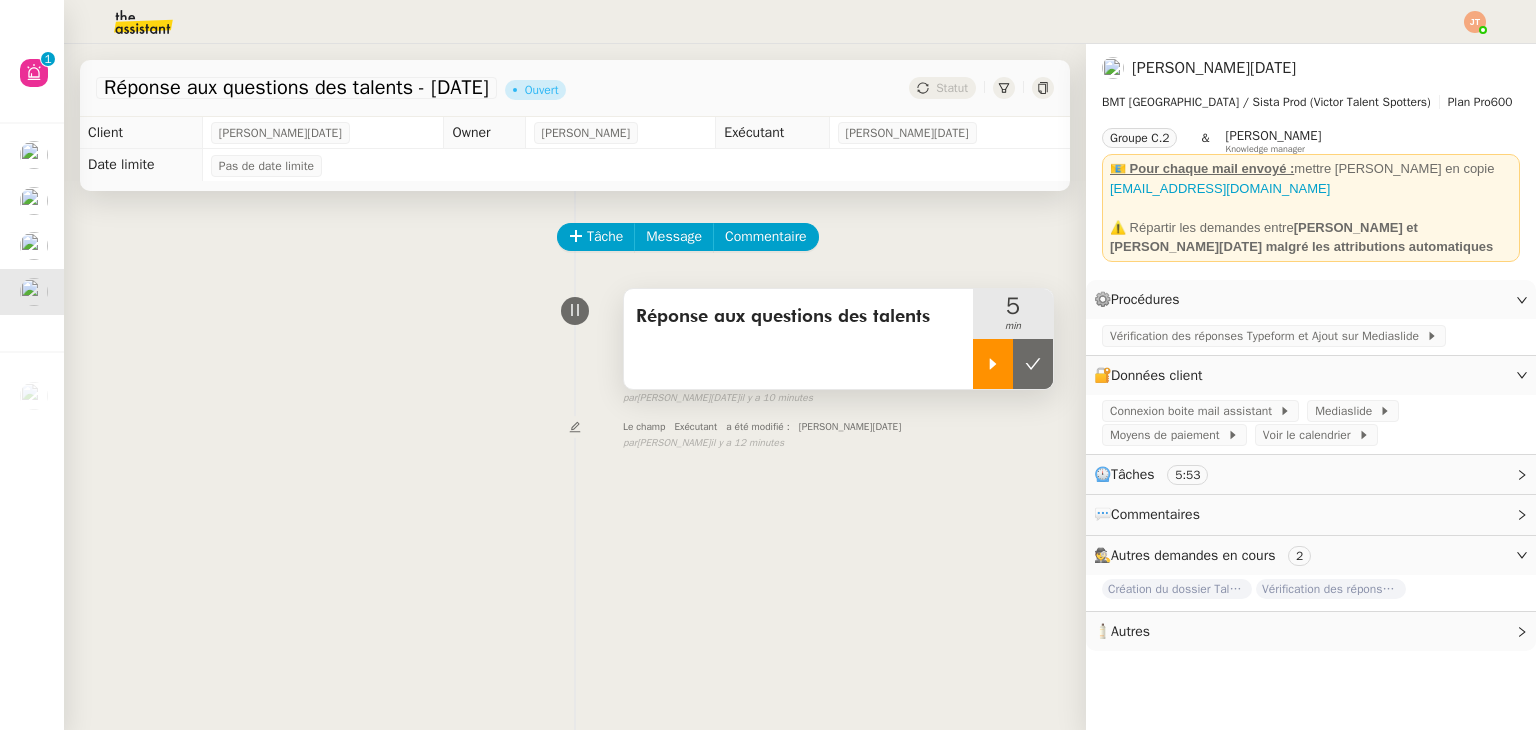 click at bounding box center [993, 364] 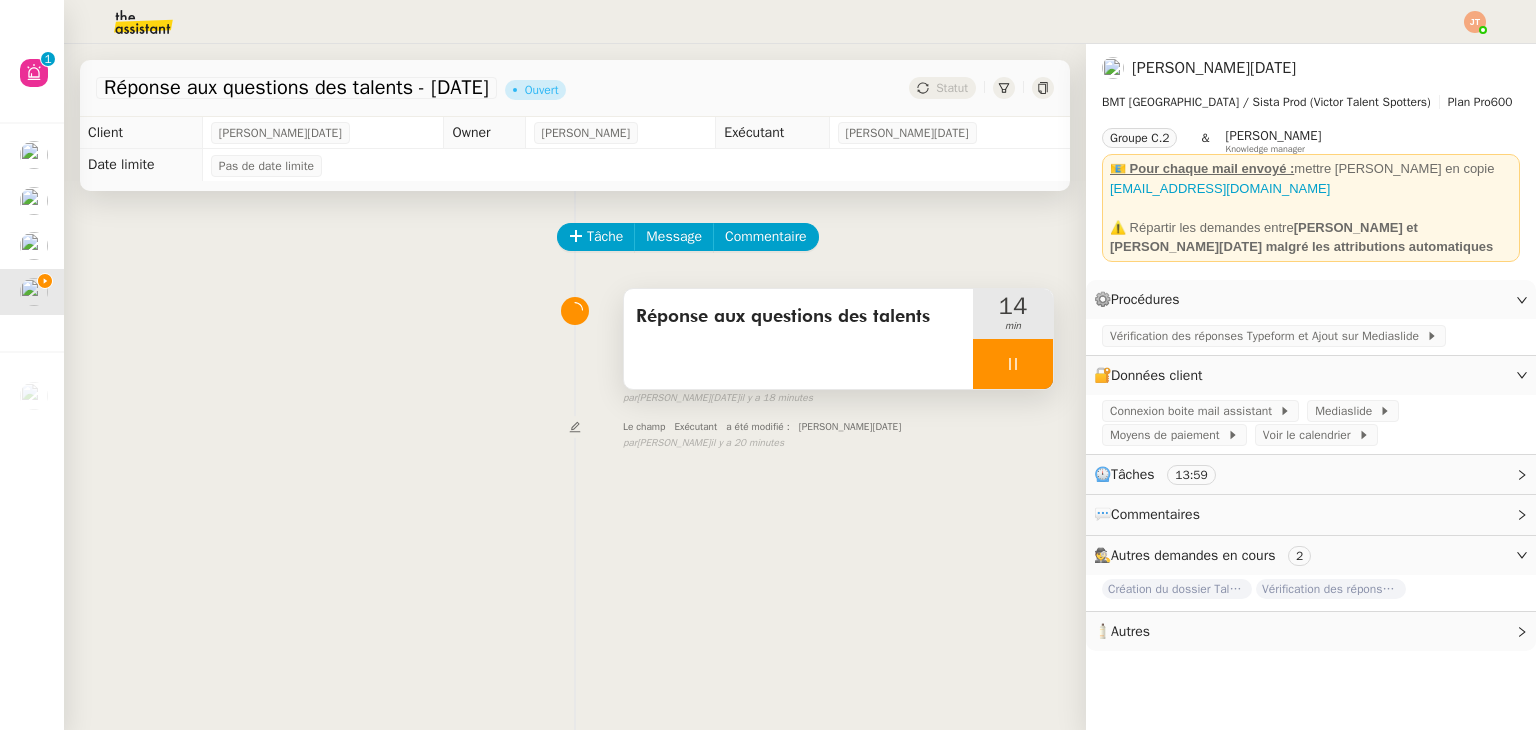 click at bounding box center [1013, 364] 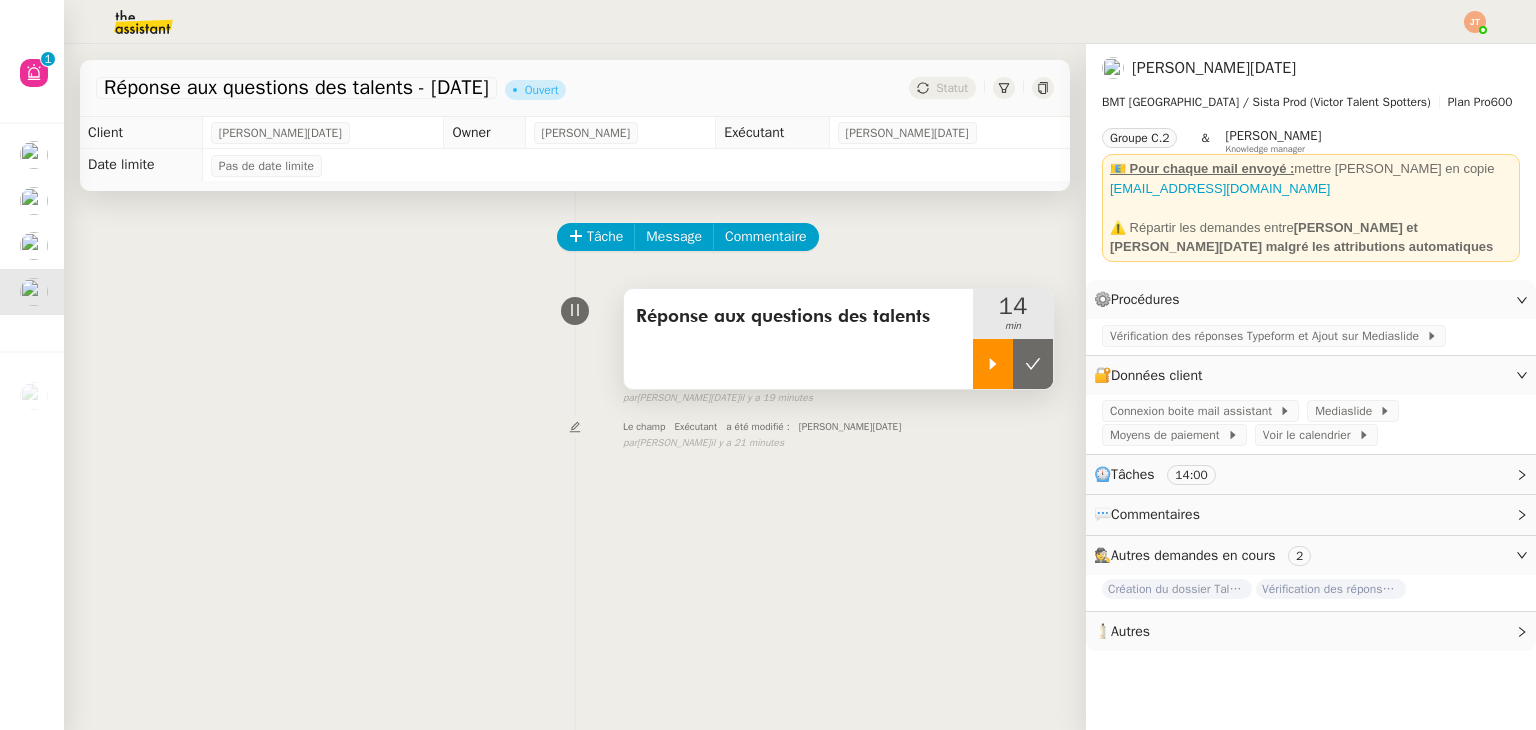 click 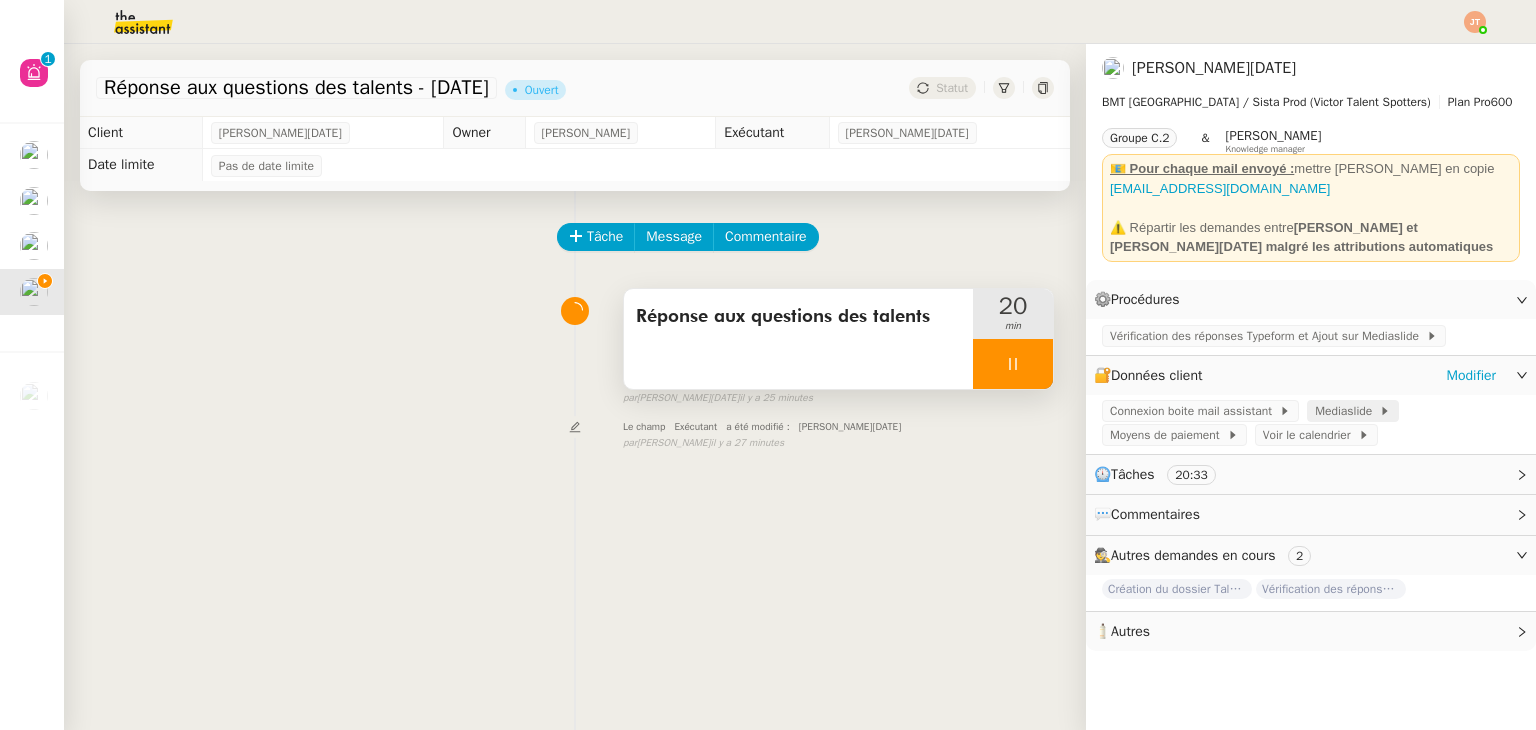 click on "Mediaslide" 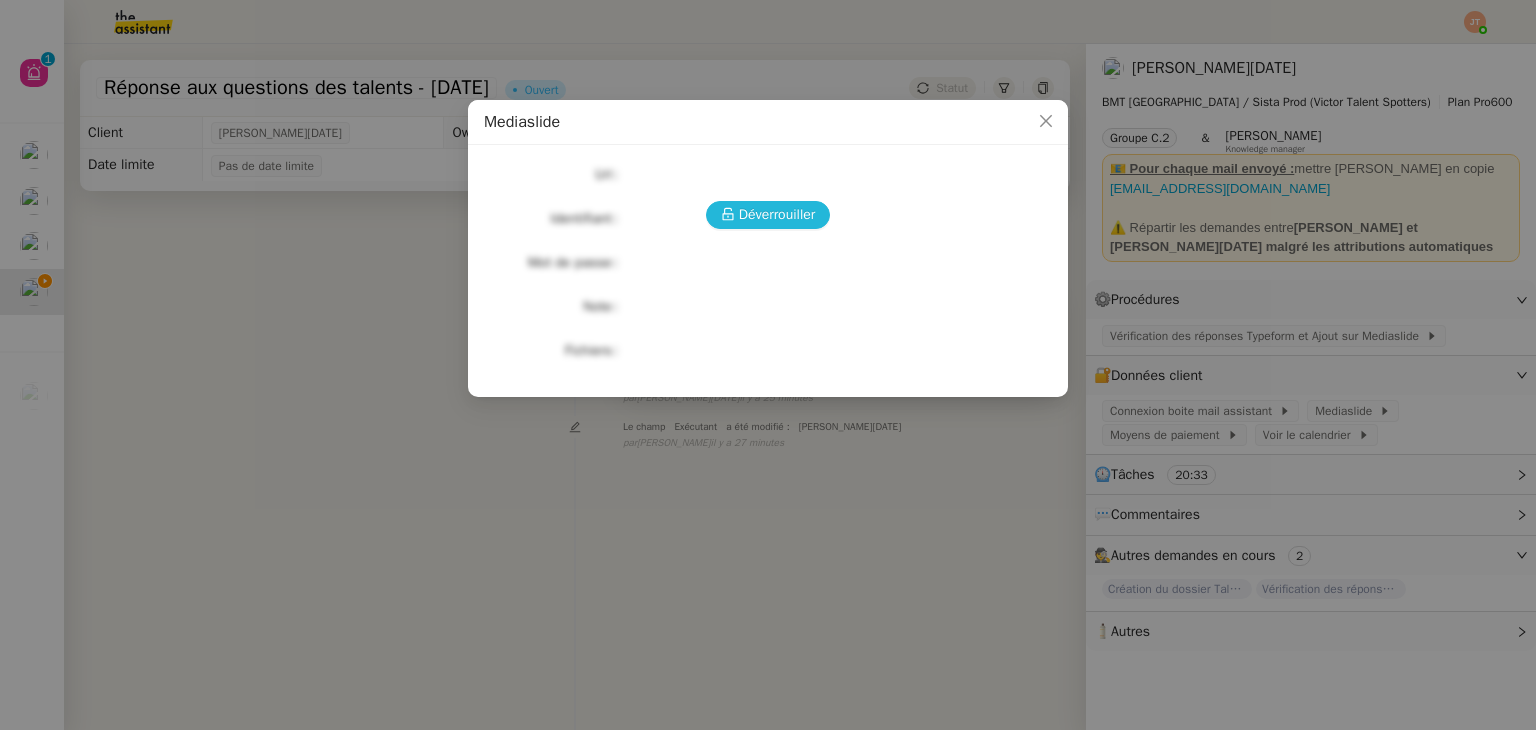 click on "Déverrouiller" at bounding box center [777, 214] 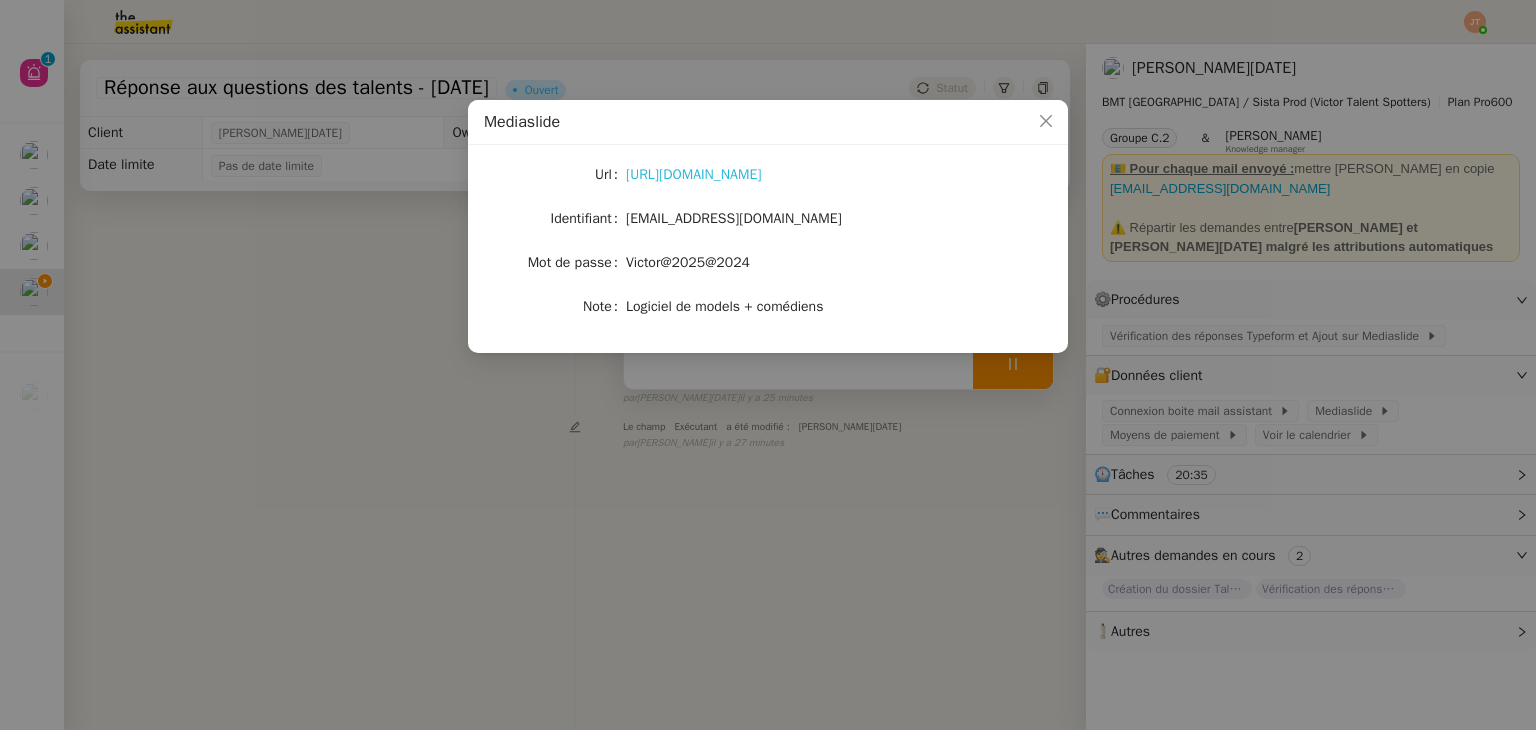 click on "[URL][DOMAIN_NAME]" 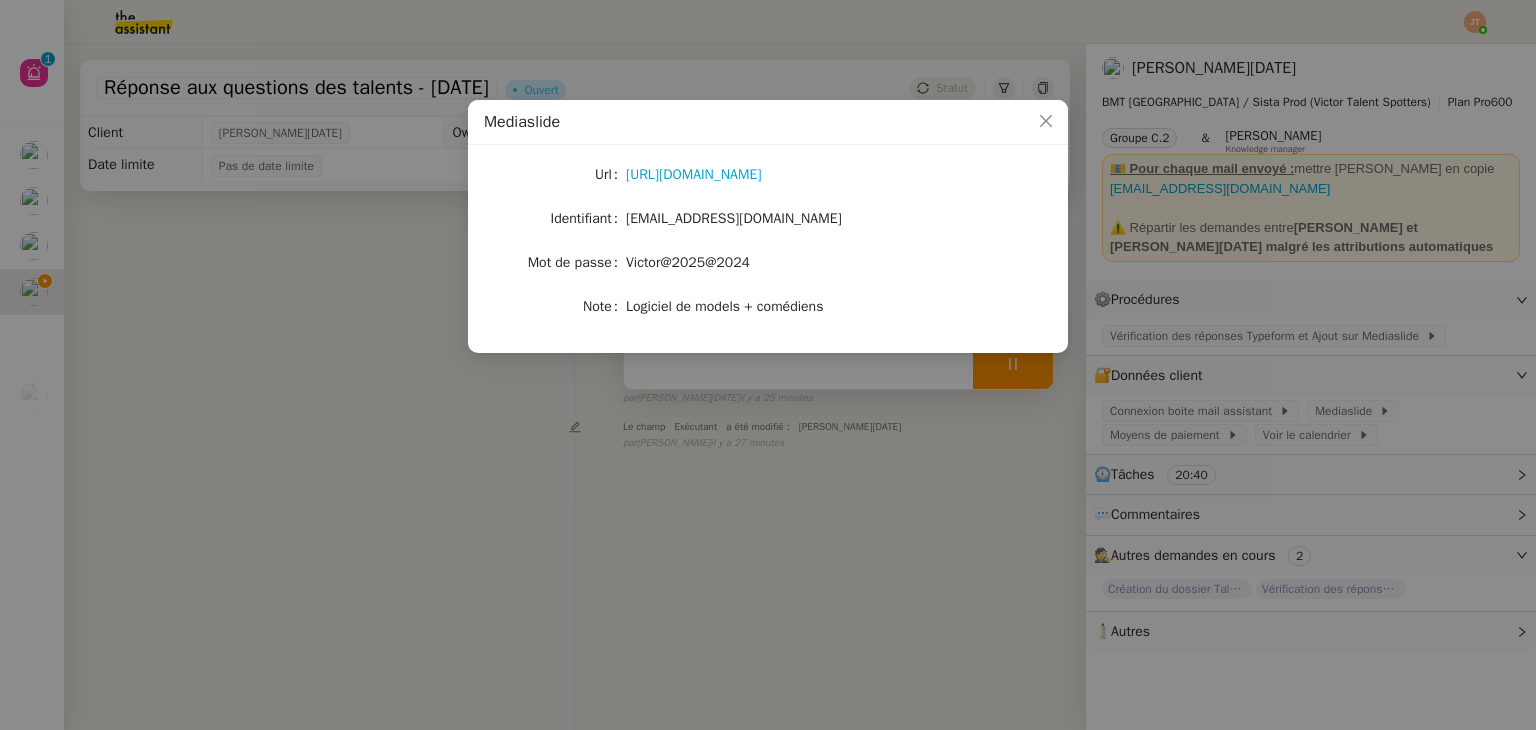 drag, startPoint x: 308, startPoint y: 333, endPoint x: 428, endPoint y: 73, distance: 286.3564 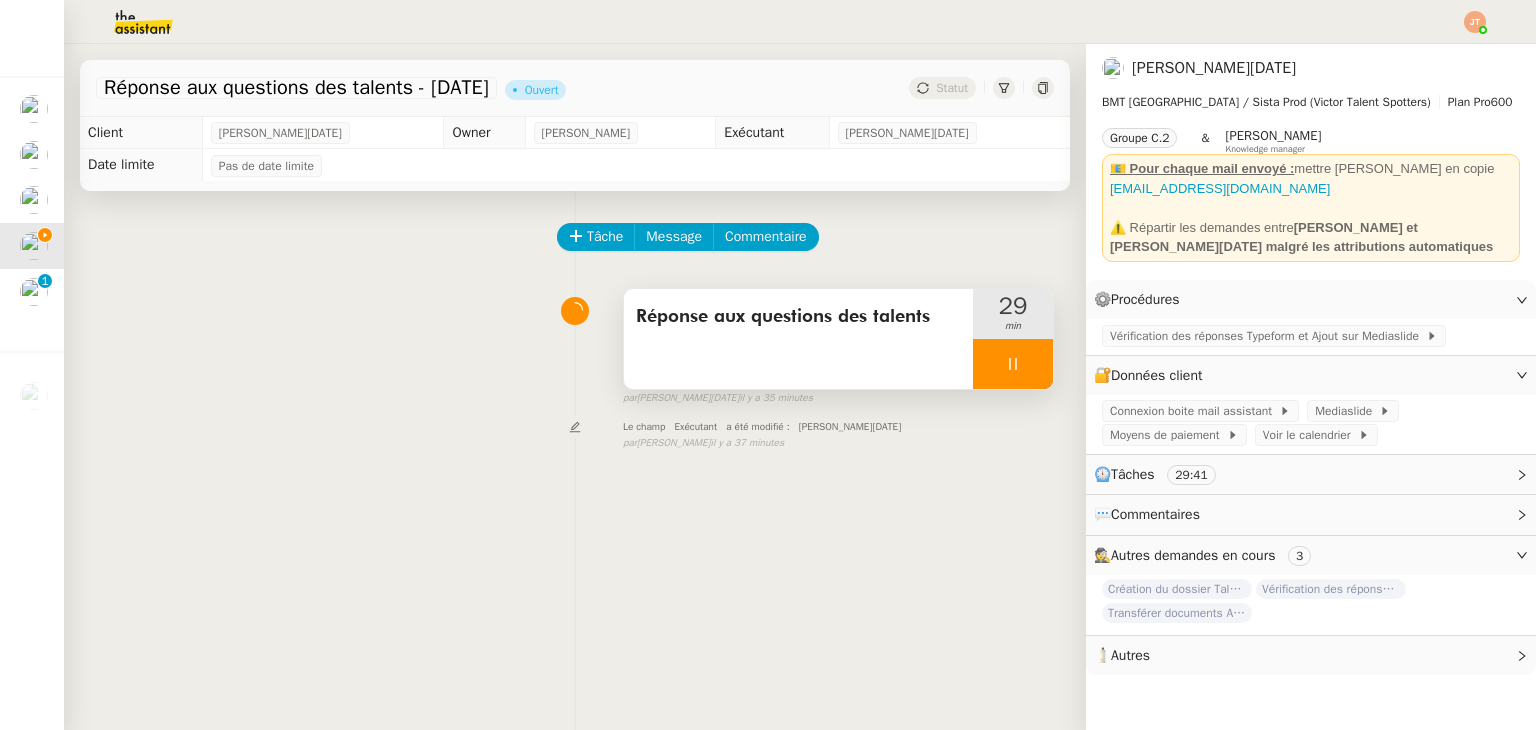 click at bounding box center (1013, 364) 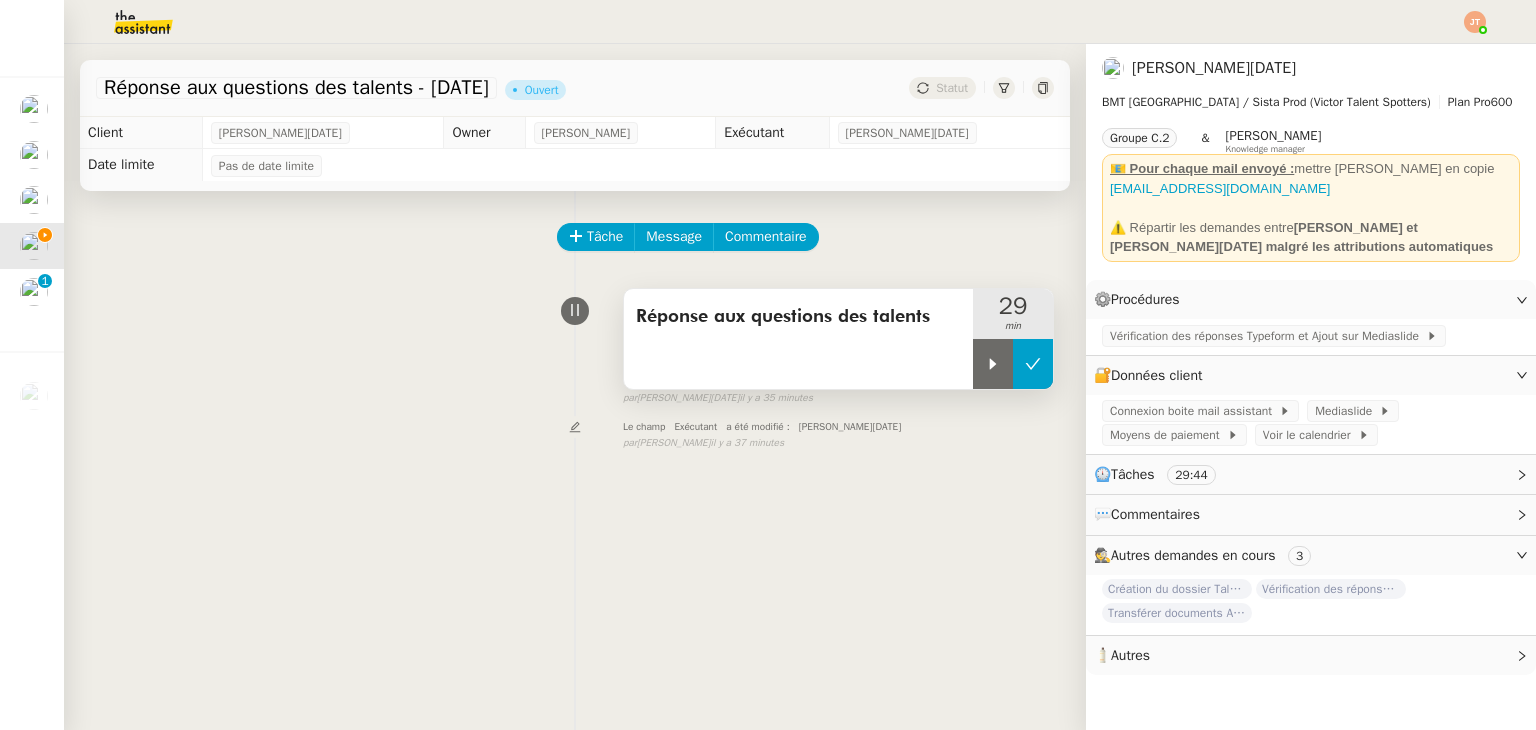 click at bounding box center (1033, 364) 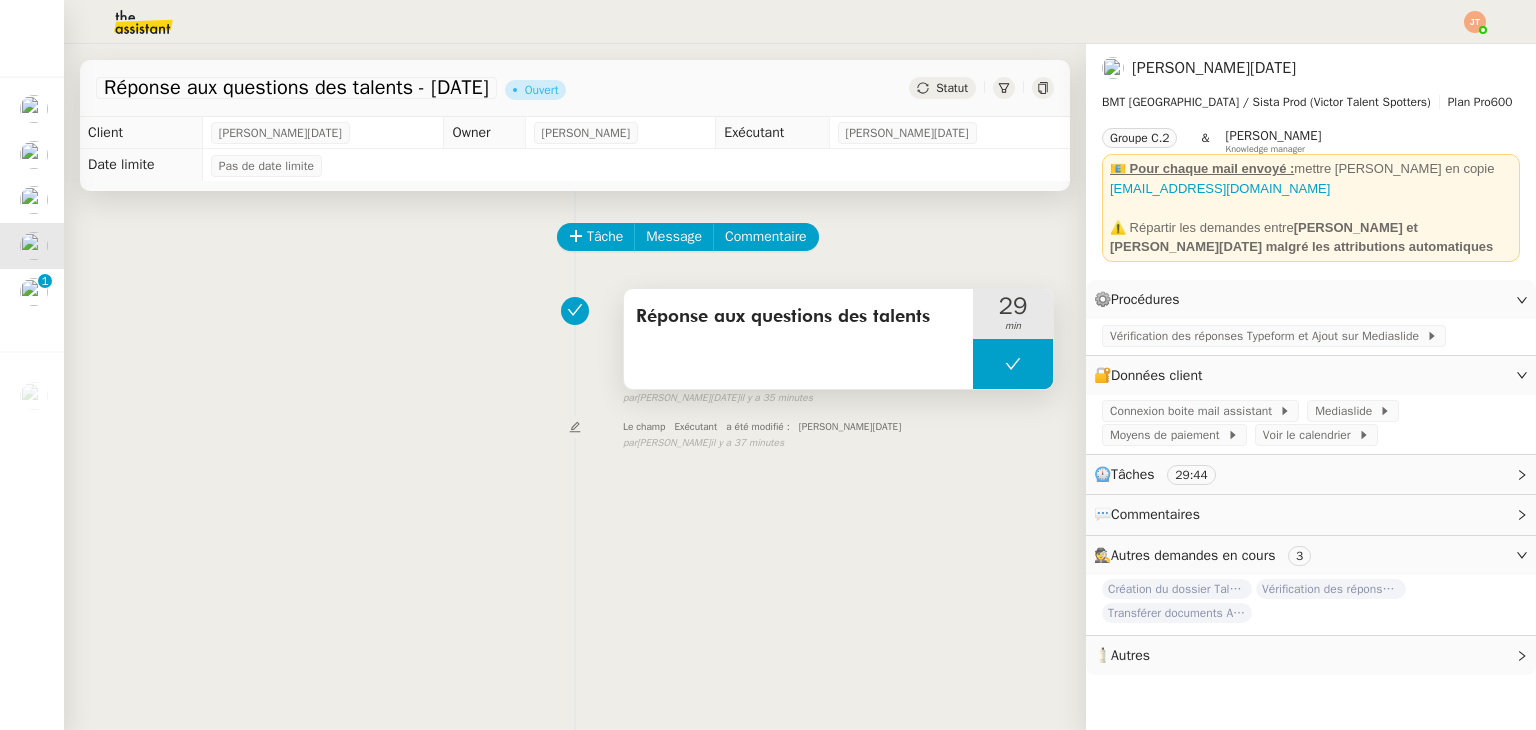 click 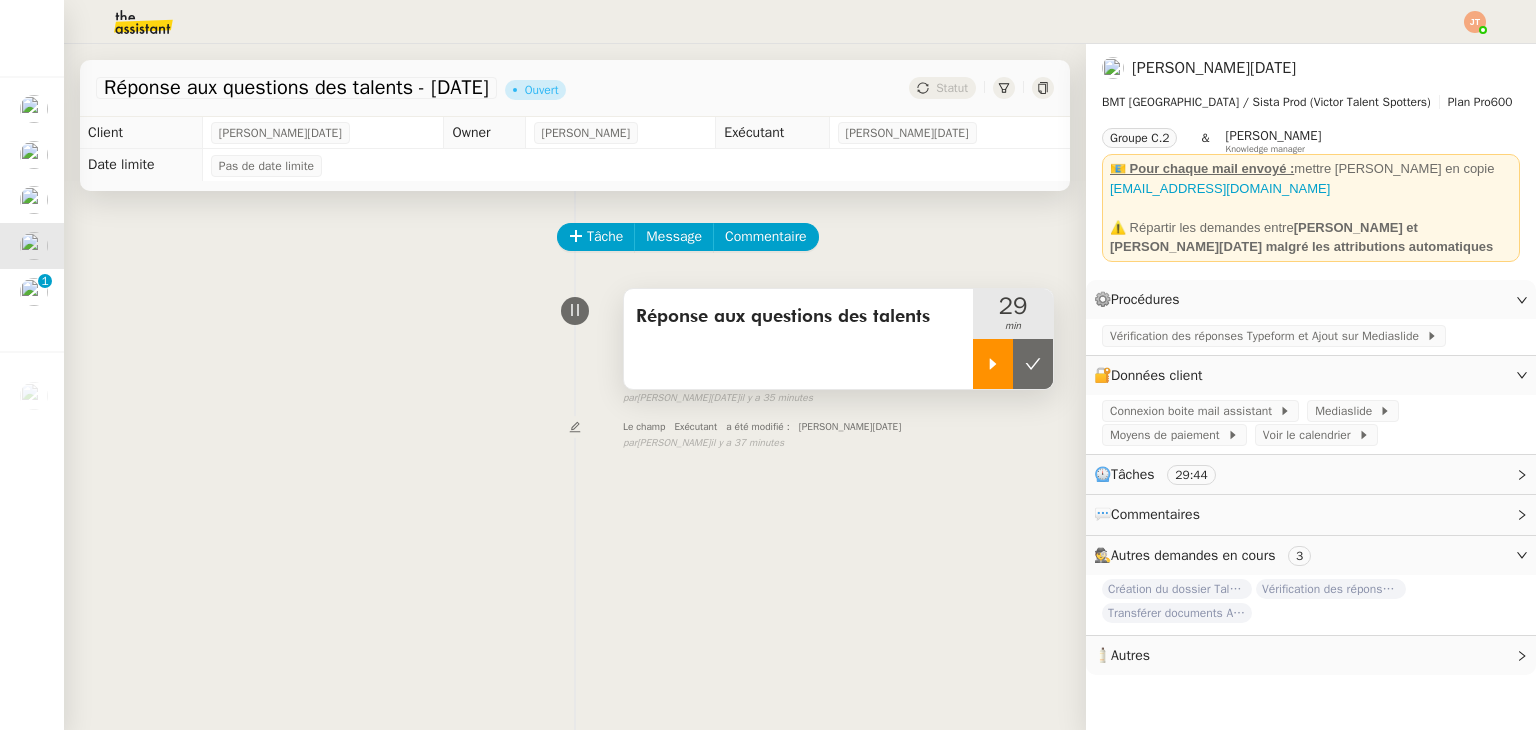 click 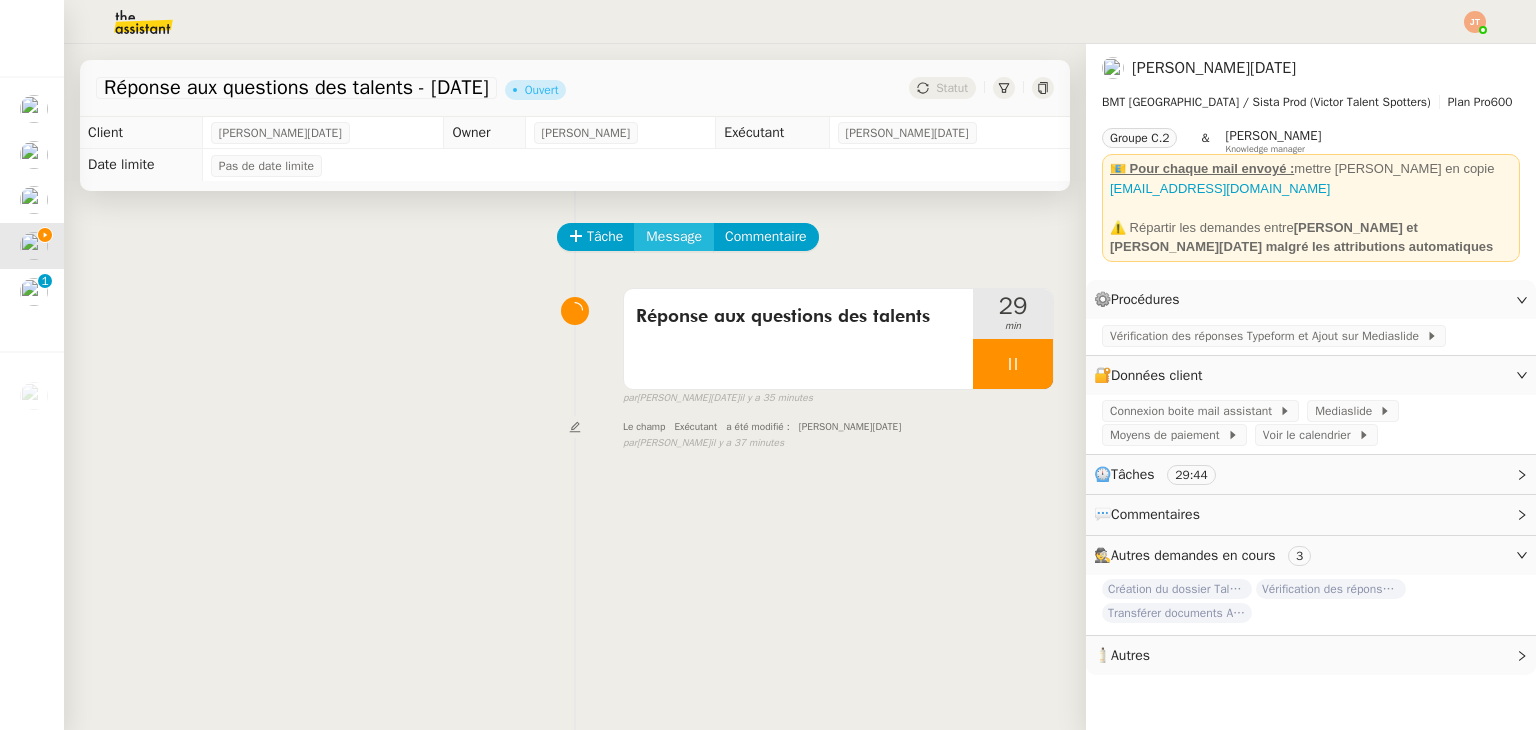 click on "Message" 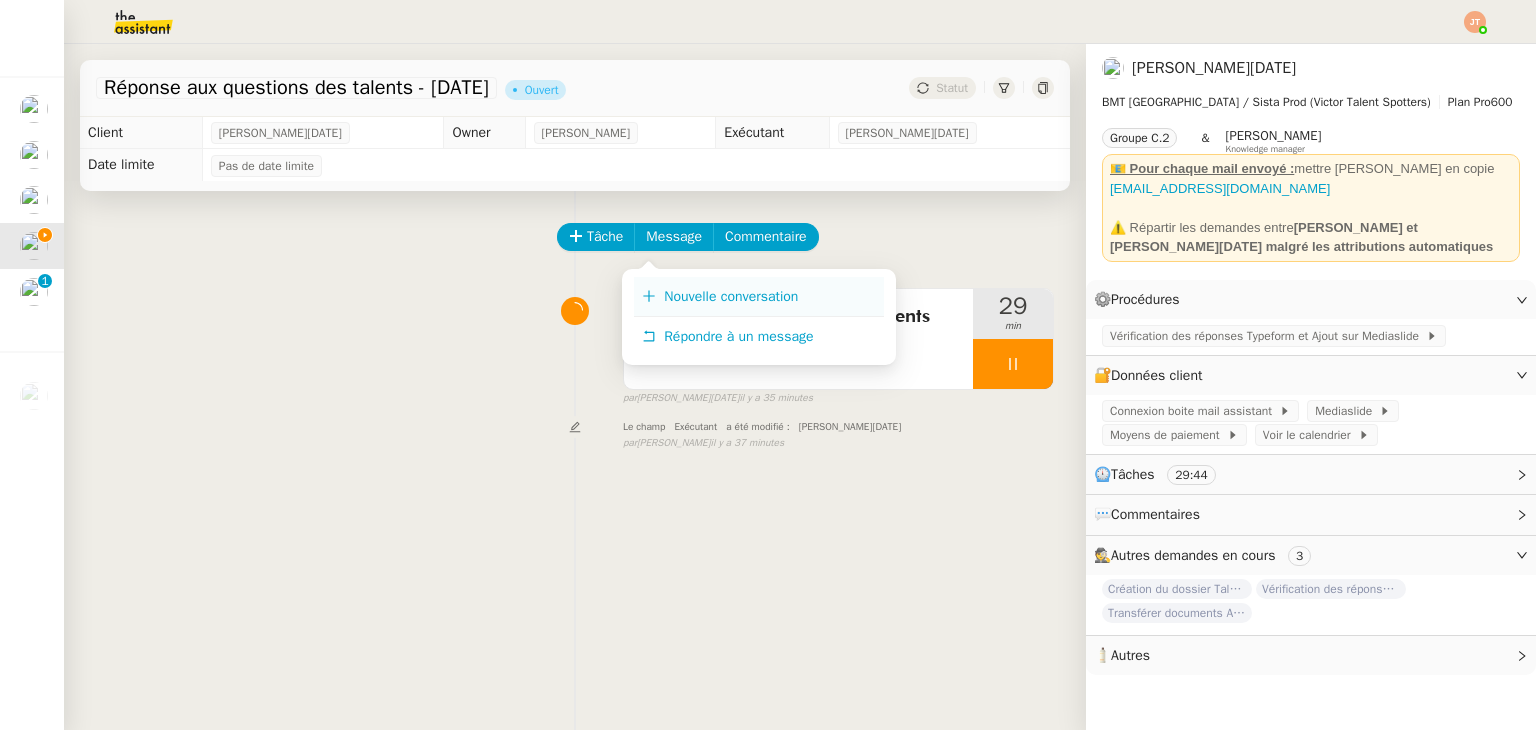 click on "Nouvelle conversation" at bounding box center (731, 296) 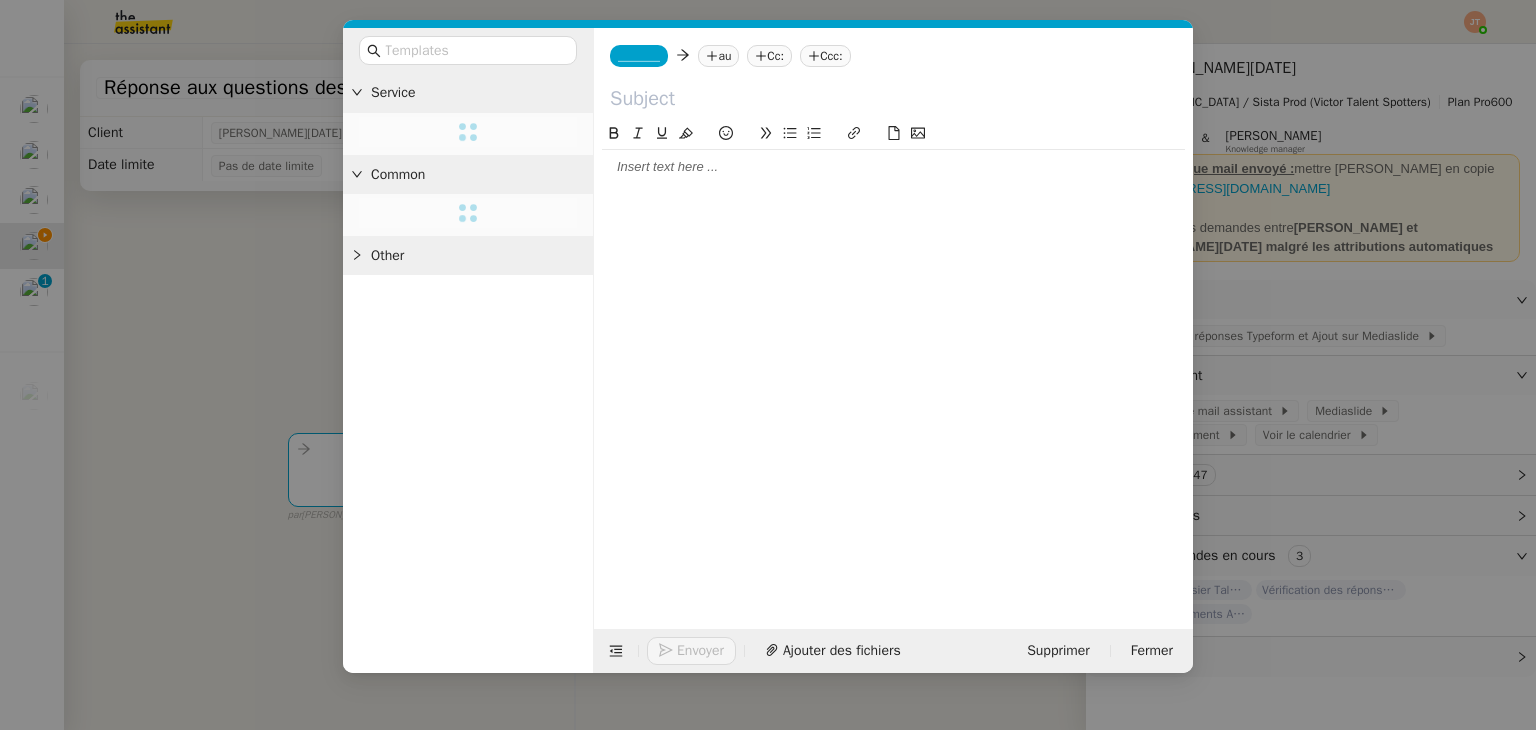 click on "_______         au
Cc:
Ccc:" 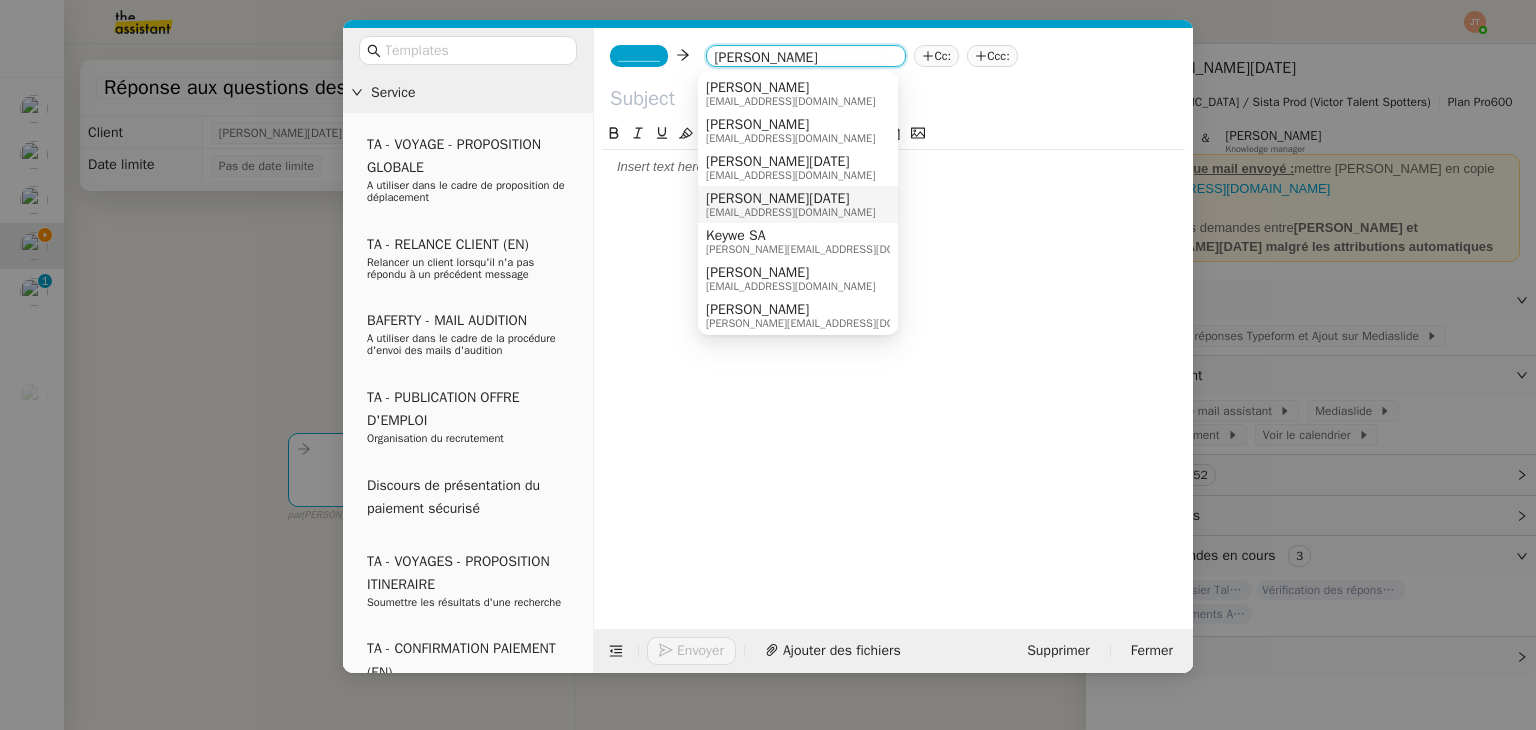 type on "[PERSON_NAME]" 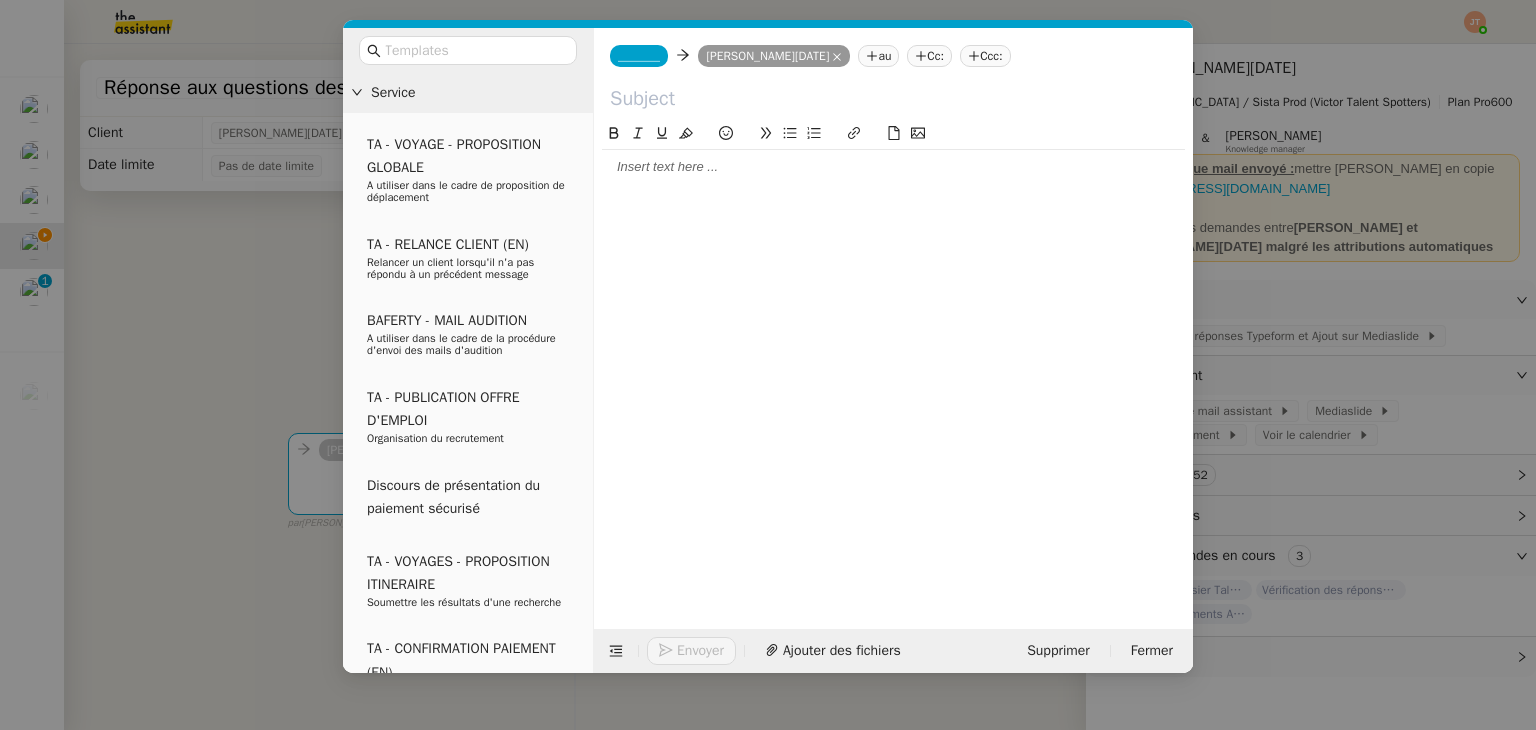 click on "Service TA - VOYAGE - PROPOSITION GLOBALE    A utiliser dans le cadre de proposition de déplacement TA - RELANCE CLIENT (EN)    Relancer un client lorsqu'il n'a pas répondu à un précédent message BAFERTY - MAIL AUDITION    A utiliser dans le cadre de la procédure d'envoi des mails d'audition TA - PUBLICATION OFFRE D'EMPLOI     Organisation du recrutement Discours de présentation du paiement sécurisé    TA - VOYAGES - PROPOSITION ITINERAIRE    Soumettre les résultats d'une recherche TA - CONFIRMATION PAIEMENT (EN)    Confirmer avec le client de modèle de transaction - Attention Plan Pro nécessaire. TA - COURRIER EXPEDIE (recommandé)    A utiliser dans le cadre de l'envoi d'un courrier recommandé TA - PARTAGE DE CALENDRIER (EN)    A utiliser pour demander au client de partager son calendrier afin de faciliter l'accès et la gestion PSPI - Appel de fonds MJL    A utiliser dans le cadre de la procédure d'appel de fonds MJL TA - RELANCE CLIENT    TA - AR PROCEDURES        21 YIELD" at bounding box center (768, 365) 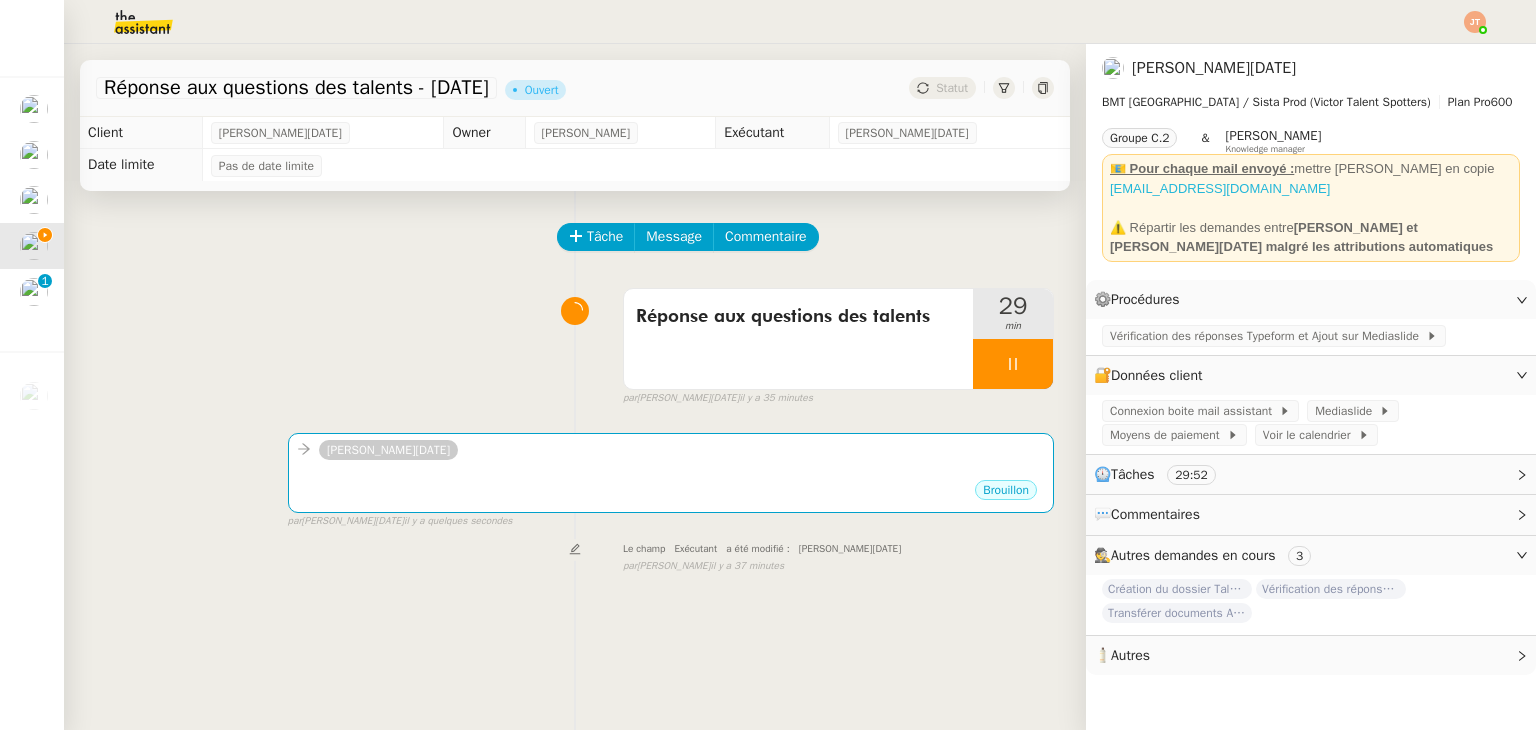 drag, startPoint x: 1311, startPoint y: 190, endPoint x: 1099, endPoint y: 185, distance: 212.05896 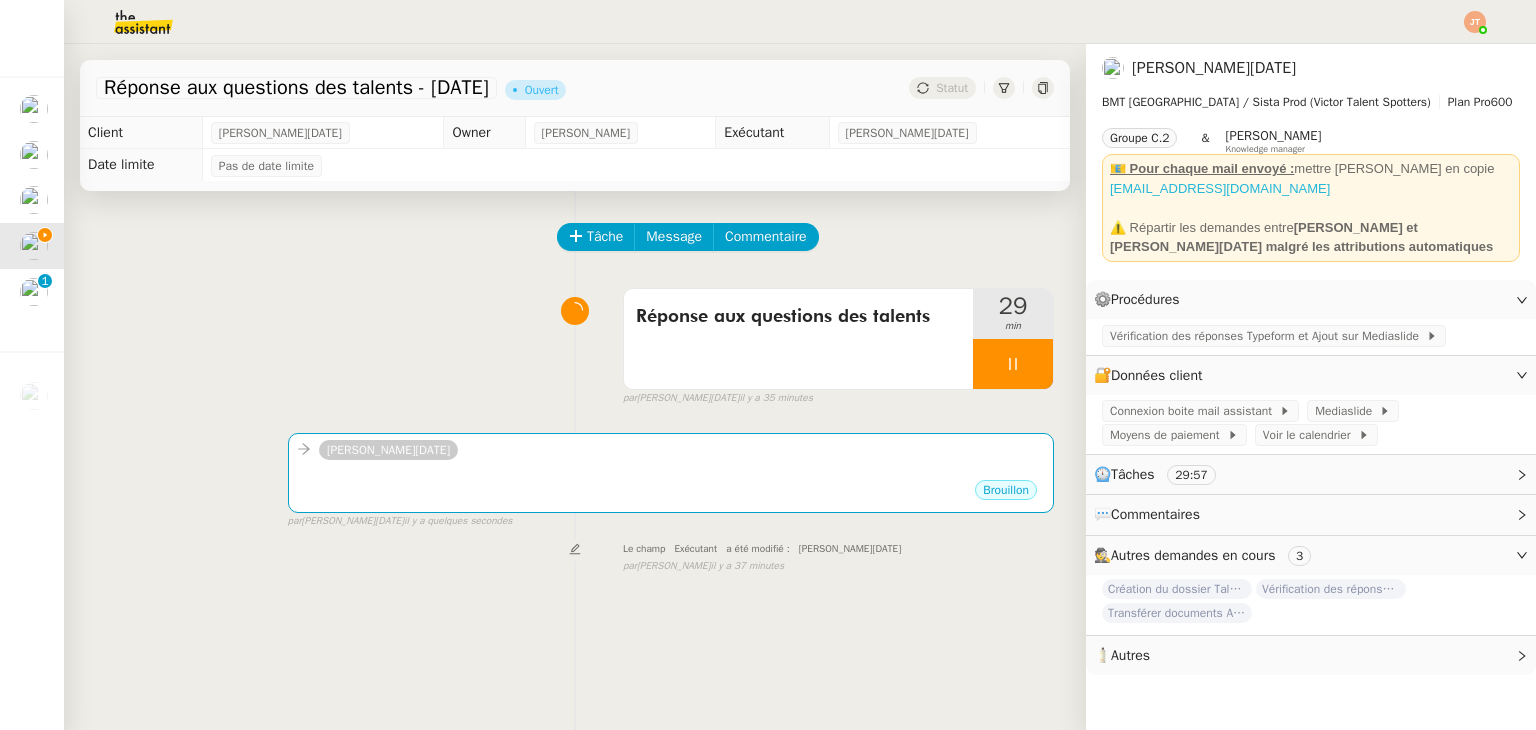 copy on "[EMAIL_ADDRESS][DOMAIN_NAME]" 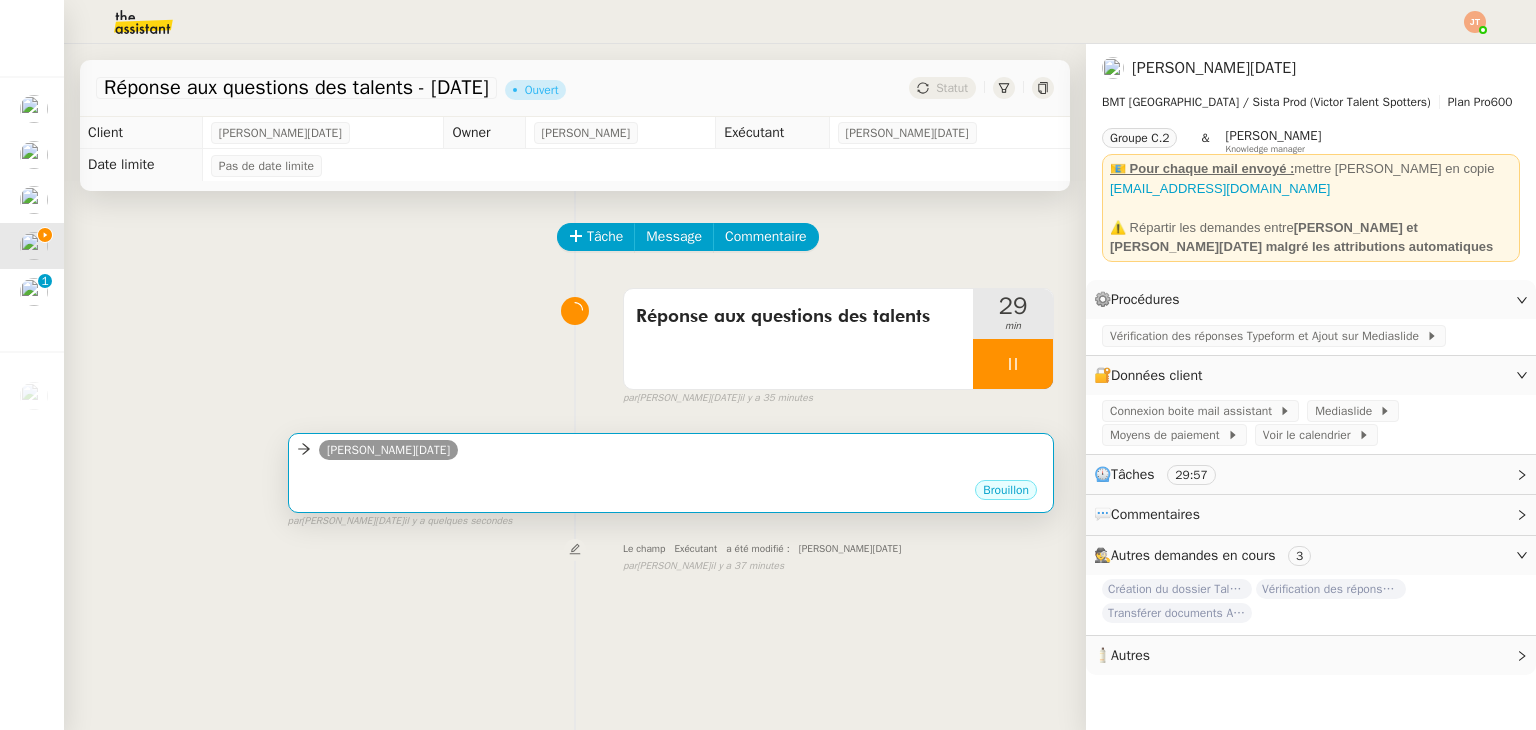 click on "[PERSON_NAME][DATE]" at bounding box center (671, 453) 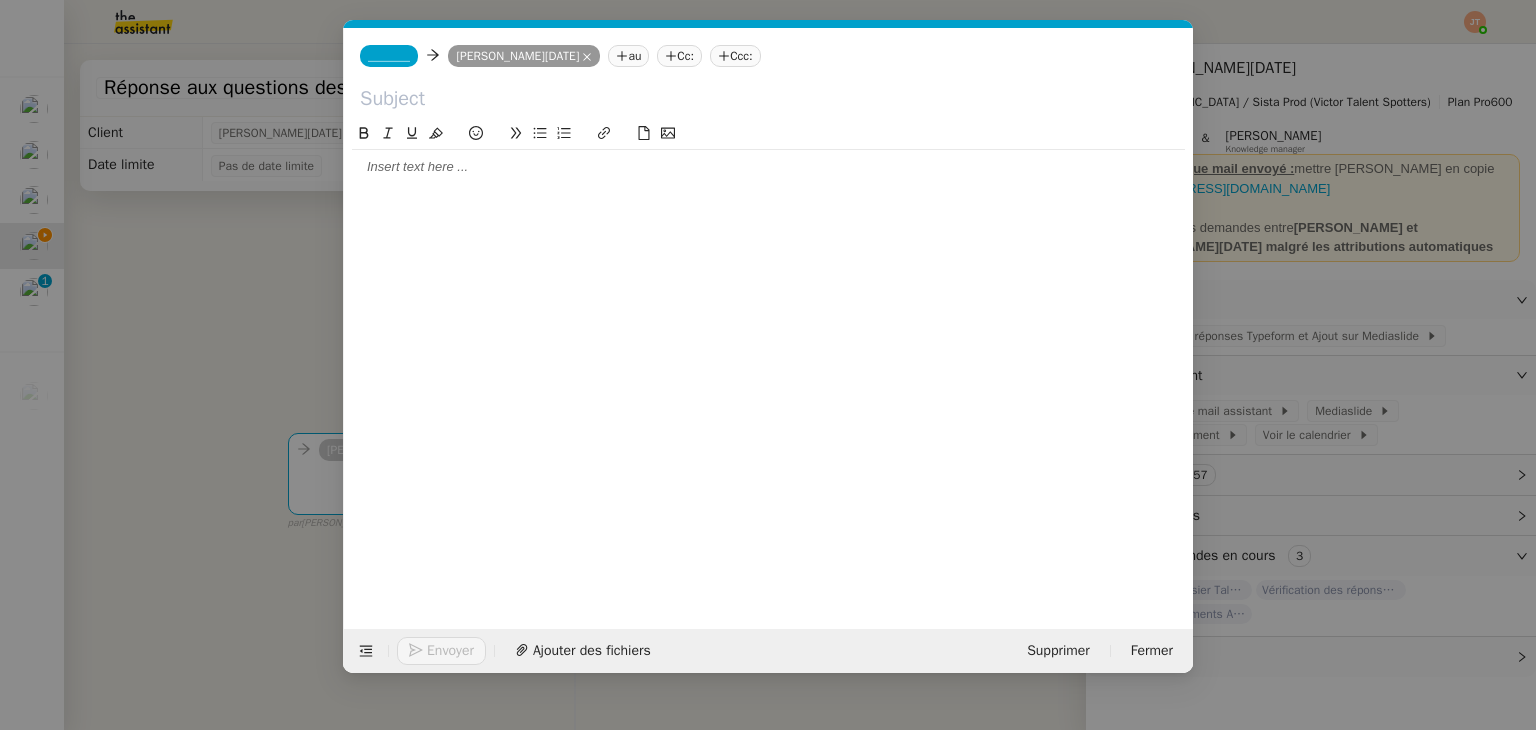 scroll, scrollTop: 0, scrollLeft: 42, axis: horizontal 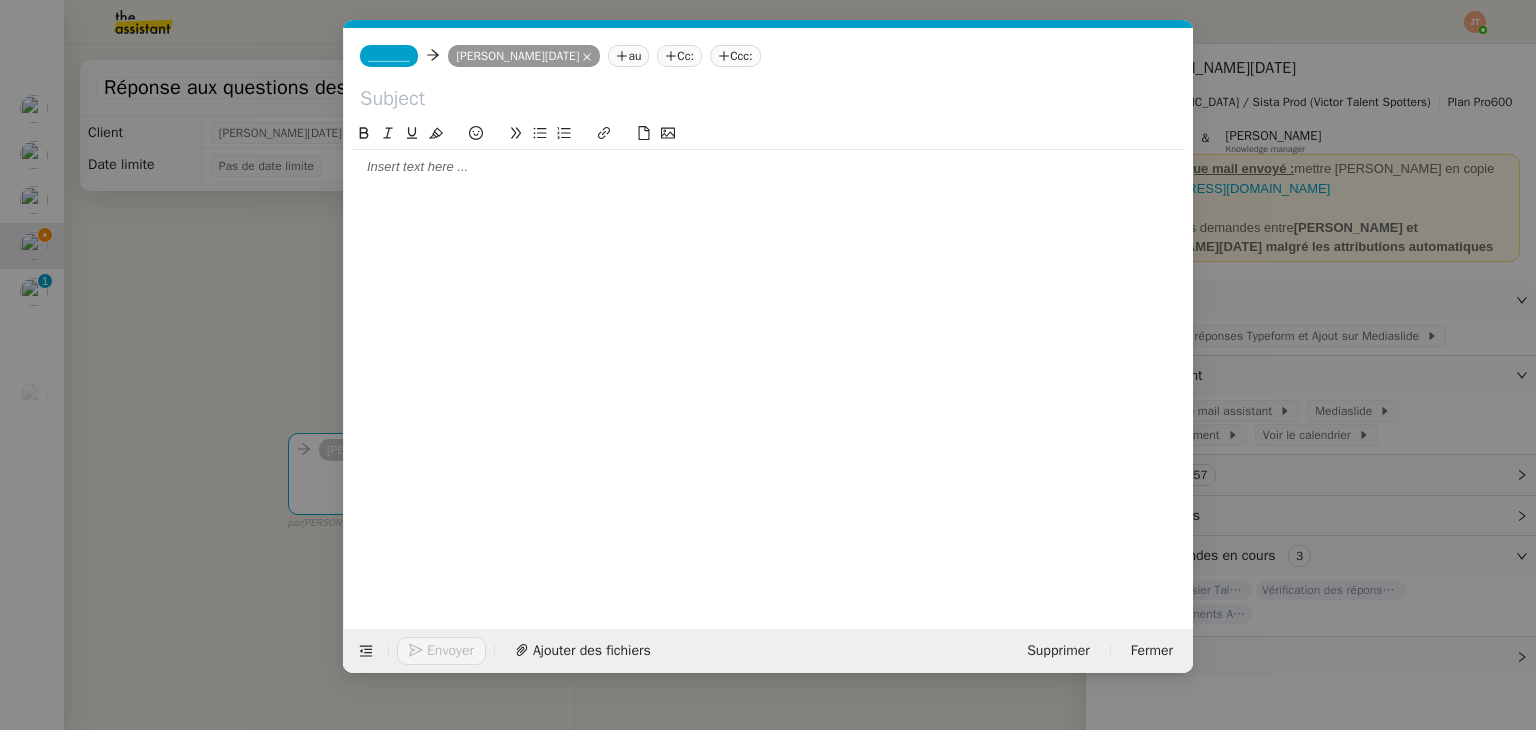 click 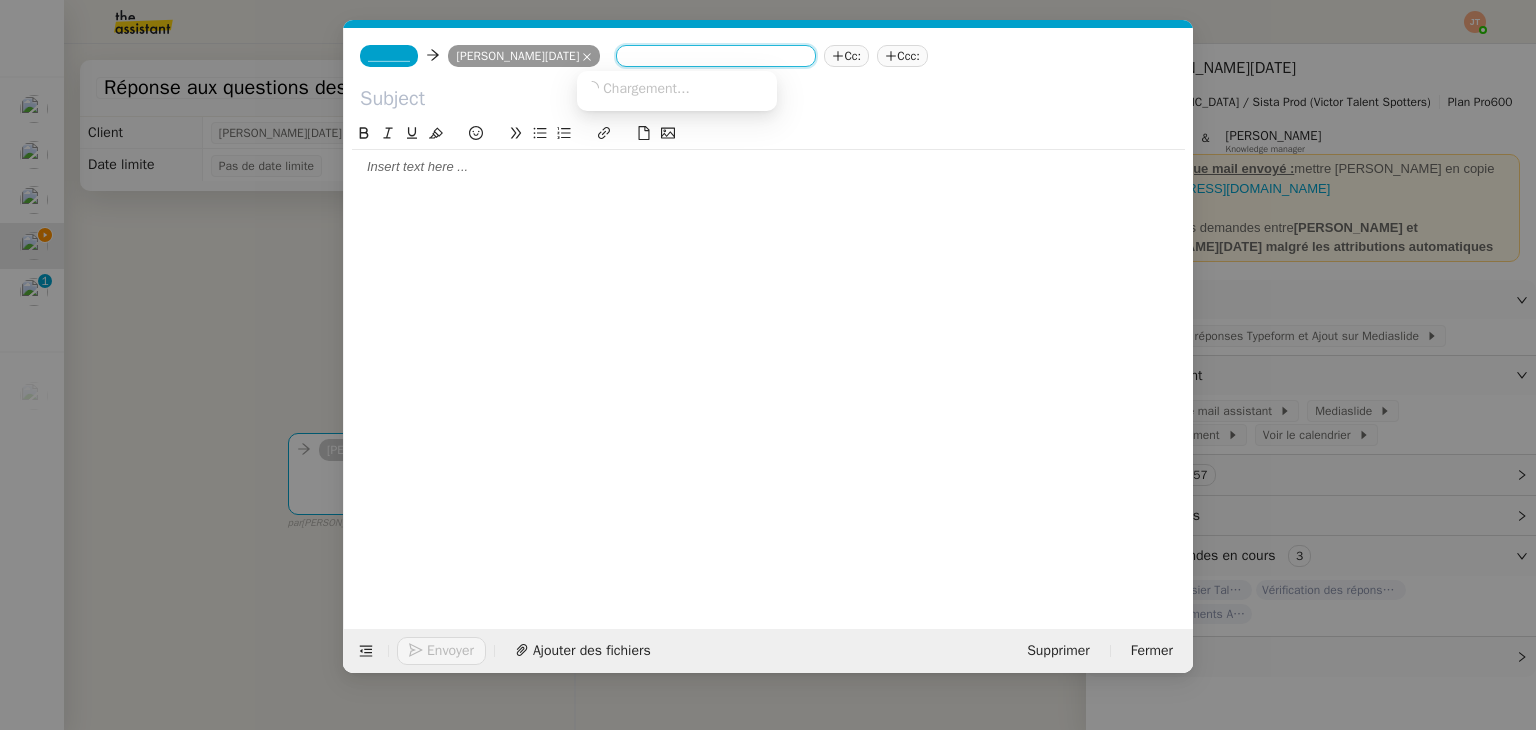 paste on "[EMAIL_ADDRESS][DOMAIN_NAME]" 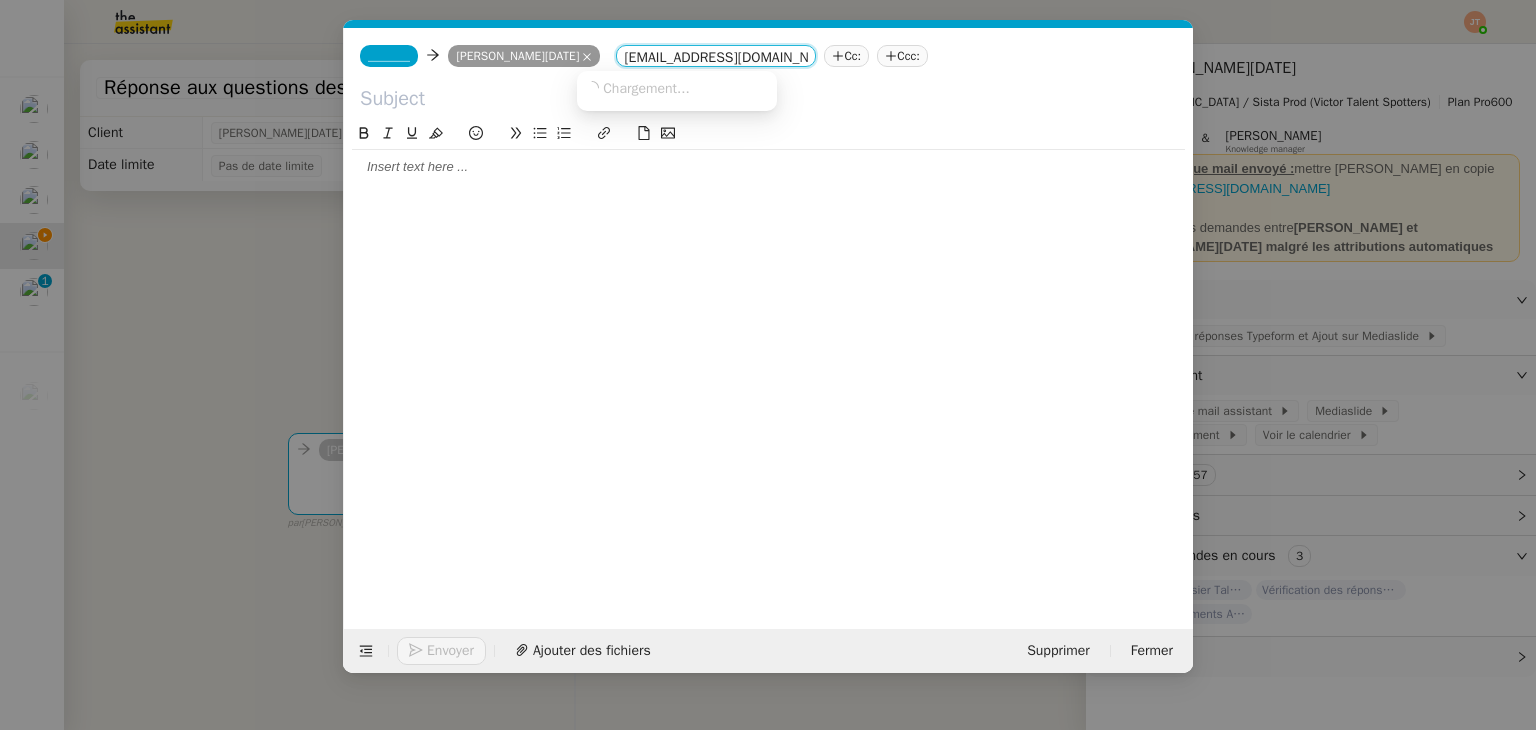 scroll, scrollTop: 0, scrollLeft: 49, axis: horizontal 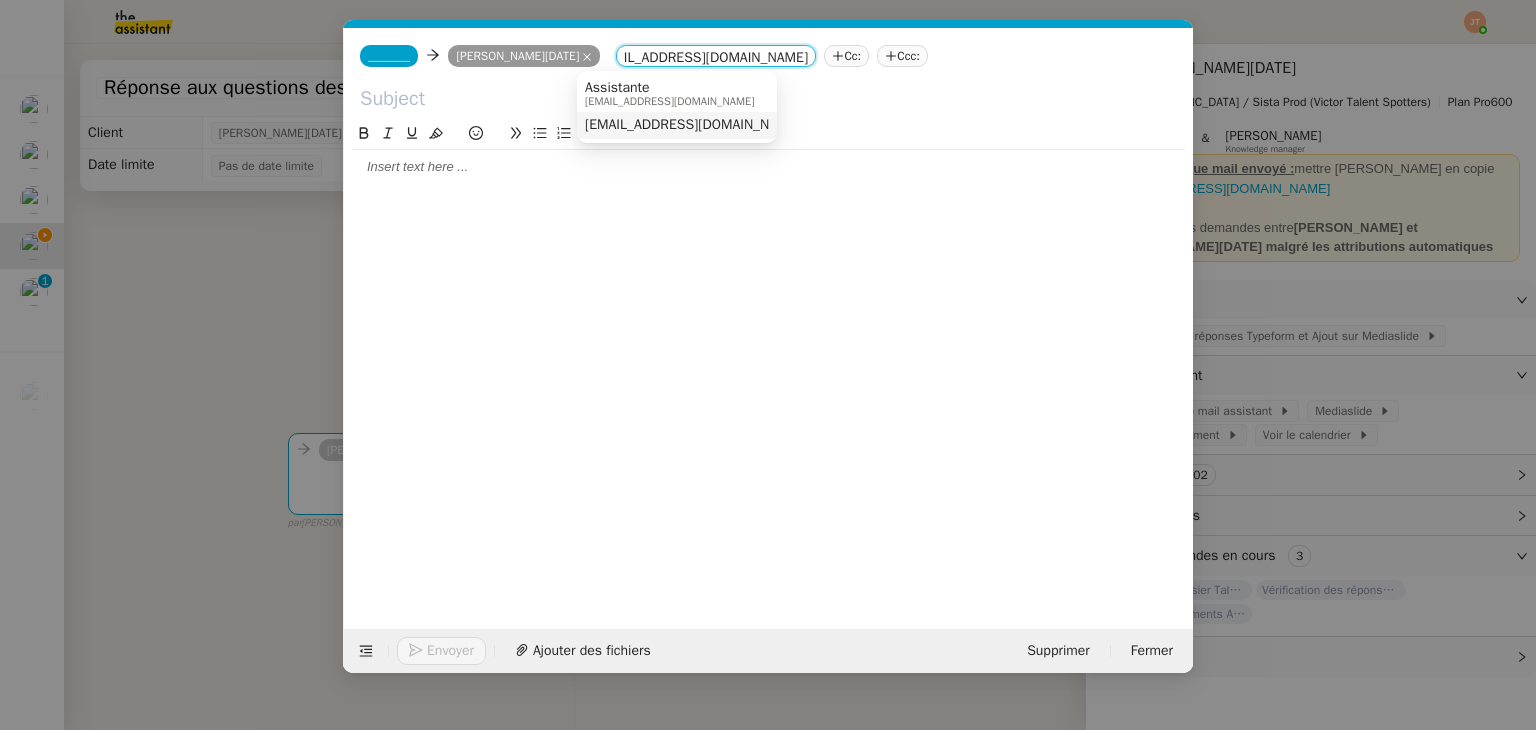 type on "[EMAIL_ADDRESS][DOMAIN_NAME]" 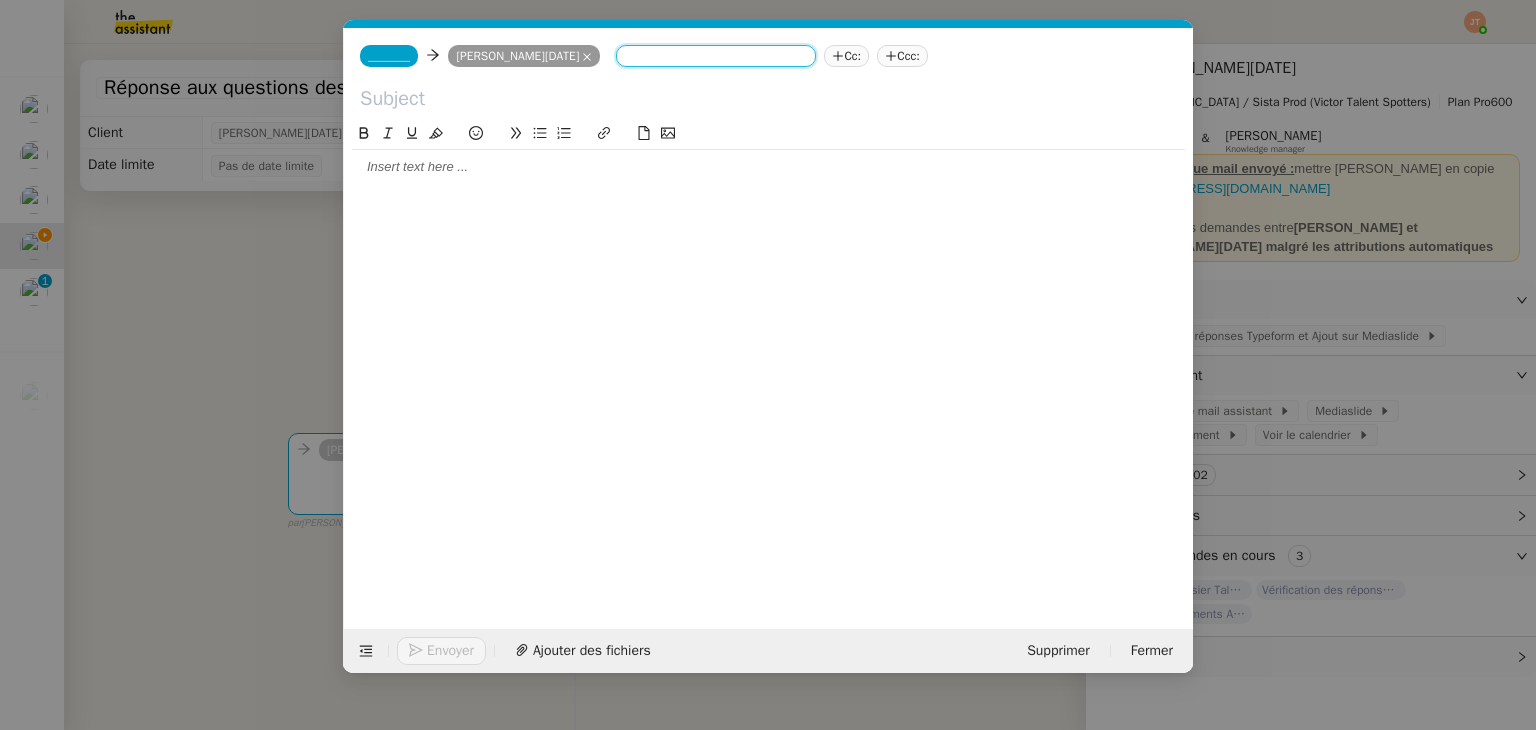 scroll, scrollTop: 0, scrollLeft: 0, axis: both 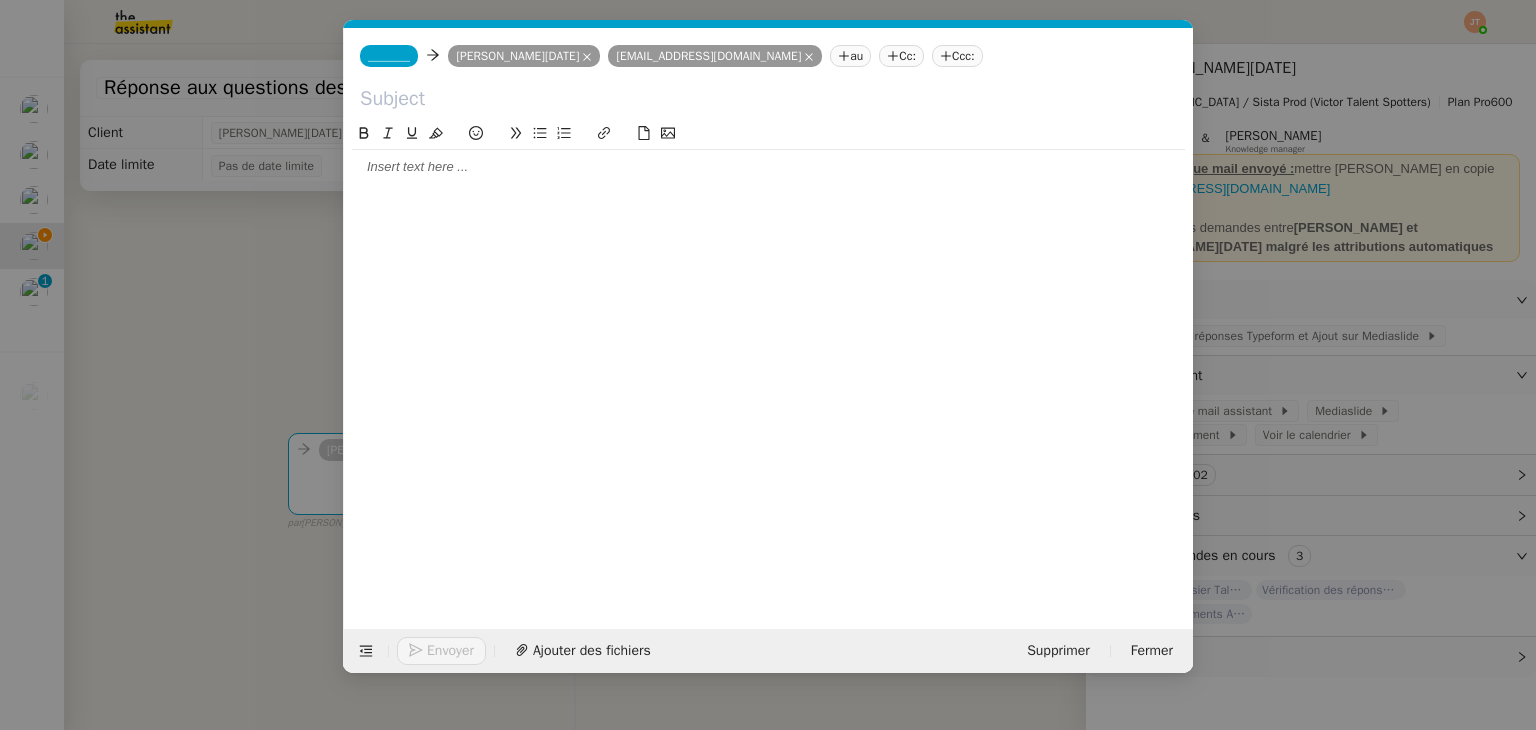click on "_______" 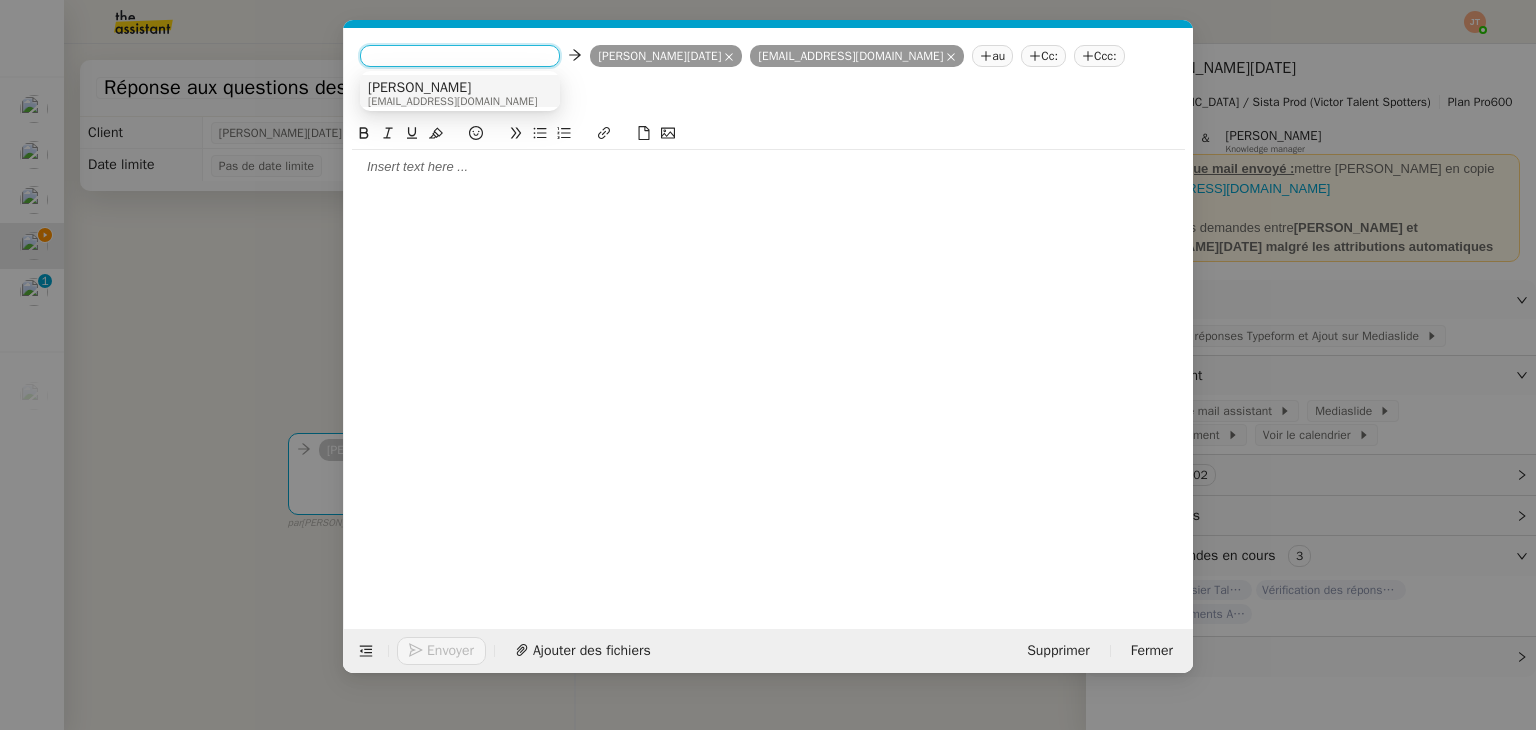 click on "[PERSON_NAME]" at bounding box center [452, 88] 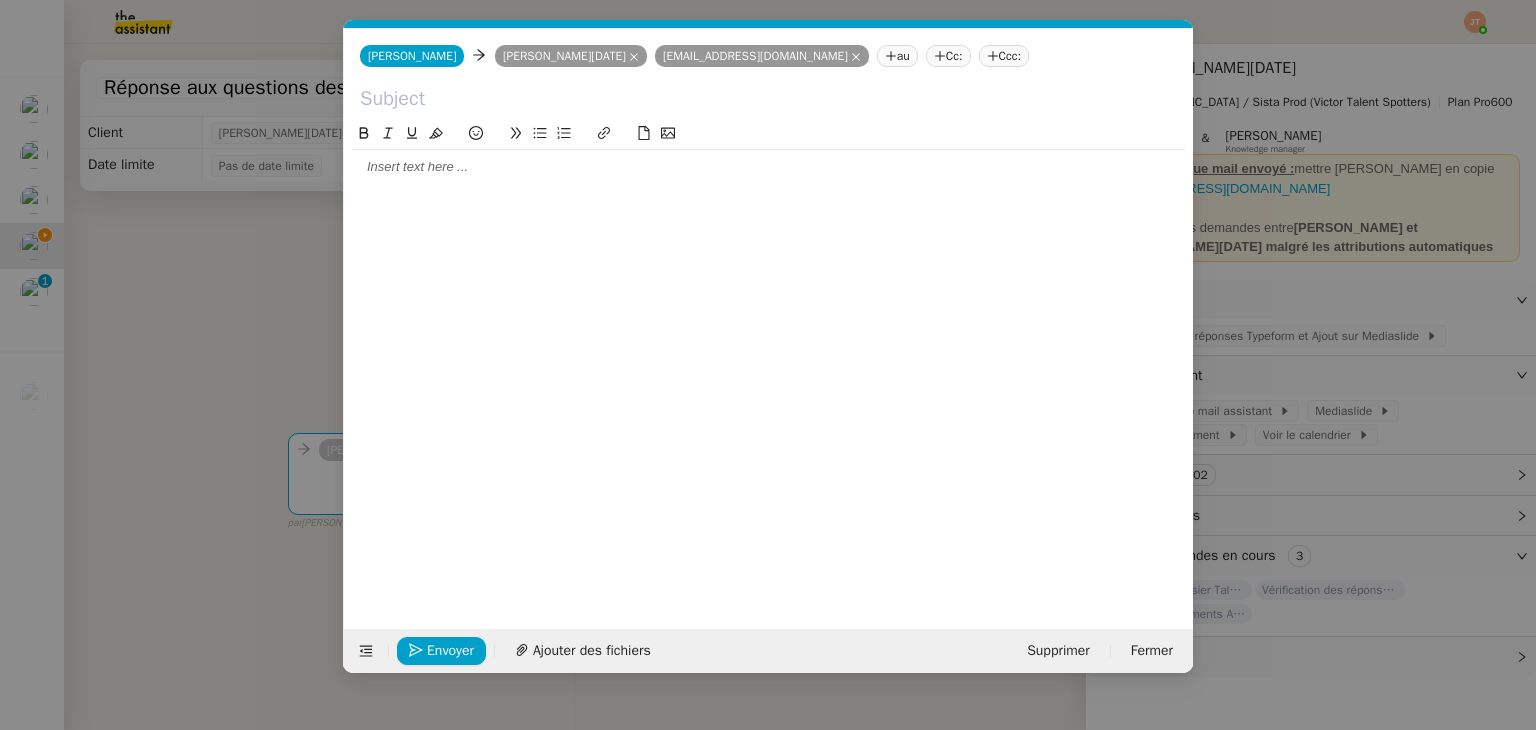 click 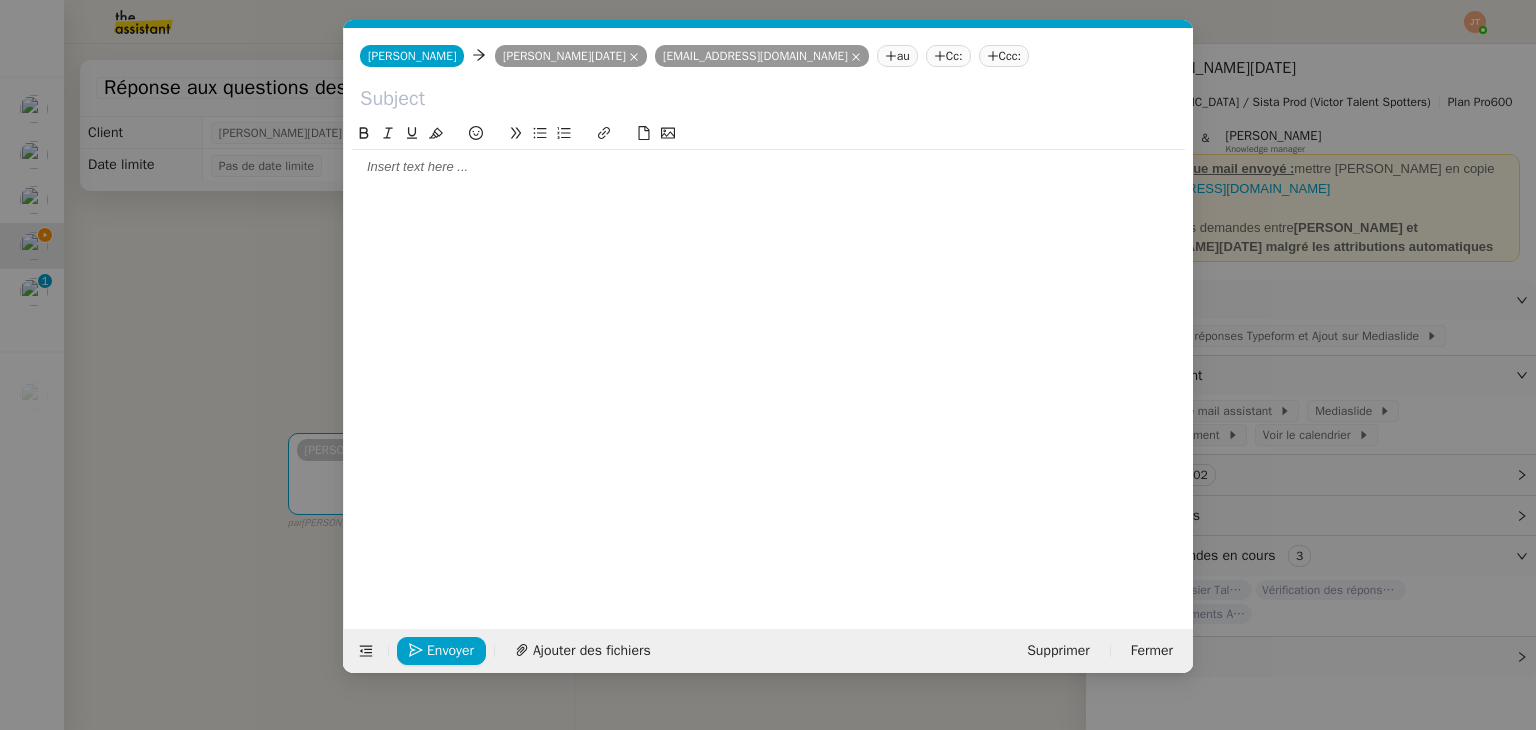 drag, startPoint x: 256, startPoint y: 154, endPoint x: 237, endPoint y: 135, distance: 26.870058 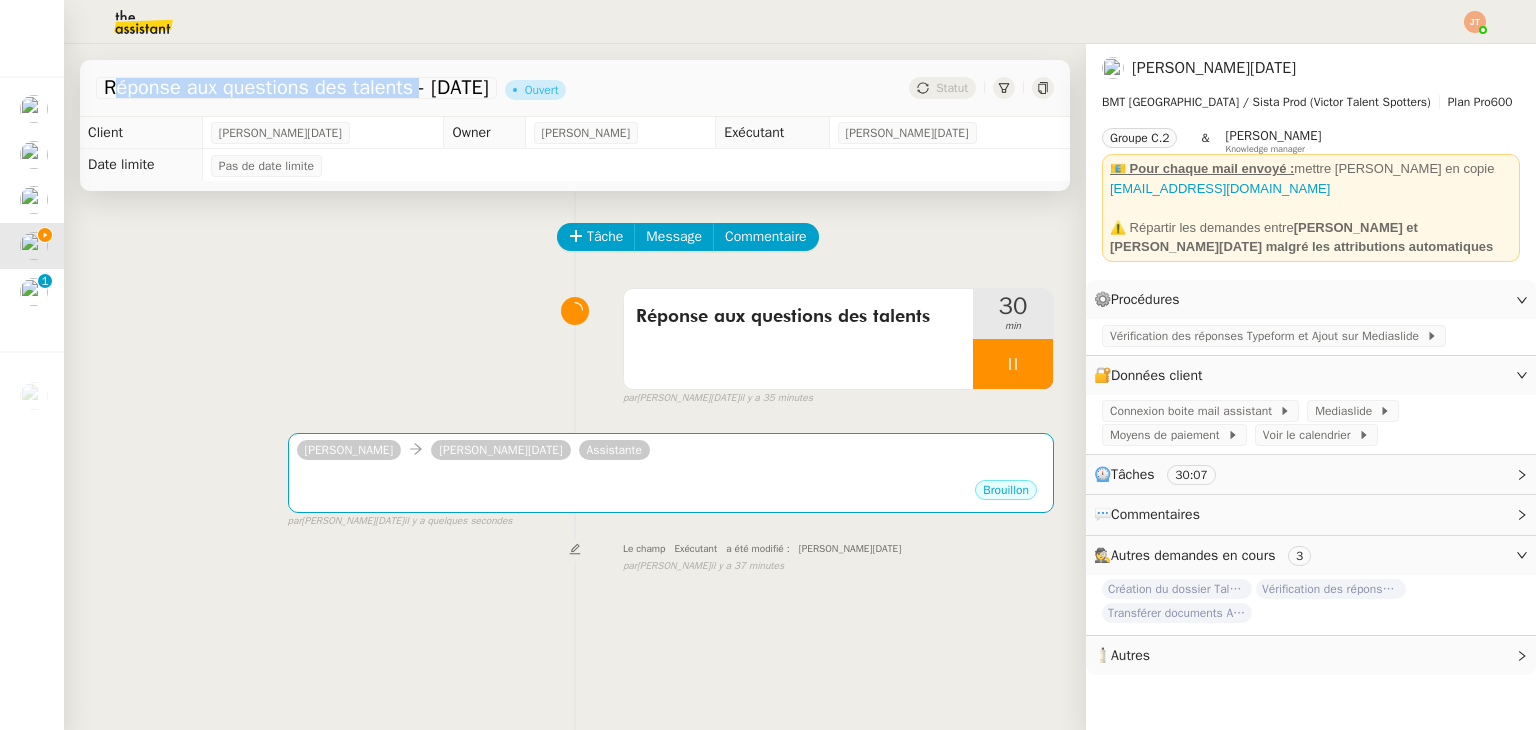 drag, startPoint x: 105, startPoint y: 88, endPoint x: 417, endPoint y: 89, distance: 312.00162 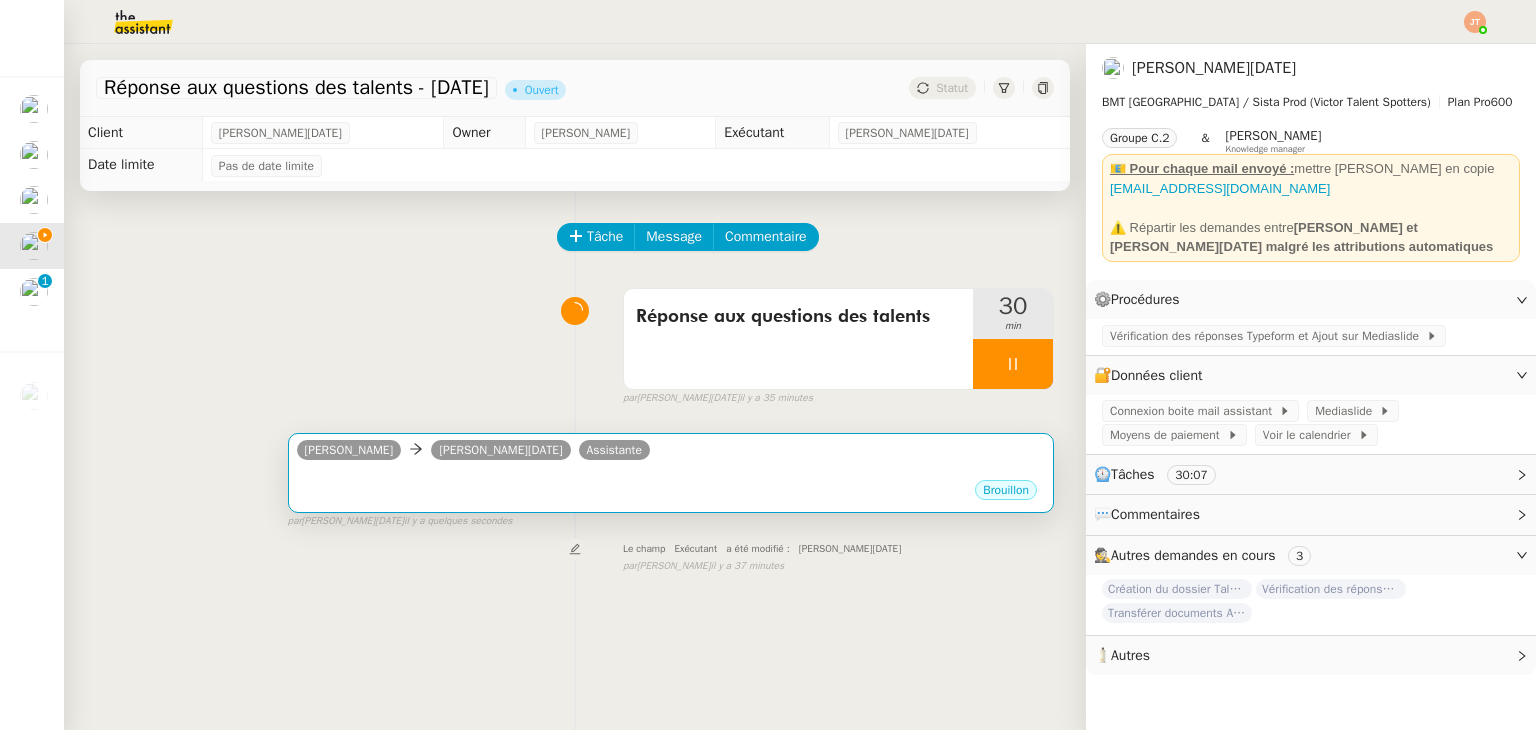 click on "[PERSON_NAME][DATE]   Assistante" at bounding box center (477, 453) 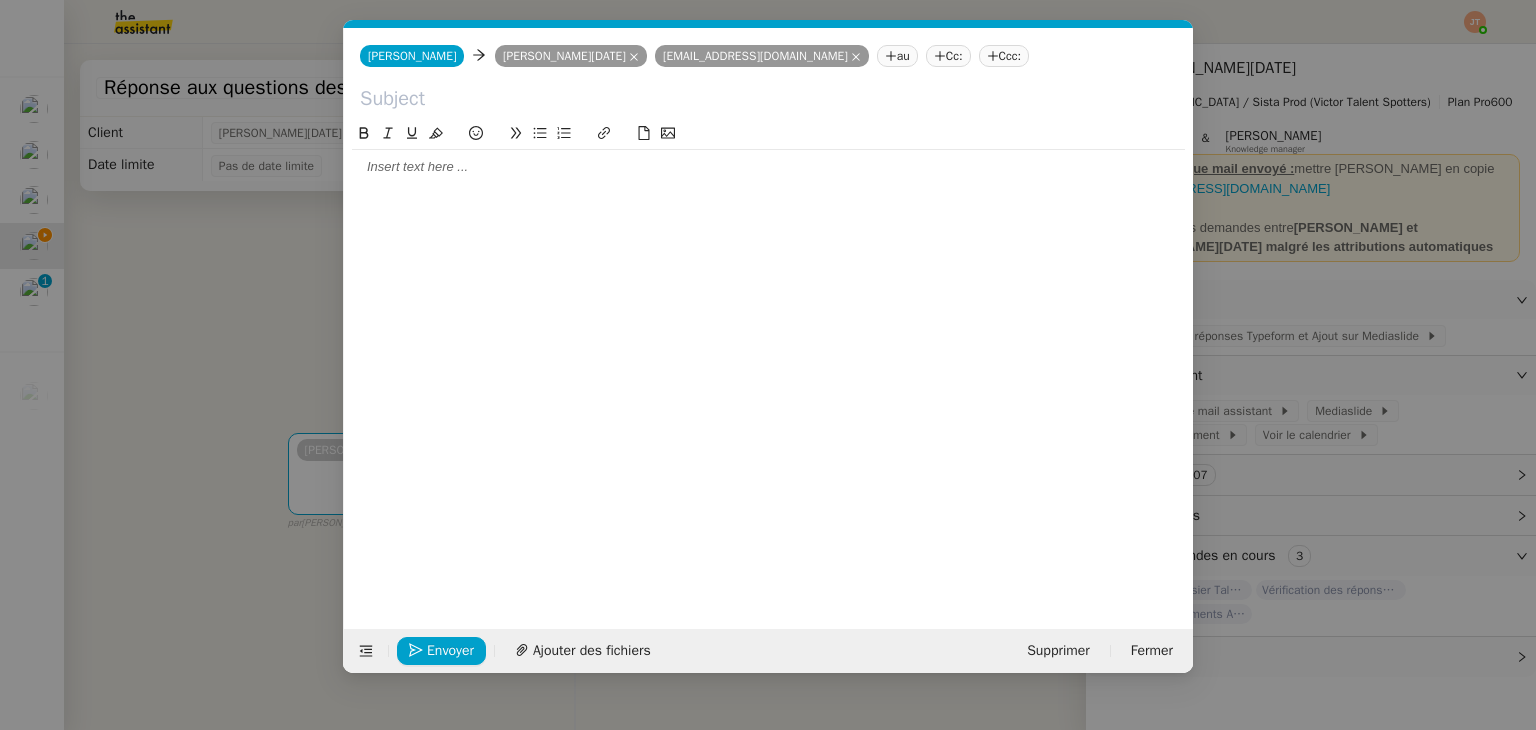 scroll, scrollTop: 0, scrollLeft: 42, axis: horizontal 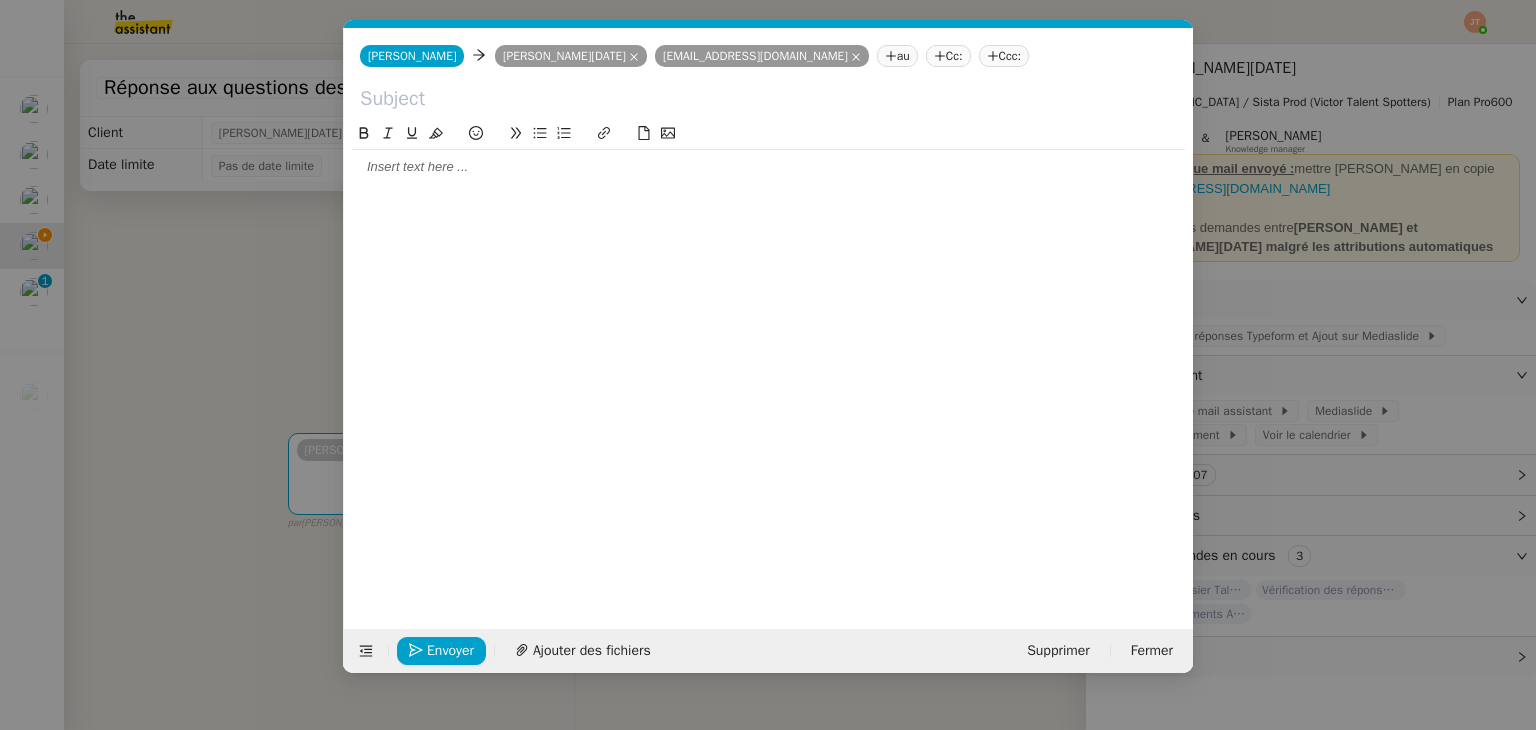 click 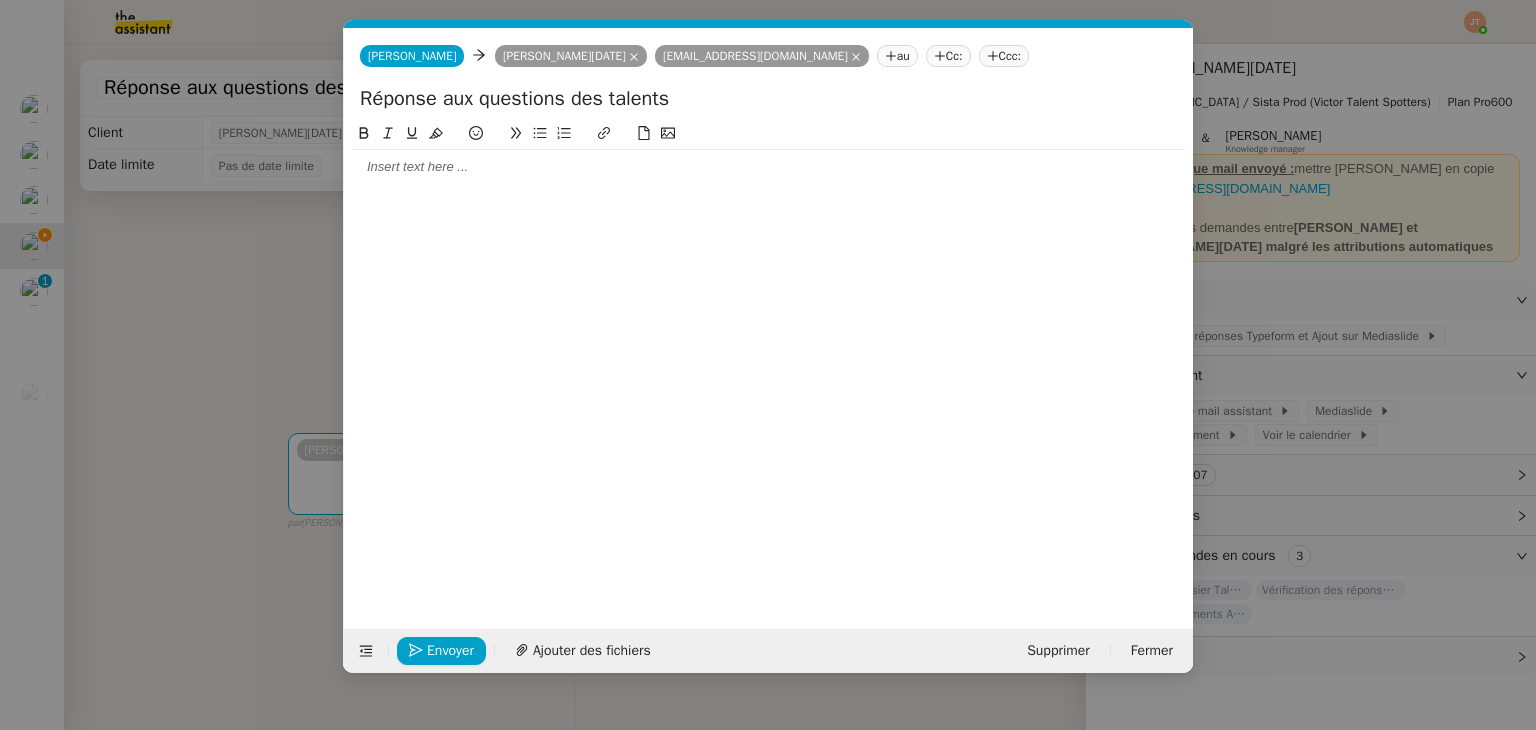 type on "Réponse aux questions des talents" 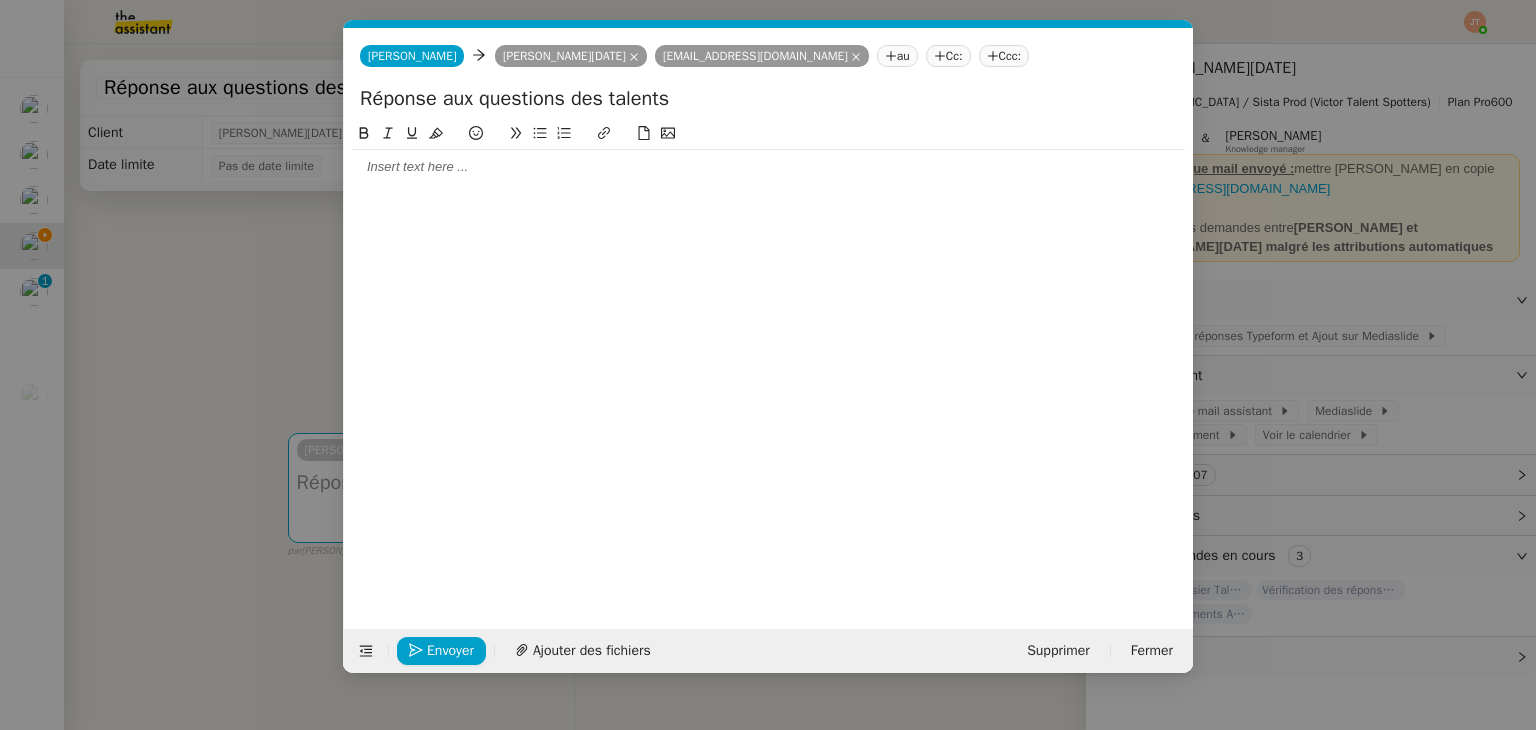 type 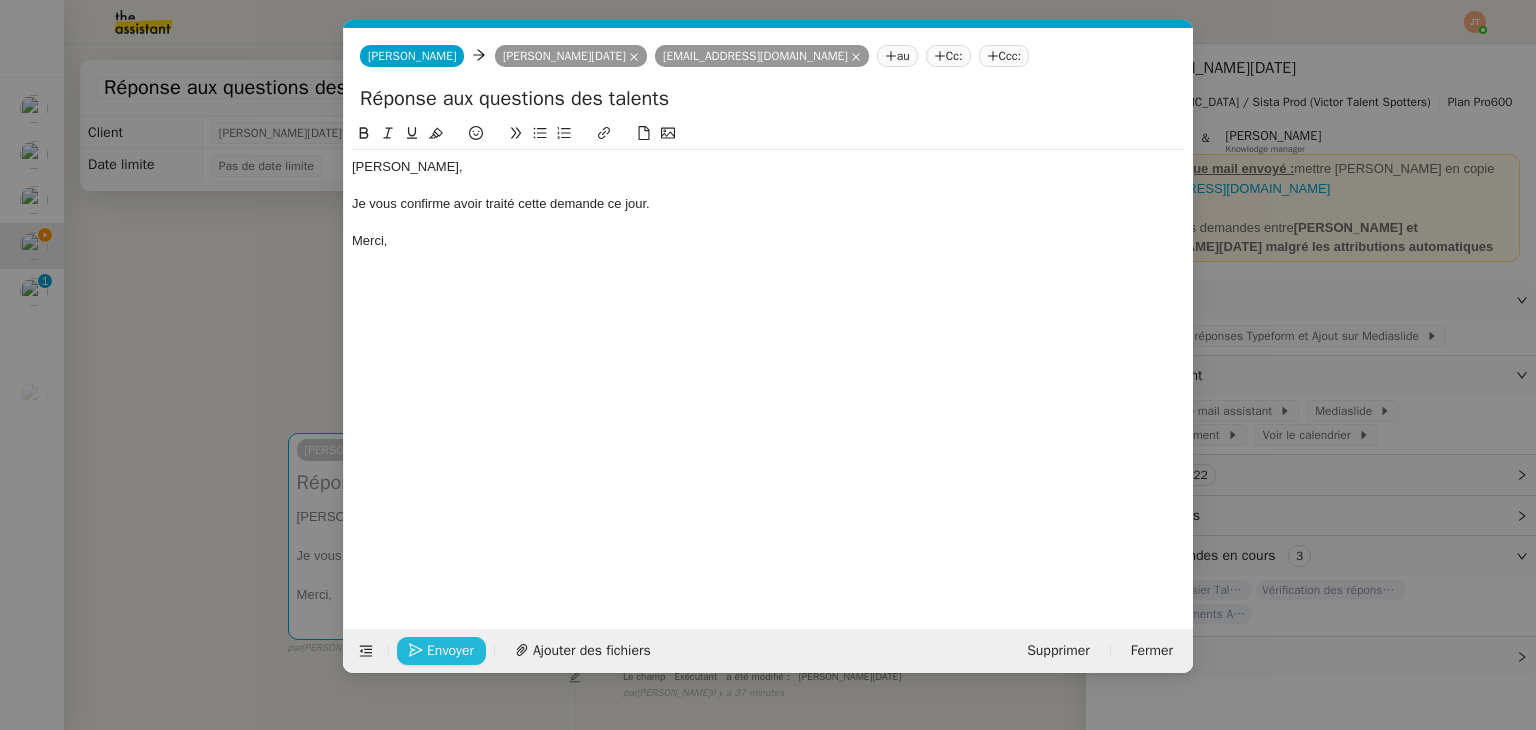 click on "Envoyer" 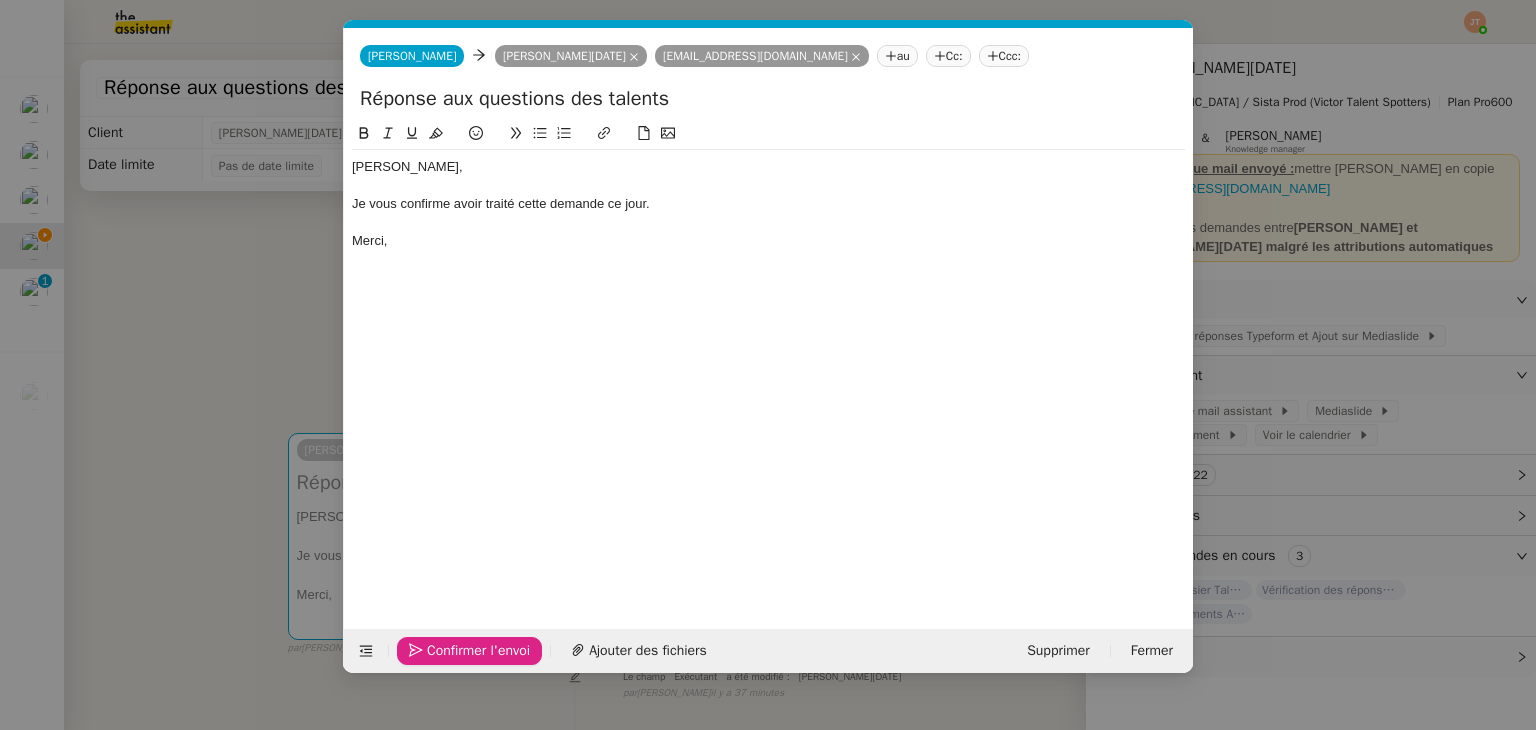 click on "Confirmer l'envoi" 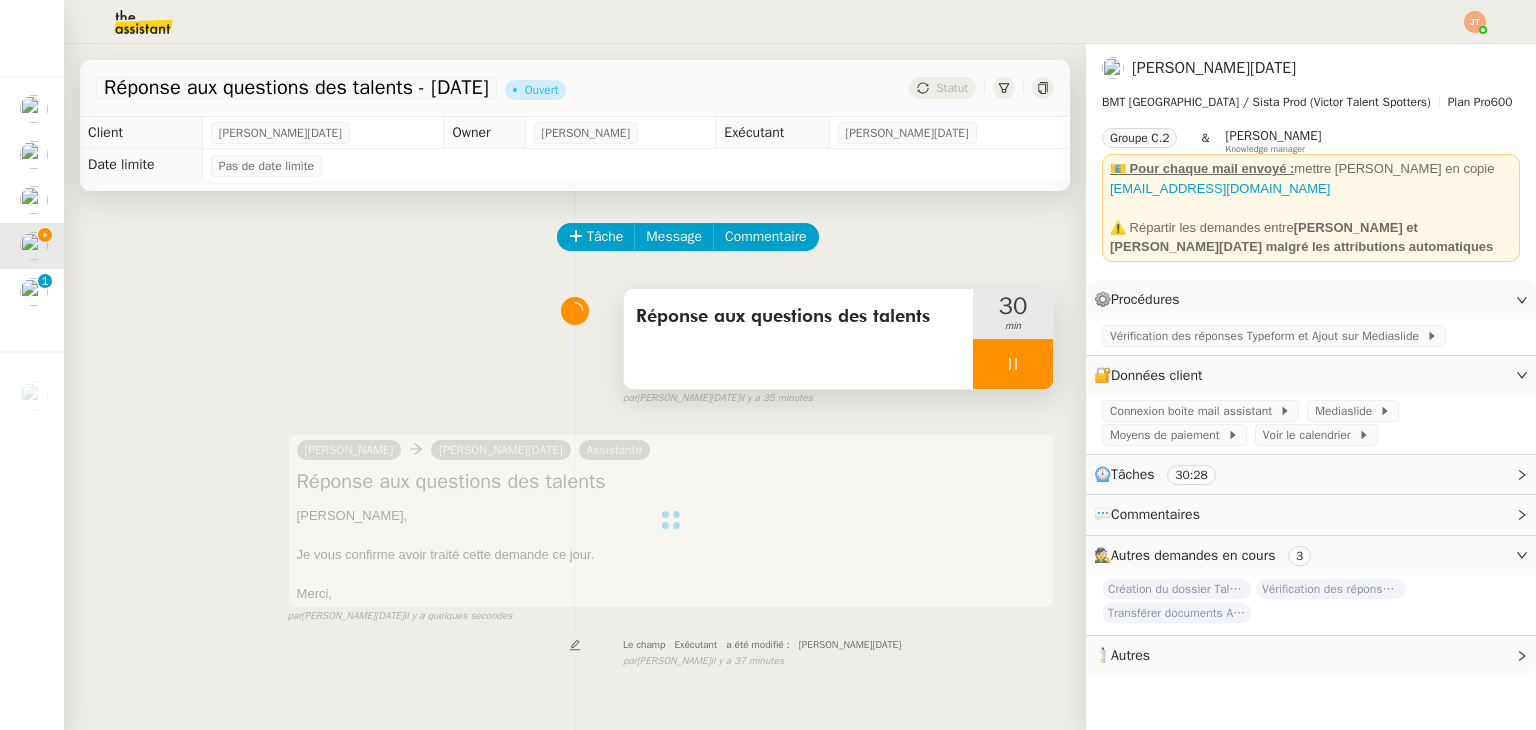 click 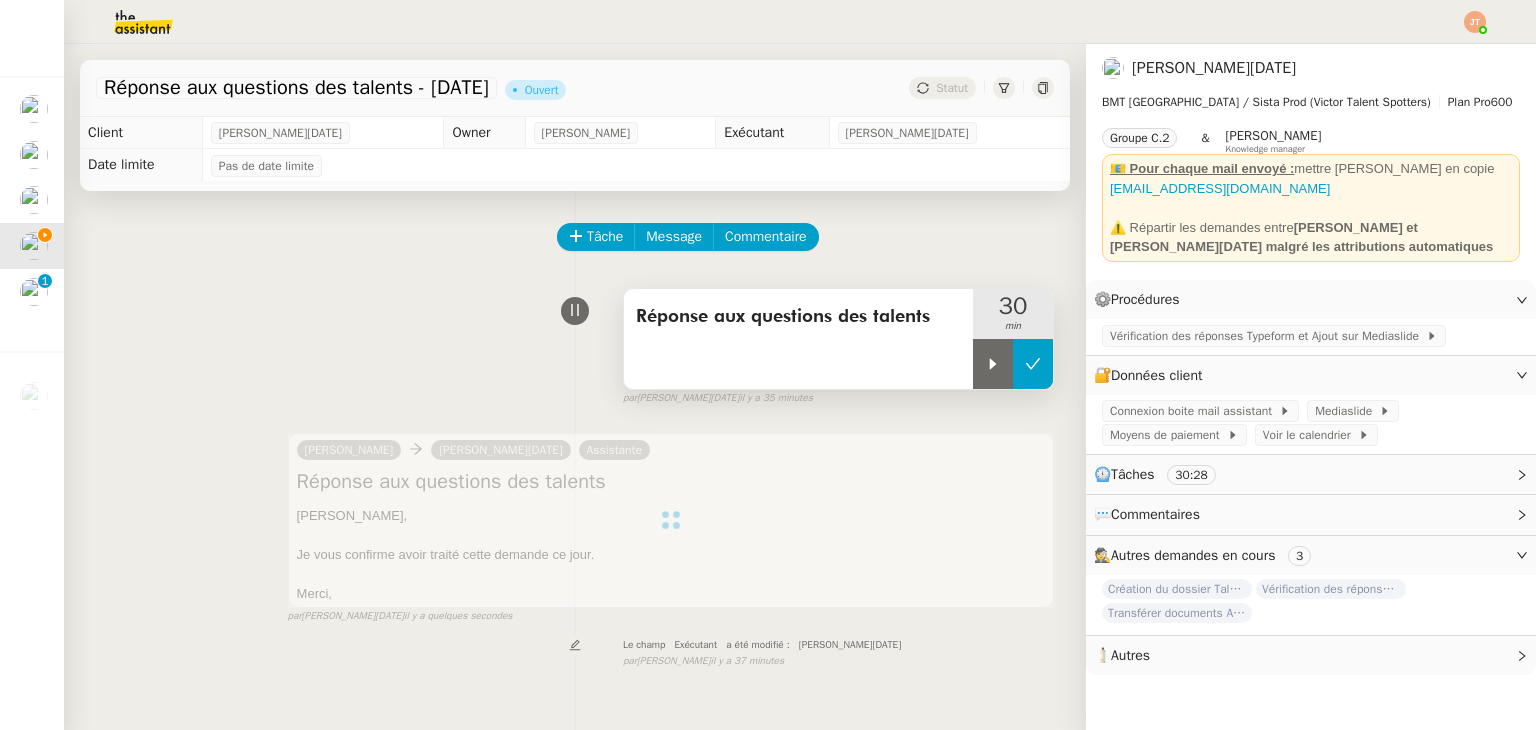 click at bounding box center [1033, 364] 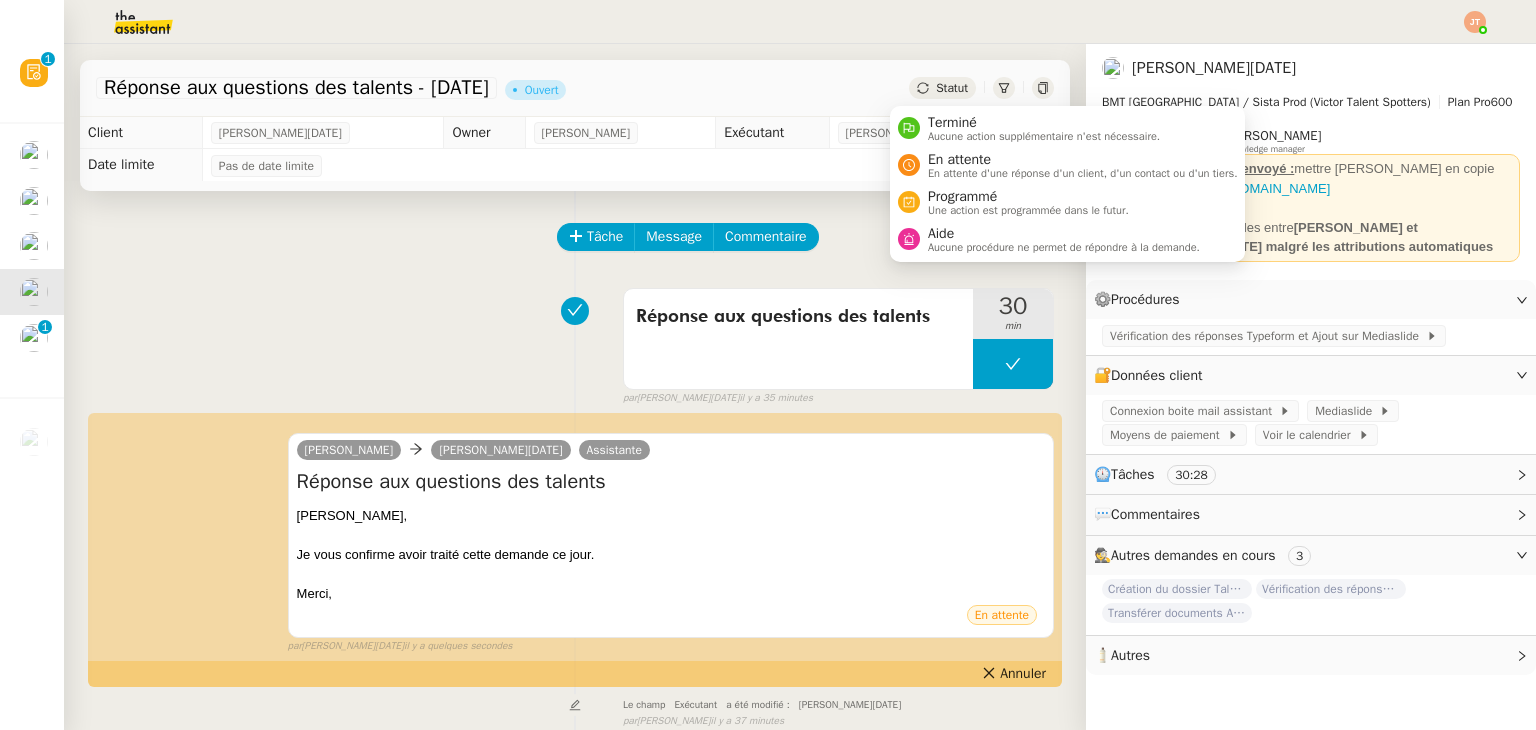 click on "Statut" 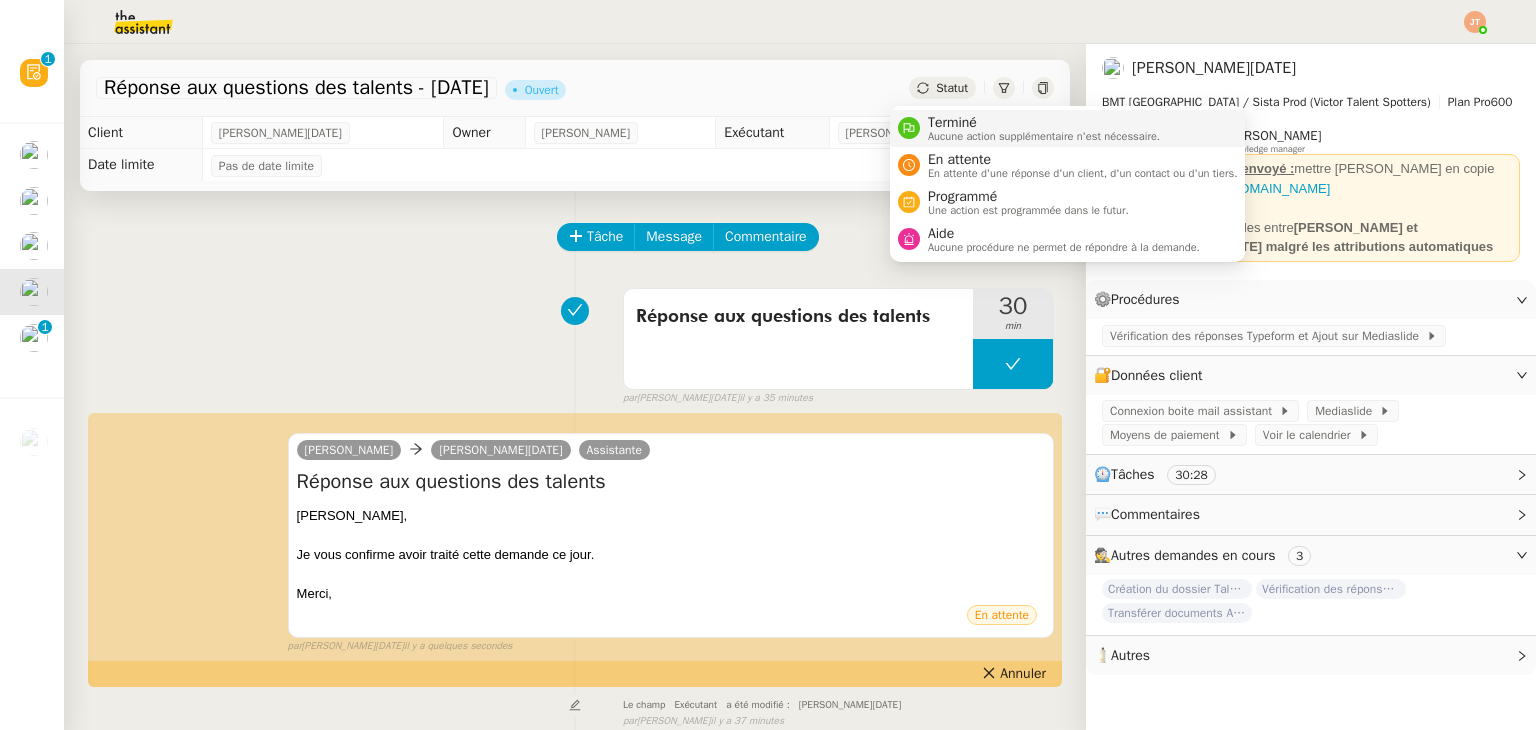 click on "Terminé" at bounding box center [1044, 123] 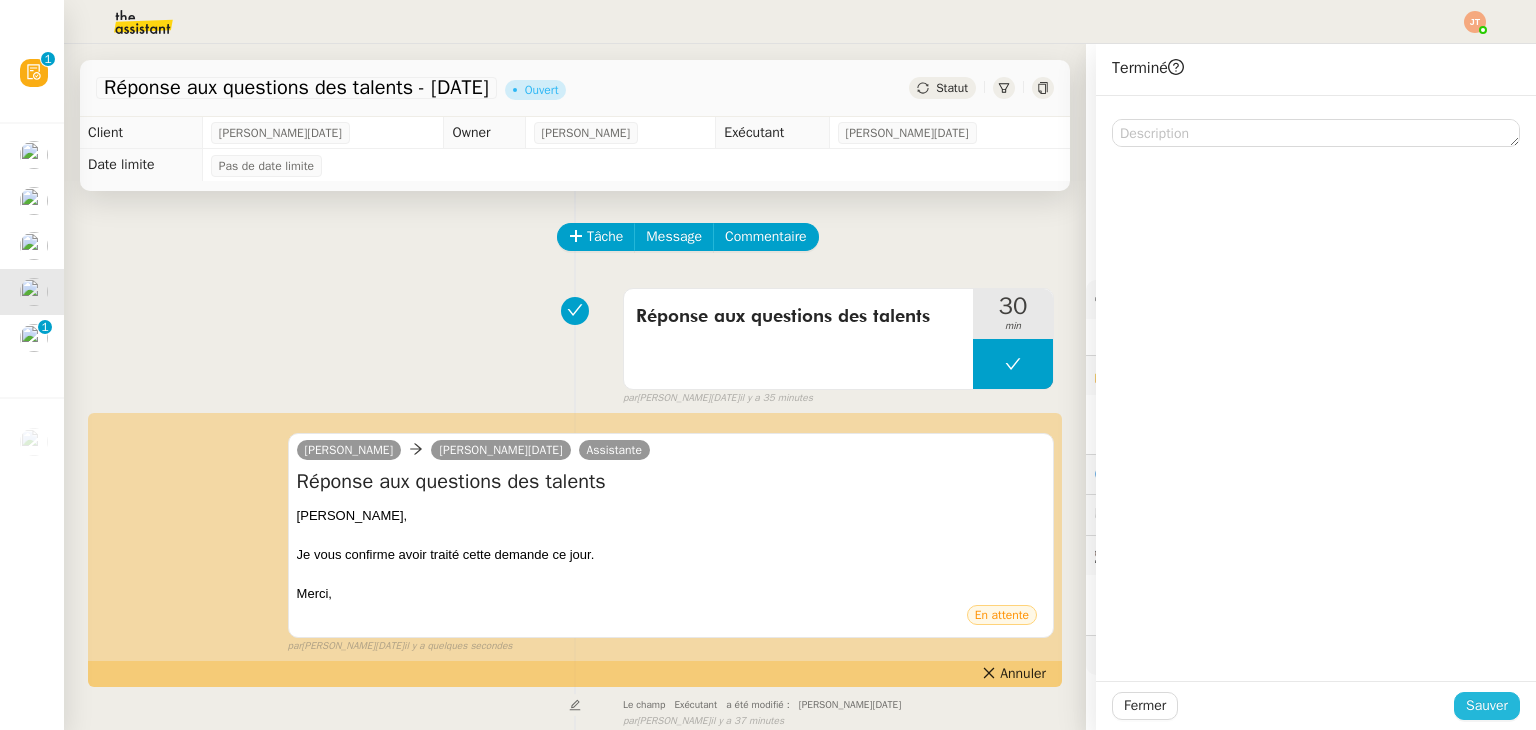 click on "Sauver" 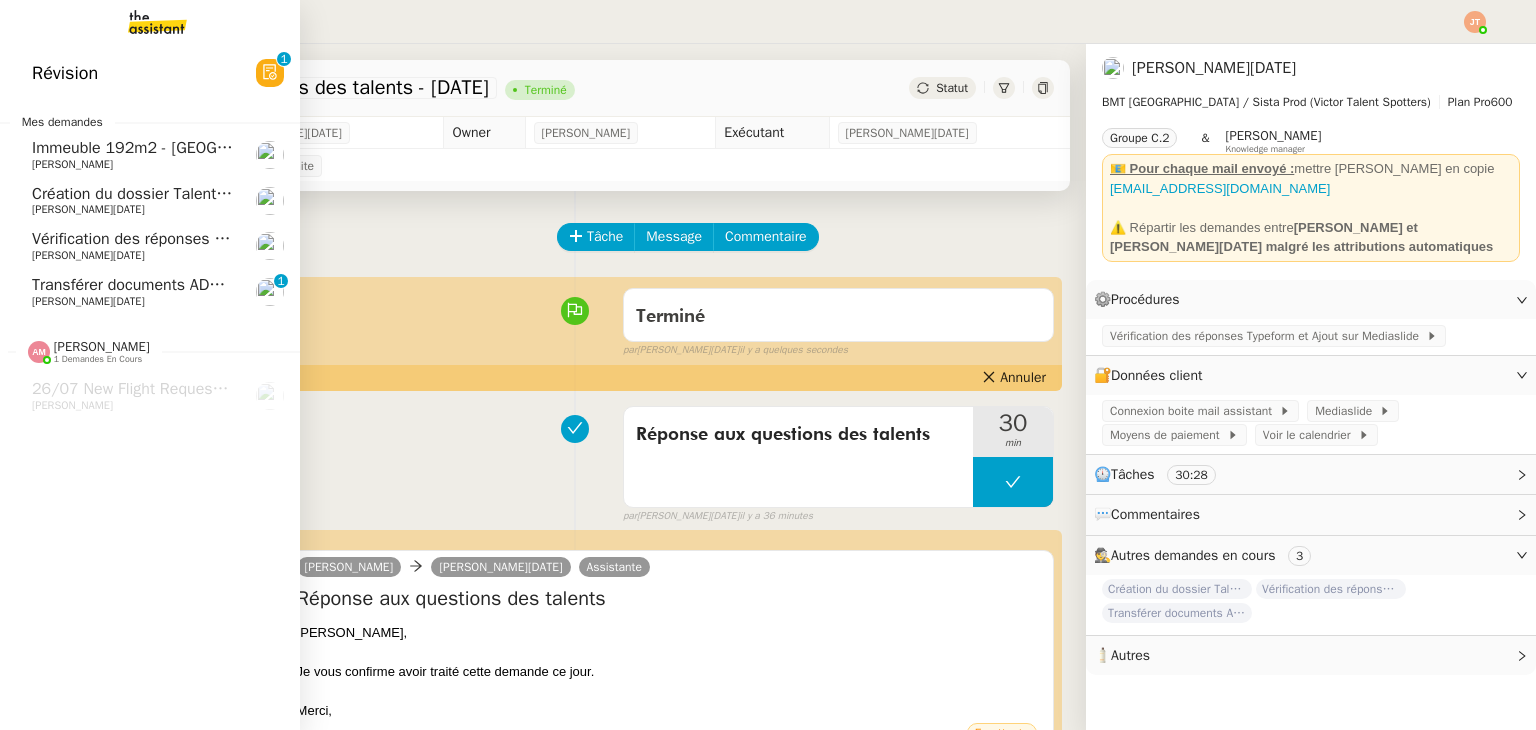 click on "Transférer documents ADMIN vers Médiaslide" 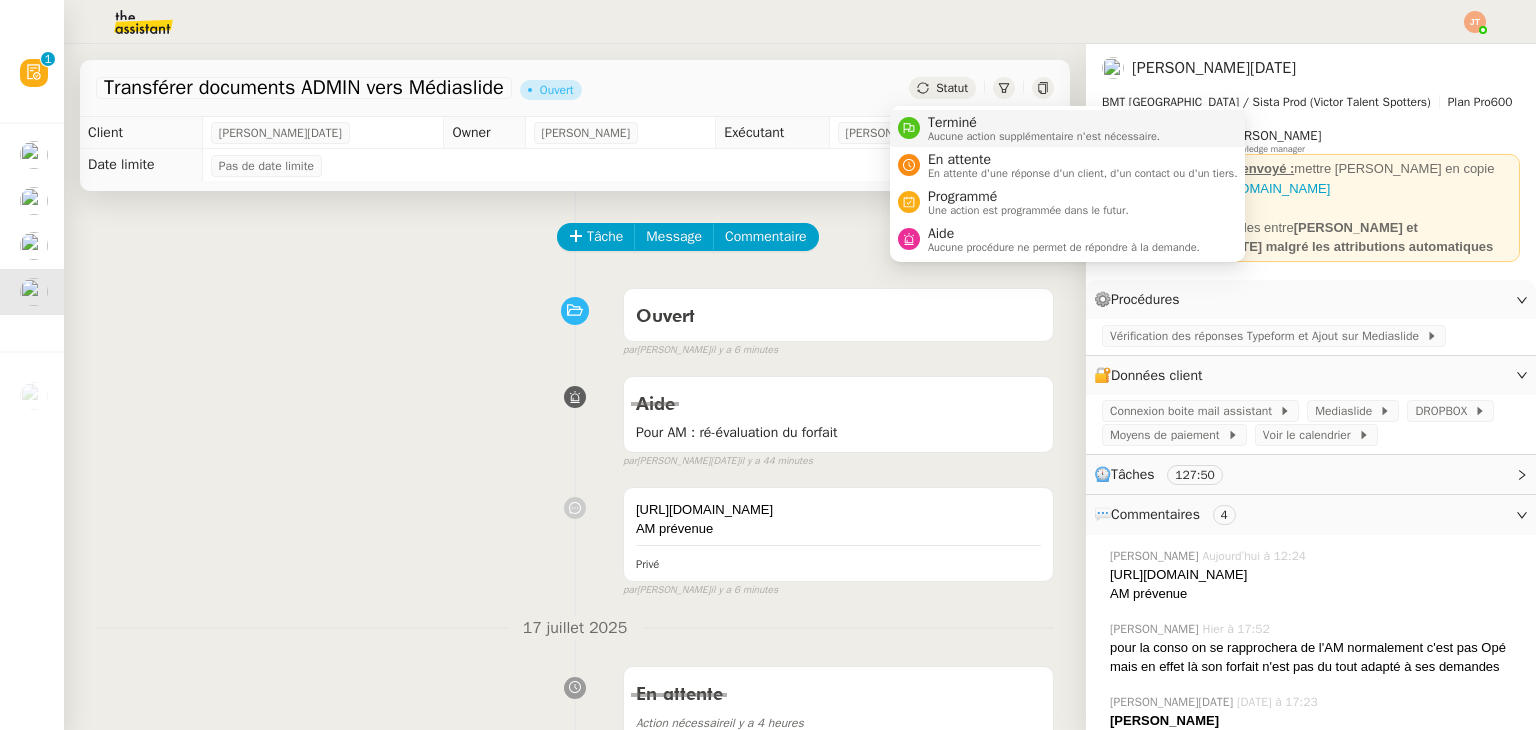 click on "Terminé" at bounding box center [1044, 123] 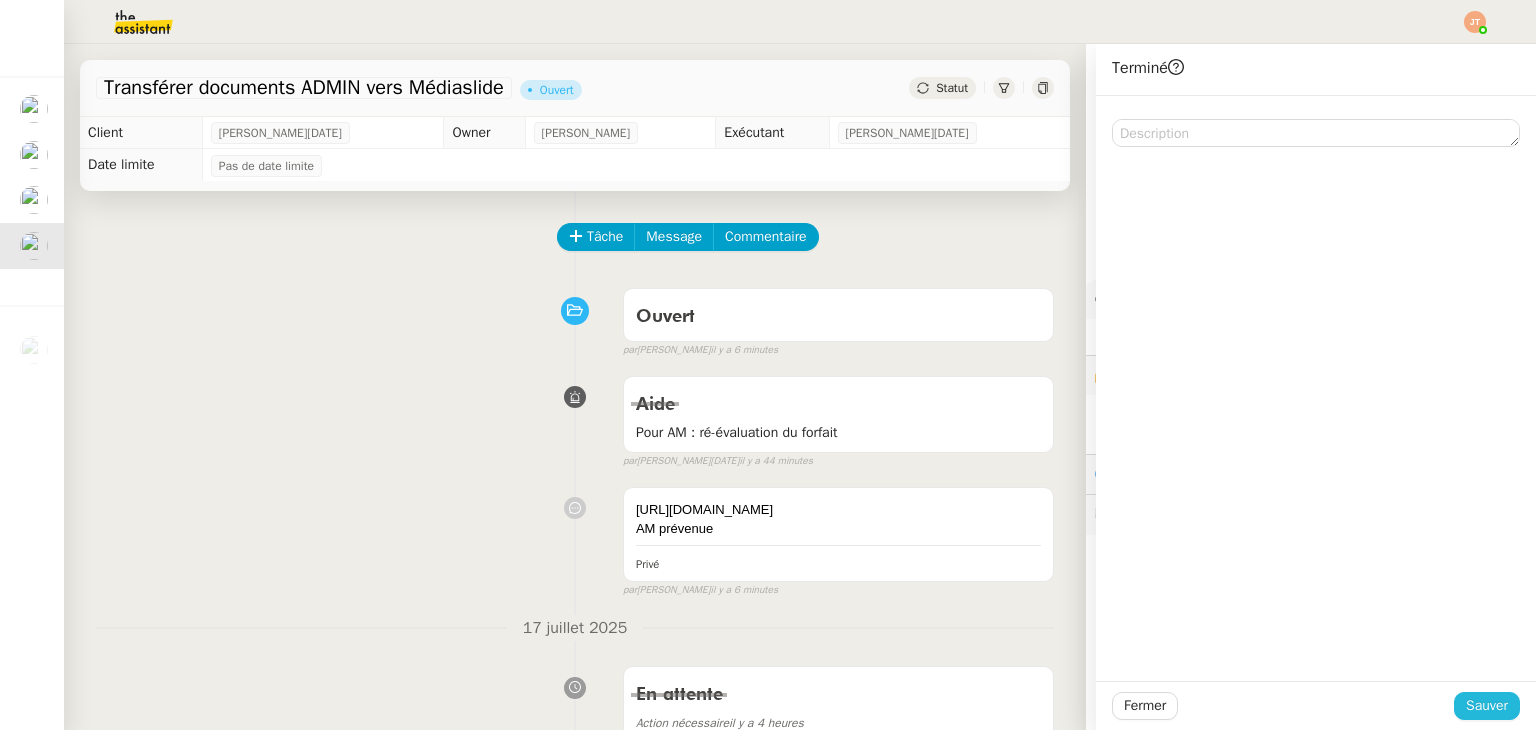 click on "Sauver" 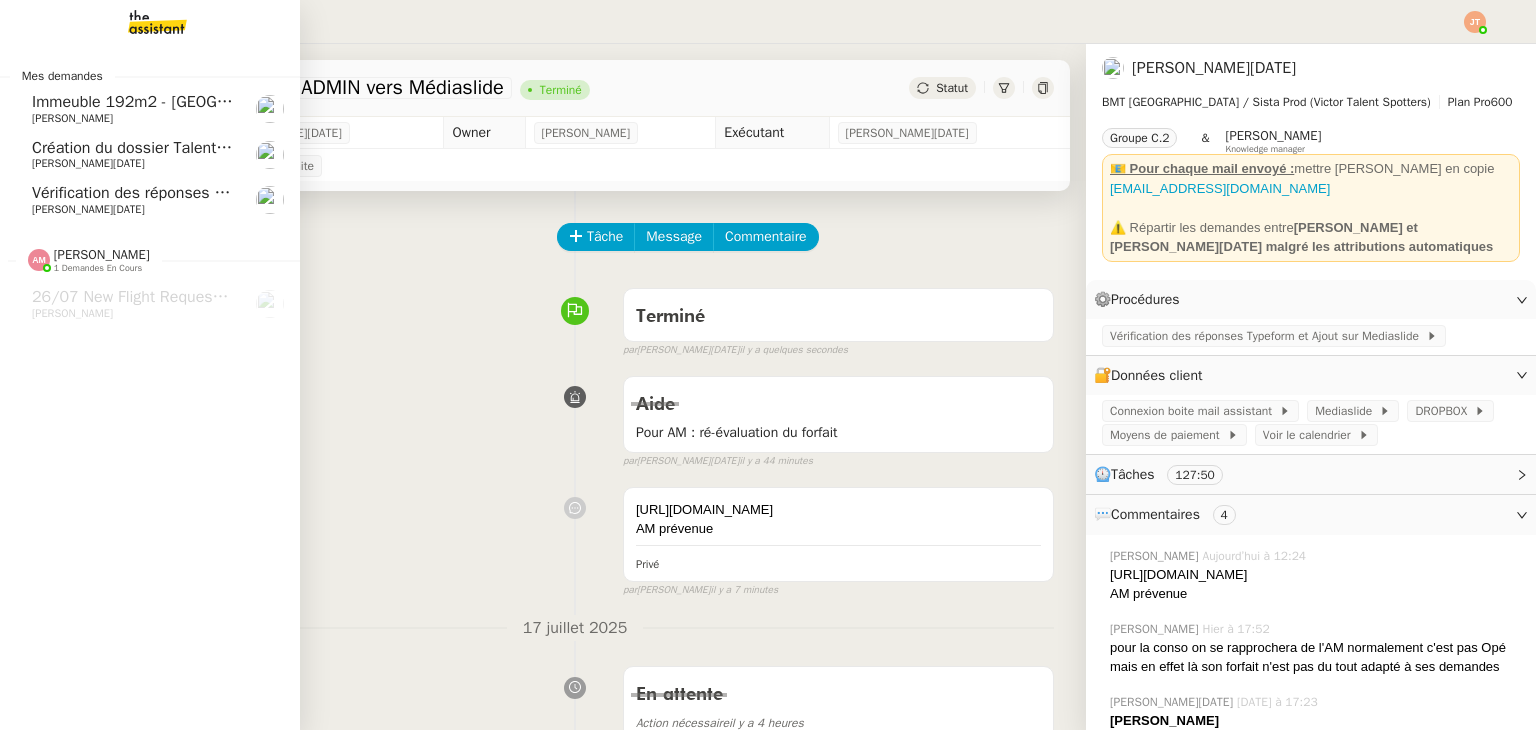 click on "Vérification des réponses Typeform et Ajout sur Mediaslide - [DATE]" 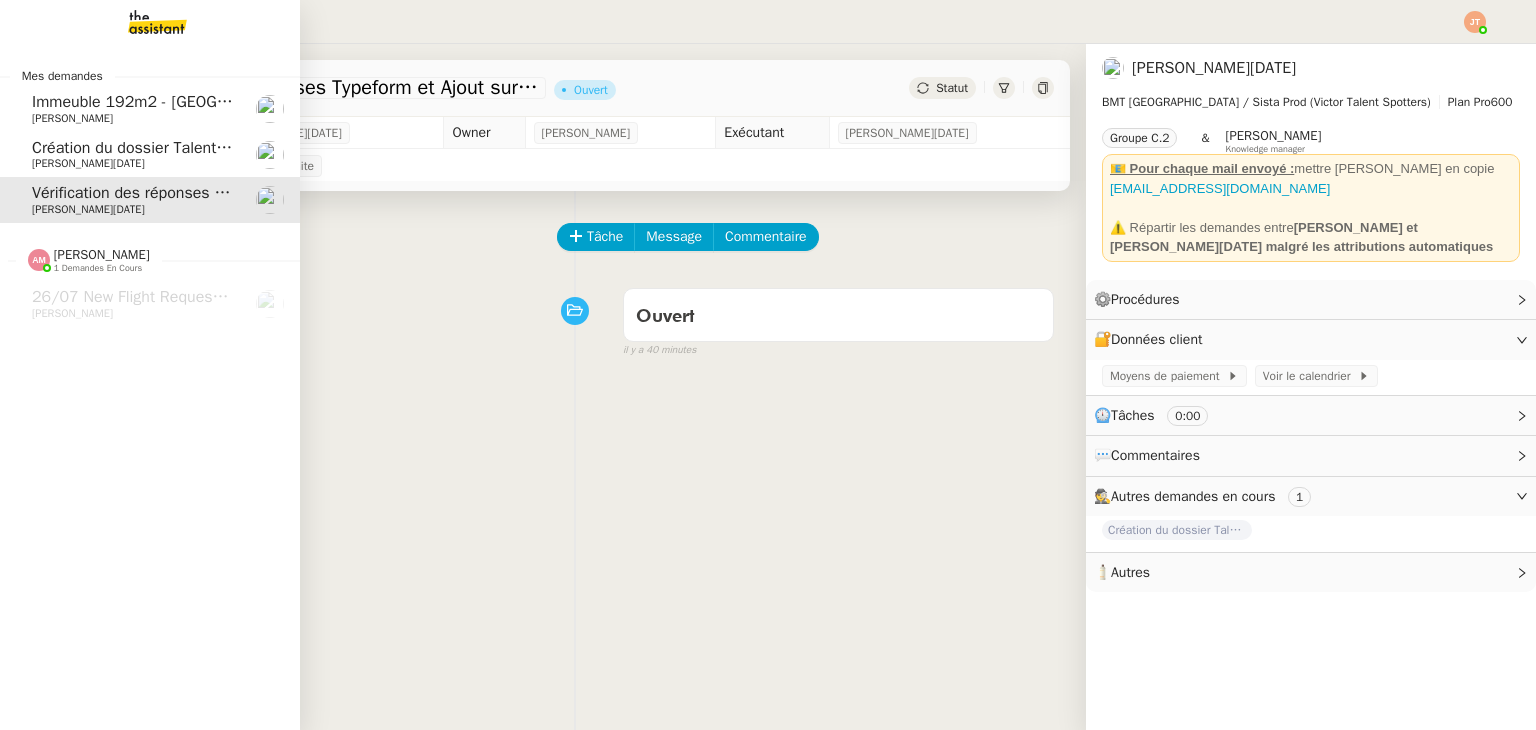 click on "[PERSON_NAME][DATE]" 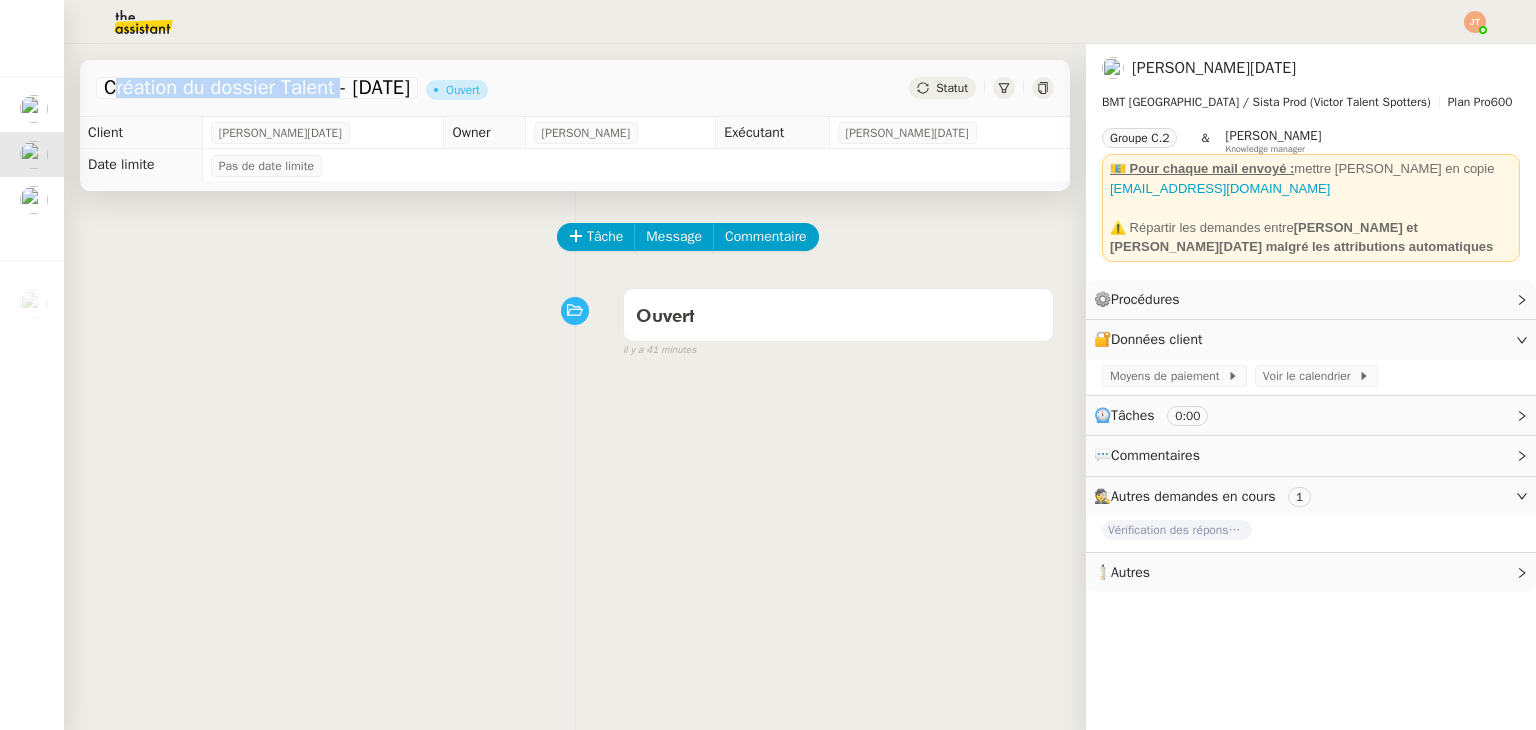 drag, startPoint x: 102, startPoint y: 89, endPoint x: 338, endPoint y: 89, distance: 236 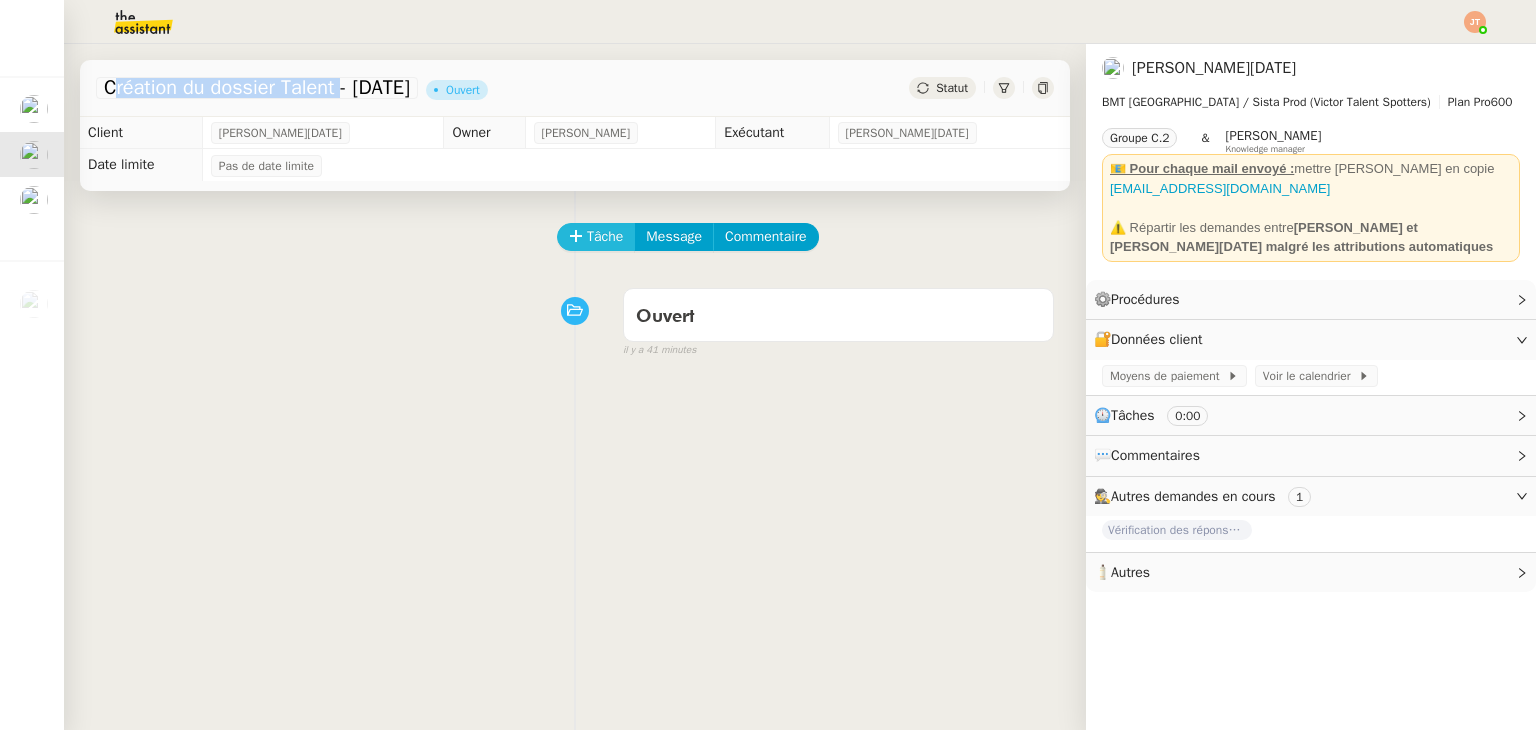 click on "Tâche" 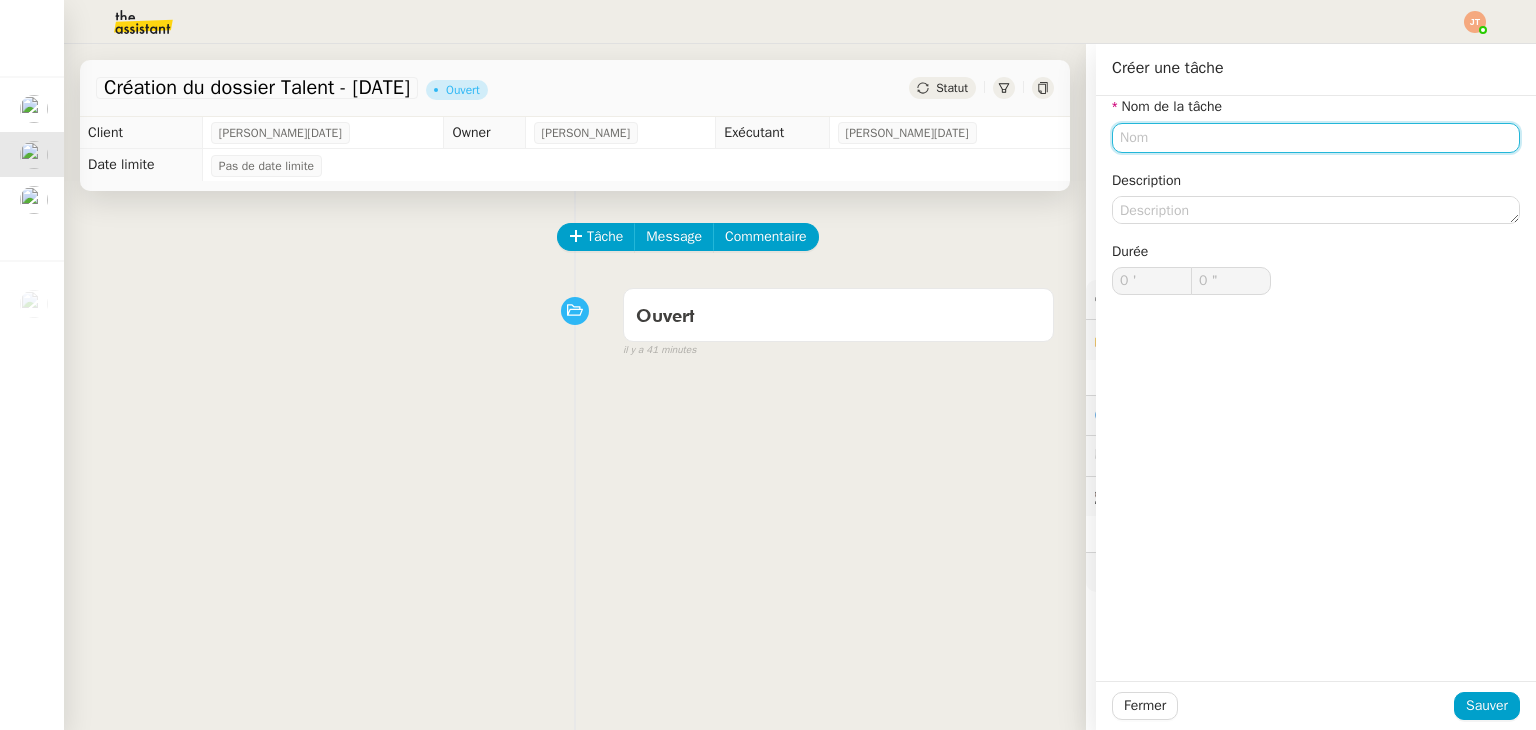 click 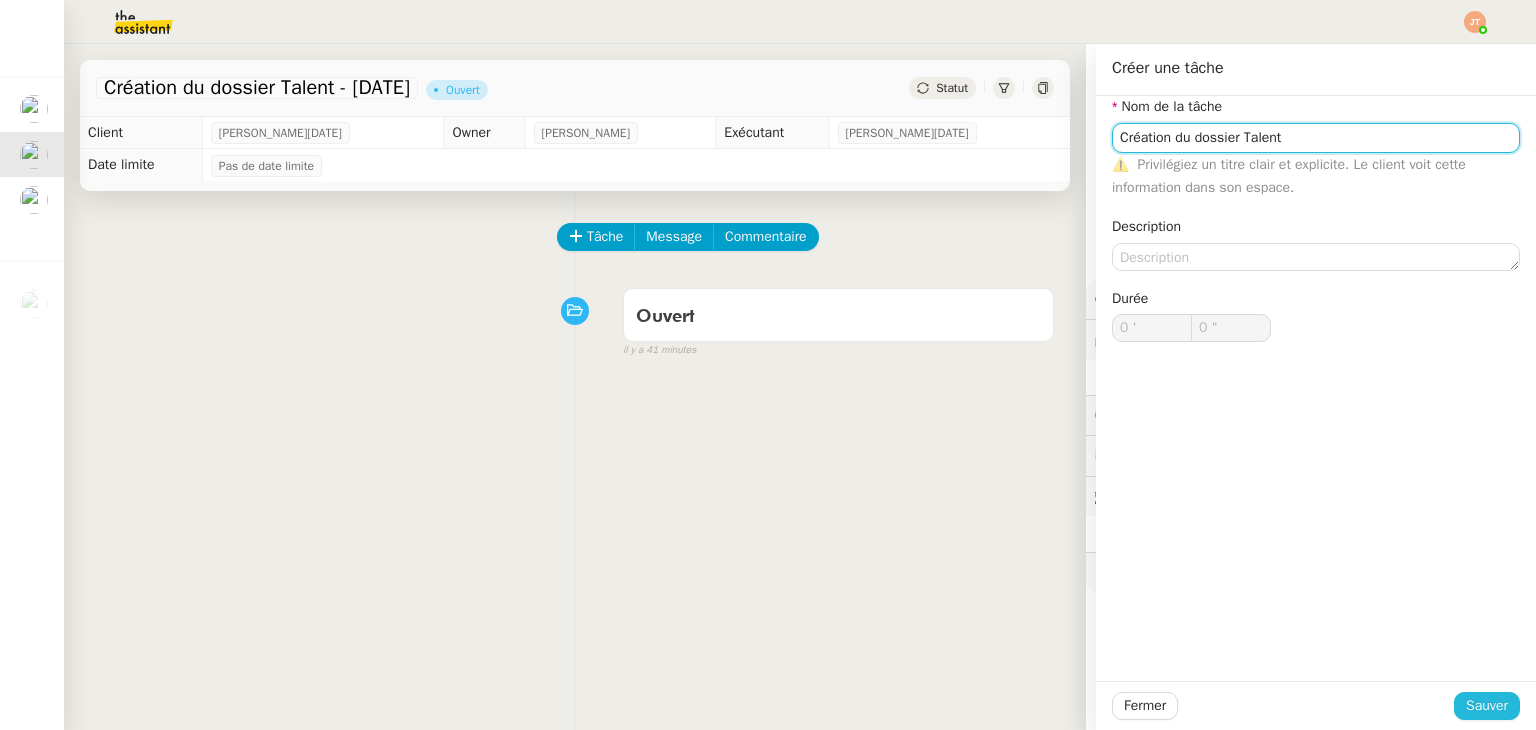 type on "Création du dossier Talent" 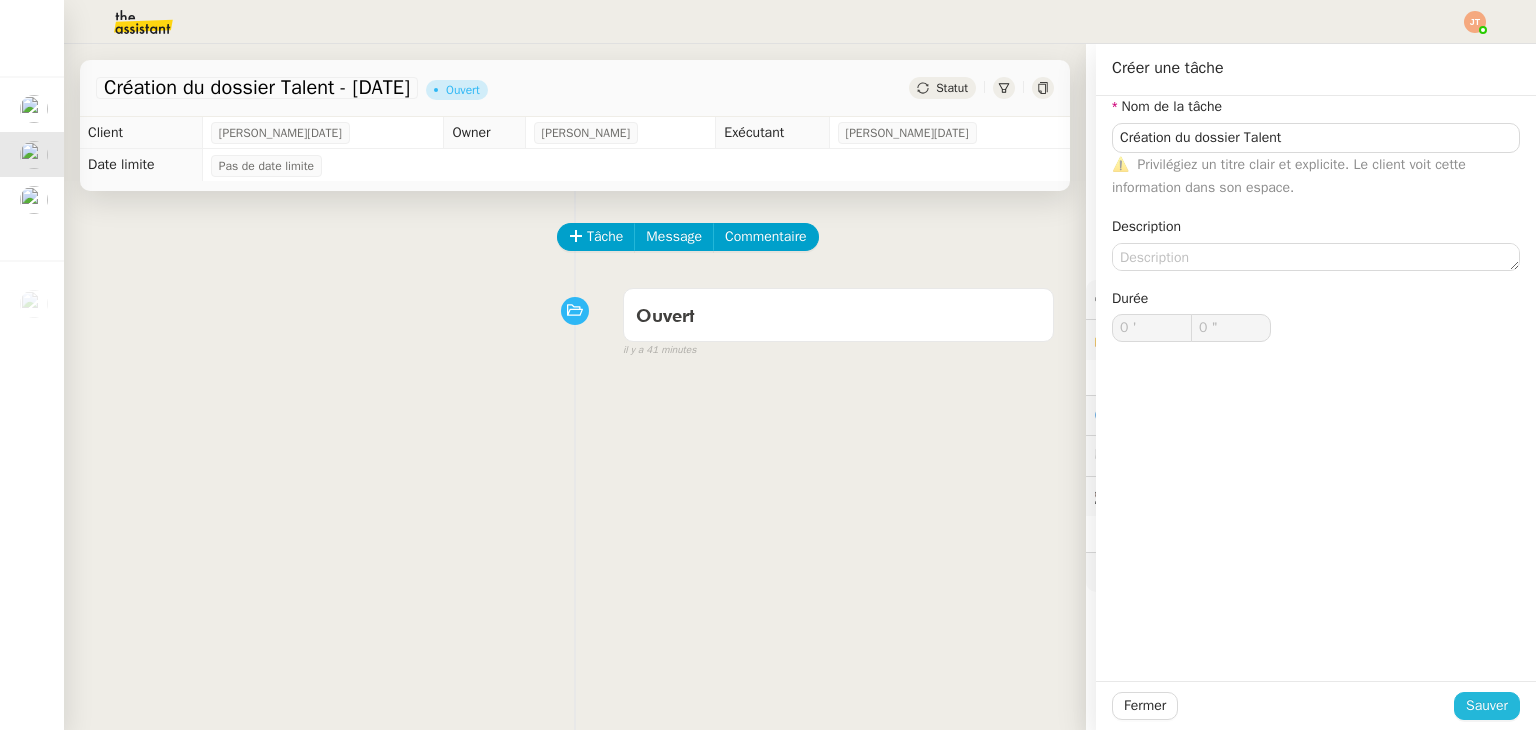 click on "Sauver" 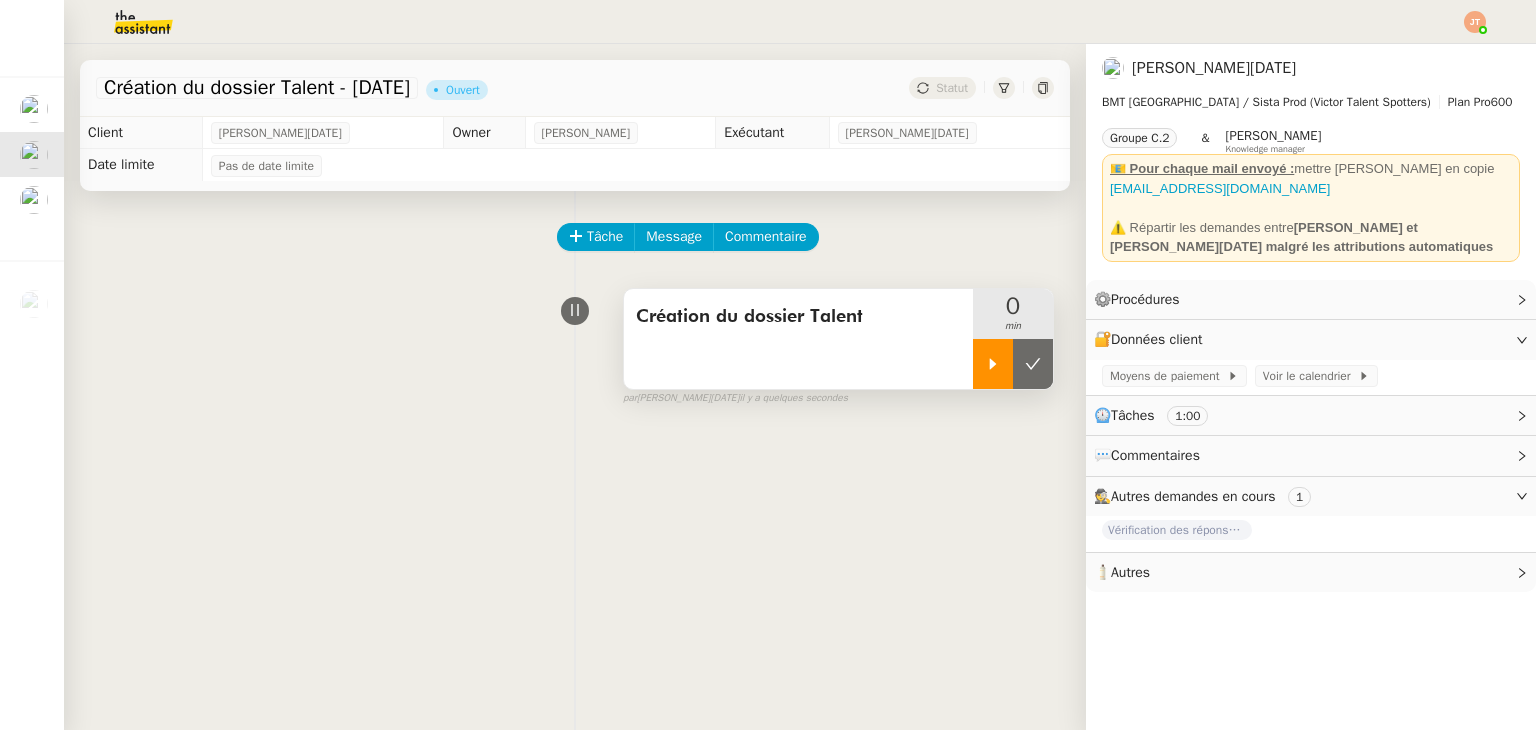 click at bounding box center [993, 364] 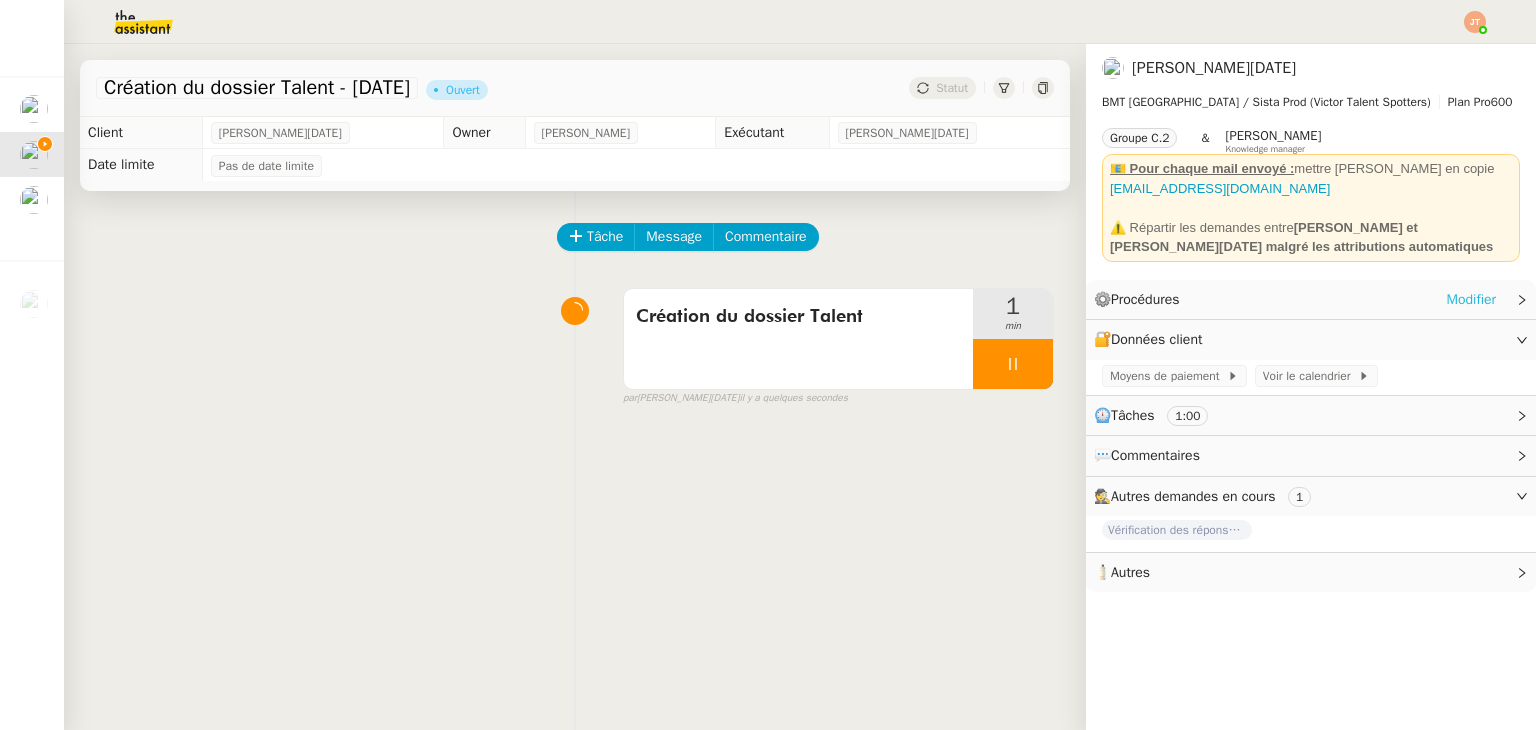 click on "Modifier" 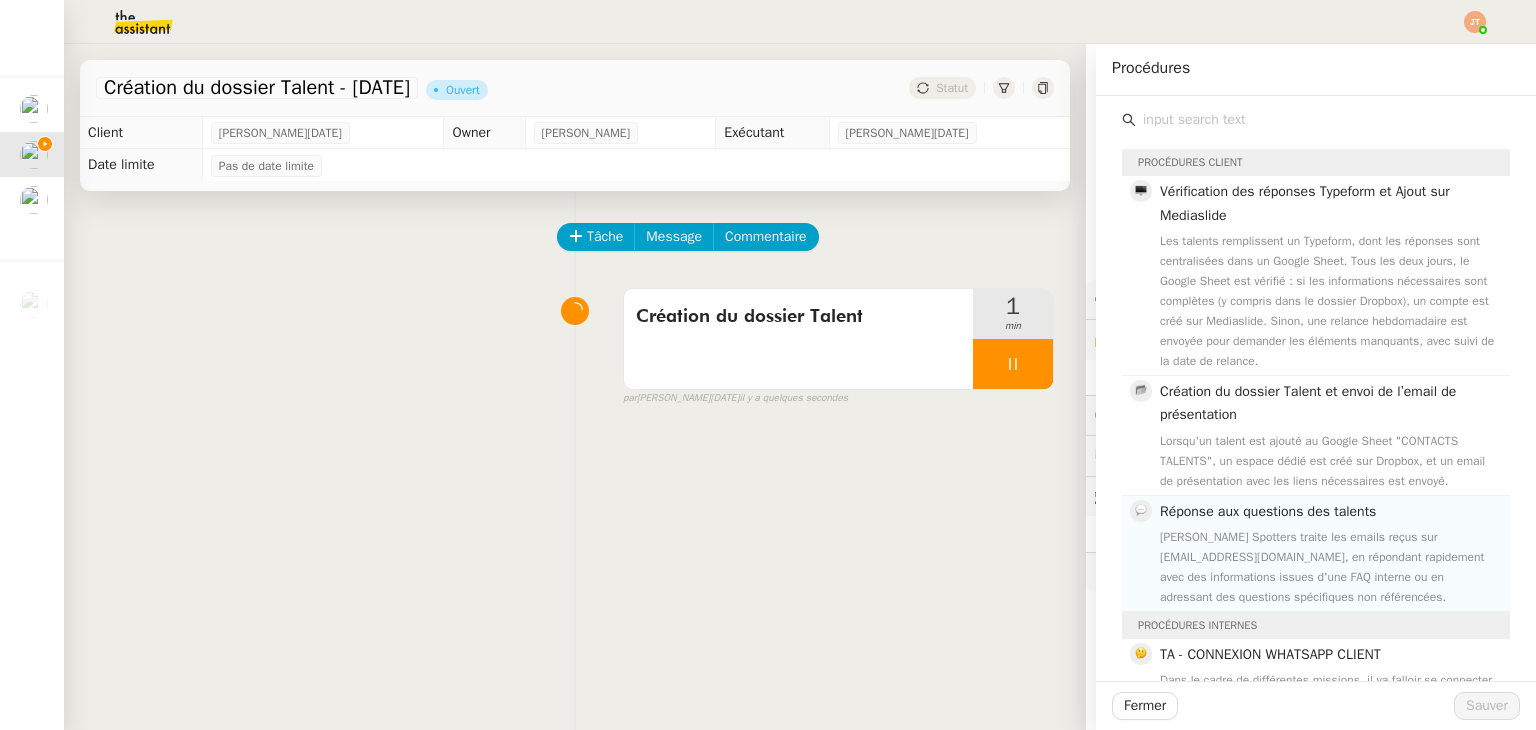 click on "[PERSON_NAME] Spotters traite les emails reçus sur [EMAIL_ADDRESS][DOMAIN_NAME], en répondant rapidement avec des informations issues d'une FAQ interne ou en adressant des questions spécifiques non référencées." 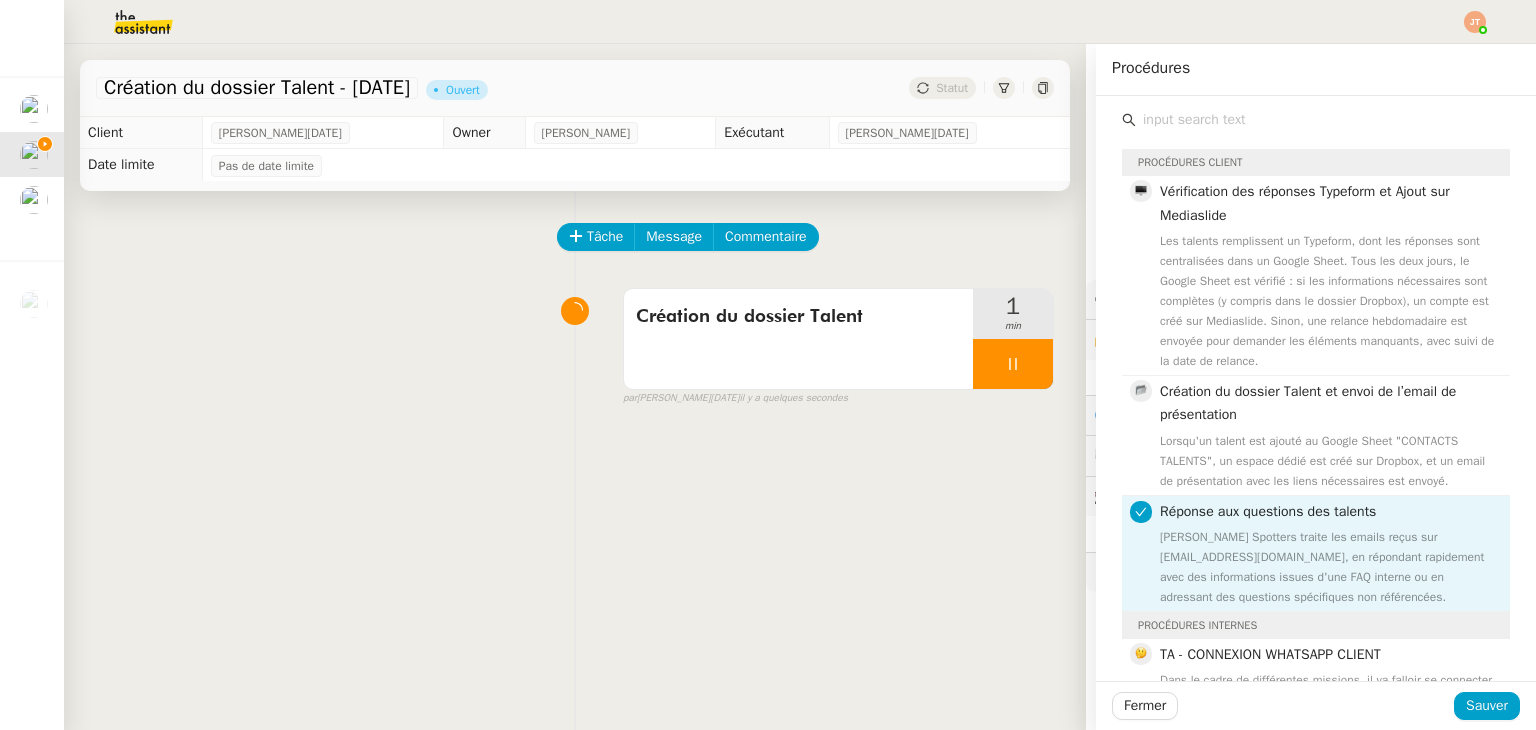 click on "[PERSON_NAME] Spotters traite les emails reçus sur [EMAIL_ADDRESS][DOMAIN_NAME], en répondant rapidement avec des informations issues d'une FAQ interne ou en adressant des questions spécifiques non référencées." 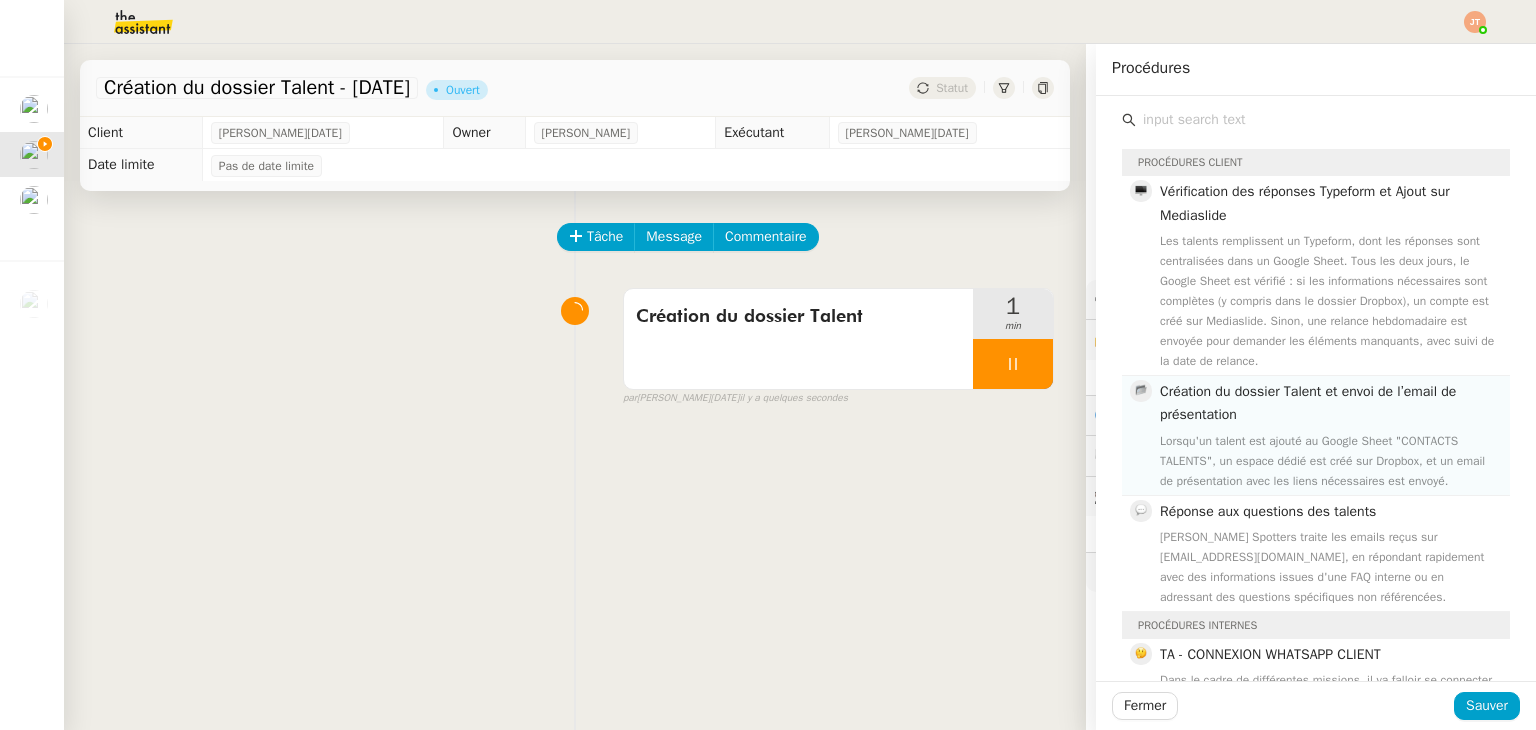 click on "Lorsqu'un talent est ajouté au Google Sheet "CONTACTS TALENTS", un espace dédié est créé sur Dropbox, et un email de présentation avec les liens nécessaires est envoyé." 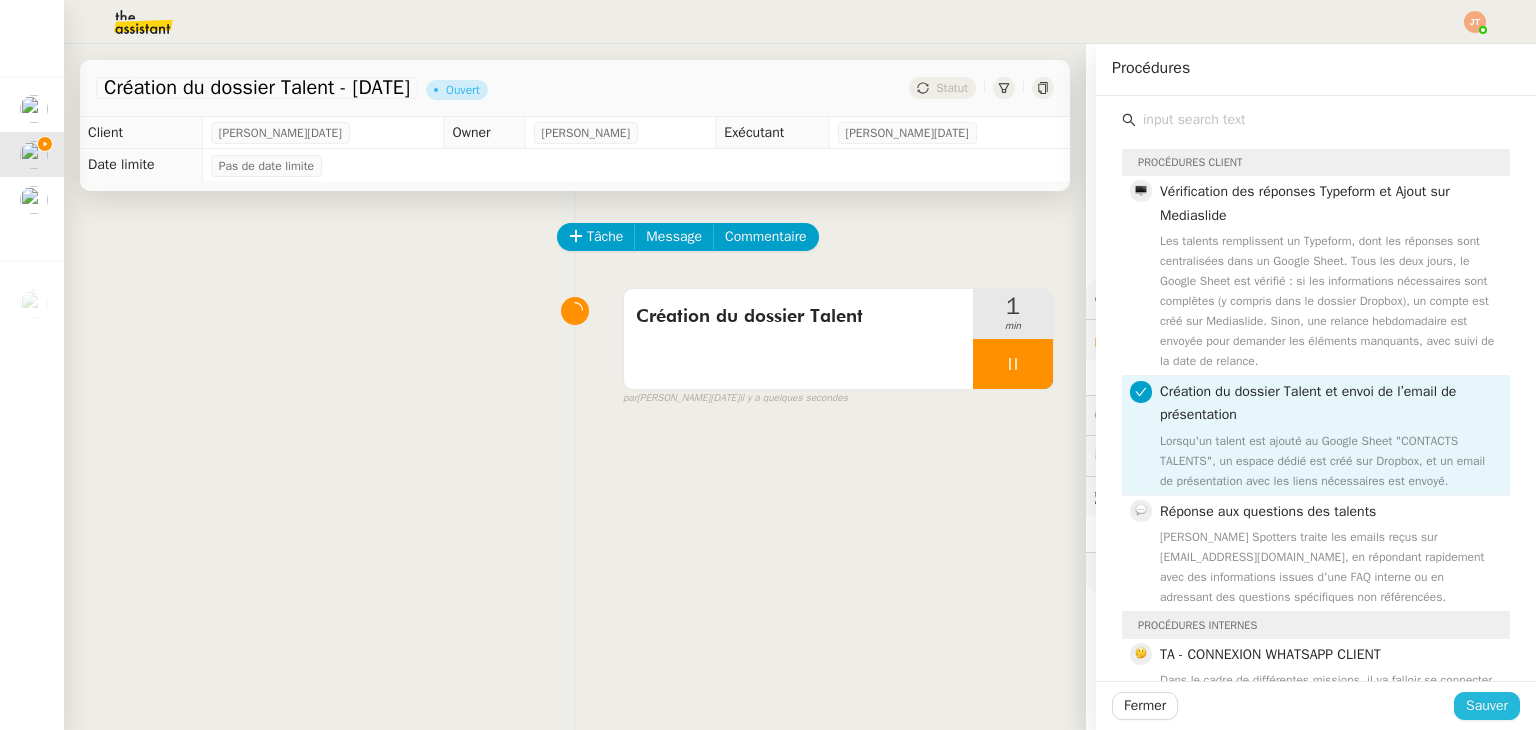 click on "Sauver" 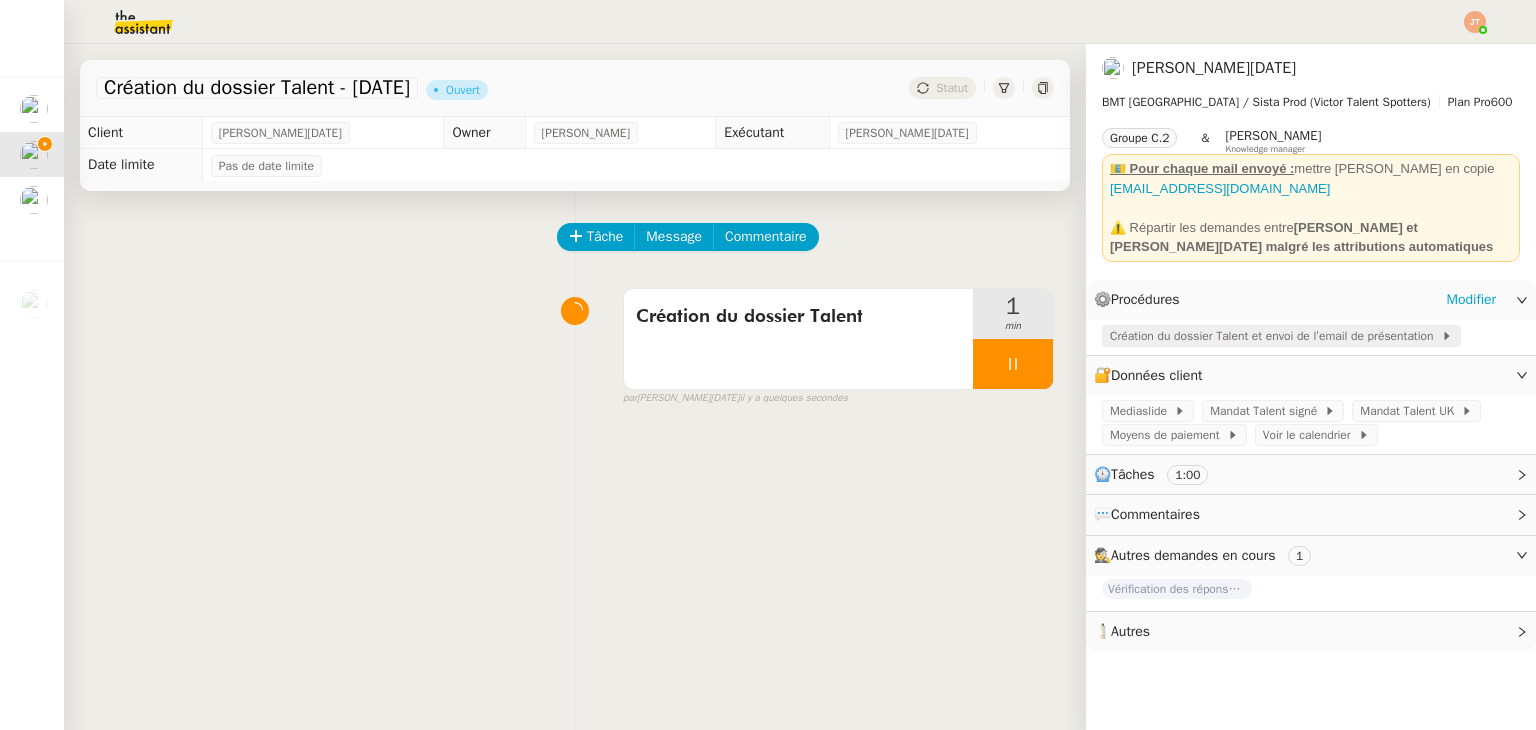 click on "Création du dossier Talent et envoi de l’email de présentation" 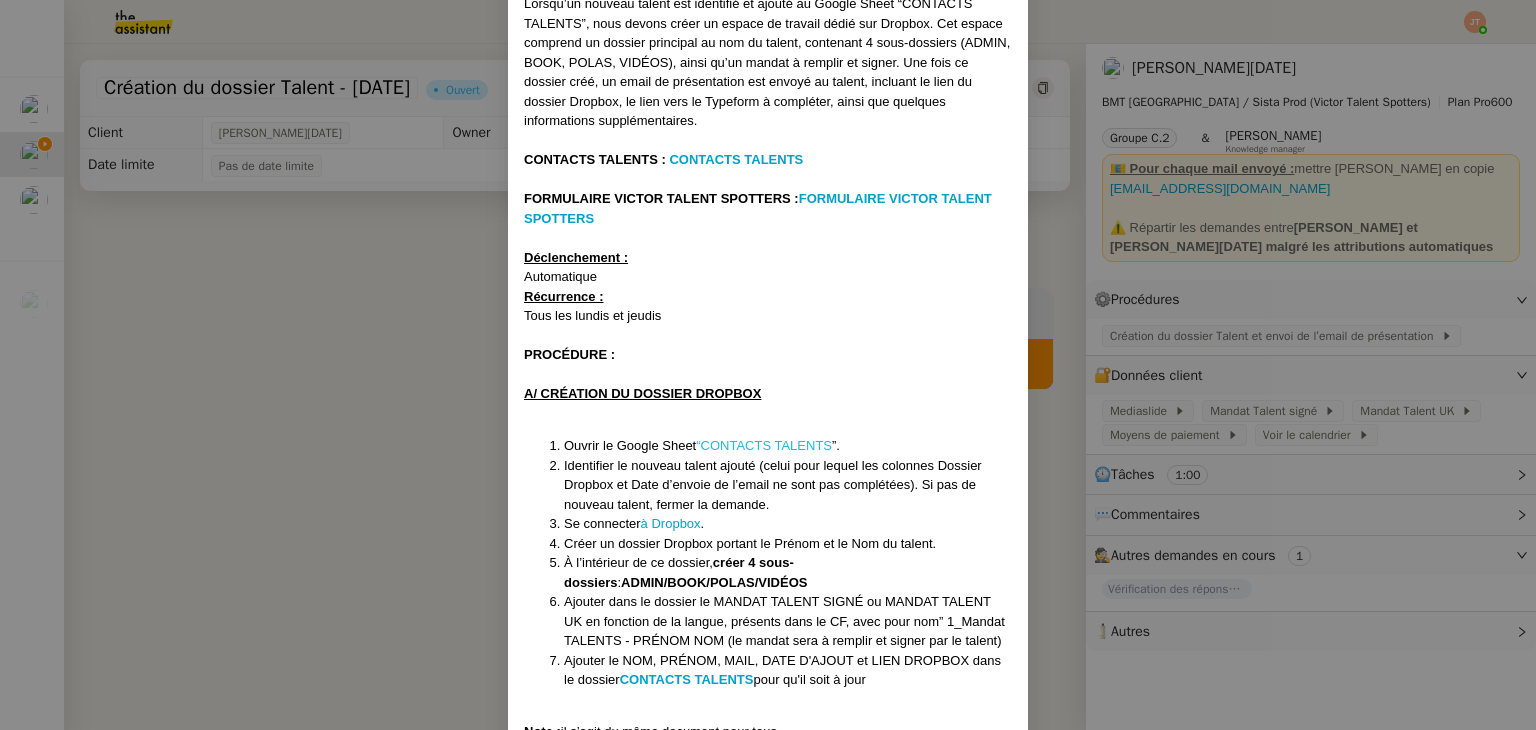 scroll, scrollTop: 596, scrollLeft: 0, axis: vertical 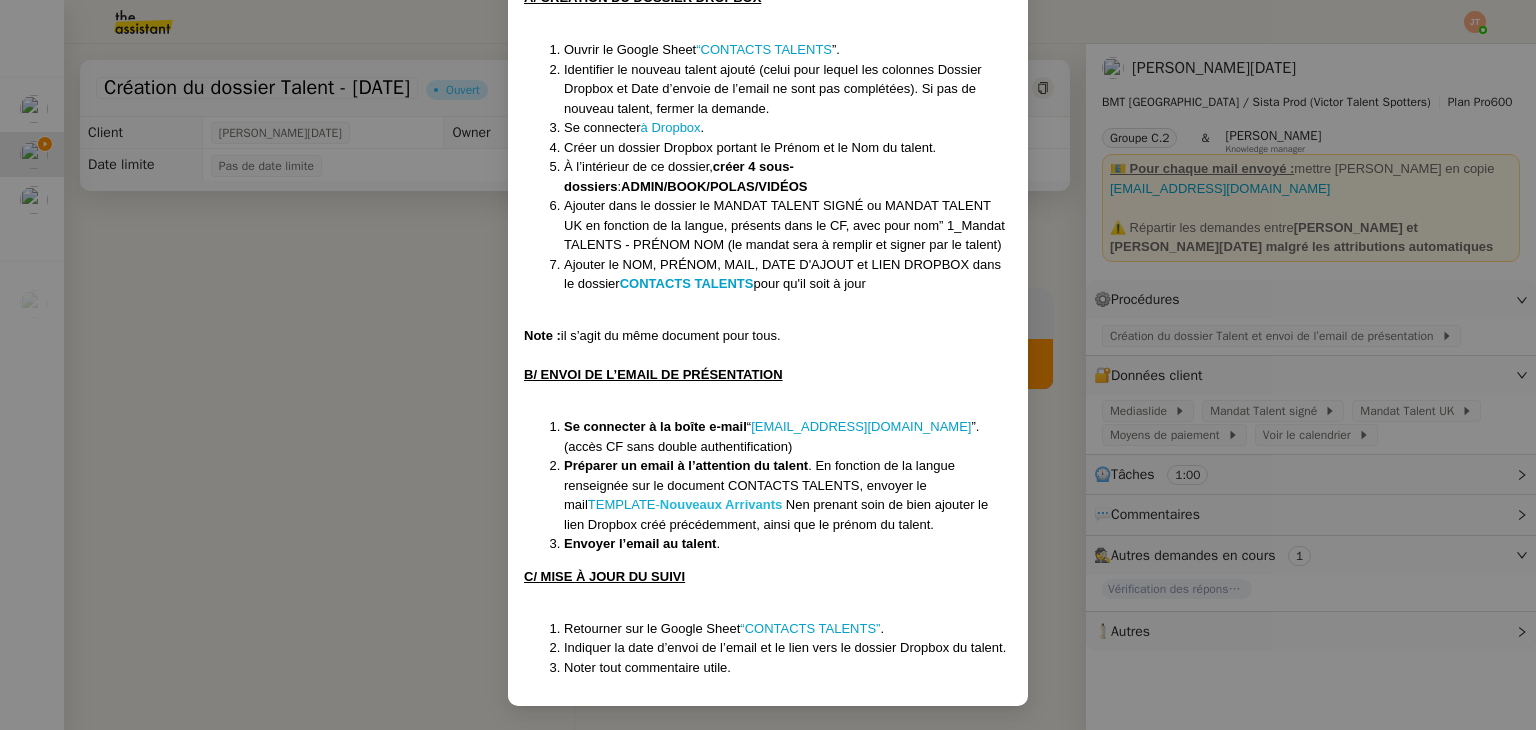 click on "Nouveaux Arrivants" at bounding box center (721, 504) 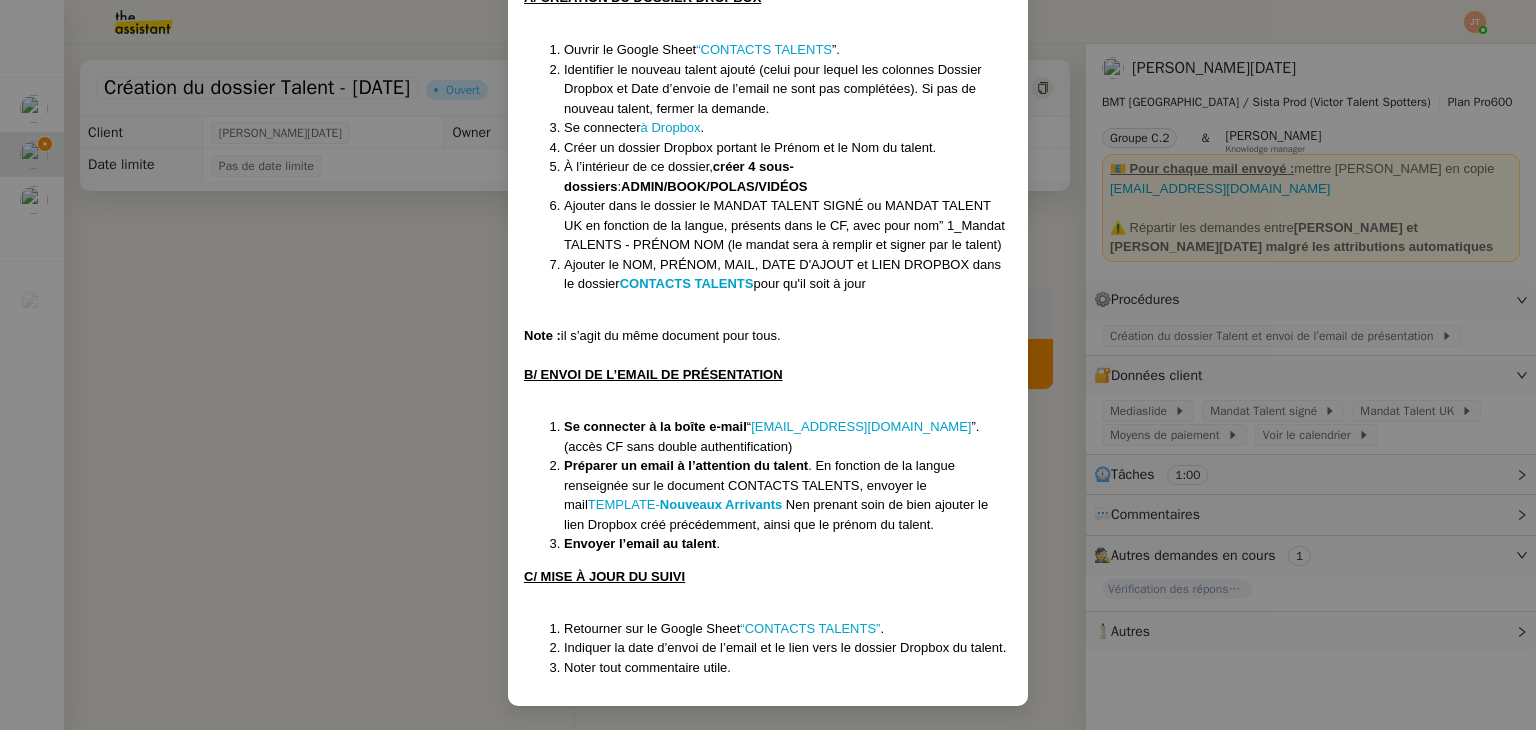 click on "Créée le [DATE] MAJ le [DATE]  ﻿ Contexte : Lorsqu’un nouveau talent est identifié et ajouté au Google Sheet “CONTACTS TALENTS”, nous devons créer un espace de travail dédié sur Dropbox. Cet espace comprend un dossier principal au nom du talent, contenant 4 sous-dossiers (ADMIN, BOOK, POLAS, VIDÉOS), ainsi qu’un mandat à remplir et signer. Une fois ce dossier créé, un email de présentation est envoyé au talent, incluant le lien du dossier Dropbox, le lien vers le Typeform à compléter, ainsi que quelques informations supplémentaires. CONTACTS TALENTS :   CONTACTS TALENTS FORMULAIRE VICTOR TALENT SPOTTERS :  FORMULAIRE VICTOR TALENT SPOTTERS   Déclenchement :  Automatique  Récurrence :  Tous les lundis et jeudis PROCÉDURE : A/ CRÉATION DU DOSSIER DROPBOX Ouvrir le Google Sheet  “CONTACTS TALENTS ”. Se connecter  à Dropbox . Créer un dossier Dropbox portant le Prénom et le Nom du talent. À l’intérieur de ce dossier,  créer 4 sous-dossiers  : CONTACTS TALENTS" at bounding box center [768, 365] 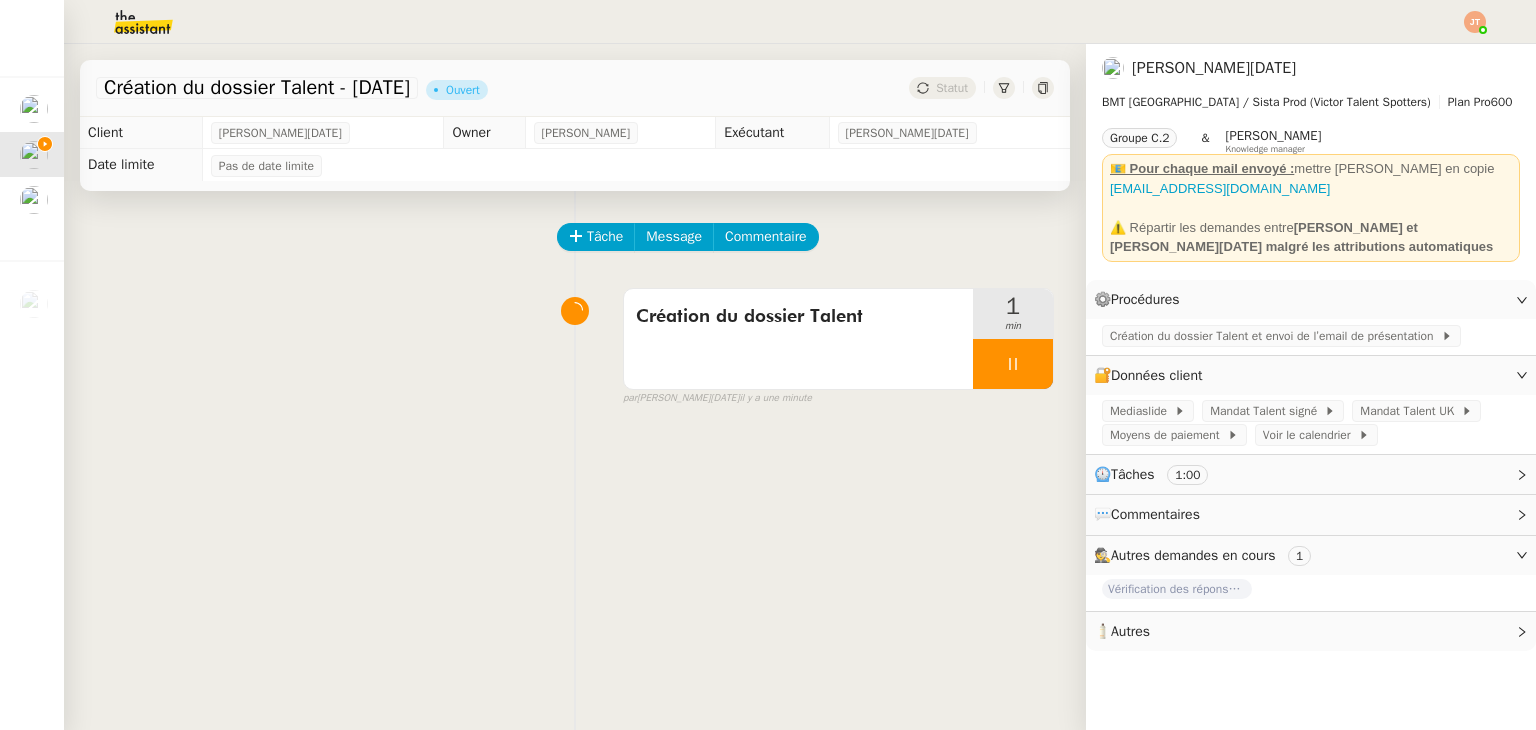 scroll, scrollTop: 496, scrollLeft: 0, axis: vertical 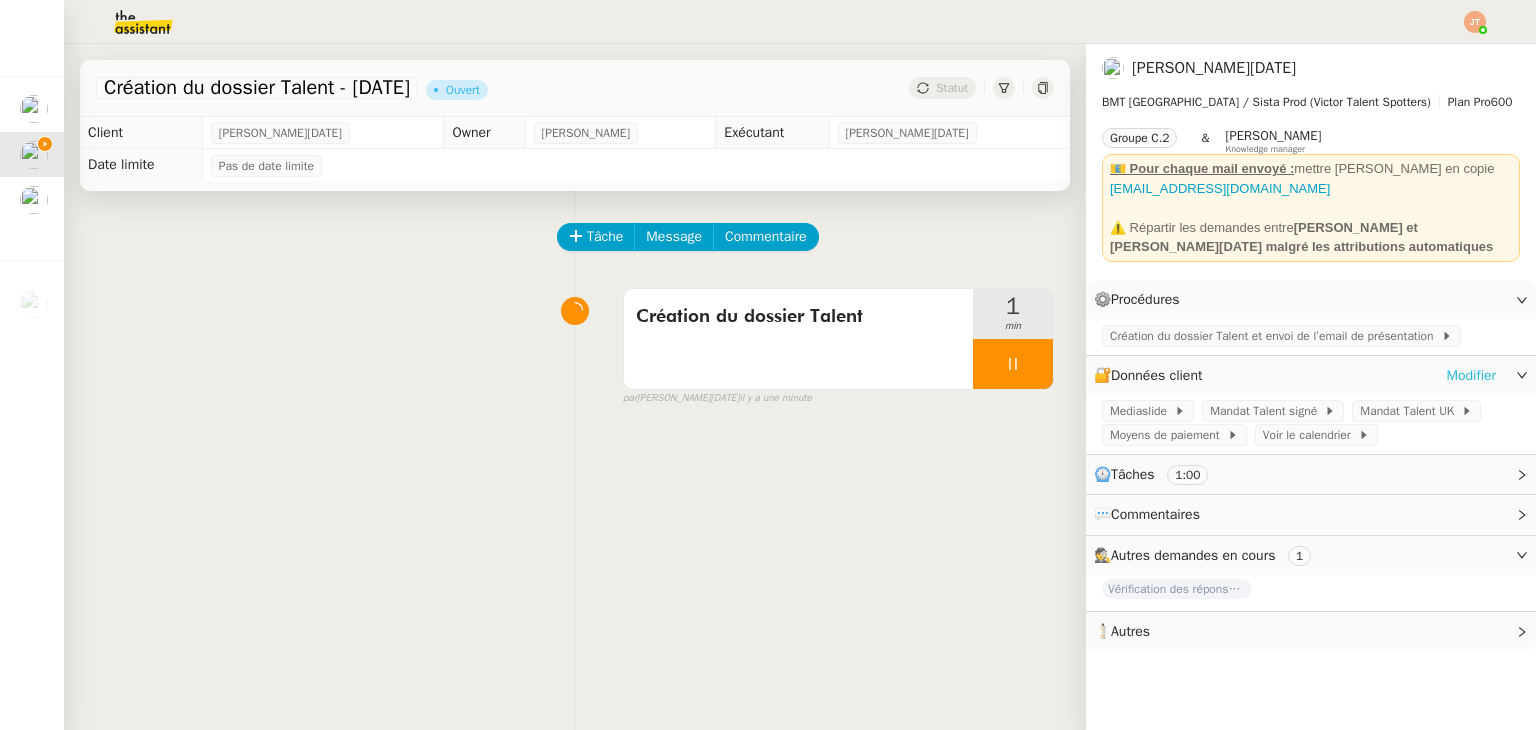 click on "Modifier" 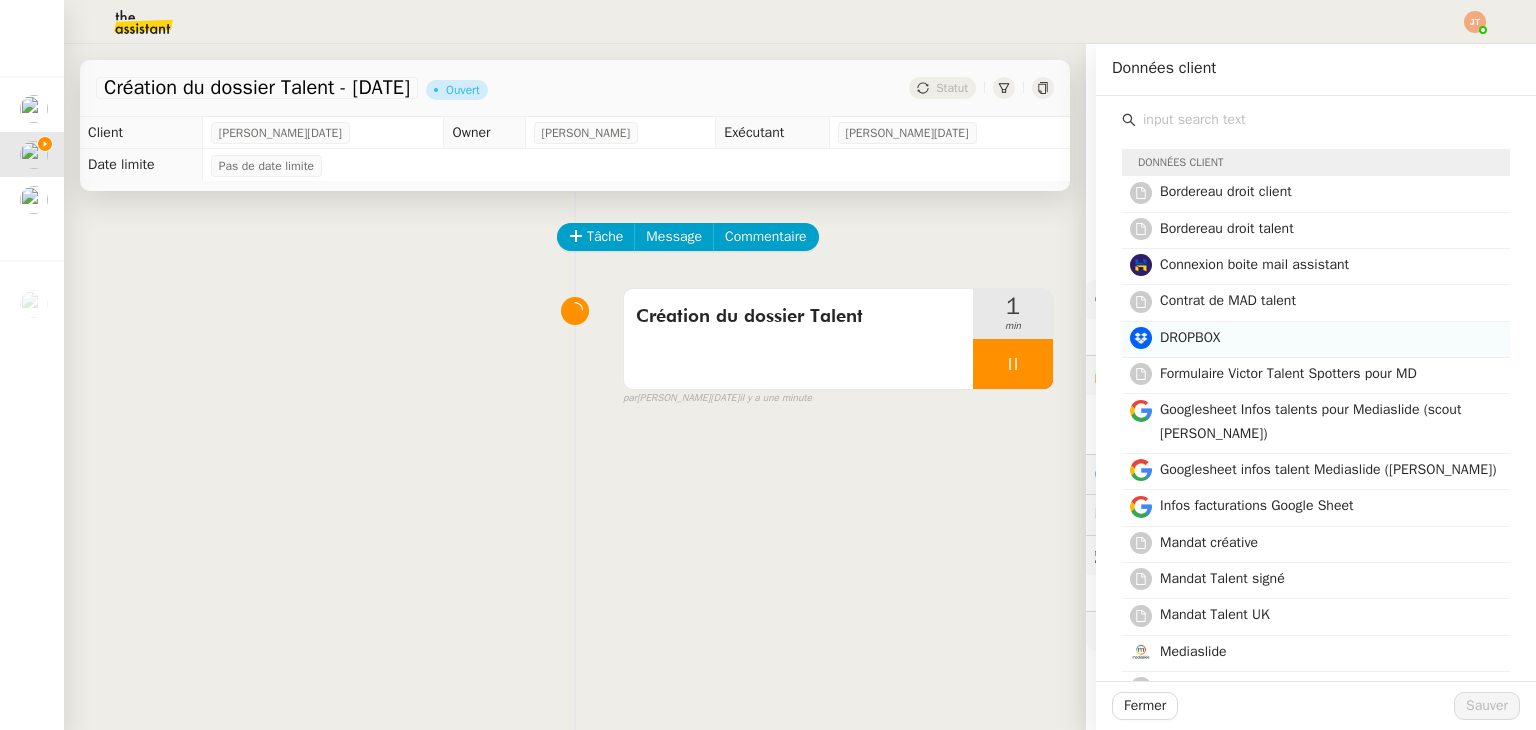 click on "DROPBOX" 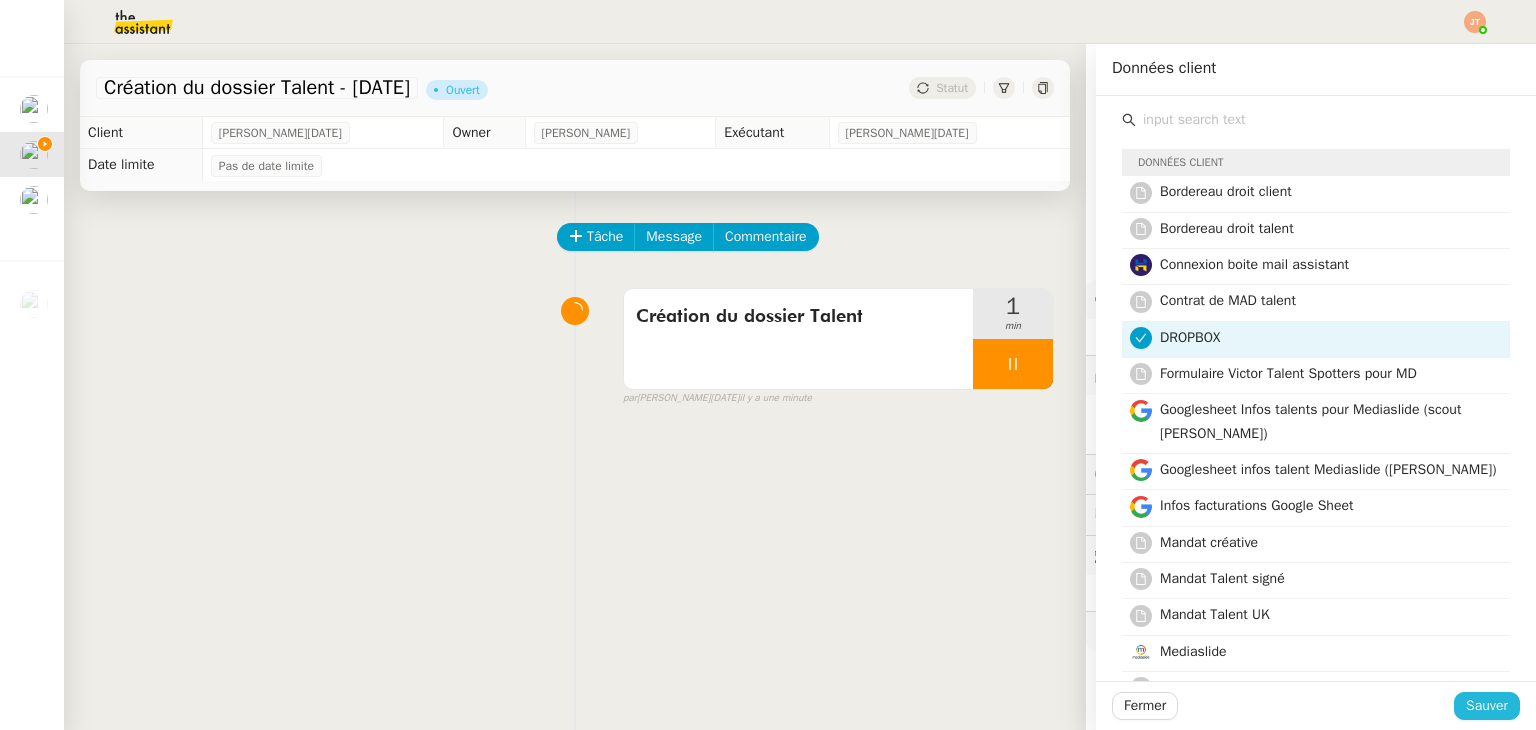 click on "Sauver" 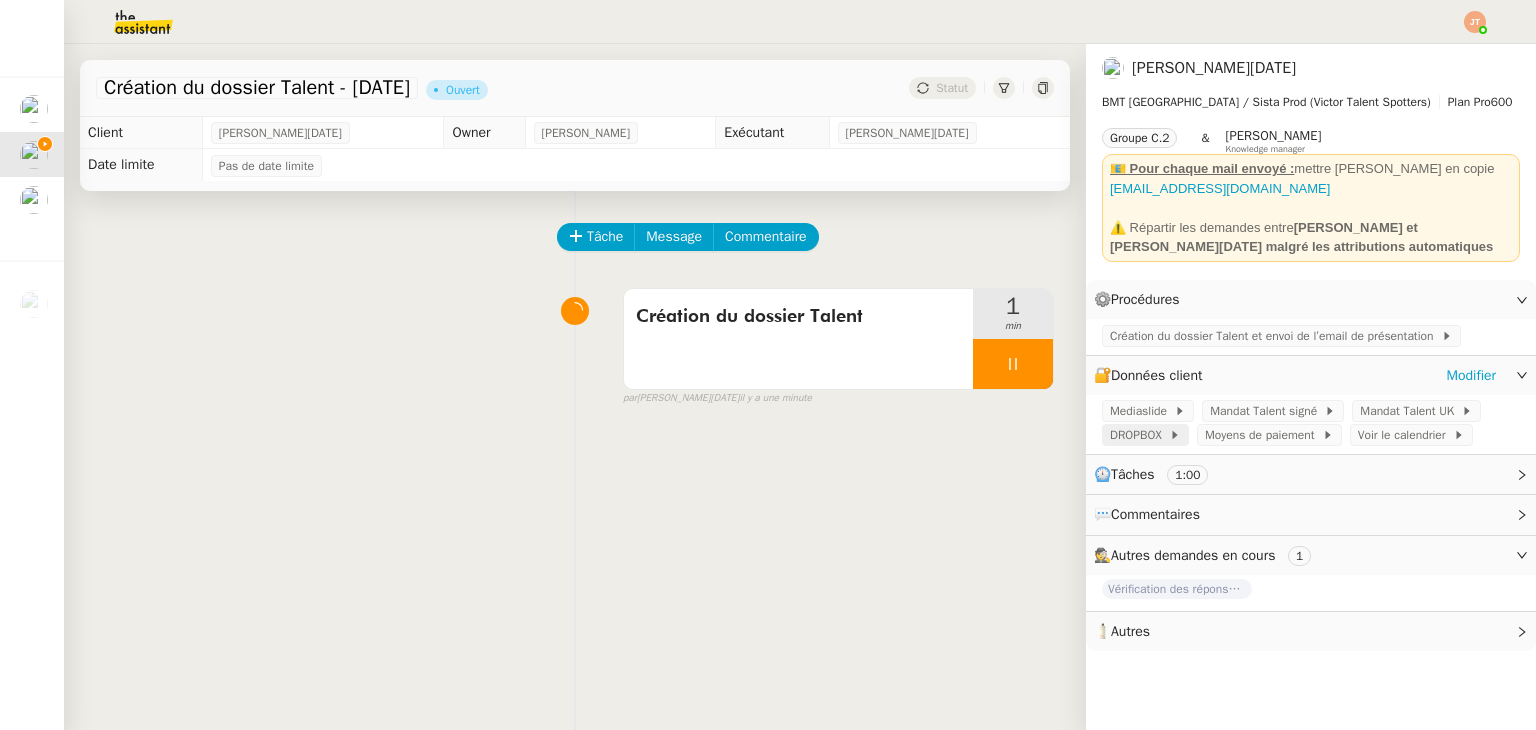click on "DROPBOX" 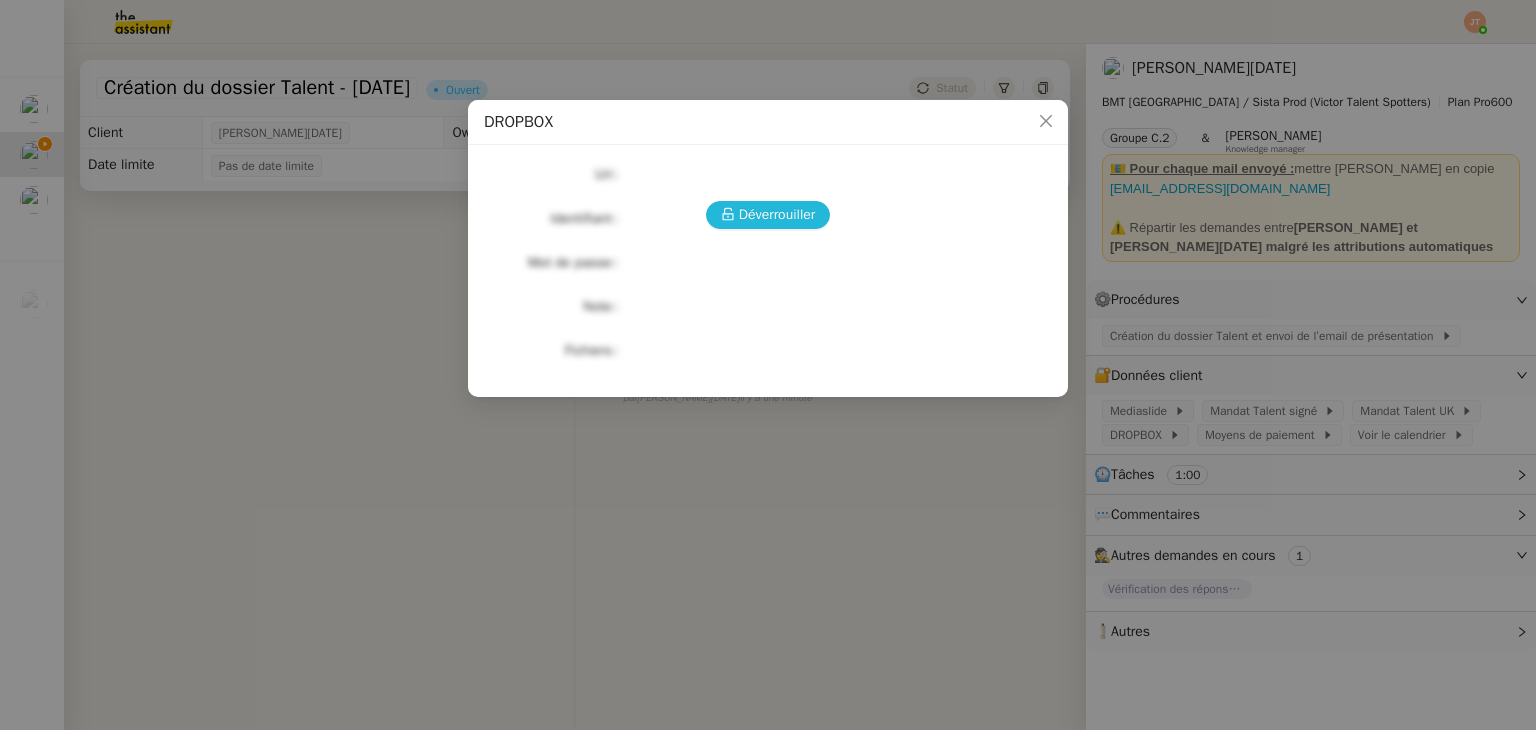 click on "Déverrouiller" at bounding box center (777, 214) 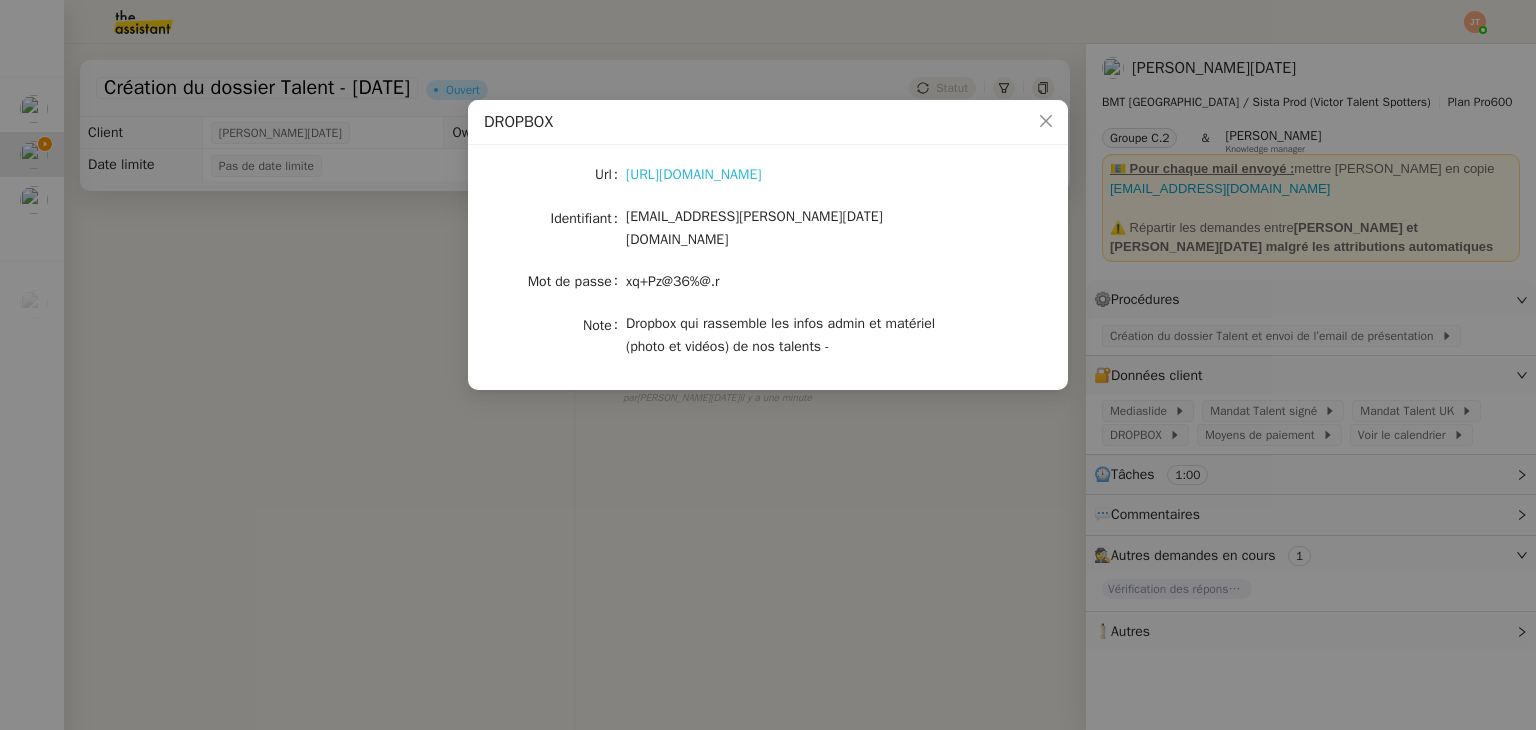 click on "[URL][DOMAIN_NAME]" 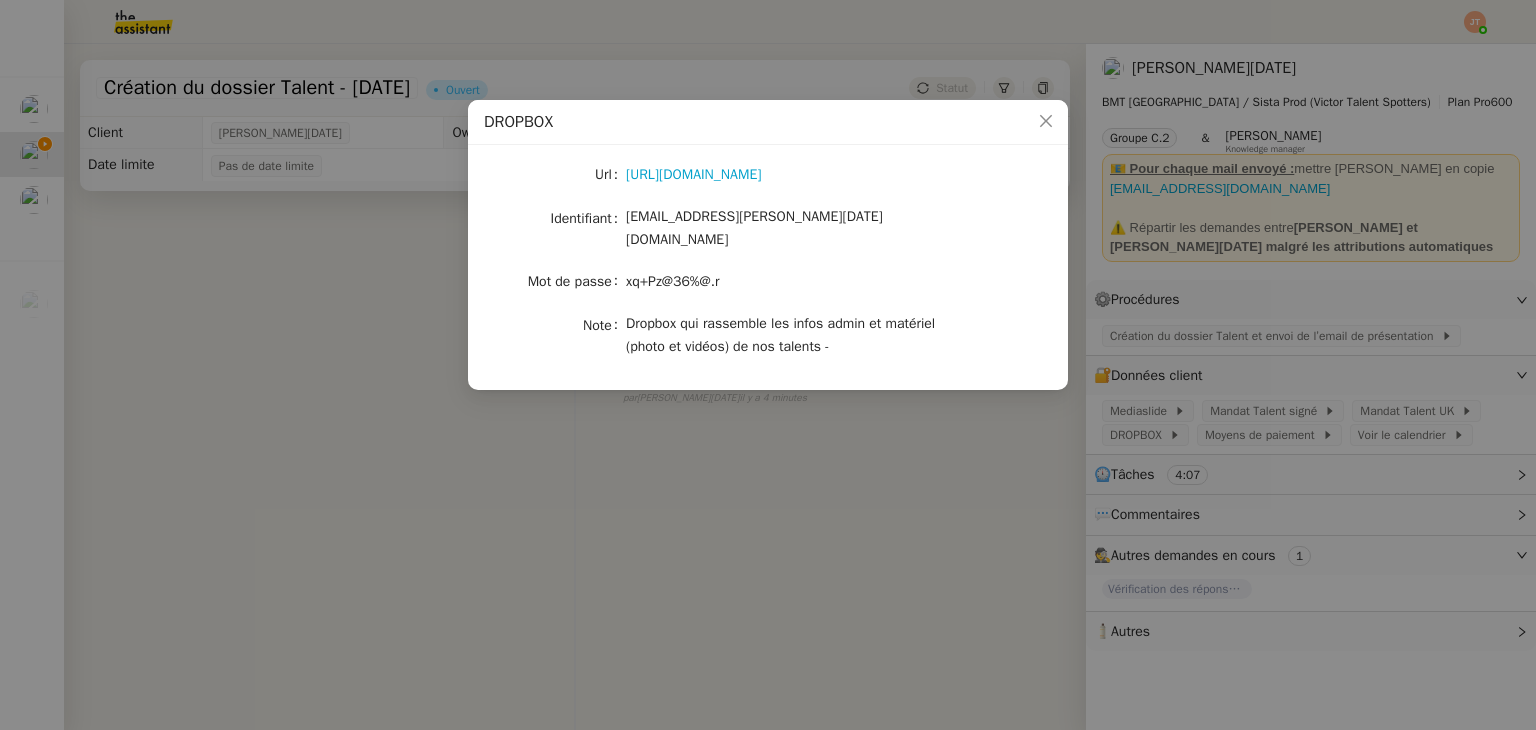 drag, startPoint x: 564, startPoint y: 441, endPoint x: 620, endPoint y: 435, distance: 56.32051 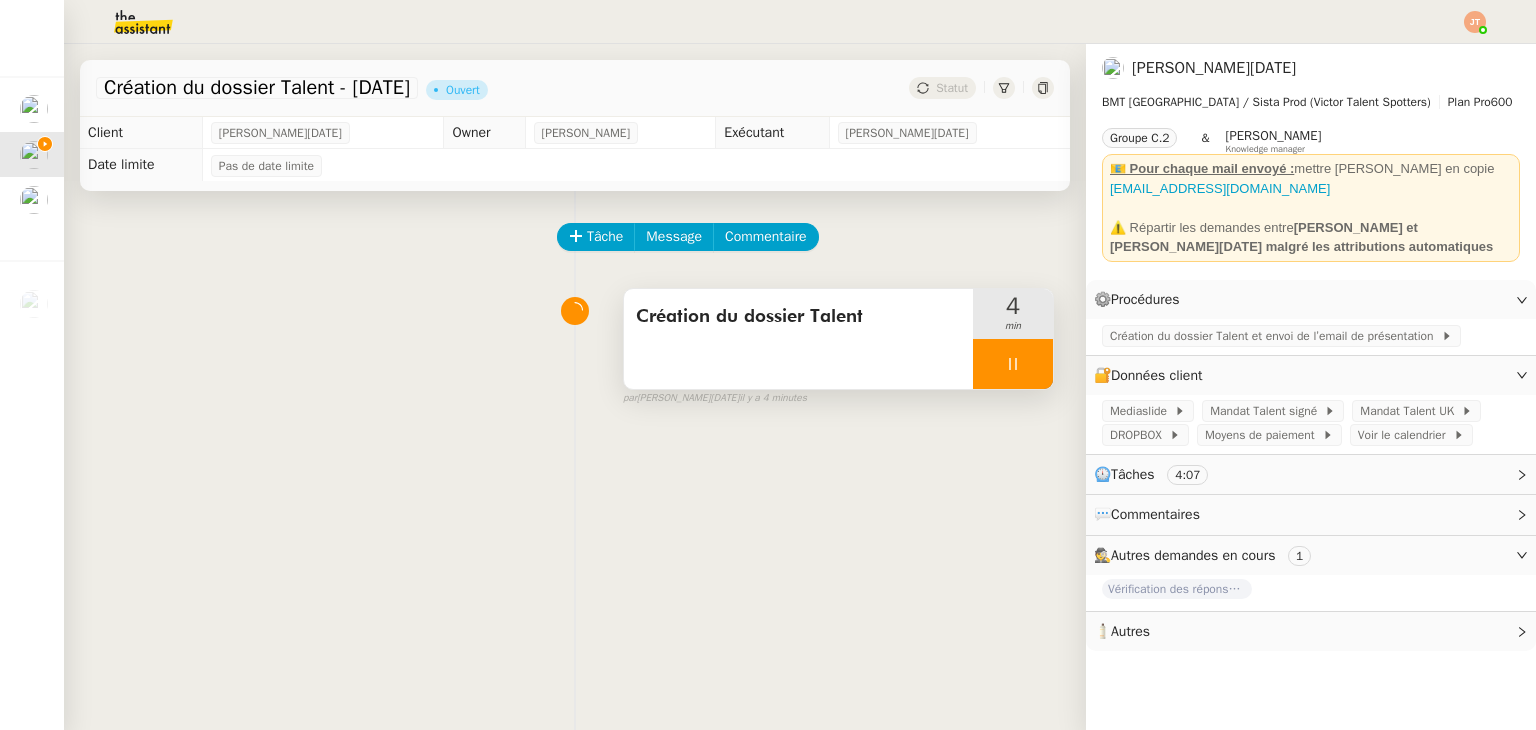 drag, startPoint x: 981, startPoint y: 368, endPoint x: 1000, endPoint y: 366, distance: 19.104973 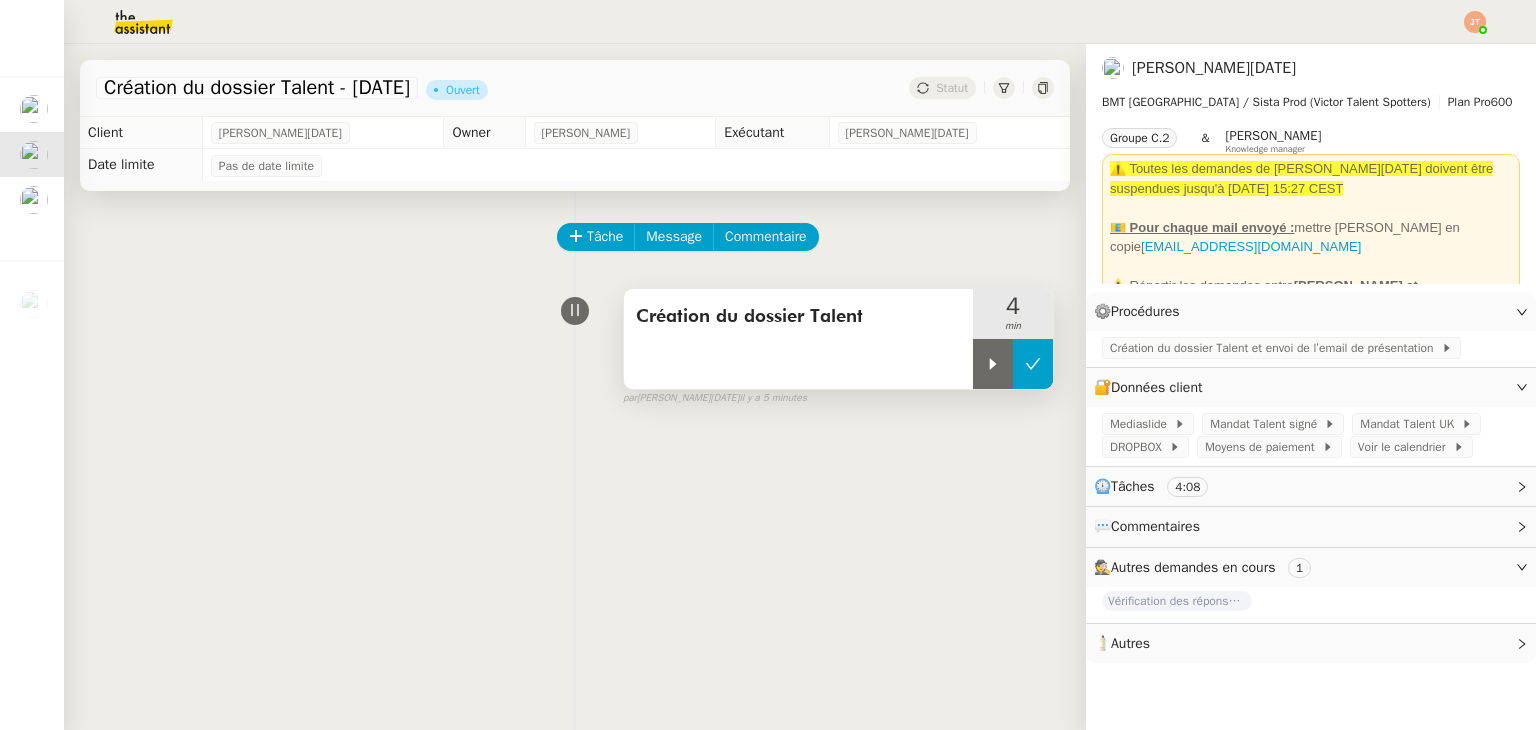 click 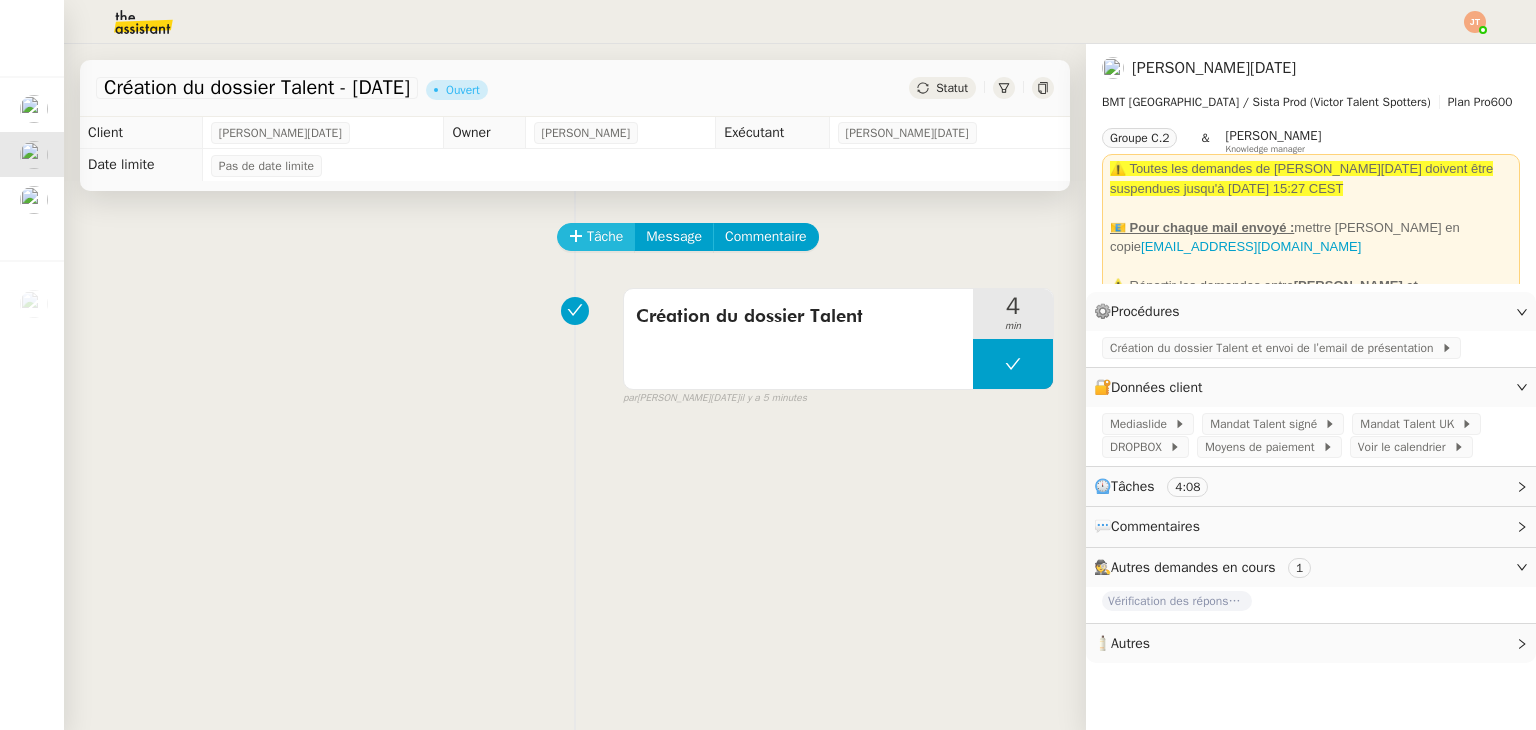 click on "Tâche" 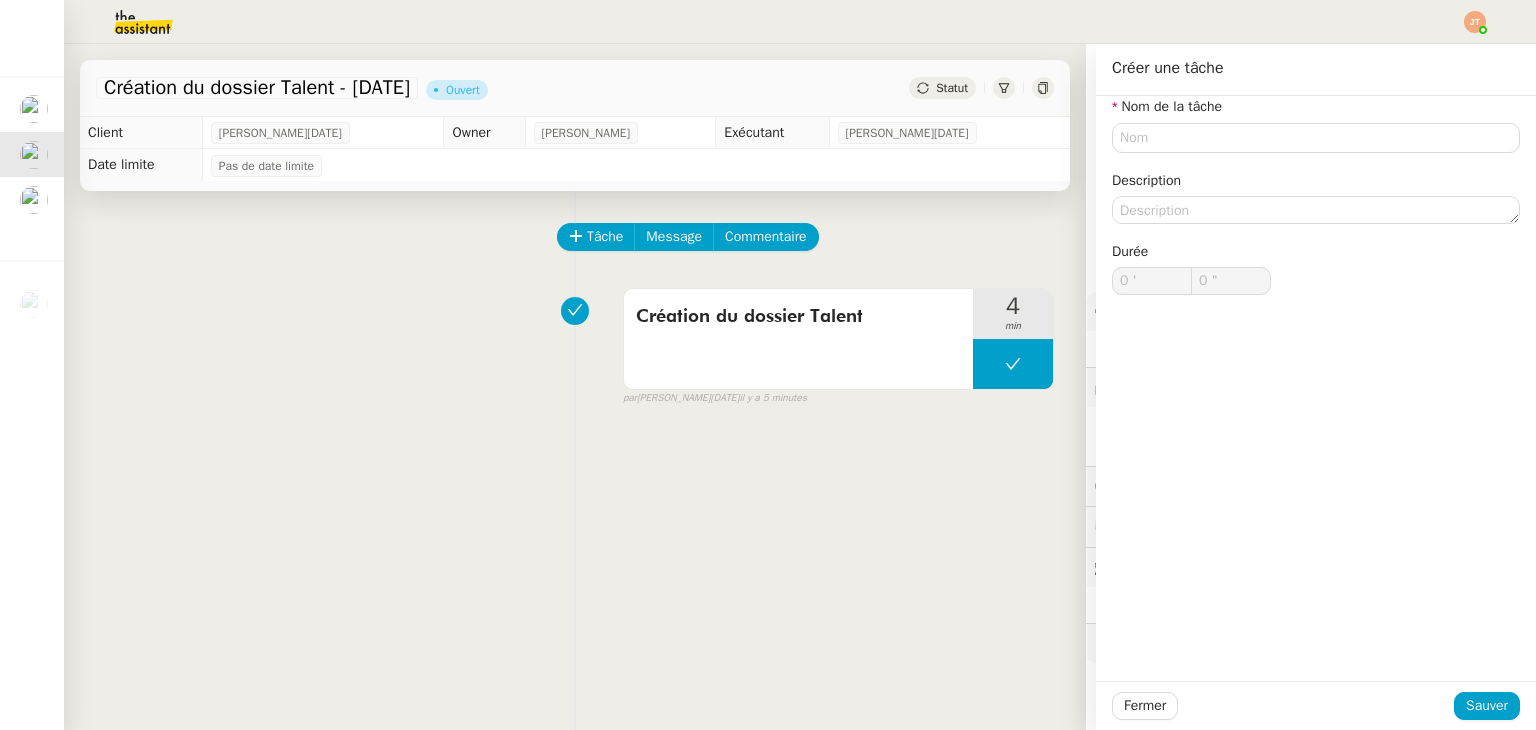 click on "Tâche Message Commentaire Veuillez patienter une erreur s'est produite 👌👌👌 message envoyé ✌️✌️✌️ [PERSON_NAME] d'abord attribuer un client Une erreur s'est produite, veuillez réessayer  Création du dossier Talent     4 min false par   [PERSON_NAME][DATE].   il y a 5 minutes 👌👌👌 message envoyé ✌️✌️✌️ une erreur s'est produite 👌👌👌 message envoyé ✌️✌️✌️ Votre message va être revu ✌️✌️✌️ une erreur s'est produite La taille des fichiers doit être de 10Mb au maximum." 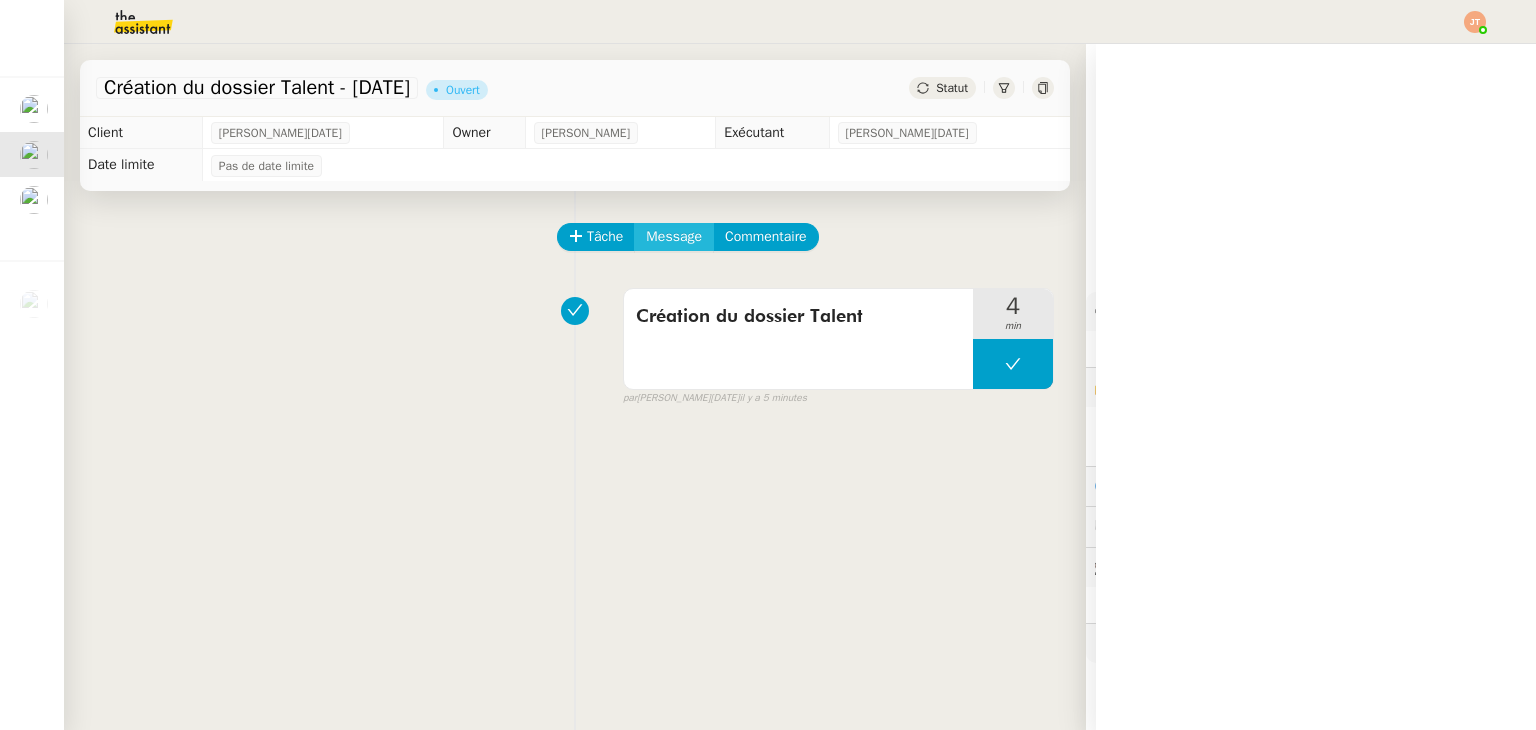 click on "Message" 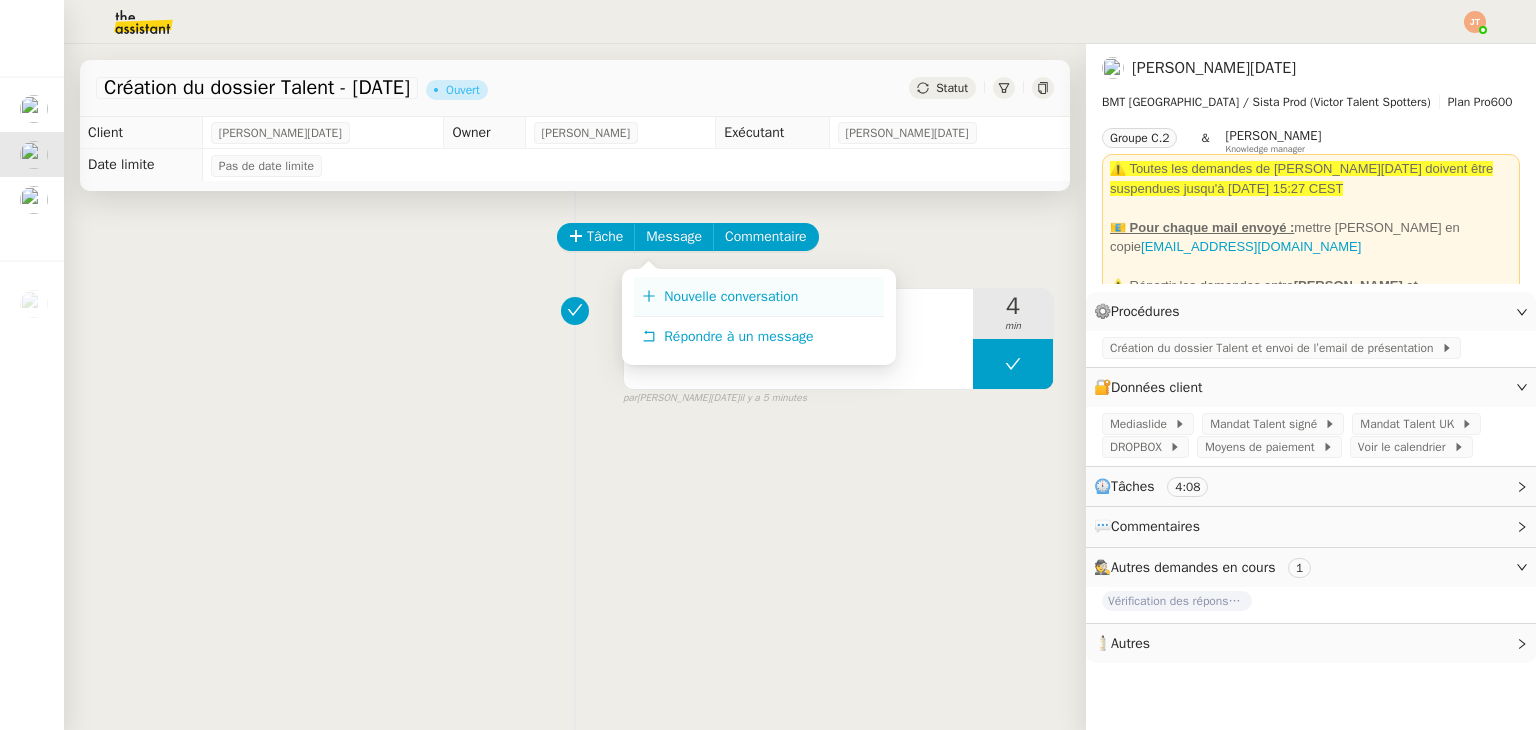 click on "Nouvelle conversation" at bounding box center (731, 296) 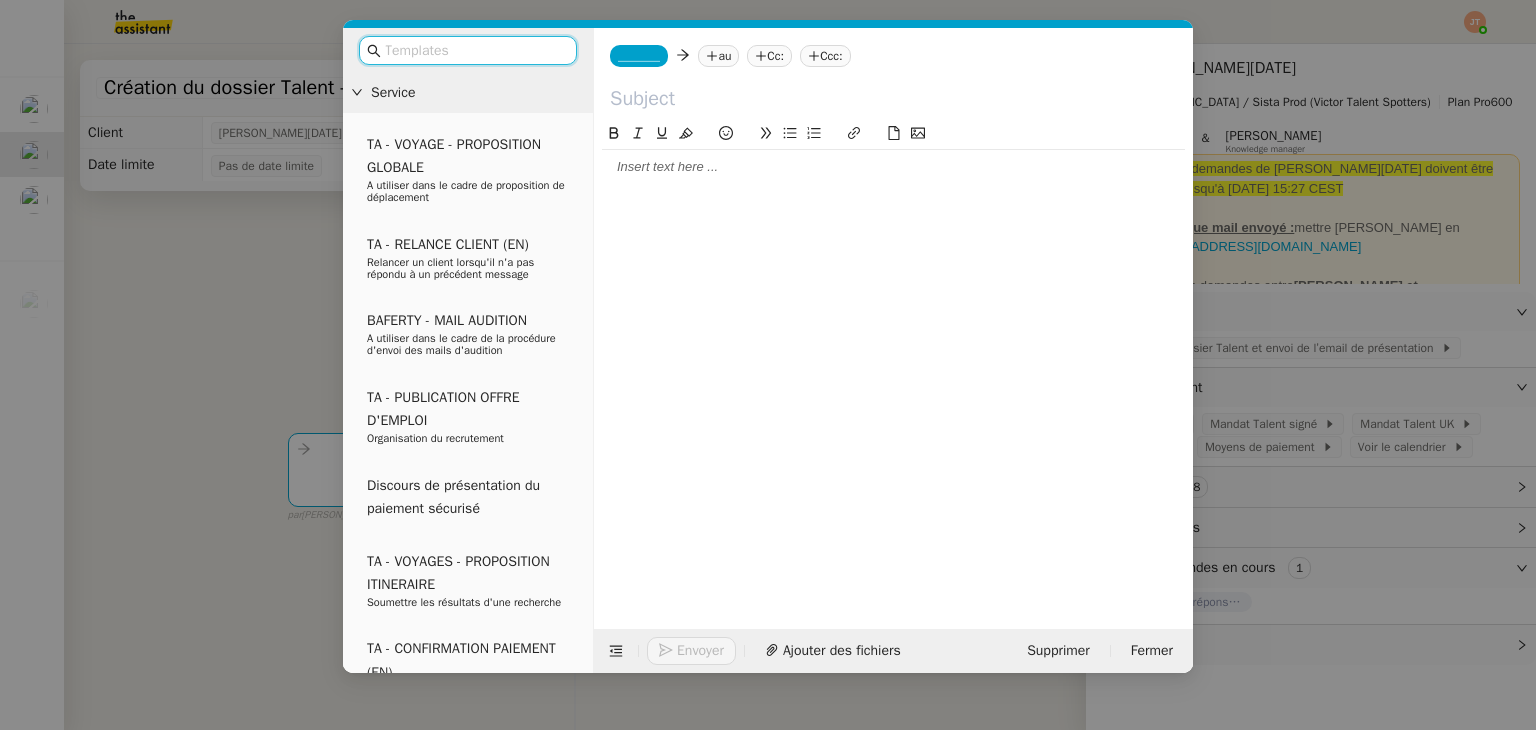 click on "au" 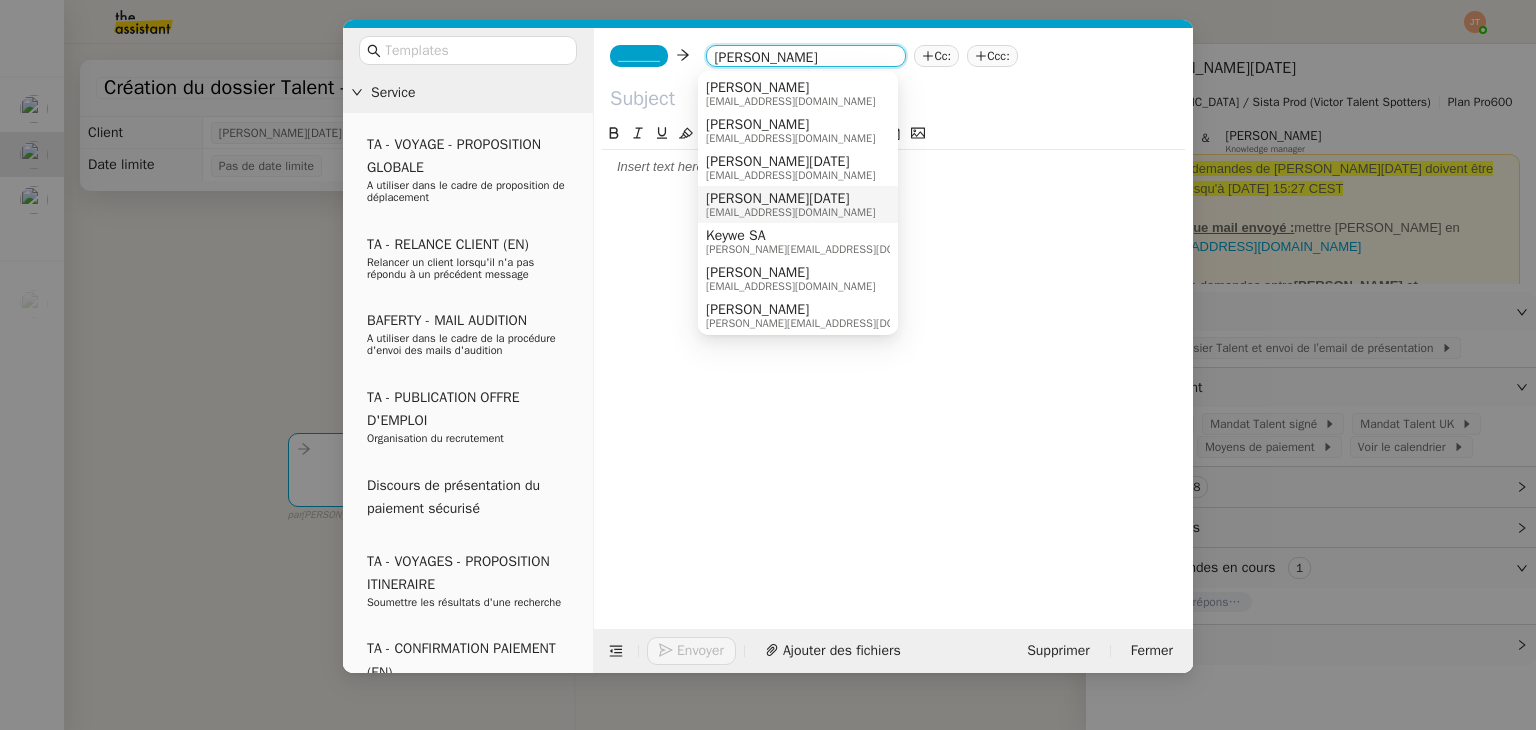 type on "[PERSON_NAME]" 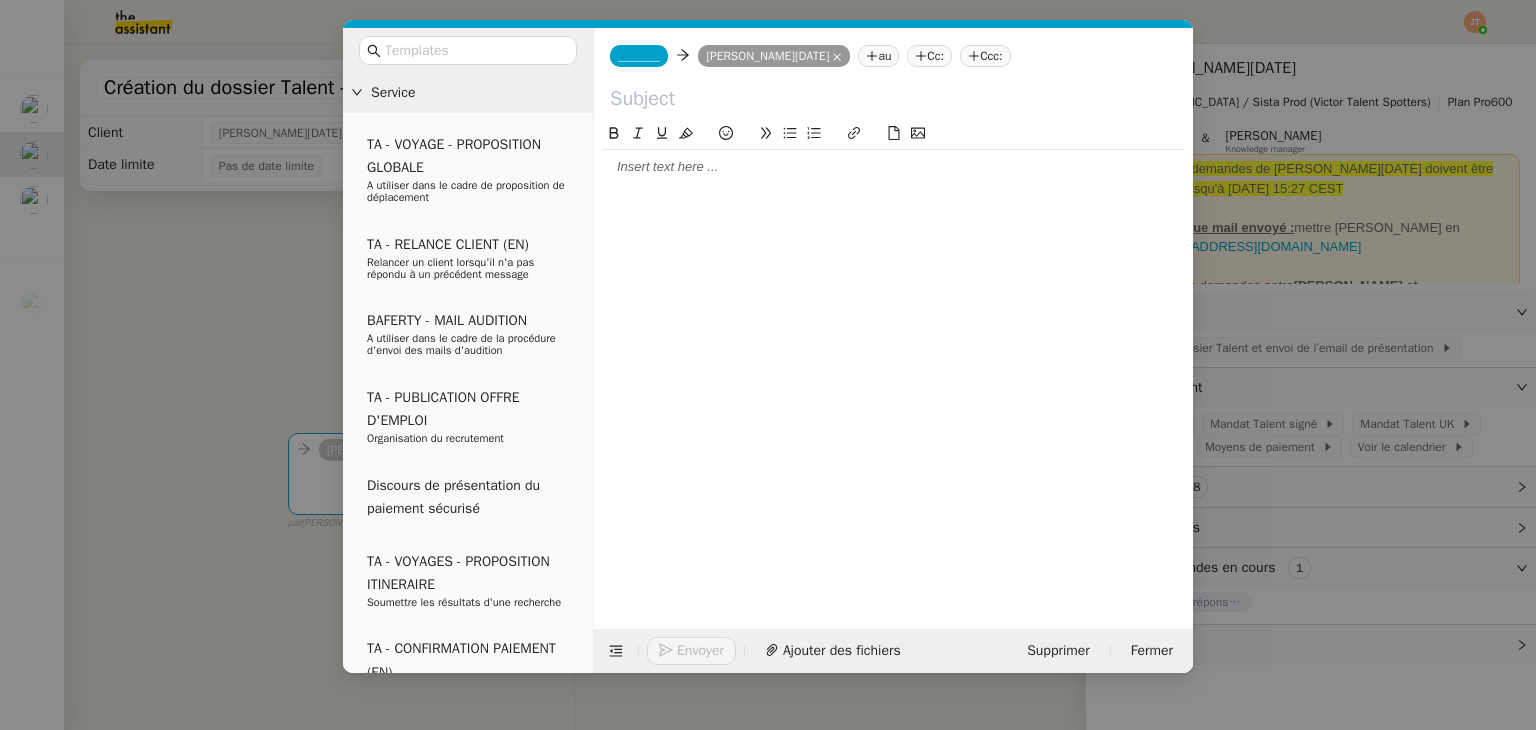 click on "au" 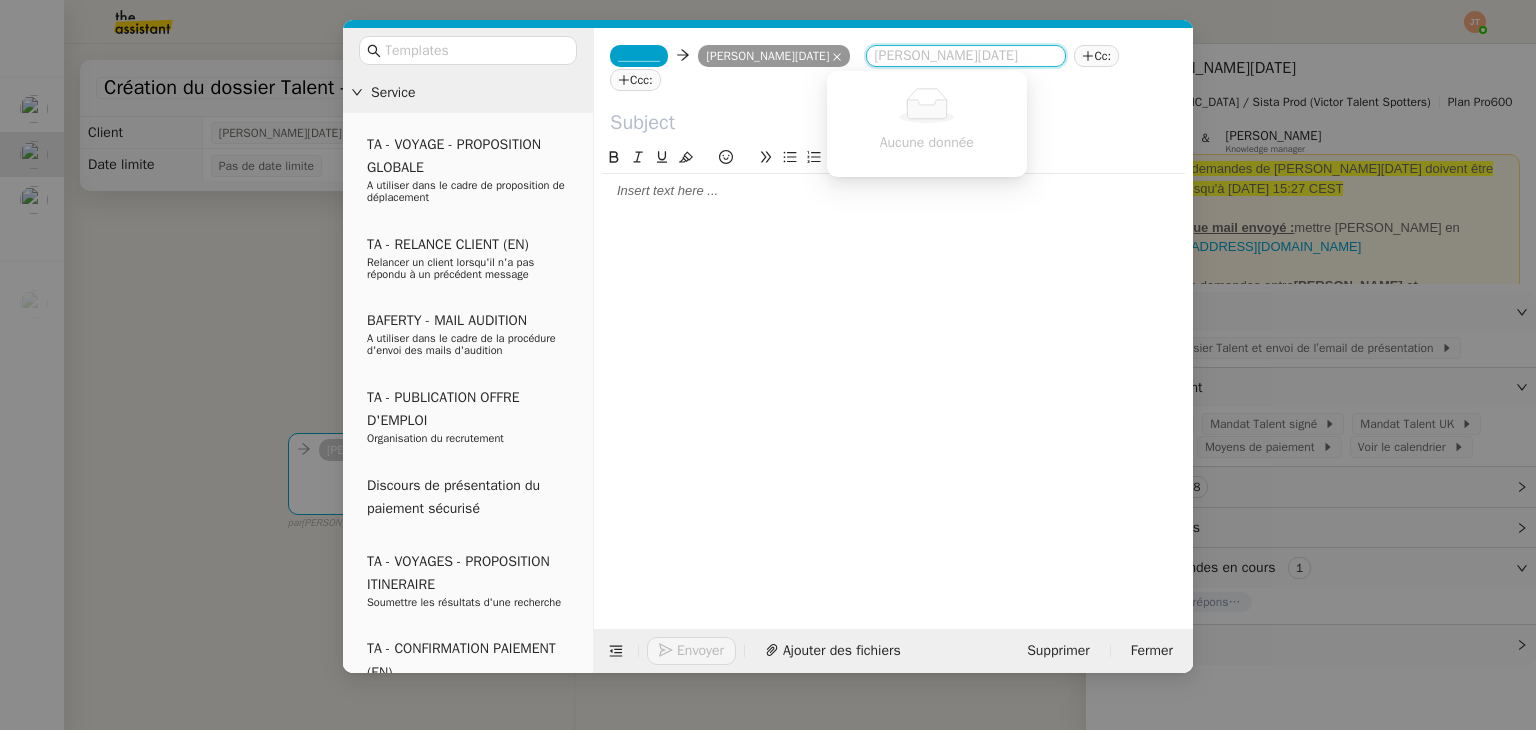 drag, startPoint x: 1432, startPoint y: 237, endPoint x: 1420, endPoint y: 231, distance: 13.416408 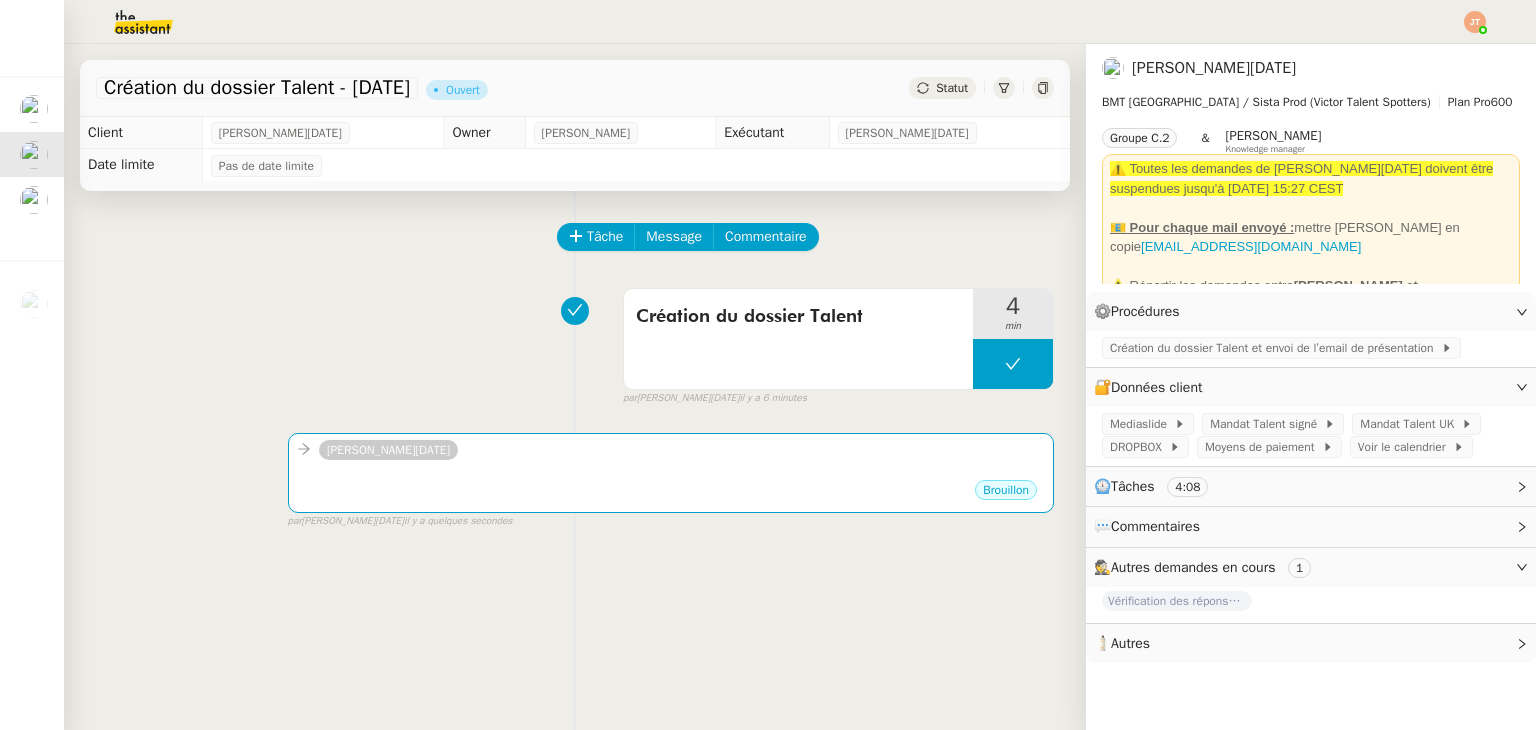 drag, startPoint x: 1352, startPoint y: 245, endPoint x: 1080, endPoint y: 242, distance: 272.01654 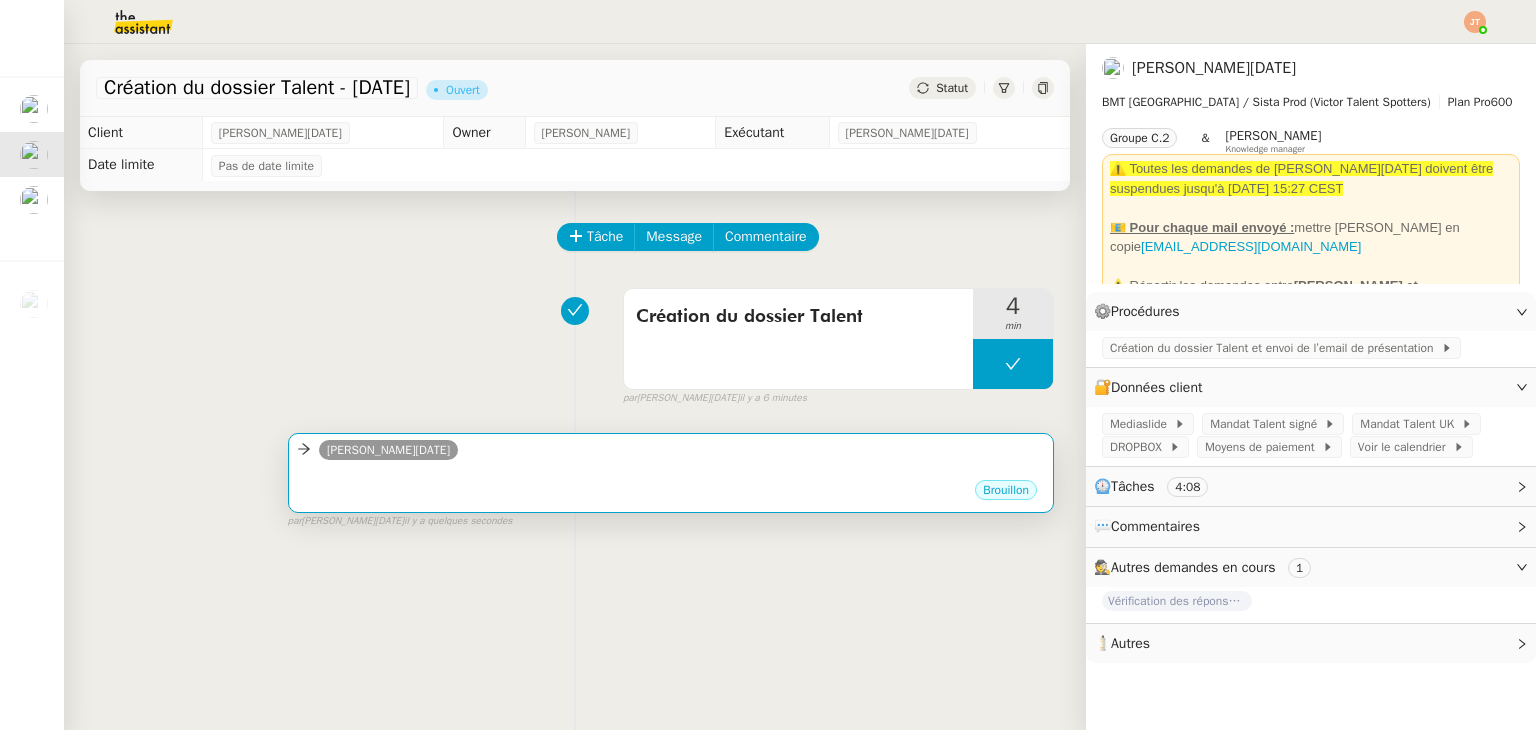 click on "[PERSON_NAME][DATE]" at bounding box center [671, 453] 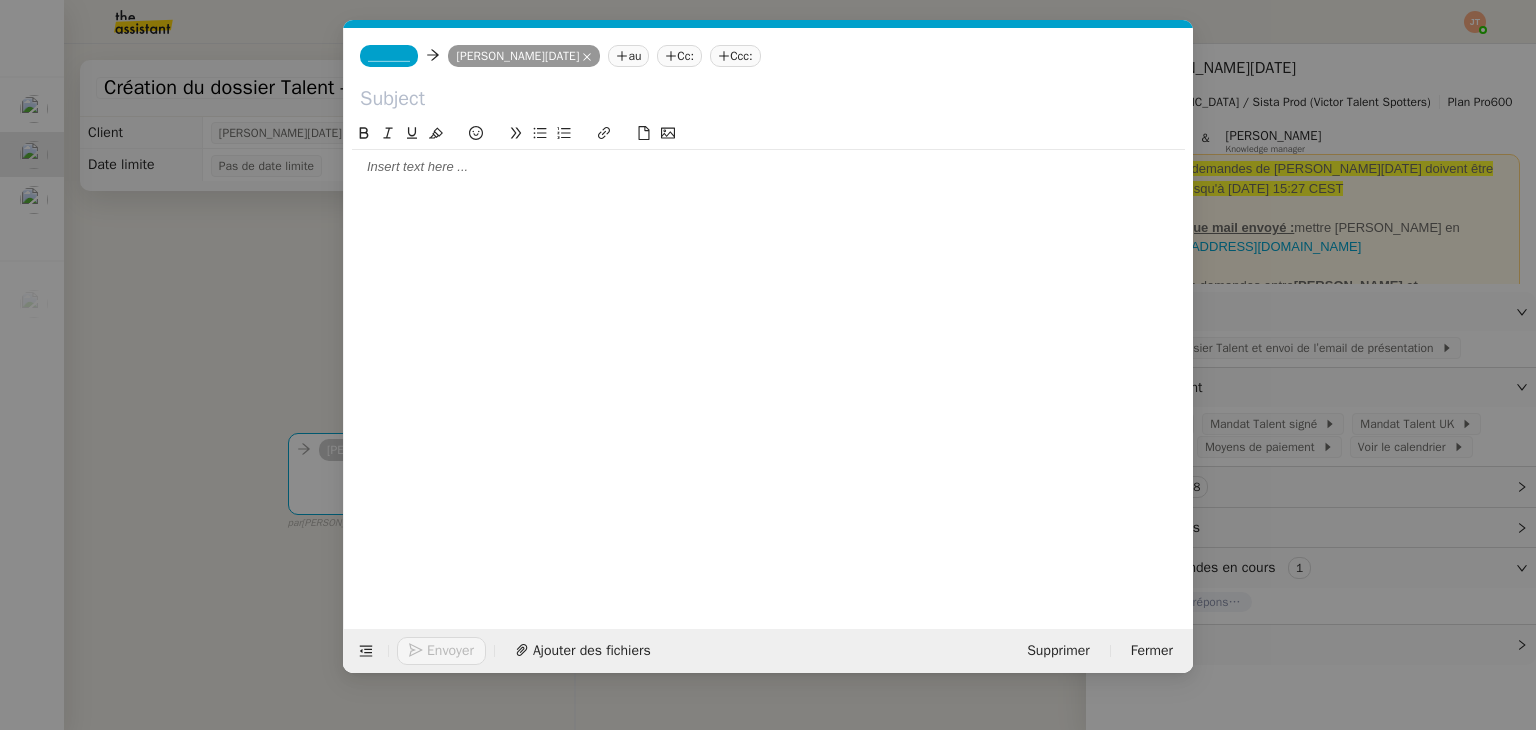 scroll, scrollTop: 0, scrollLeft: 42, axis: horizontal 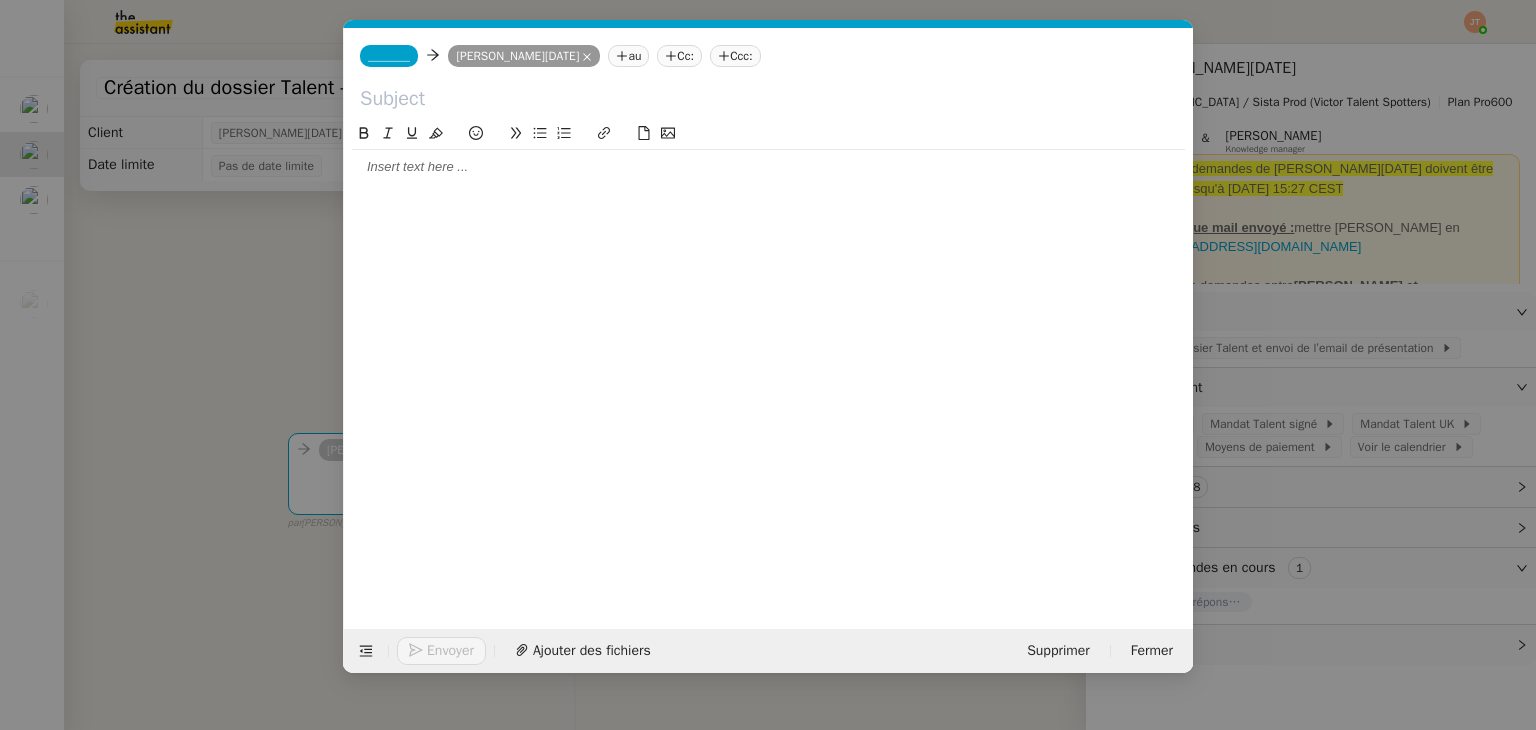 click on "au" 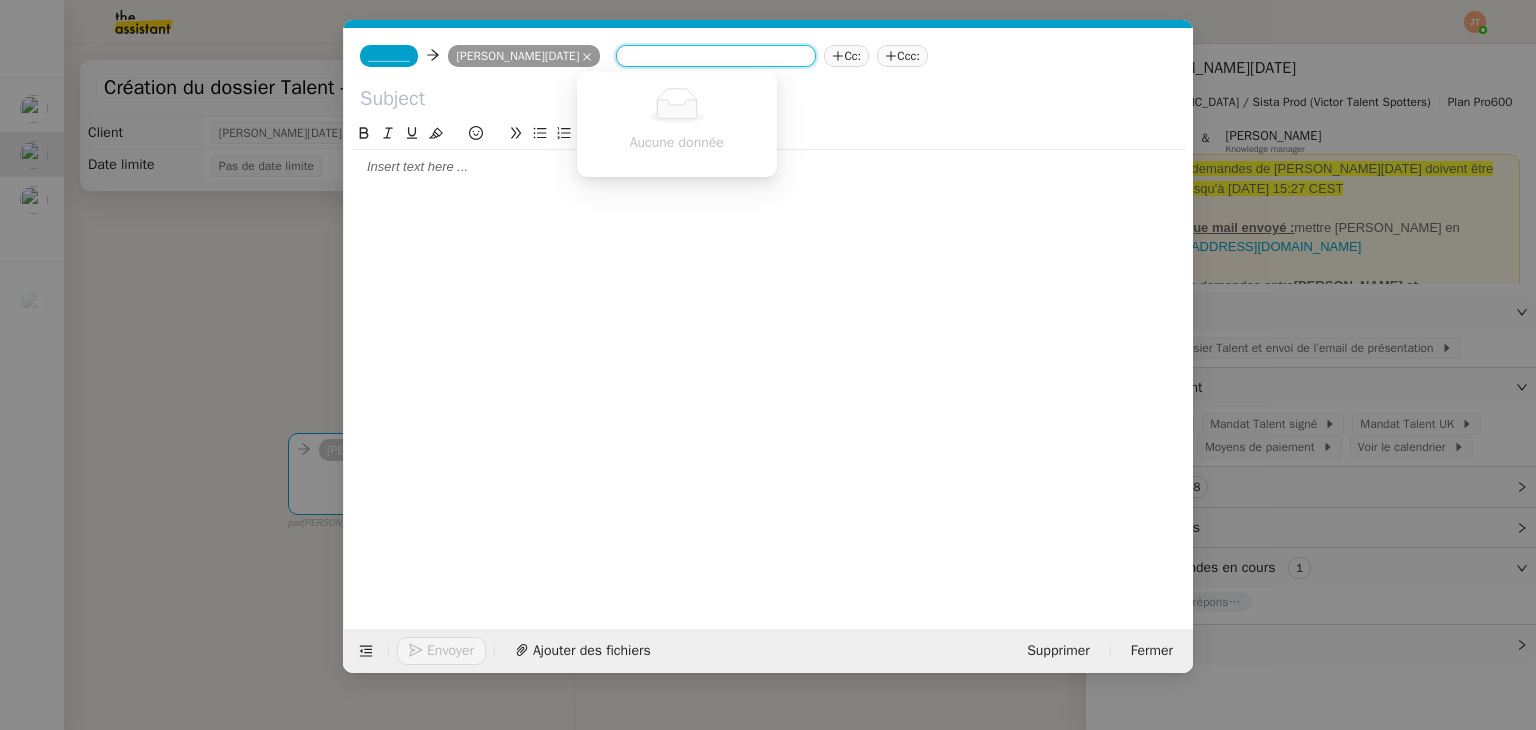 paste on "[EMAIL_ADDRESS][DOMAIN_NAME]" 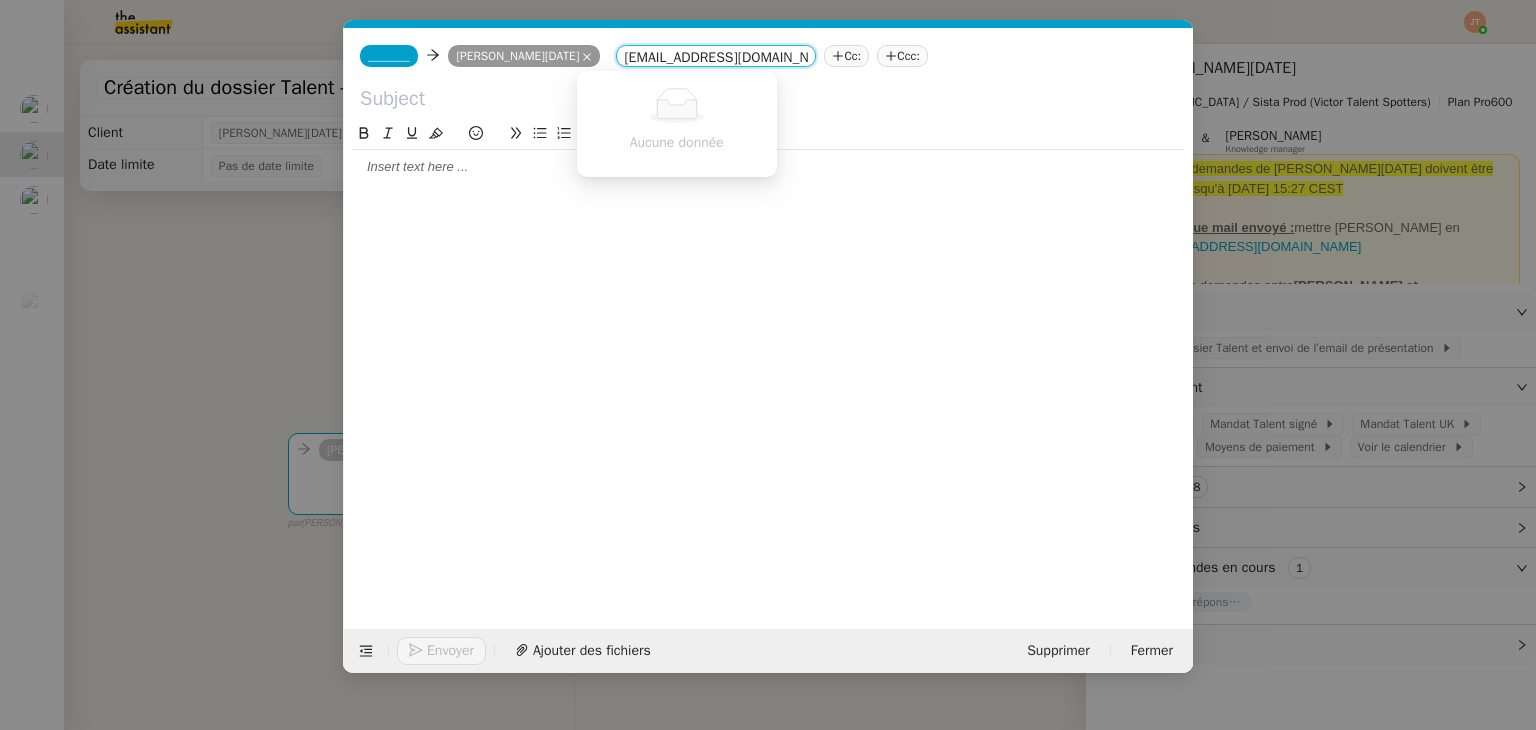 scroll, scrollTop: 0, scrollLeft: 83, axis: horizontal 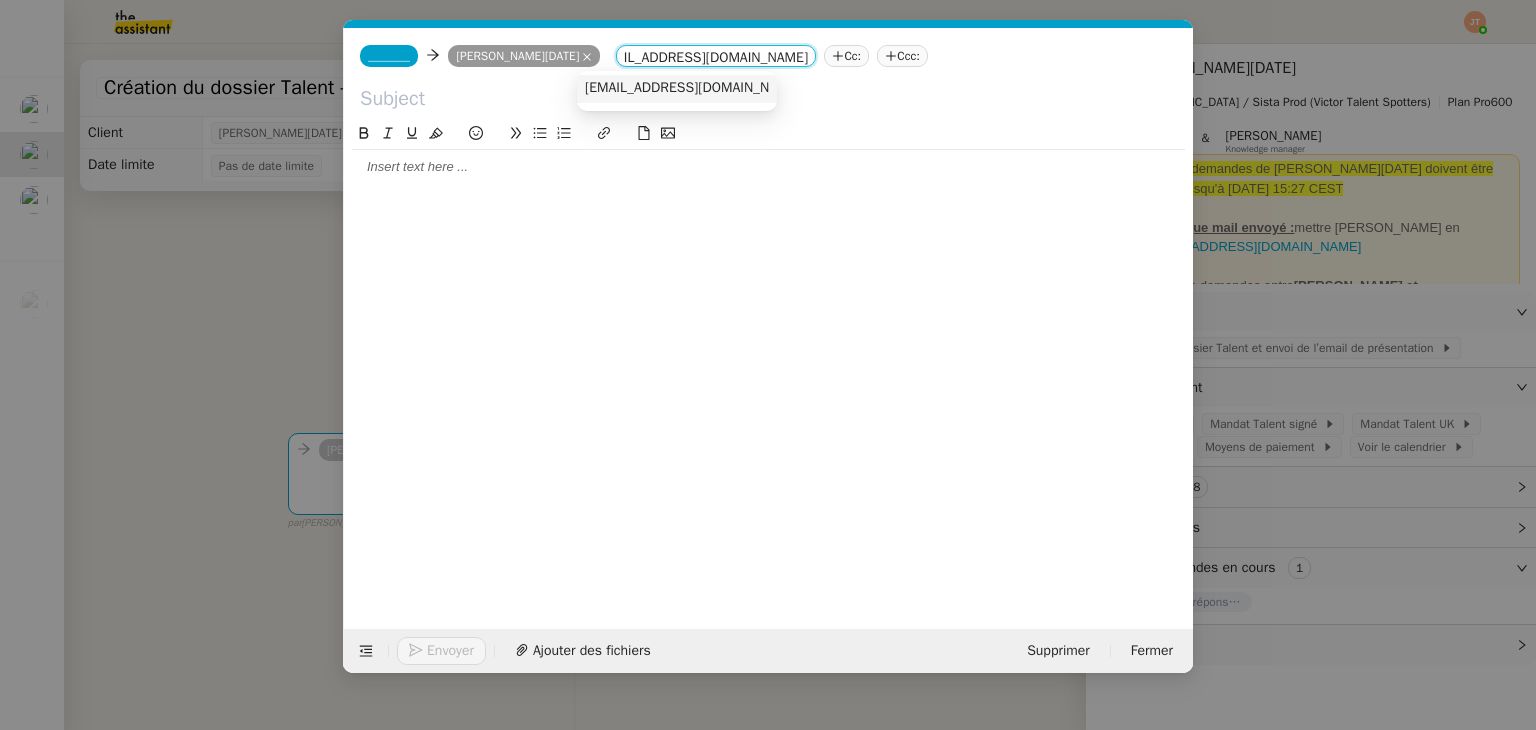 type on "[EMAIL_ADDRESS][DOMAIN_NAME]" 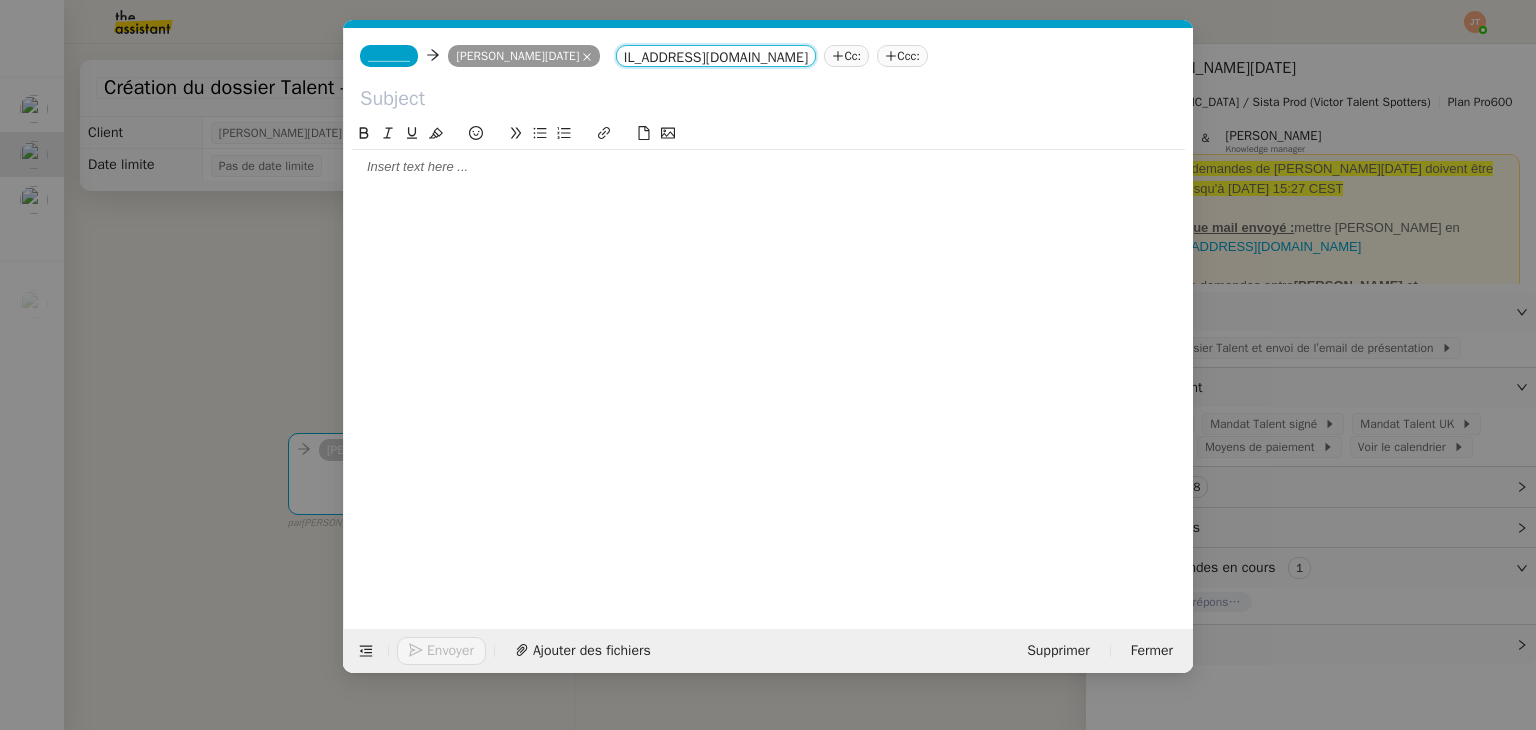 scroll, scrollTop: 0, scrollLeft: 0, axis: both 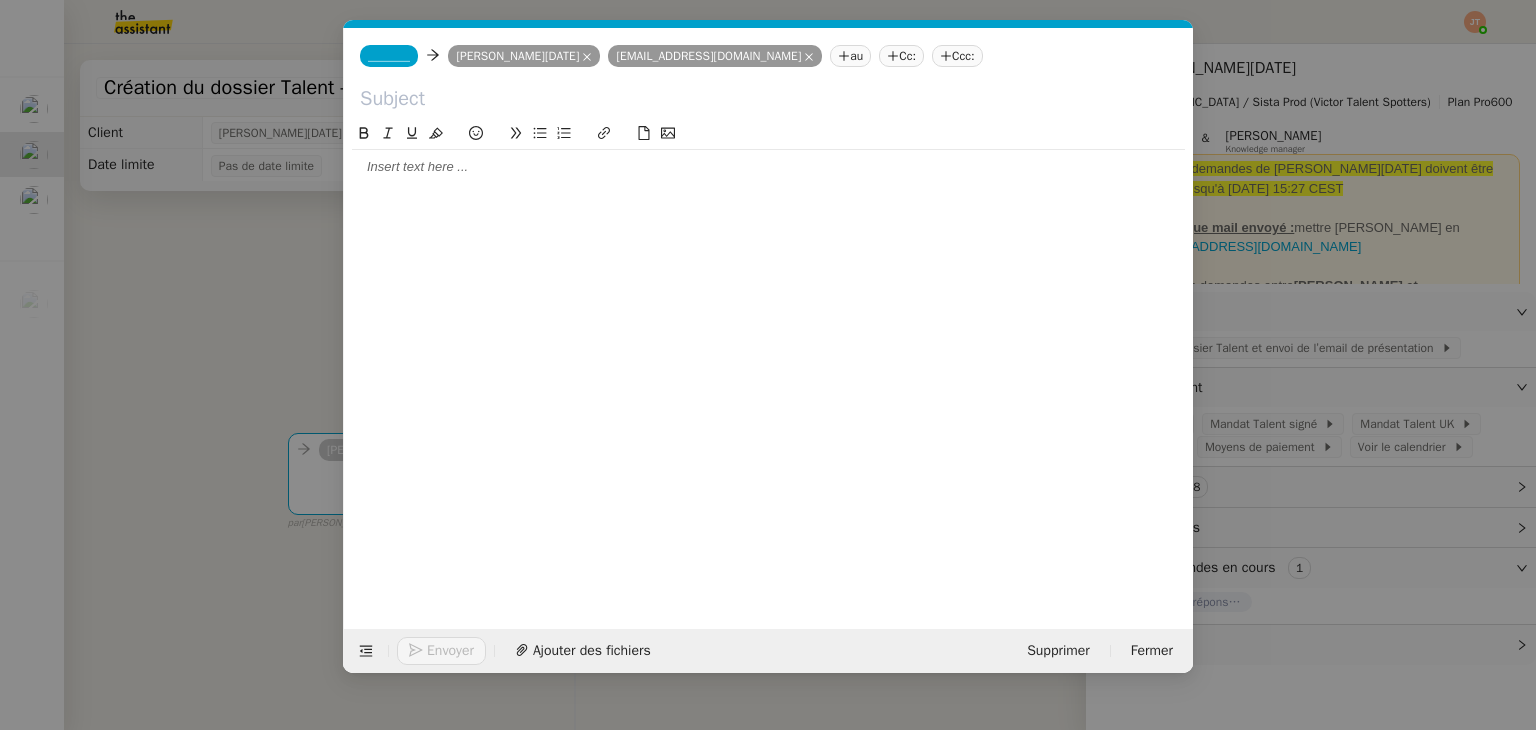 click 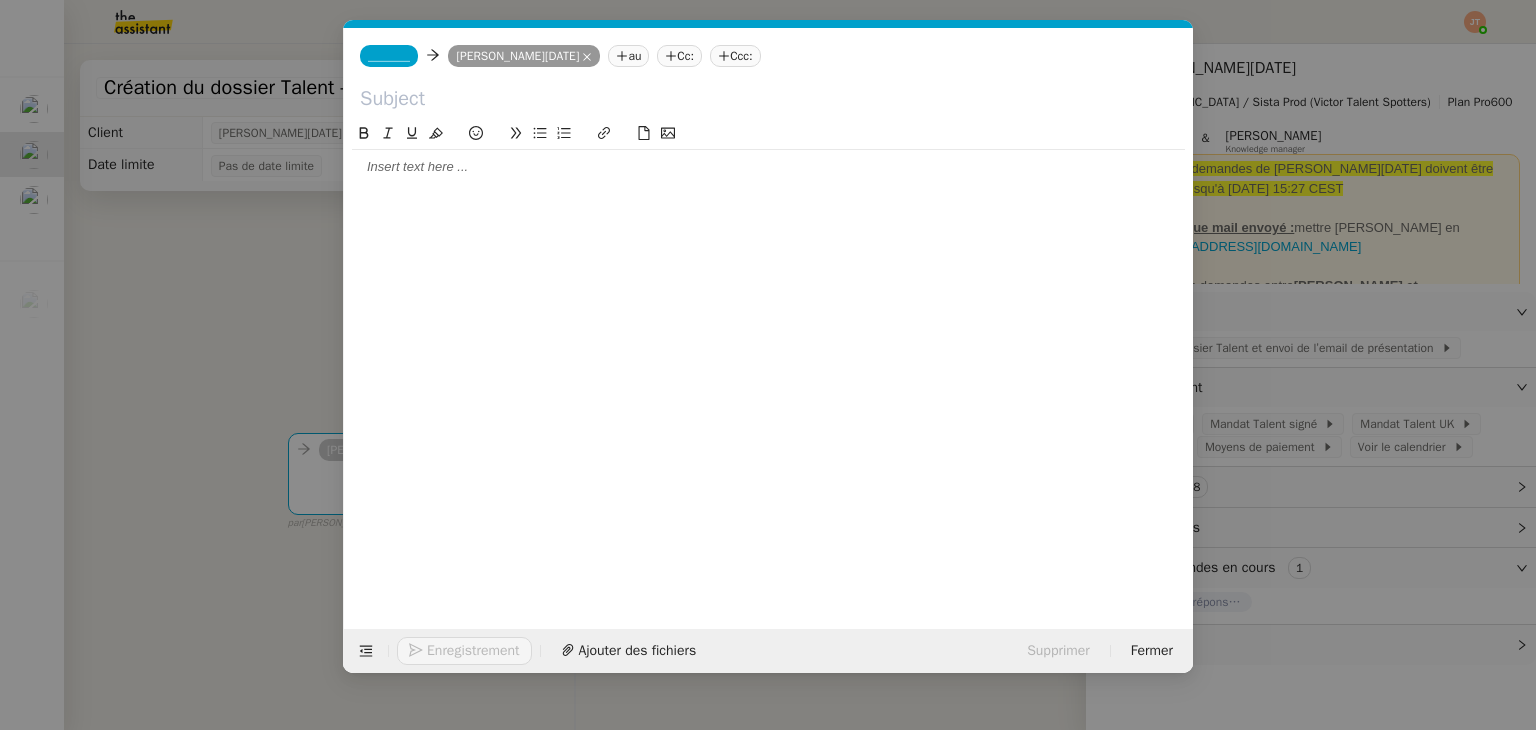 click 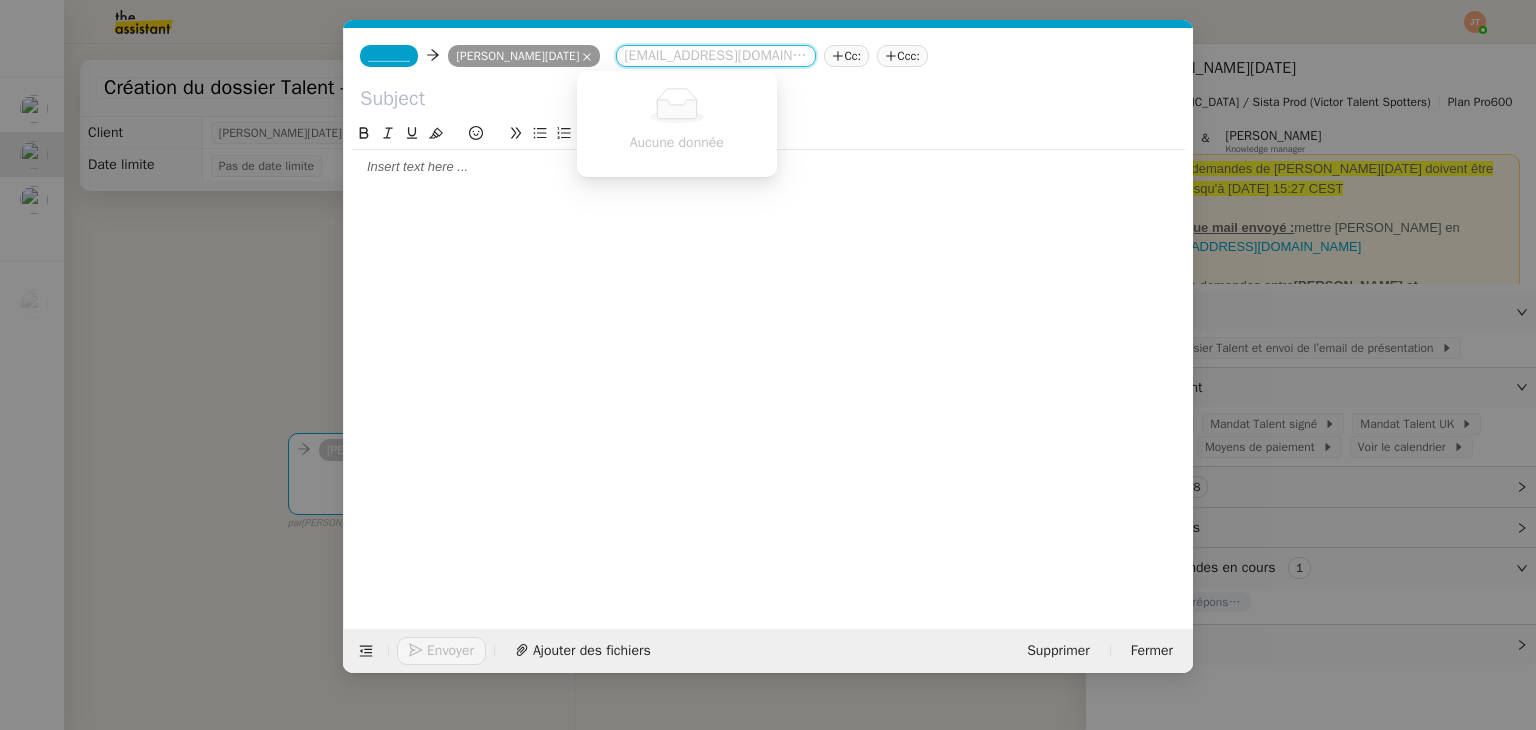 paste on "[EMAIL_ADDRESS][DOMAIN_NAME]" 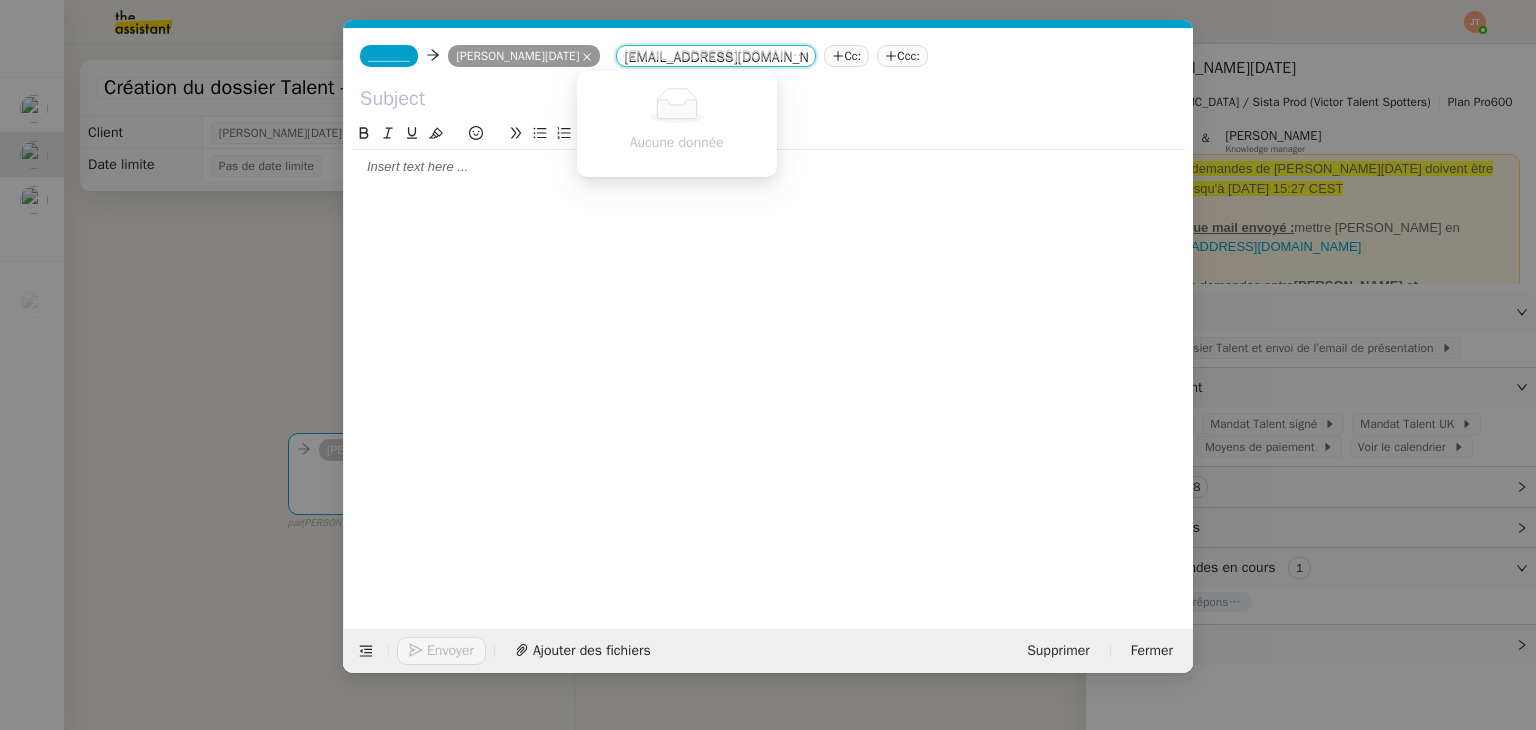 scroll, scrollTop: 0, scrollLeft: 83, axis: horizontal 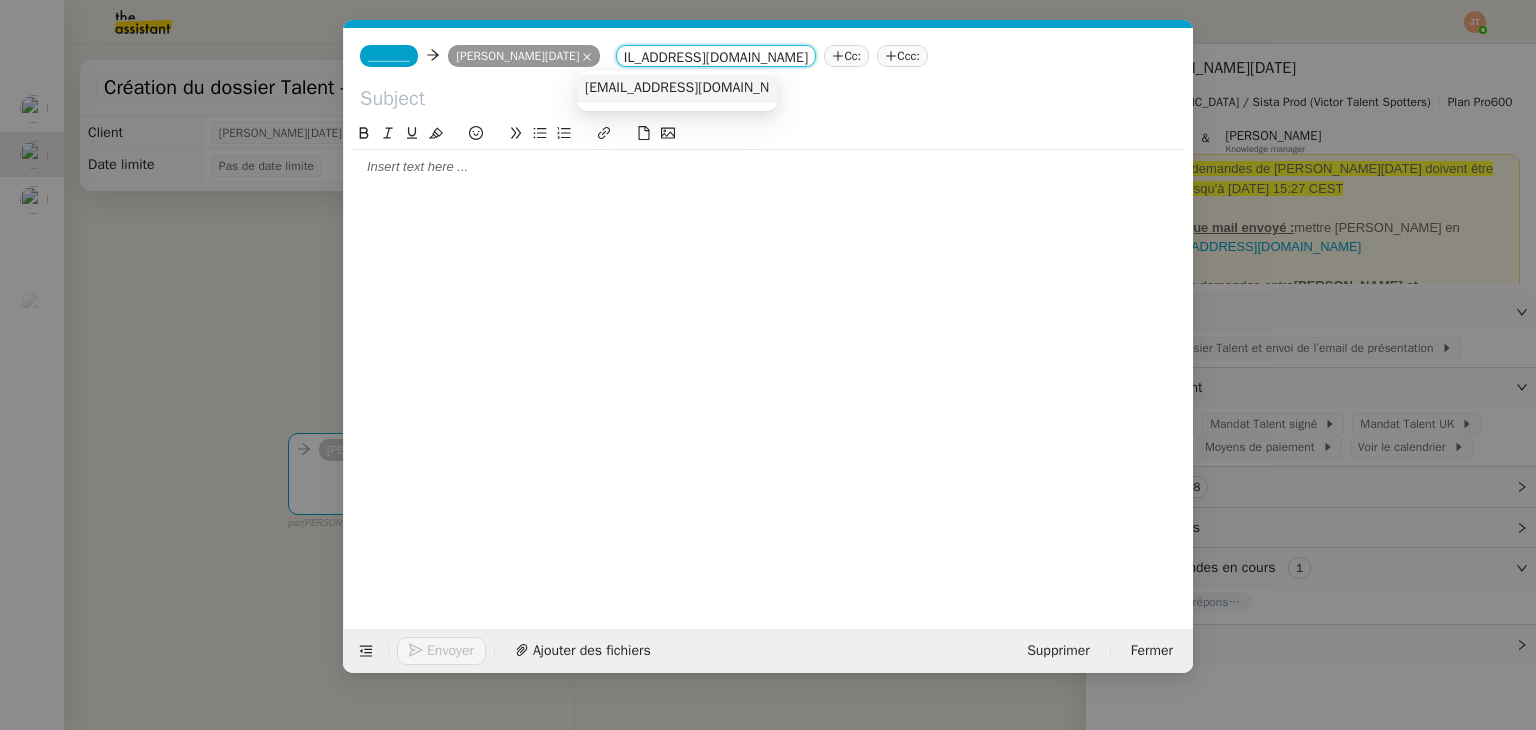 type on "[EMAIL_ADDRESS][DOMAIN_NAME]" 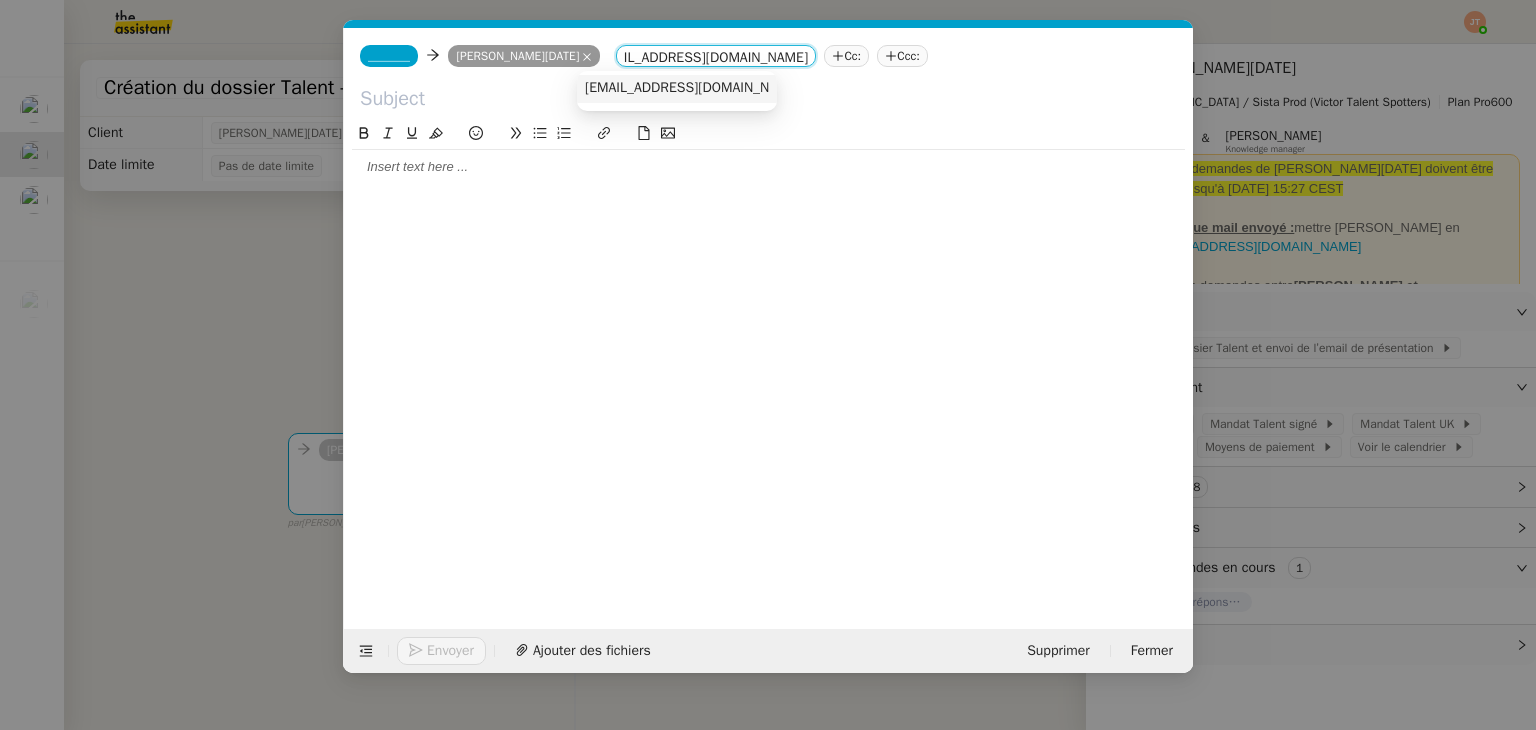 click on "Service TA - VOYAGE - PROPOSITION GLOBALE    A utiliser dans le cadre de proposition de déplacement TA - RELANCE CLIENT (EN)    Relancer un client lorsqu'il n'a pas répondu à un précédent message BAFERTY - MAIL AUDITION    A utiliser dans le cadre de la procédure d'envoi des mails d'audition TA - PUBLICATION OFFRE D'EMPLOI     Organisation du recrutement Discours de présentation du paiement sécurisé    TA - VOYAGES - PROPOSITION ITINERAIRE    Soumettre les résultats d'une recherche TA - CONFIRMATION PAIEMENT (EN)    Confirmer avec le client de modèle de transaction - Attention Plan Pro nécessaire. TA - COURRIER EXPEDIE (recommandé)    A utiliser dans le cadre de l'envoi d'un courrier recommandé TA - PARTAGE DE CALENDRIER (EN)    A utiliser pour demander au client de partager son calendrier afin de faciliter l'accès et la gestion PSPI - Appel de fonds MJL    A utiliser dans le cadre de la procédure d'appel de fonds MJL TA - RELANCE CLIENT    TA - AR PROCEDURES        21 YIELD" at bounding box center (768, 365) 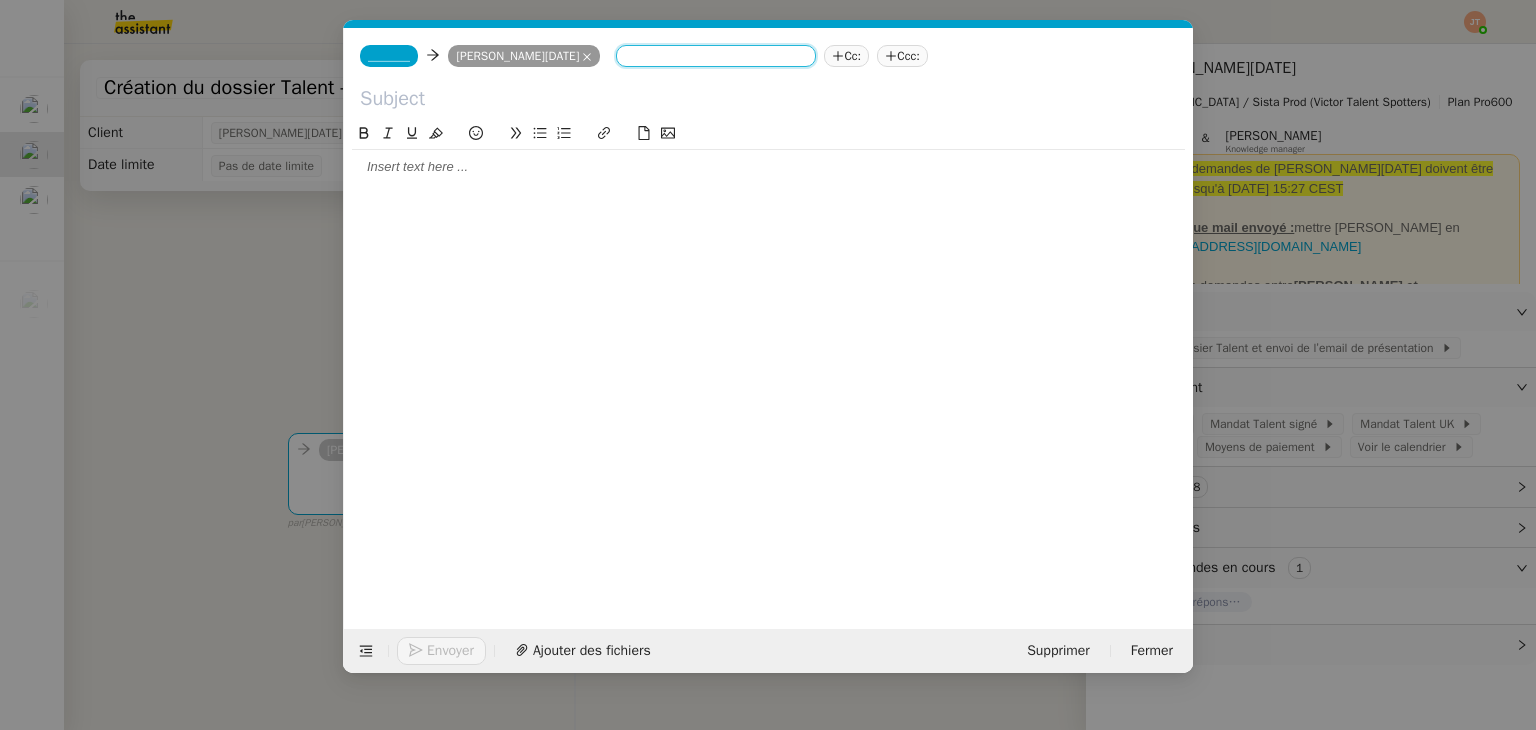 scroll, scrollTop: 0, scrollLeft: 0, axis: both 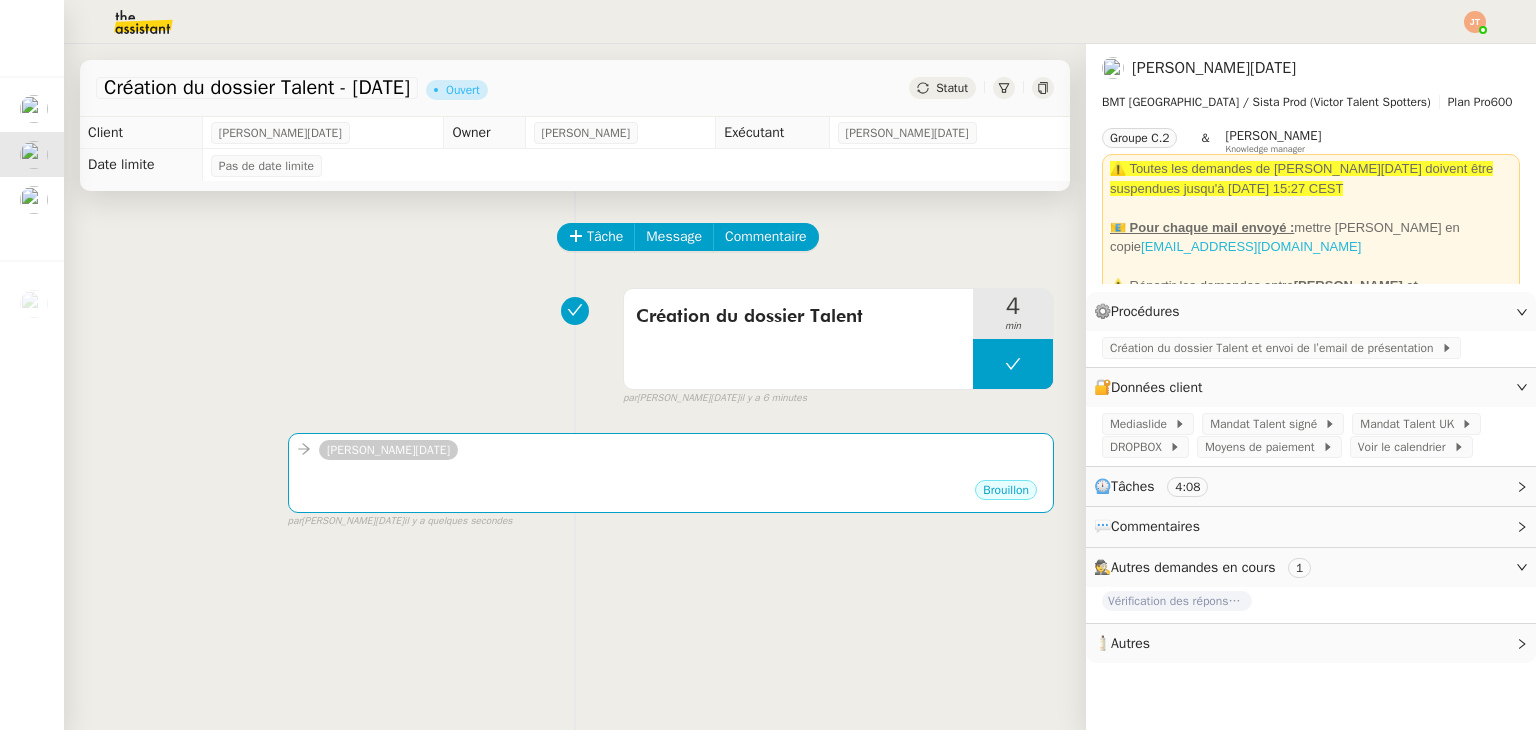 drag, startPoint x: 1364, startPoint y: 245, endPoint x: 1132, endPoint y: 244, distance: 232.00215 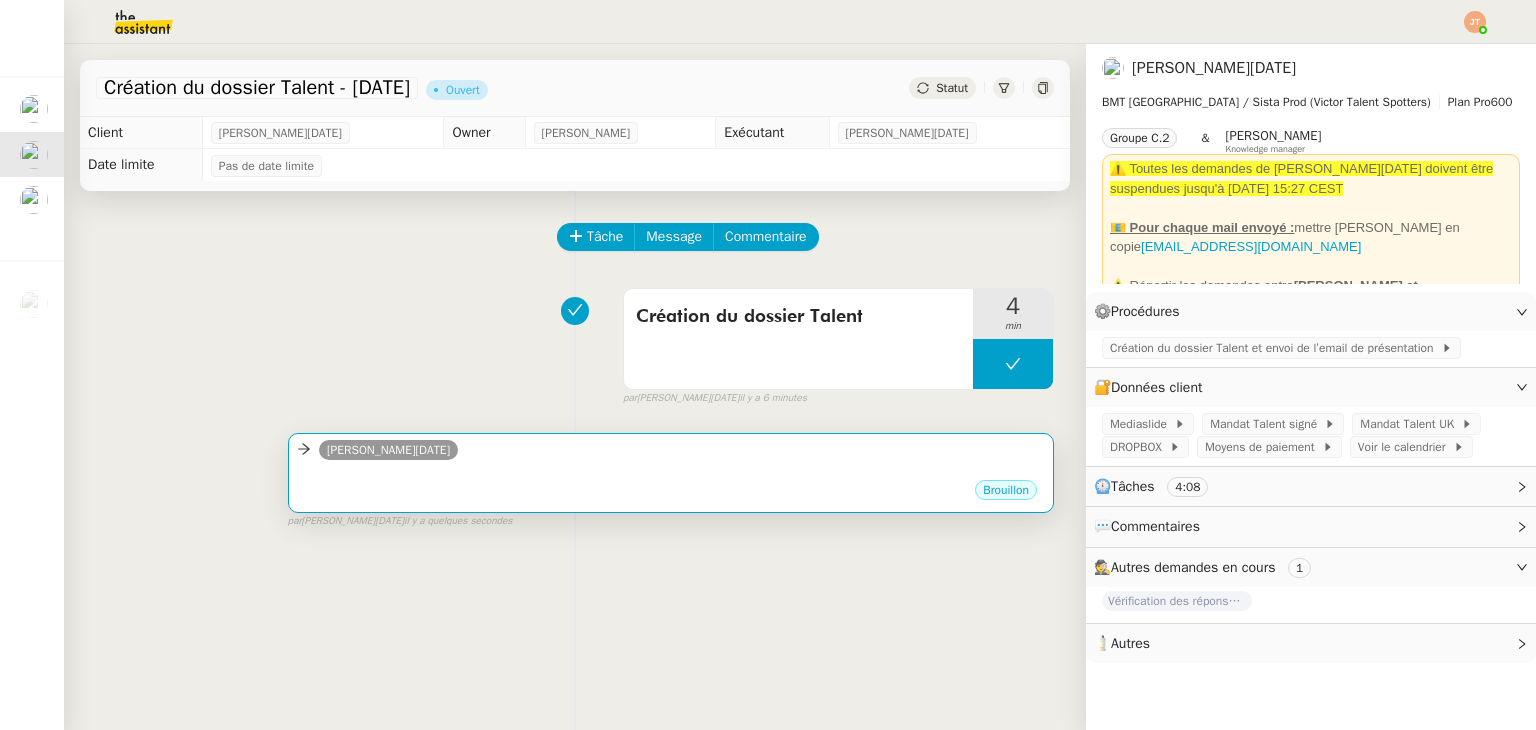 click on "[PERSON_NAME][DATE]" at bounding box center [671, 453] 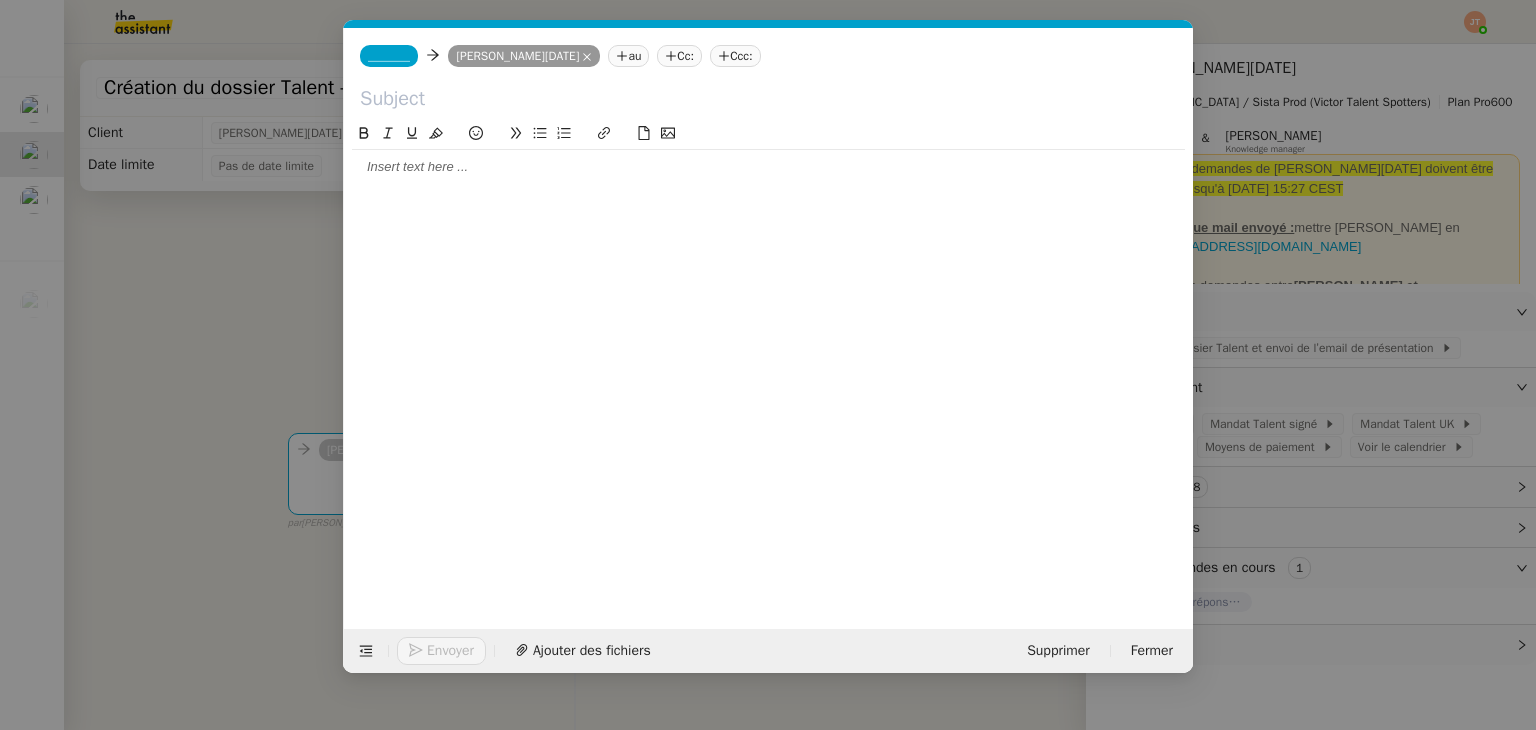 scroll, scrollTop: 0, scrollLeft: 42, axis: horizontal 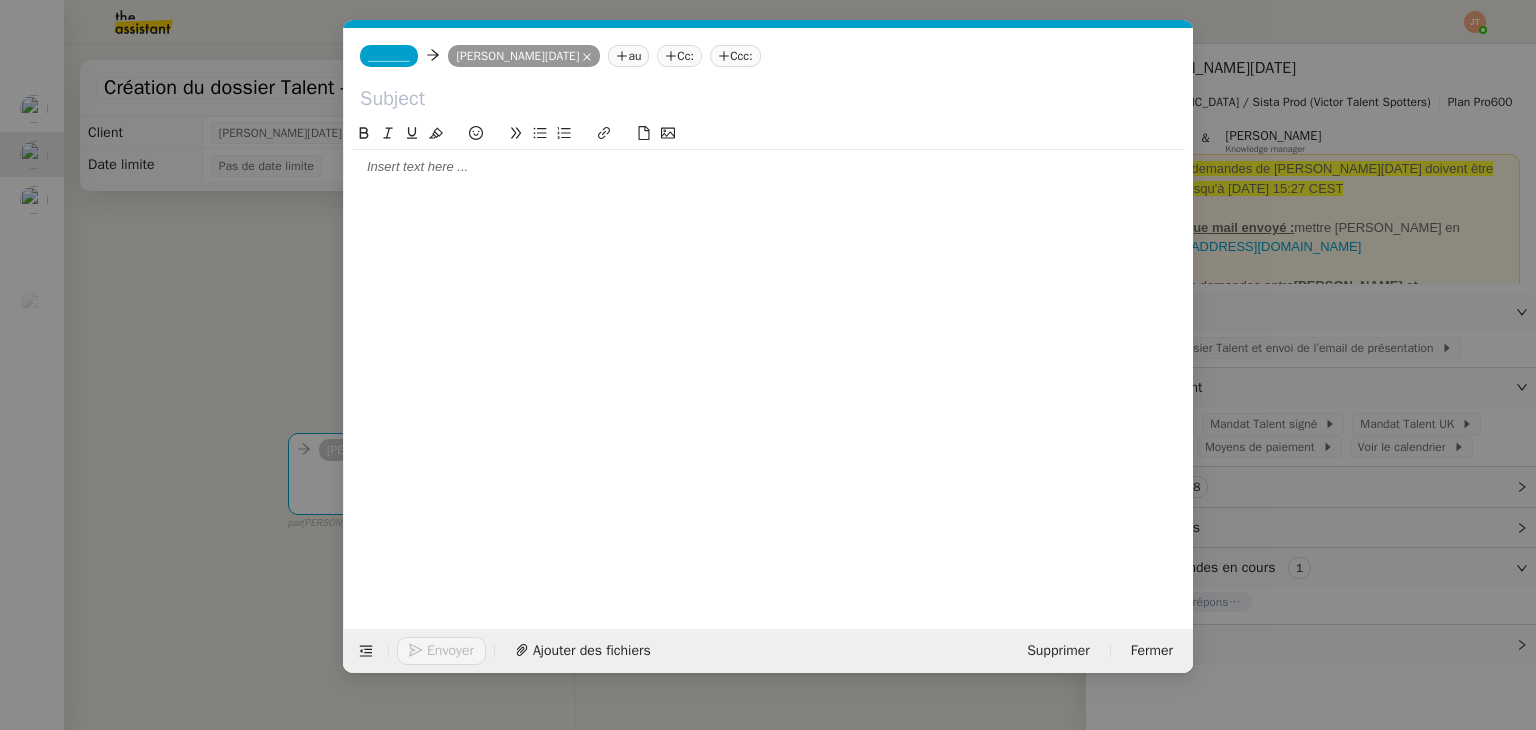 click on "au" 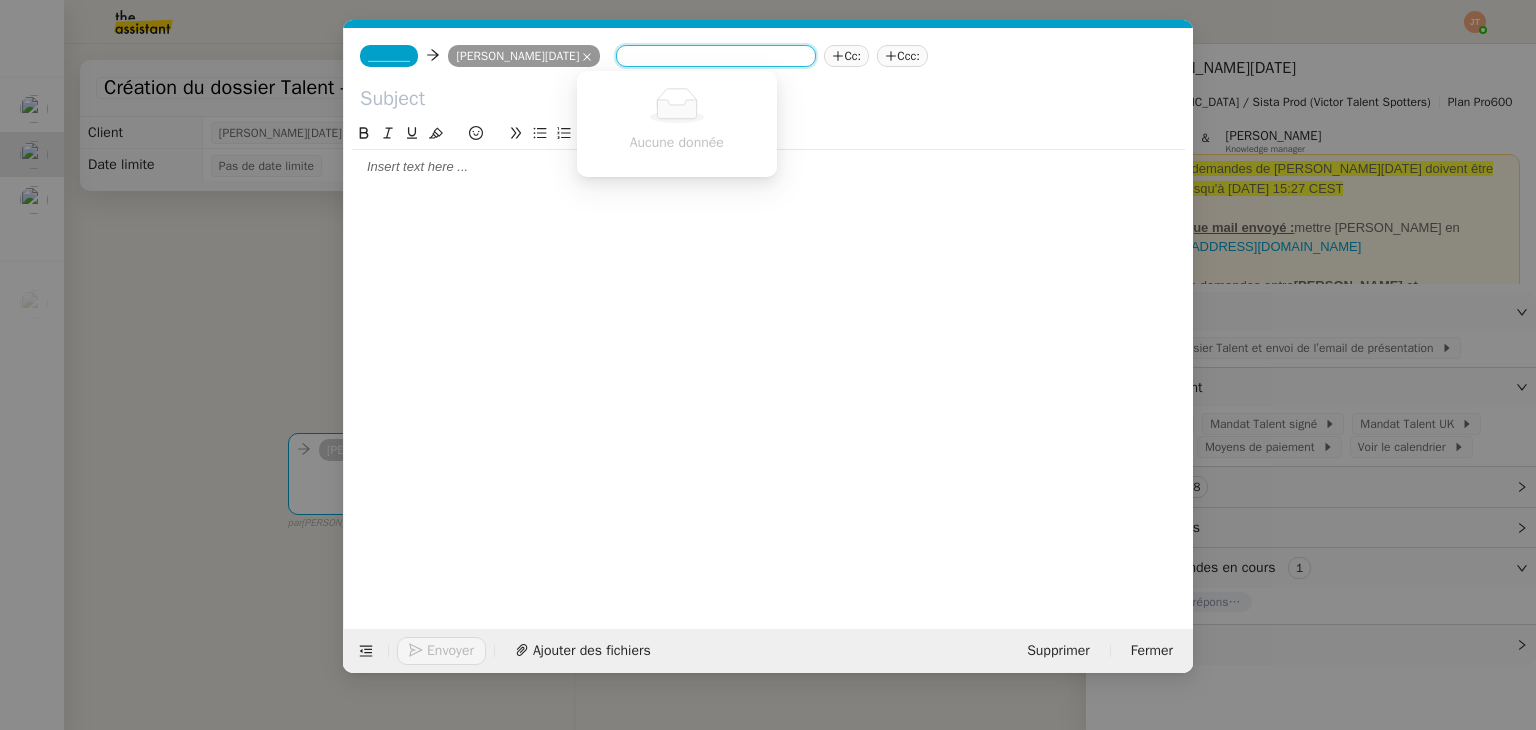 paste on "[EMAIL_ADDRESS][DOMAIN_NAME]" 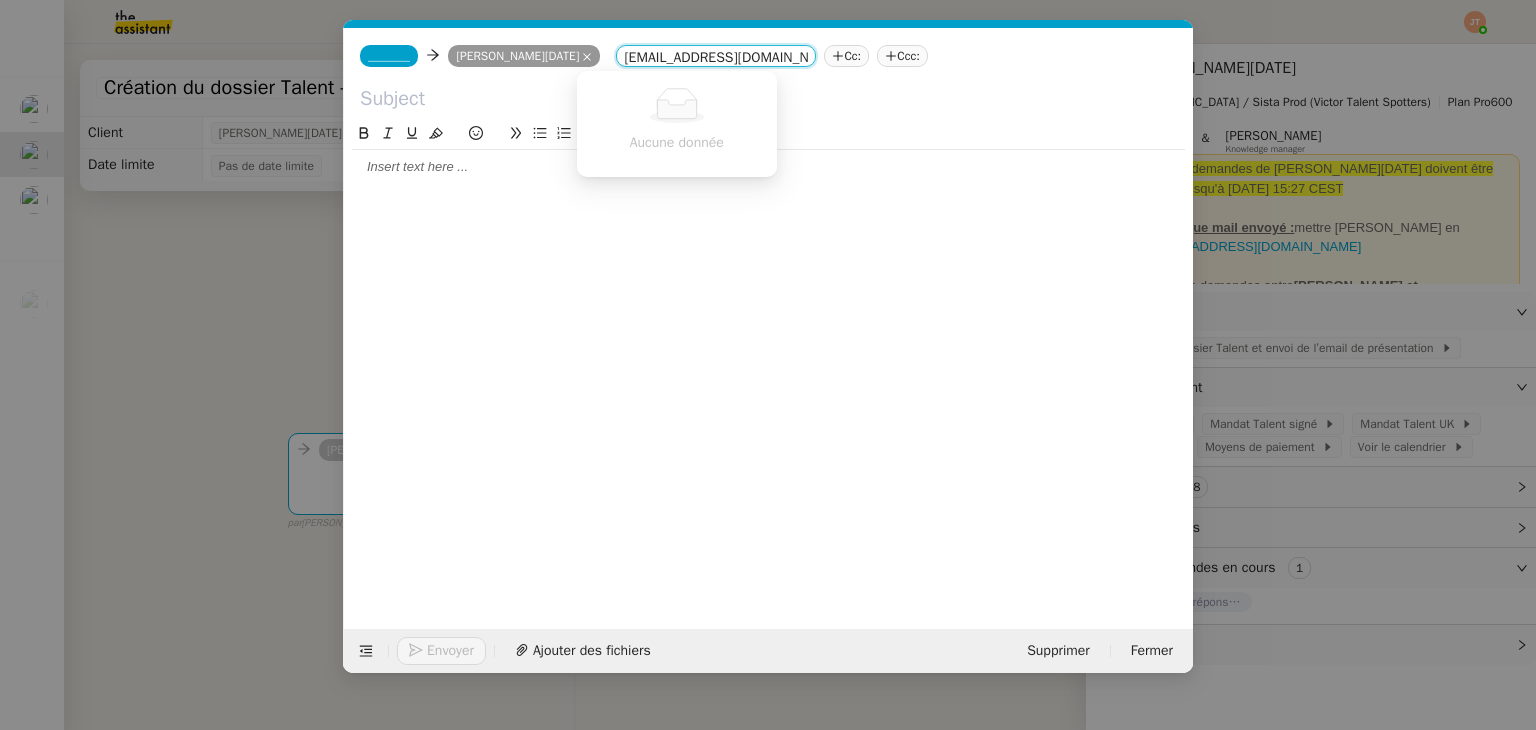 scroll, scrollTop: 0, scrollLeft: 49, axis: horizontal 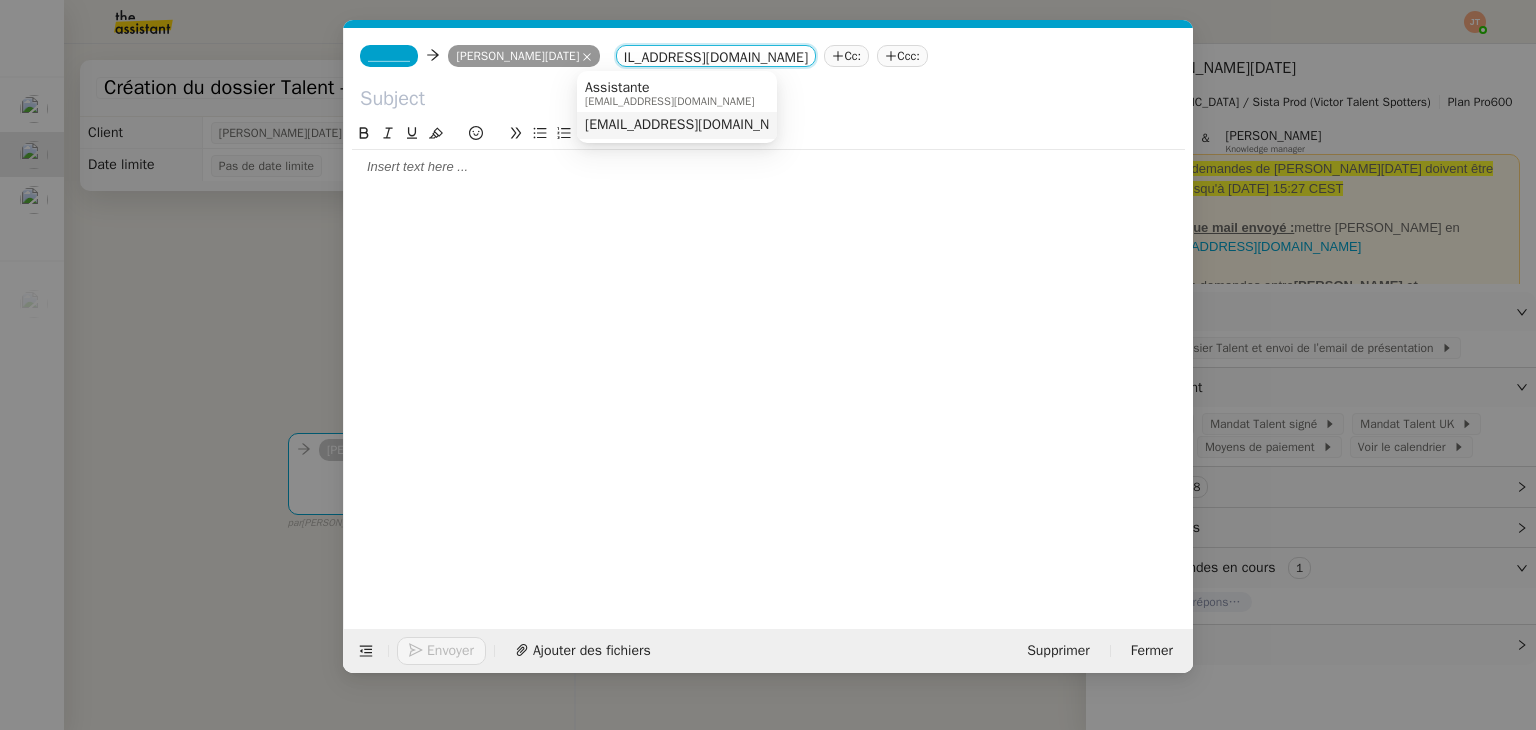 type on "[EMAIL_ADDRESS][DOMAIN_NAME]" 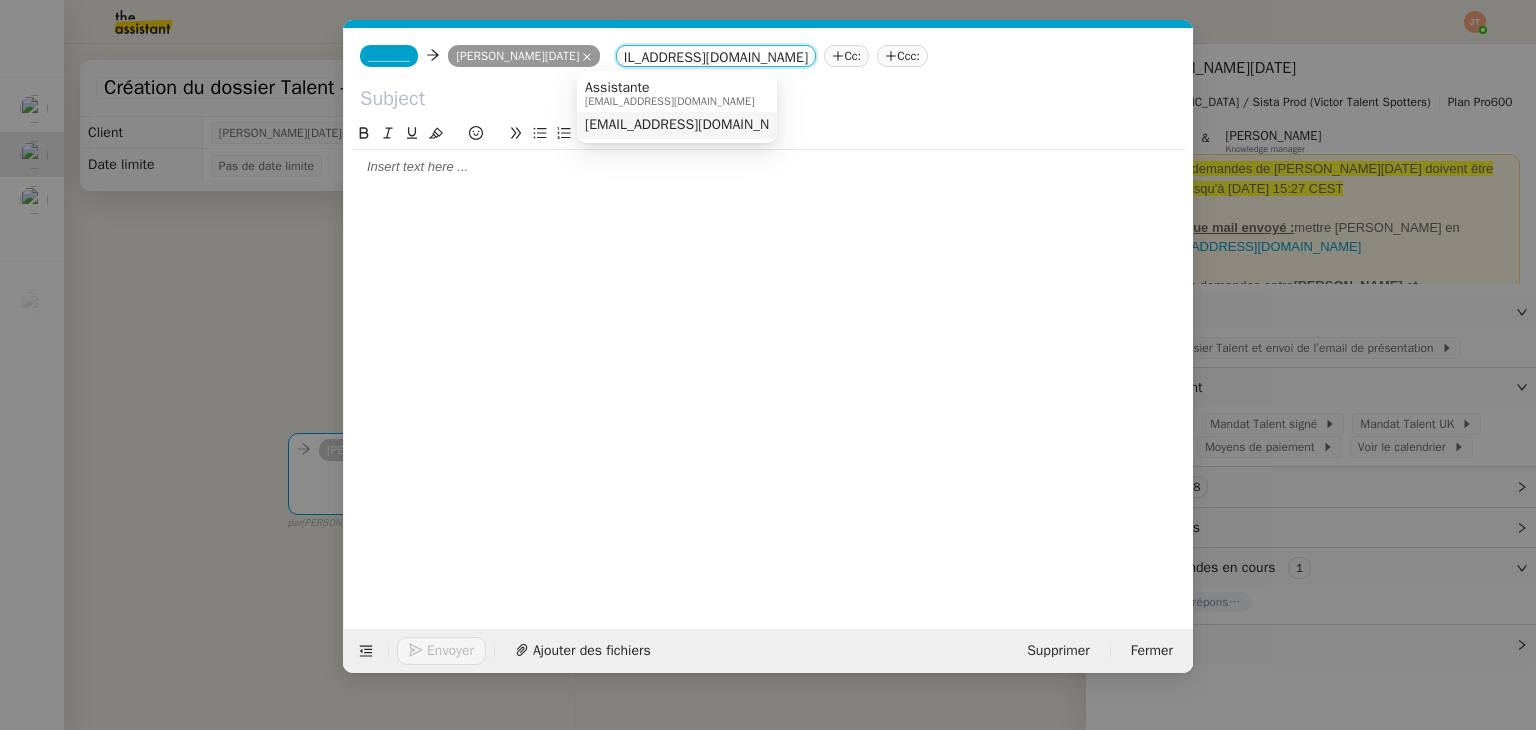 click on "[EMAIL_ADDRESS][DOMAIN_NAME]" at bounding box center (693, 125) 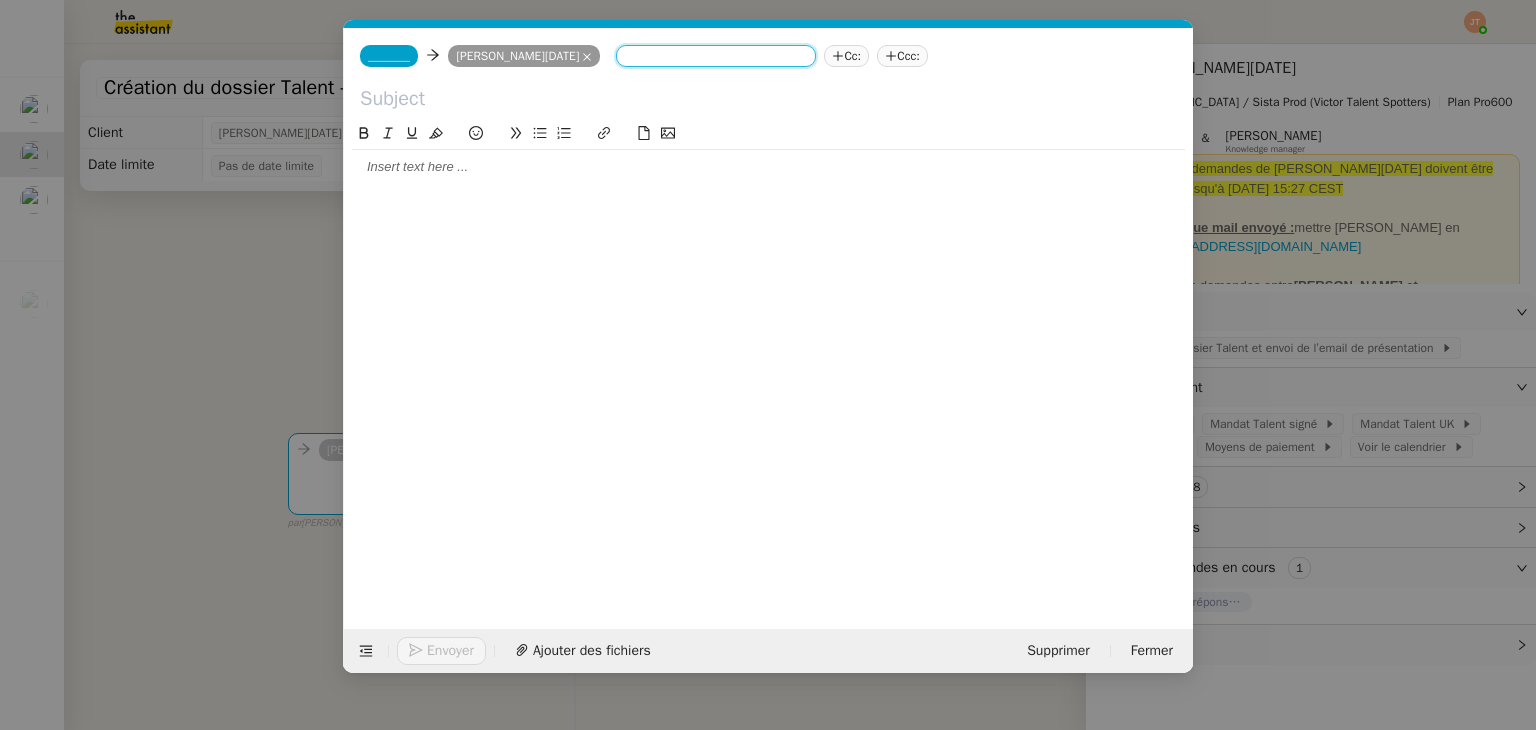 scroll, scrollTop: 0, scrollLeft: 0, axis: both 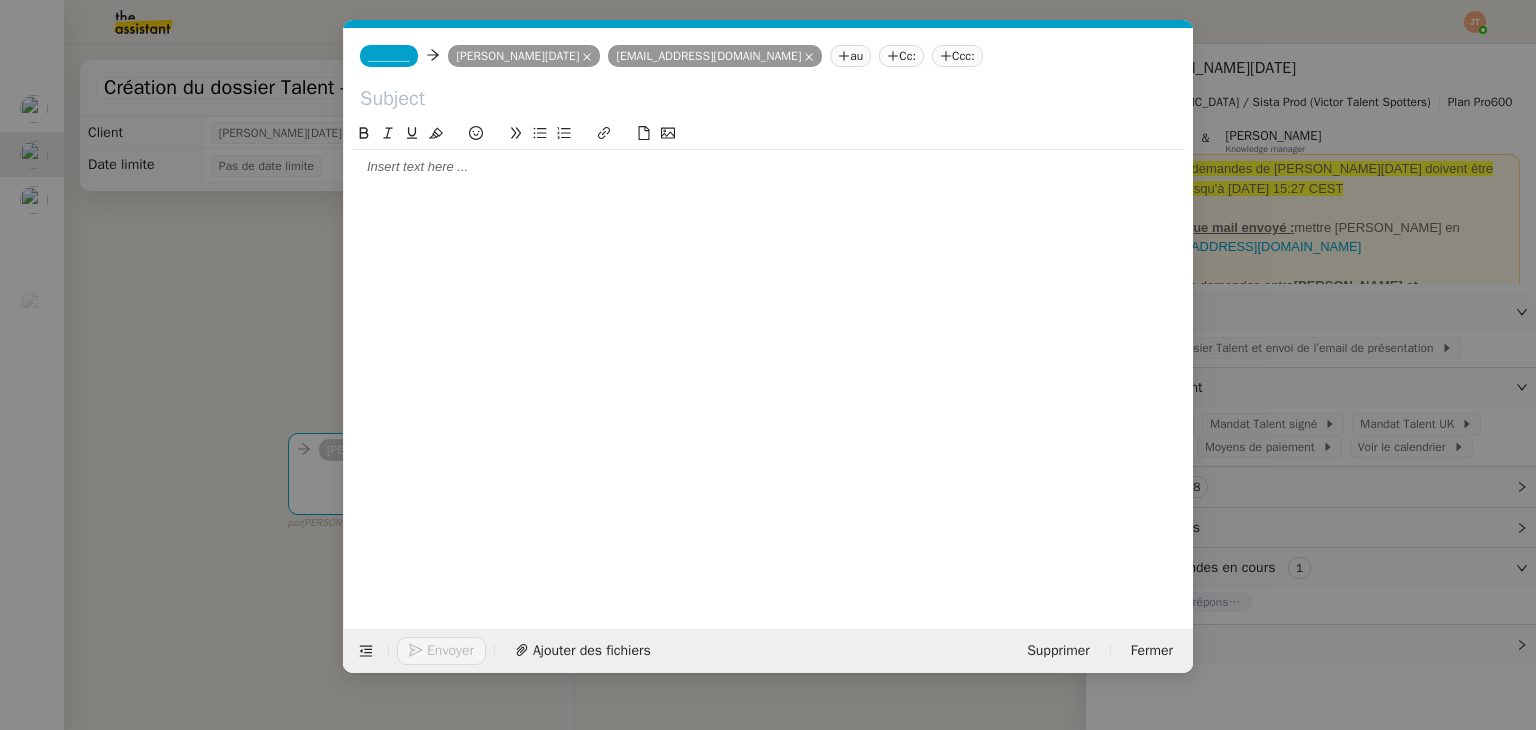 click on "Service TA - VOYAGE - PROPOSITION GLOBALE    A utiliser dans le cadre de proposition de déplacement TA - RELANCE CLIENT (EN)    Relancer un client lorsqu'il n'a pas répondu à un précédent message BAFERTY - MAIL AUDITION    A utiliser dans le cadre de la procédure d'envoi des mails d'audition TA - PUBLICATION OFFRE D'EMPLOI     Organisation du recrutement Discours de présentation du paiement sécurisé    TA - VOYAGES - PROPOSITION ITINERAIRE    Soumettre les résultats d'une recherche TA - CONFIRMATION PAIEMENT (EN)    Confirmer avec le client de modèle de transaction - Attention Plan Pro nécessaire. TA - COURRIER EXPEDIE (recommandé)    A utiliser dans le cadre de l'envoi d'un courrier recommandé TA - PARTAGE DE CALENDRIER (EN)    A utiliser pour demander au client de partager son calendrier afin de faciliter l'accès et la gestion PSPI - Appel de fonds MJL    A utiliser dans le cadre de la procédure d'appel de fonds MJL TA - RELANCE CLIENT    TA - AR PROCEDURES        21 YIELD" at bounding box center [768, 365] 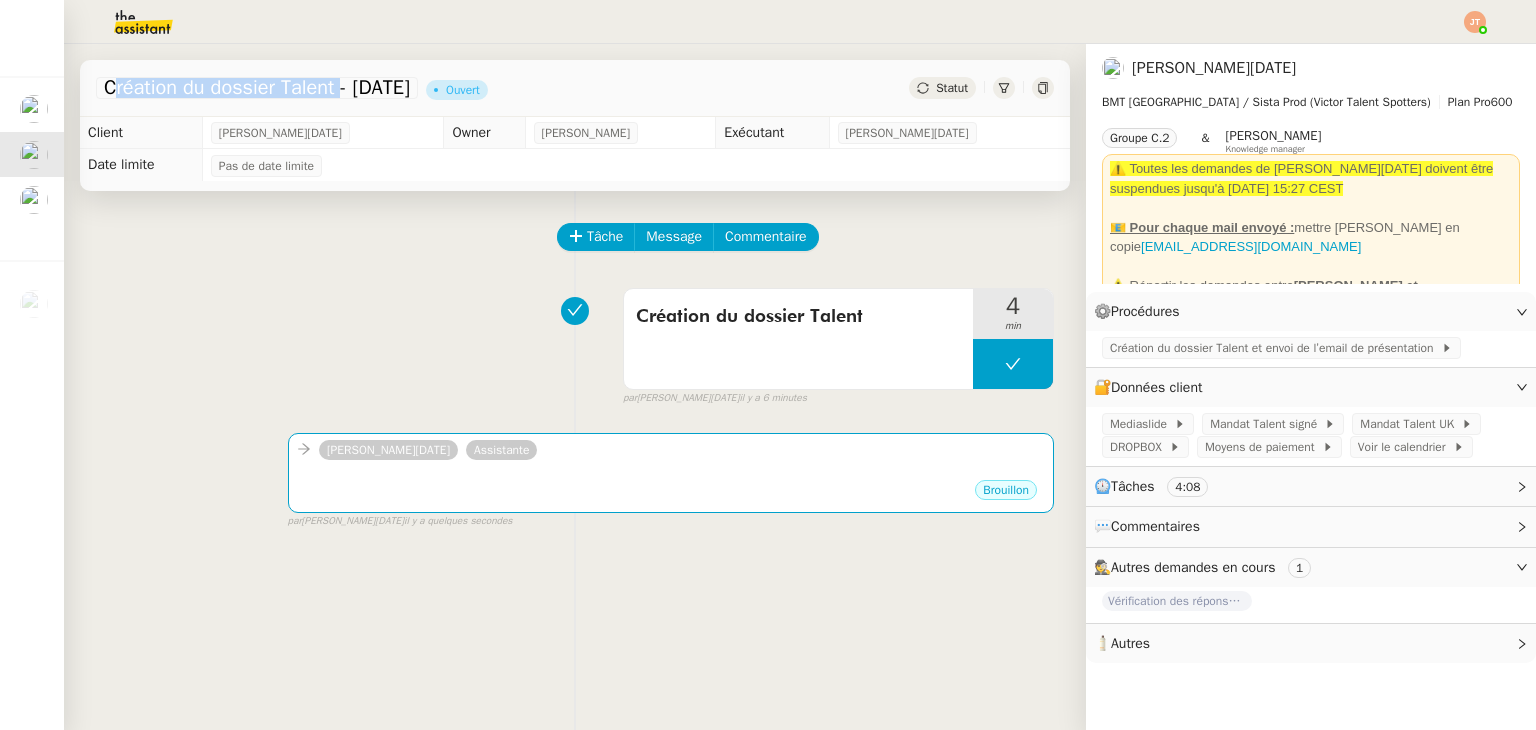 drag, startPoint x: 107, startPoint y: 84, endPoint x: 342, endPoint y: 83, distance: 235.00212 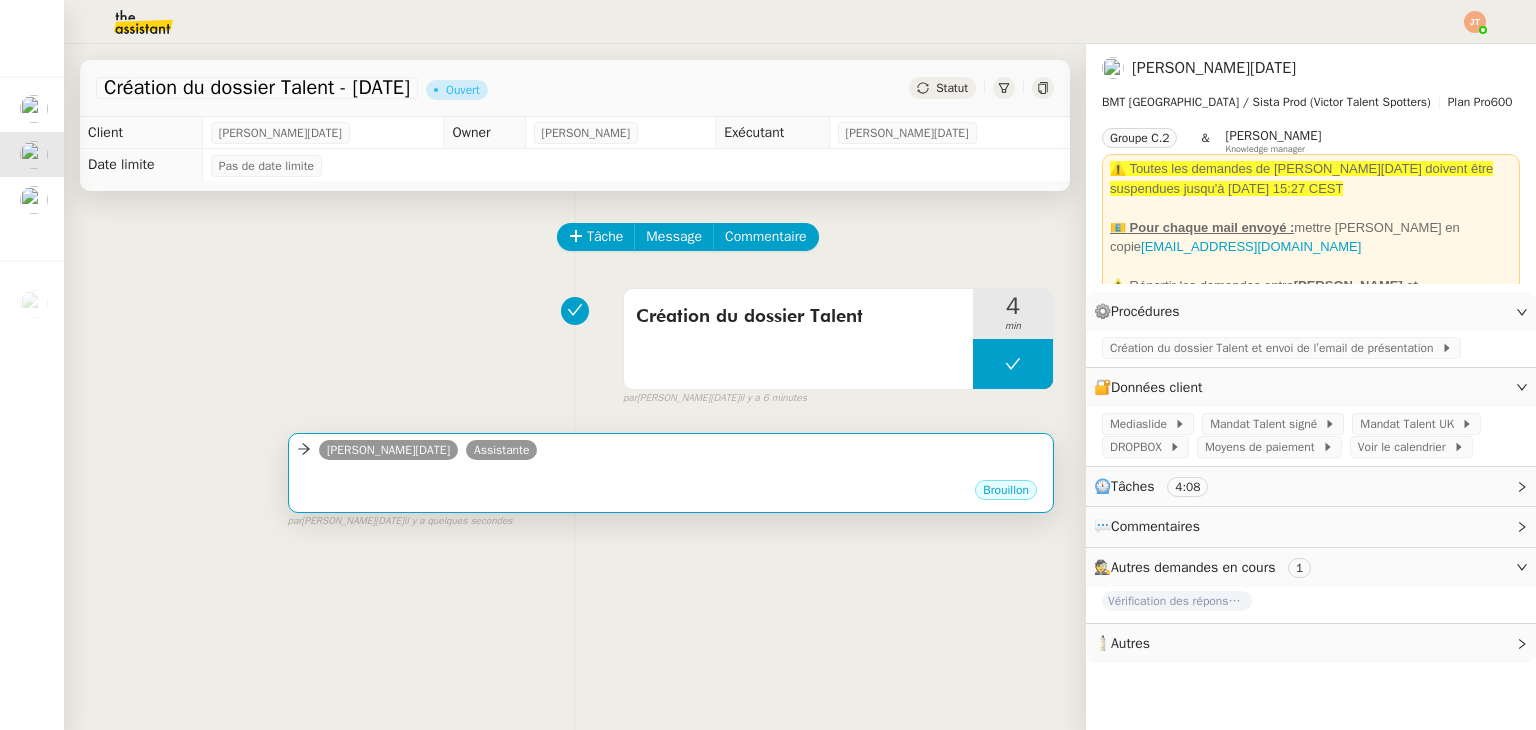 click on "•••" at bounding box center (671, 473) 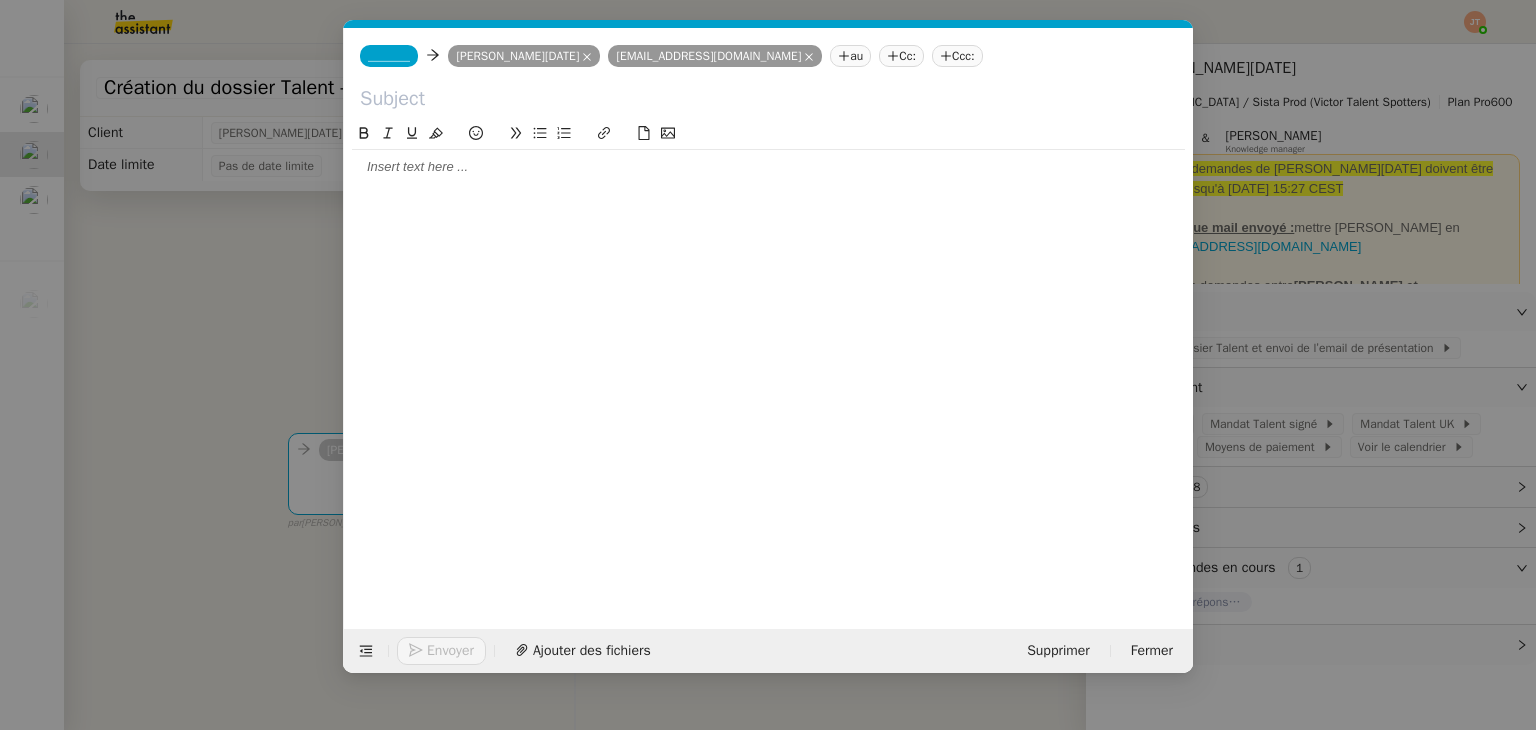 scroll, scrollTop: 0, scrollLeft: 42, axis: horizontal 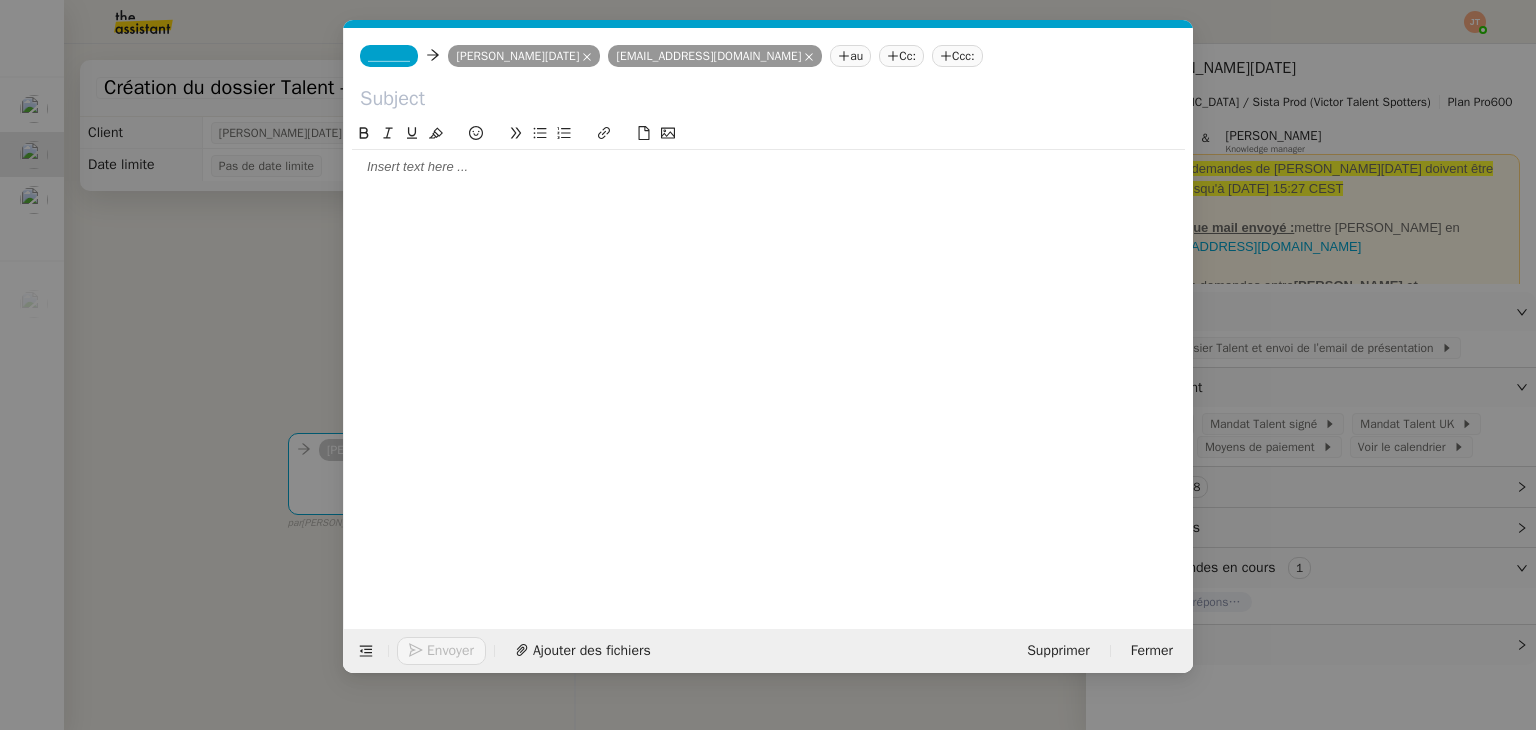 click 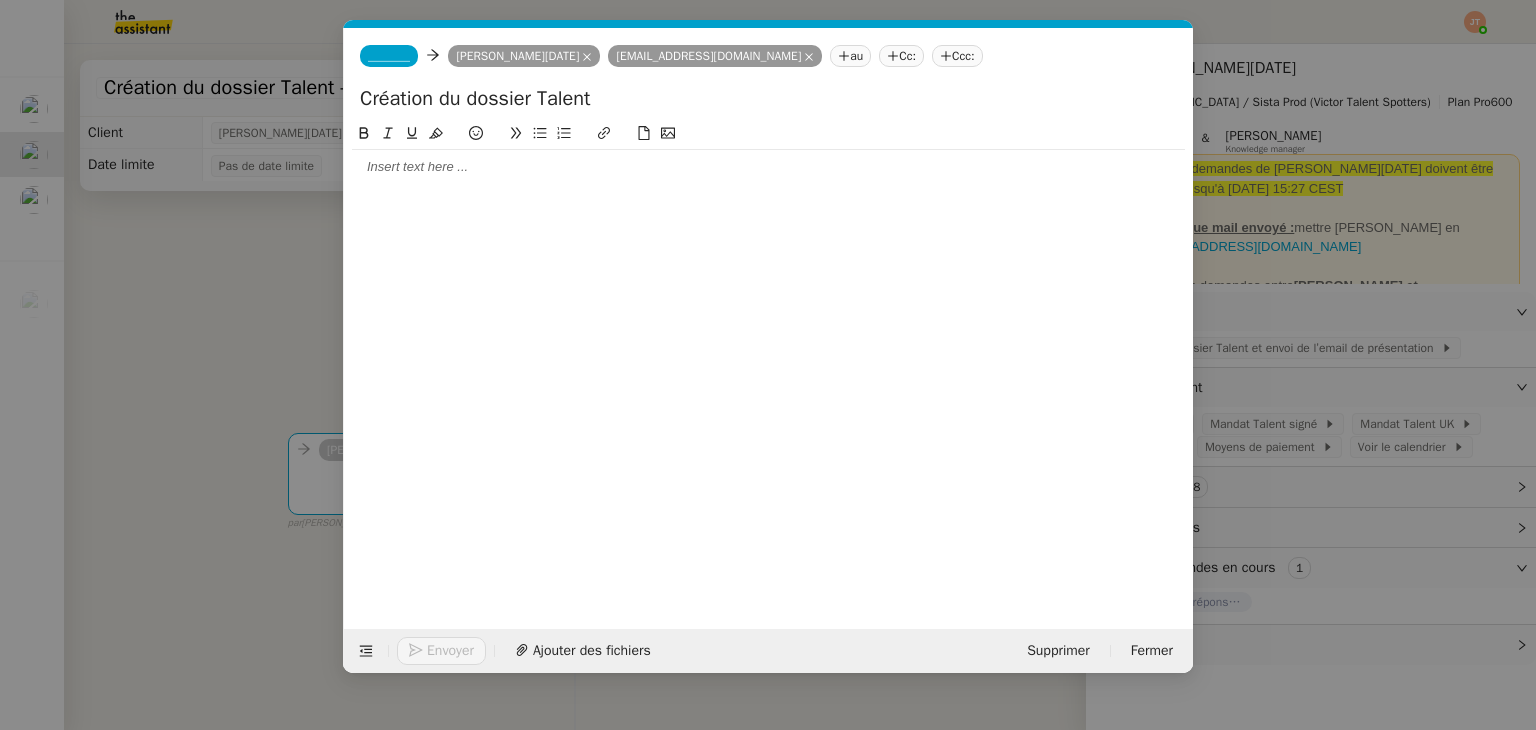 type on "Création du dossier Talent" 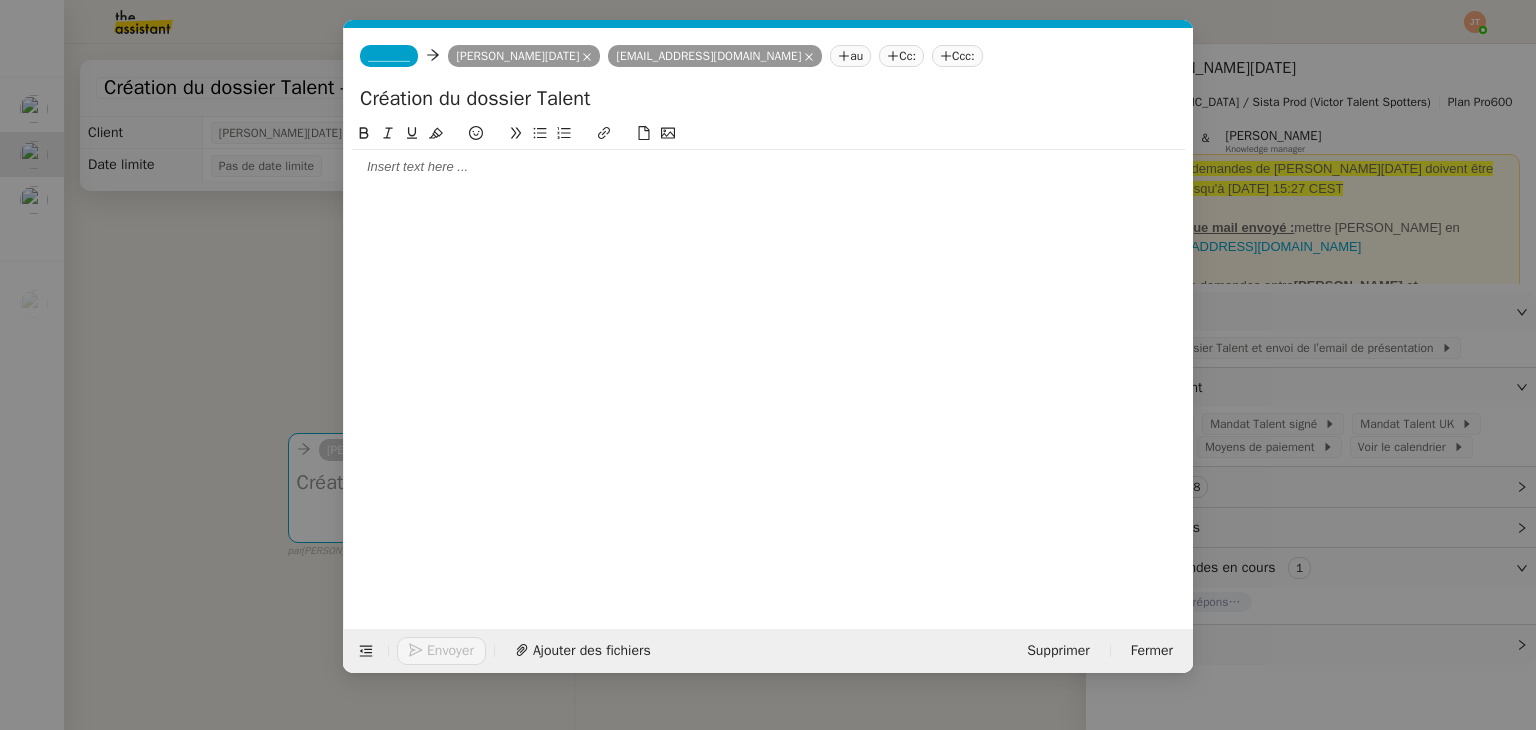 type 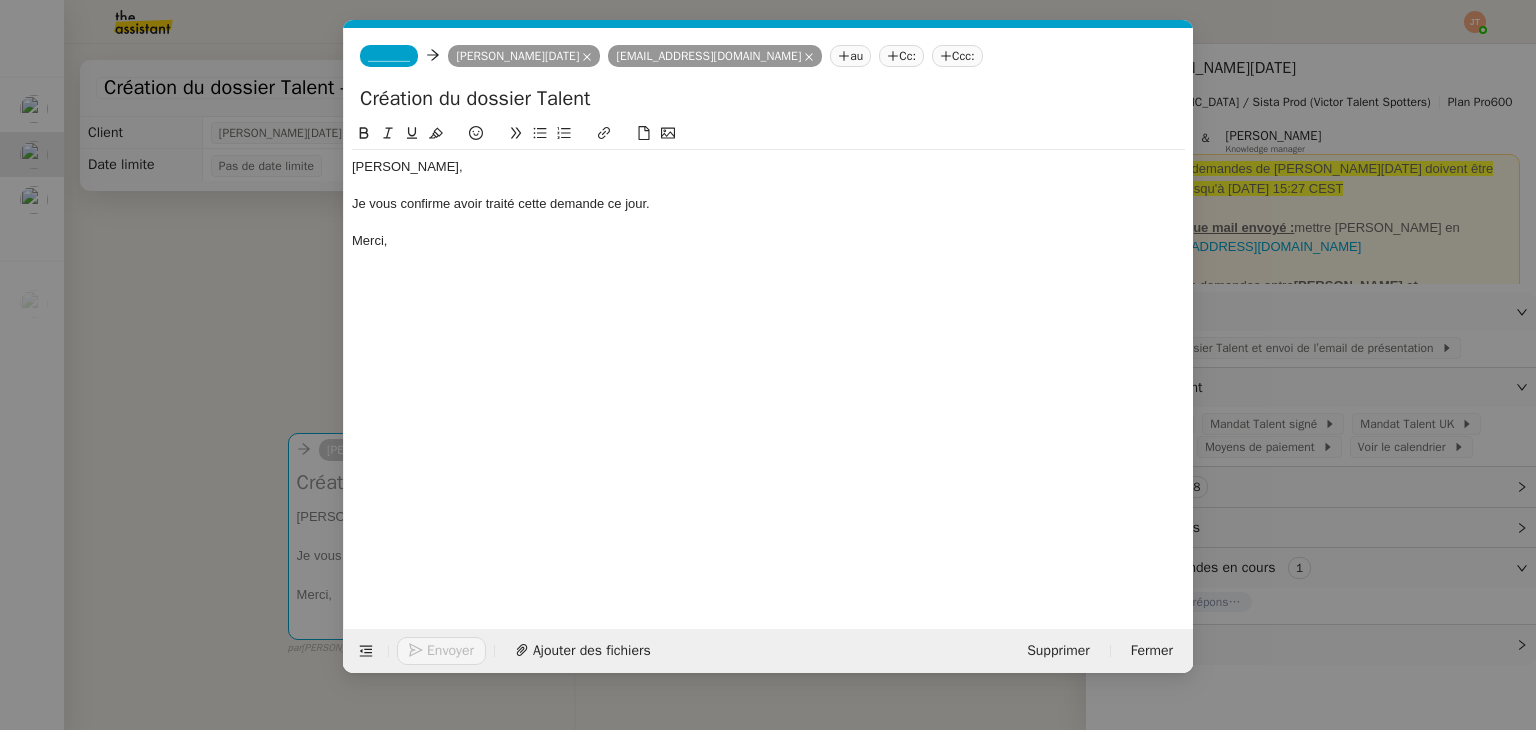 click on "_______" 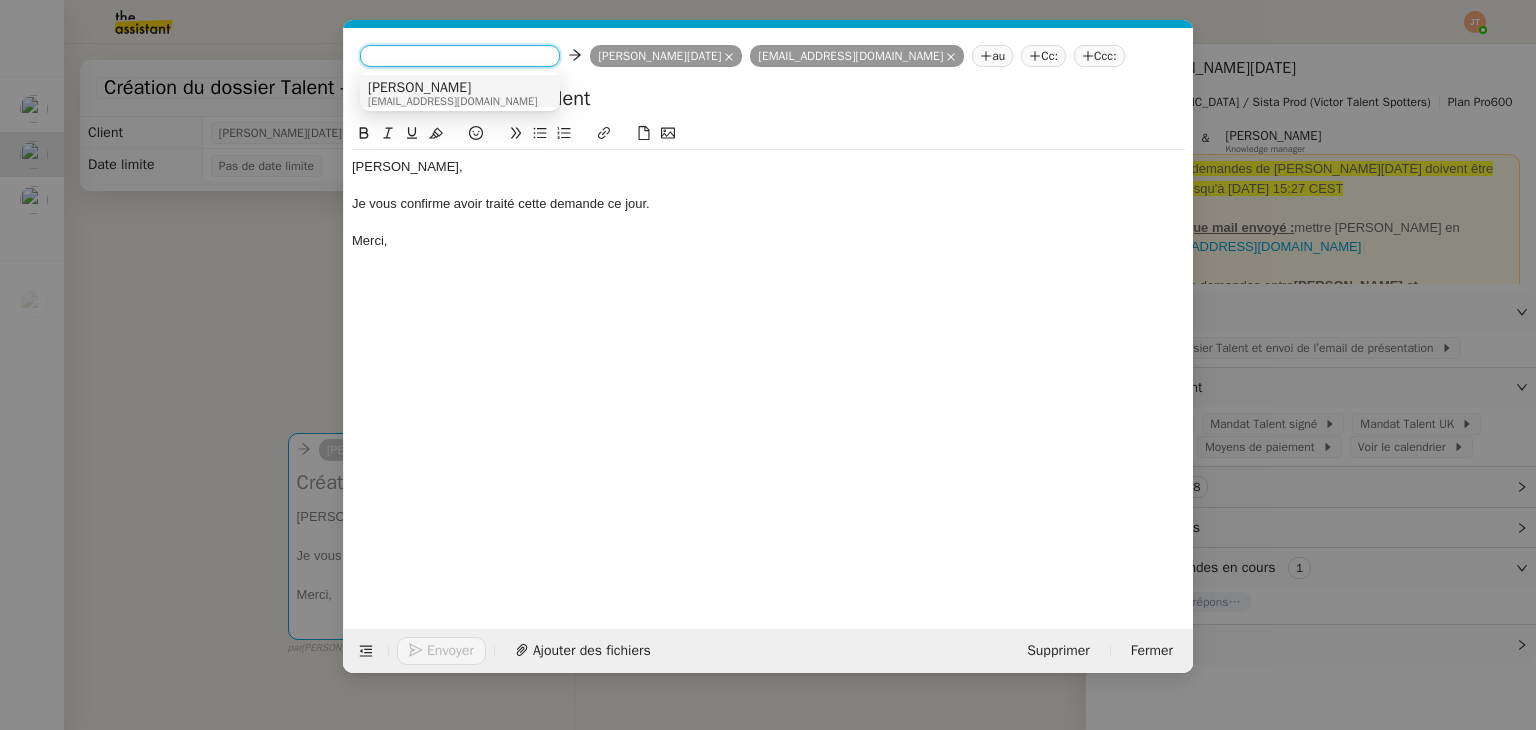 click on "[PERSON_NAME]" at bounding box center [452, 88] 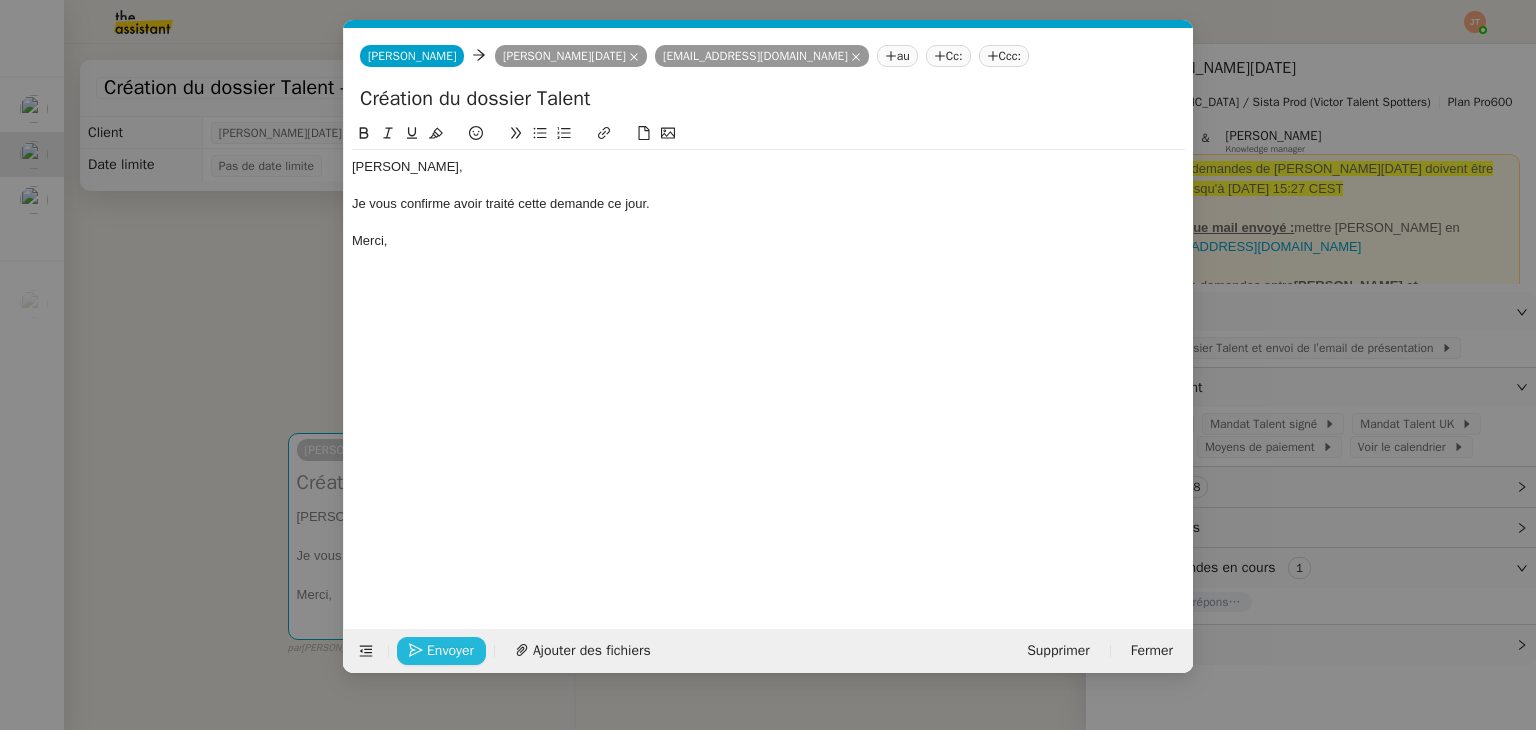 click on "Envoyer" 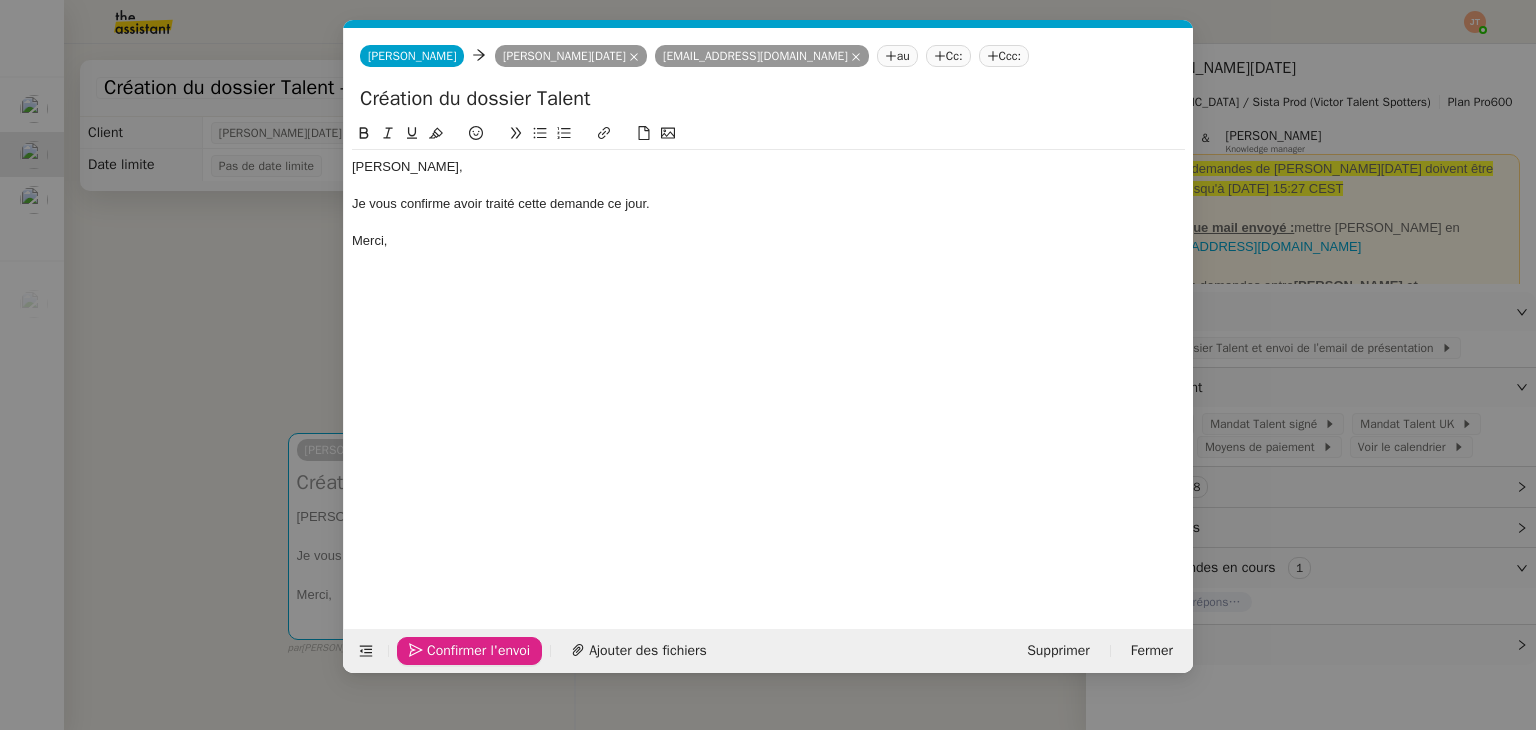click on "Confirmer l'envoi" 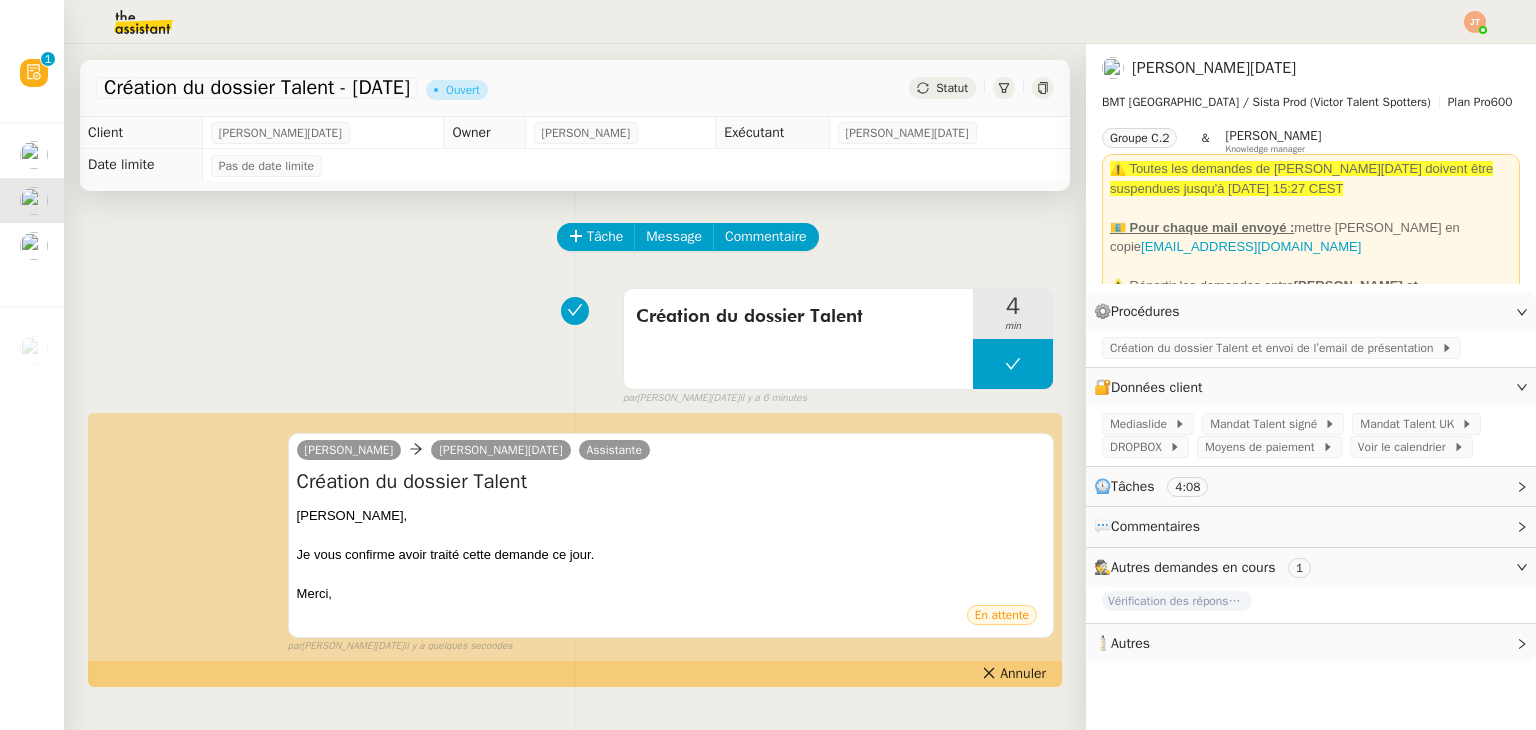 drag, startPoint x: 908, startPoint y: 89, endPoint x: 920, endPoint y: 90, distance: 12.0415945 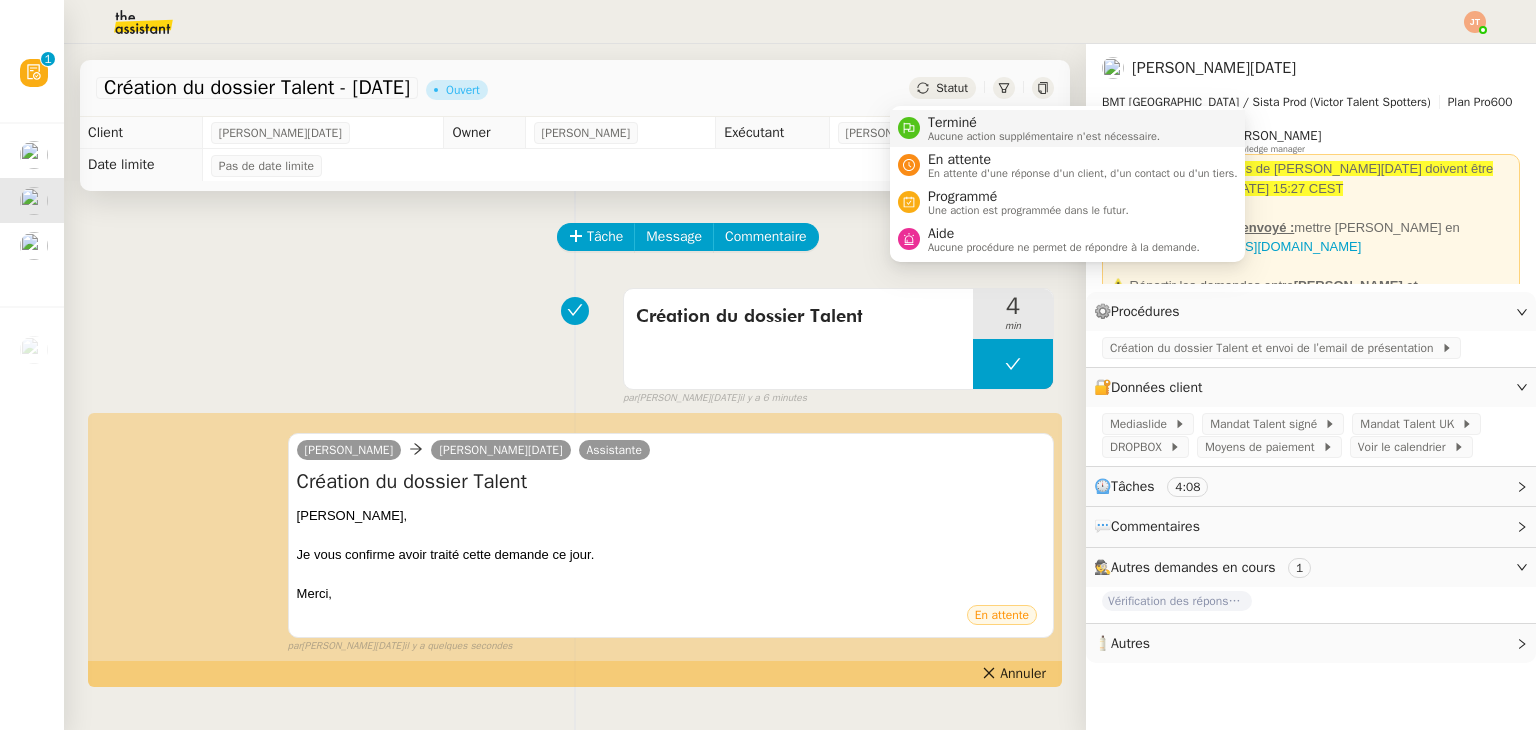 click on "Terminé Aucune action supplémentaire n'est nécessaire." at bounding box center (1068, 128) 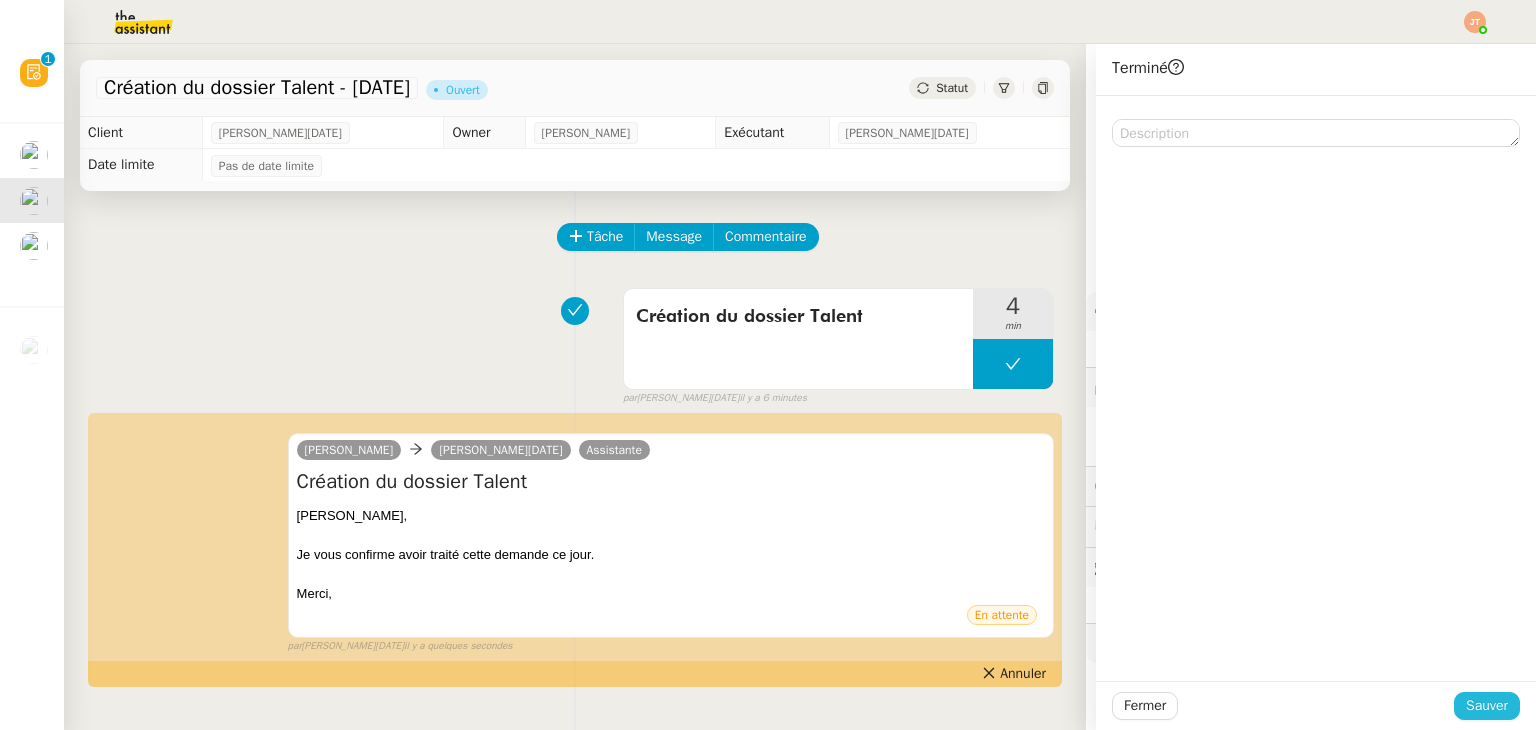 click on "Sauver" 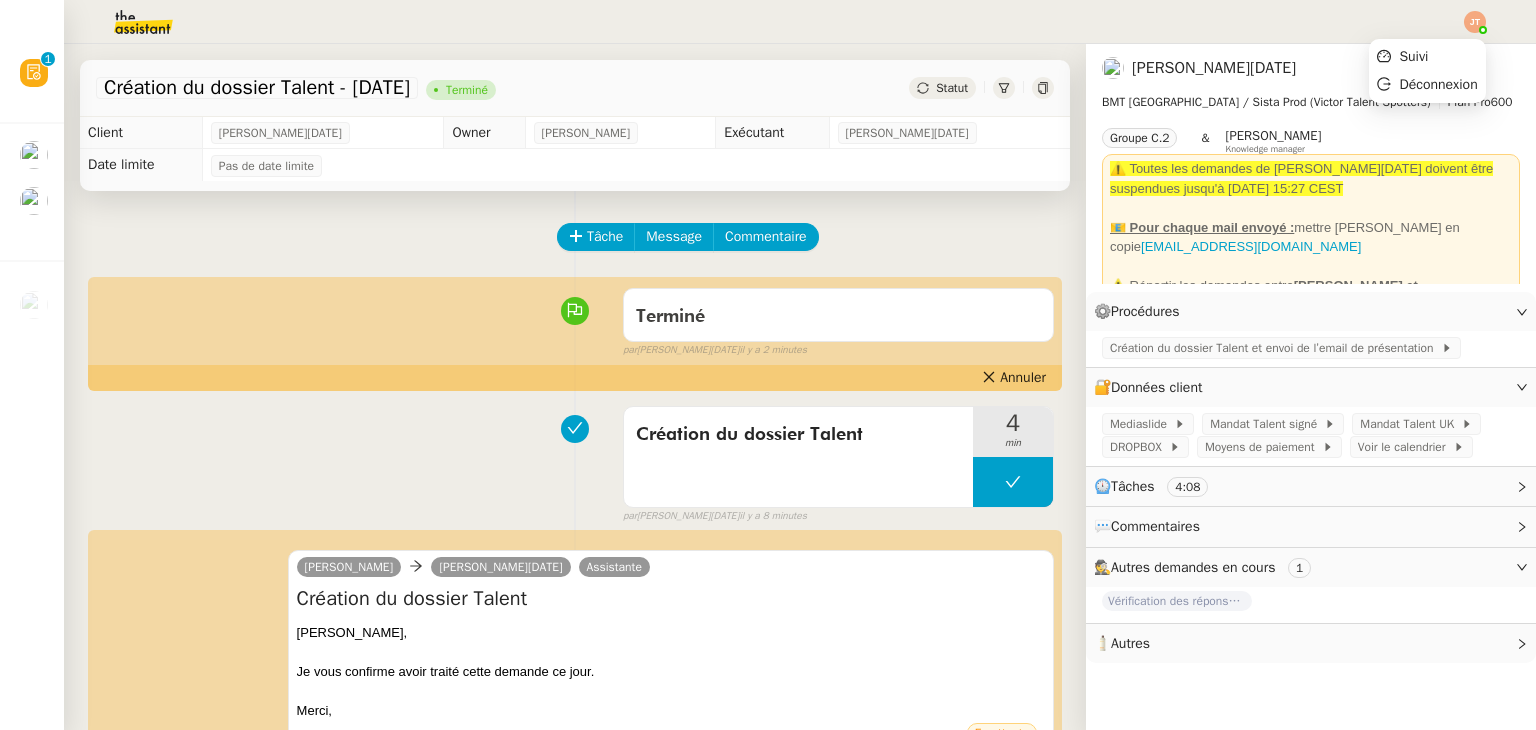 click 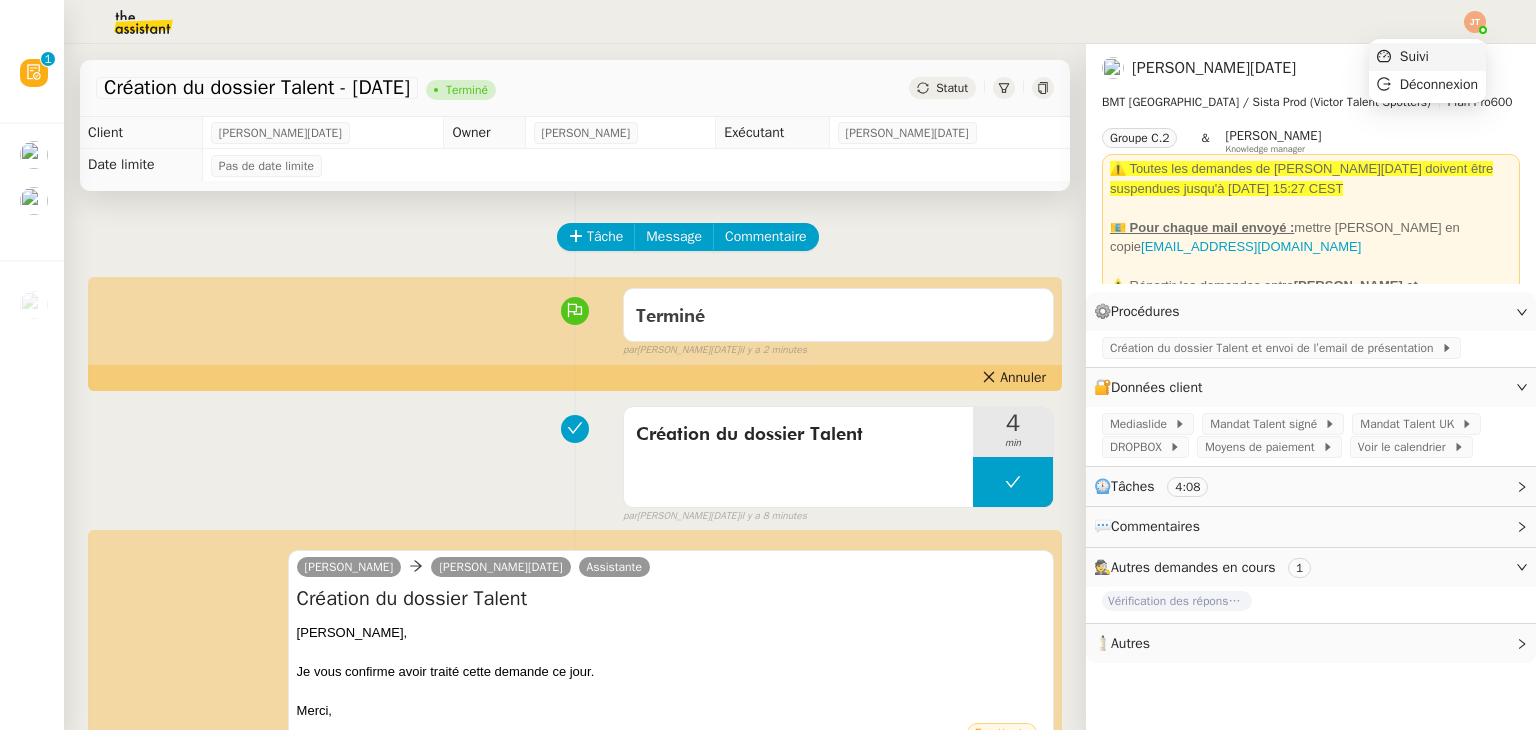 click on "Suivi" at bounding box center [1414, 56] 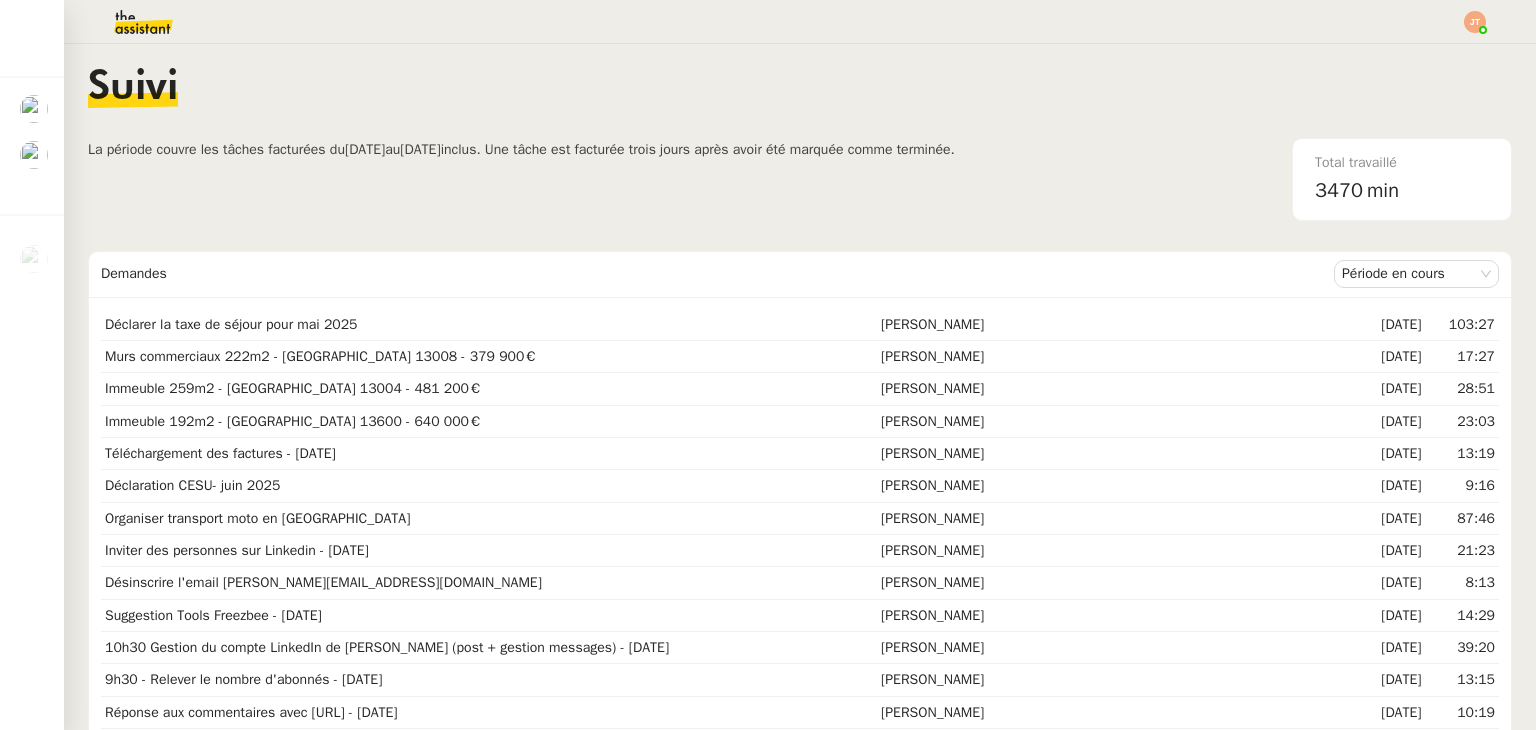 click on "La période couvre les tâches facturées du  [DATE]  au  [DATE]   inclus. Une tâche est facturée trois jours après avoir été marquée comme terminée." 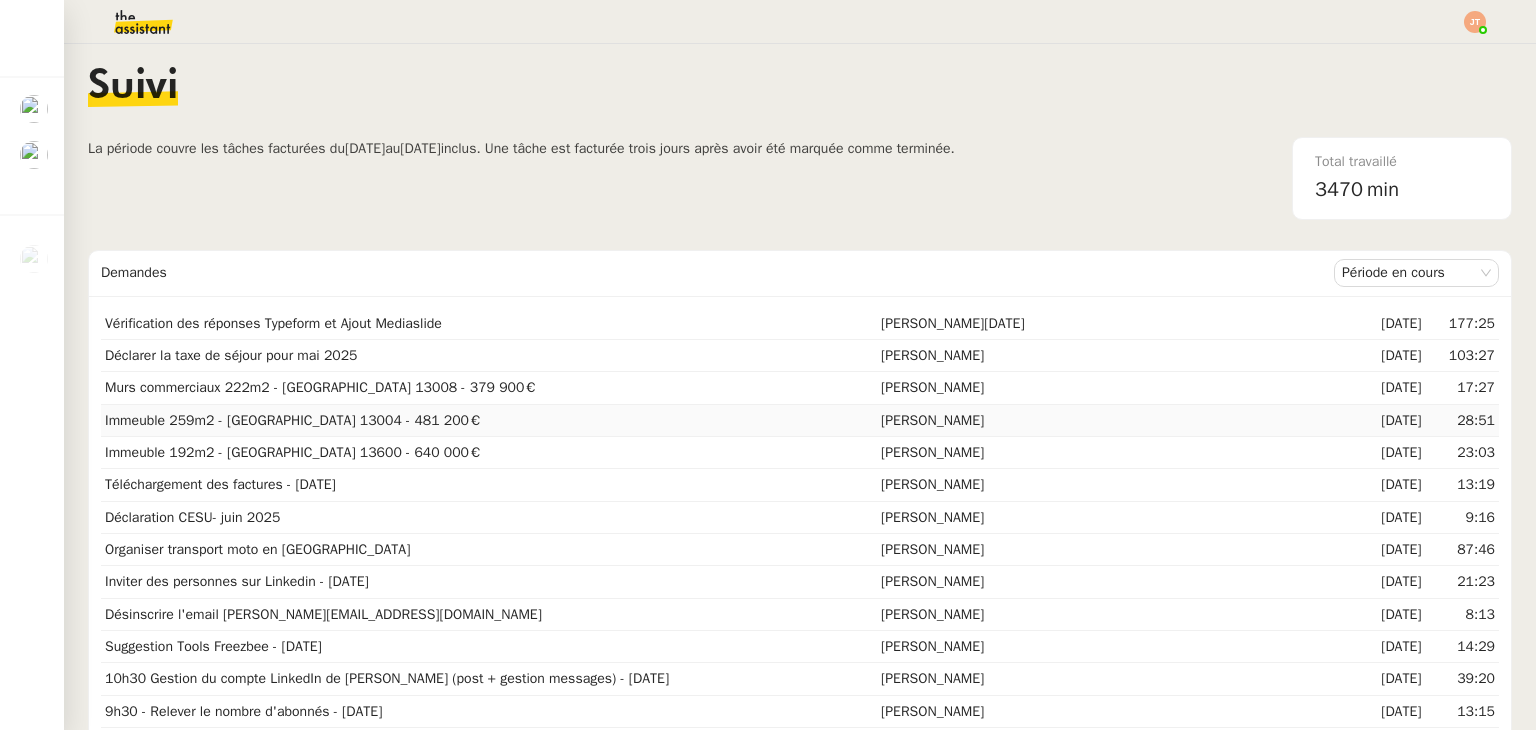 scroll, scrollTop: 0, scrollLeft: 0, axis: both 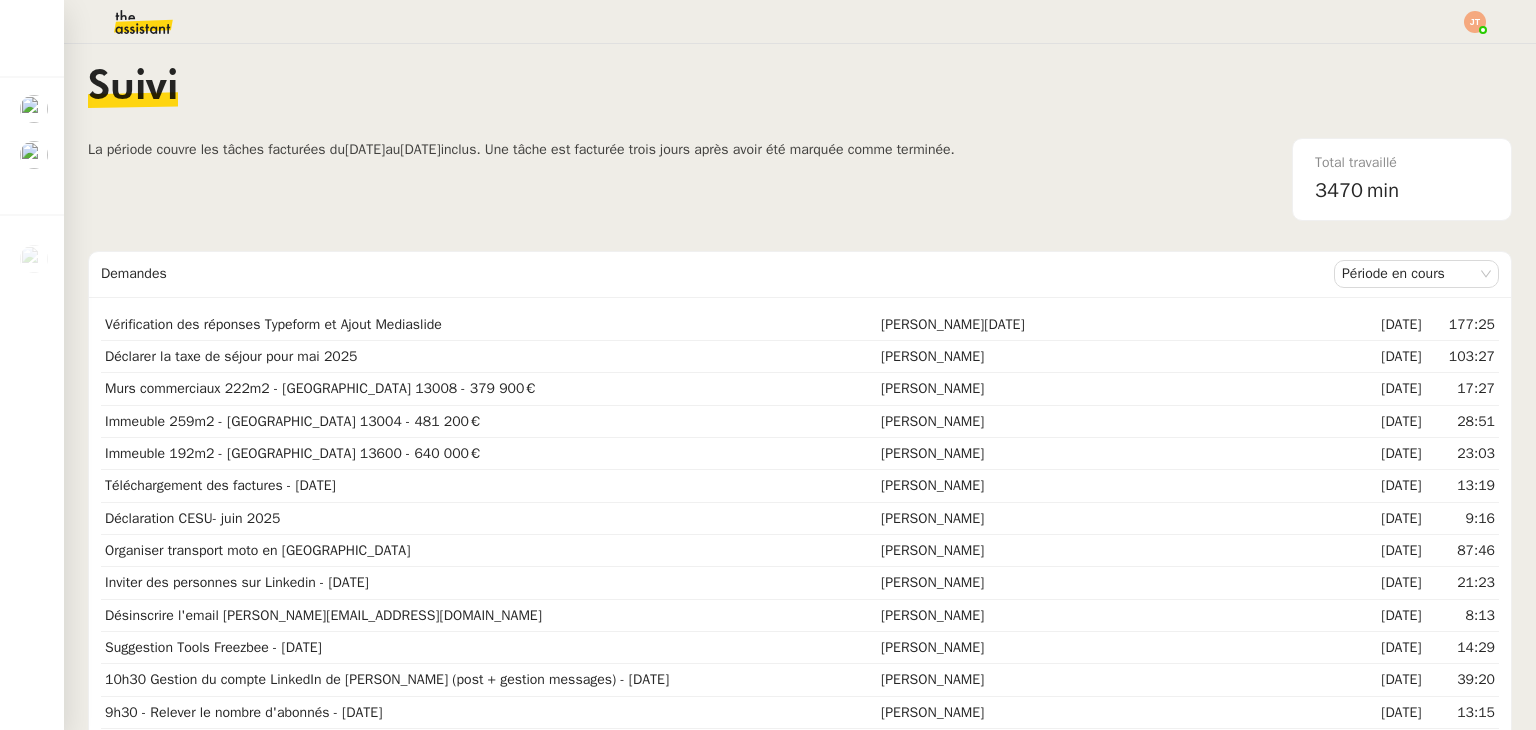 click on "Suivi" 